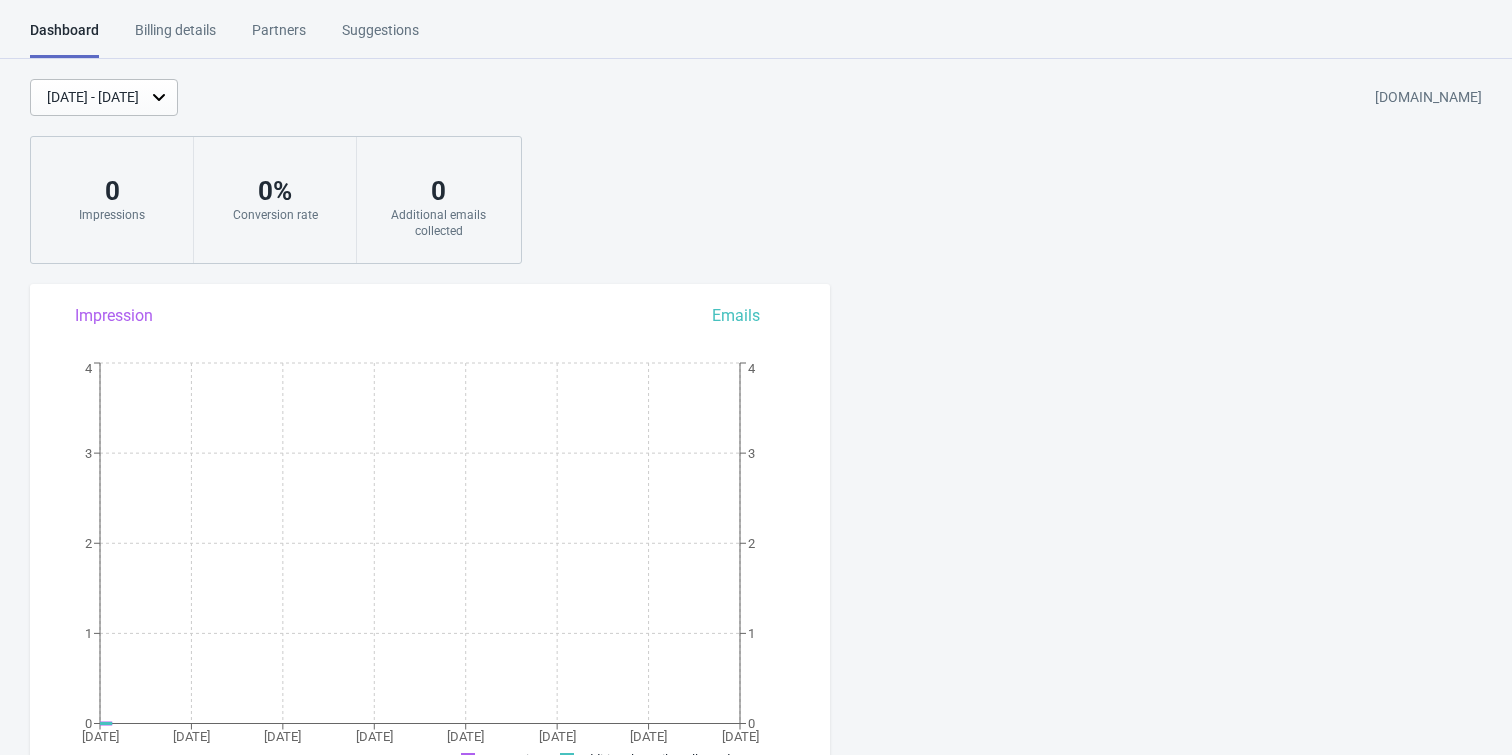 scroll, scrollTop: 0, scrollLeft: 0, axis: both 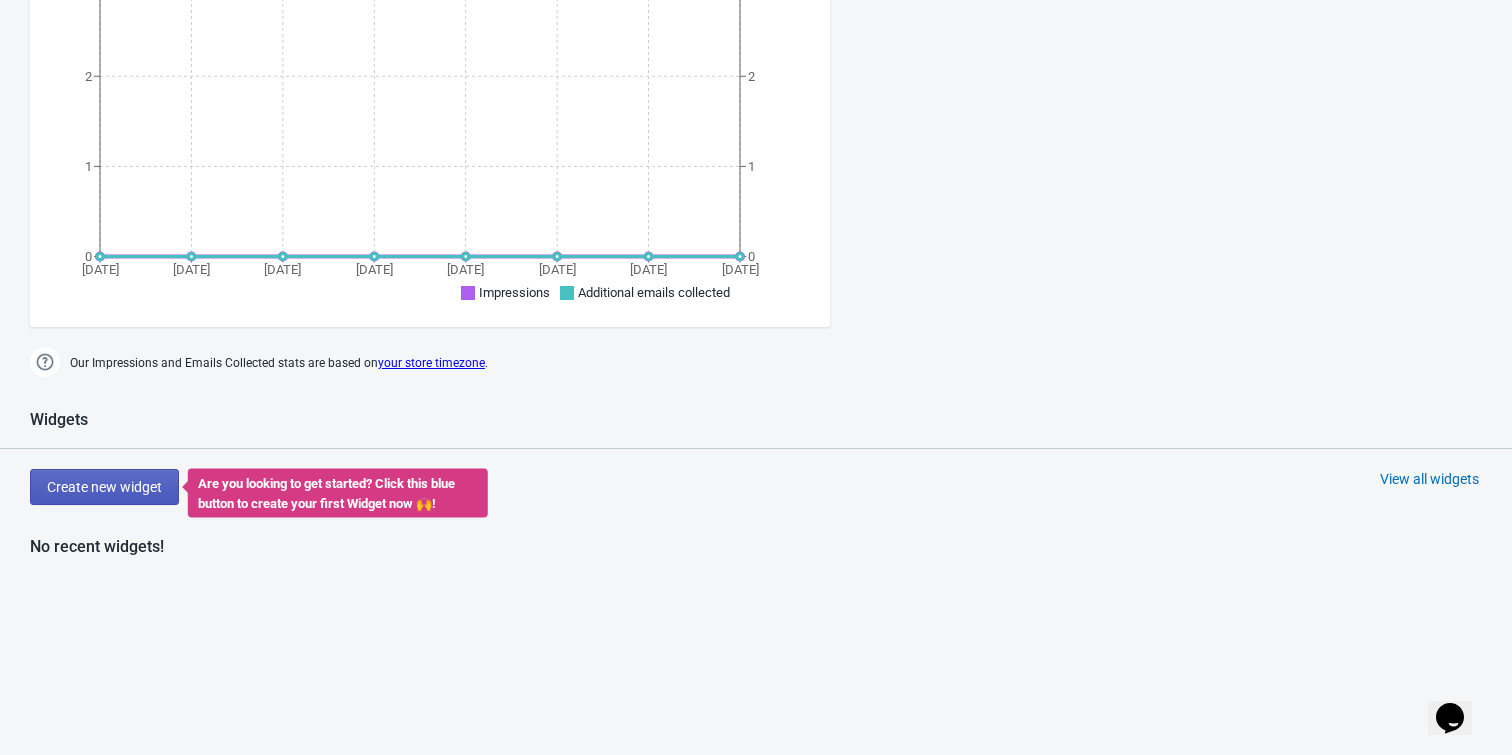 click on "Create new widget" at bounding box center (104, 487) 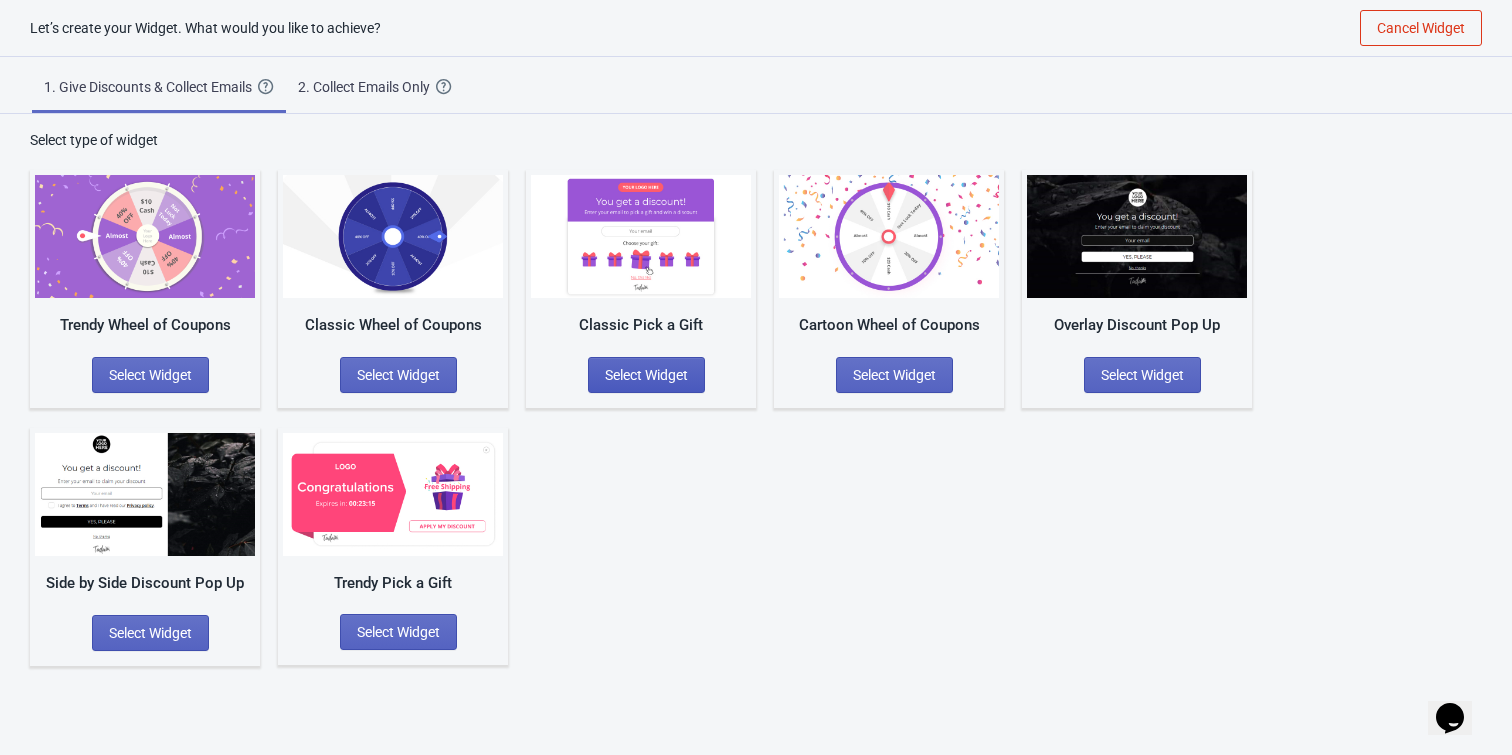 click on "Select Widget" at bounding box center (646, 375) 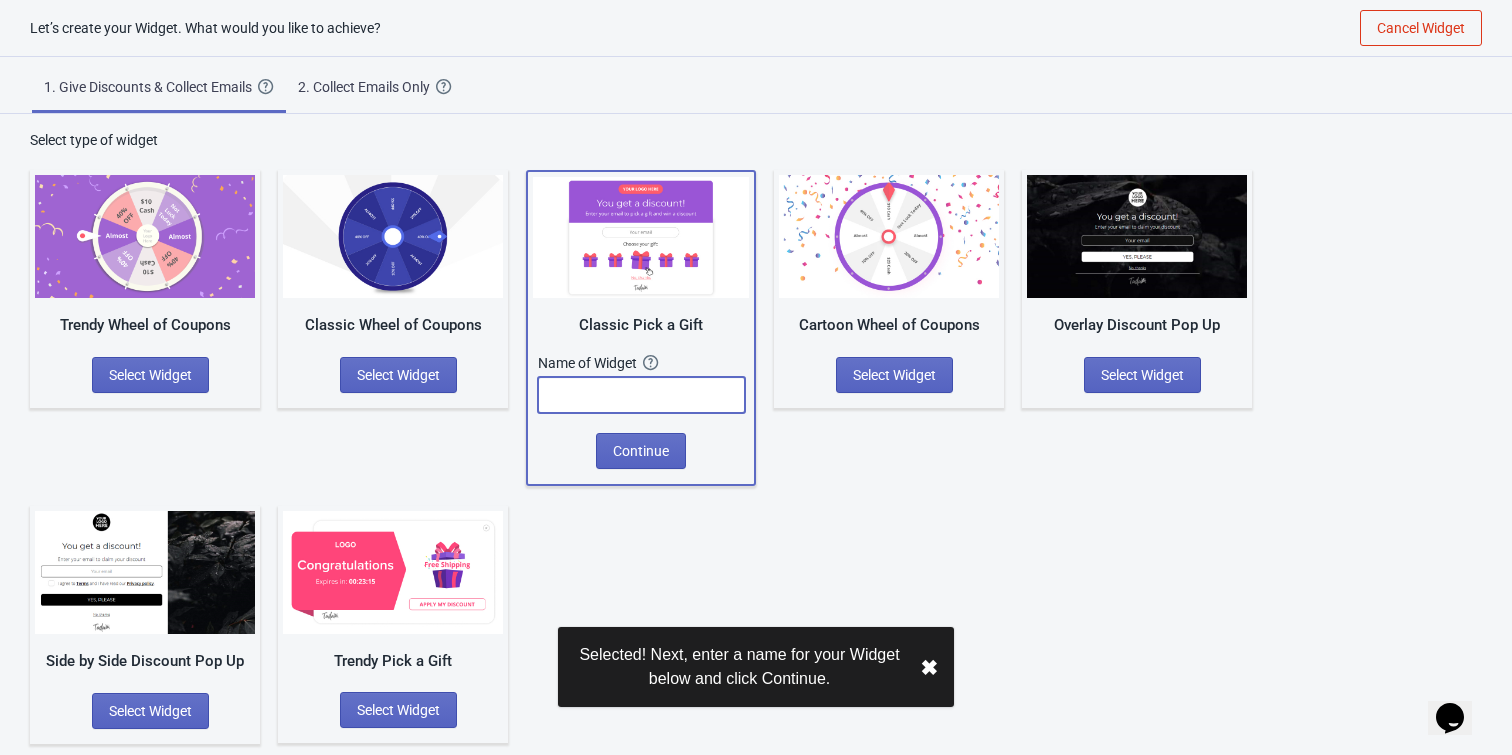 click at bounding box center [641, 395] 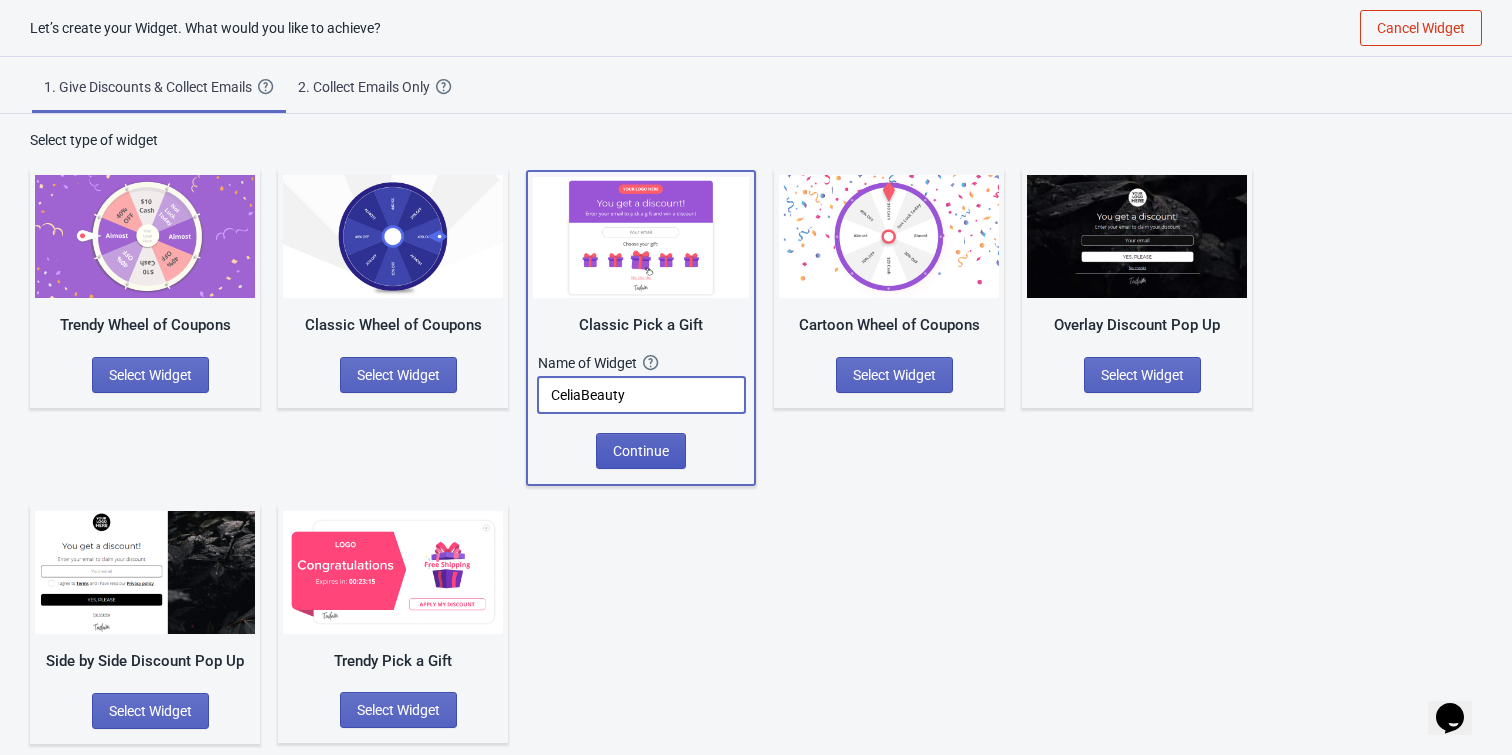 type on "CeliaBeauty" 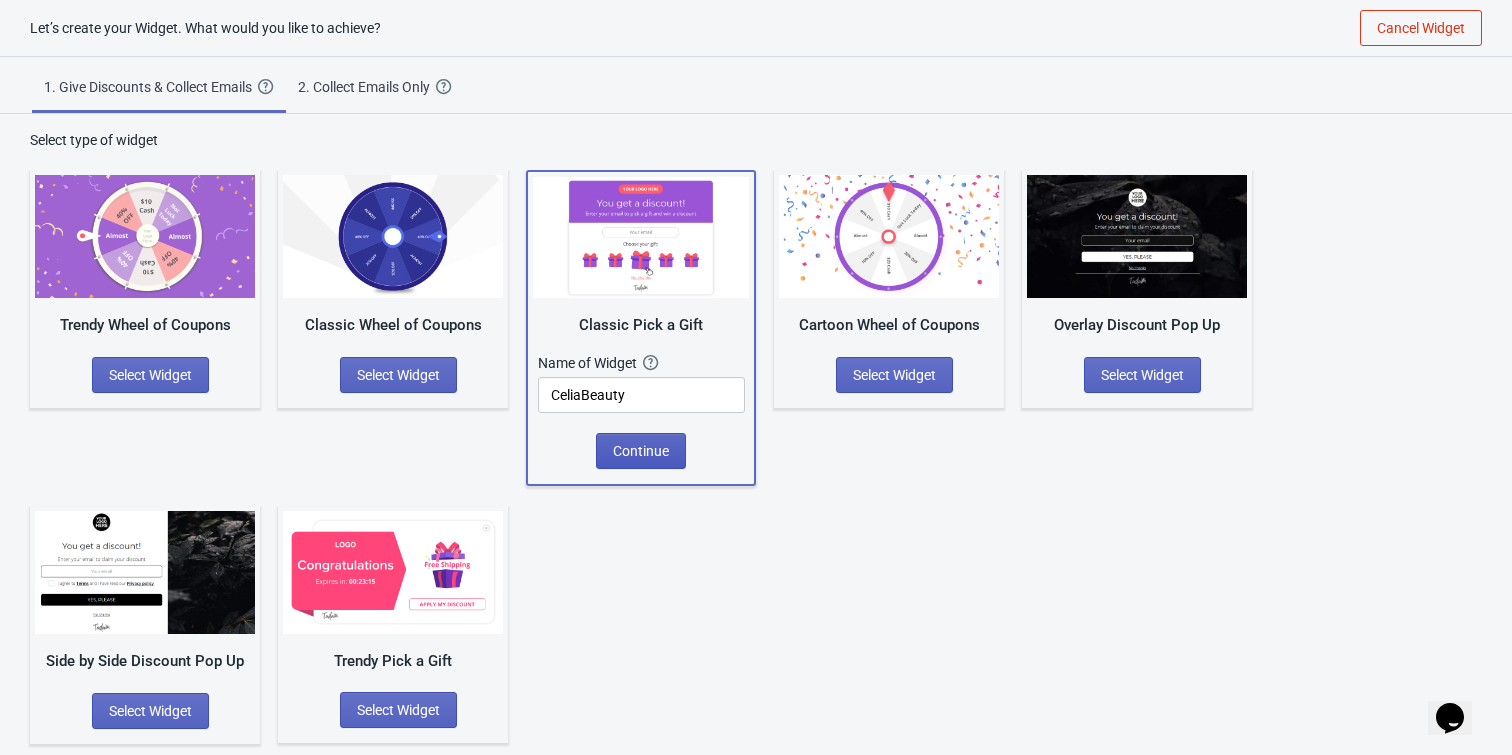 scroll, scrollTop: 0, scrollLeft: 0, axis: both 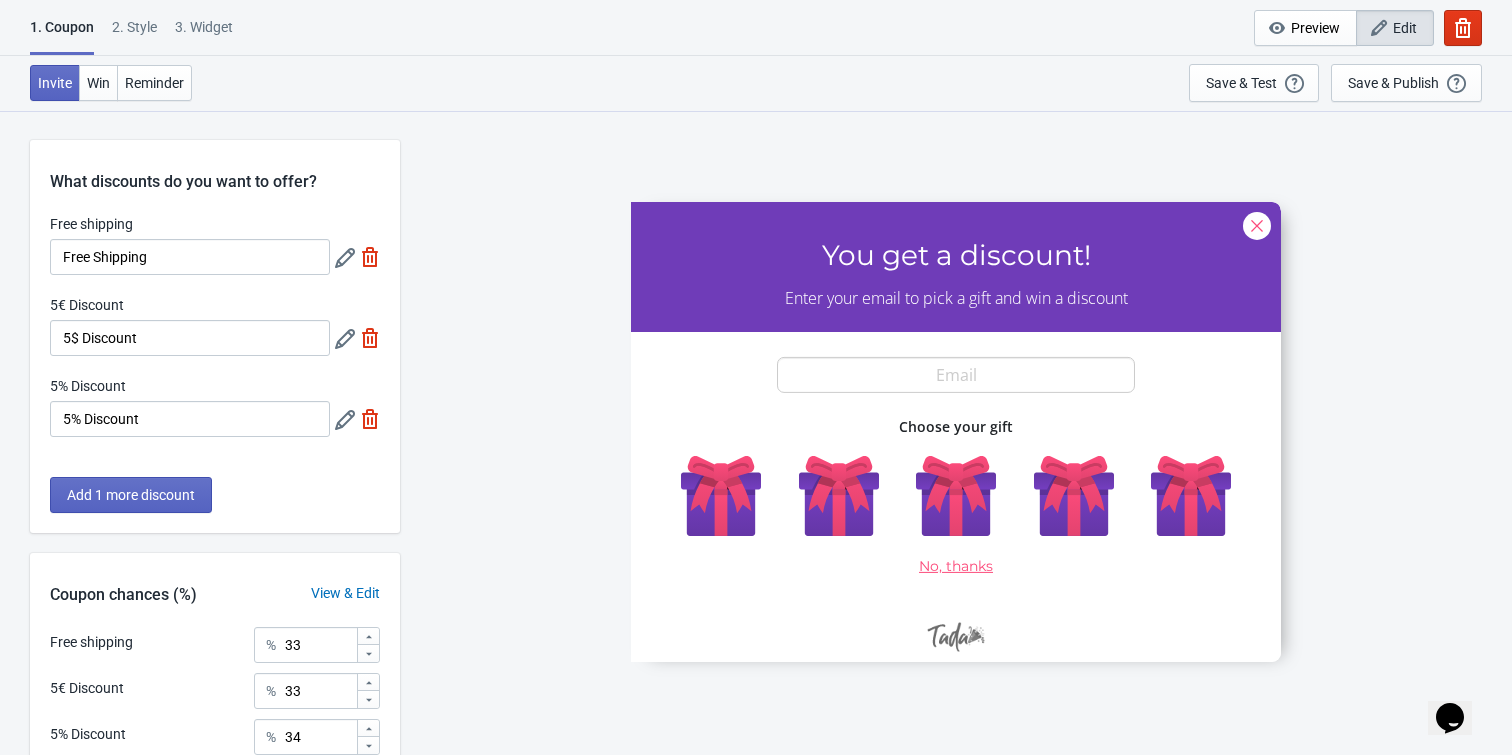 click on "2 . Style" at bounding box center (134, 34) 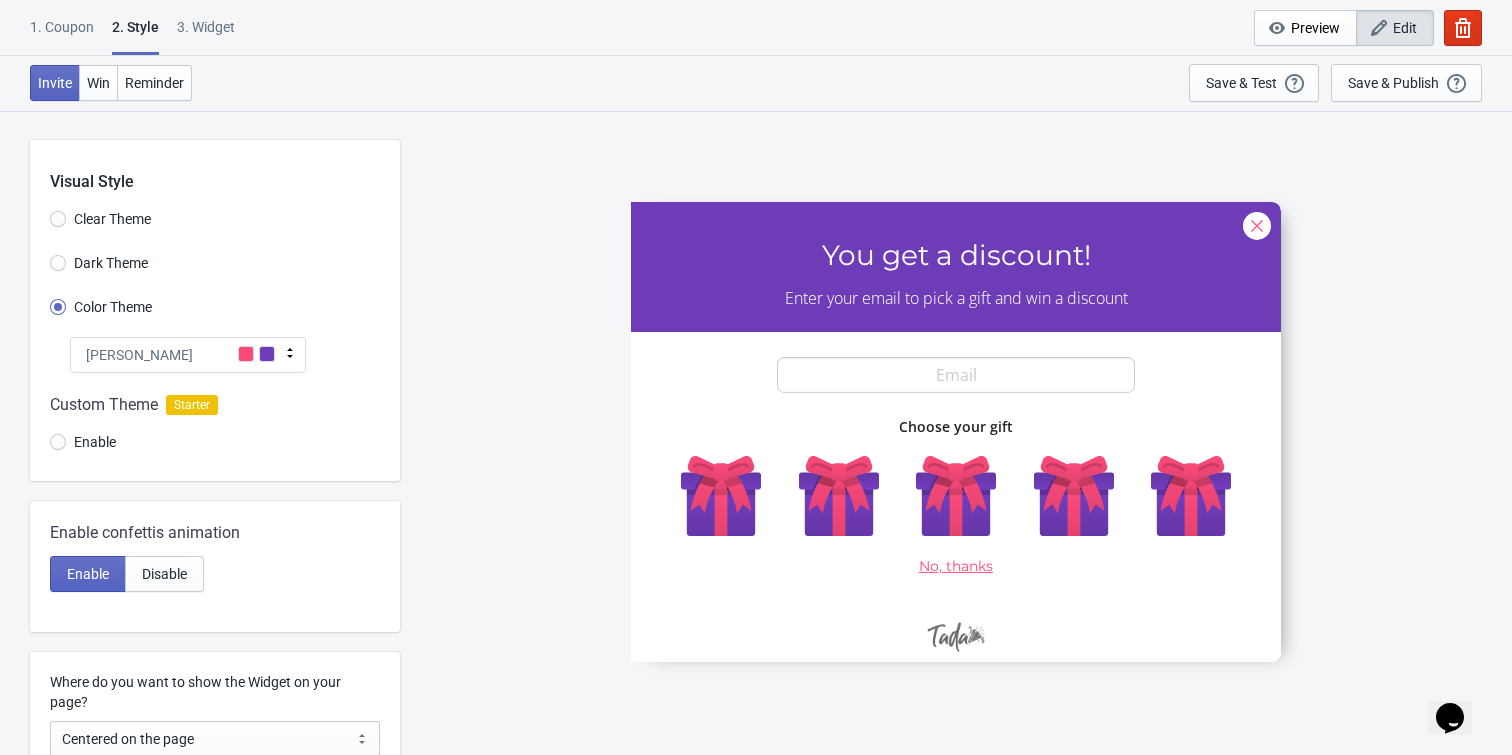 click on "[PERSON_NAME]" at bounding box center (188, 355) 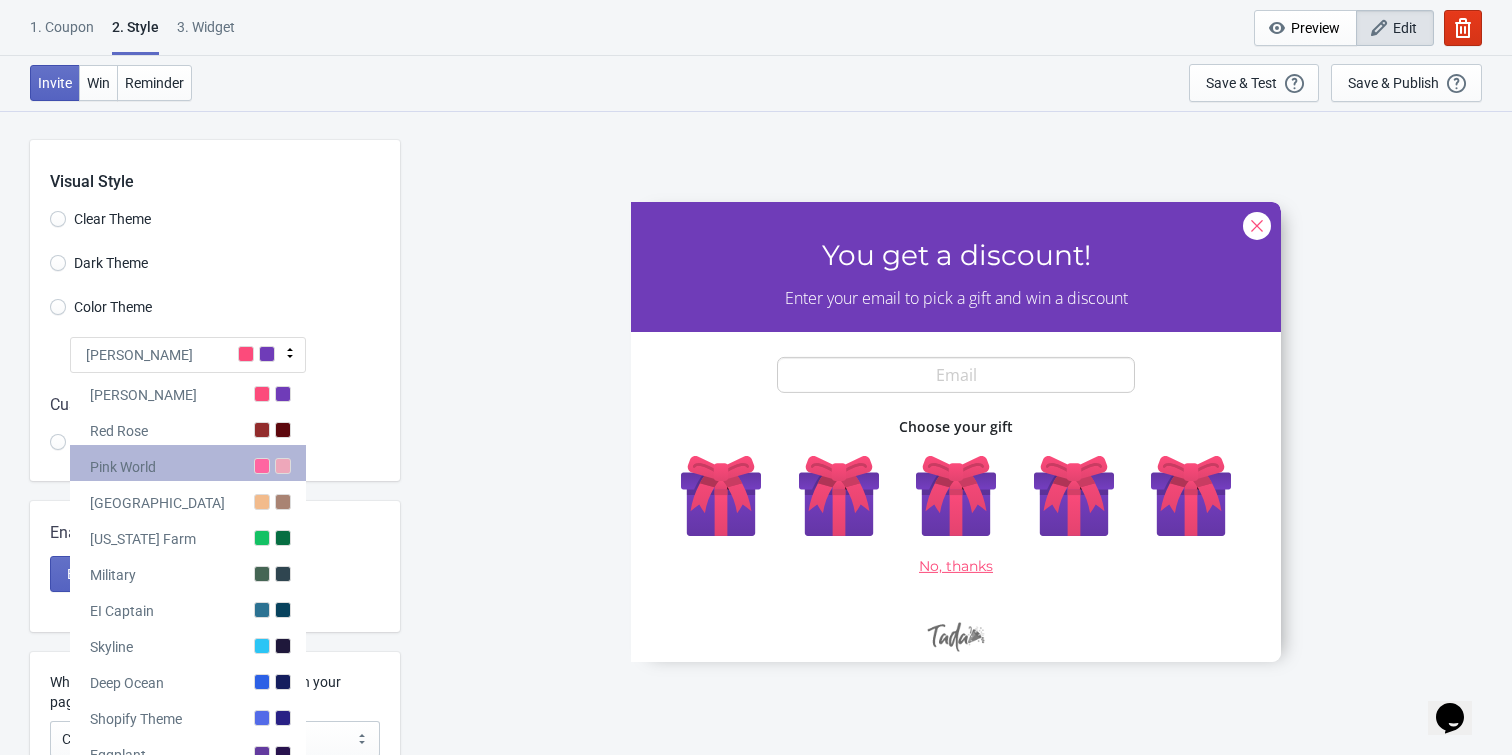 click on "Pink World" at bounding box center (188, 463) 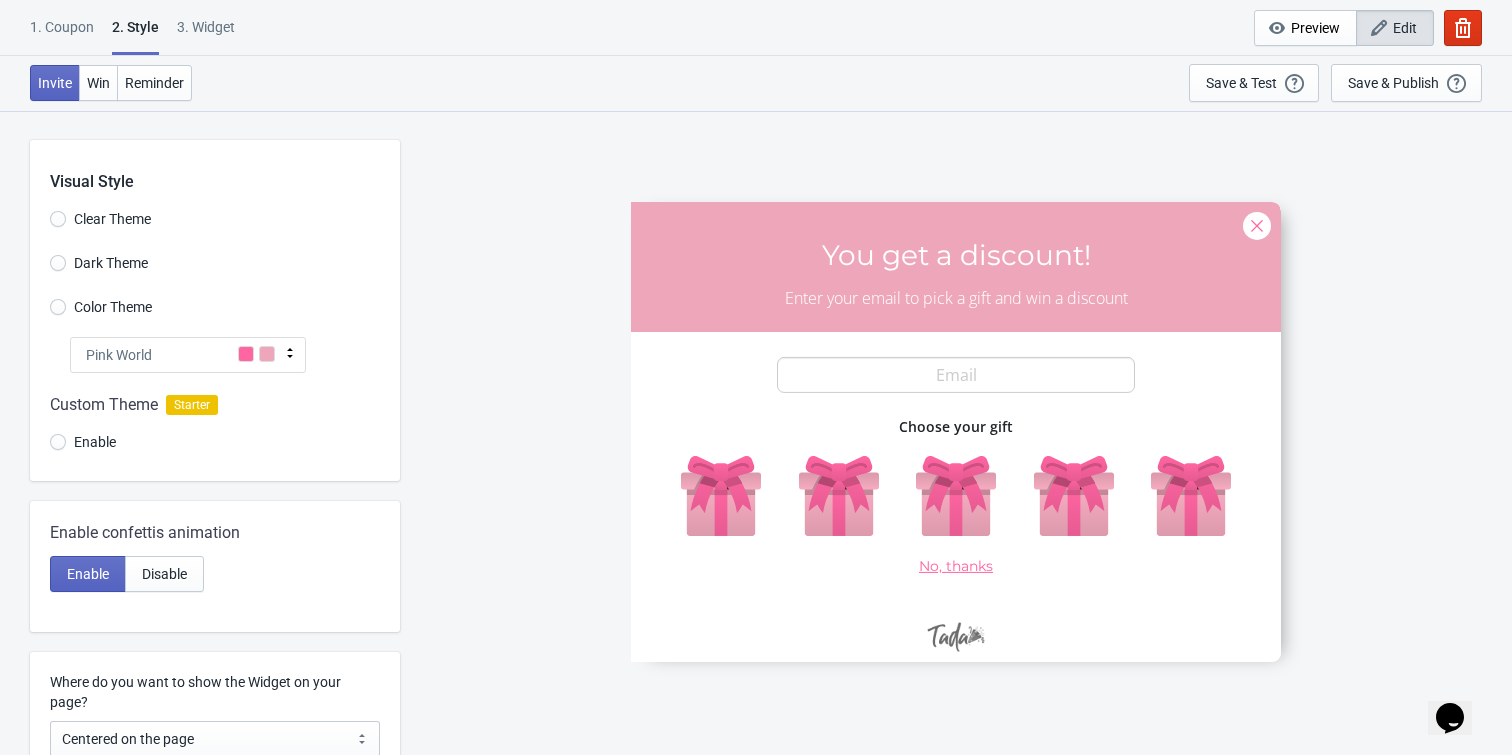 click on "Pink World" at bounding box center (188, 355) 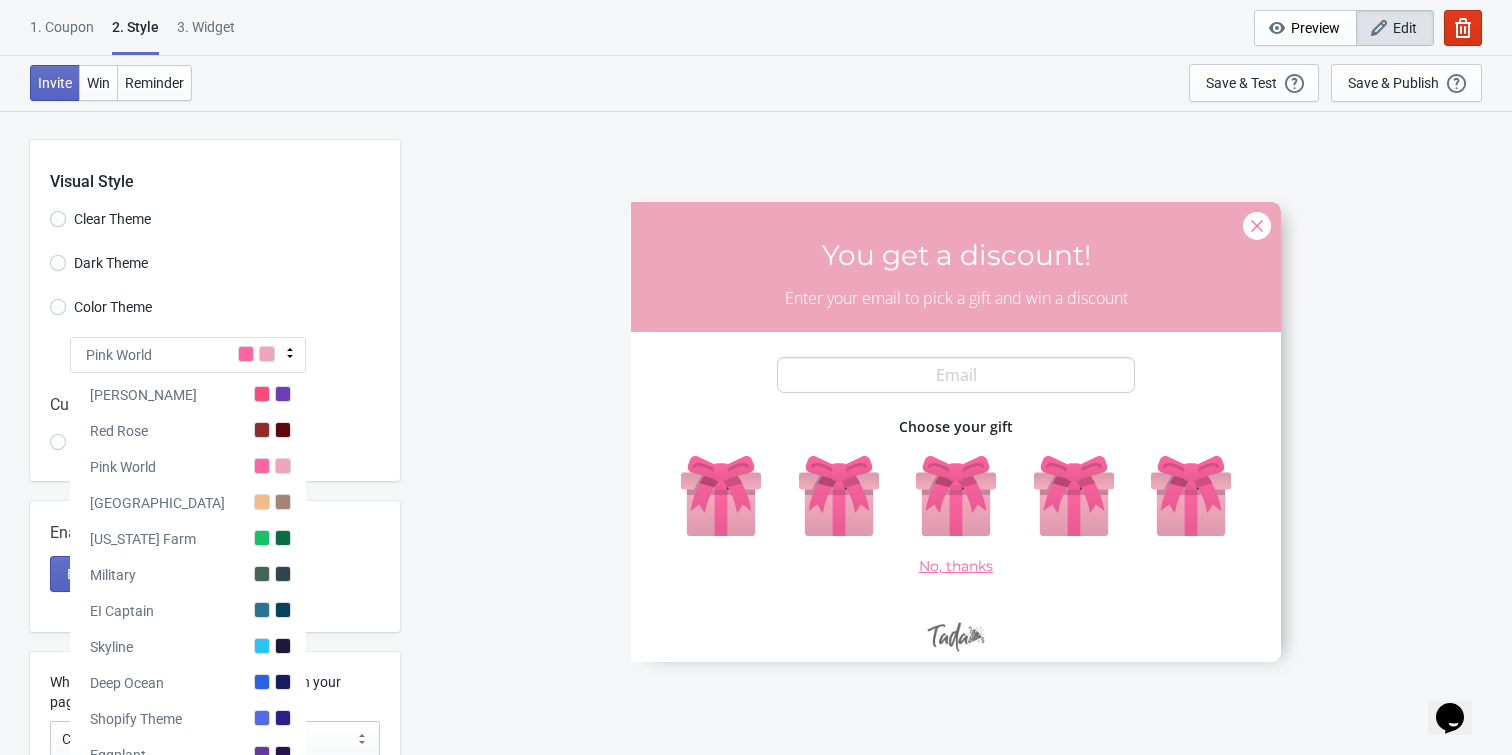 click on "Clear Theme" at bounding box center (112, 219) 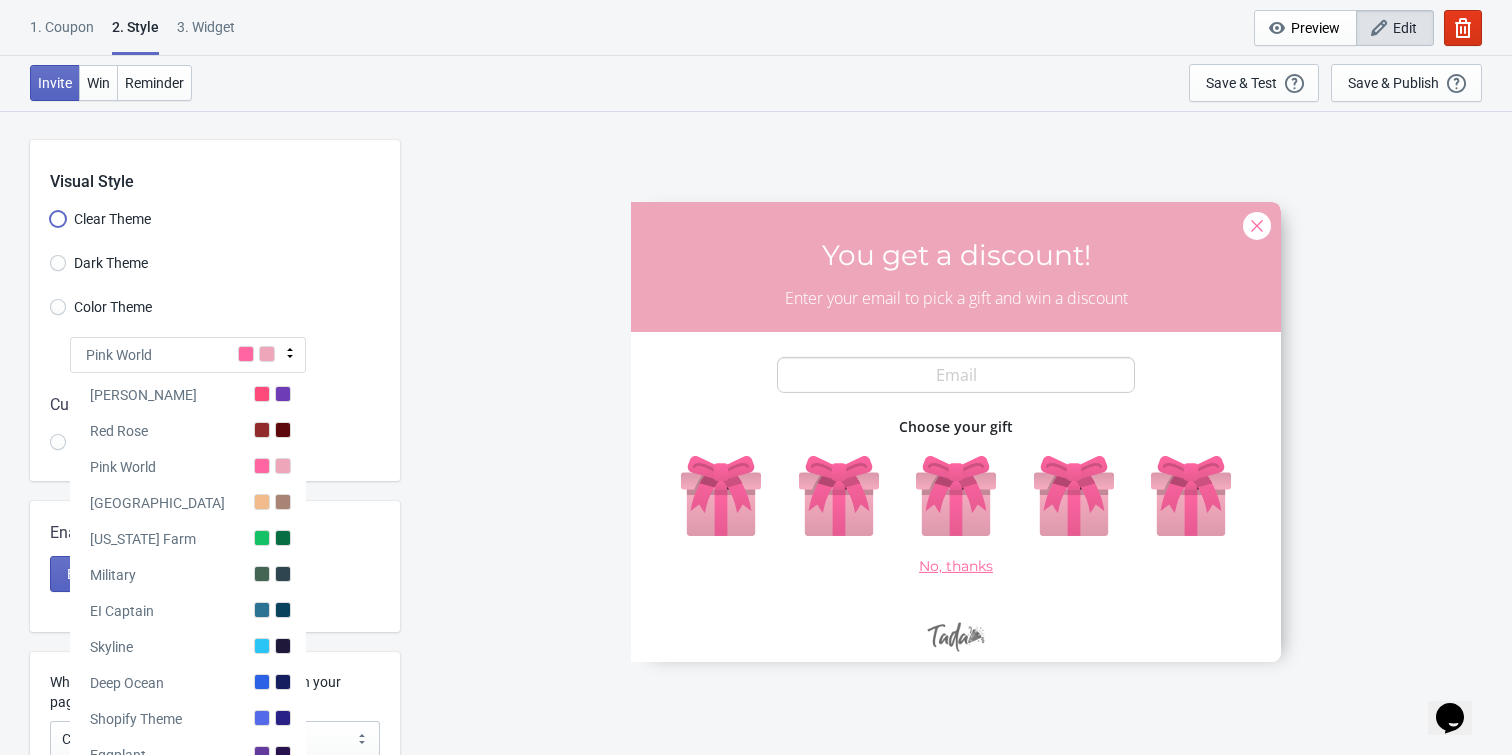 click on "Clear Theme" at bounding box center (58, 229) 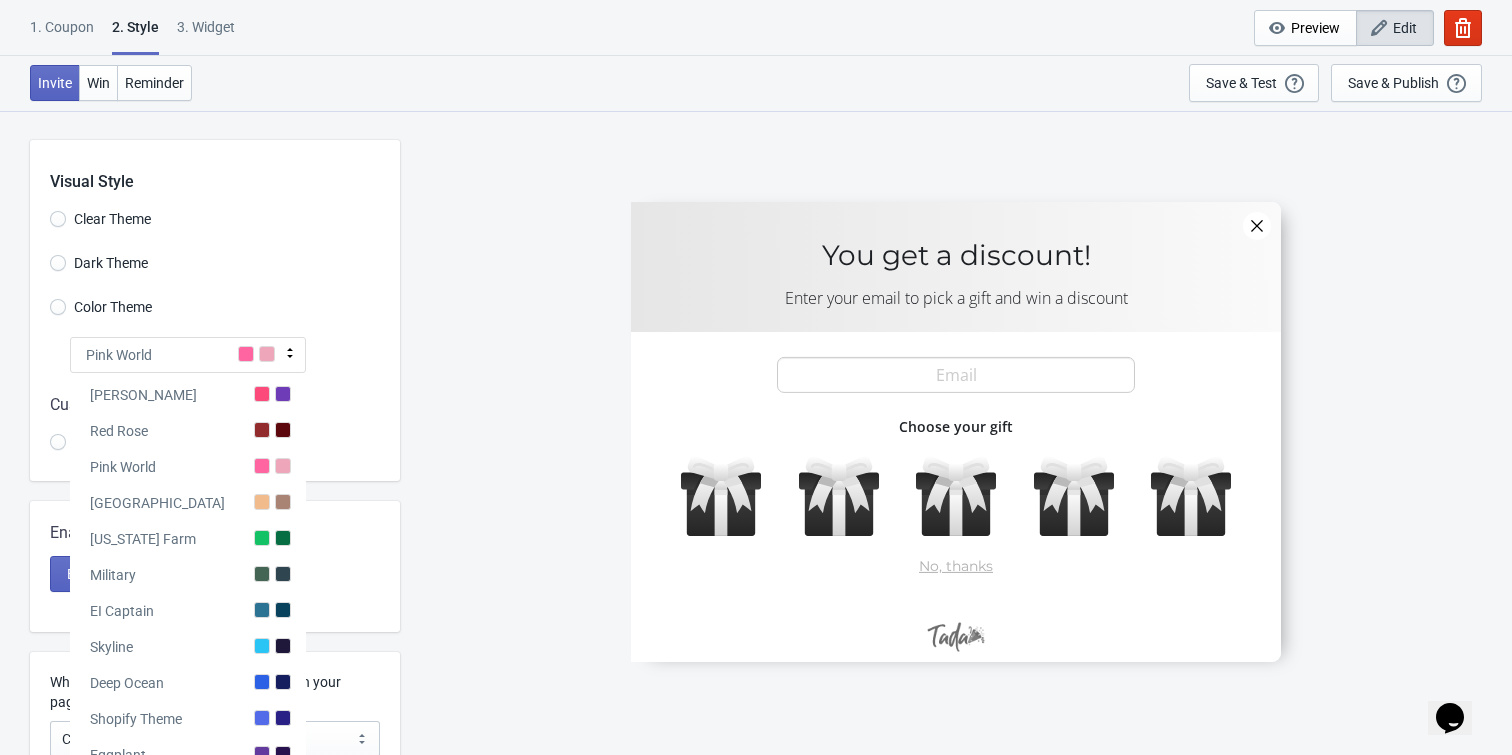 click on "Color Theme" at bounding box center [113, 307] 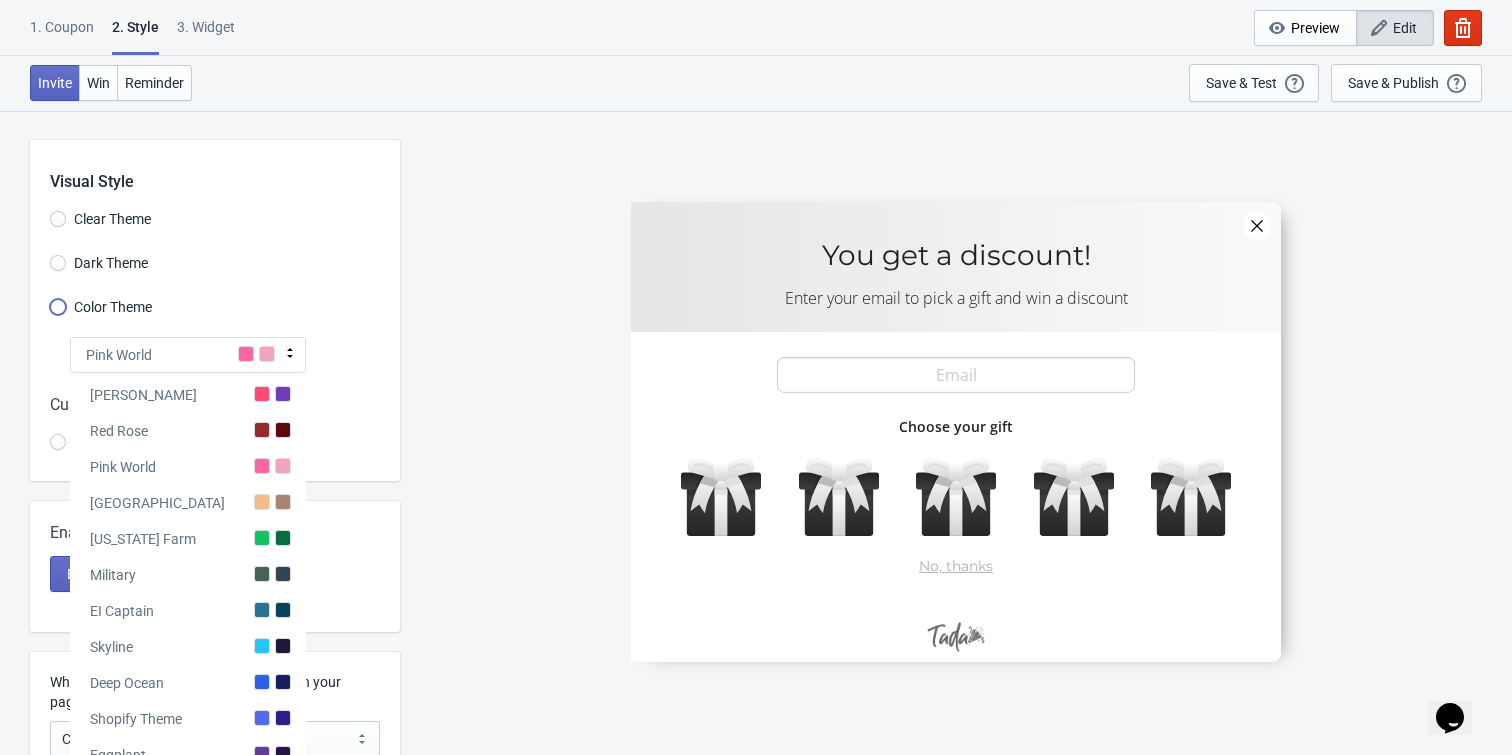 click on "Color Theme" at bounding box center [58, 317] 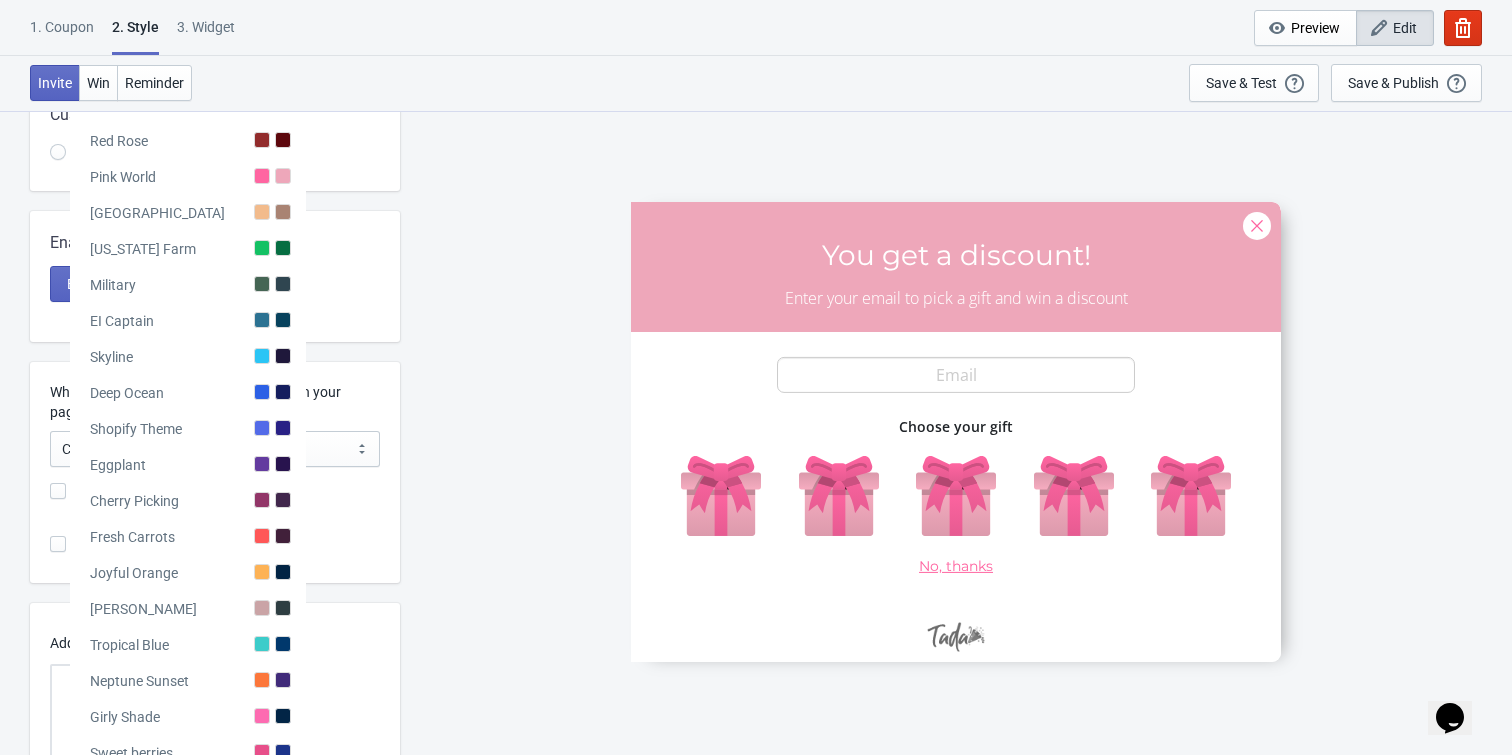 scroll, scrollTop: 293, scrollLeft: 0, axis: vertical 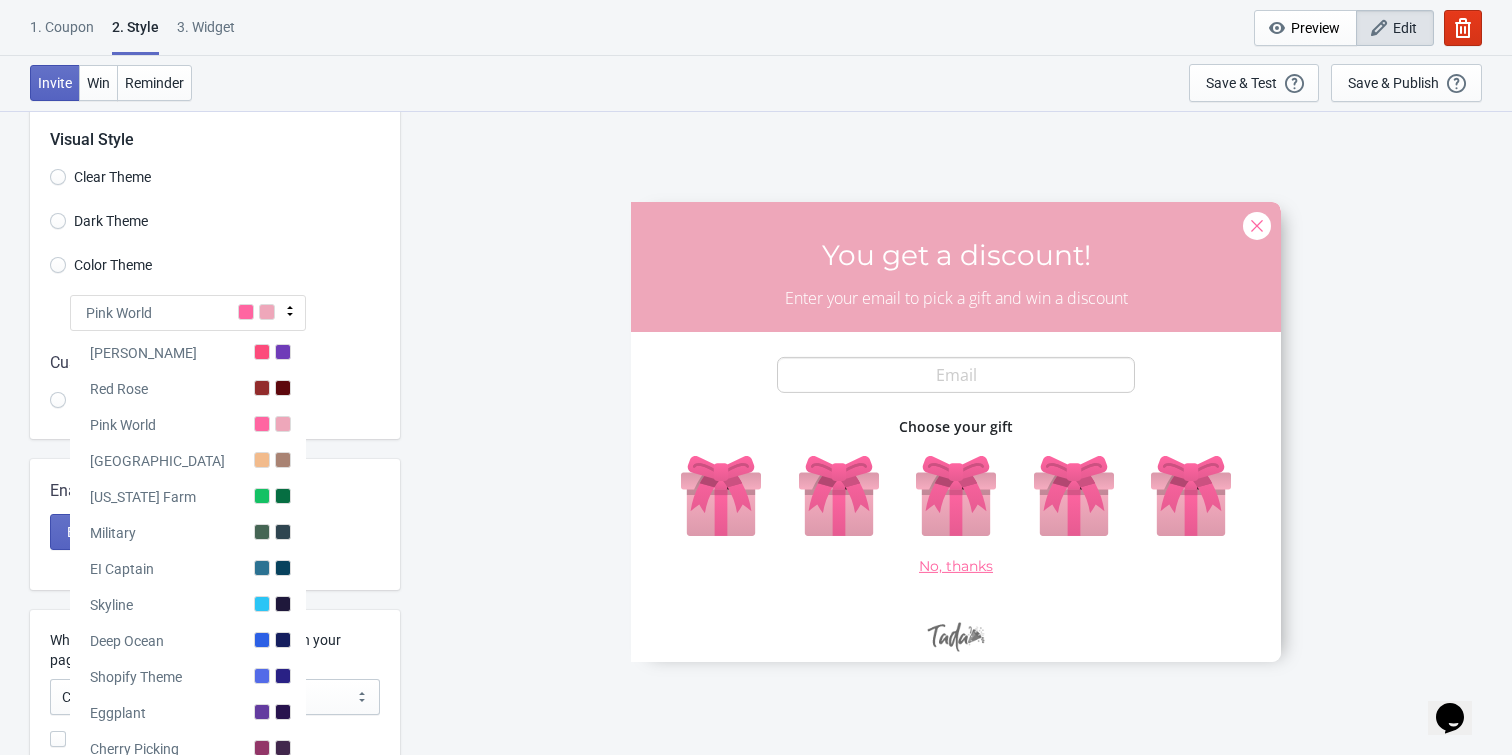 click on "SASDERWERT3H You get a discount! Enter your email to pick a gift and win a discount email-input Choose your gift No, thanks" at bounding box center (956, 432) 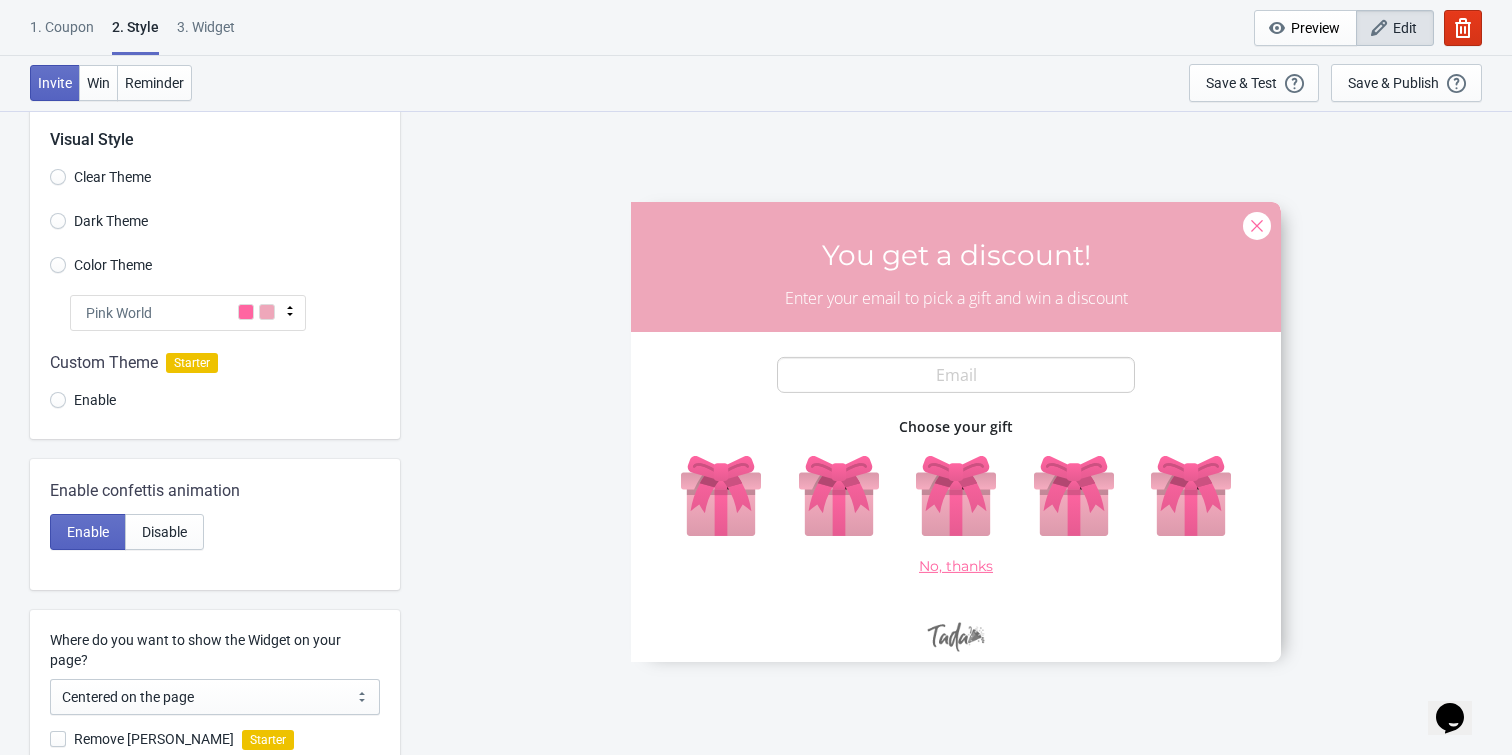 click at bounding box center (246, 312) 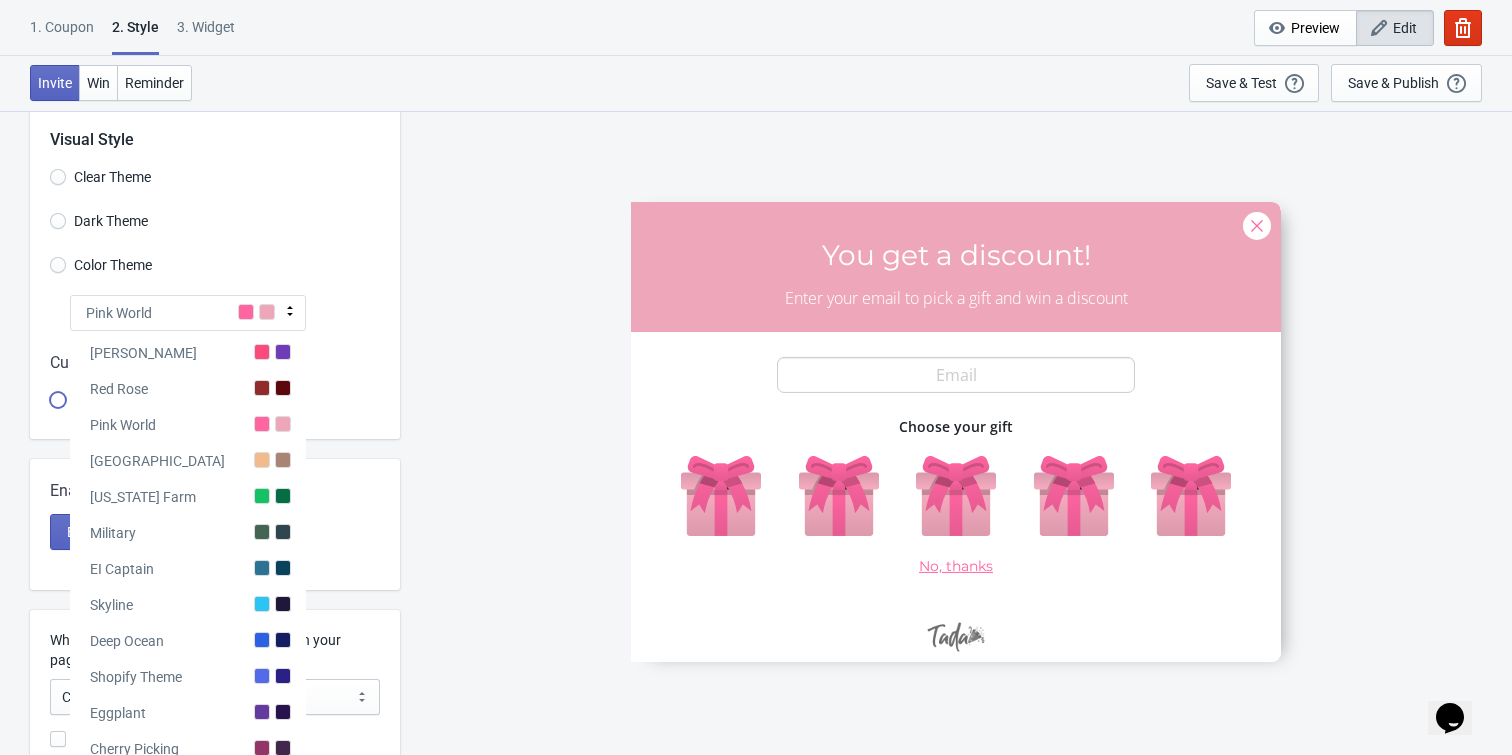 click on "Enable" at bounding box center (58, 410) 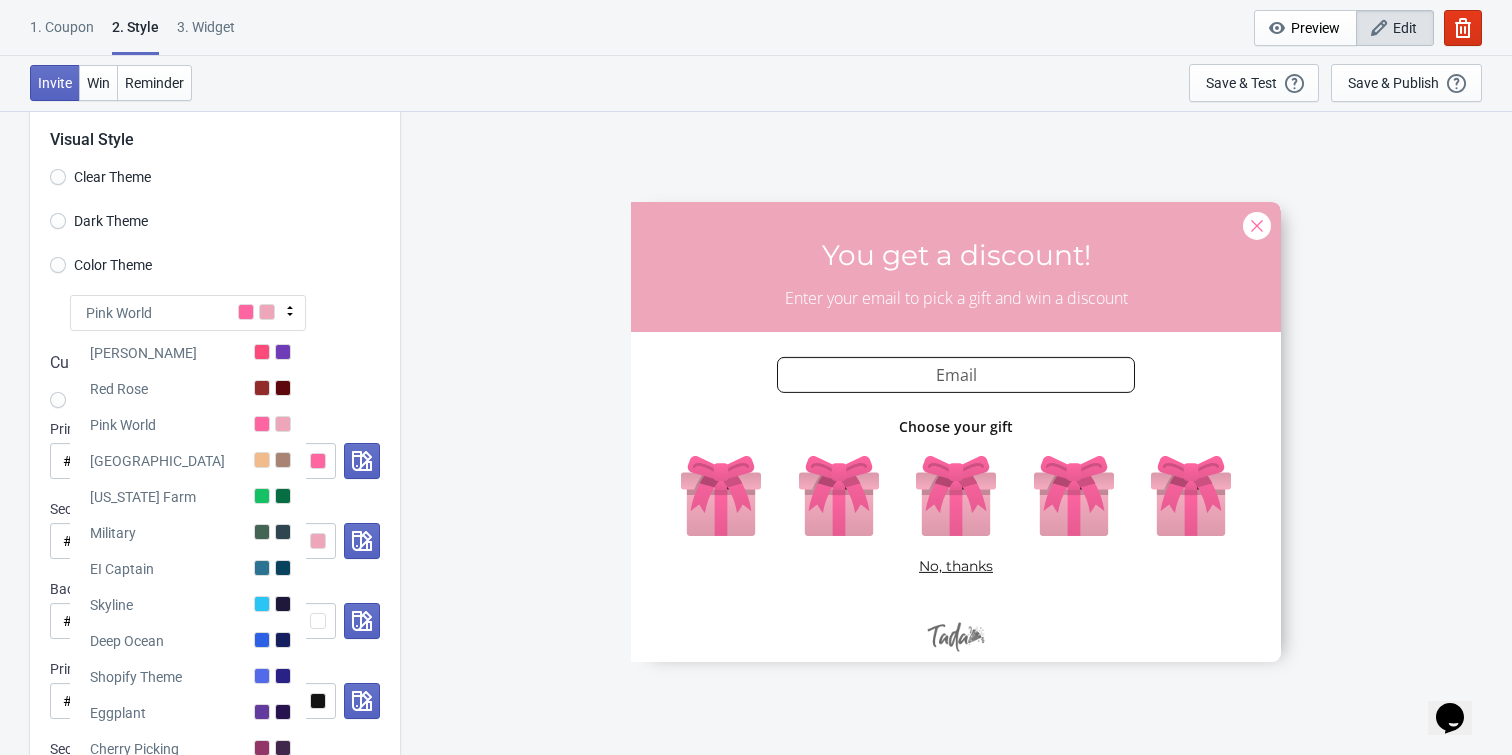 click on "SASDERWERT3H You get a discount! Enter your email to pick a gift and win a discount email-input Choose your gift No, thanks" at bounding box center (956, 432) 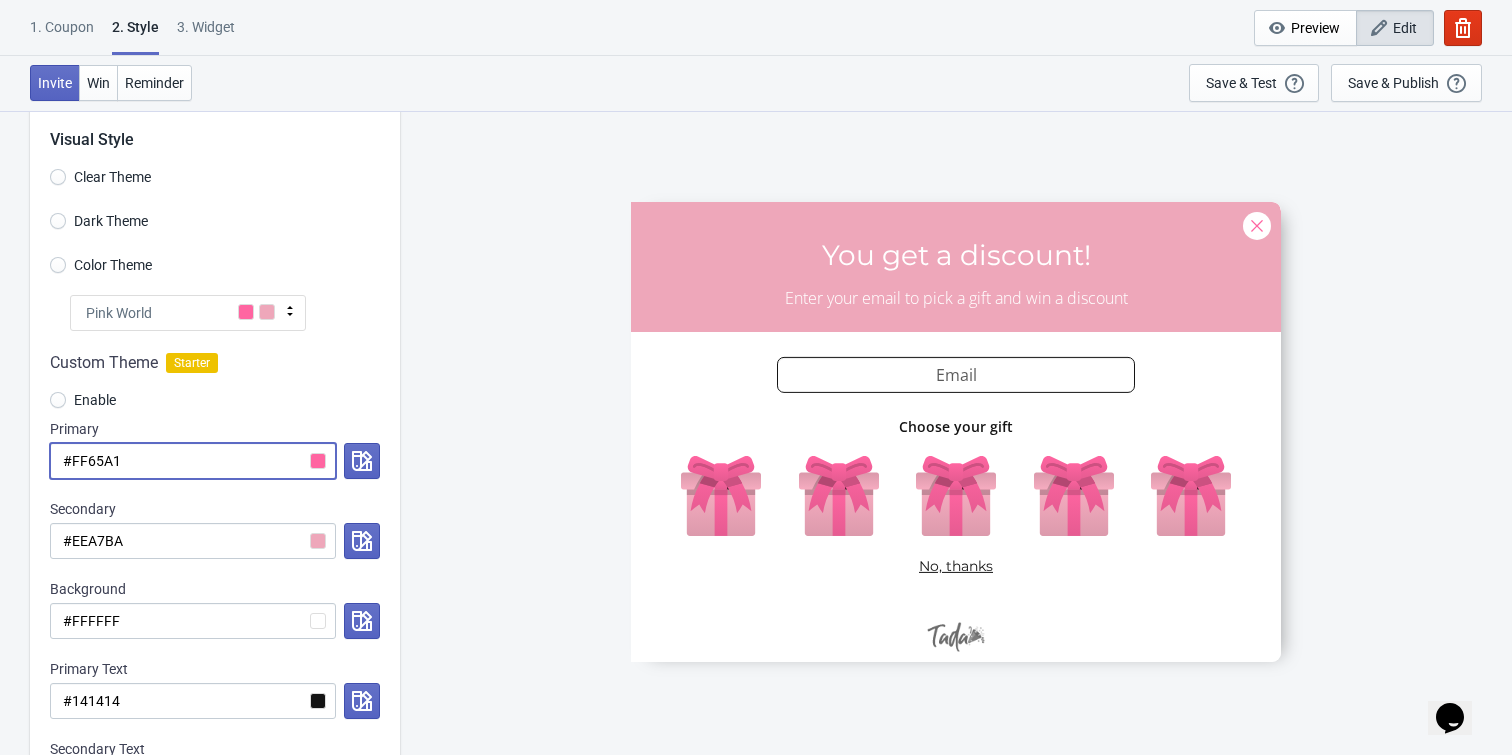 click on "#FF65A1" at bounding box center (193, 461) 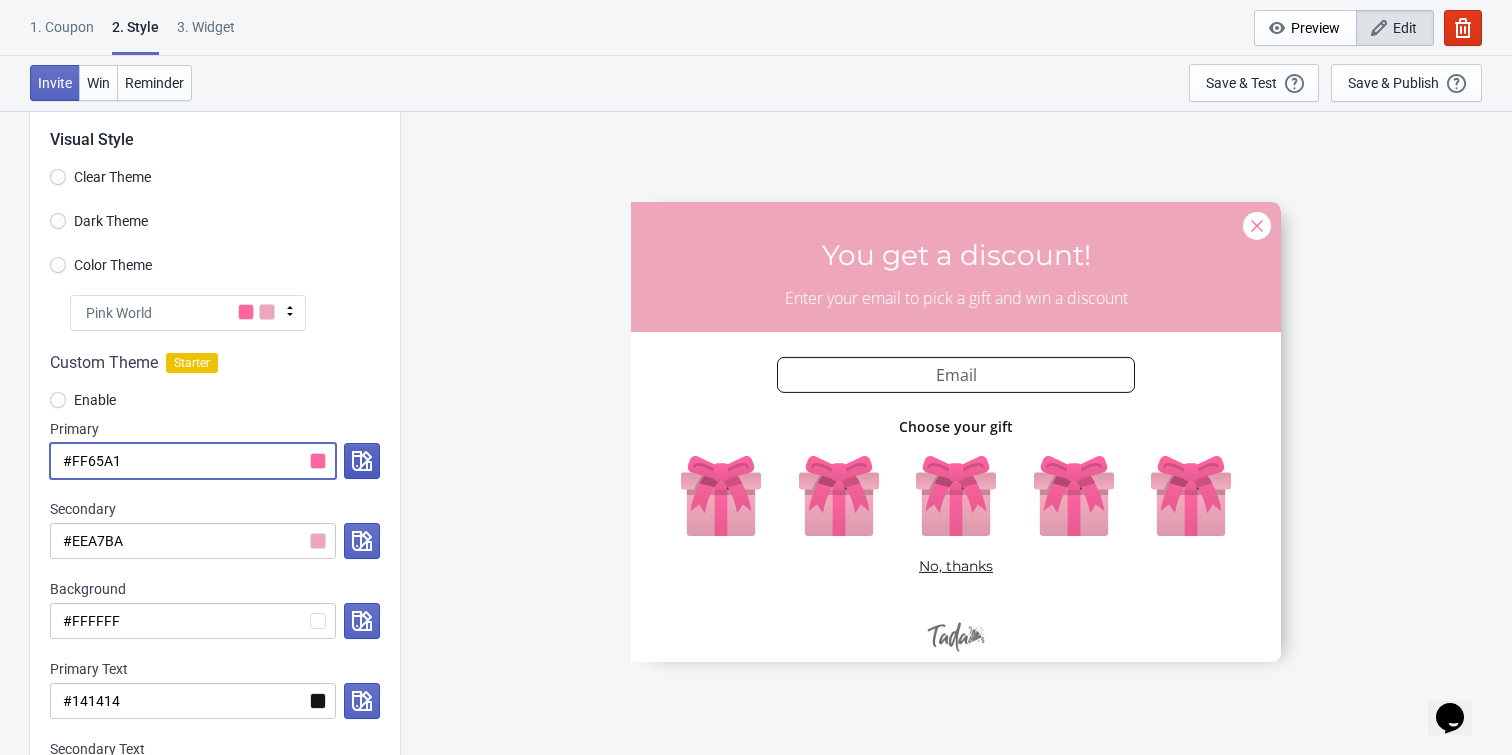 click 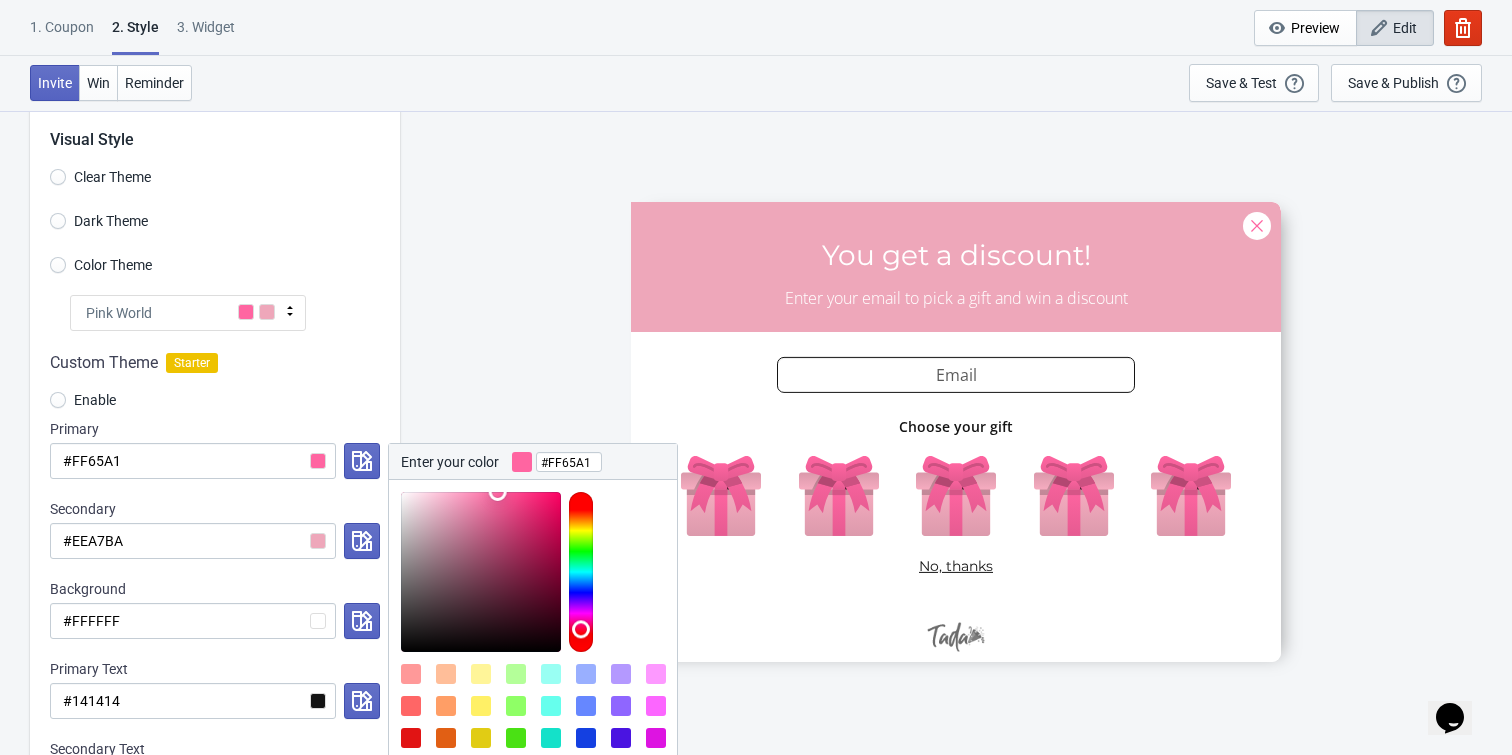 click at bounding box center [656, 674] 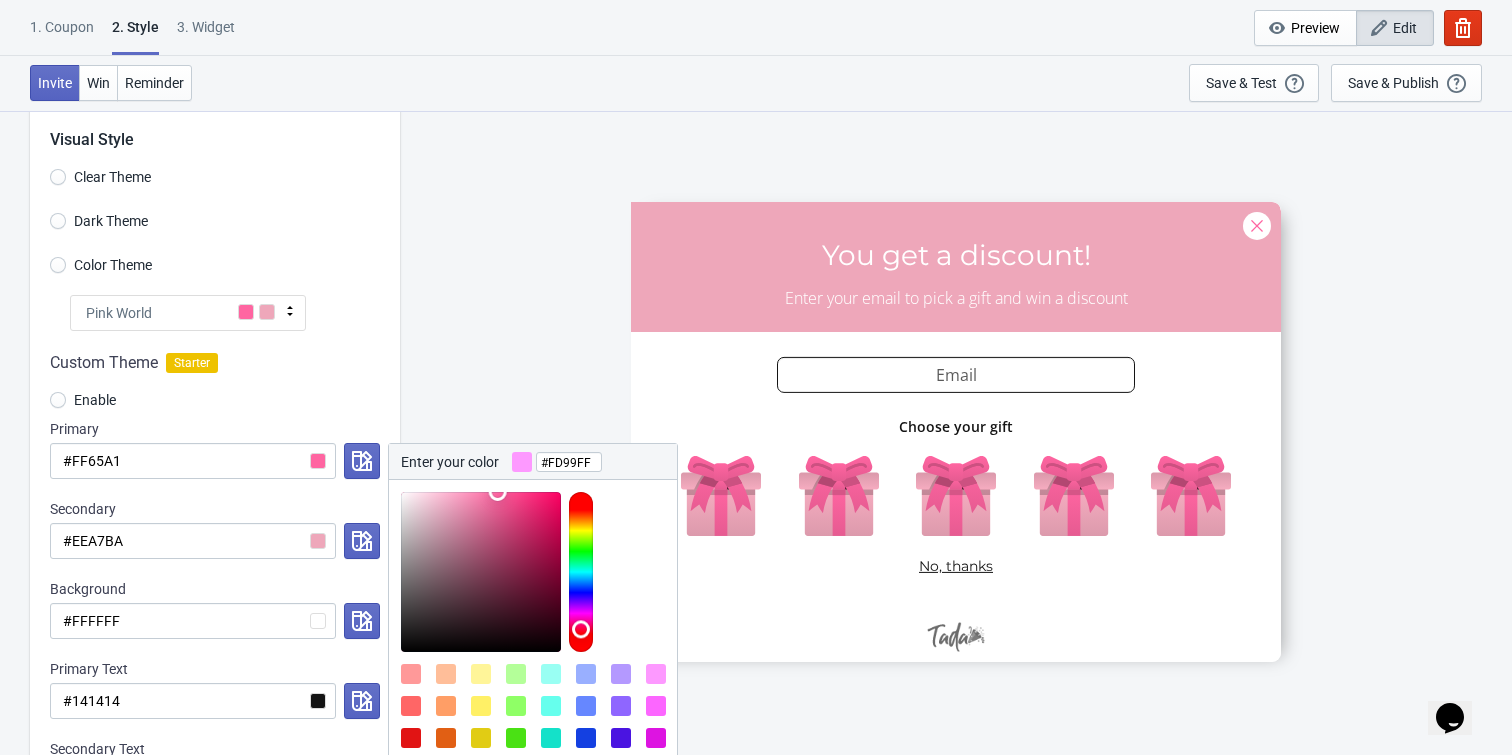 click at bounding box center (656, 706) 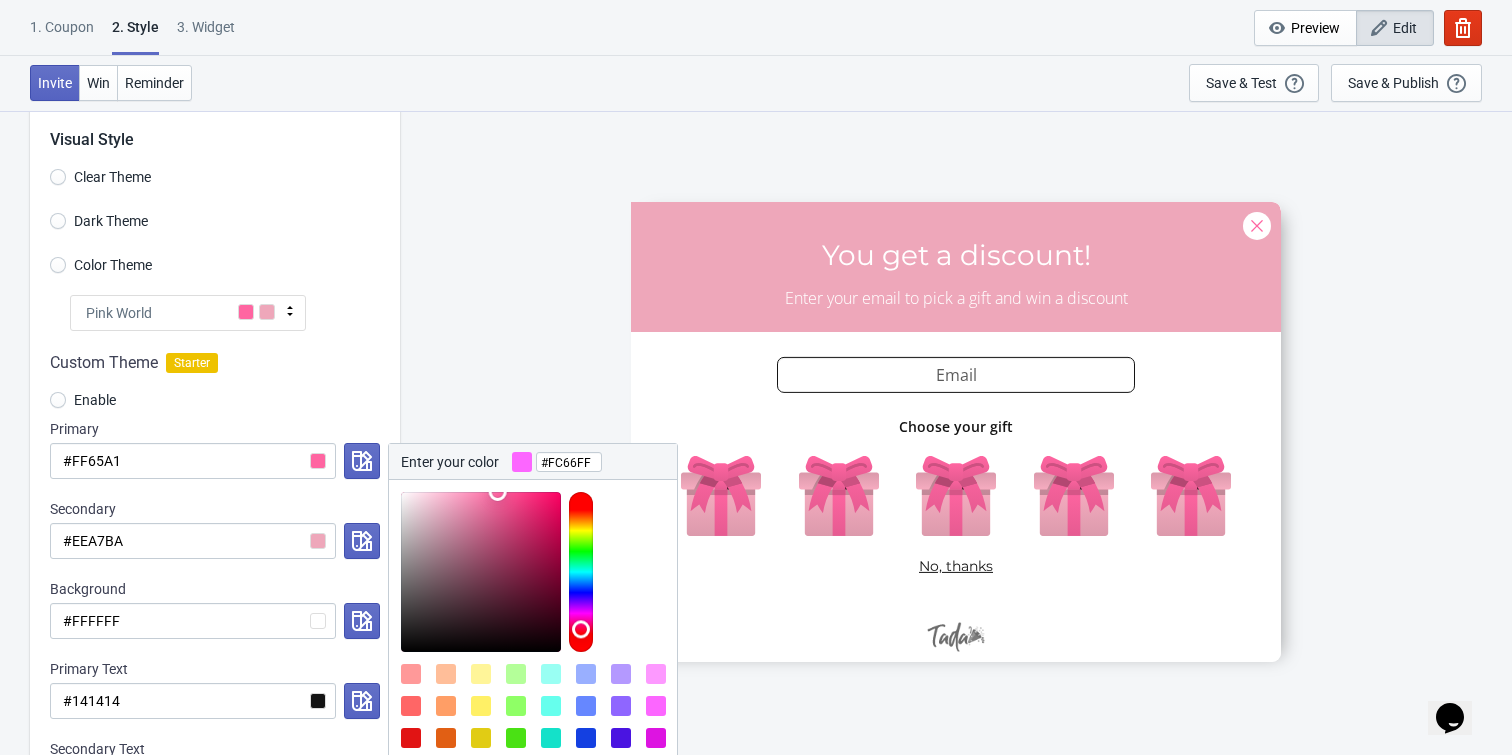 click at bounding box center [656, 674] 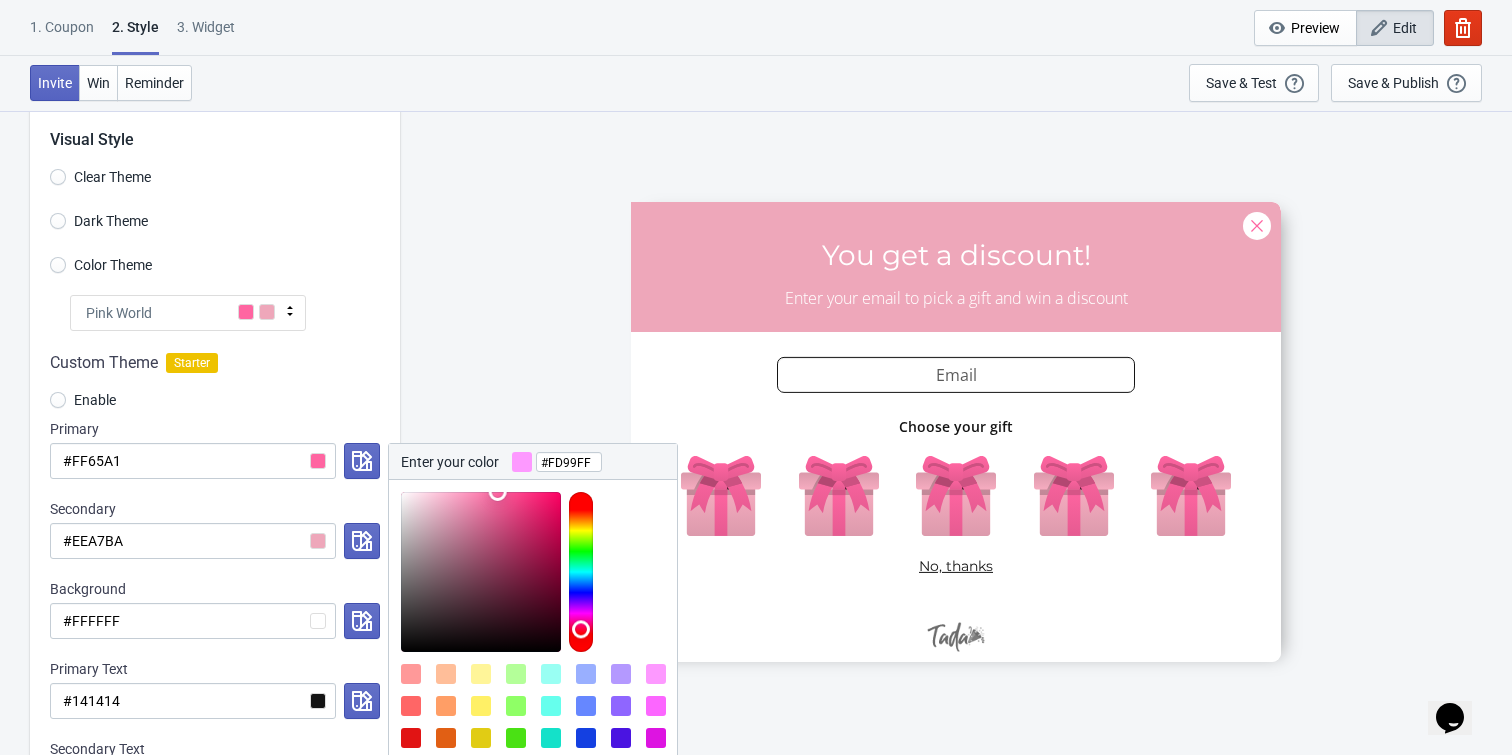 click at bounding box center (656, 706) 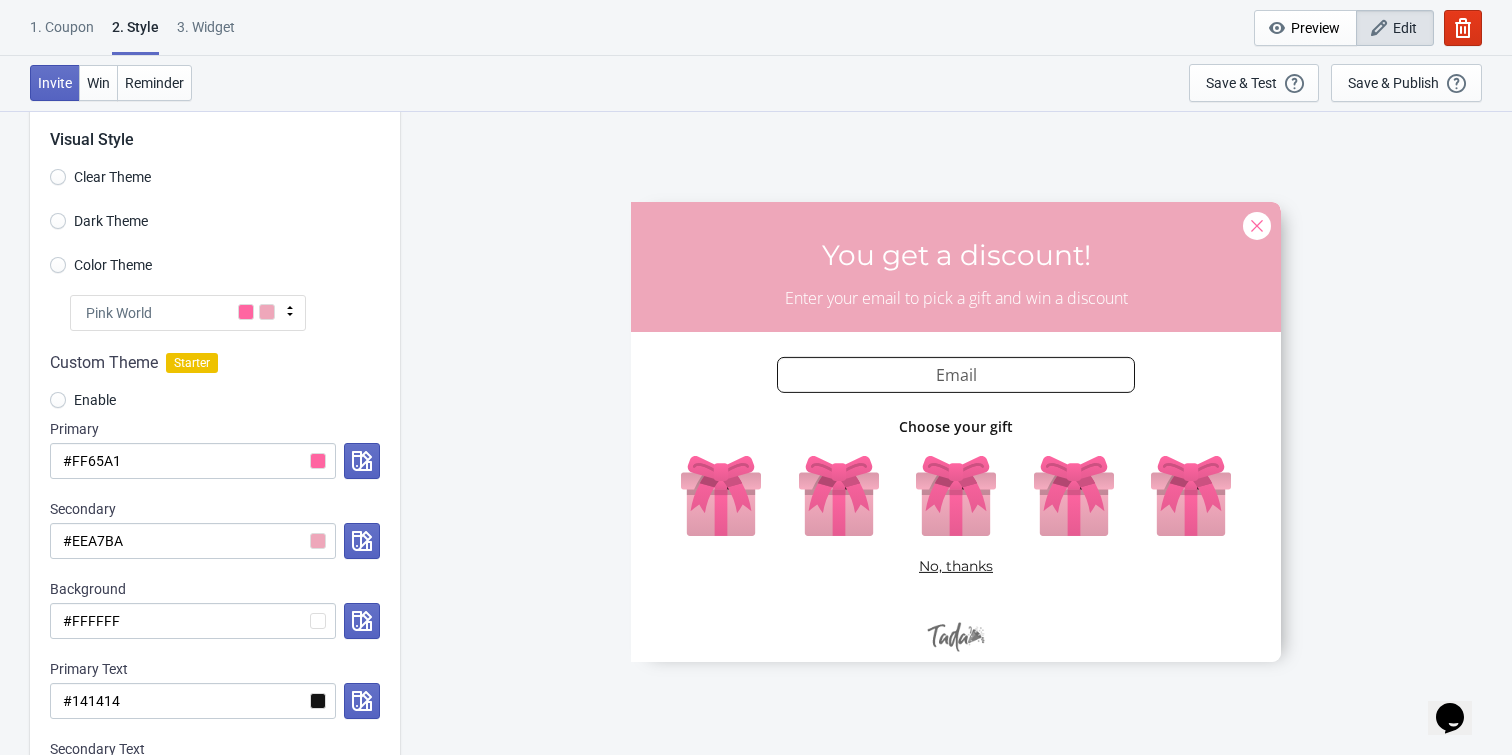 click on "SASDERWERT3H You get a discount! Enter your email to pick a gift and win a discount email-input Choose your gift No, thanks" at bounding box center (956, 432) 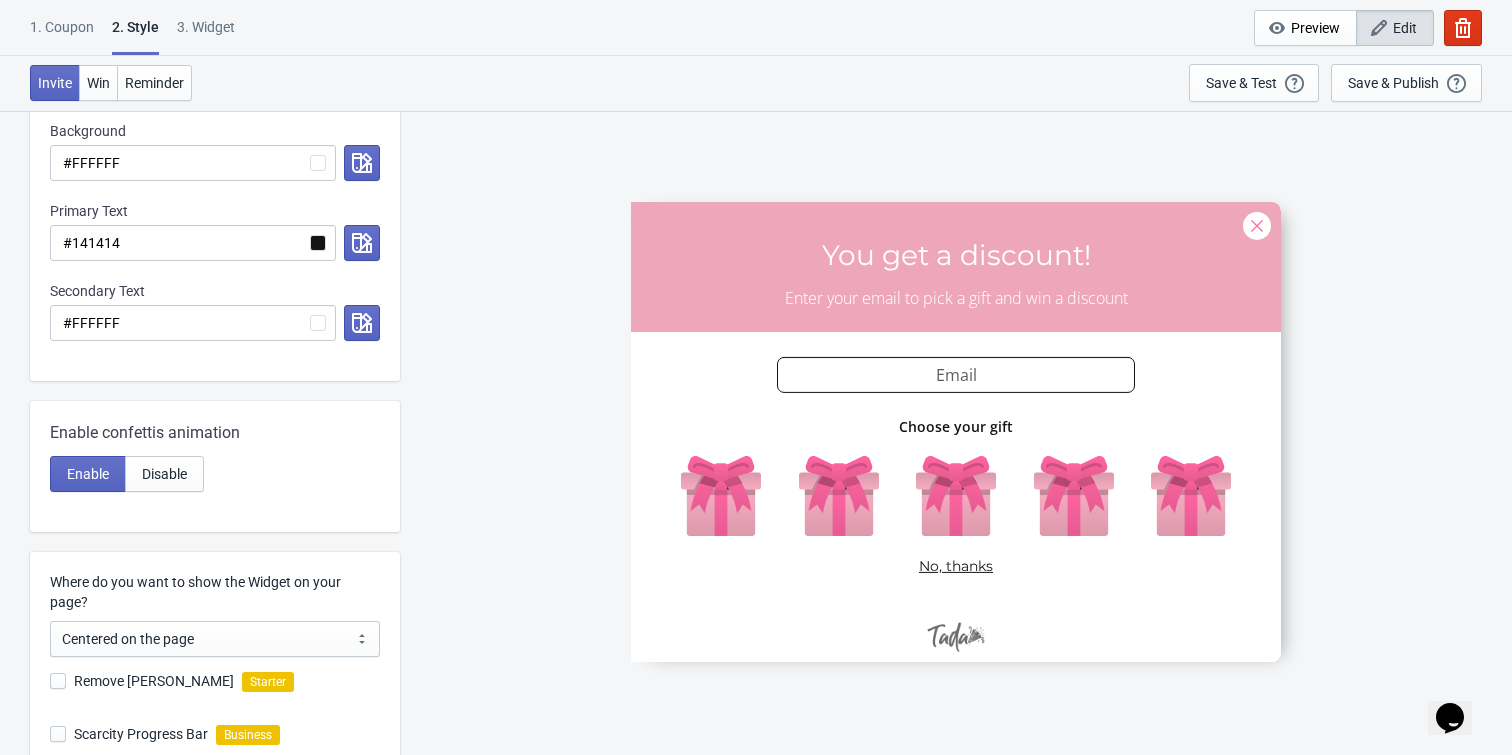 scroll, scrollTop: 514, scrollLeft: 0, axis: vertical 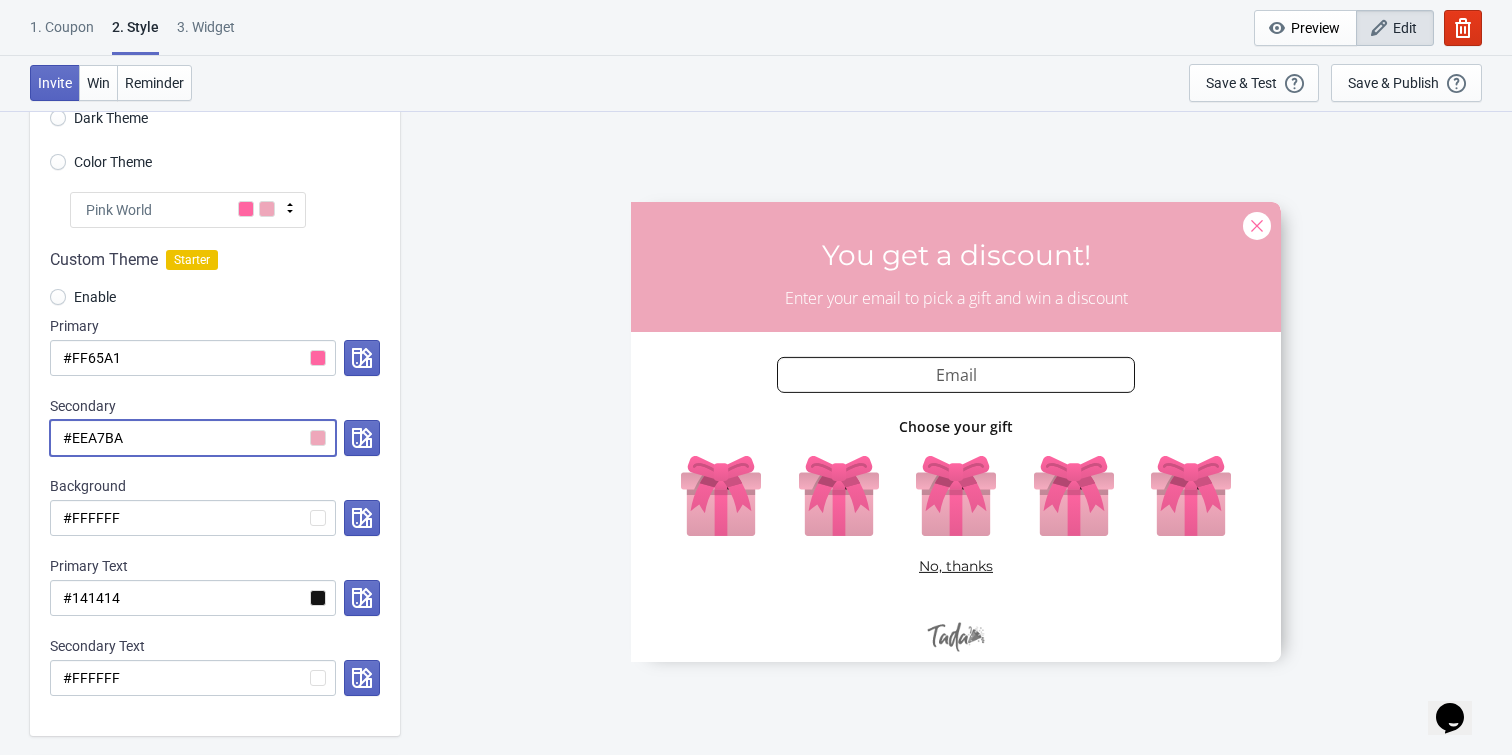 click on "#EEA7BA" at bounding box center (193, 438) 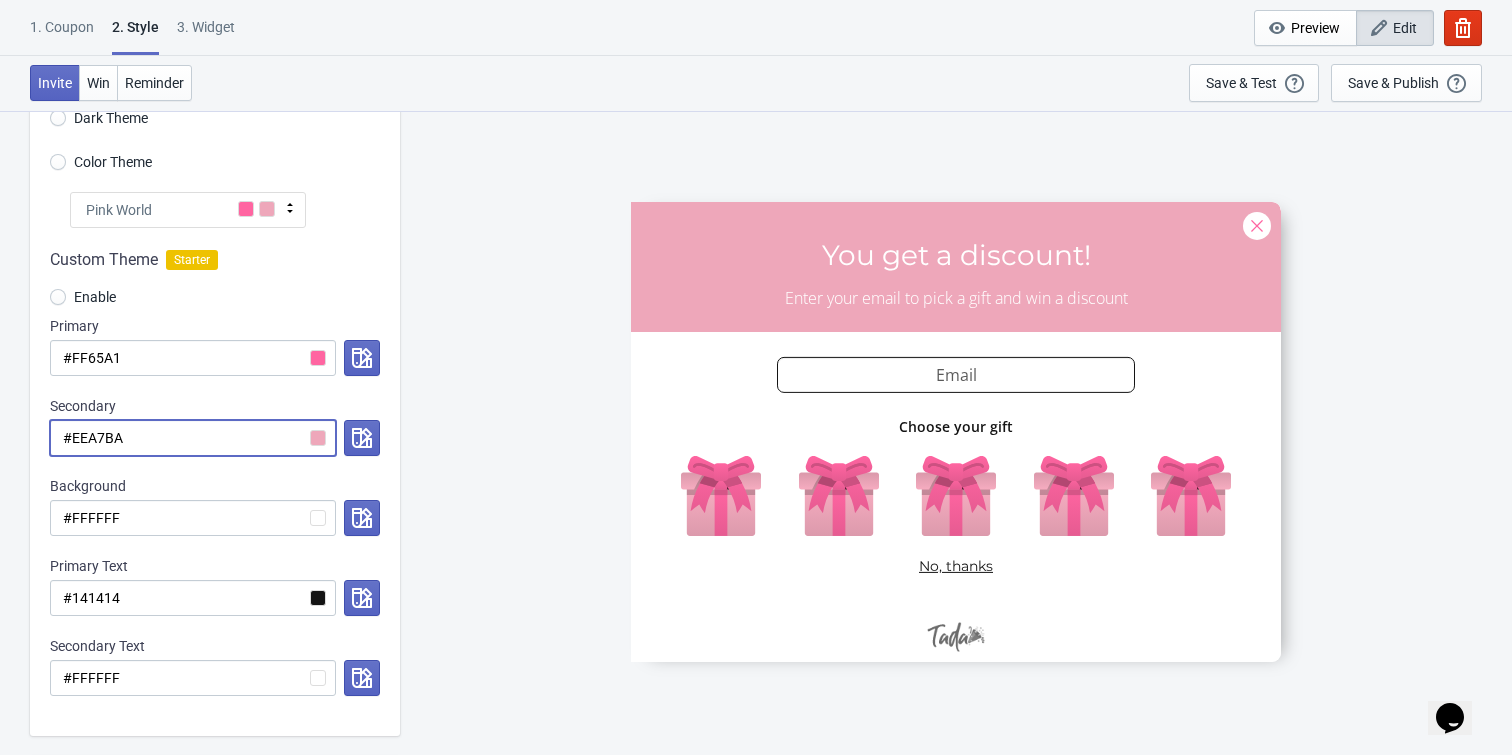 radio on "true" 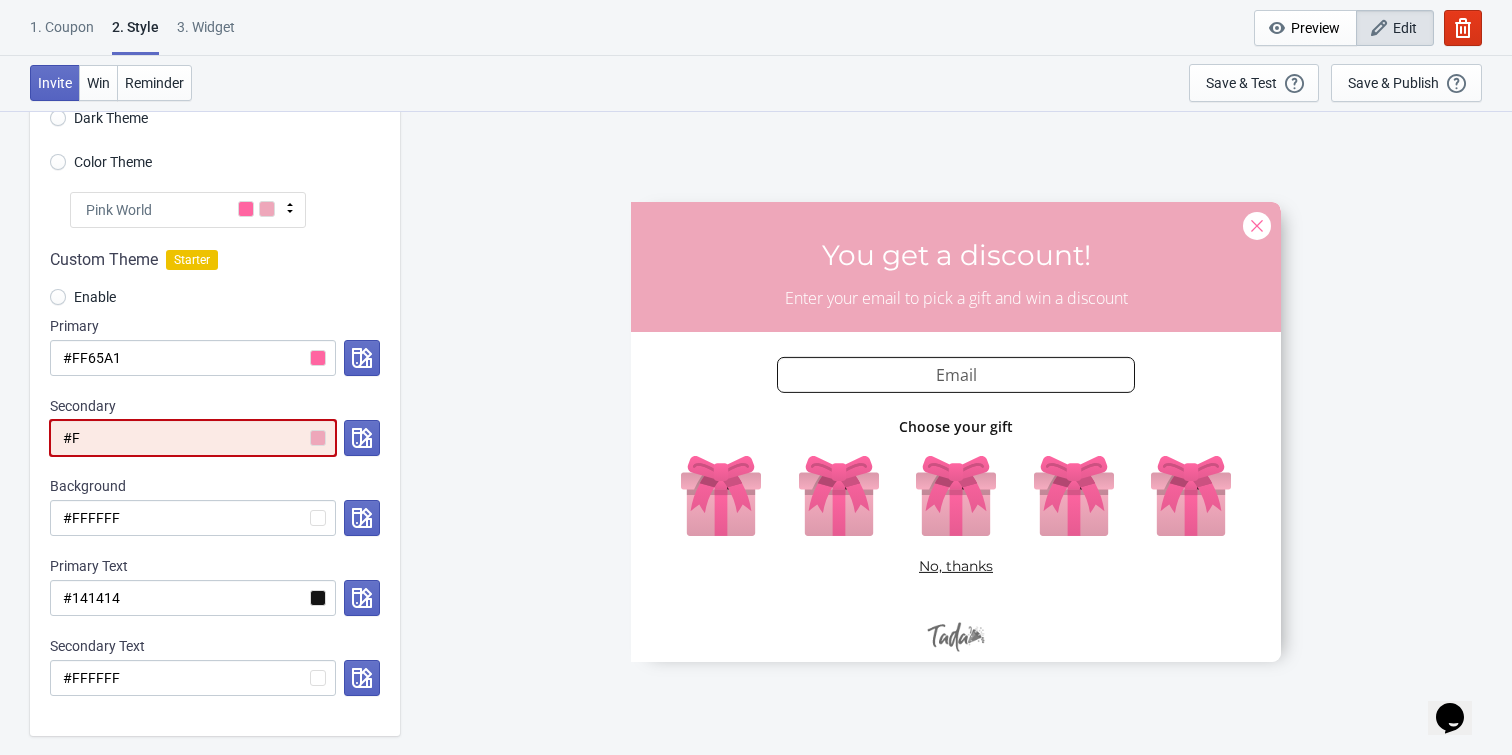 type on "#FF" 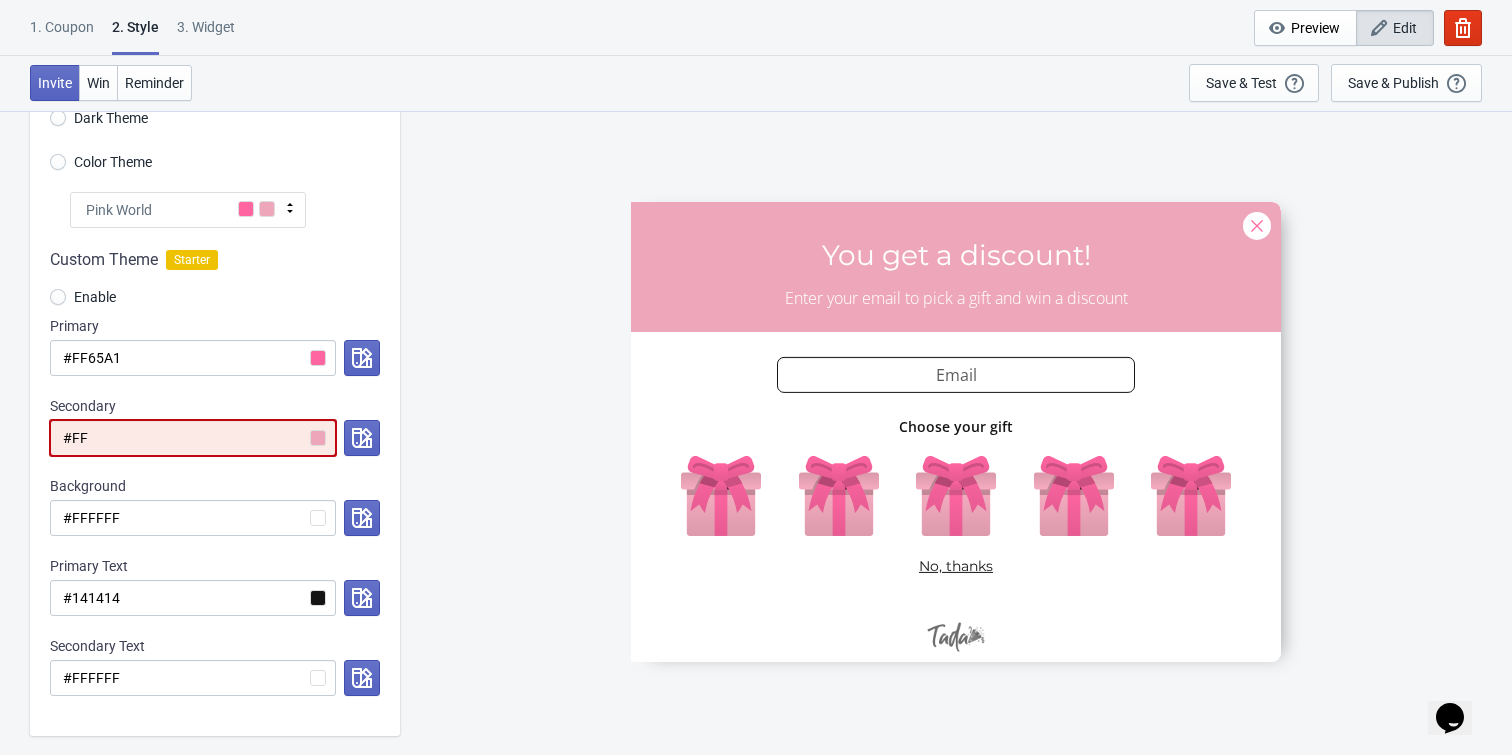 radio on "true" 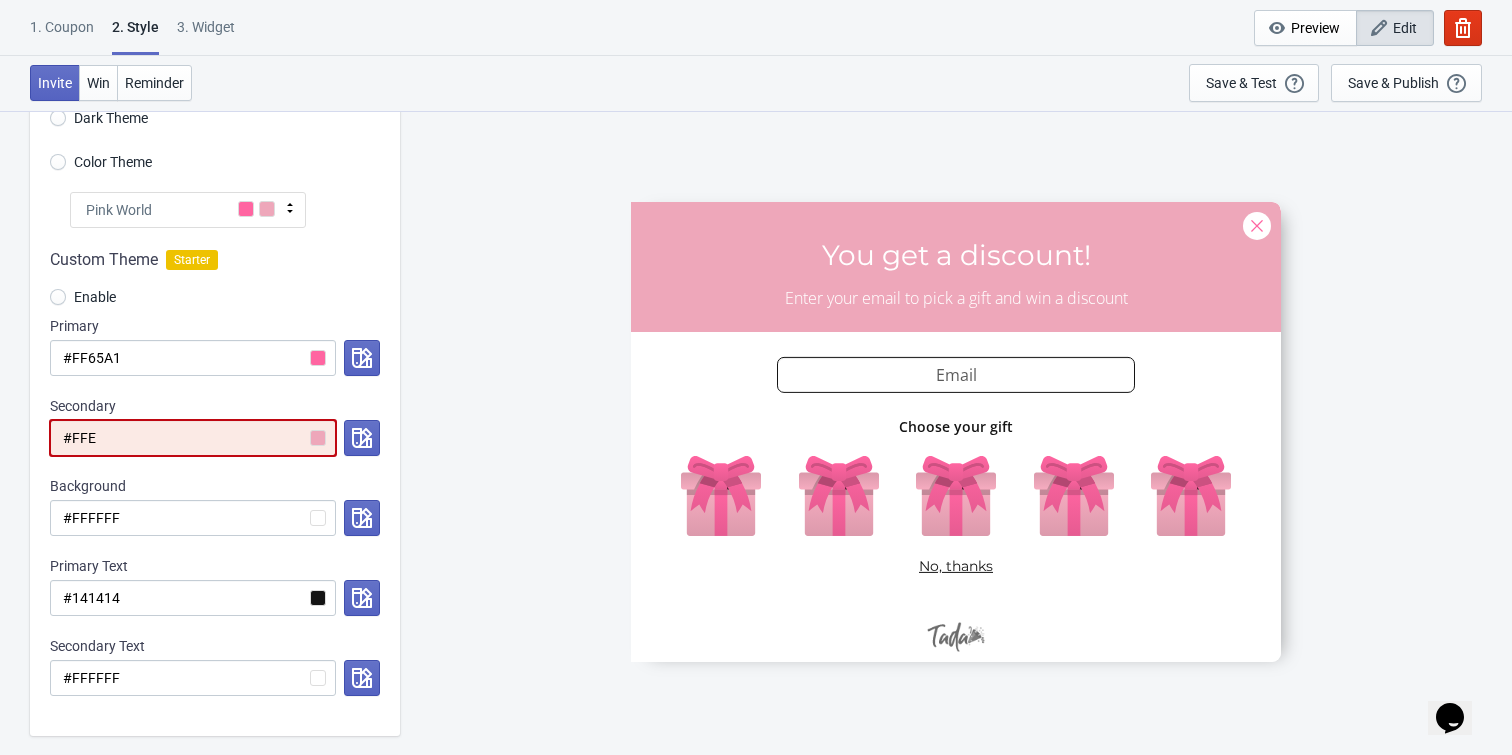 radio on "true" 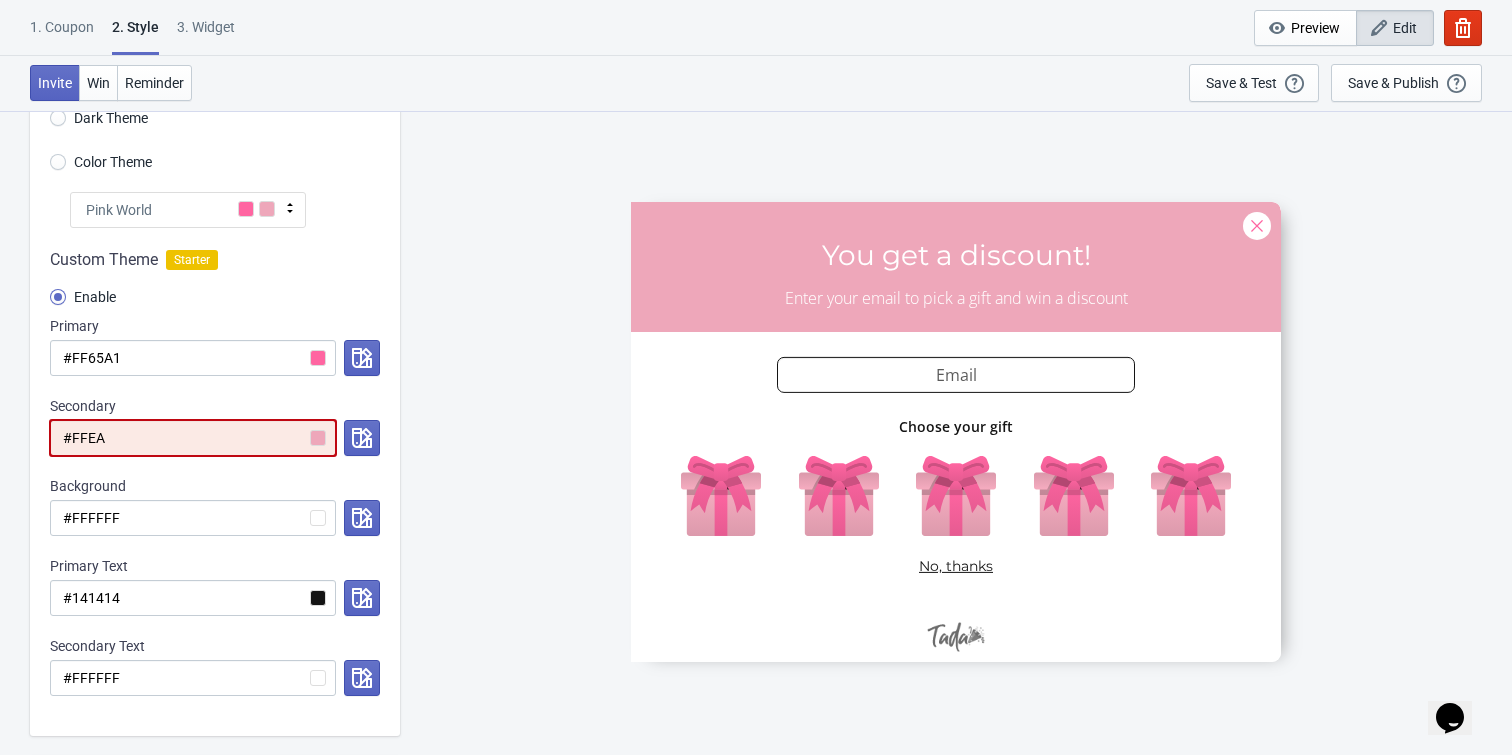 radio on "true" 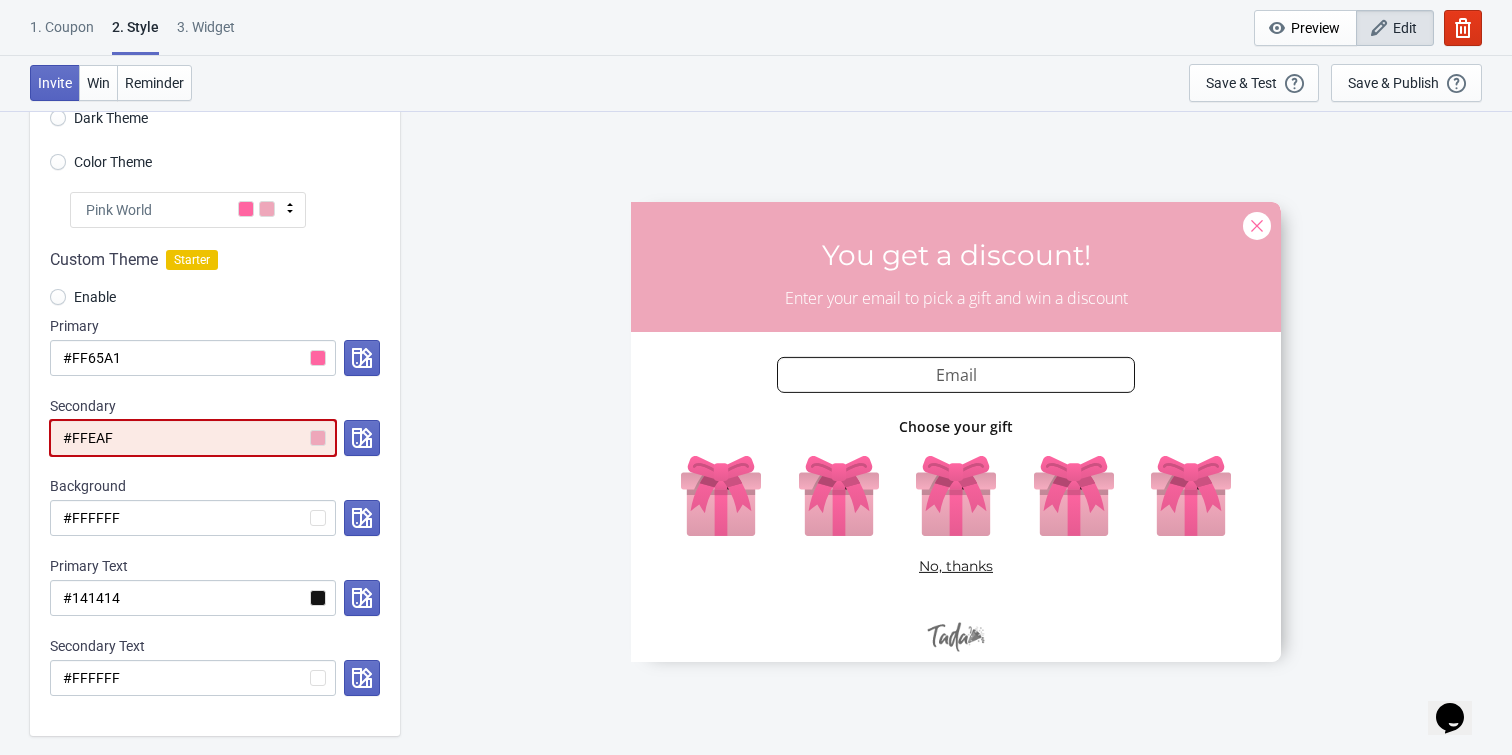 radio on "true" 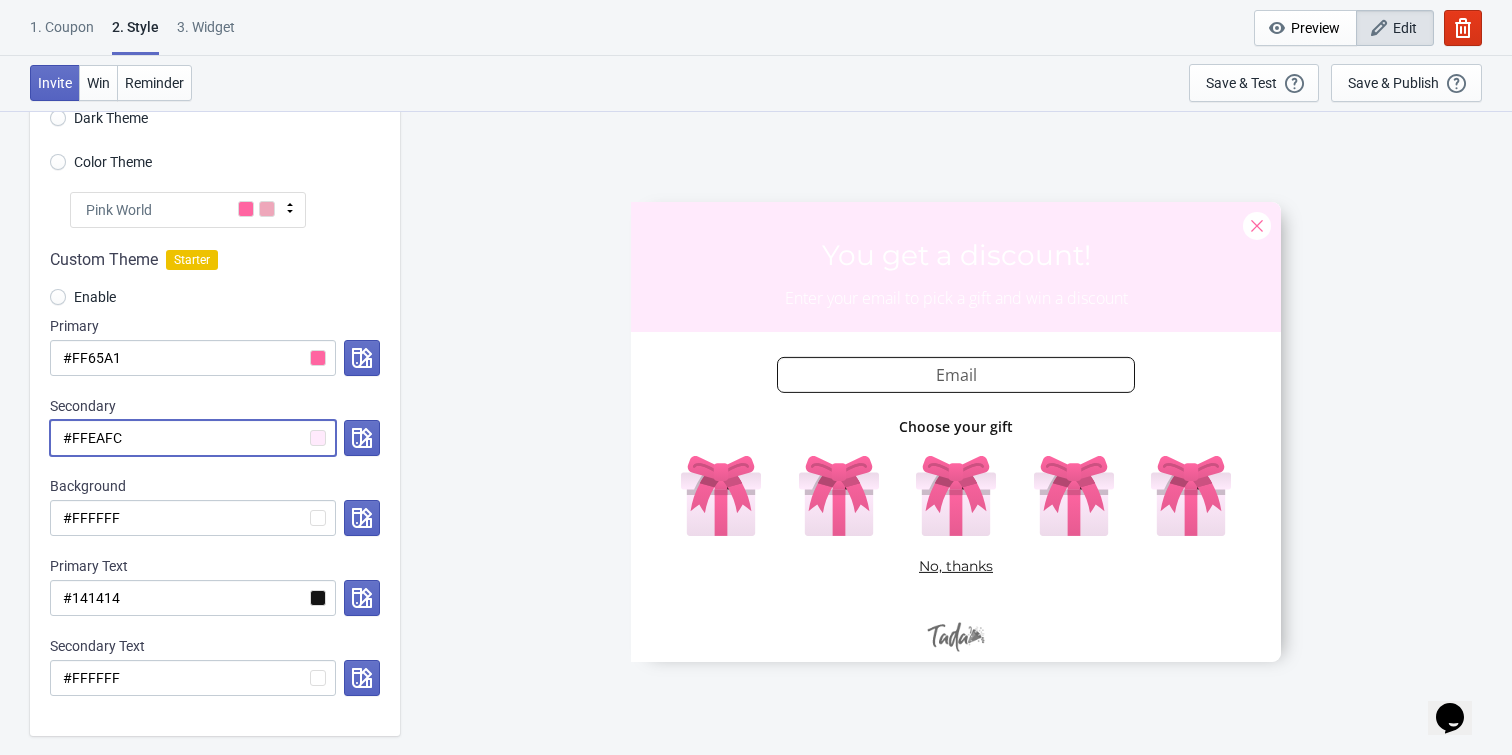 click on "#FFEAFC" at bounding box center [193, 438] 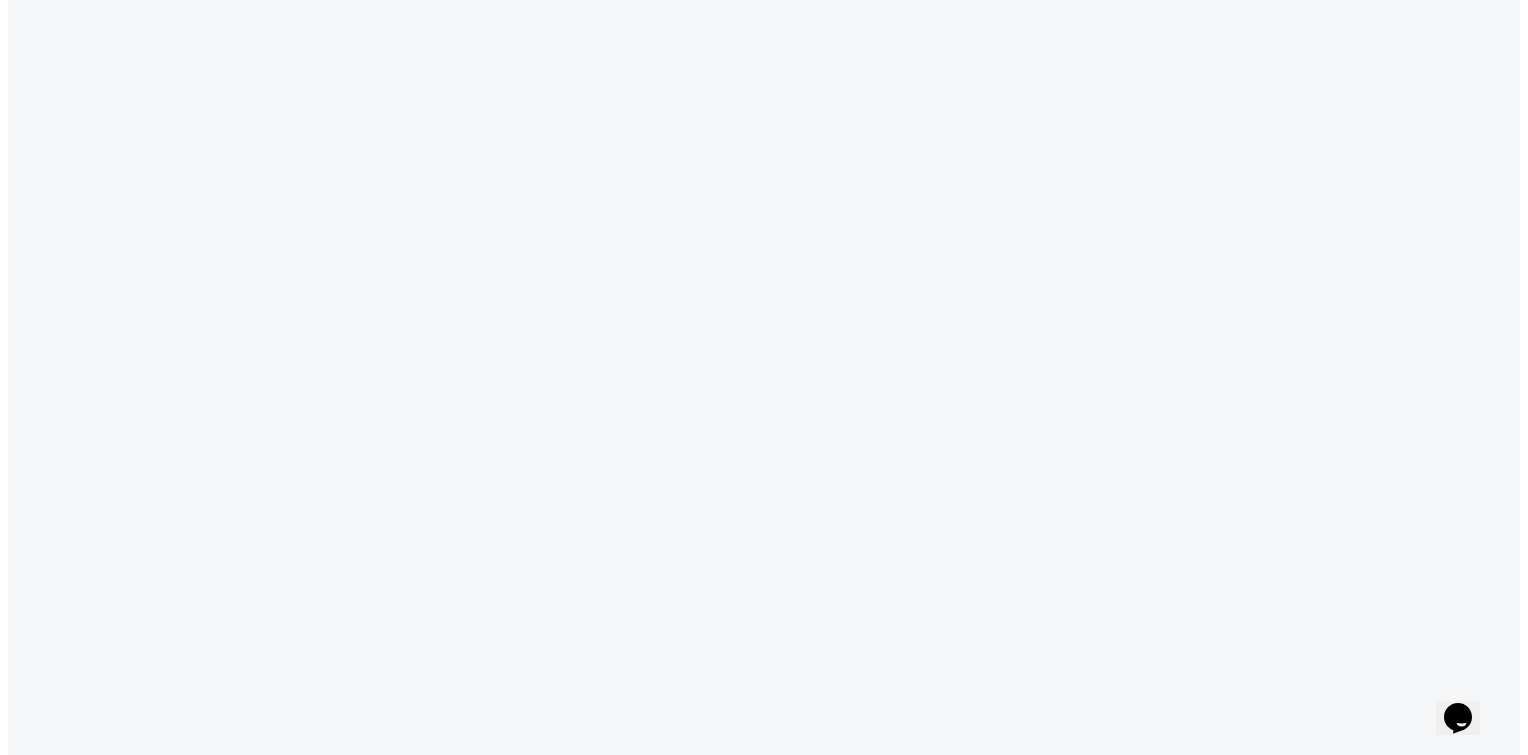 scroll, scrollTop: 0, scrollLeft: 0, axis: both 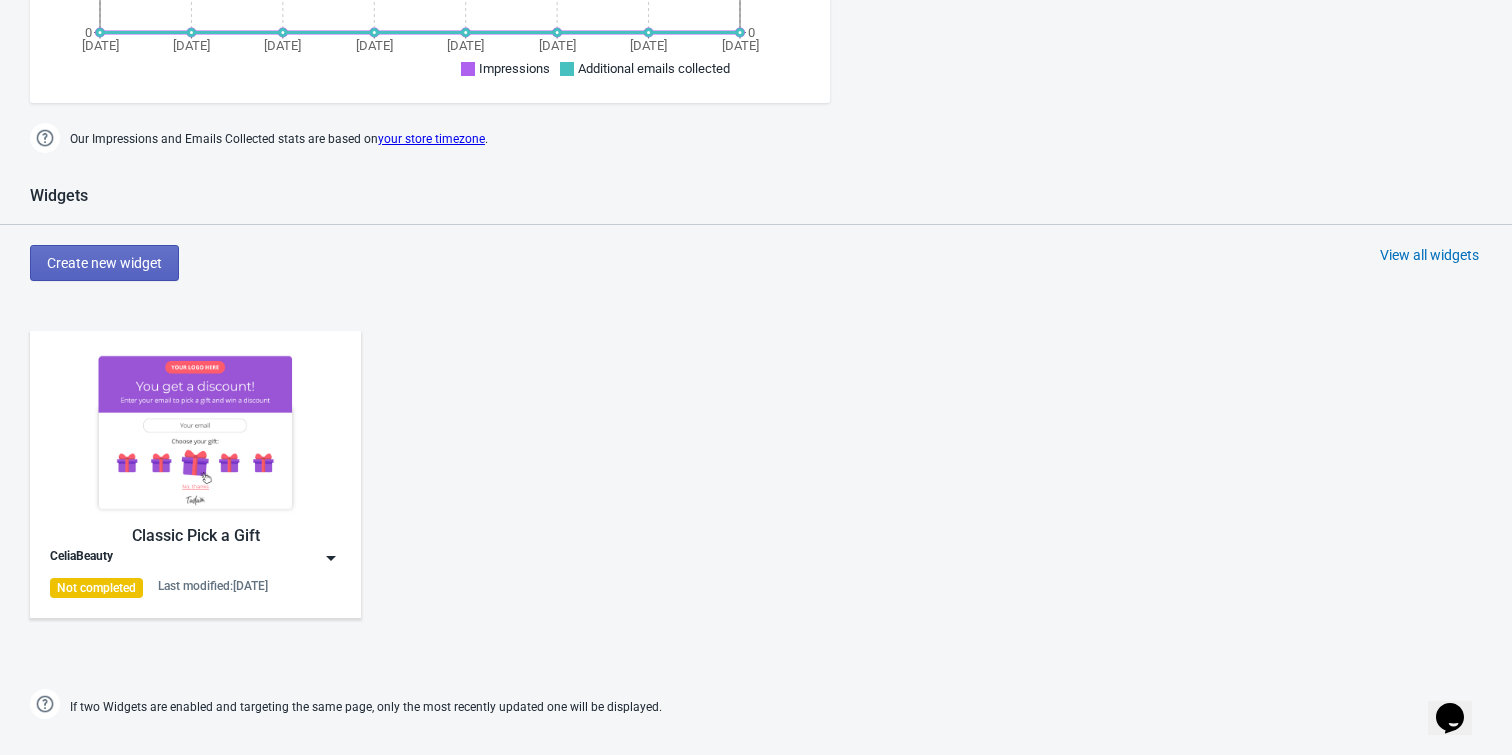click at bounding box center [195, 432] 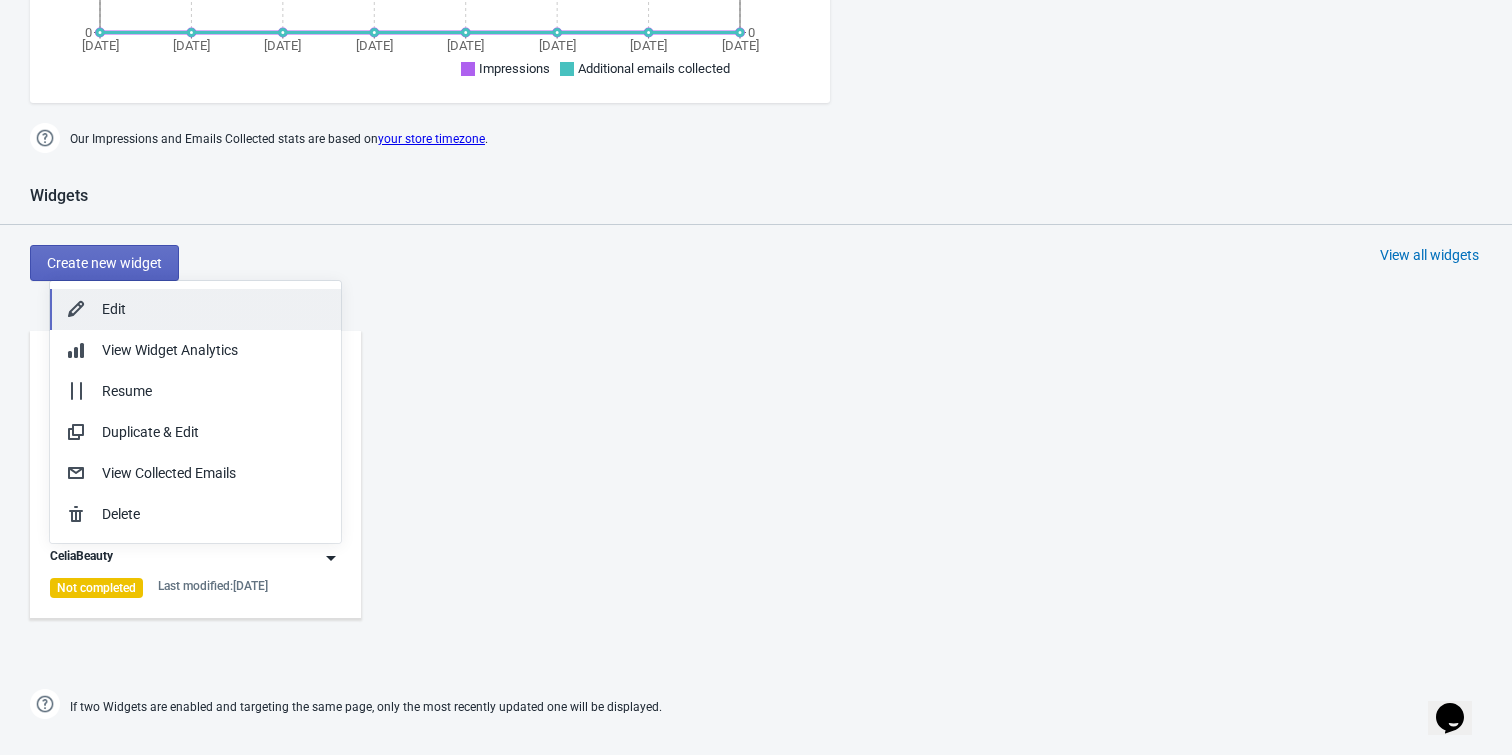 click on "Edit" at bounding box center [213, 309] 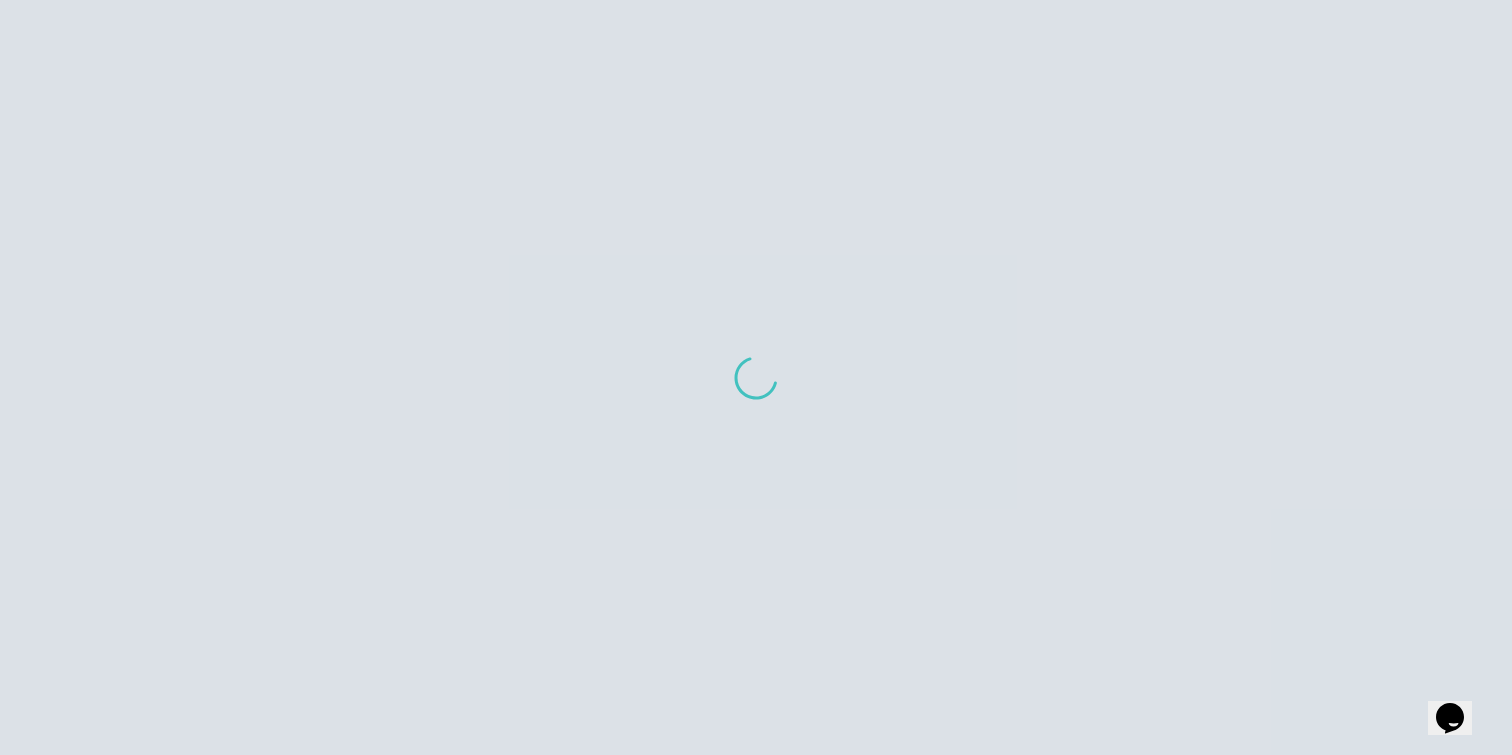 scroll, scrollTop: 0, scrollLeft: 0, axis: both 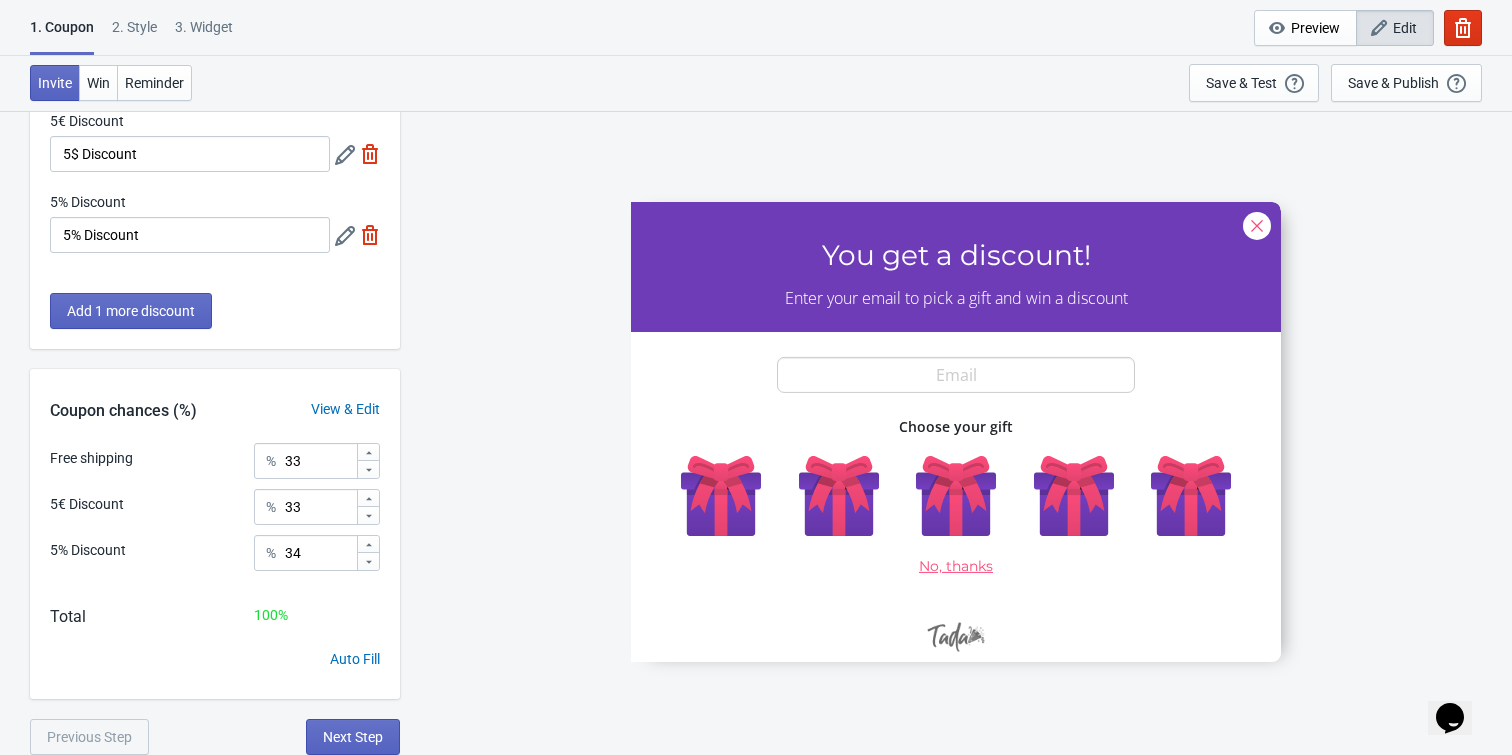 click on "2 . Style" at bounding box center (134, 34) 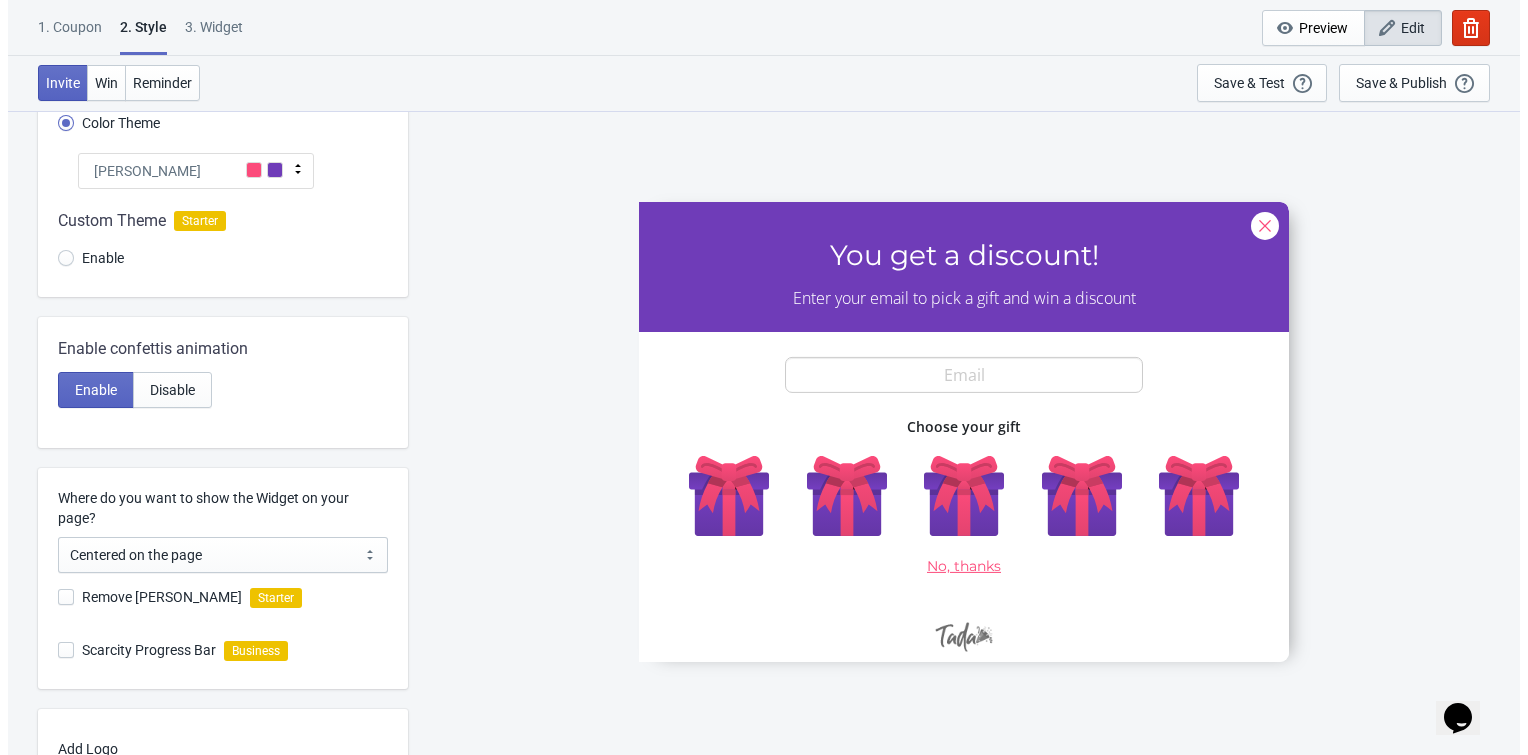 scroll, scrollTop: 0, scrollLeft: 0, axis: both 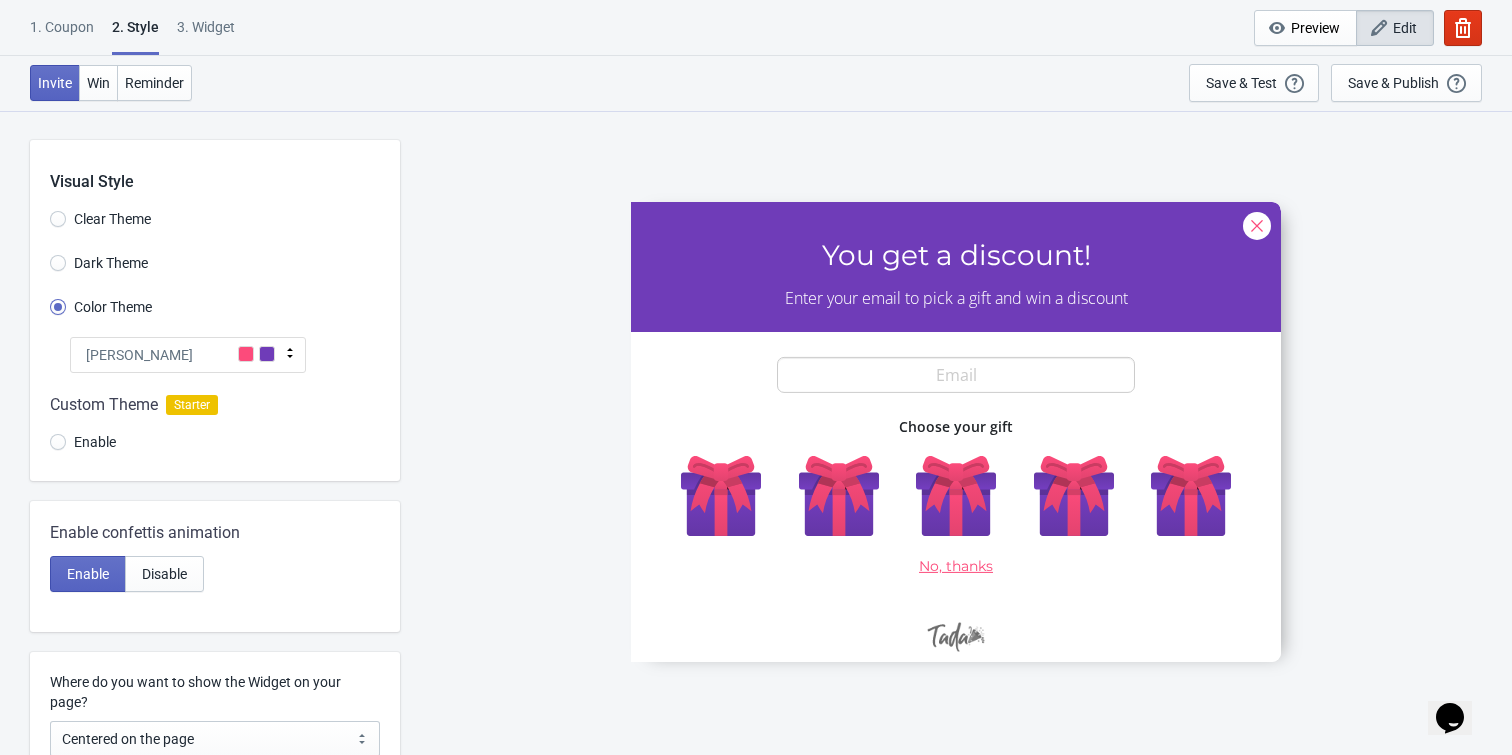 click on "Enable" at bounding box center (95, 442) 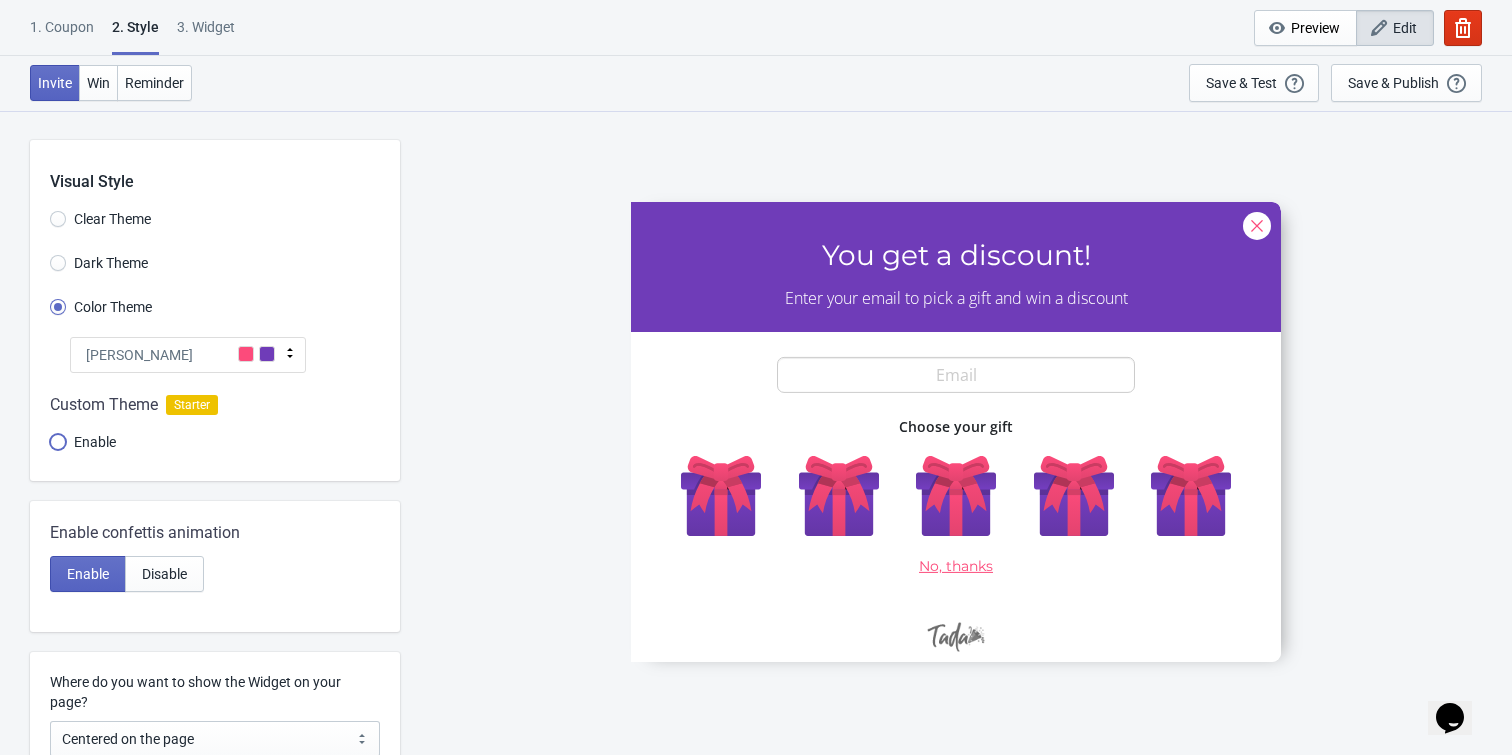 click on "Enable" at bounding box center [58, 452] 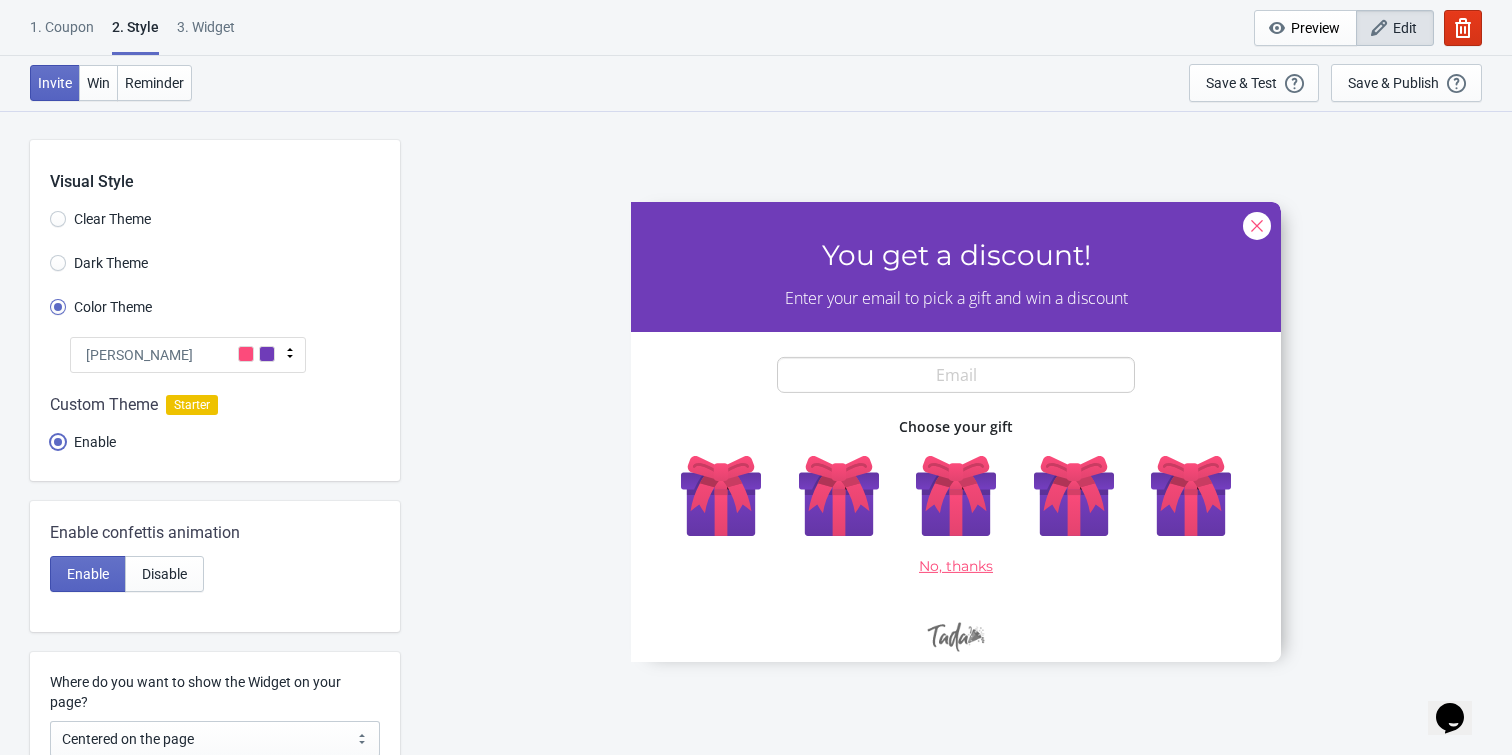 radio on "true" 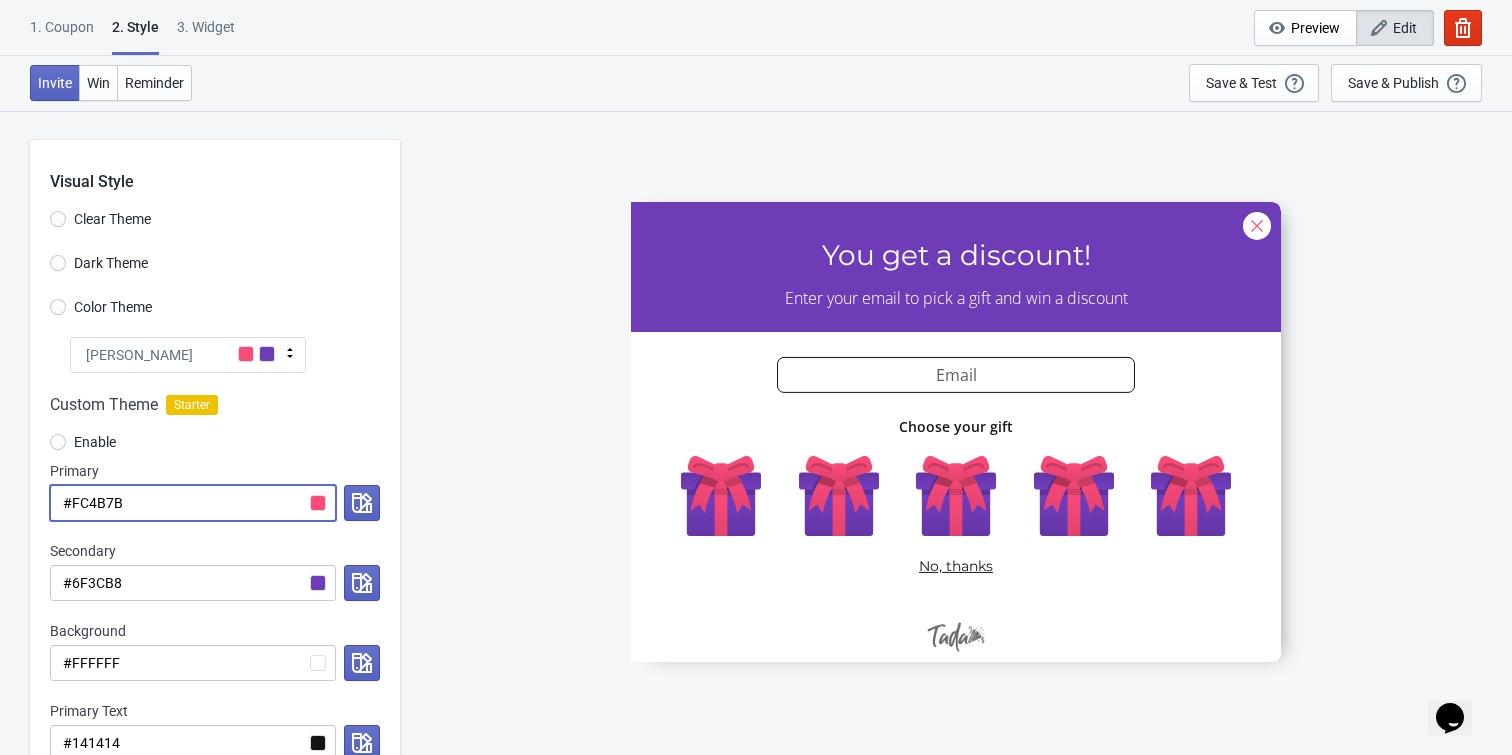 click on "#FC4B7B" at bounding box center [193, 503] 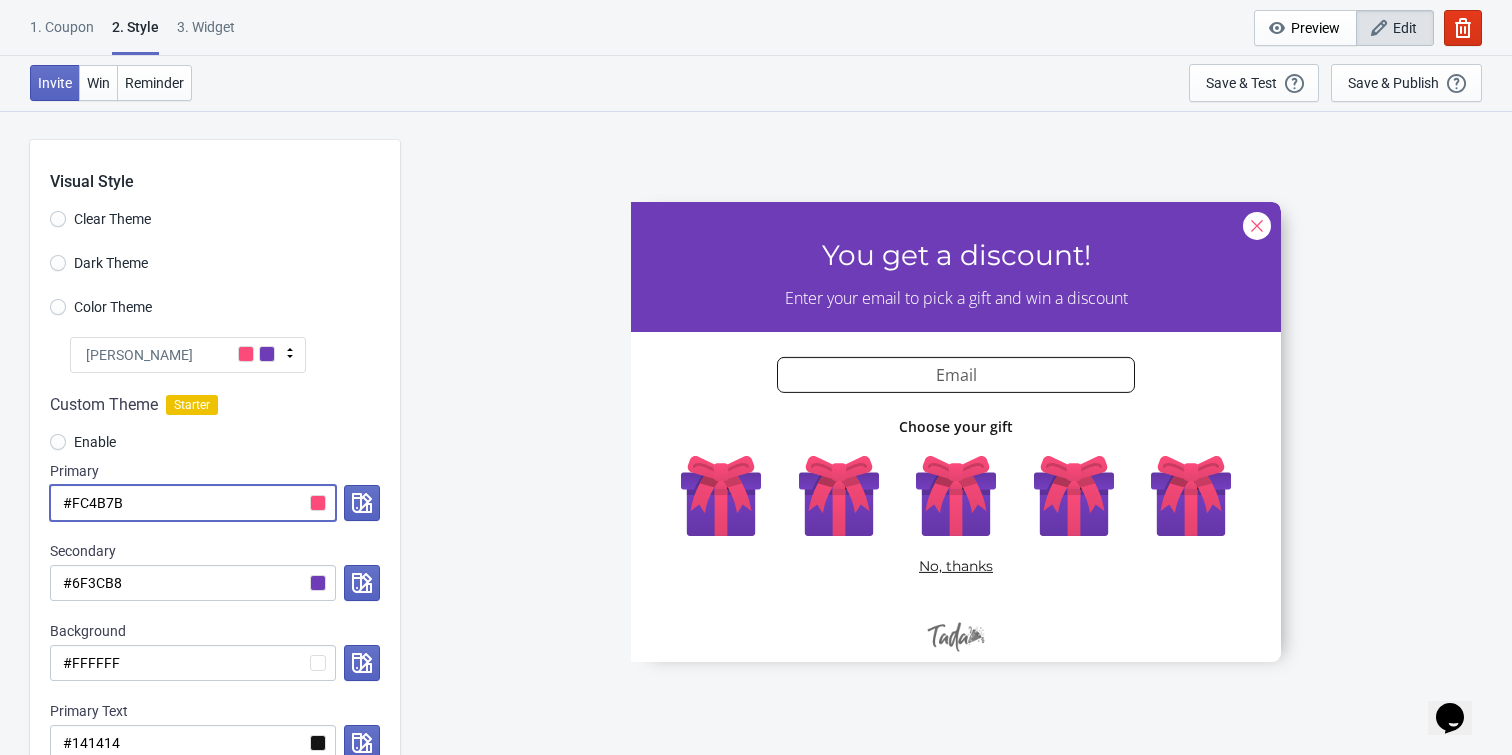 click on "#FC4B7B" at bounding box center (193, 503) 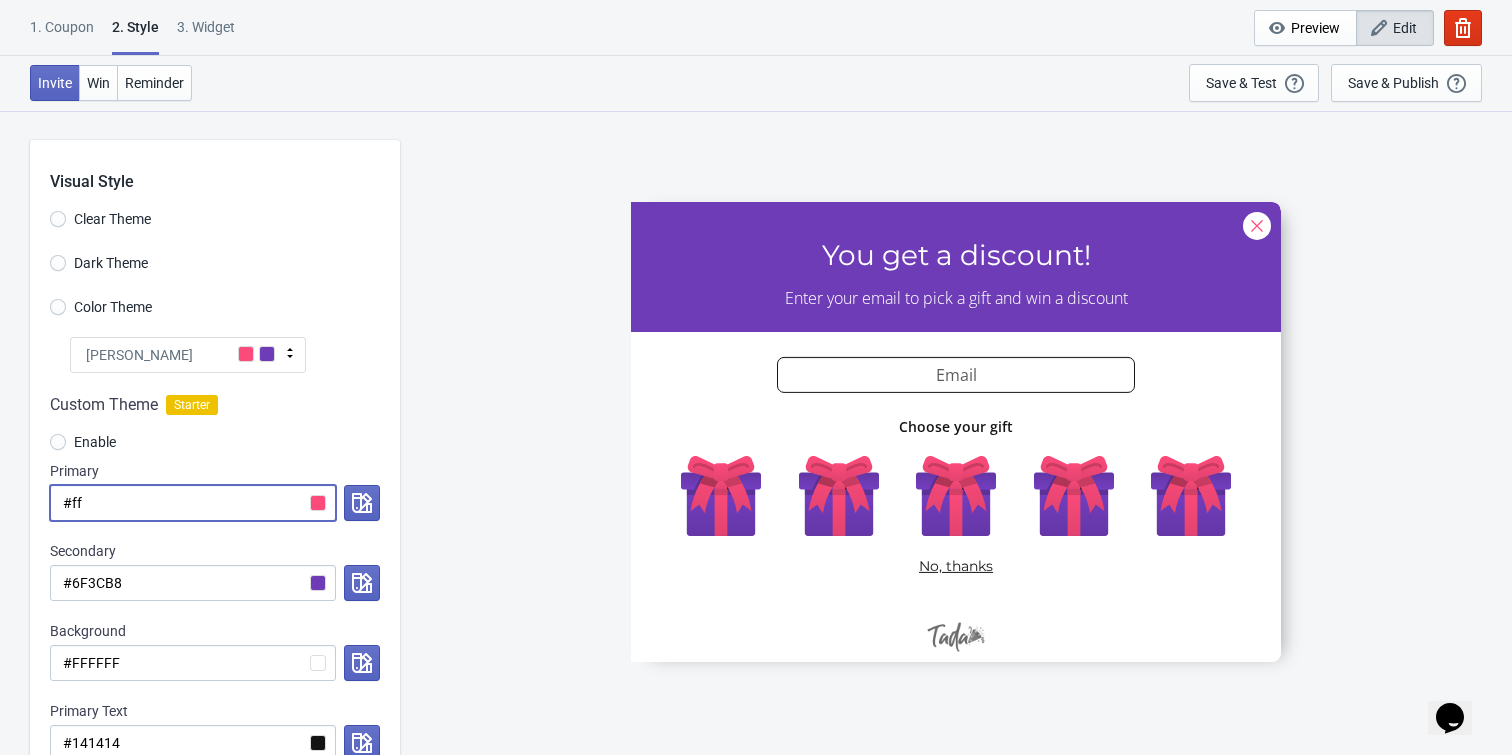 type on "#ffb" 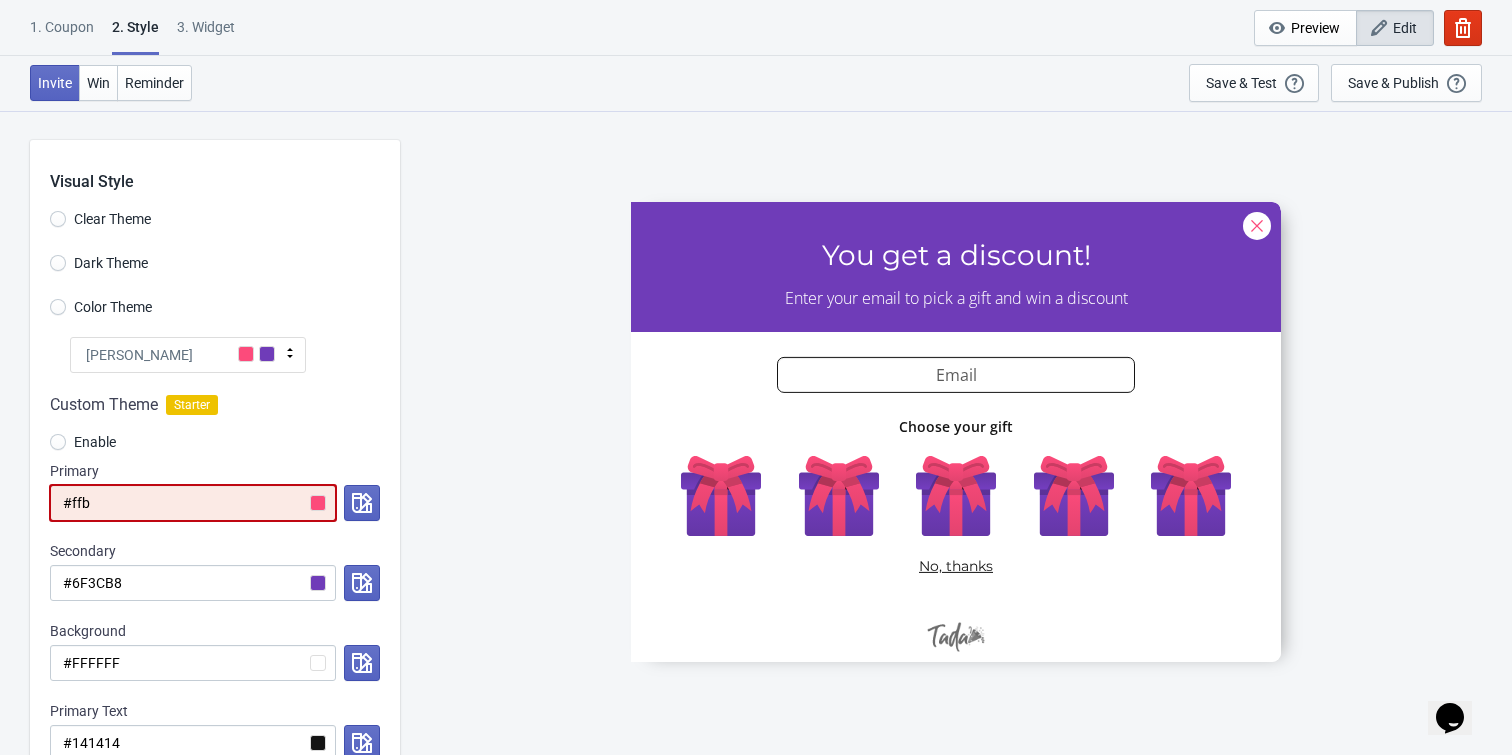 radio on "true" 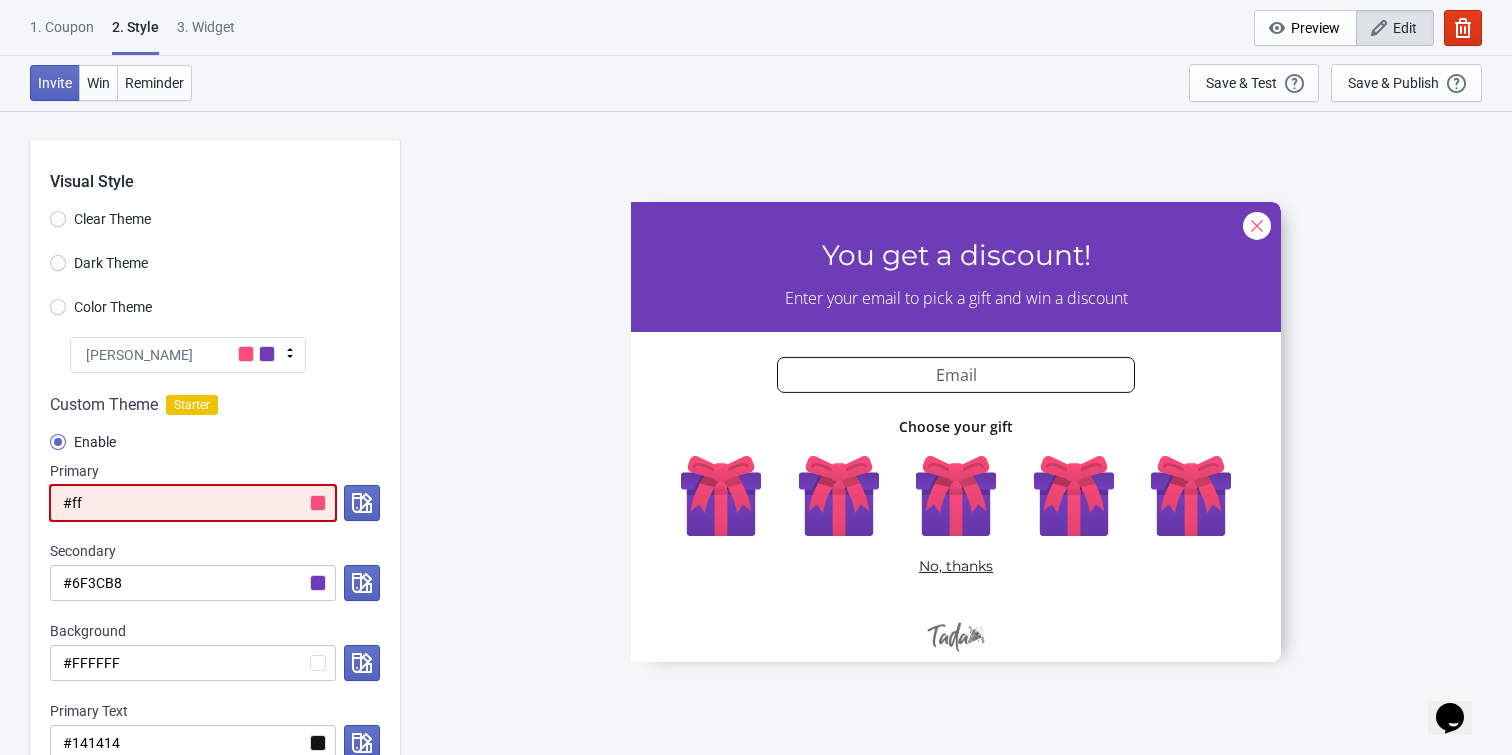 type on "#f" 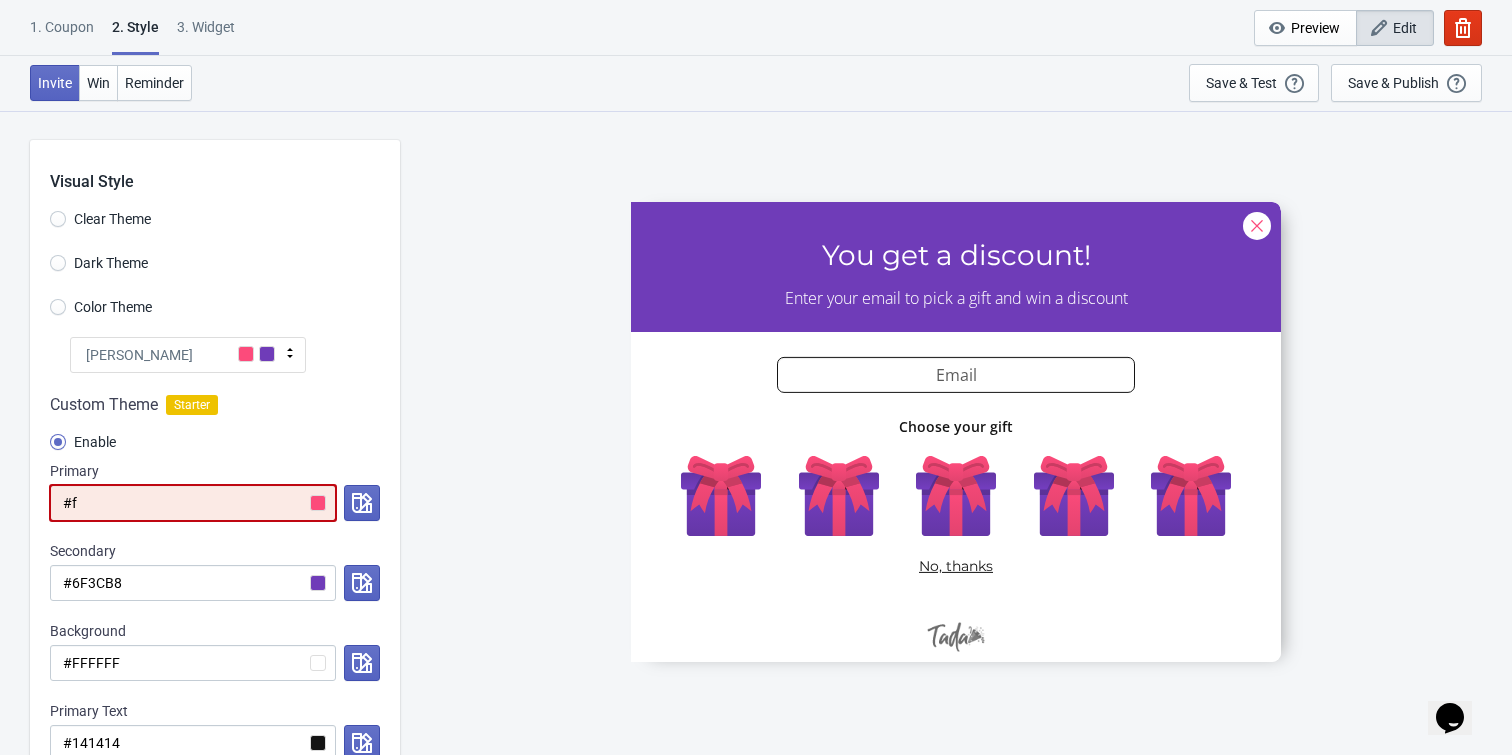 radio on "true" 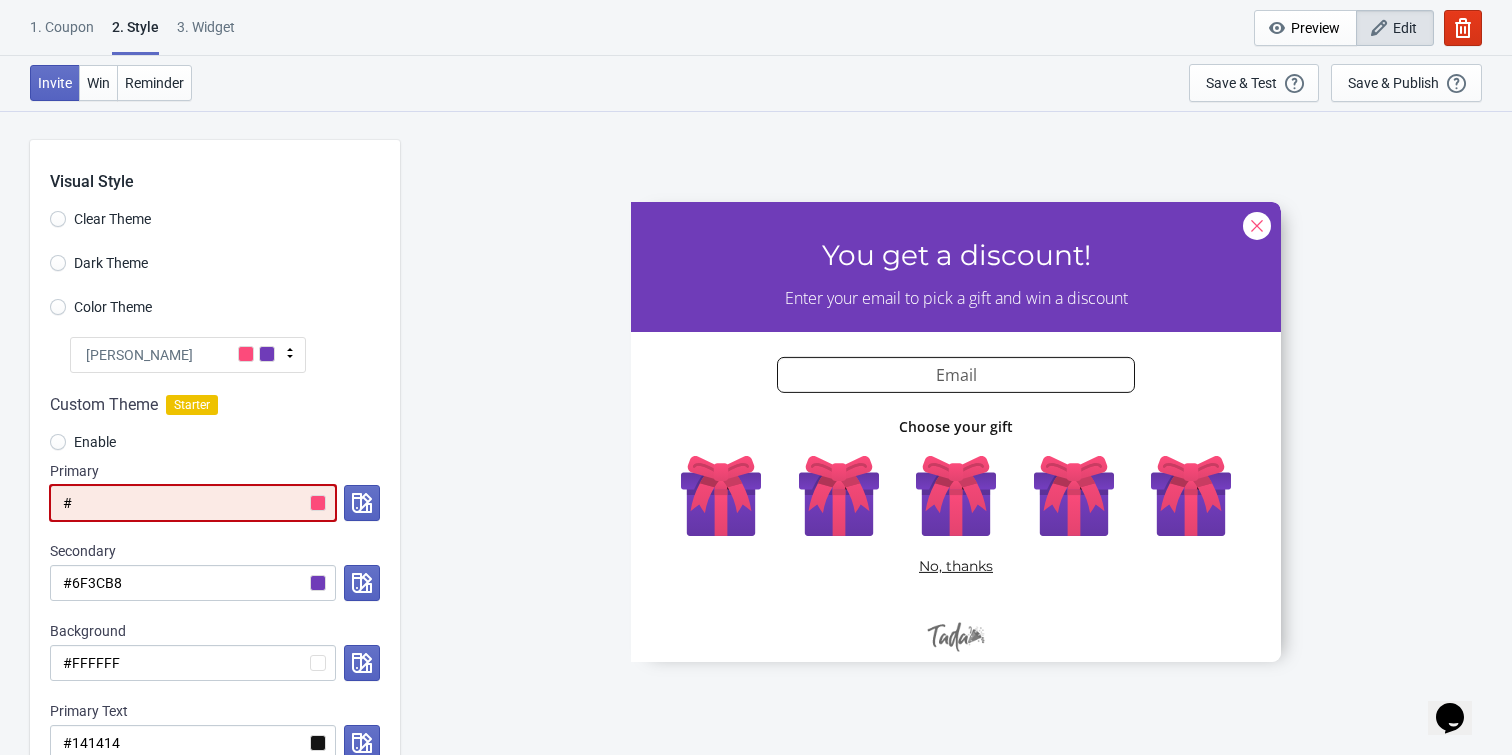 radio on "true" 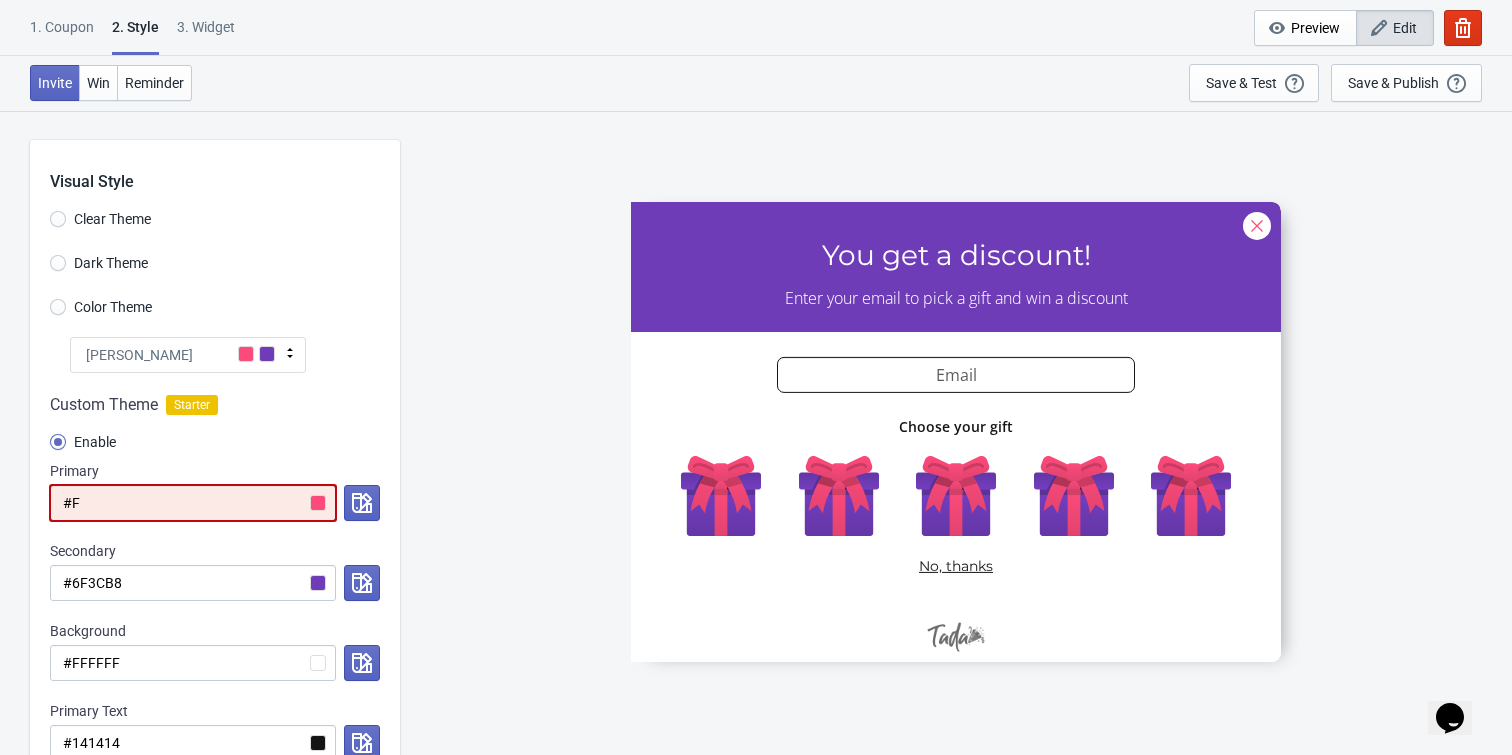 type on "#FF" 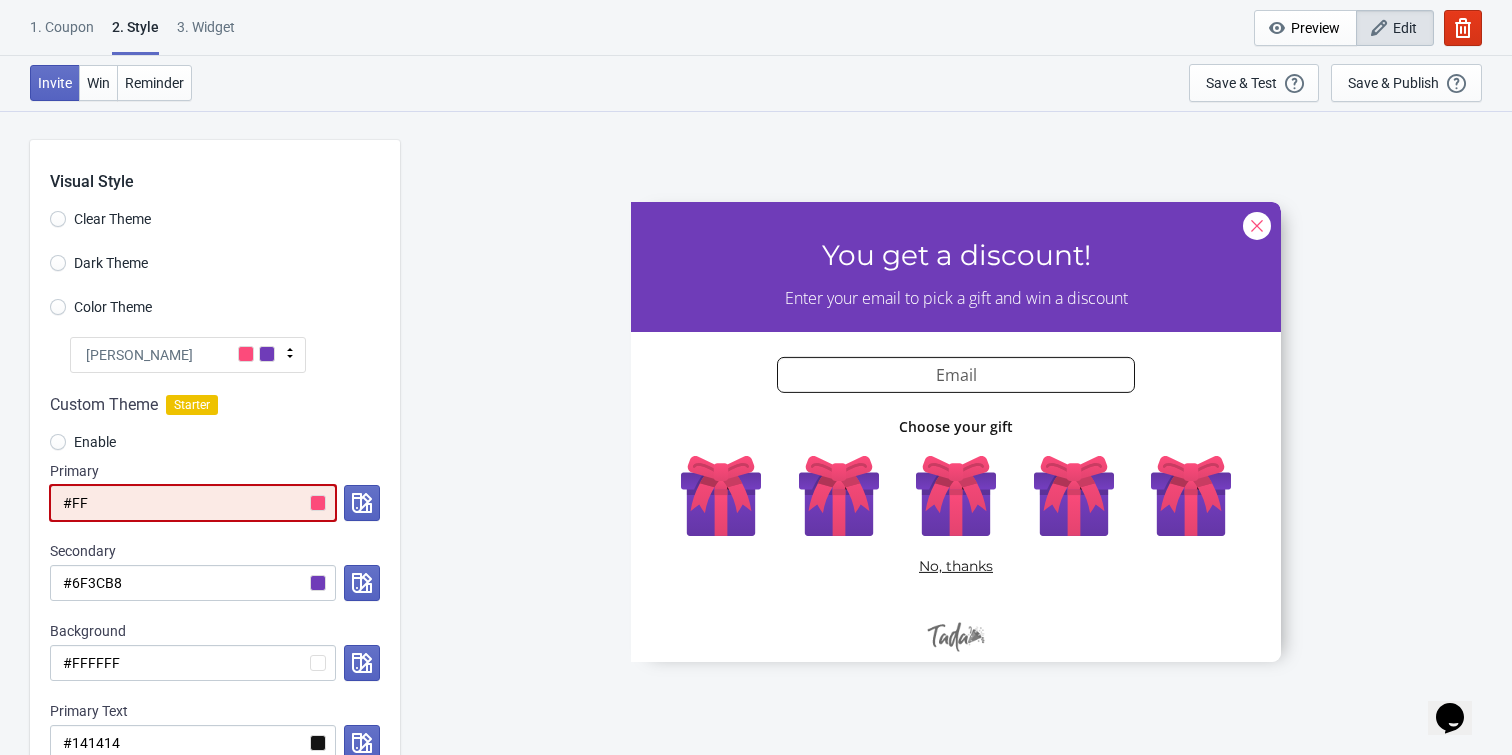radio on "true" 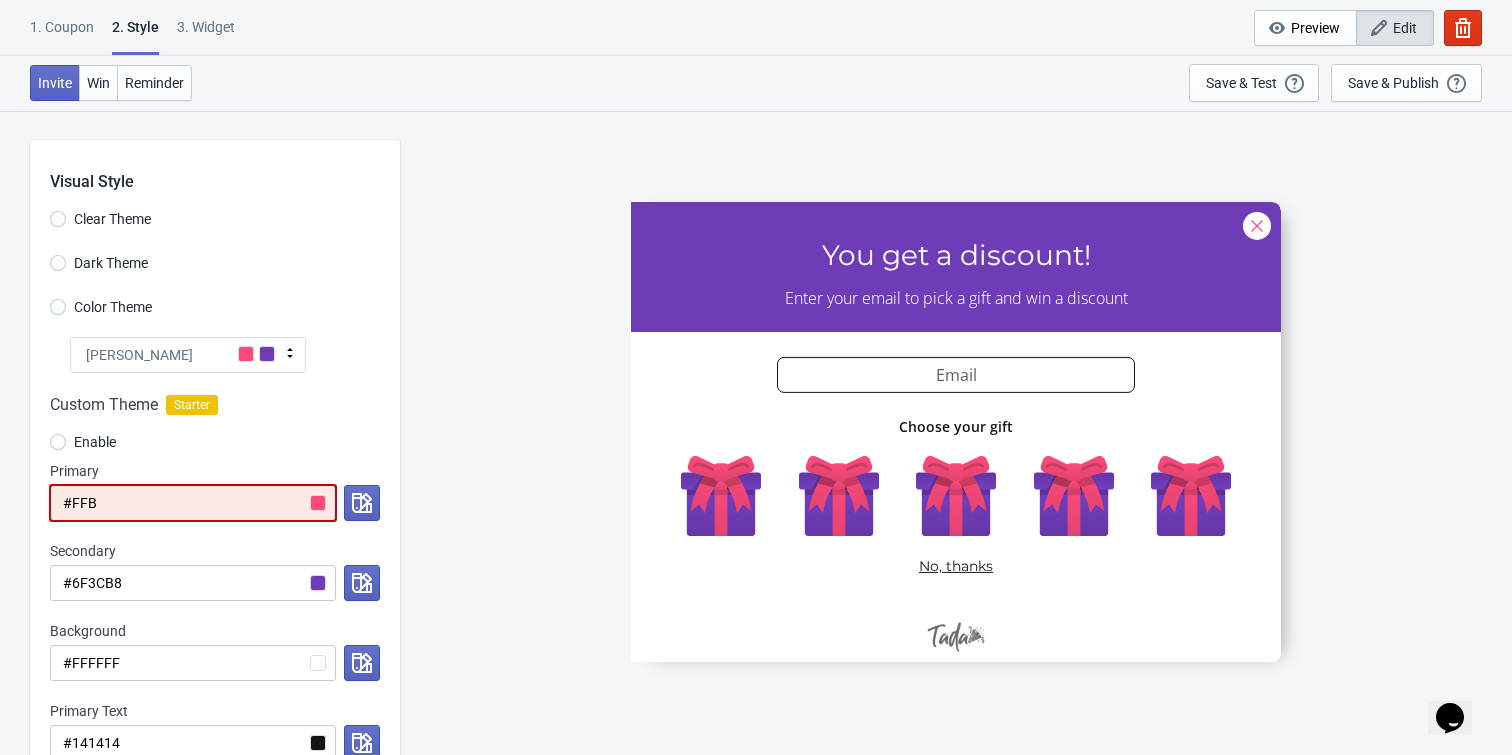 radio on "true" 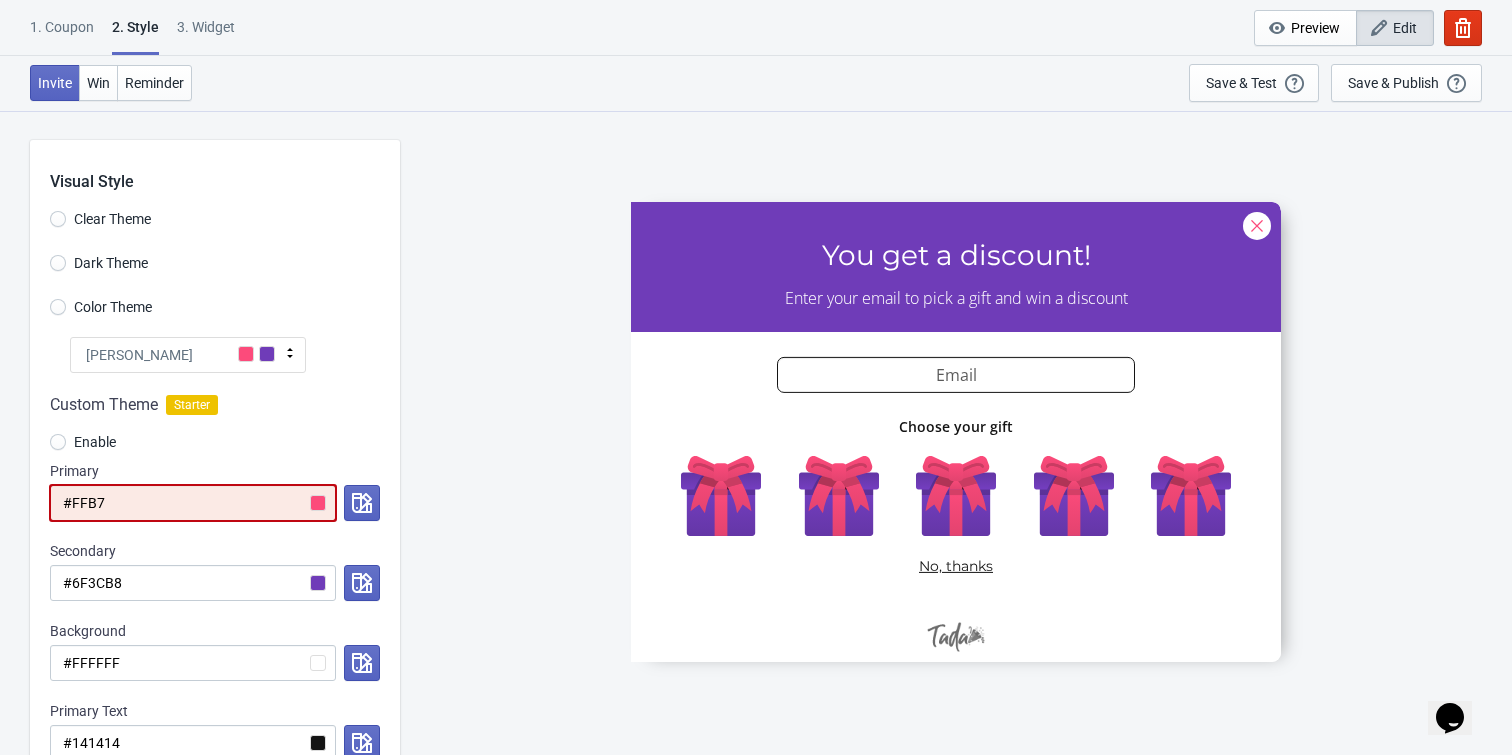 radio on "true" 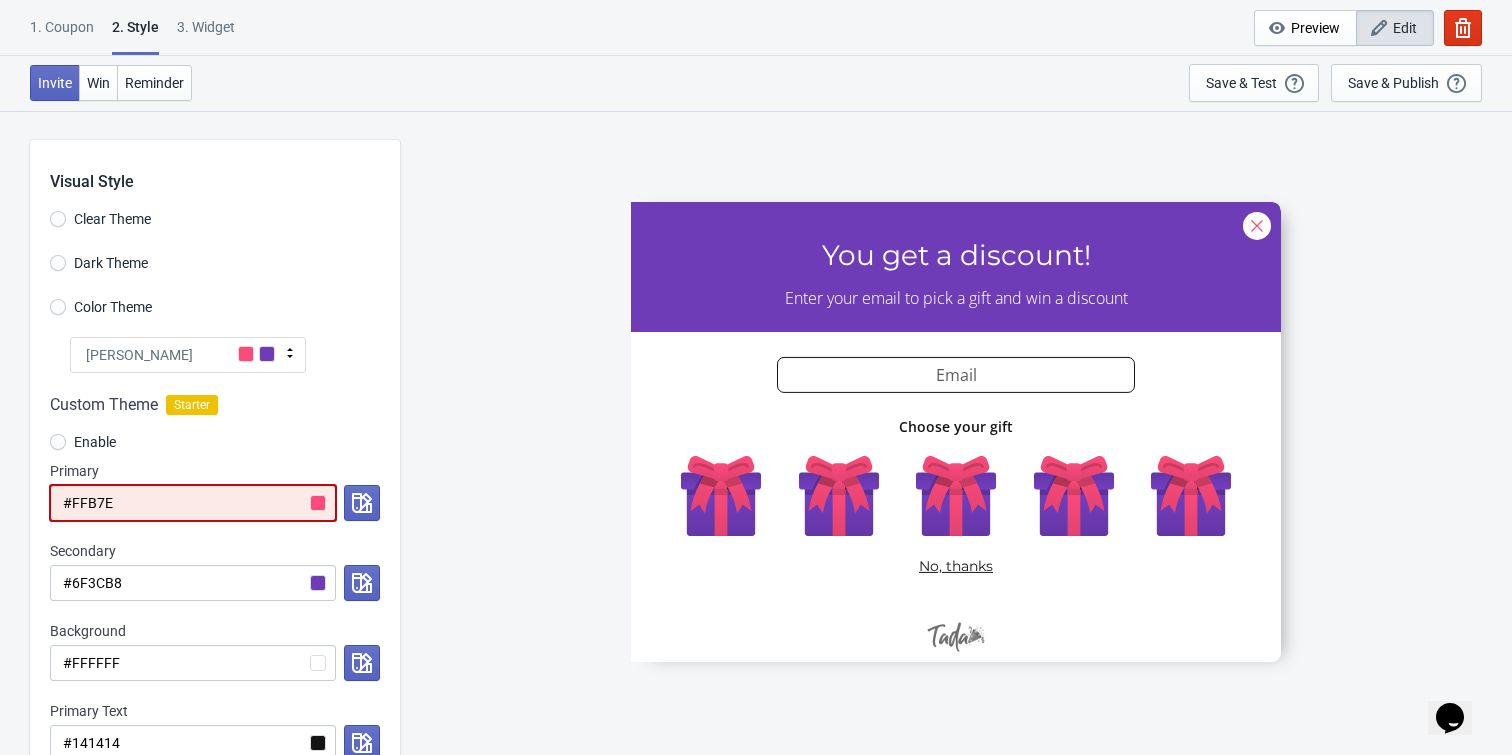 radio on "true" 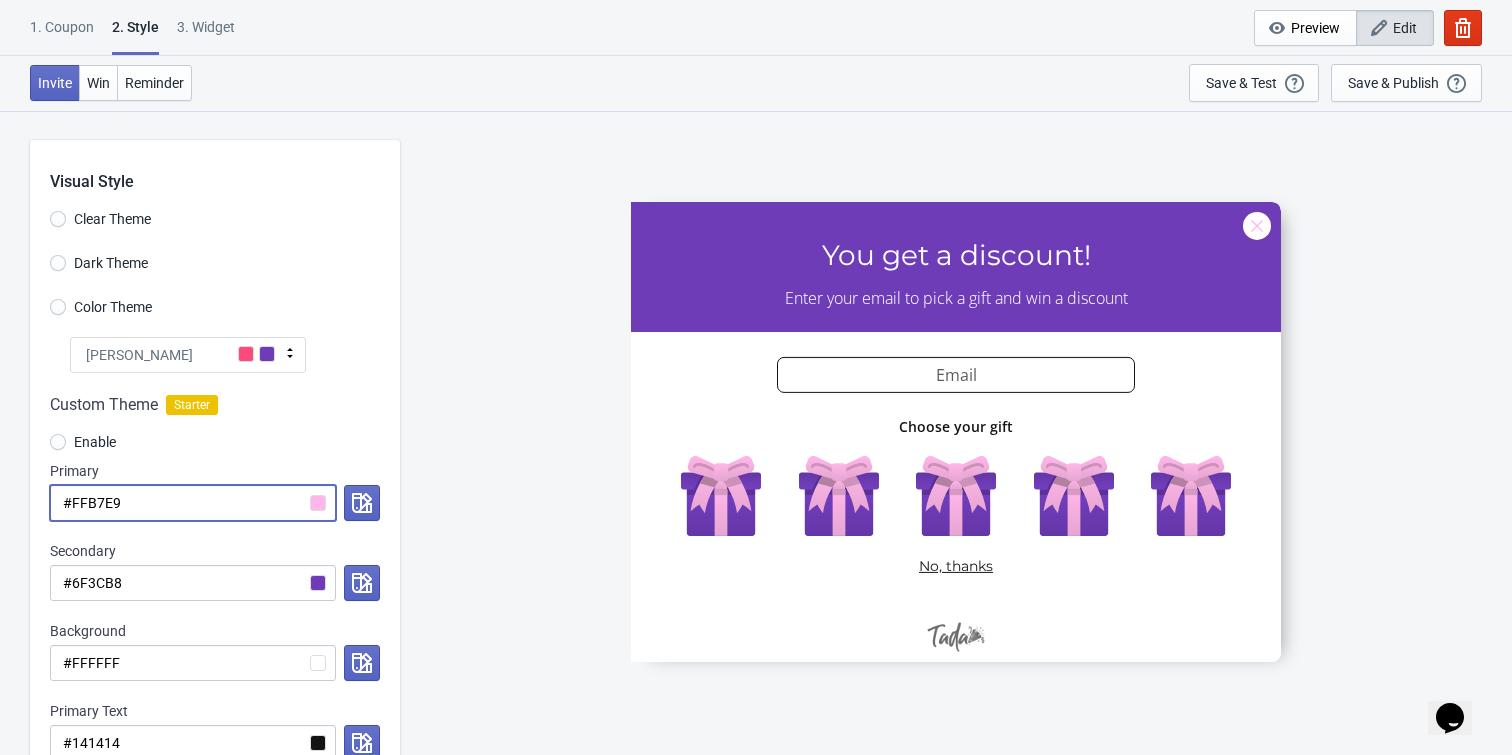 type on "#FFB7E9" 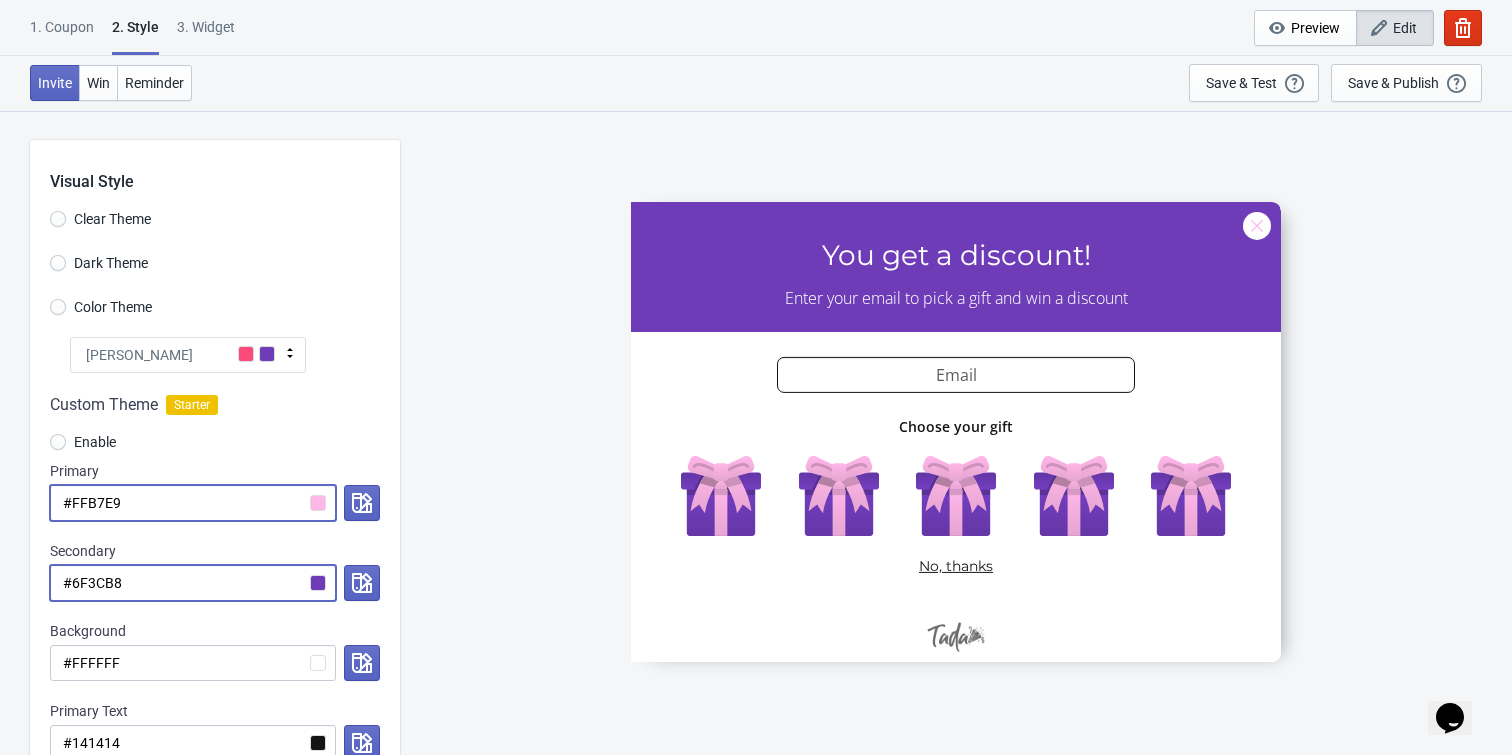 click on "#6F3CB8" at bounding box center (193, 583) 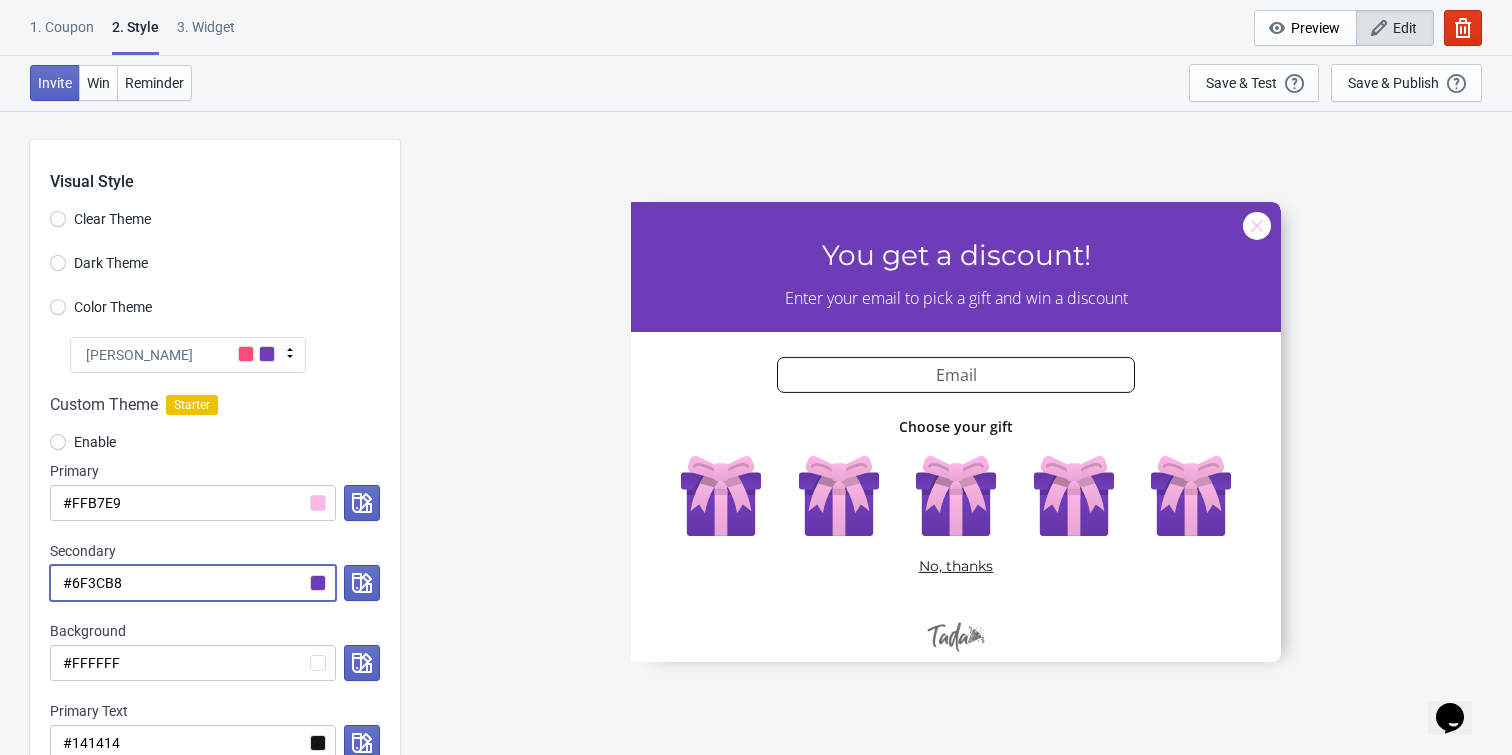 click on "#6F3CB8" at bounding box center (193, 583) 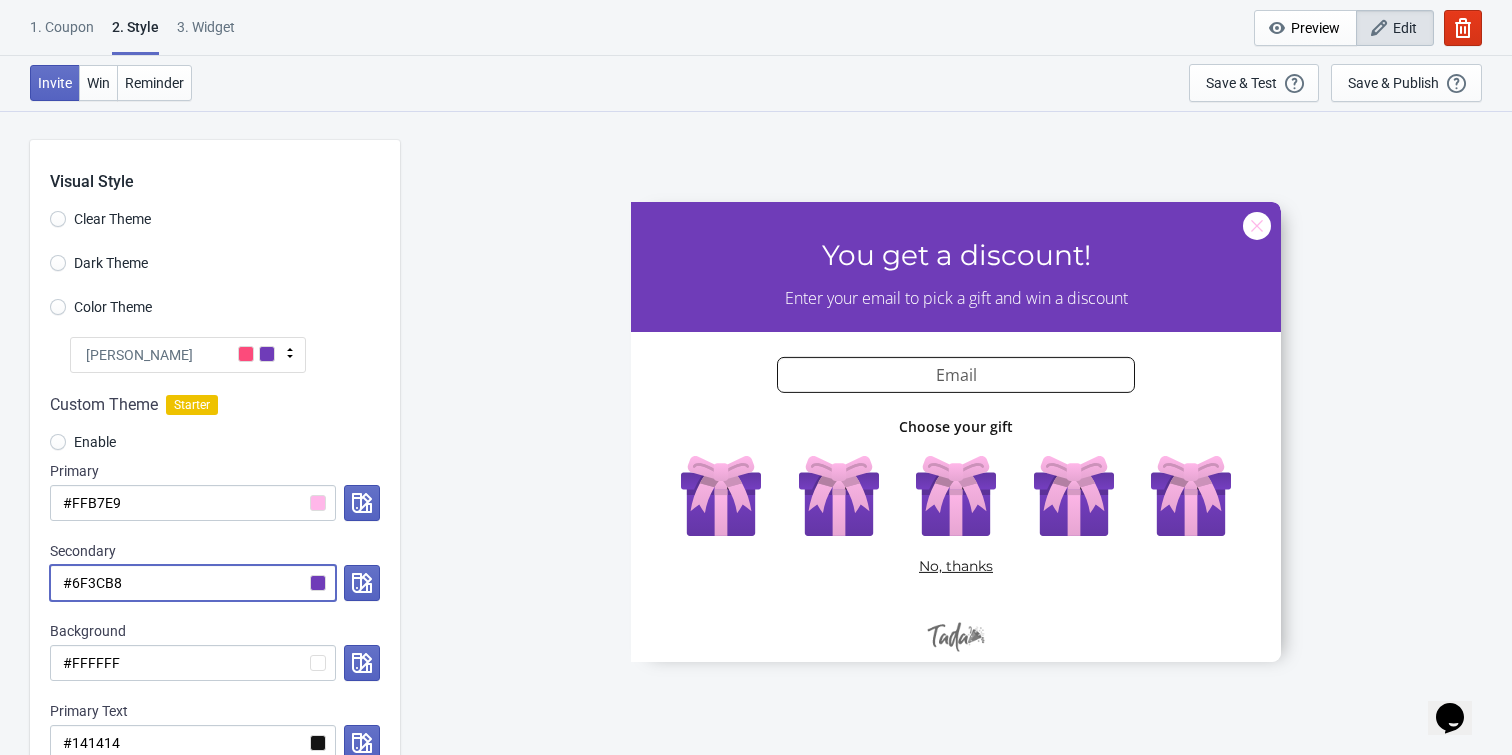 radio on "true" 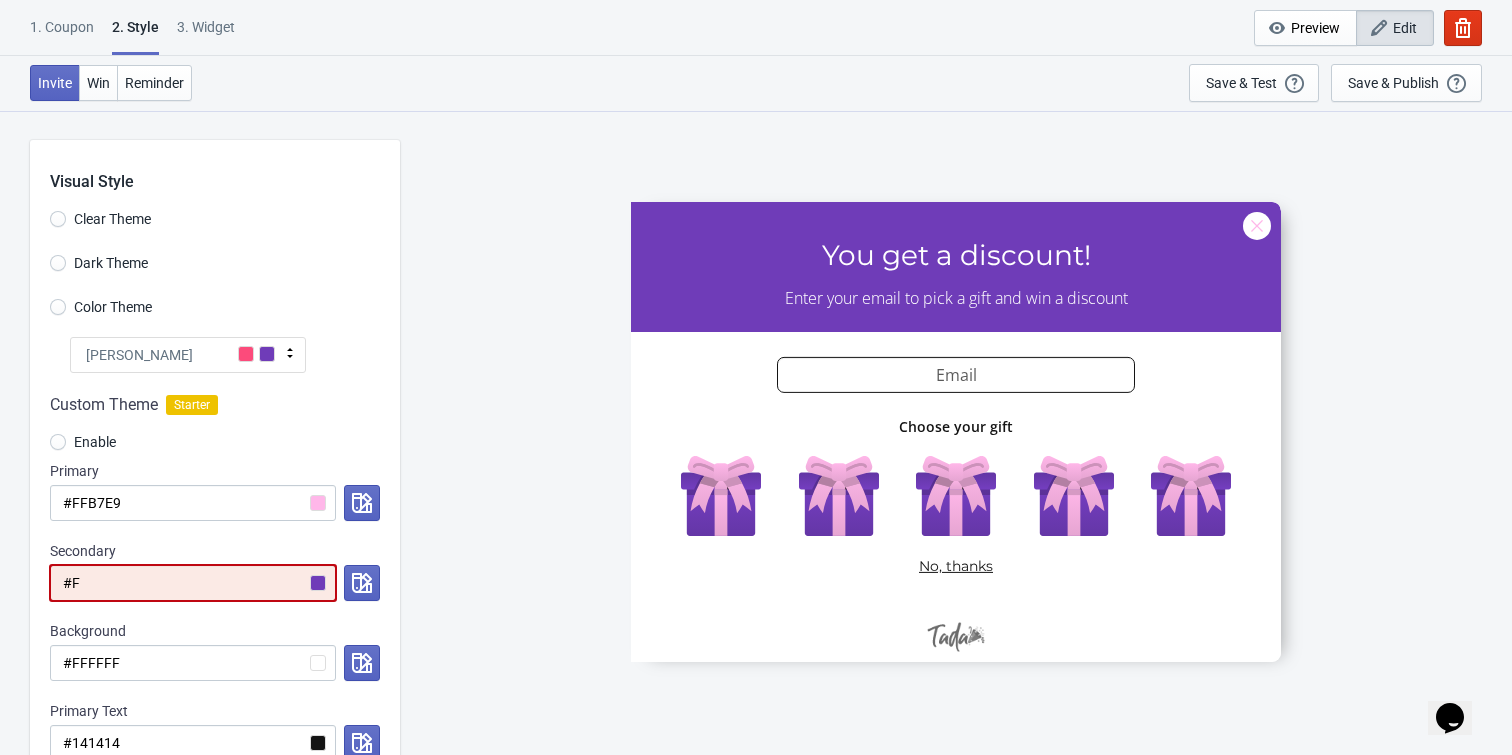 radio on "true" 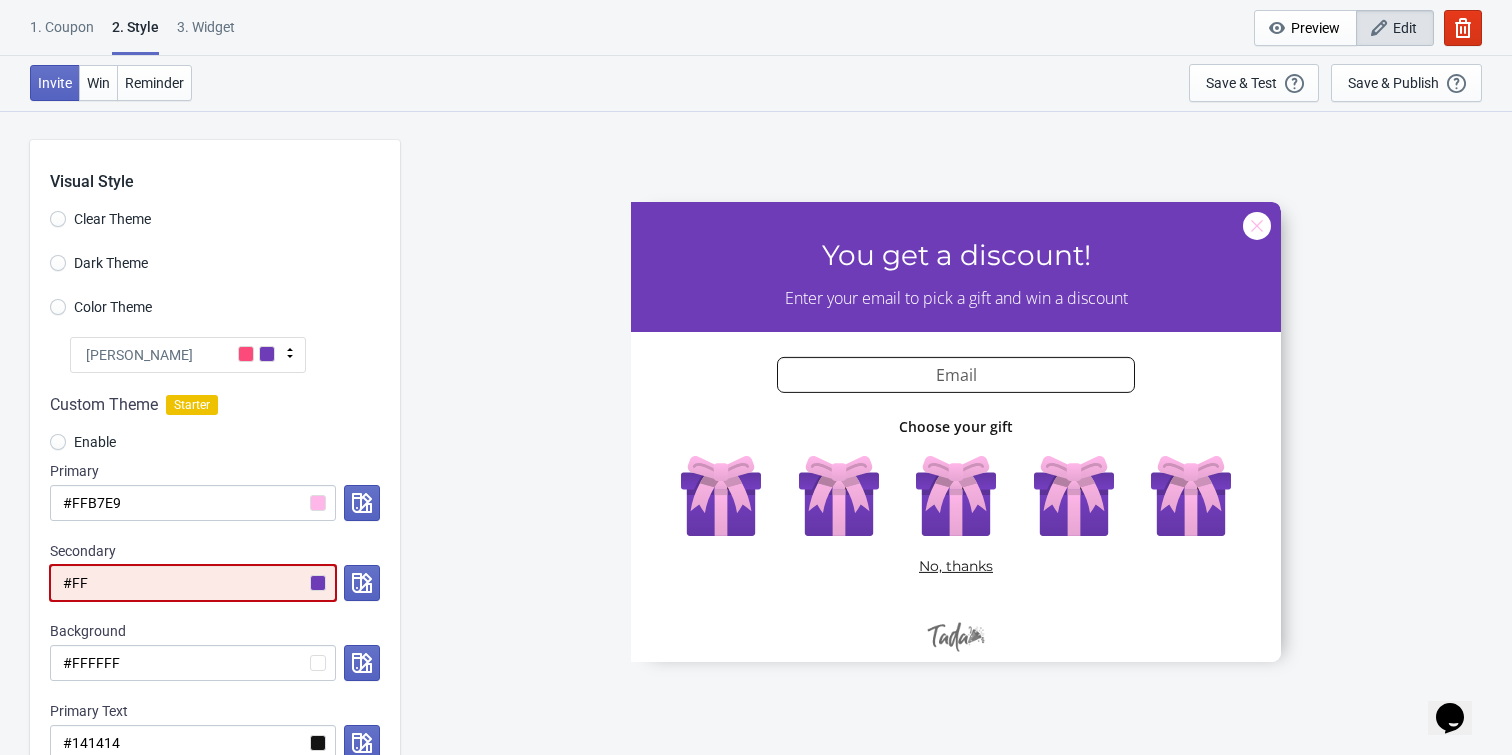 radio on "true" 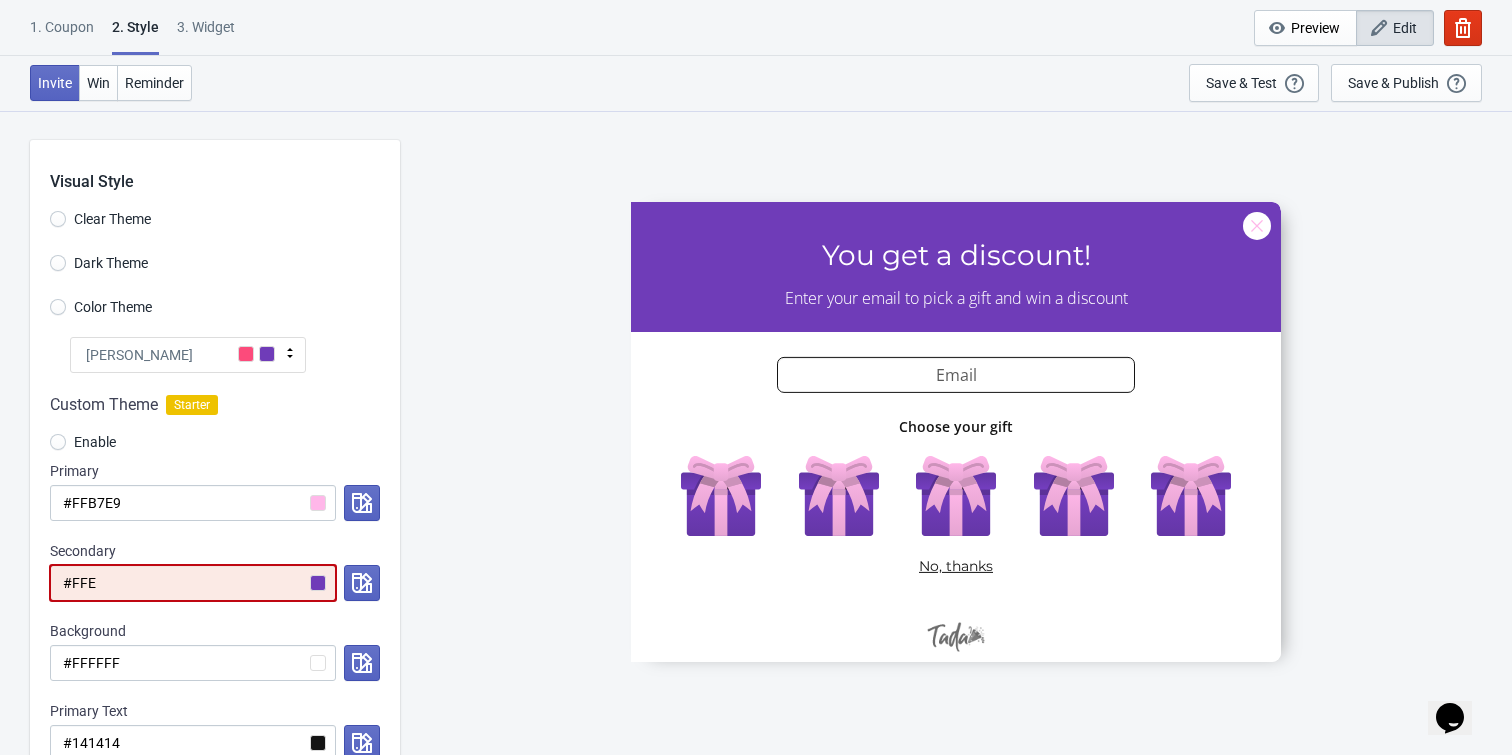 radio on "true" 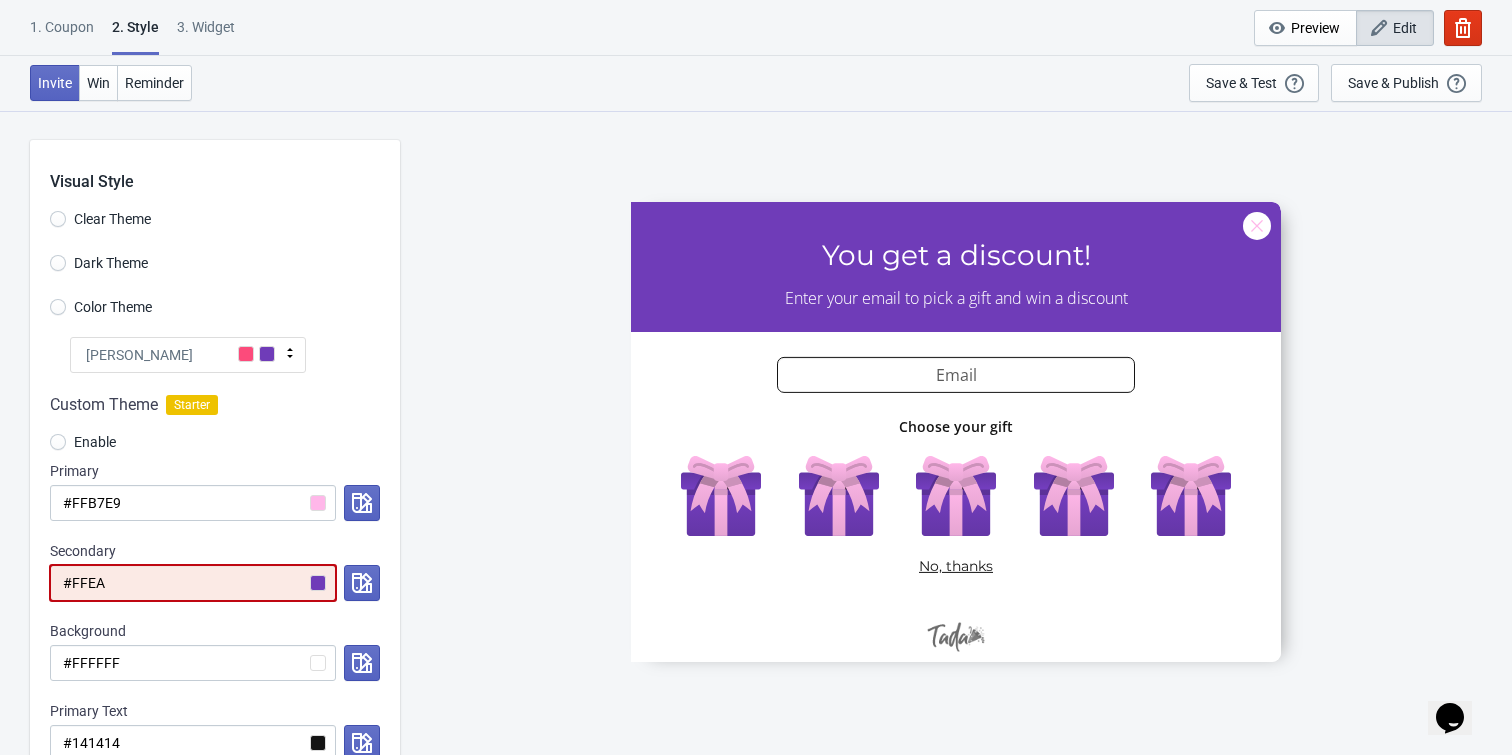 radio on "true" 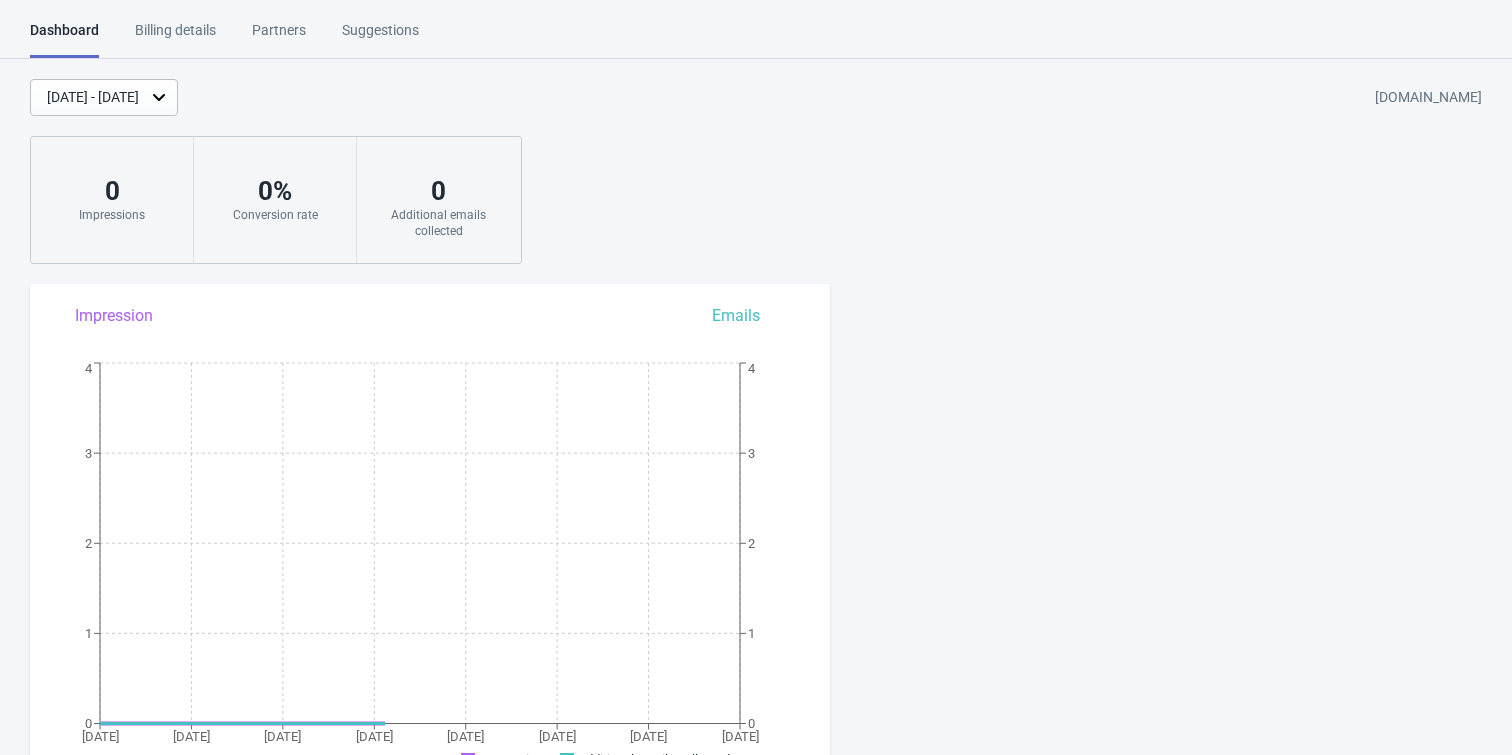 scroll, scrollTop: 0, scrollLeft: 0, axis: both 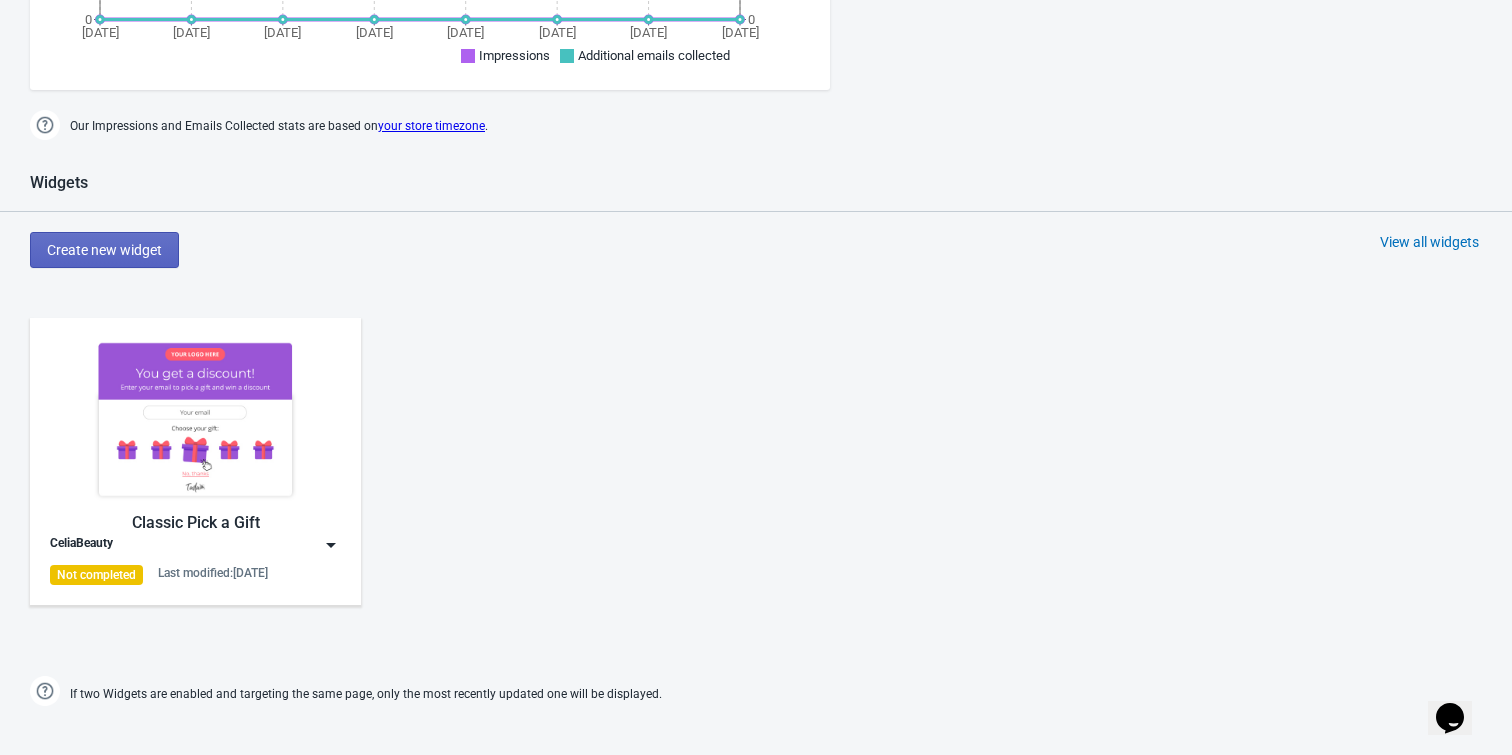 click at bounding box center (195, 419) 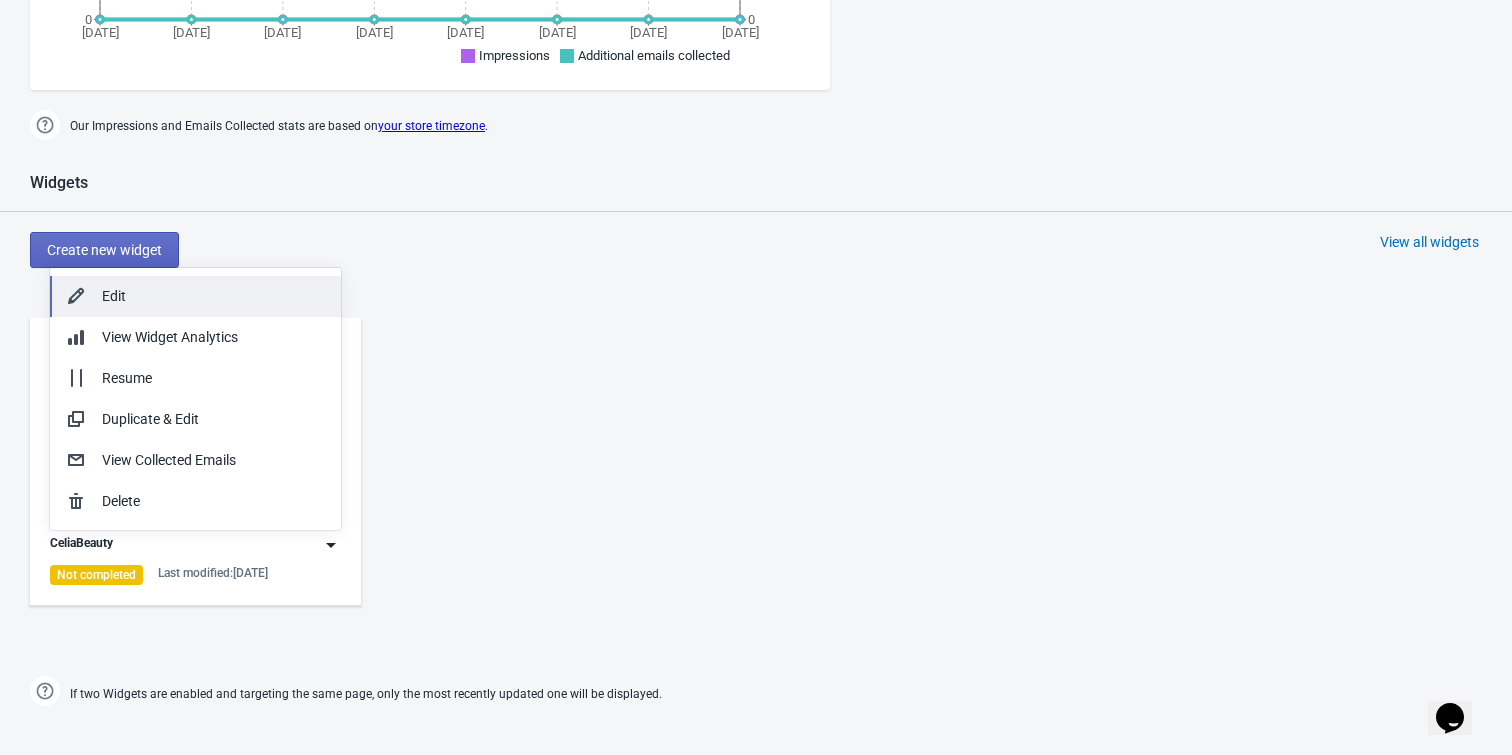 click on "Edit" at bounding box center (213, 296) 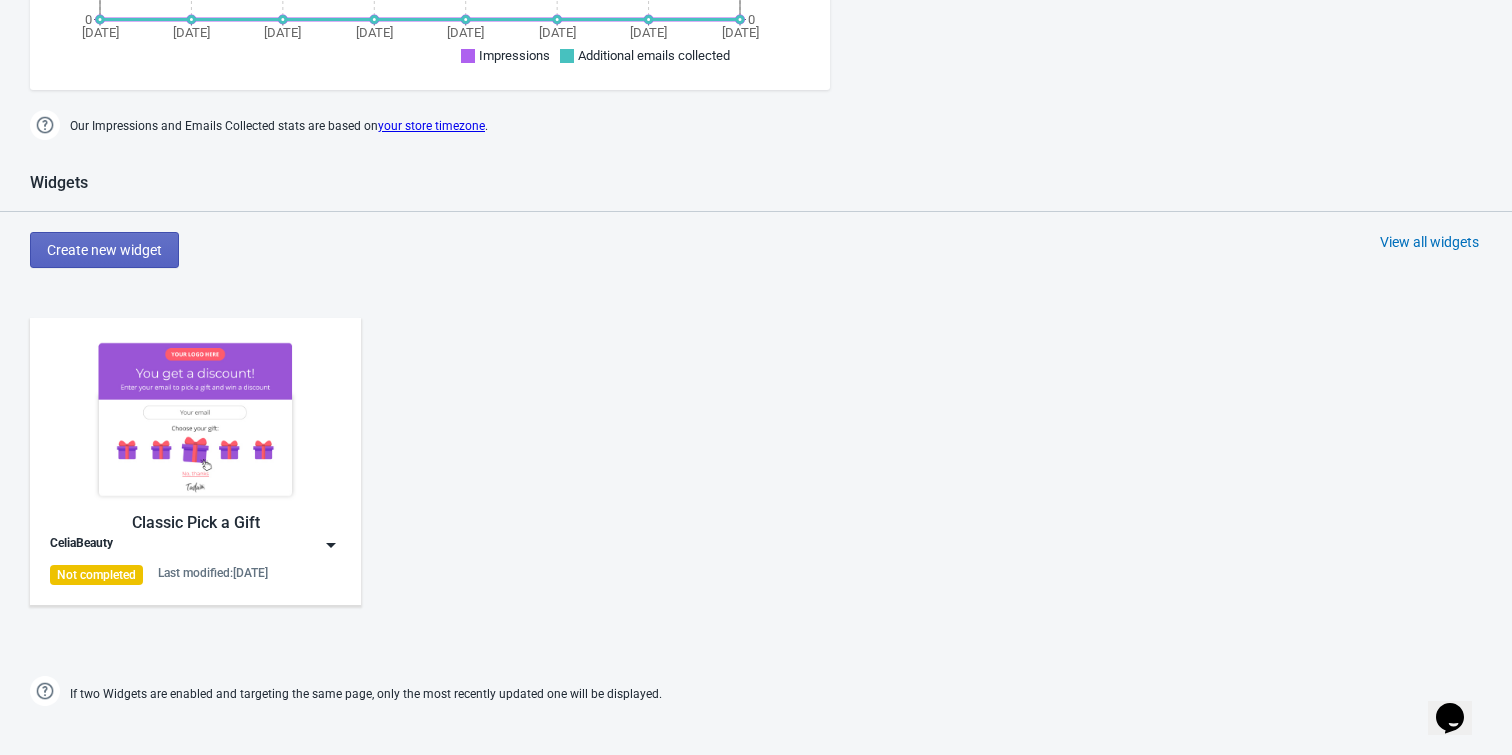 scroll, scrollTop: 0, scrollLeft: 0, axis: both 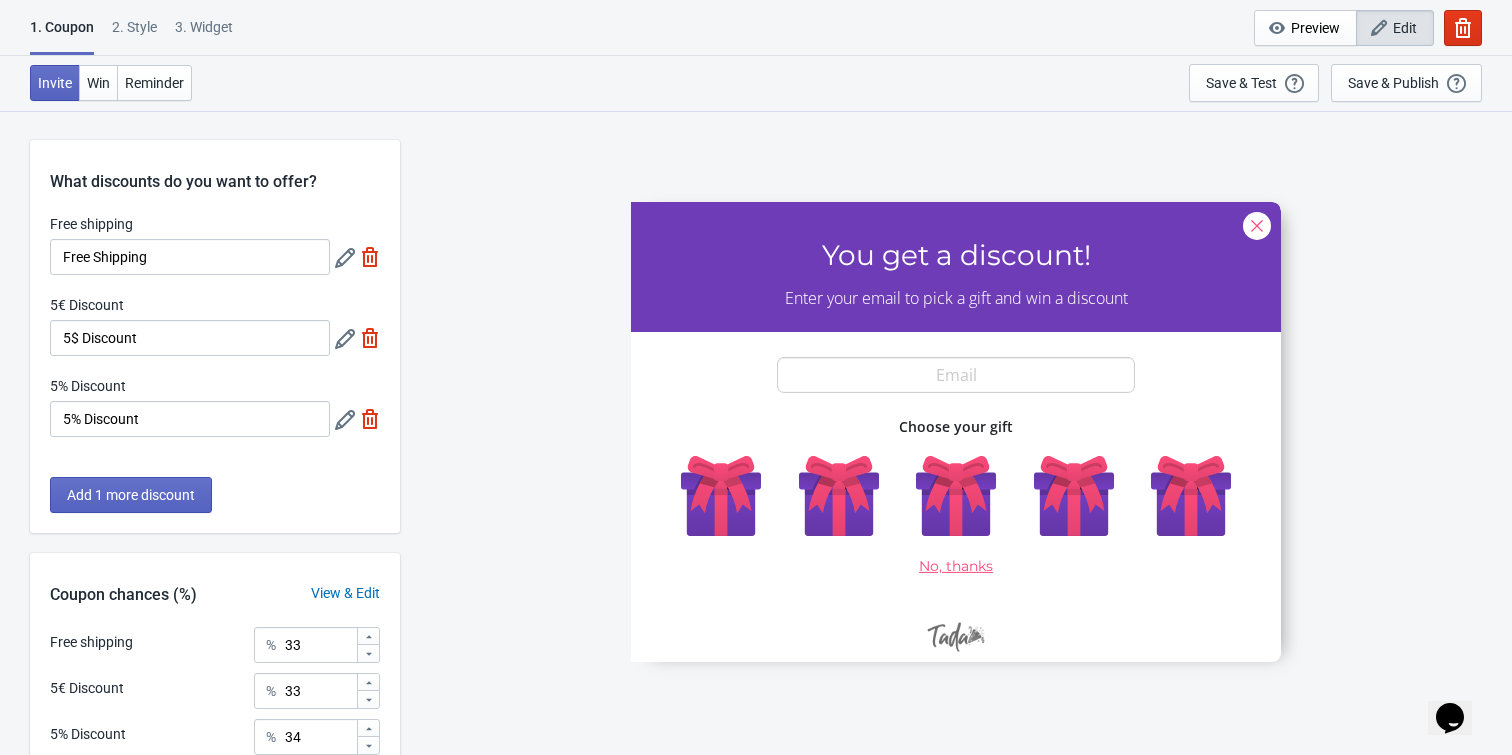 click on "2 . Style" at bounding box center (134, 34) 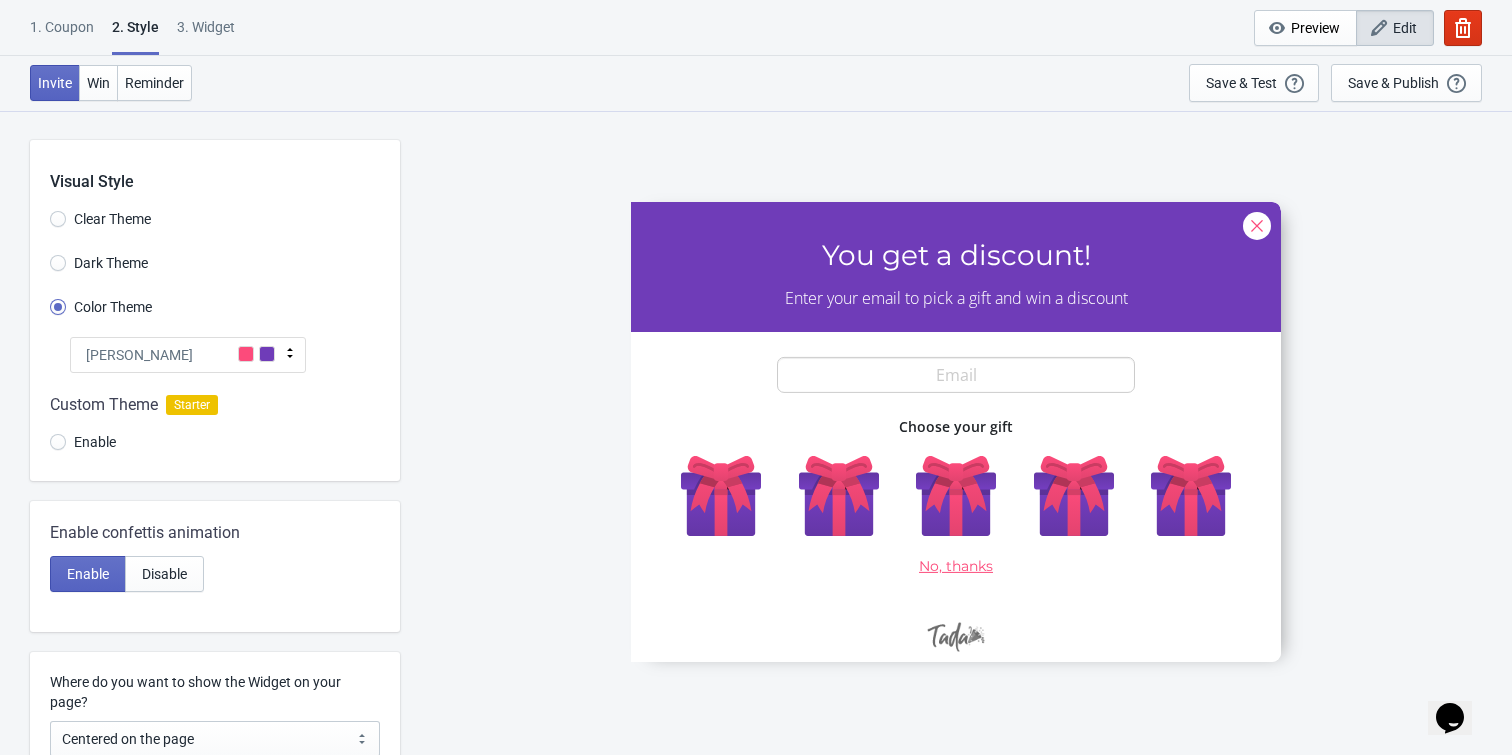 click on "Enable" at bounding box center (215, 444) 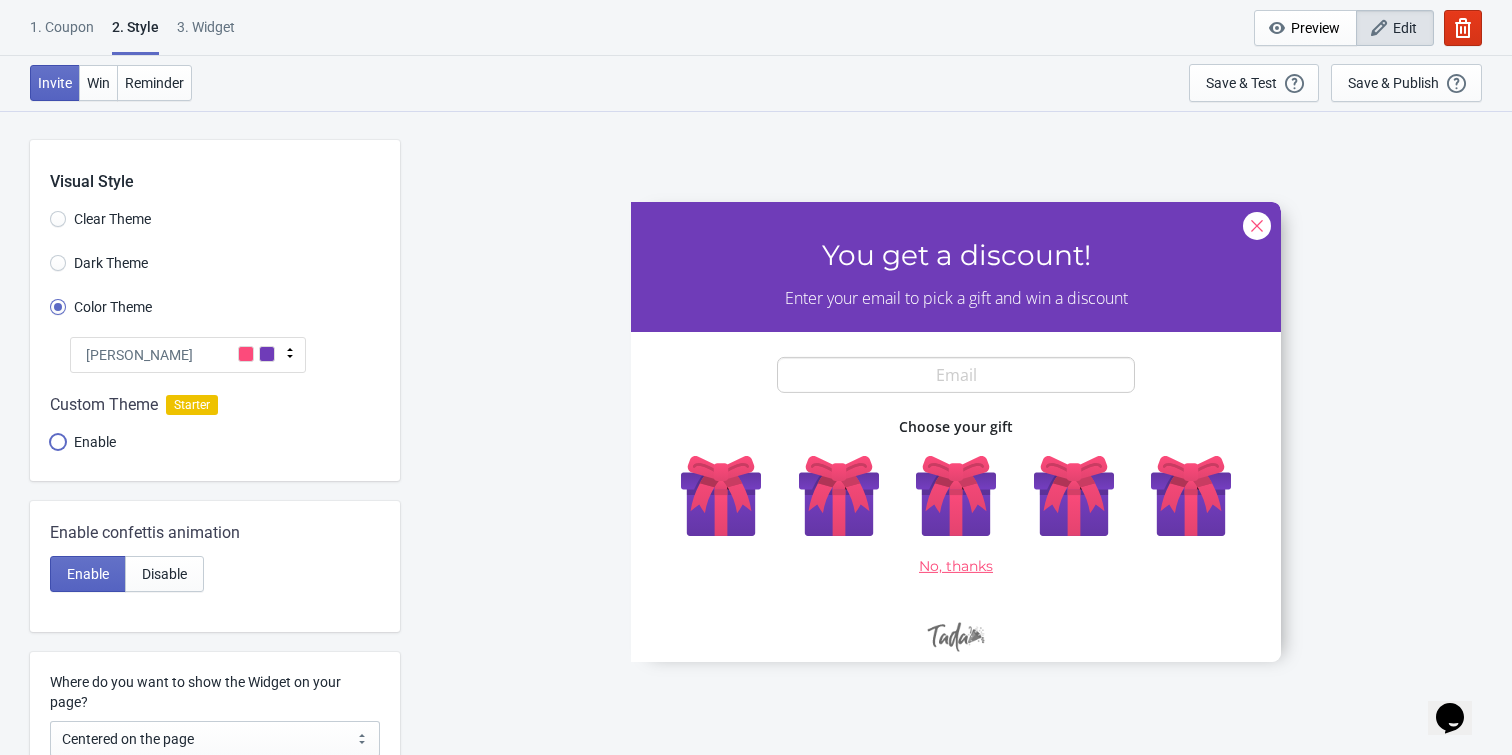 click on "Enable" at bounding box center (58, 452) 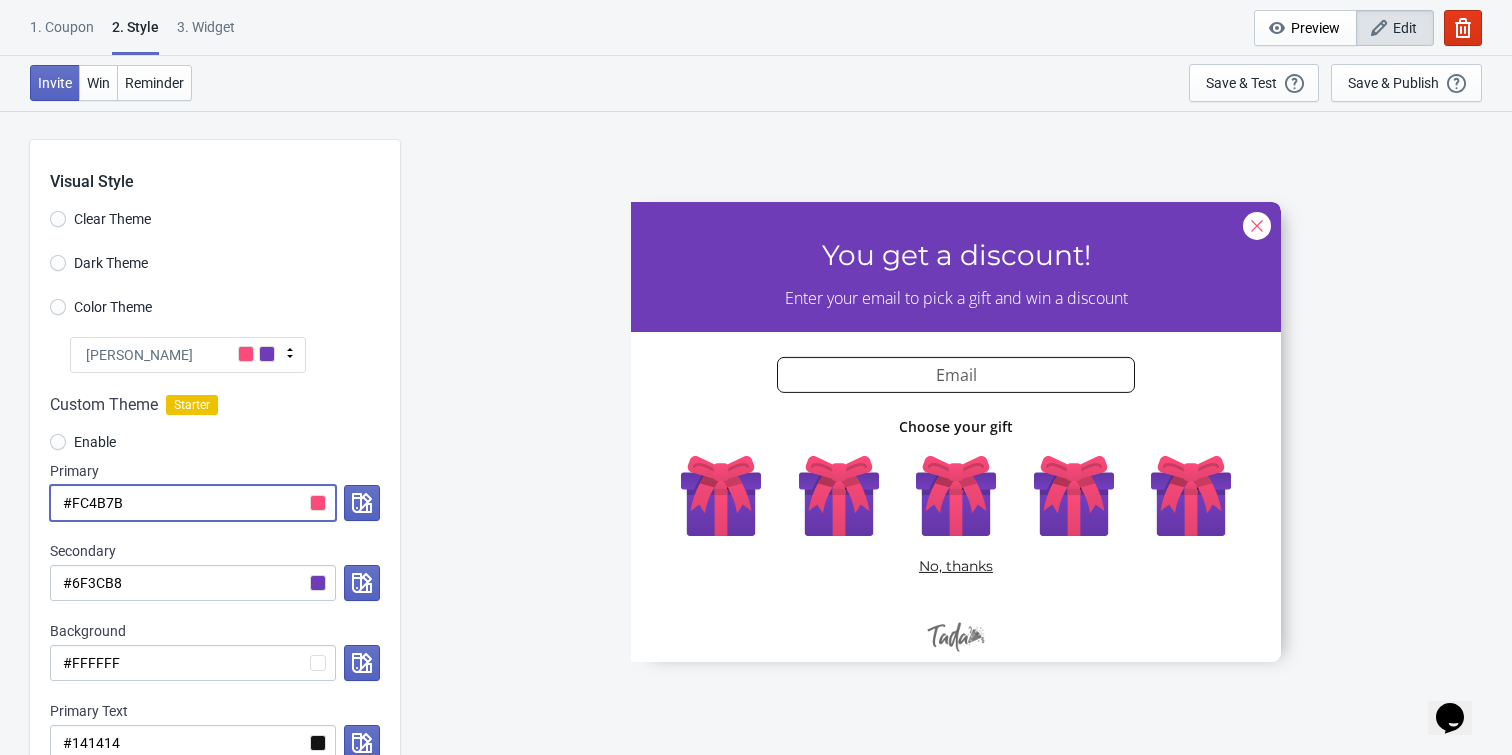 click on "#FC4B7B" at bounding box center [193, 503] 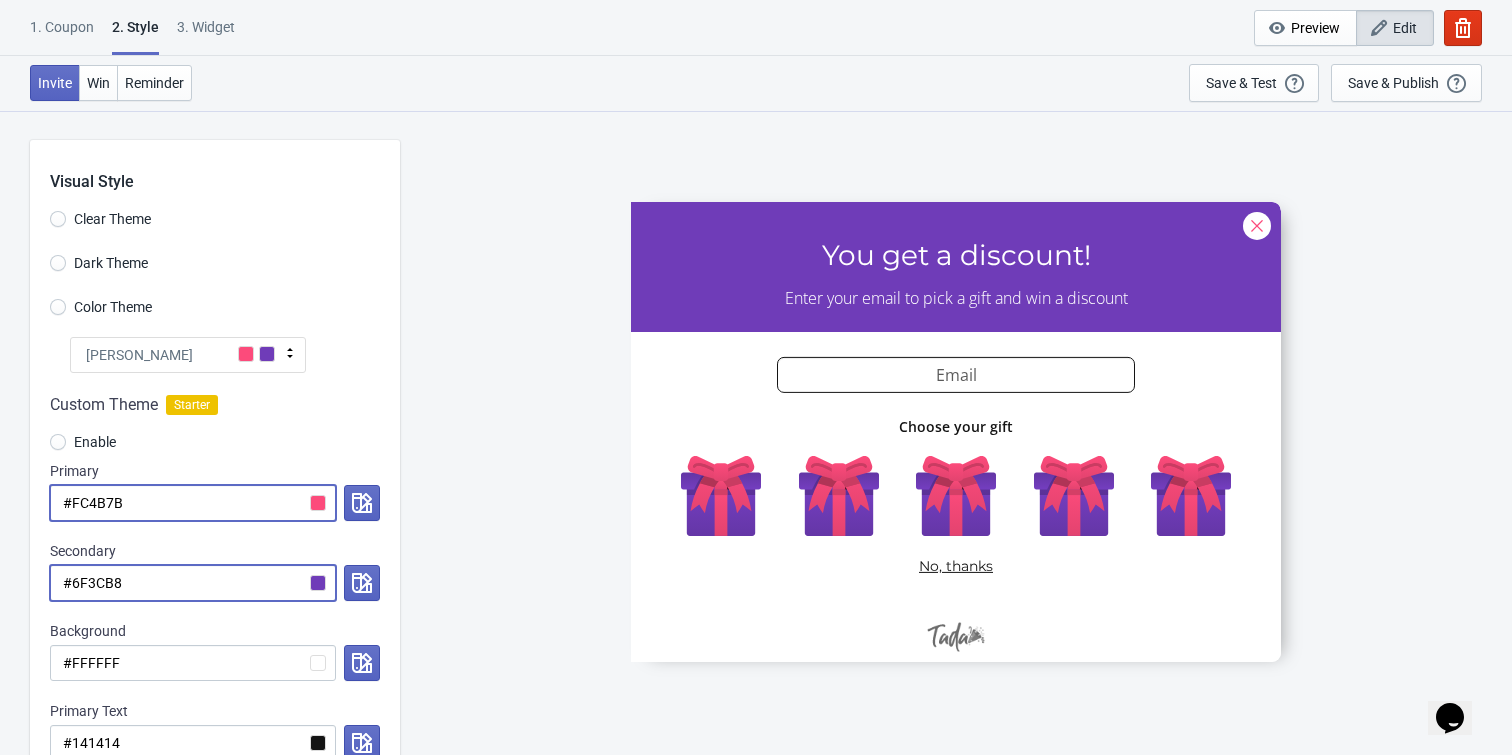click on "#6F3CB8" at bounding box center [193, 583] 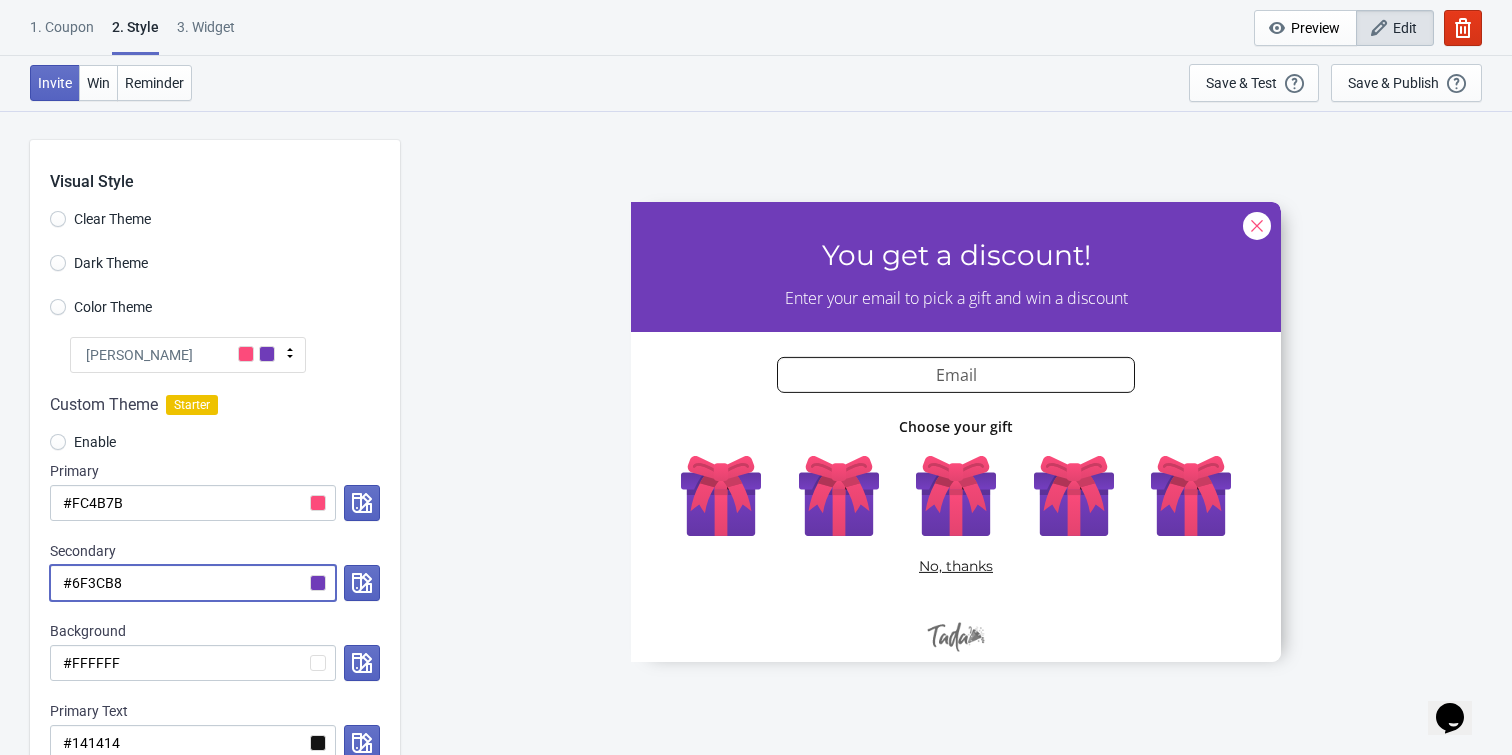 click on "#6F3CB8" at bounding box center (193, 583) 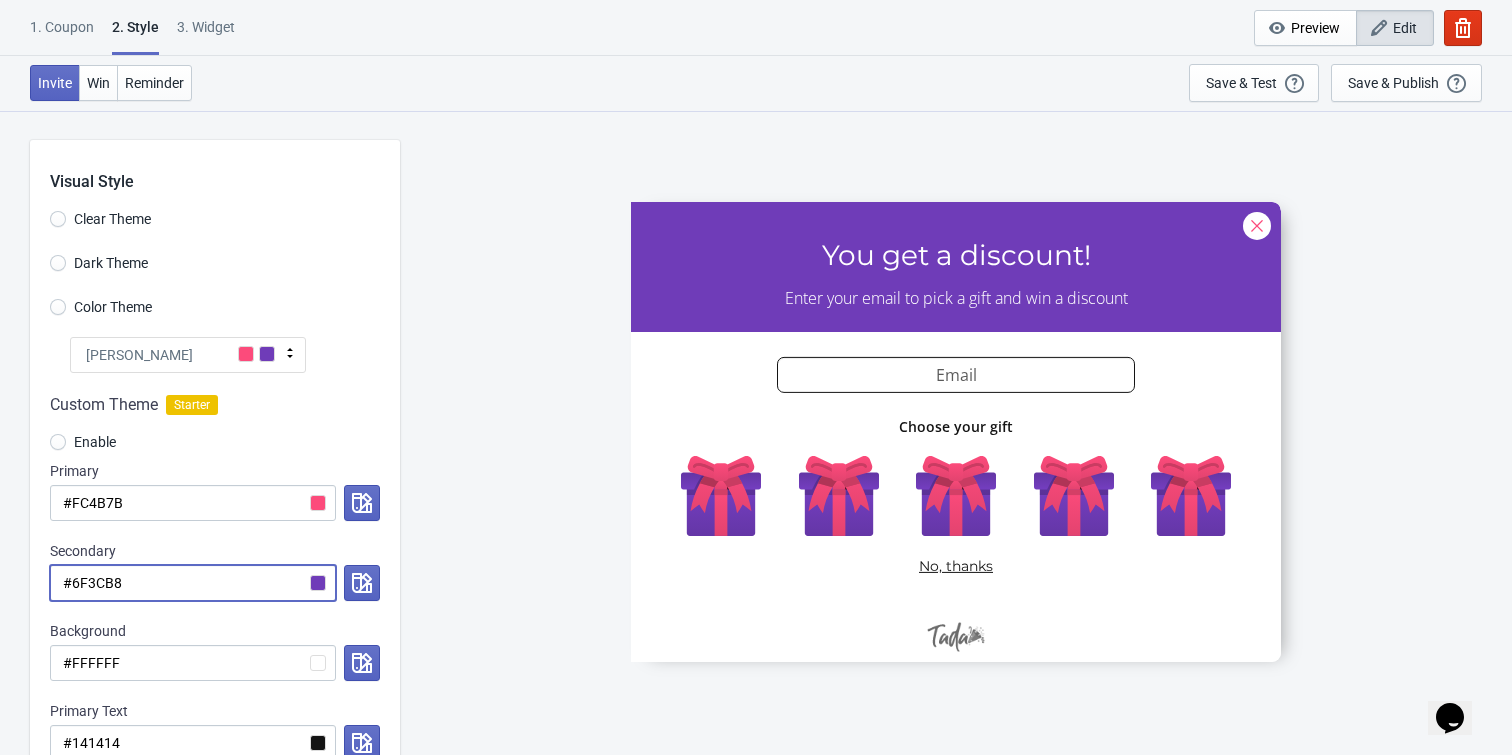 radio on "true" 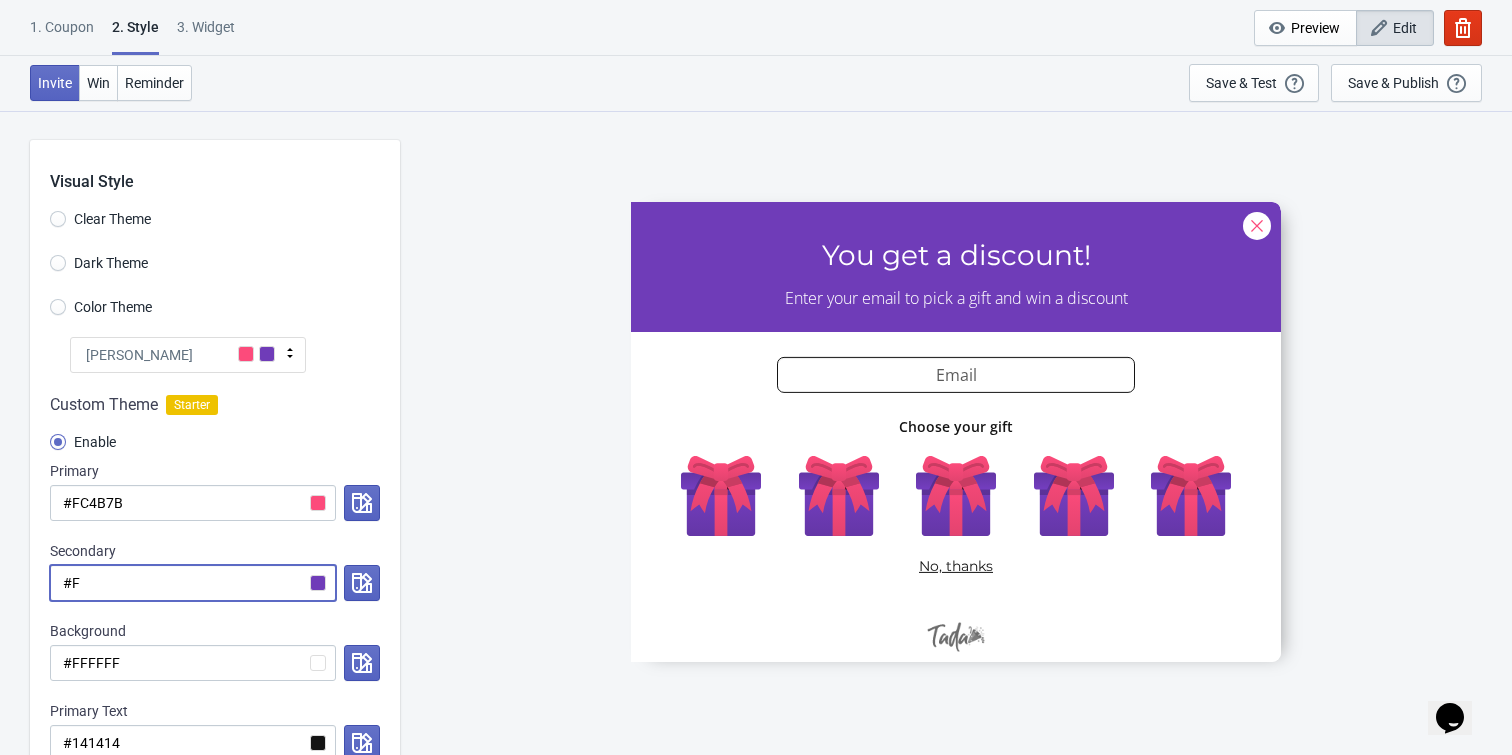 radio on "true" 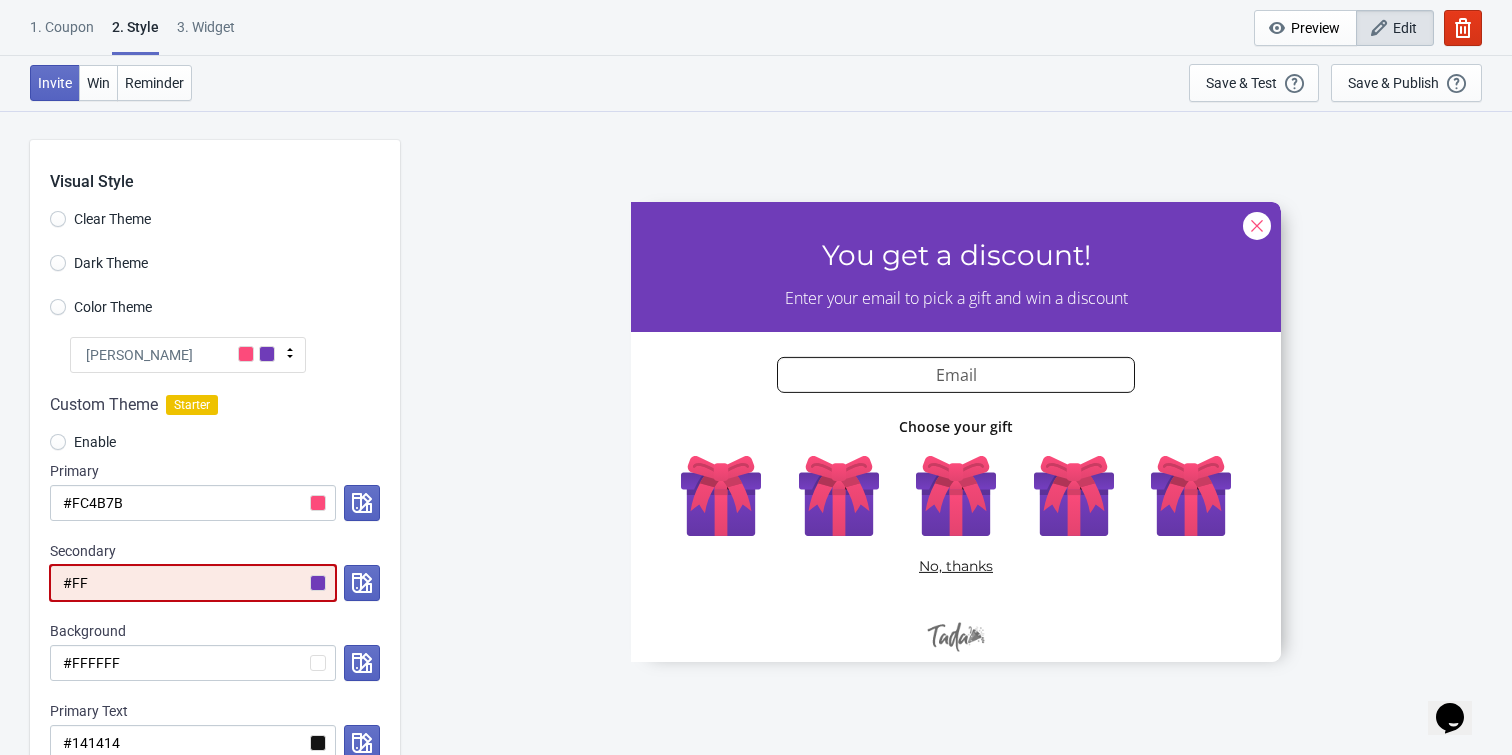 radio on "true" 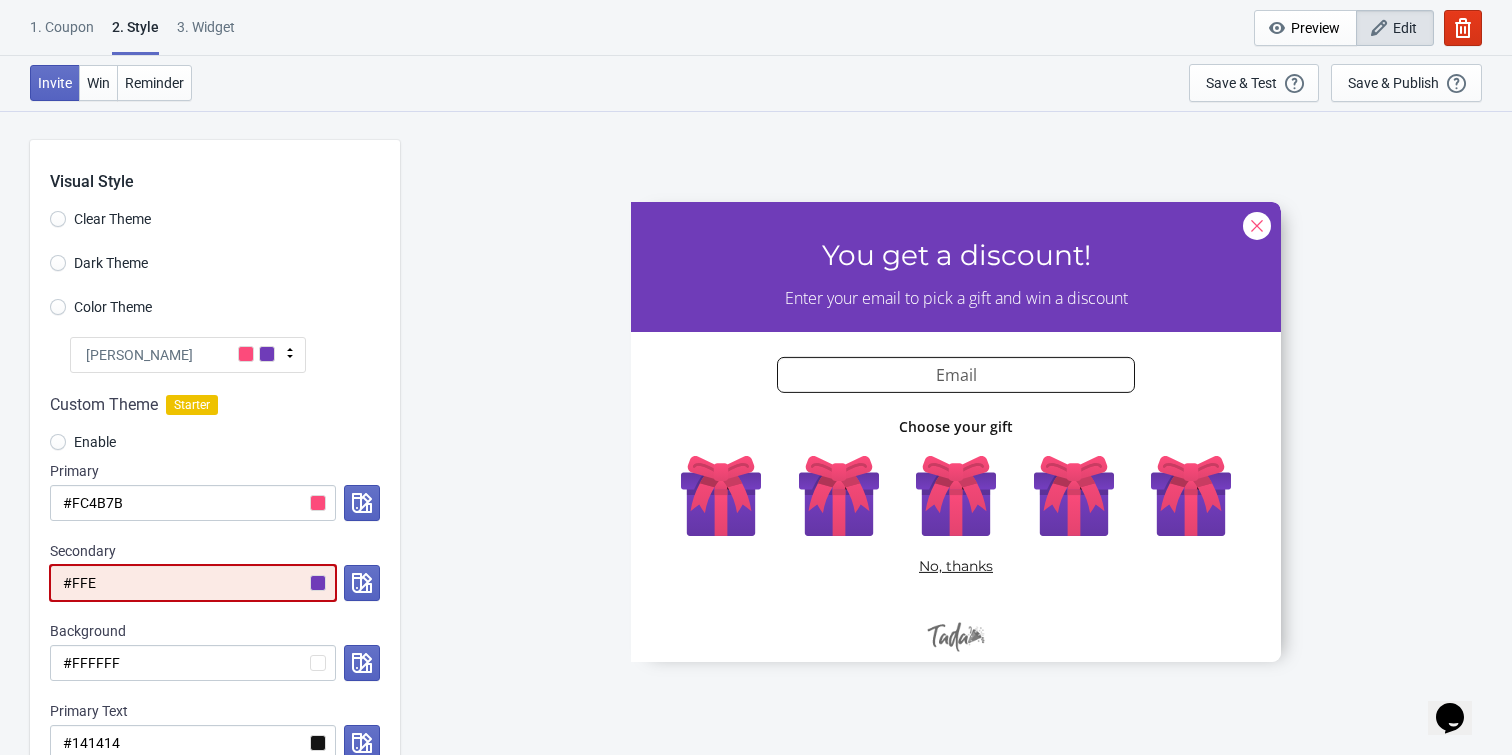radio on "true" 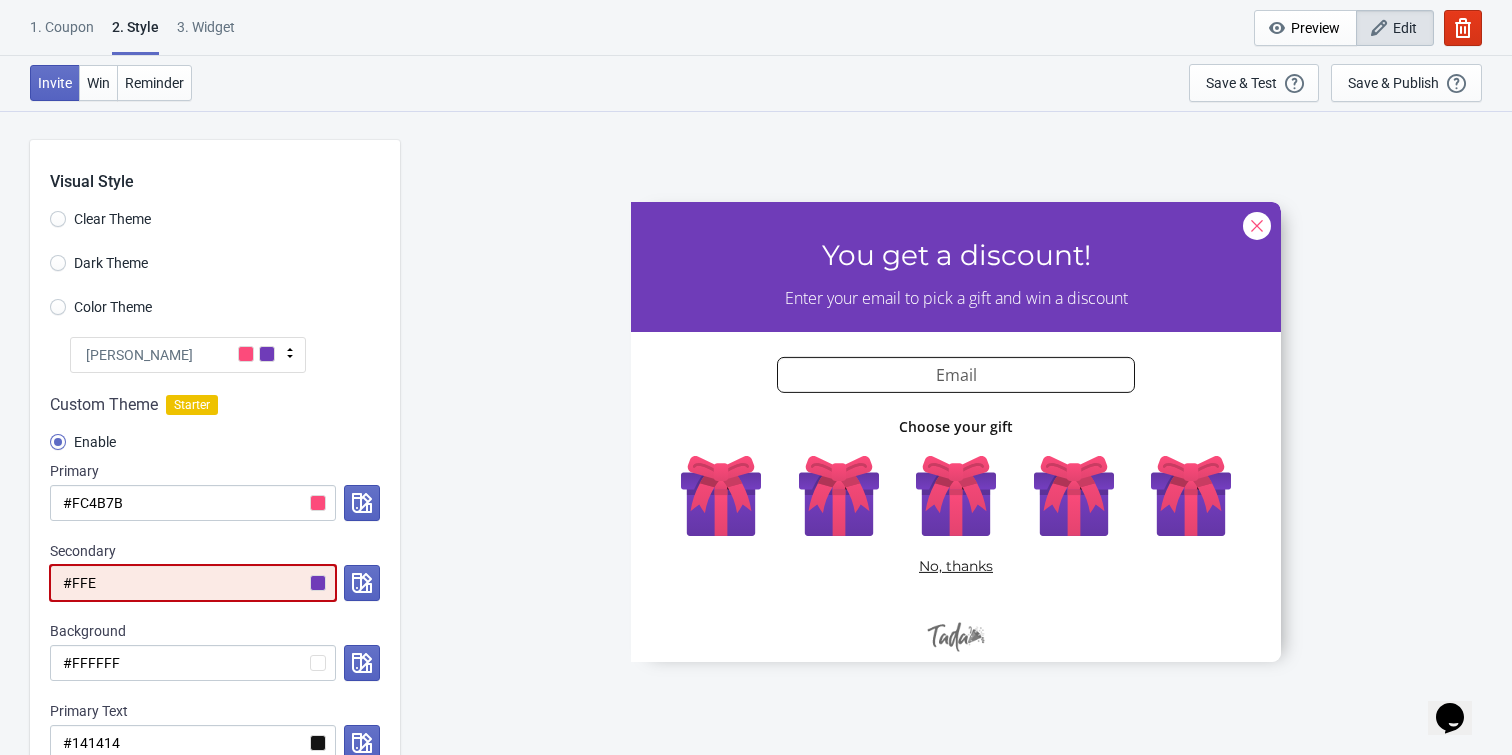 type on "#FFEA" 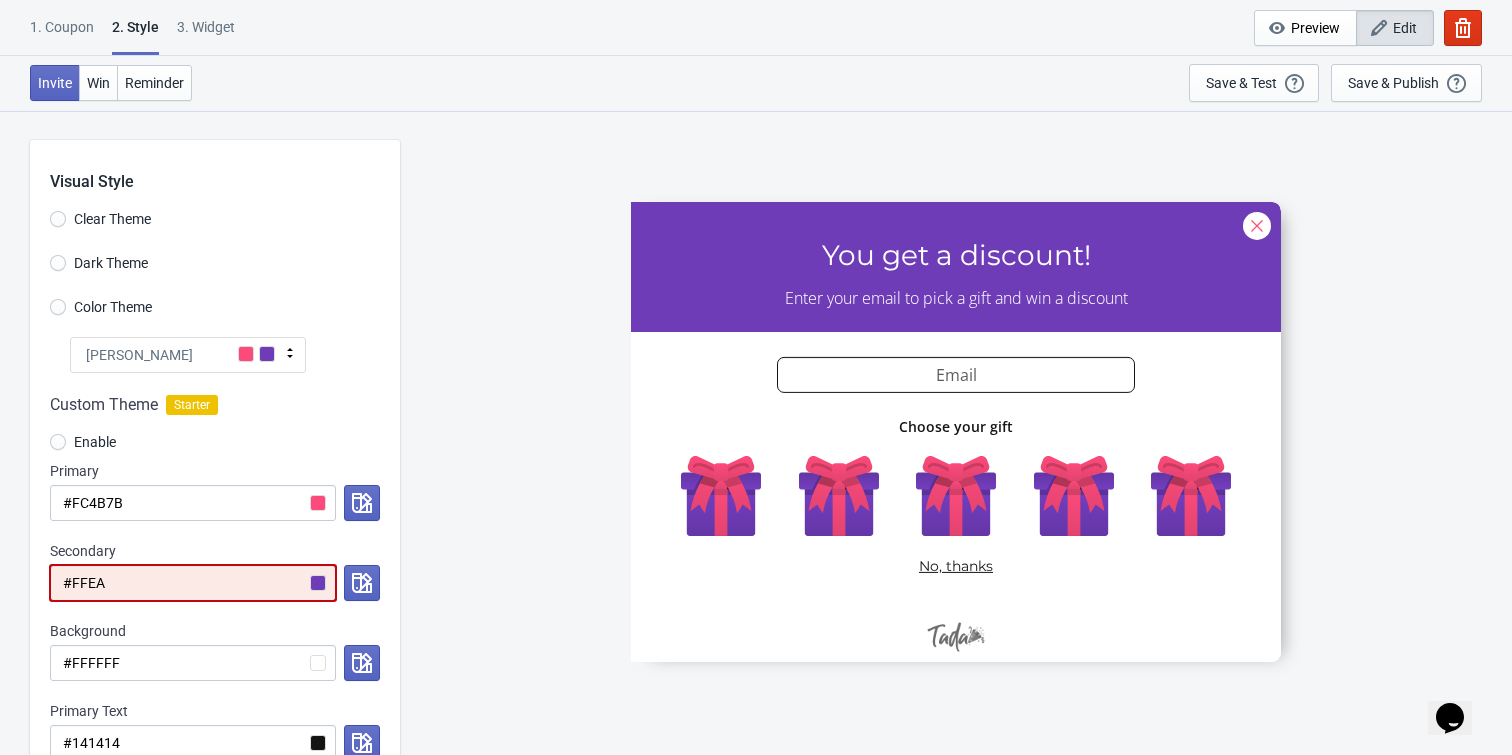 radio on "true" 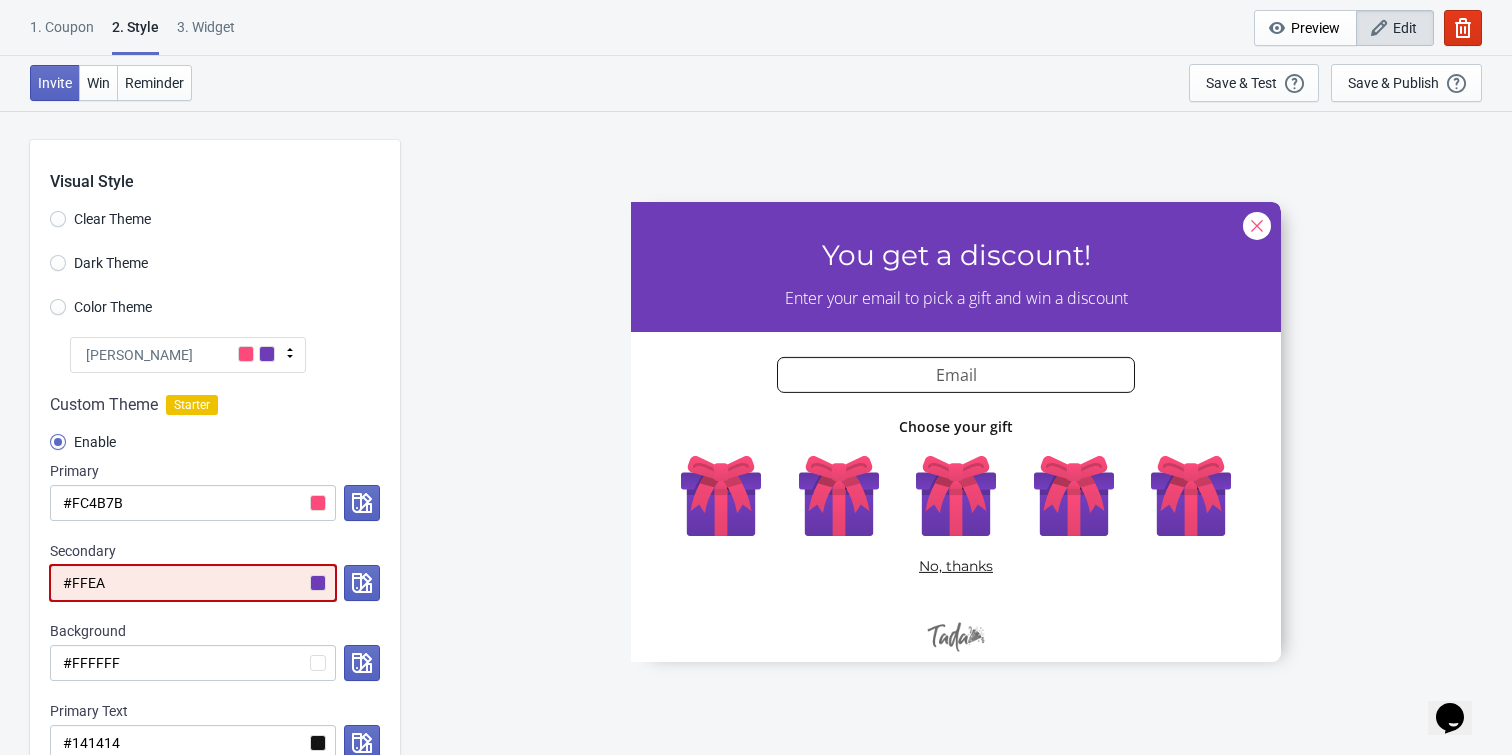 type on "#FFEAF" 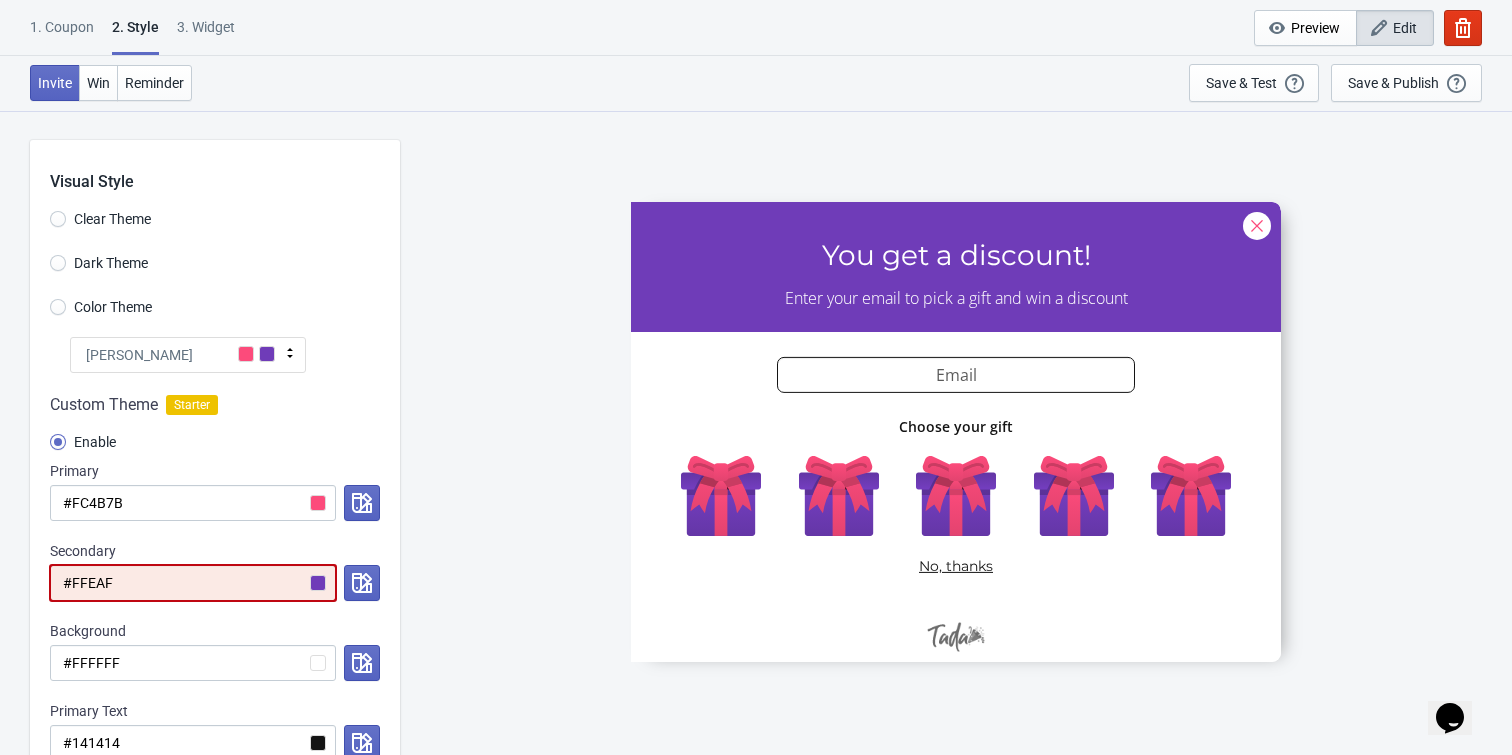 radio on "true" 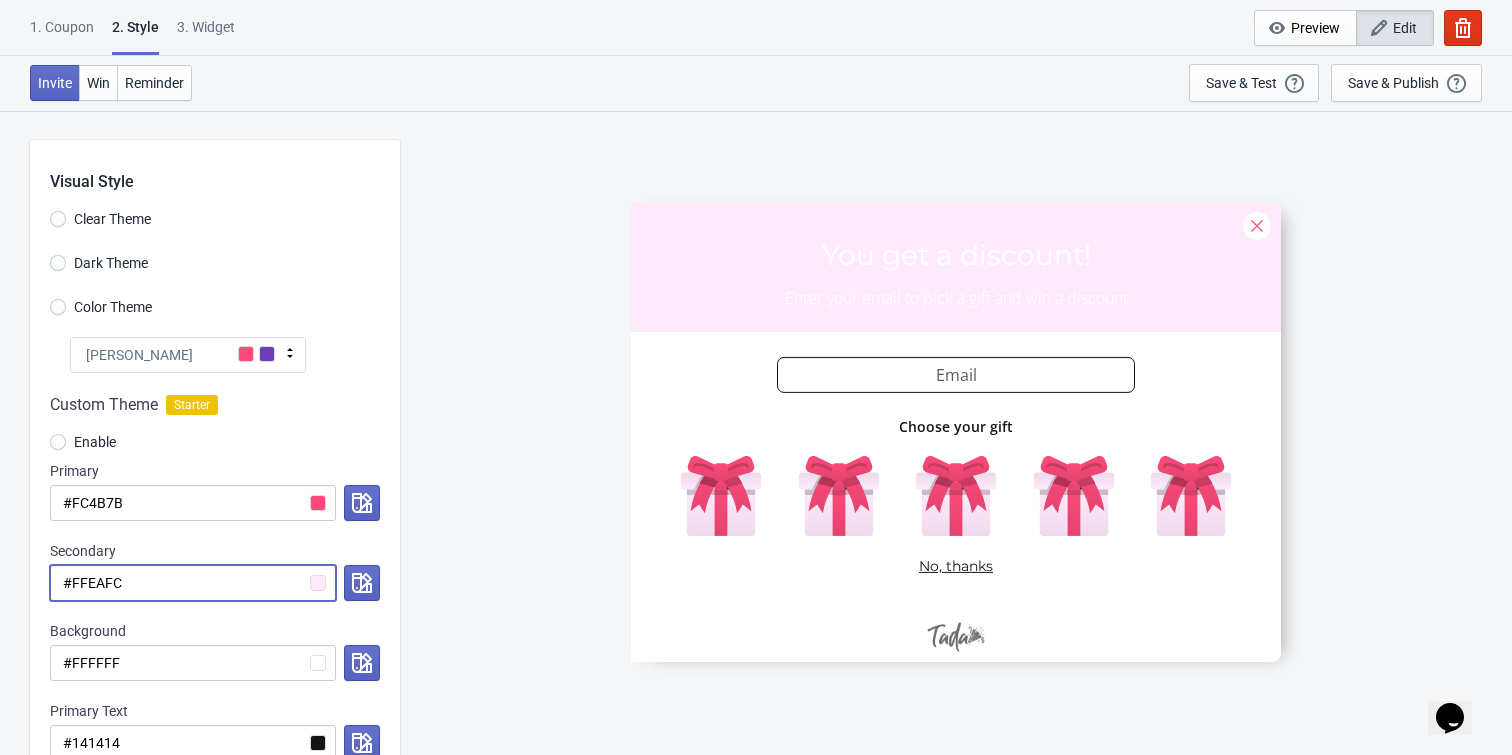 type on "#FFEAFC" 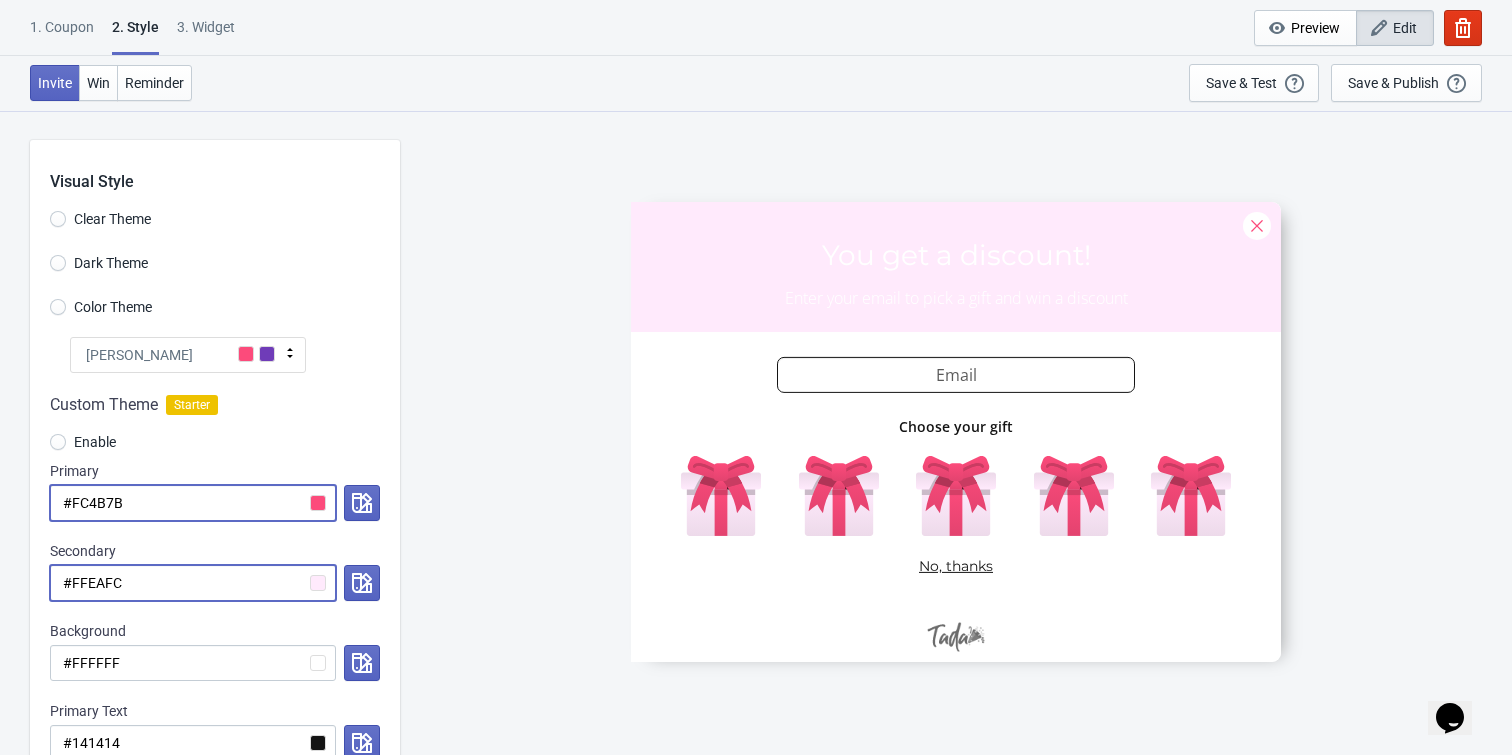 click on "#FC4B7B" at bounding box center [193, 503] 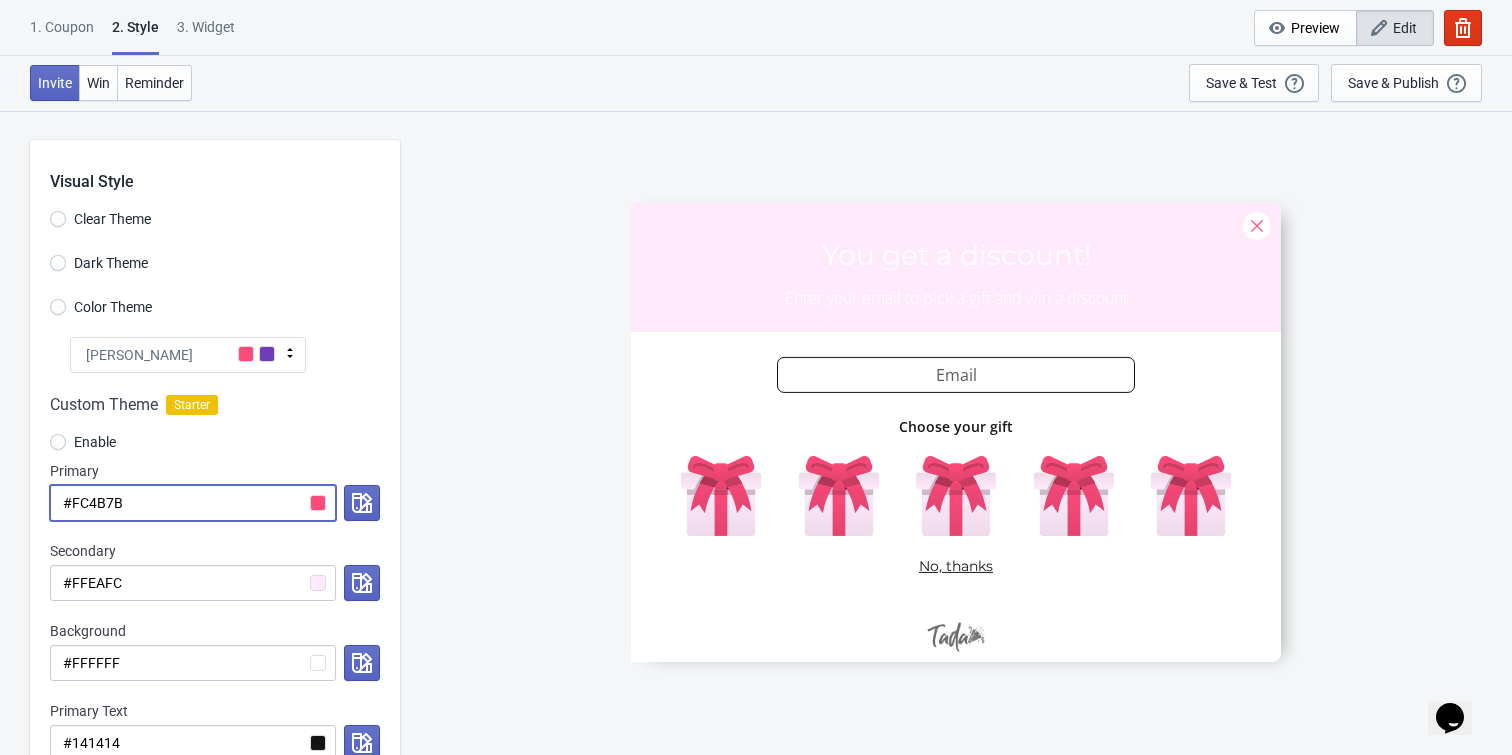 click on "#FC4B7B" at bounding box center [193, 503] 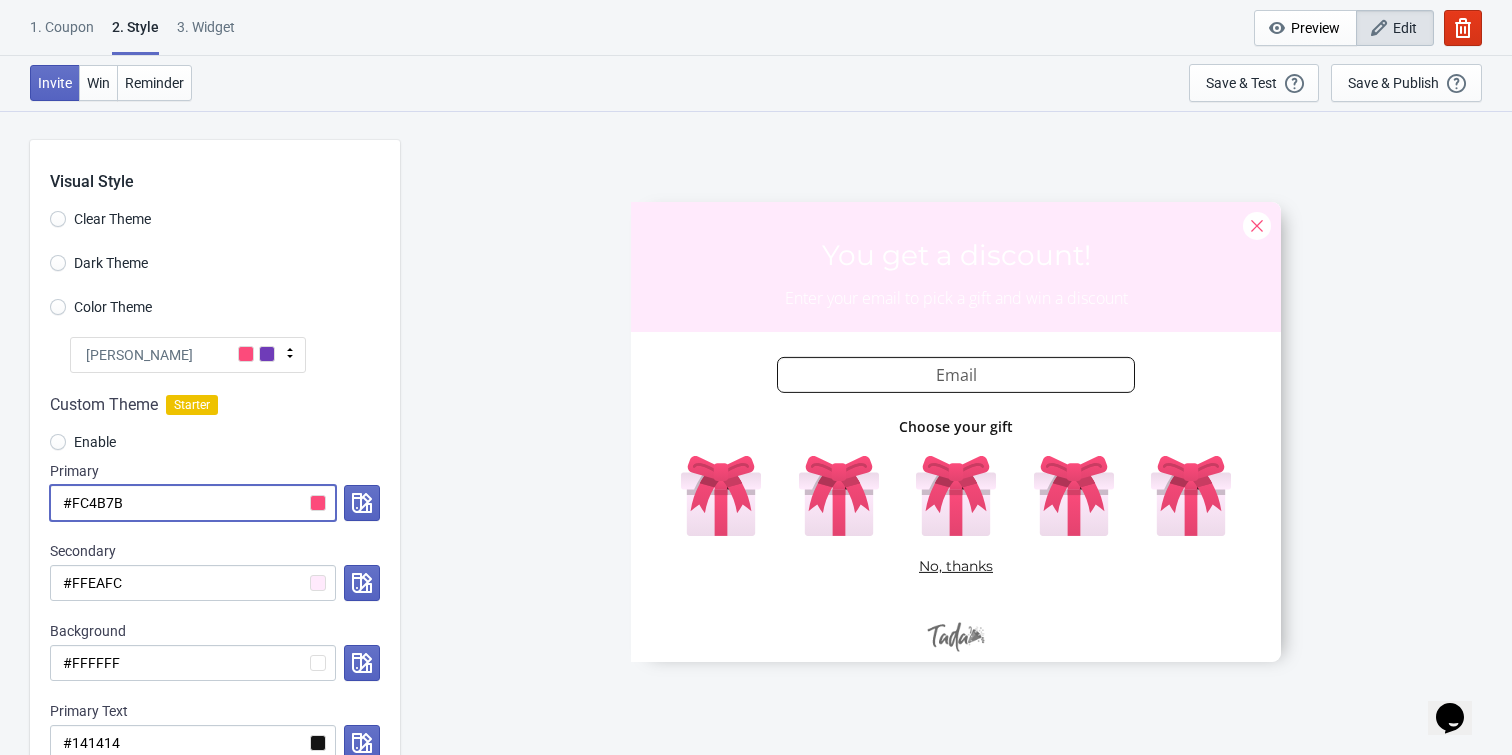 radio on "true" 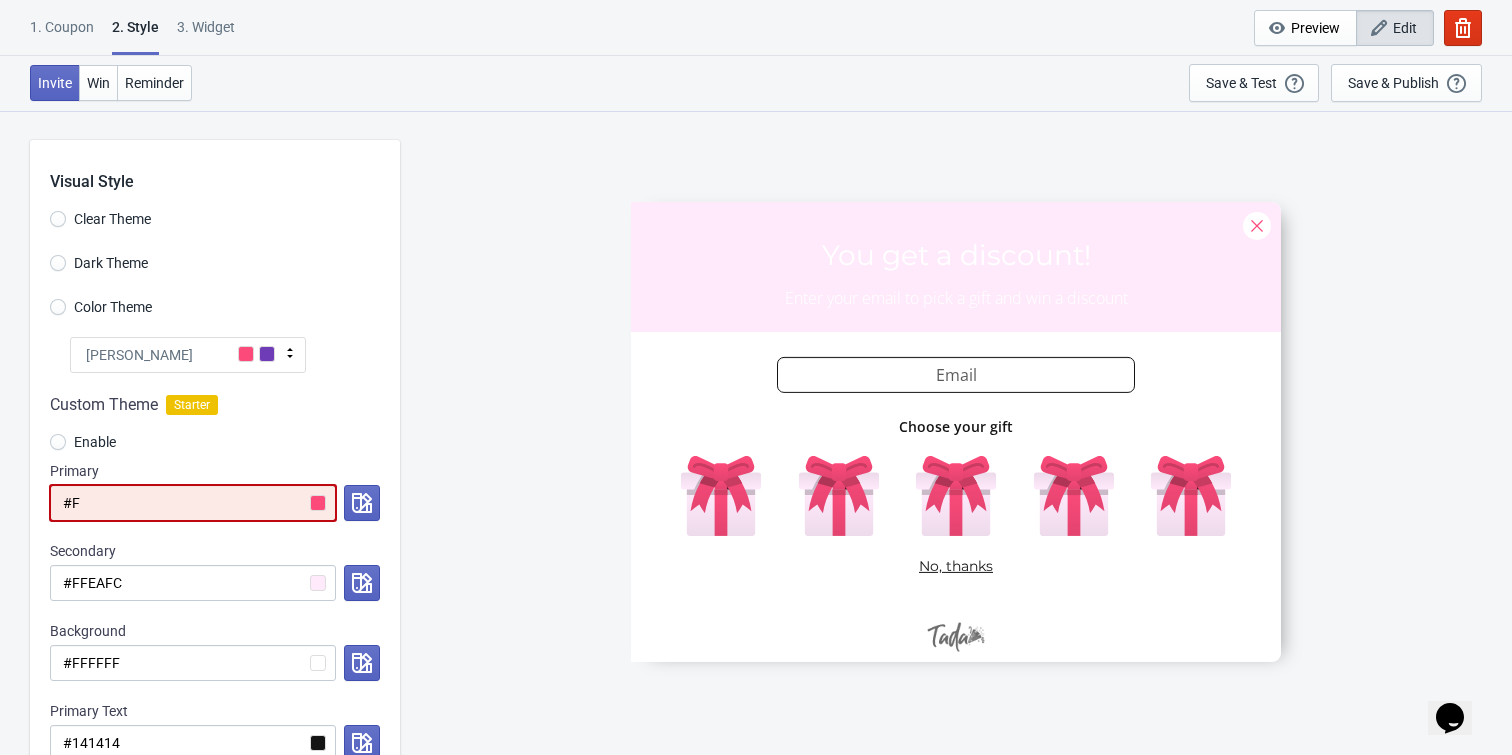 radio on "true" 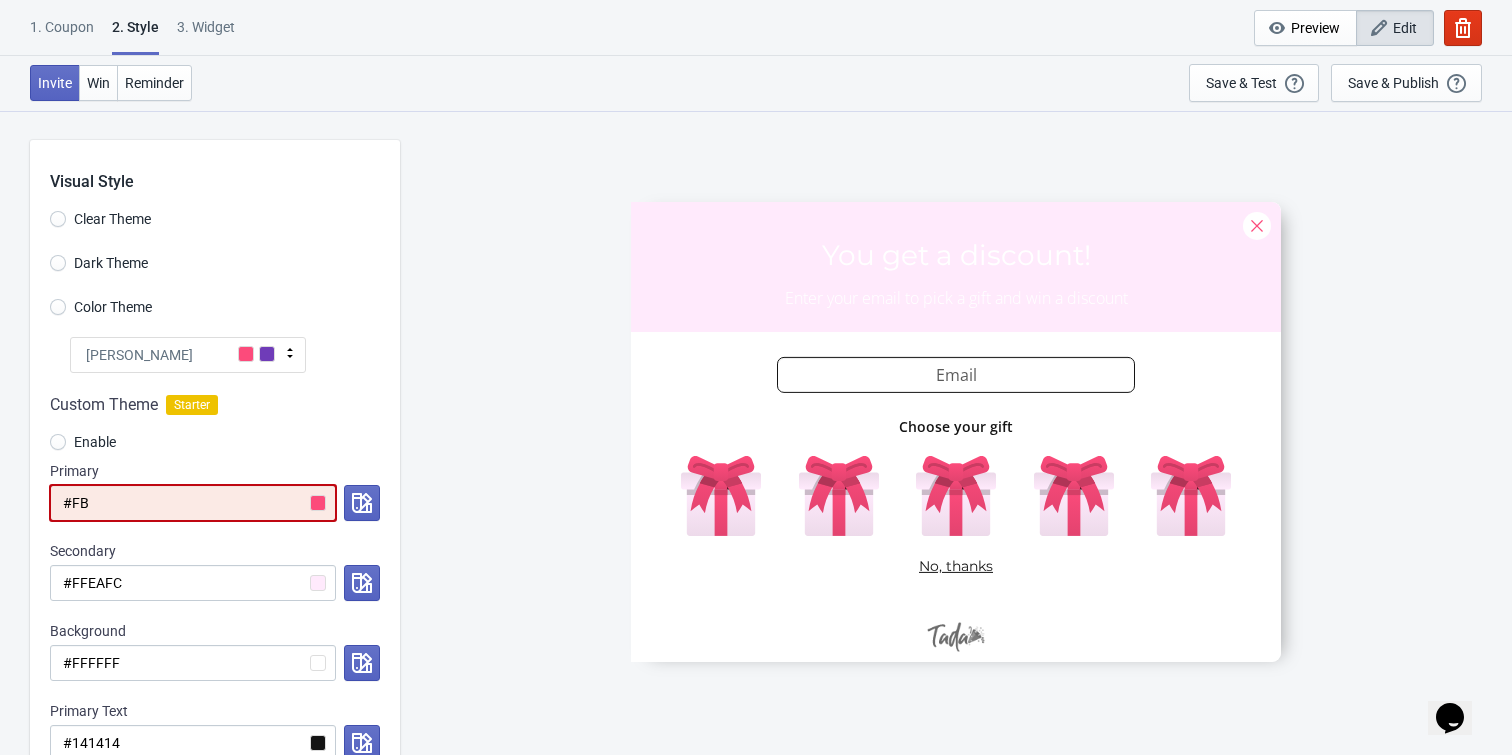 radio on "true" 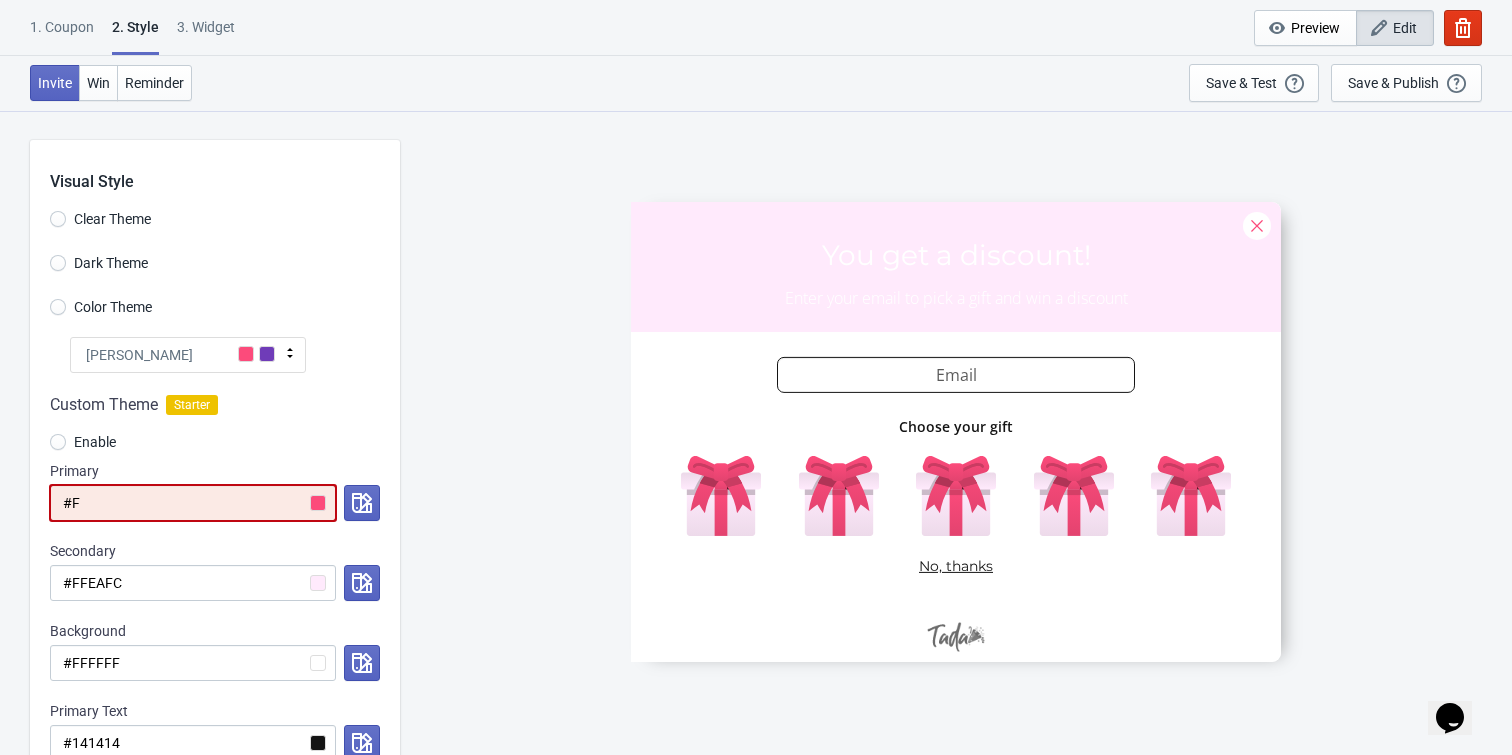 radio on "true" 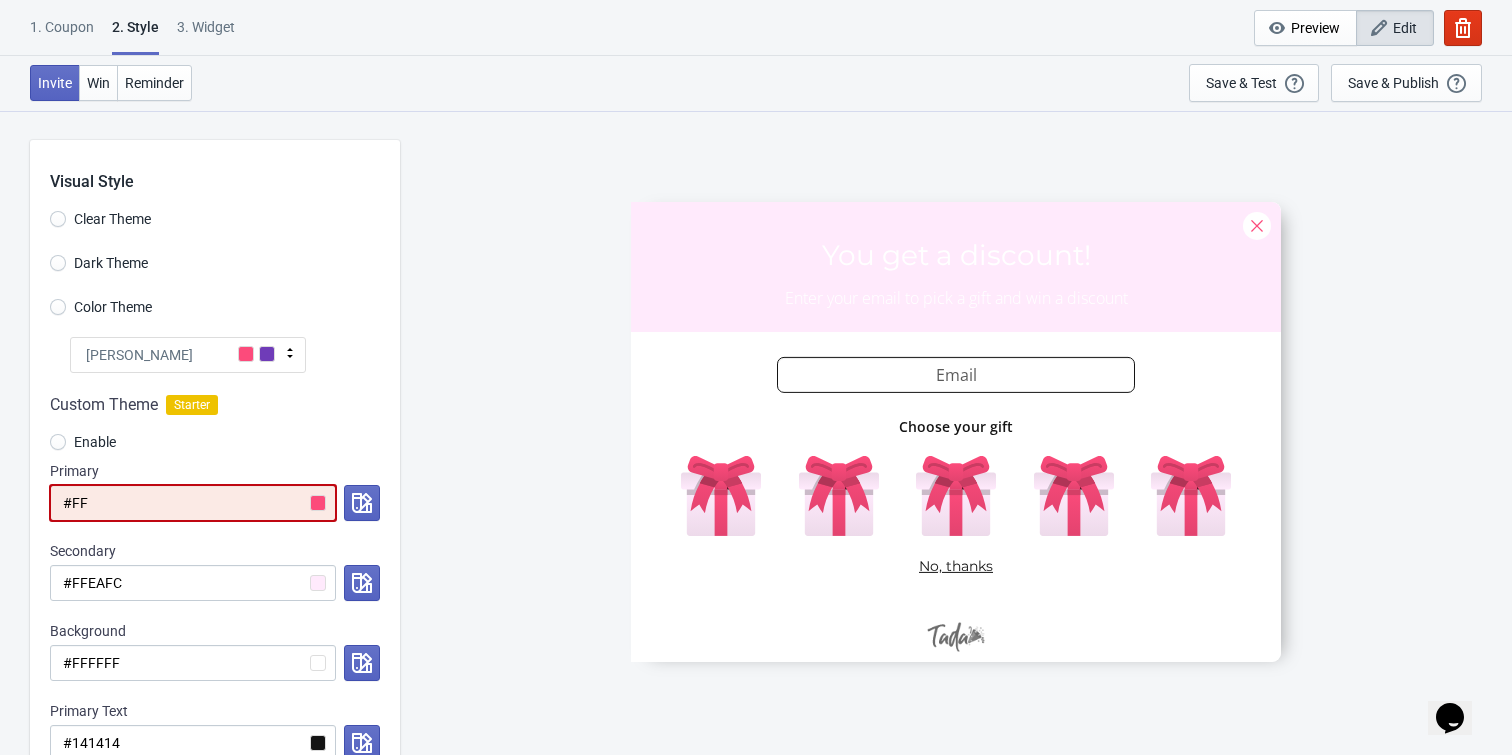 radio on "true" 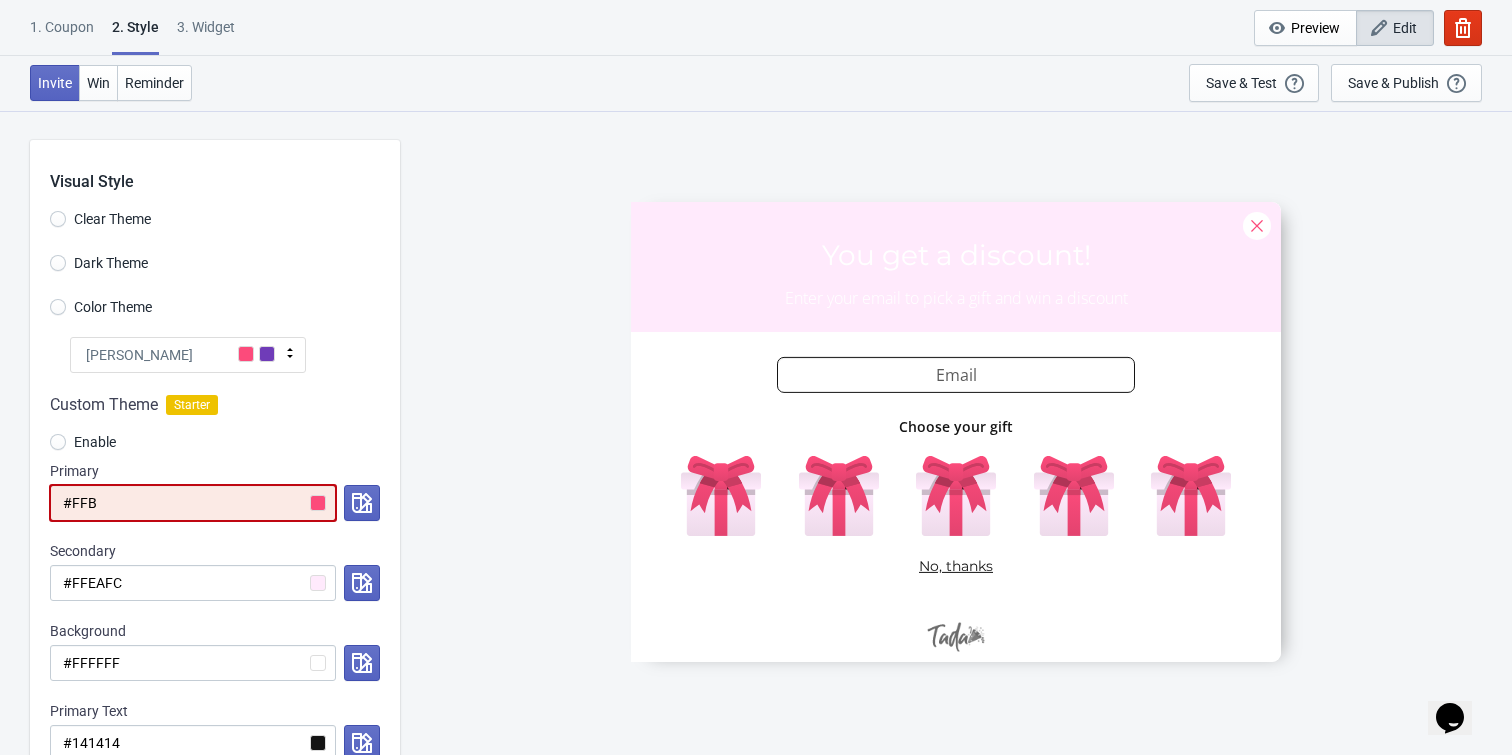 radio on "true" 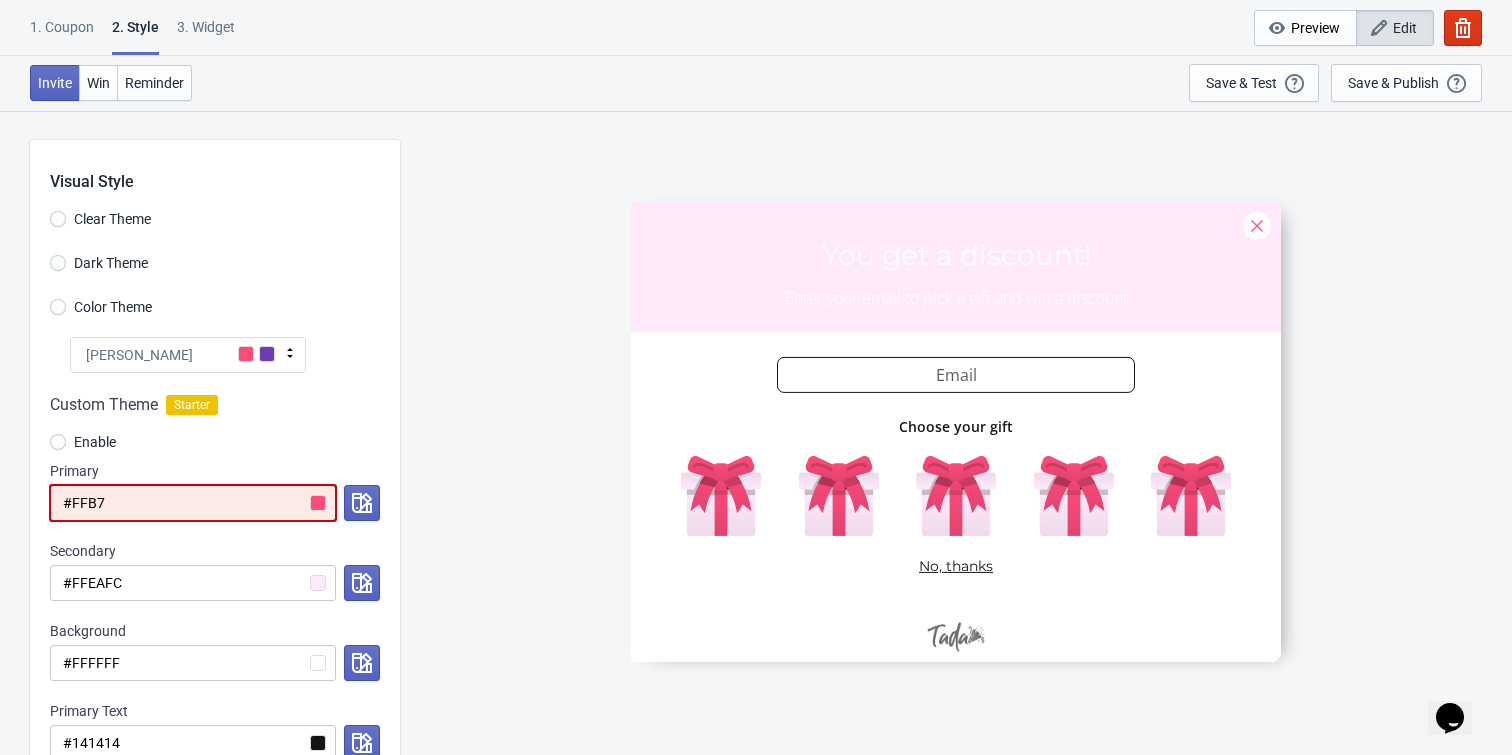 radio on "true" 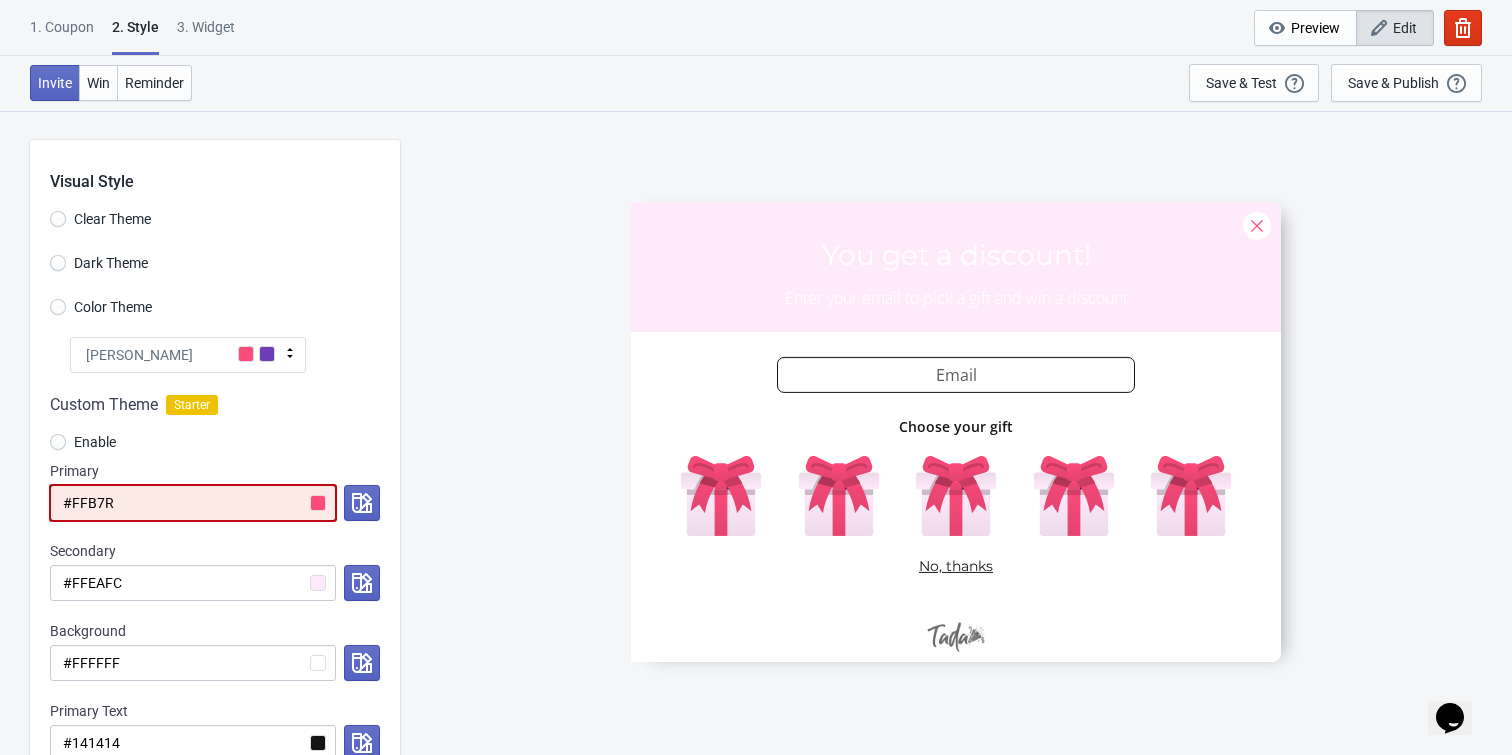 radio on "true" 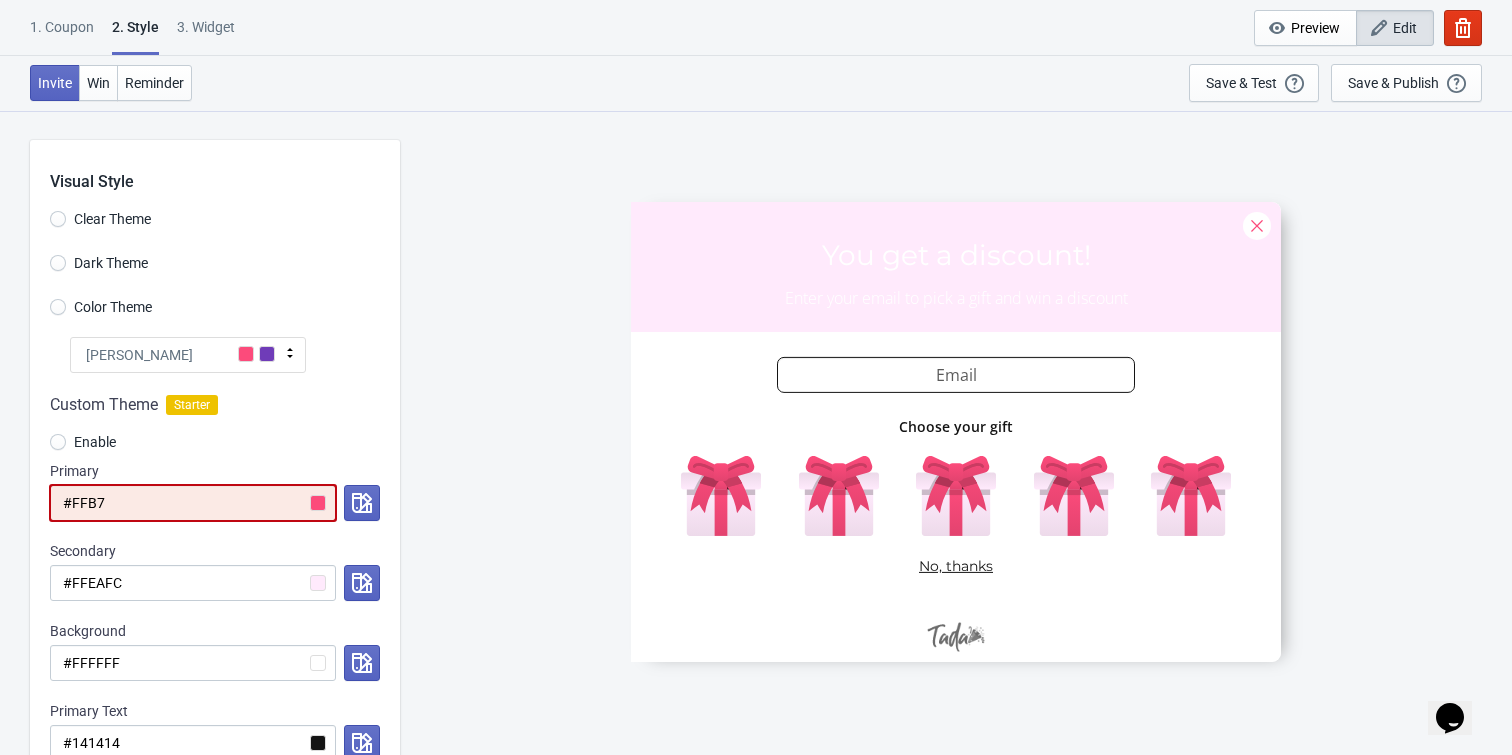 radio on "true" 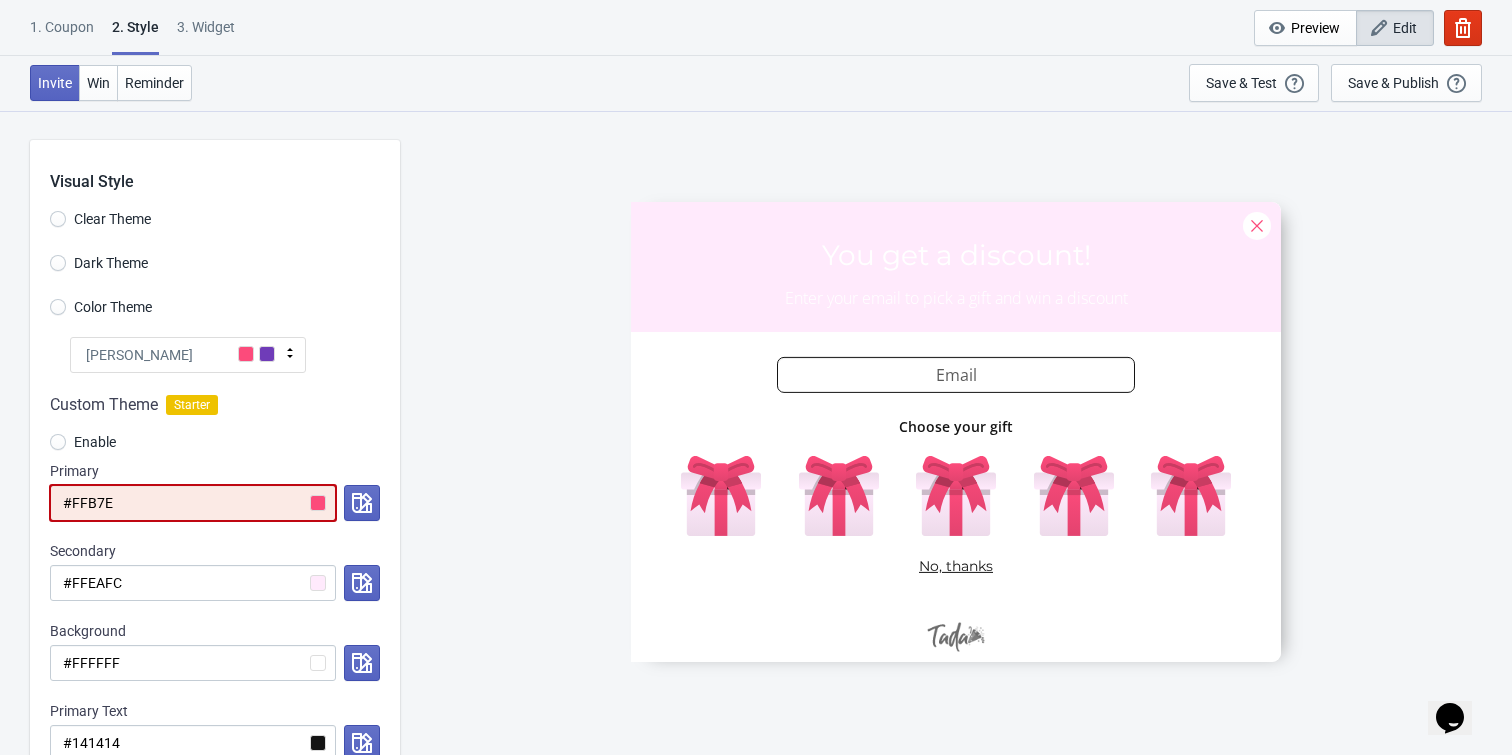 radio on "true" 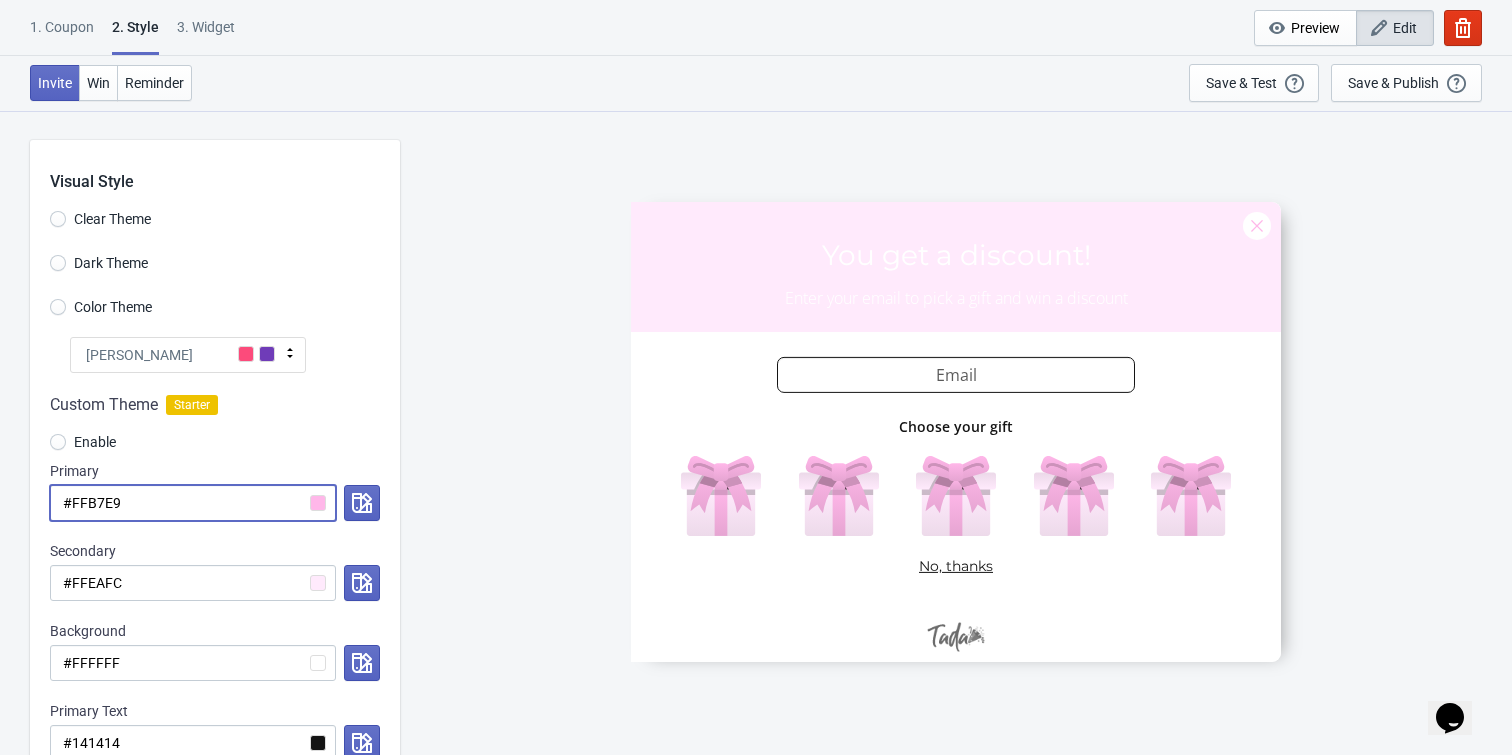 type on "#FFB7E9" 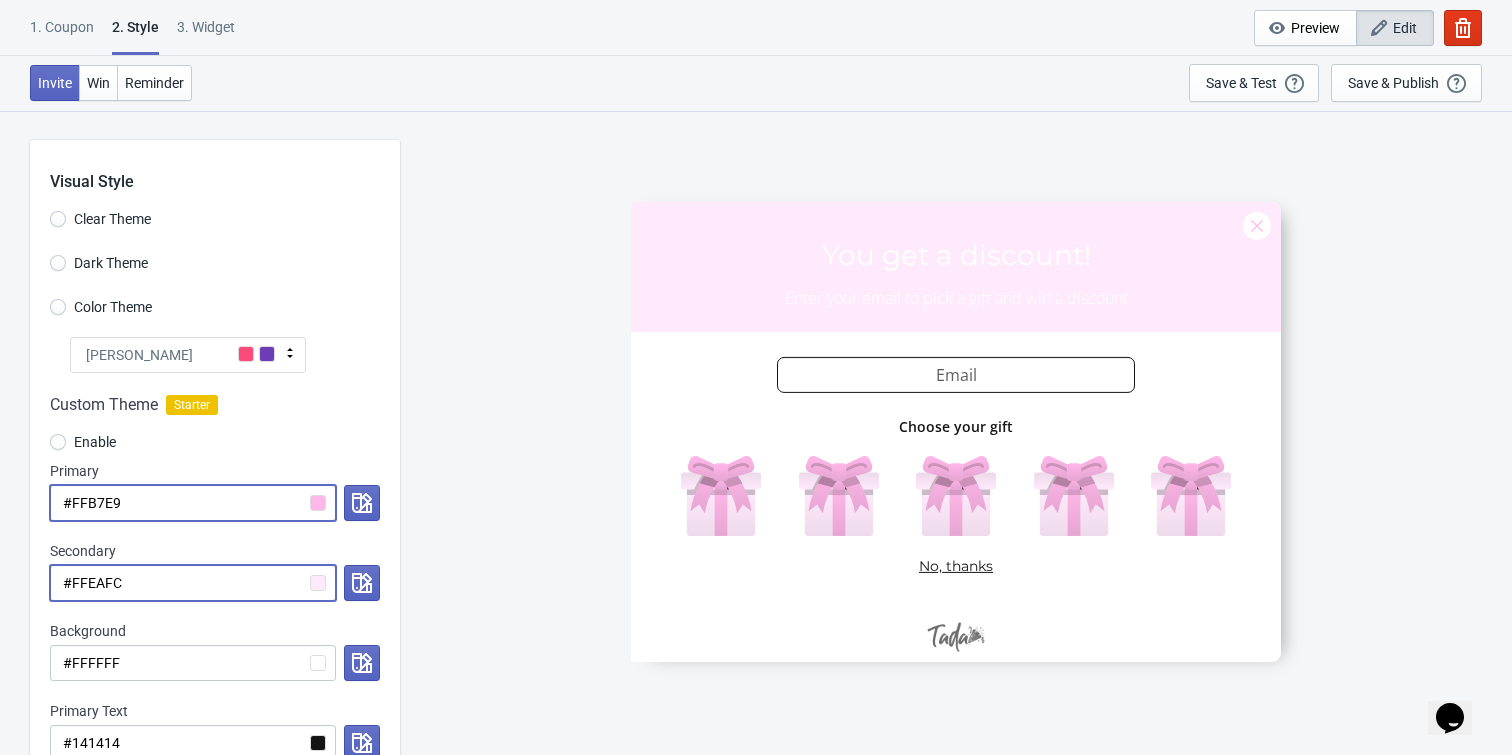 click on "#FFEAFC" at bounding box center (193, 583) 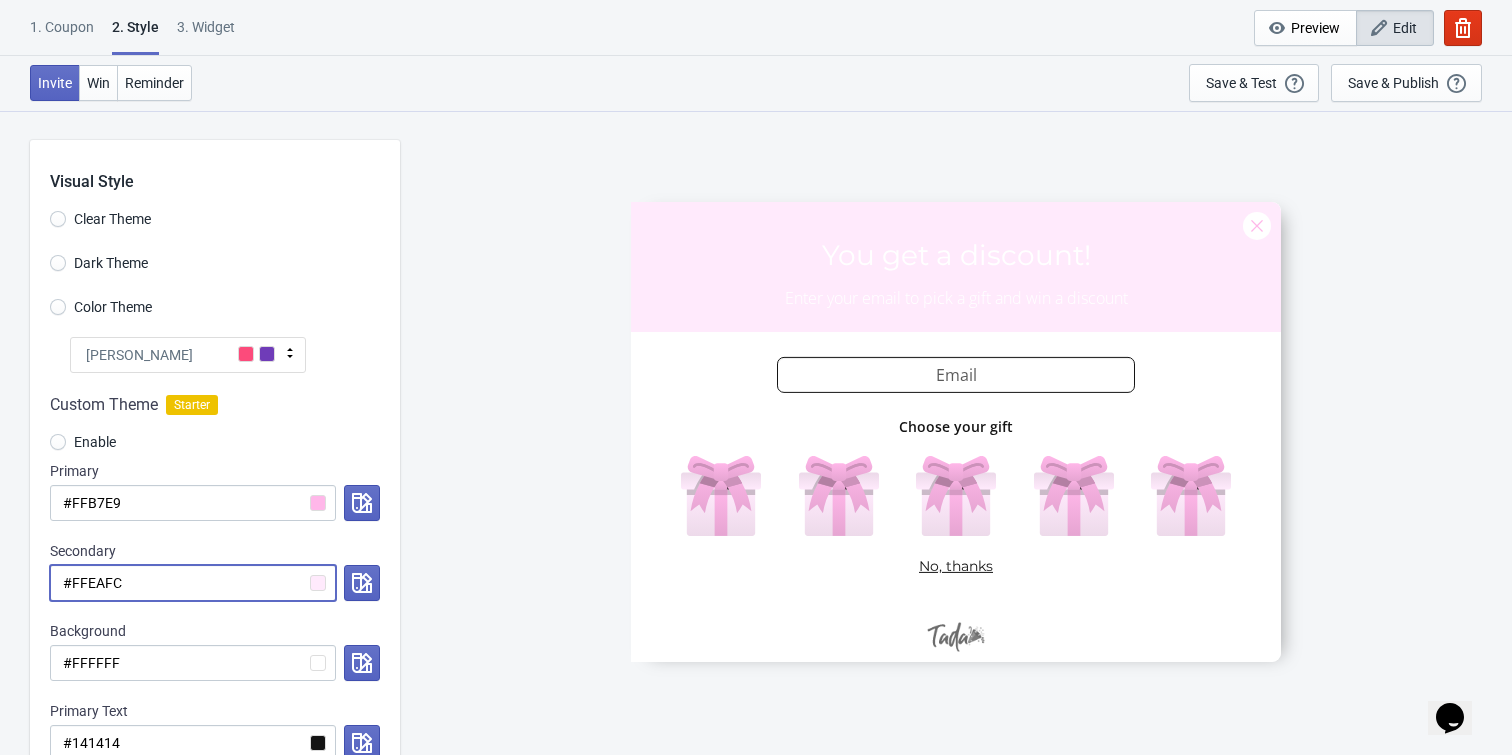 click on "#FFEAFC" at bounding box center (193, 583) 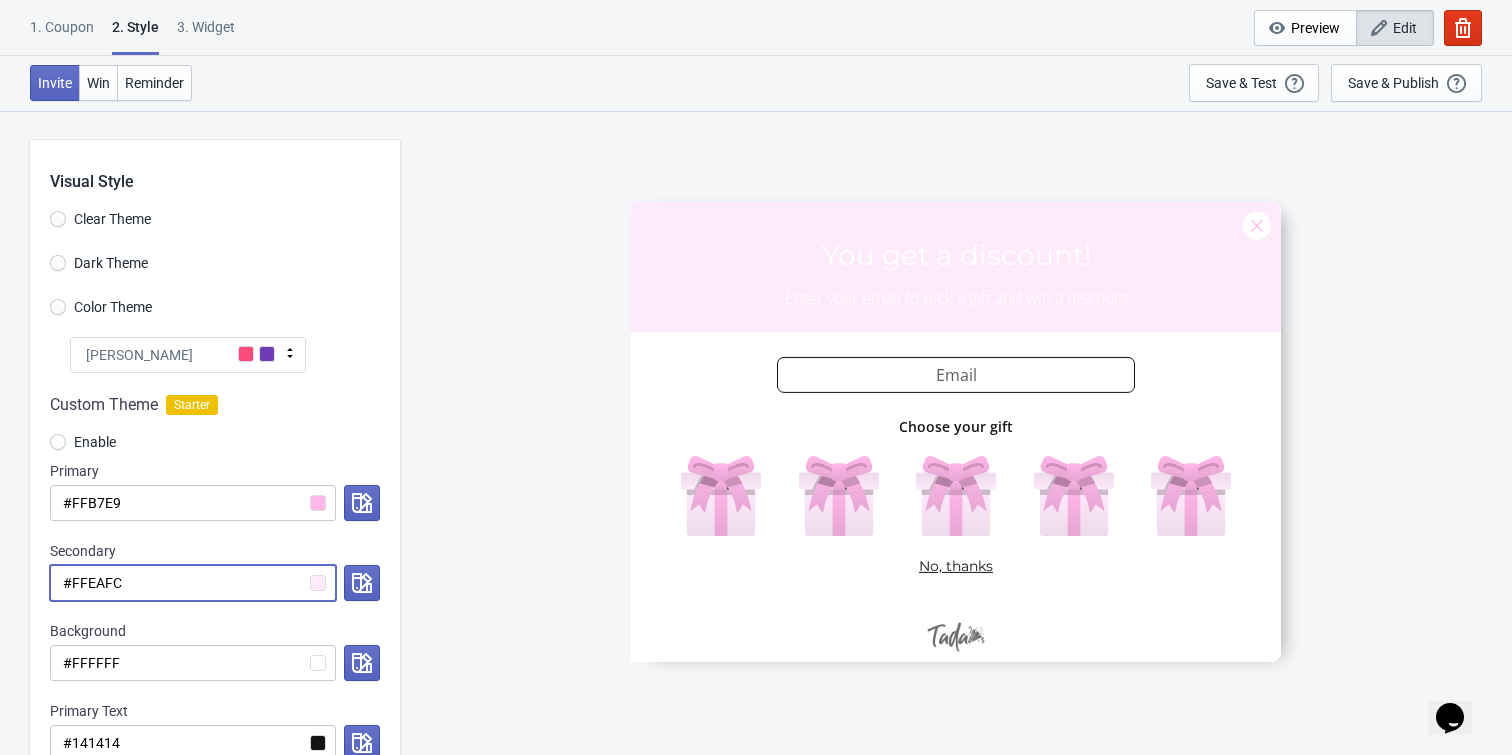radio on "true" 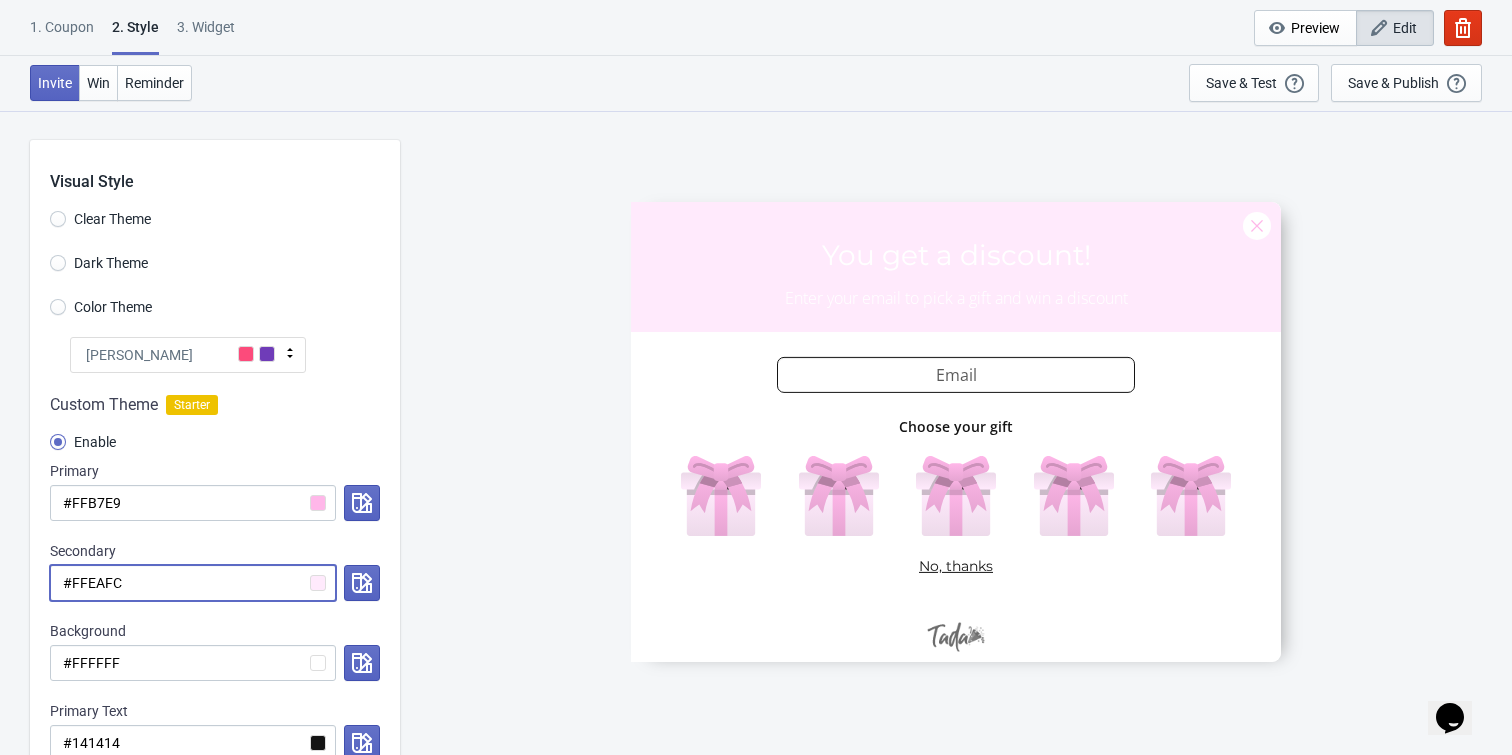 type on "#F" 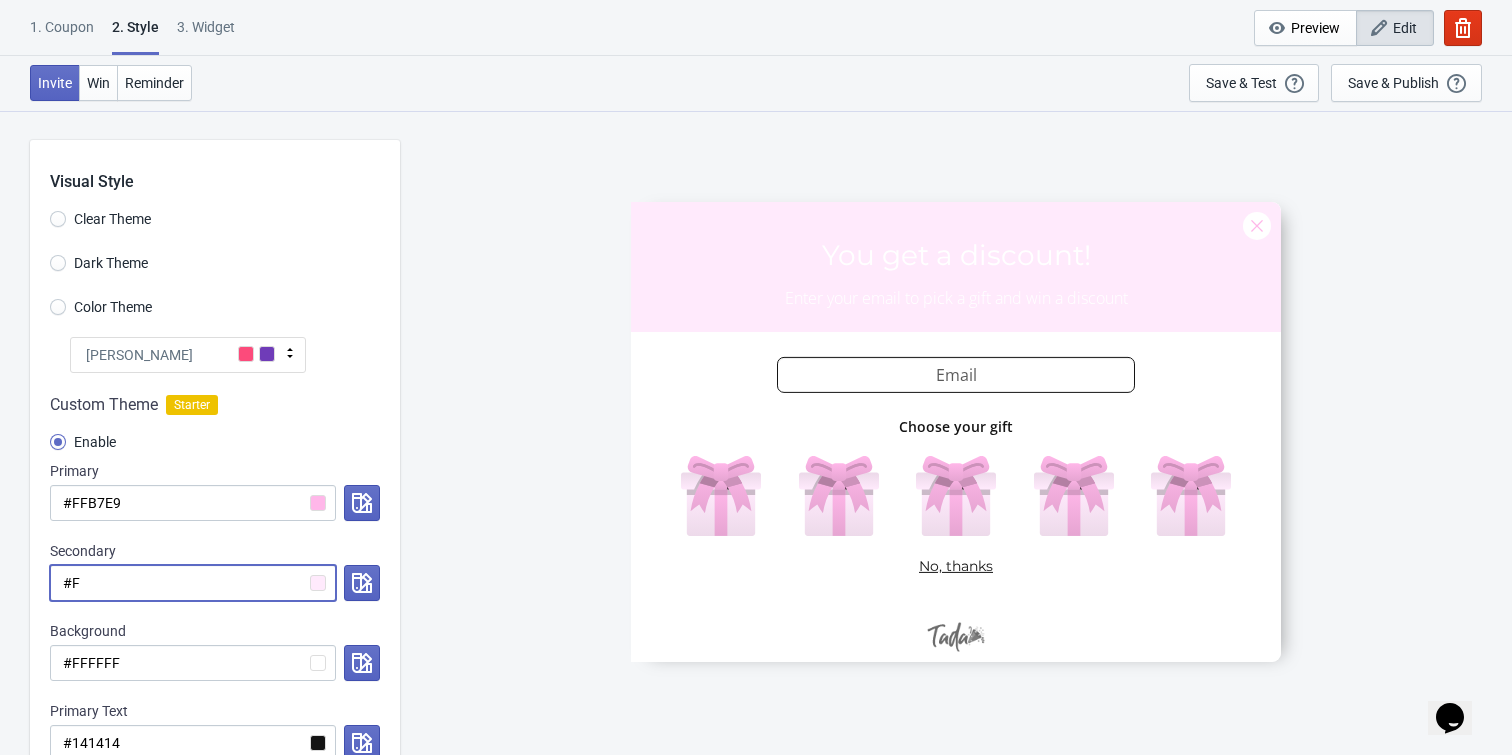 radio on "true" 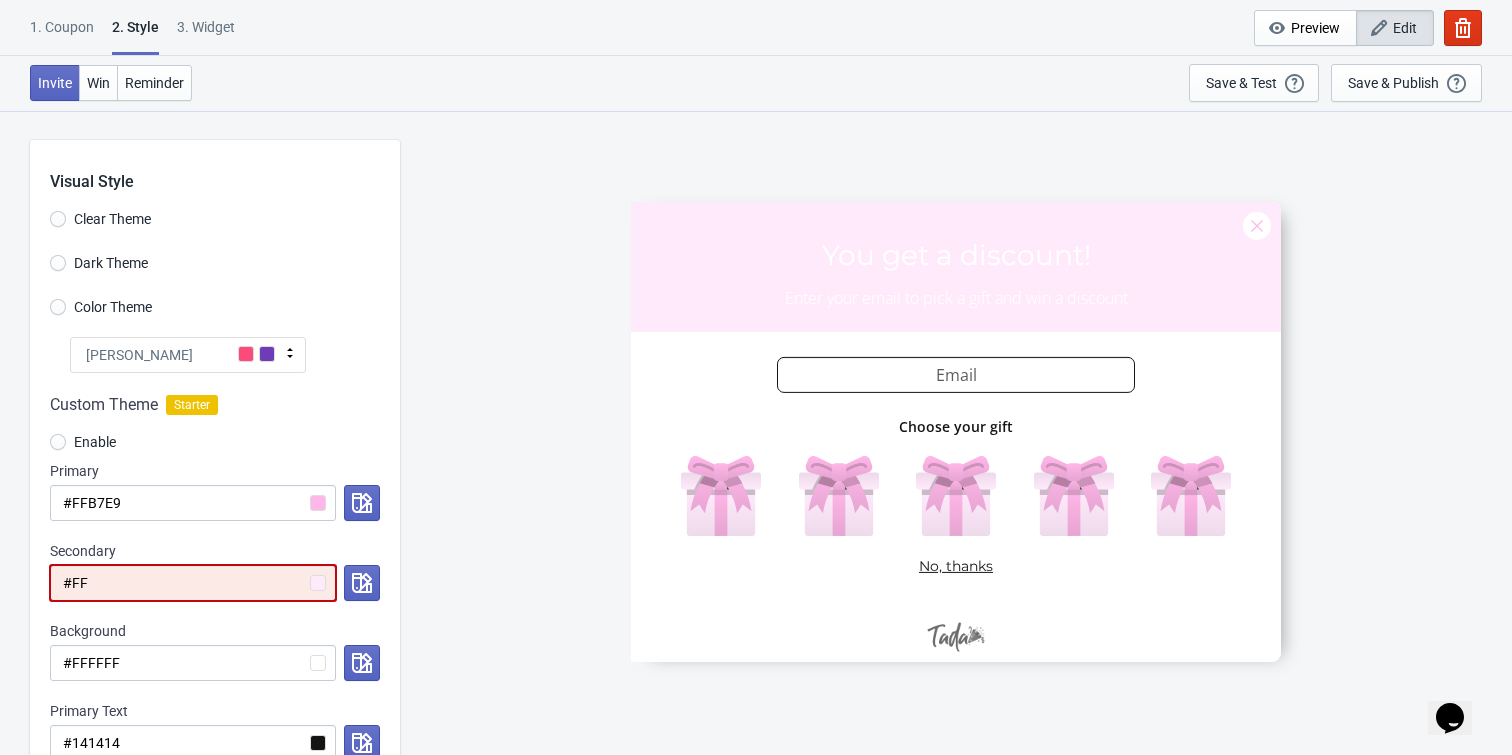 radio on "true" 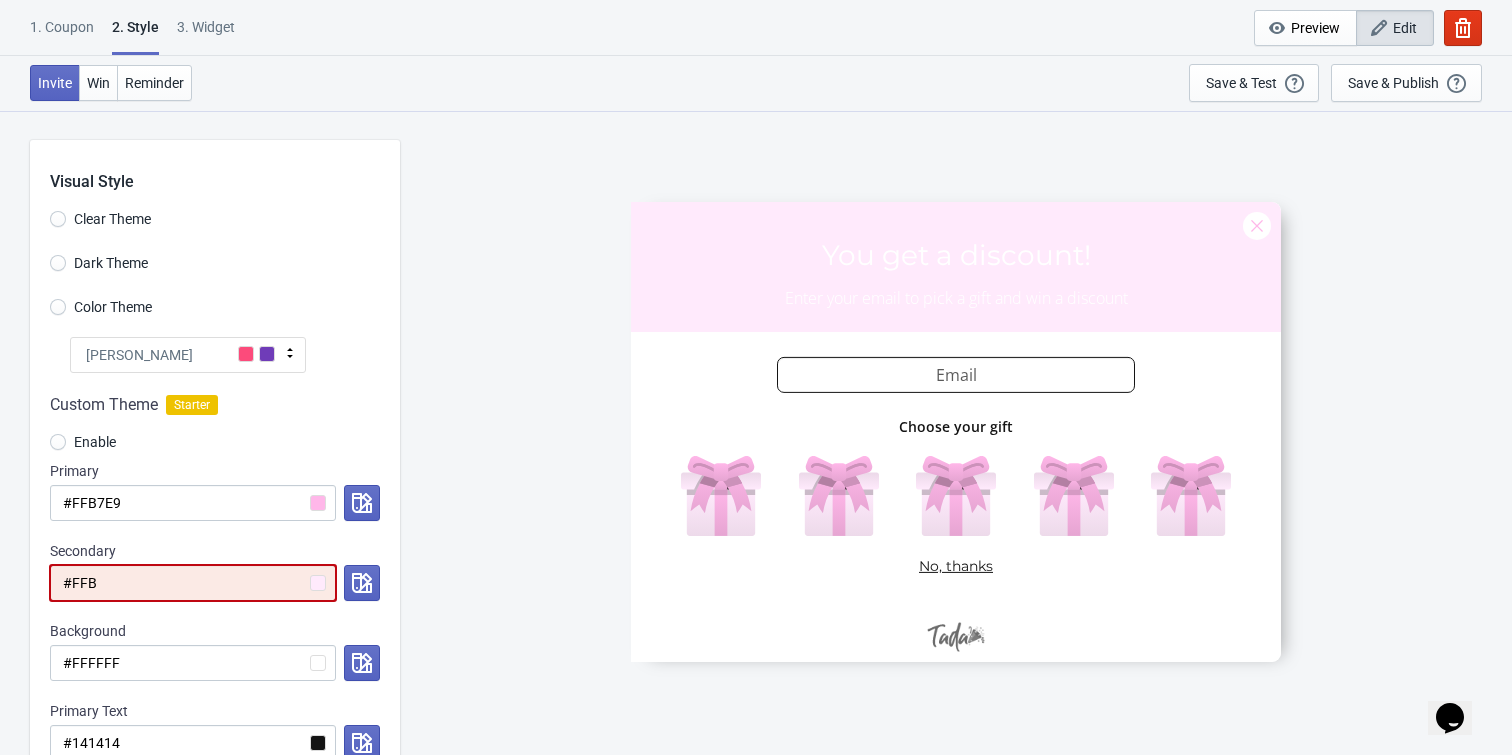 radio on "true" 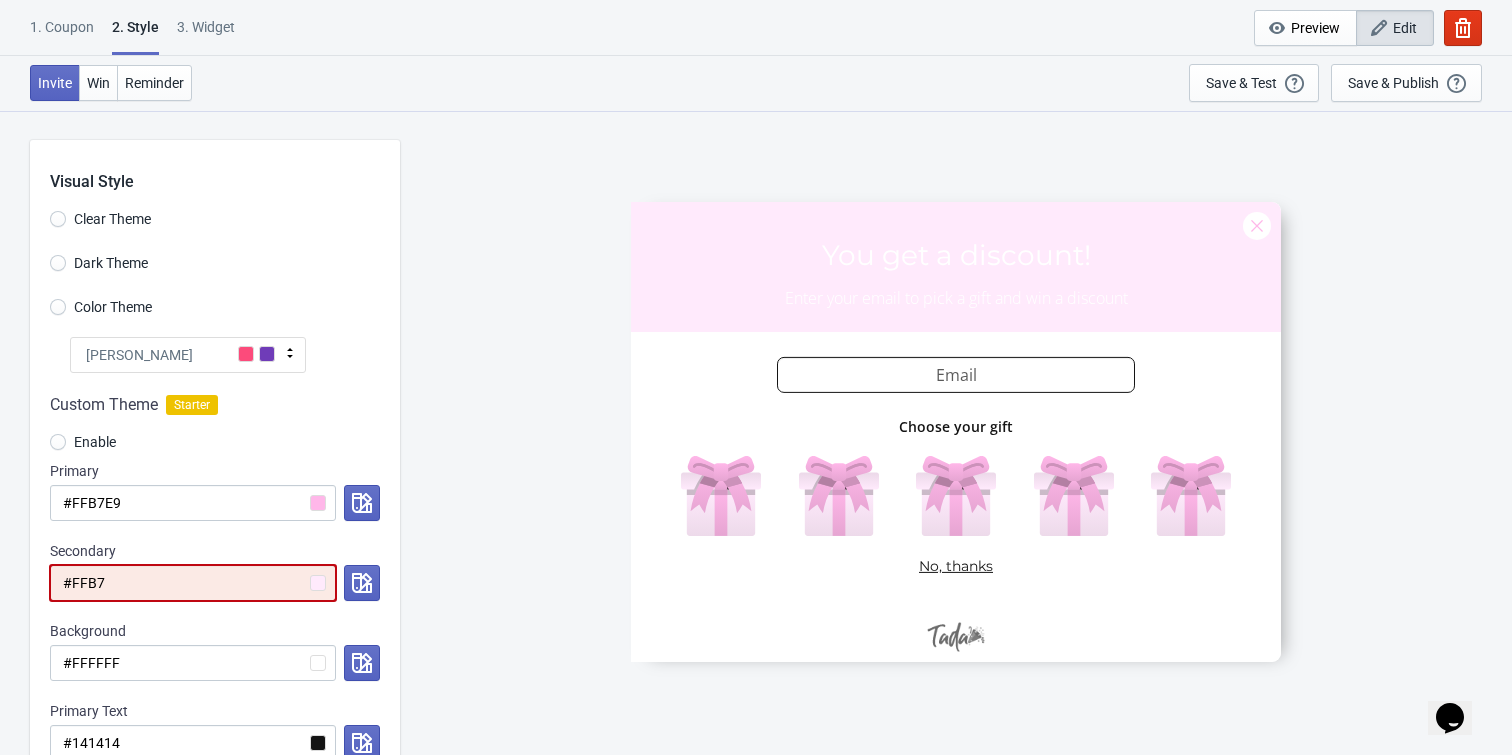 radio on "true" 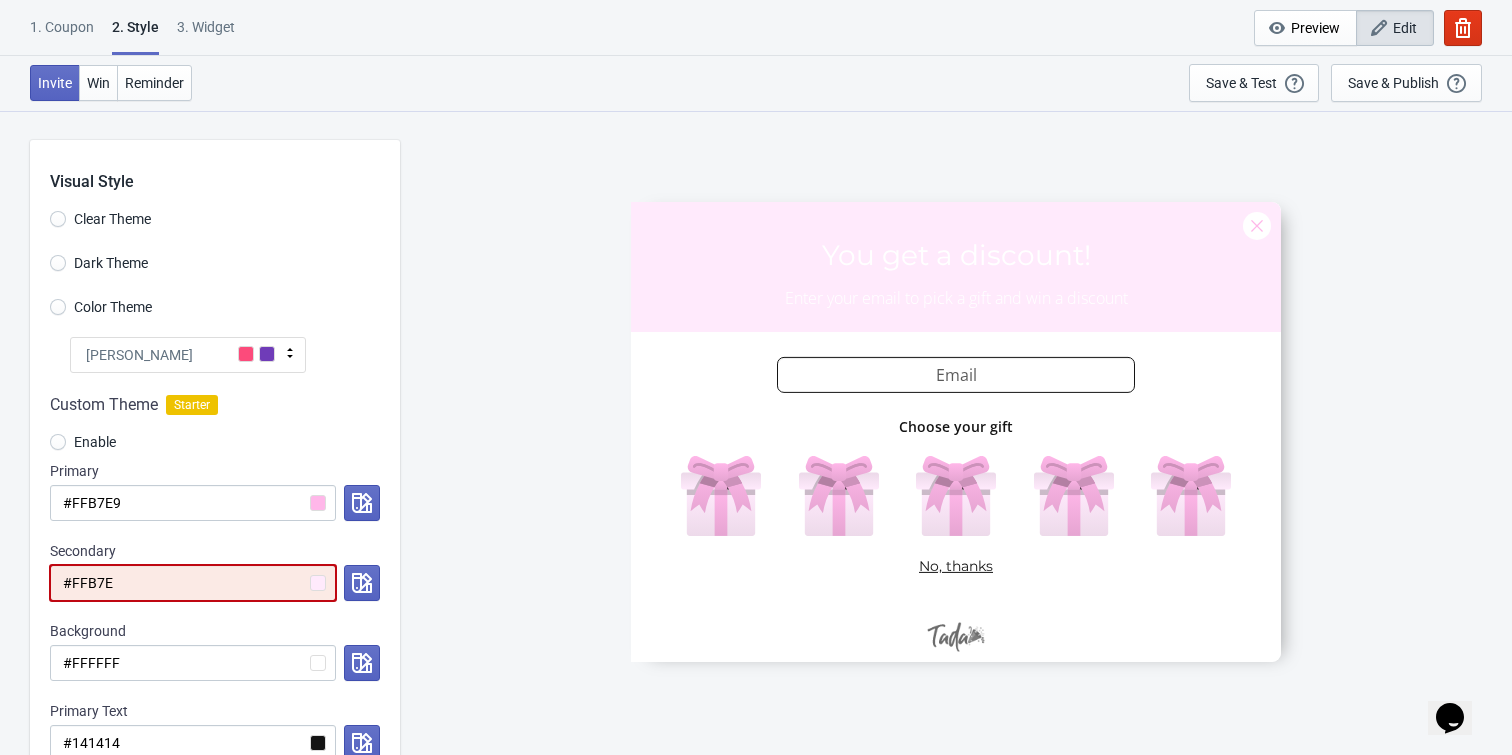 radio on "true" 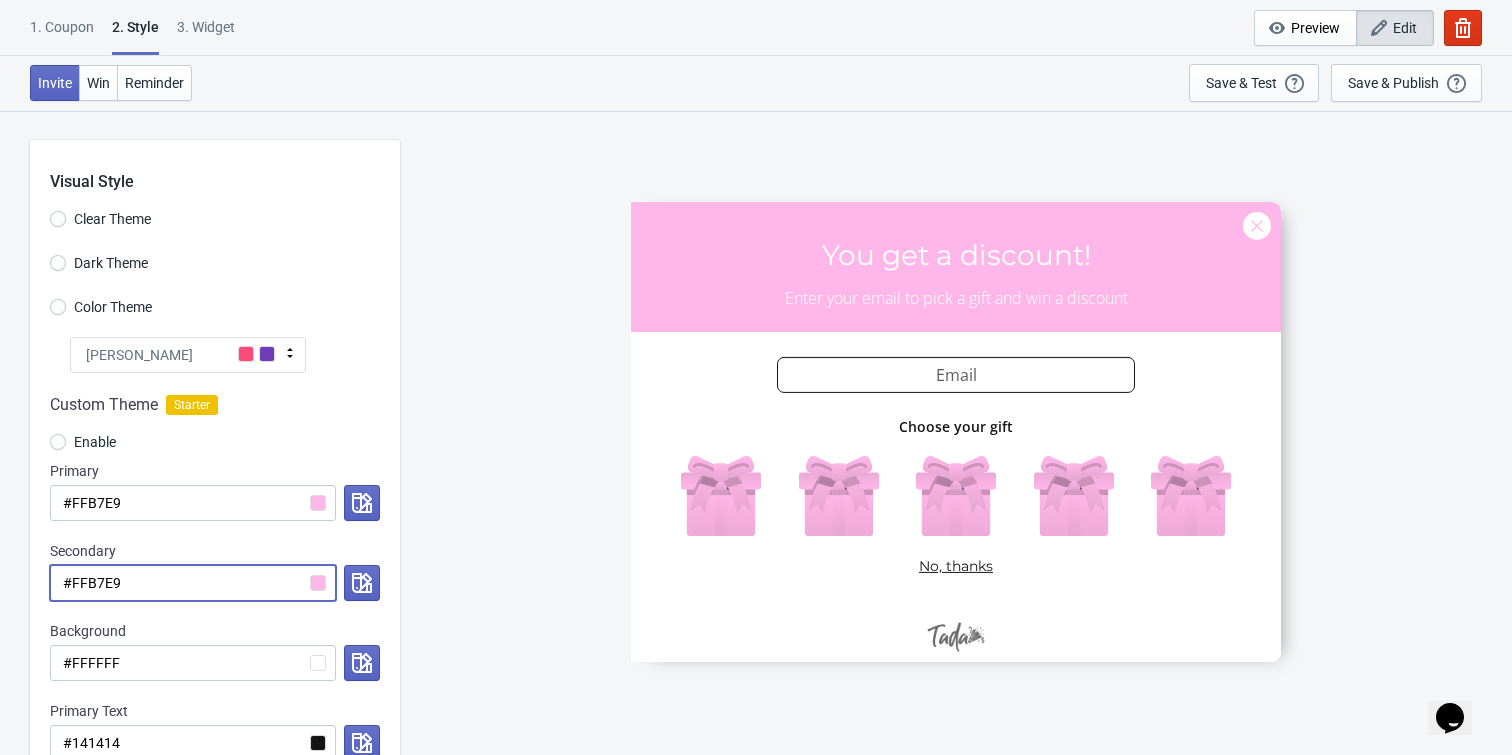 type on "#FFB7E9" 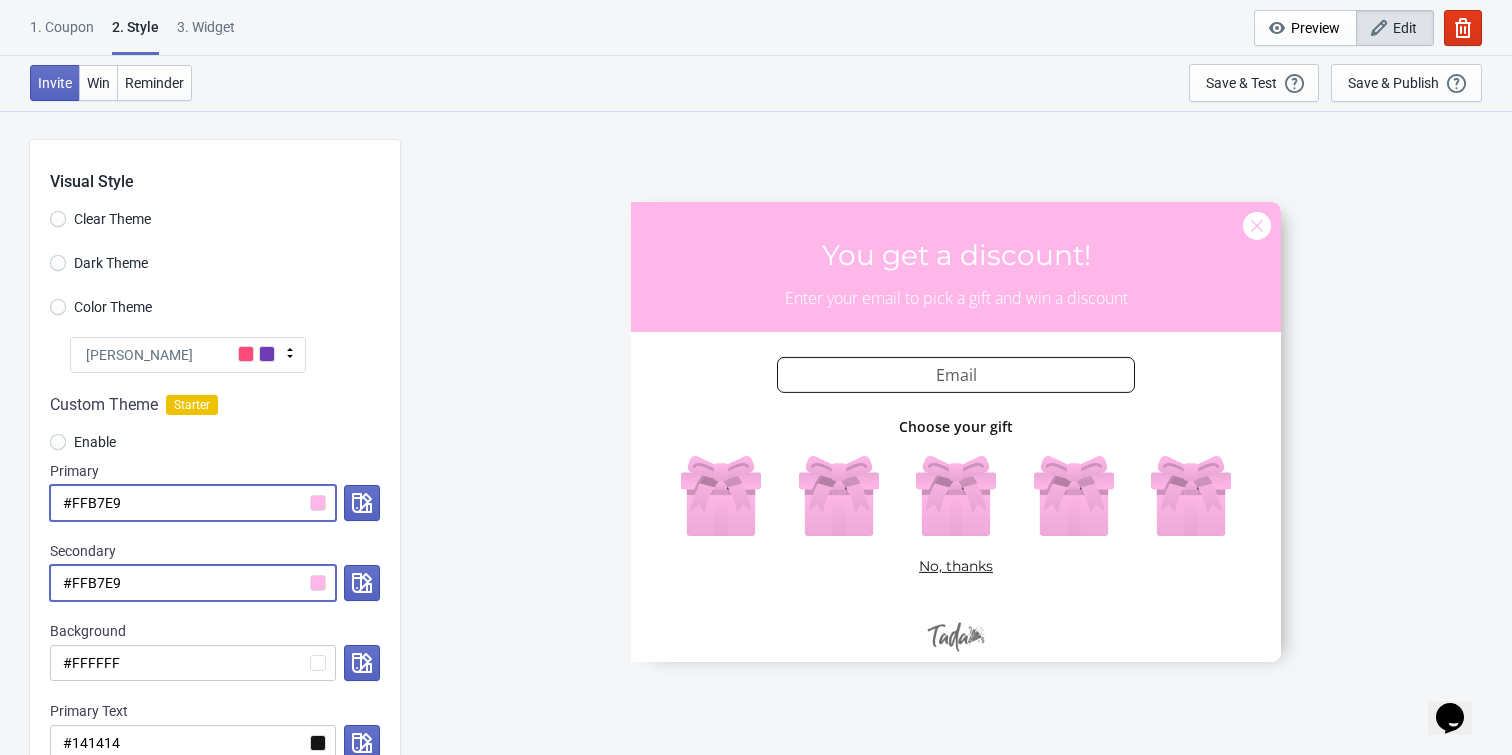 click on "#FFB7E9" at bounding box center [193, 503] 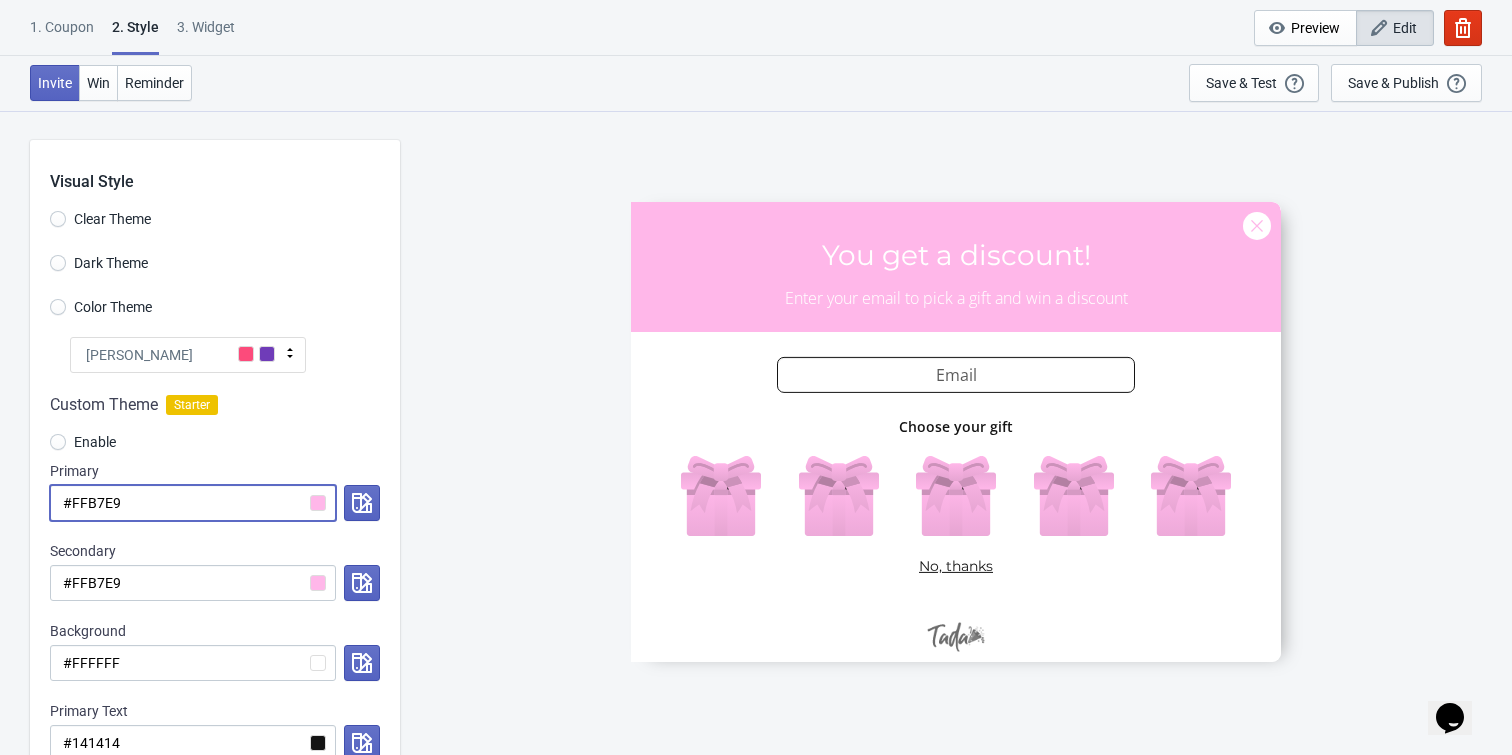 click on "#FFB7E9" at bounding box center (193, 503) 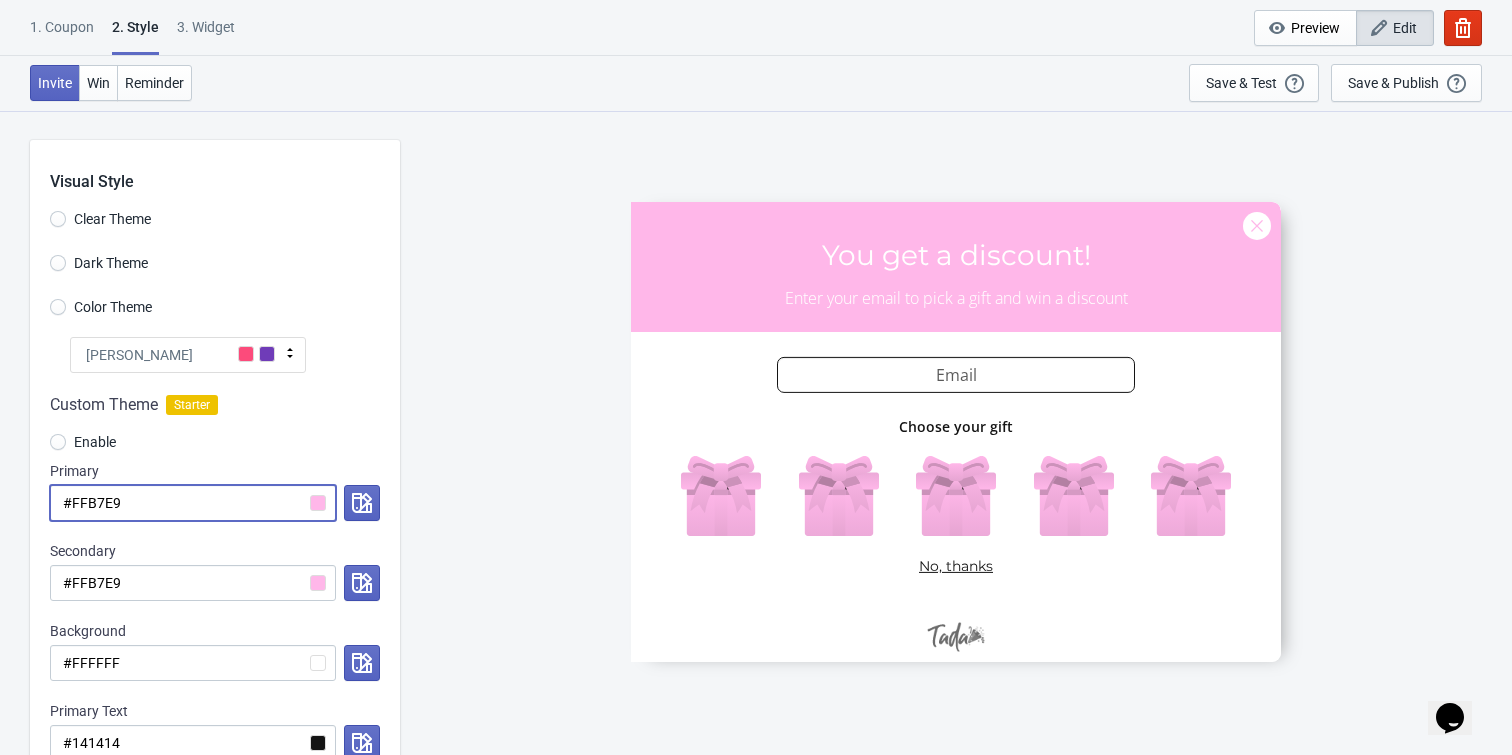 radio on "true" 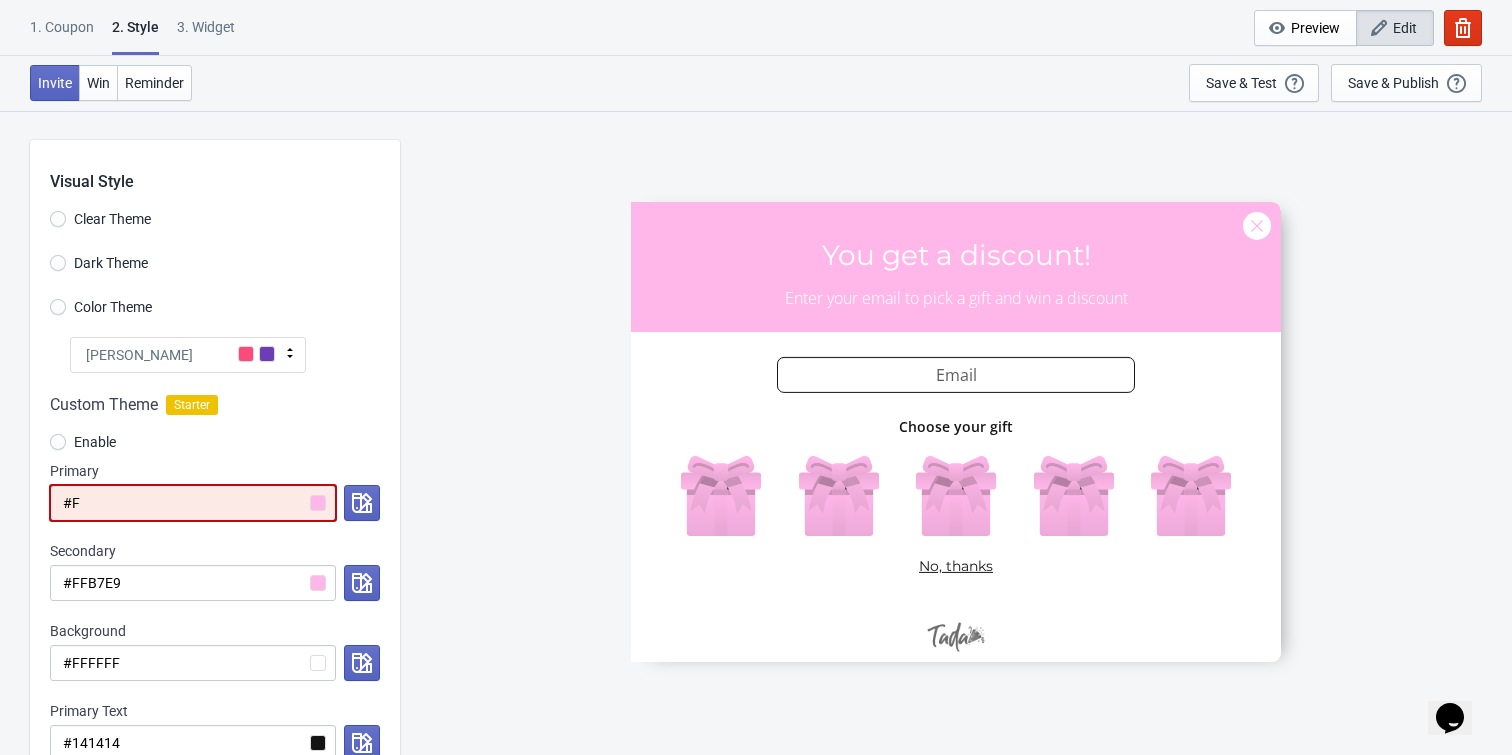 radio on "true" 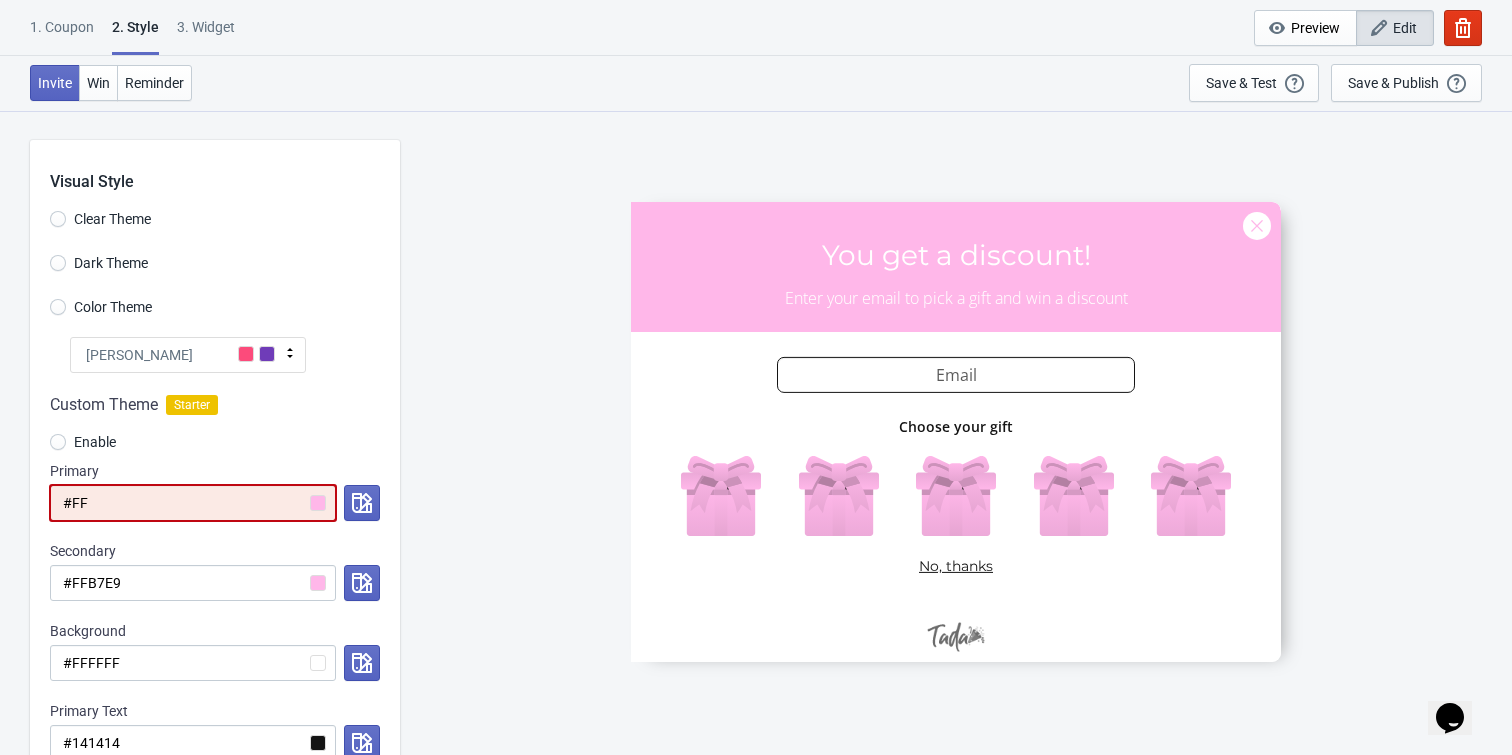 radio on "true" 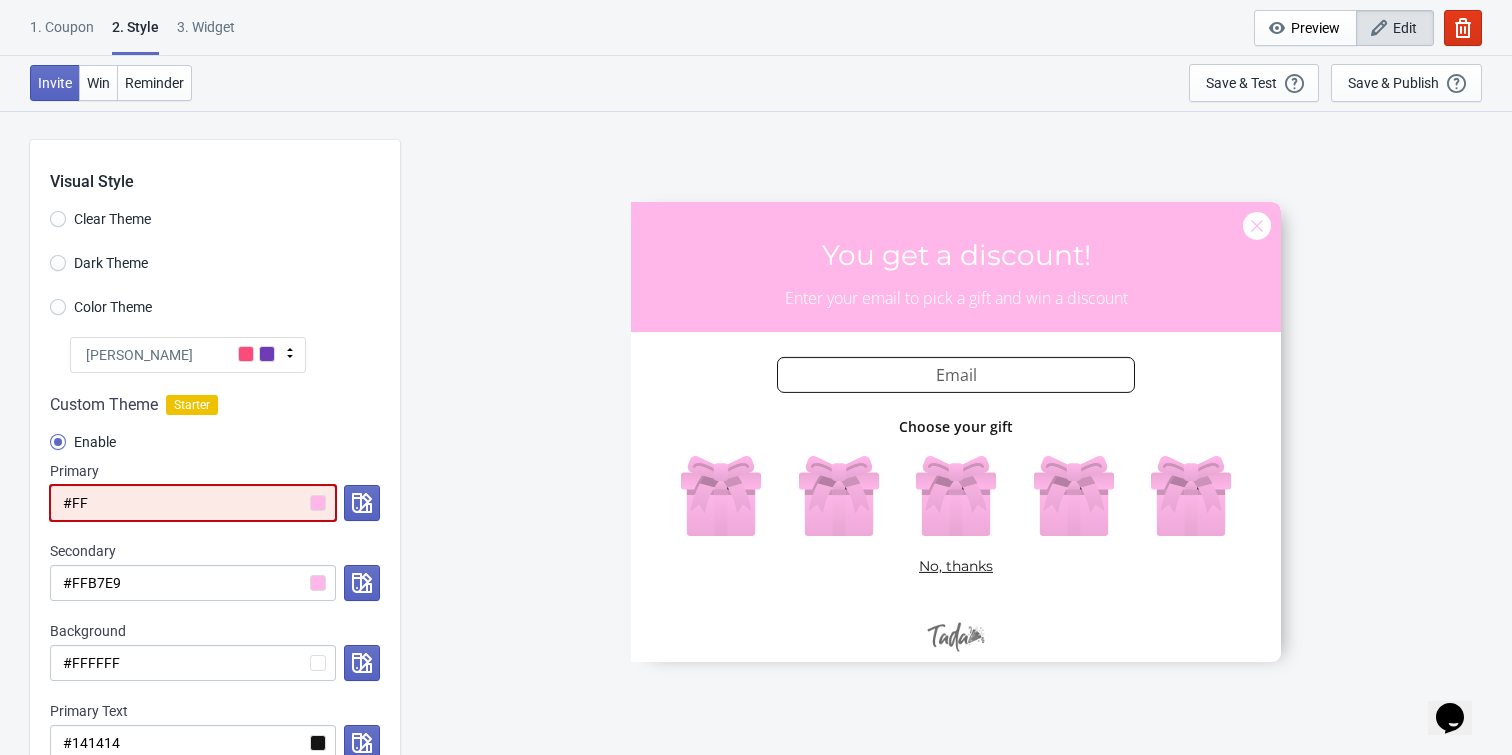 type on "#FFE" 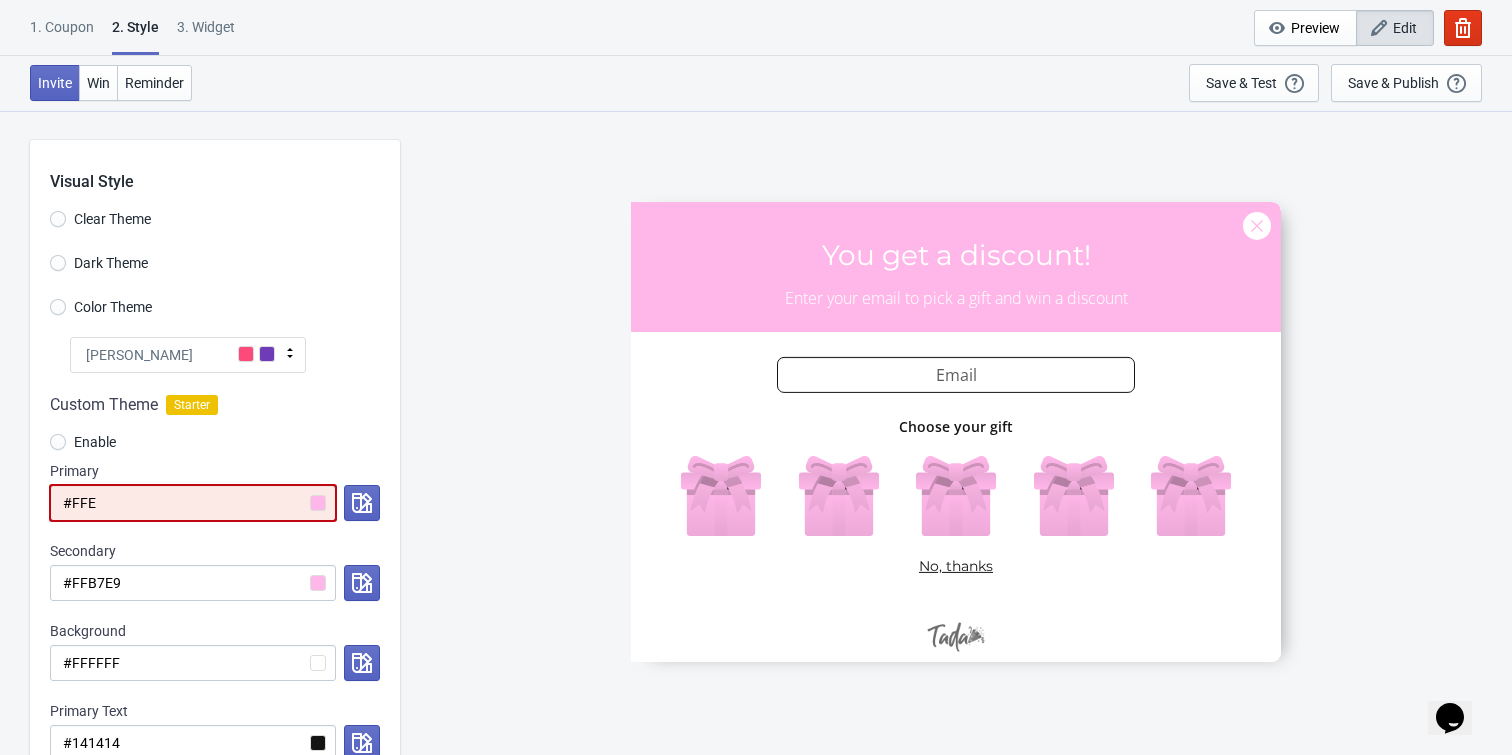 radio on "true" 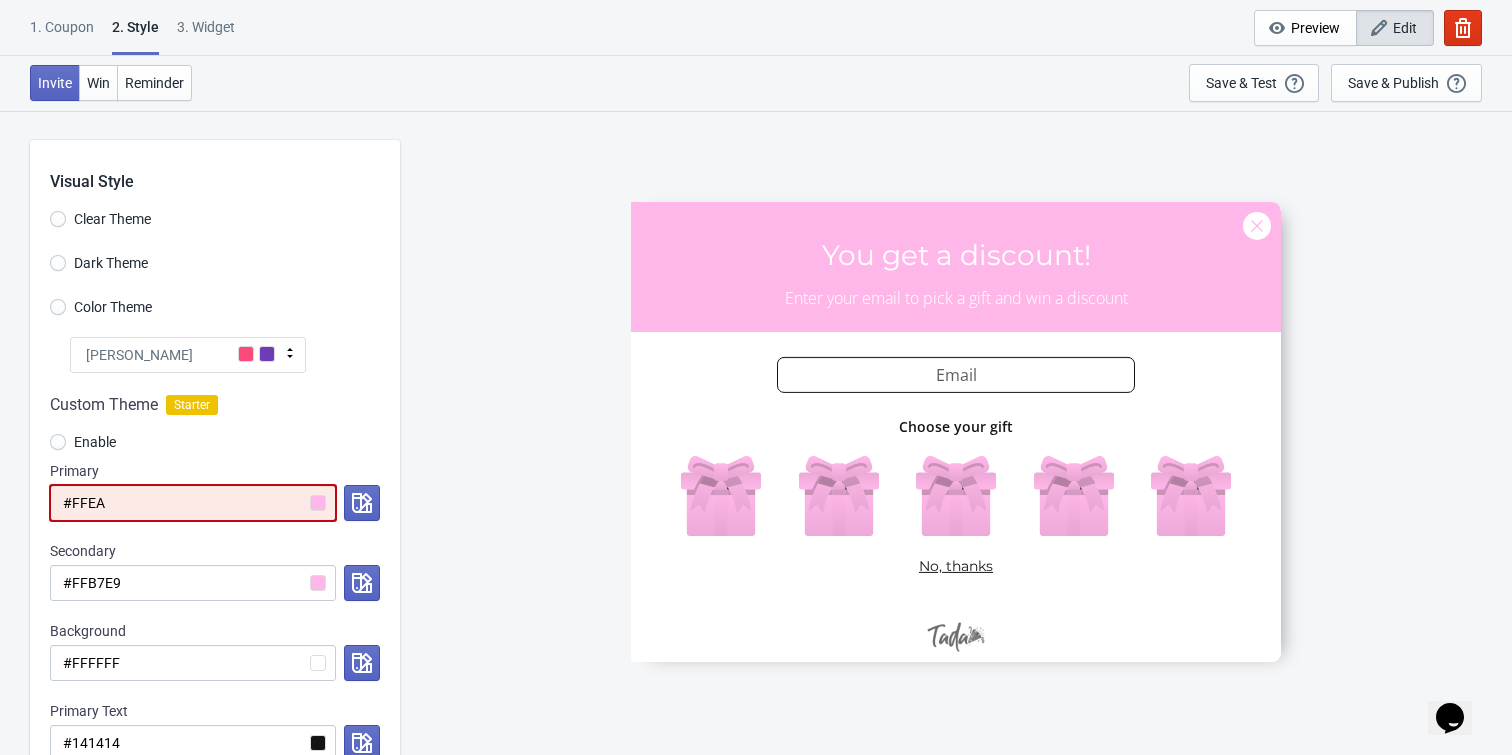 radio on "true" 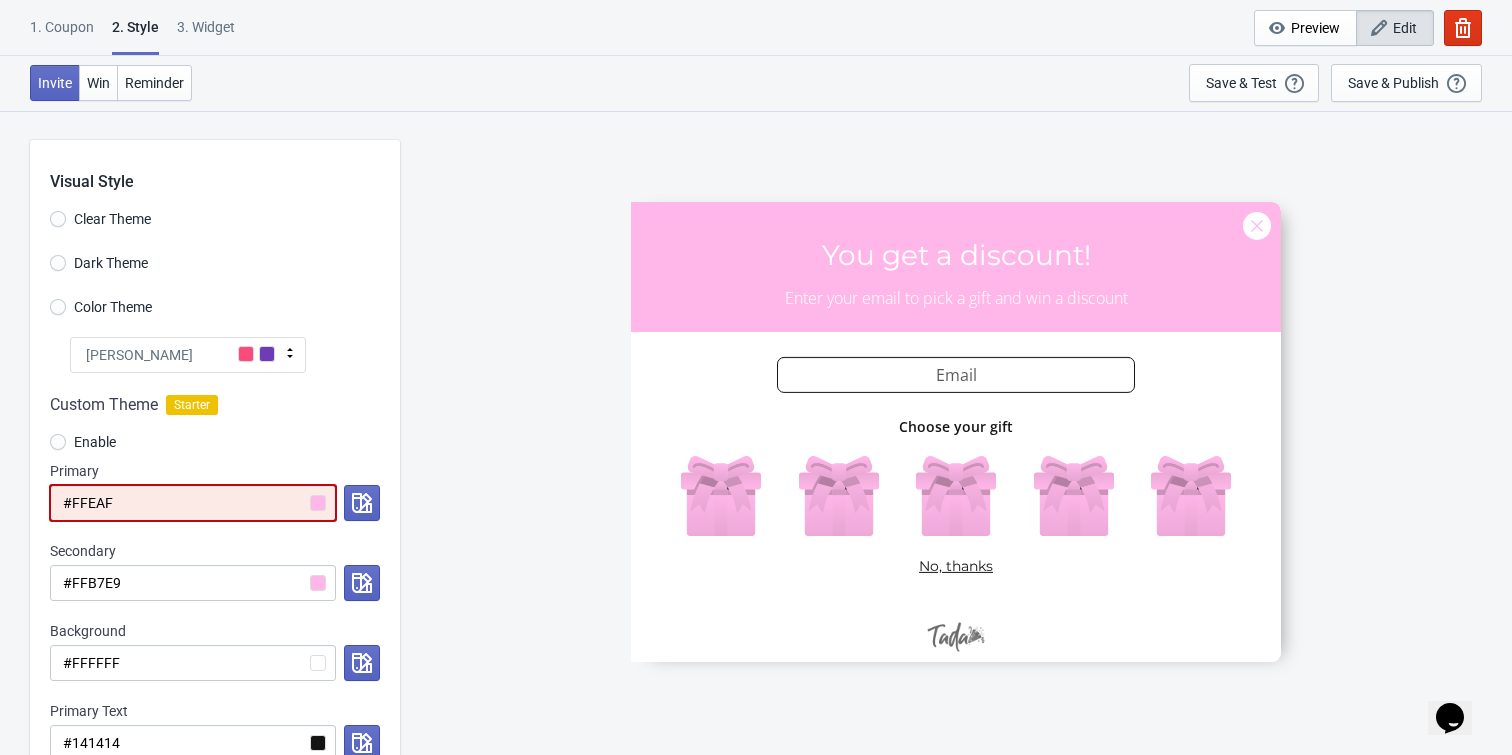 radio on "true" 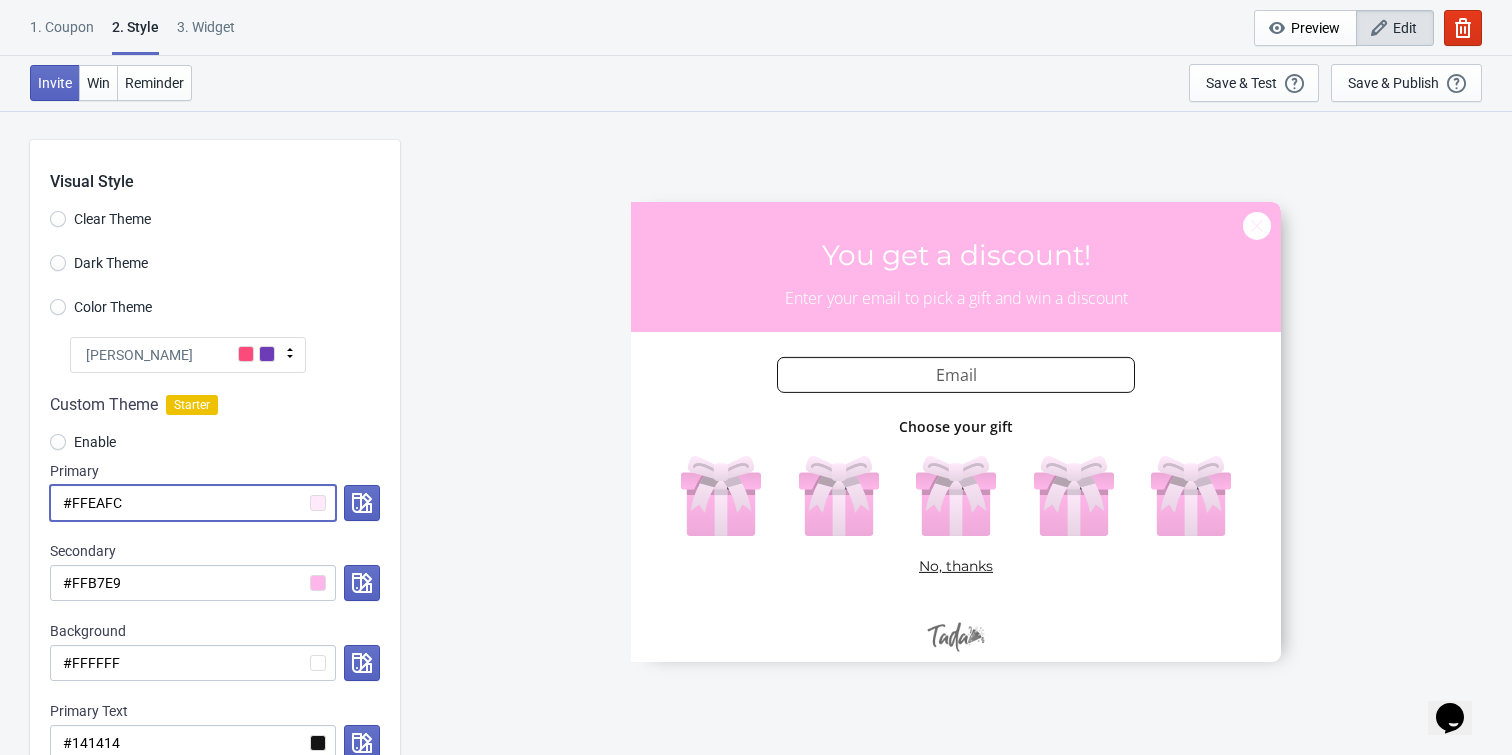 radio on "true" 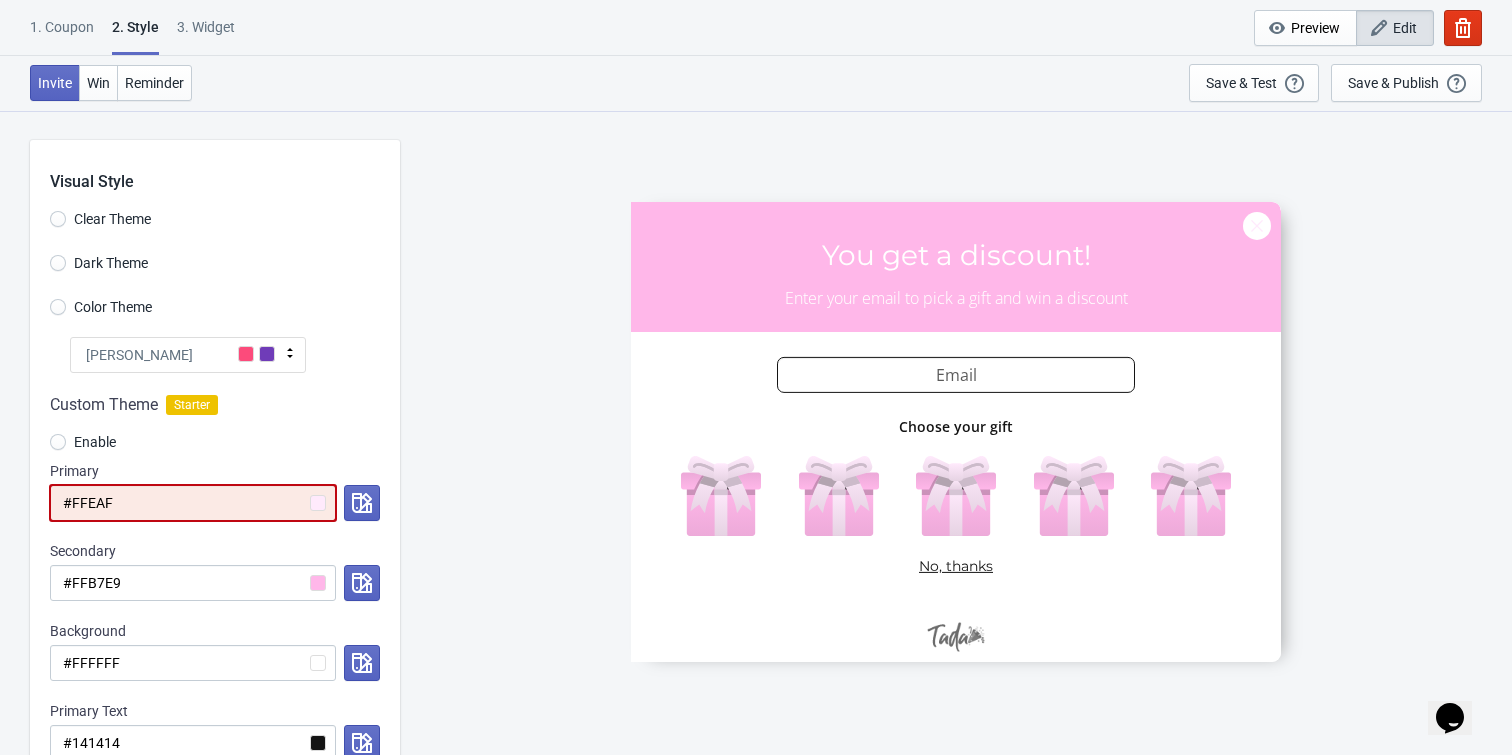 radio on "true" 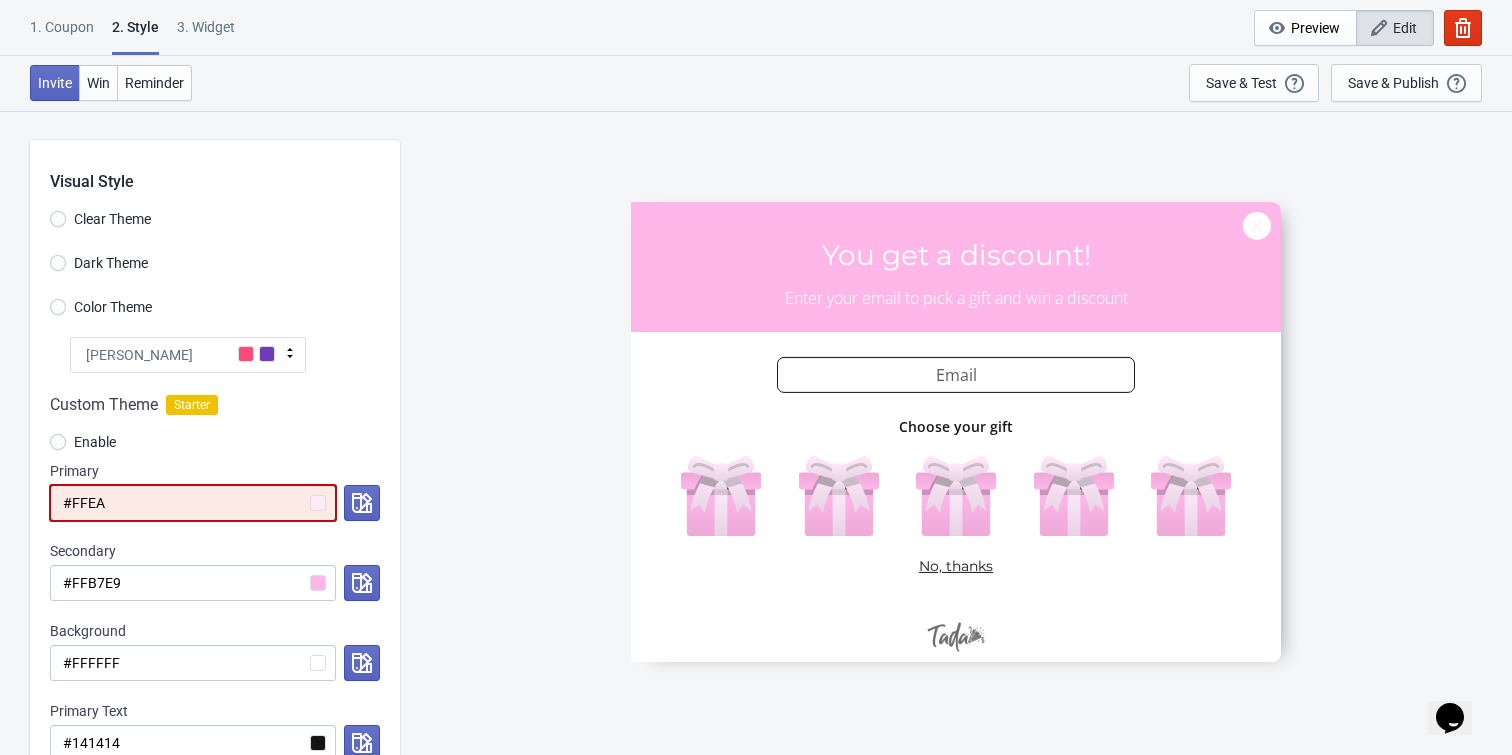 radio on "true" 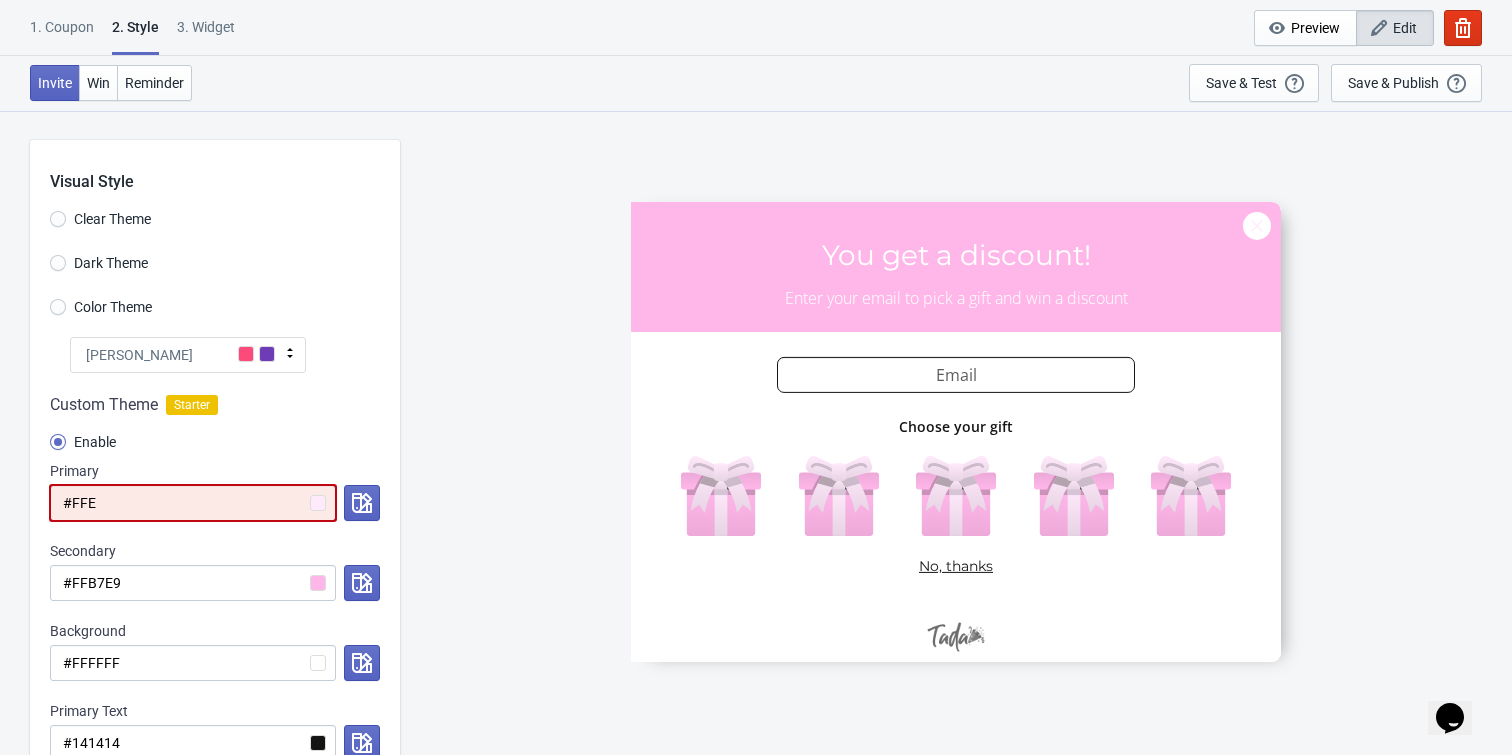radio on "true" 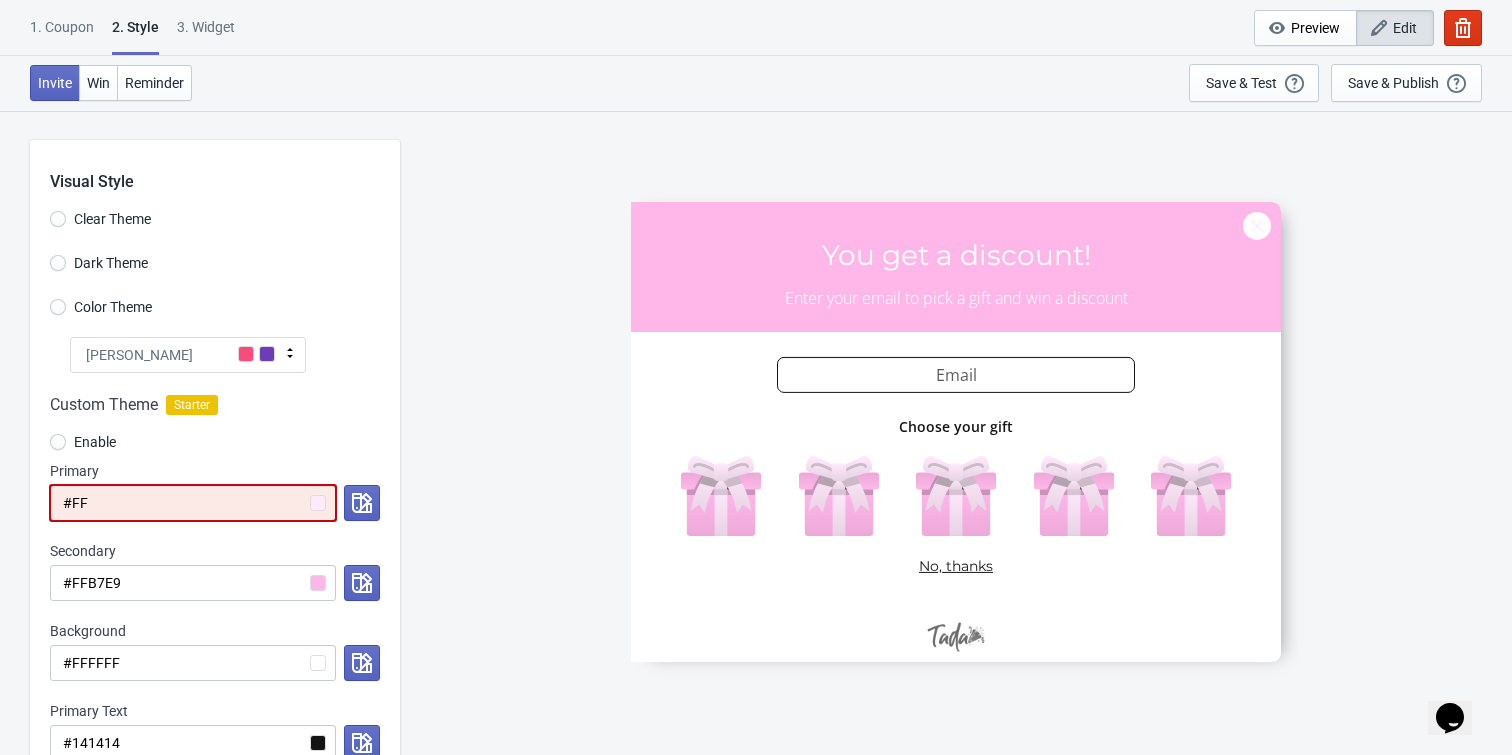 radio on "true" 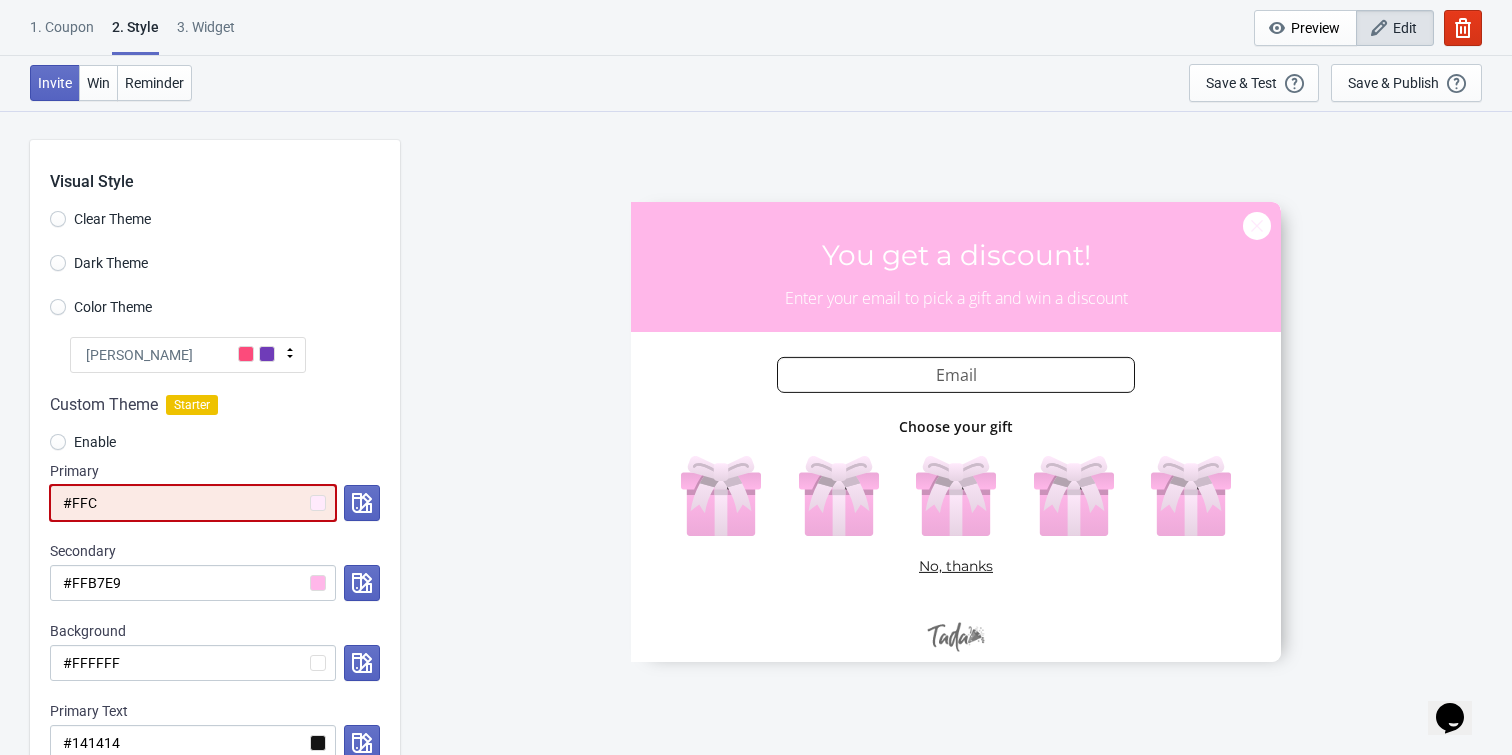 radio on "true" 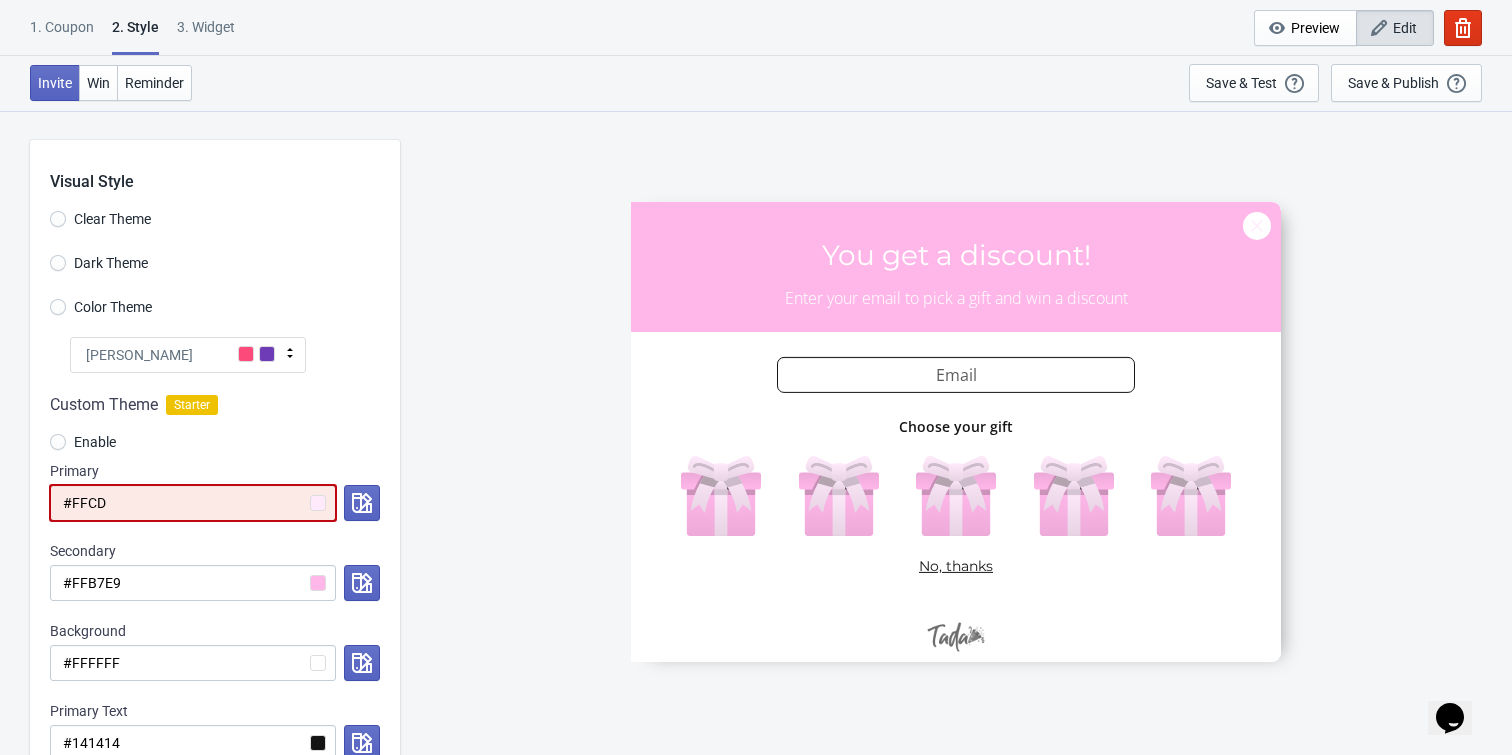 radio on "true" 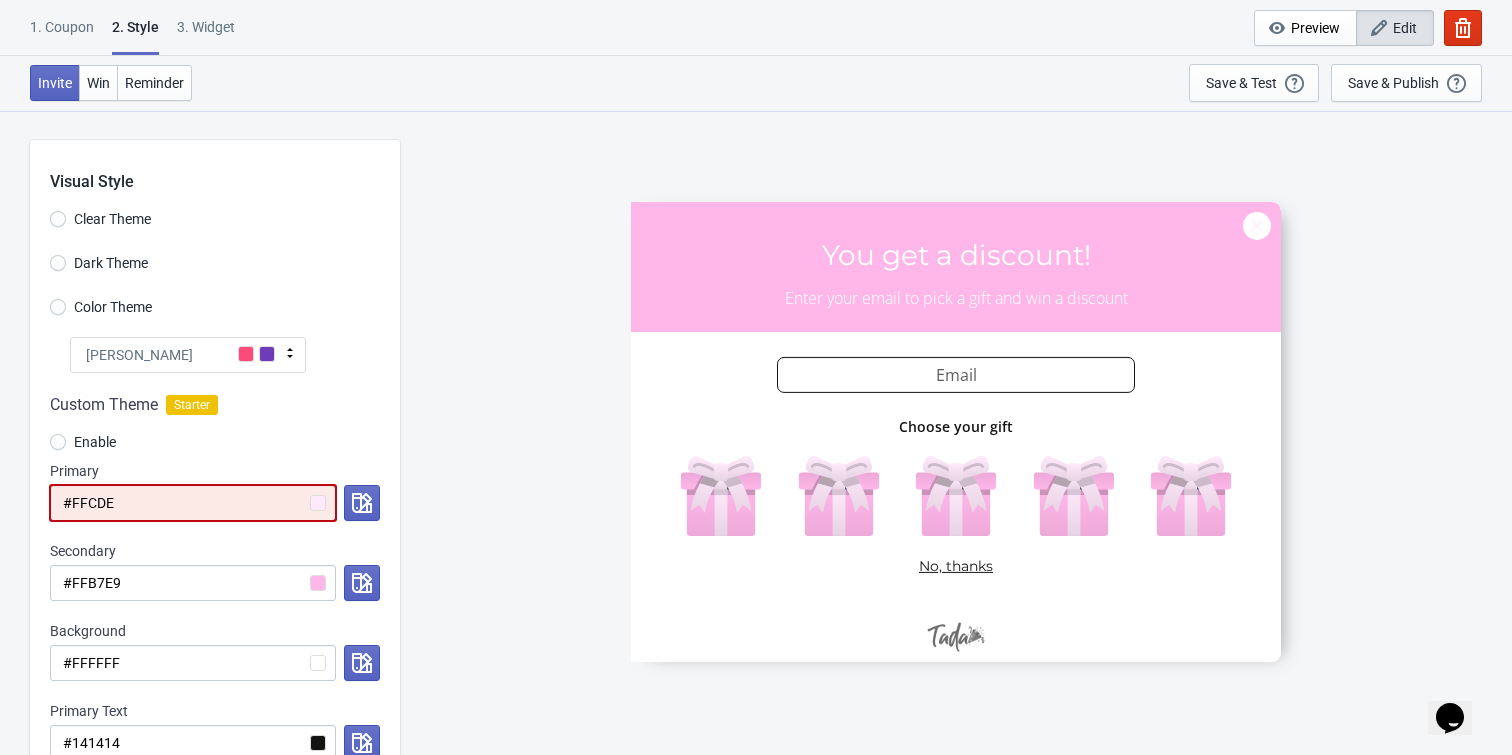 radio on "true" 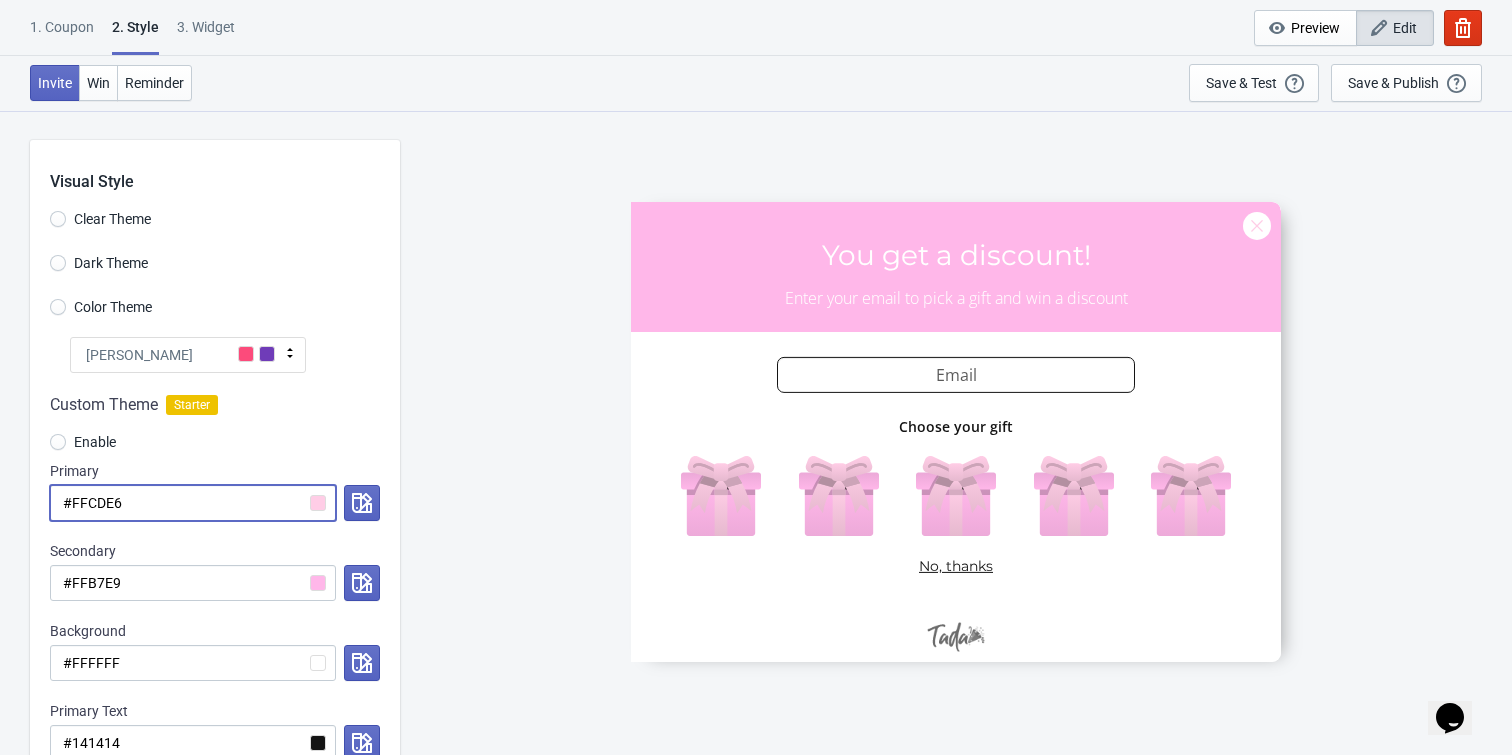 click on "#FFCDE6" at bounding box center (193, 503) 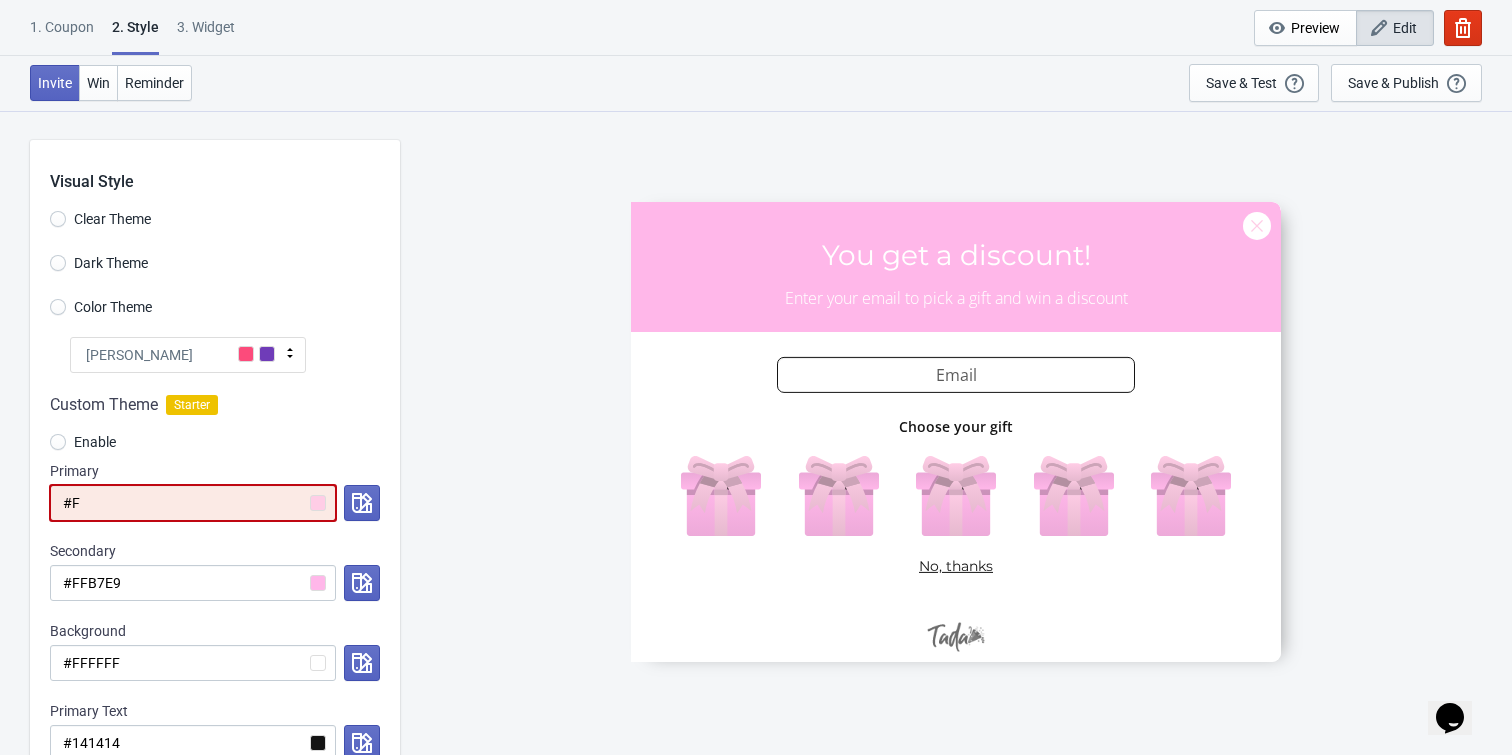 radio on "true" 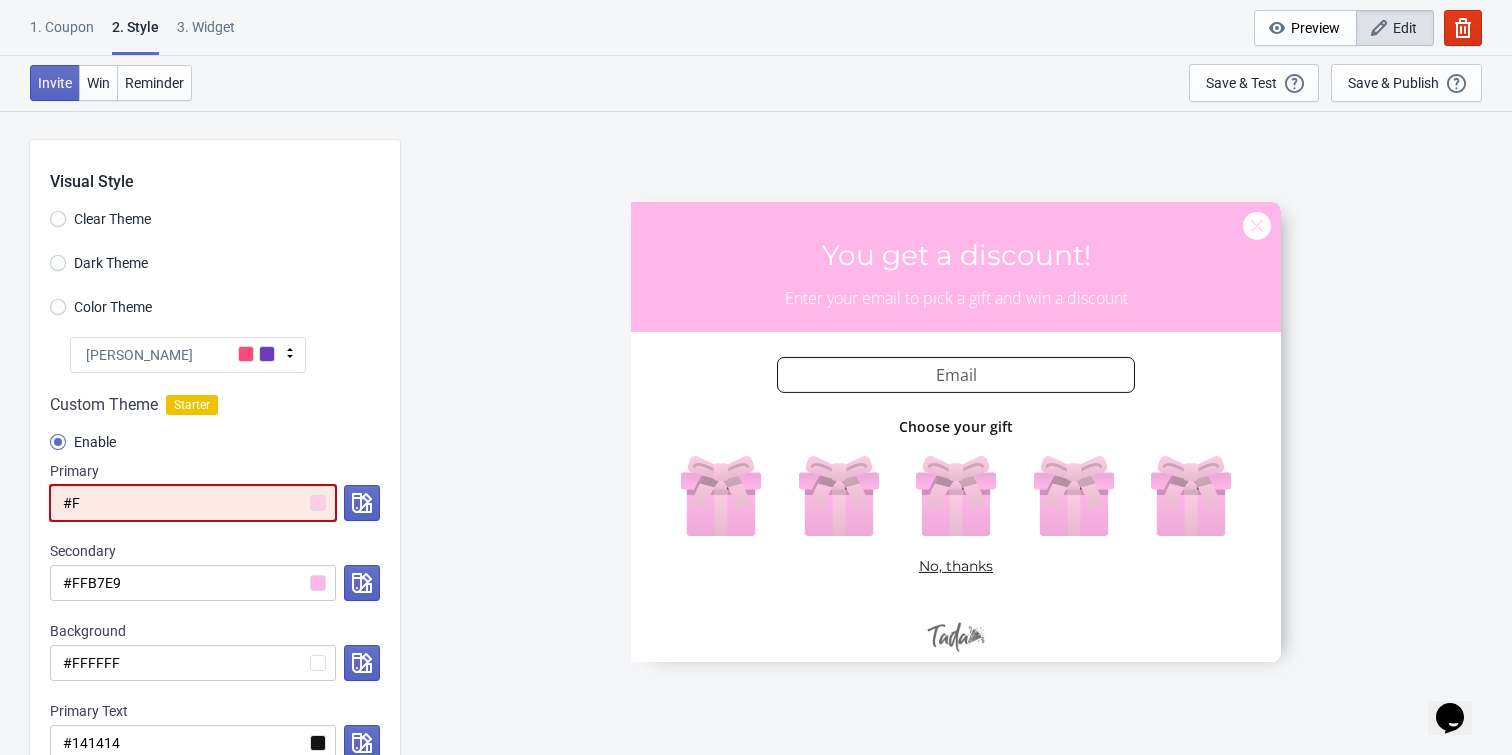type on "#FF" 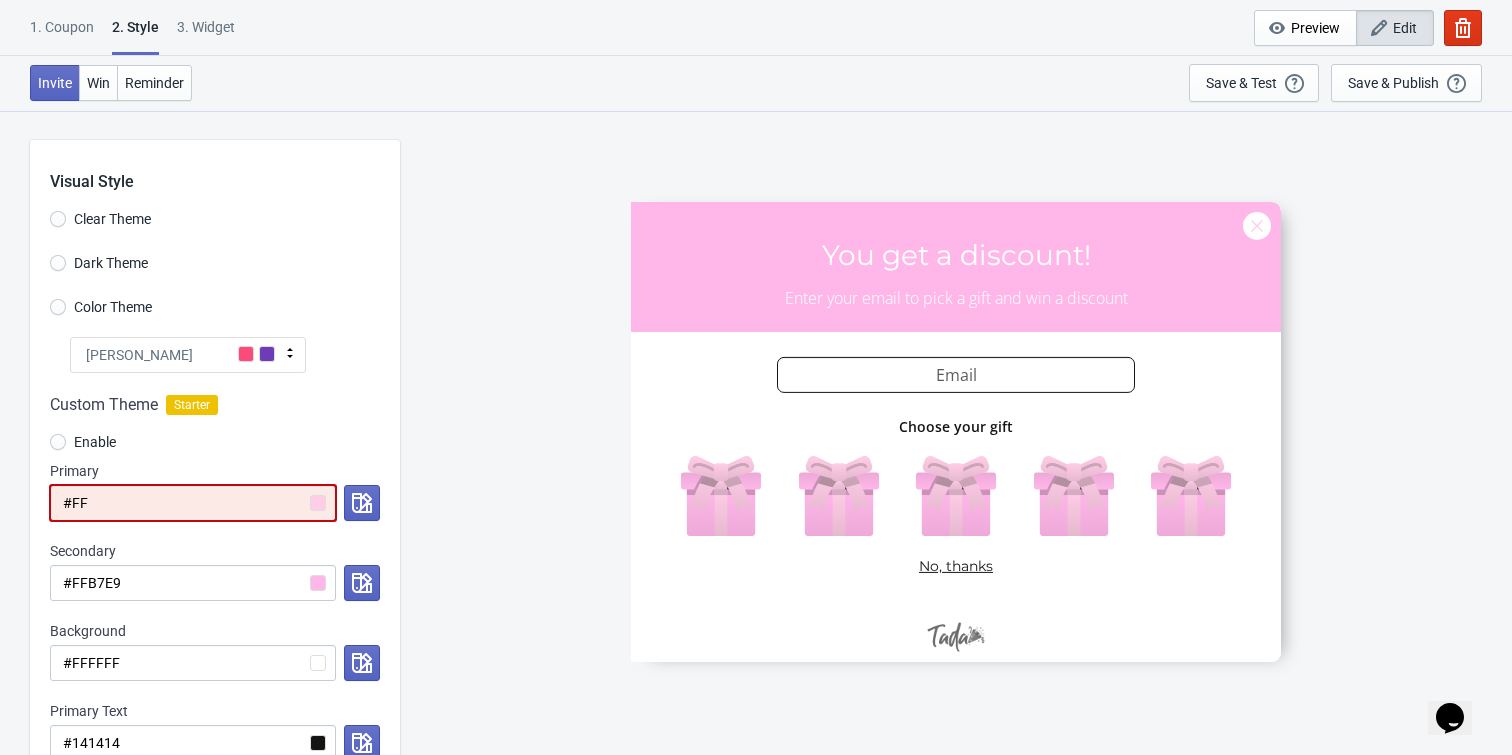 radio on "true" 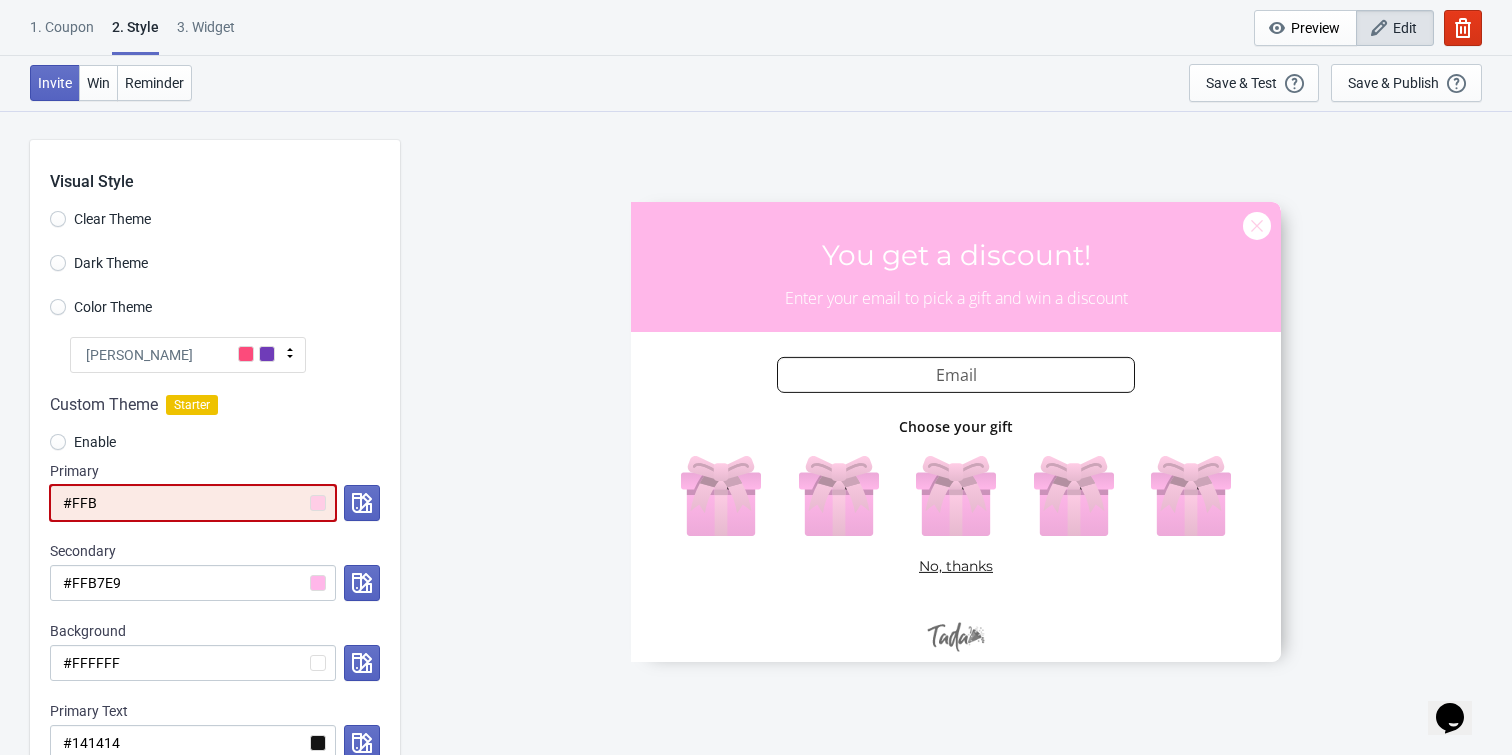 radio on "true" 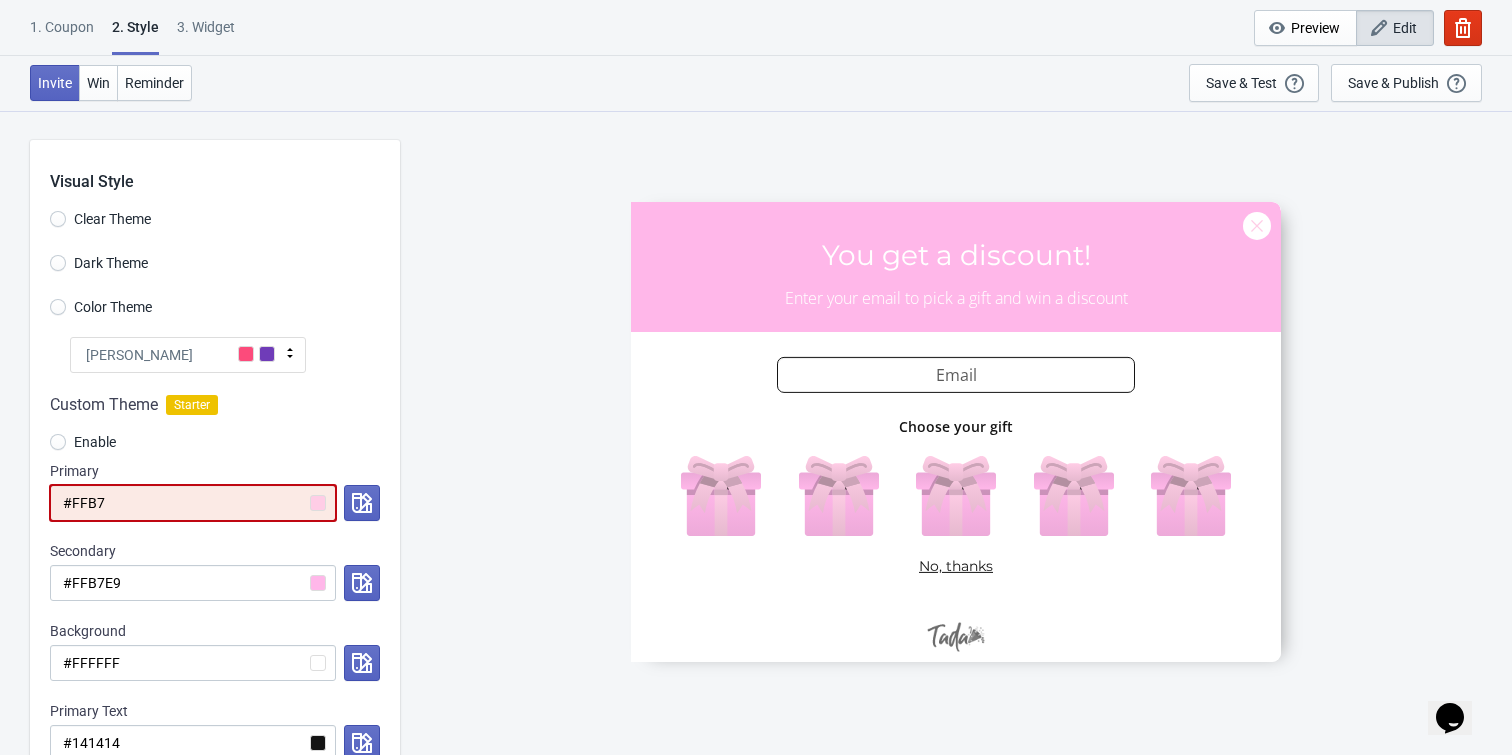 radio on "true" 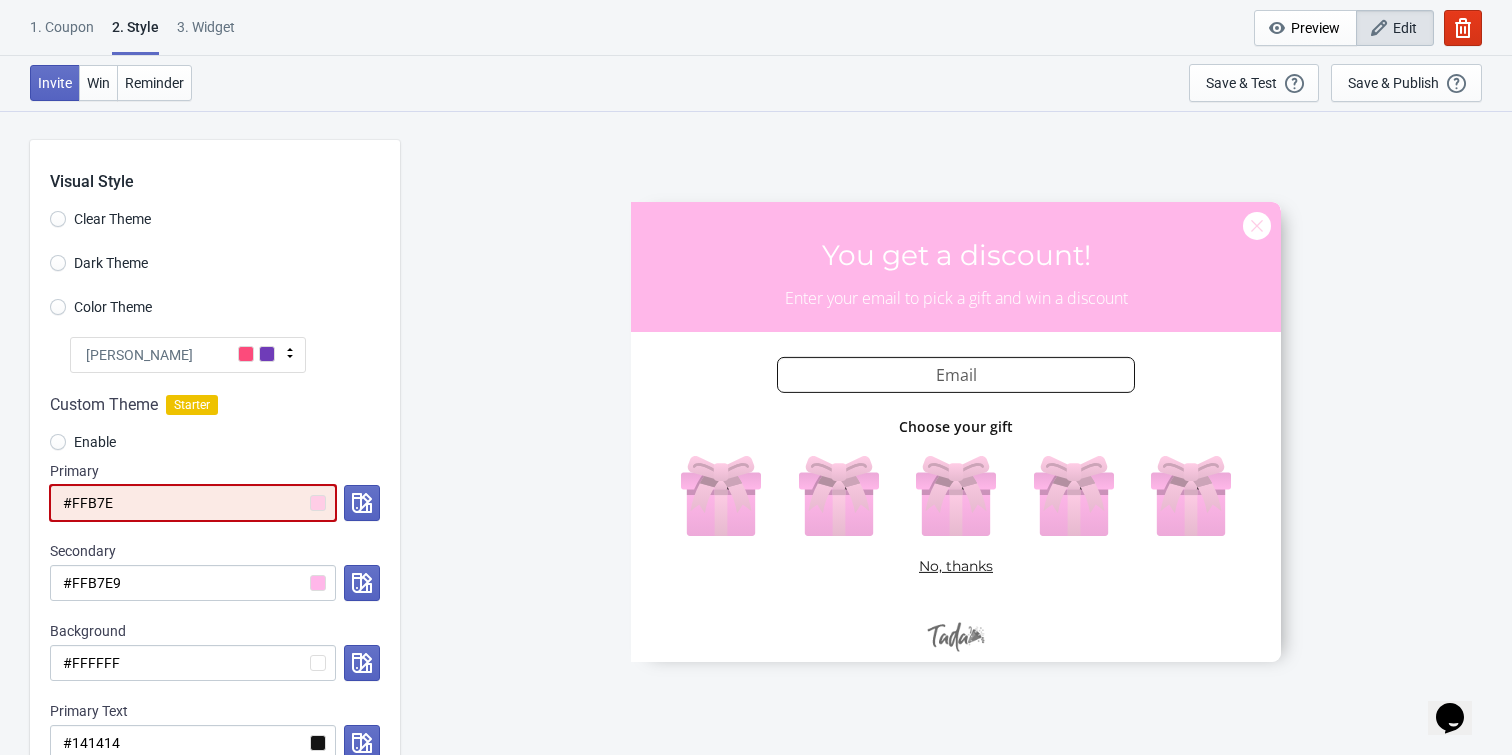 radio on "true" 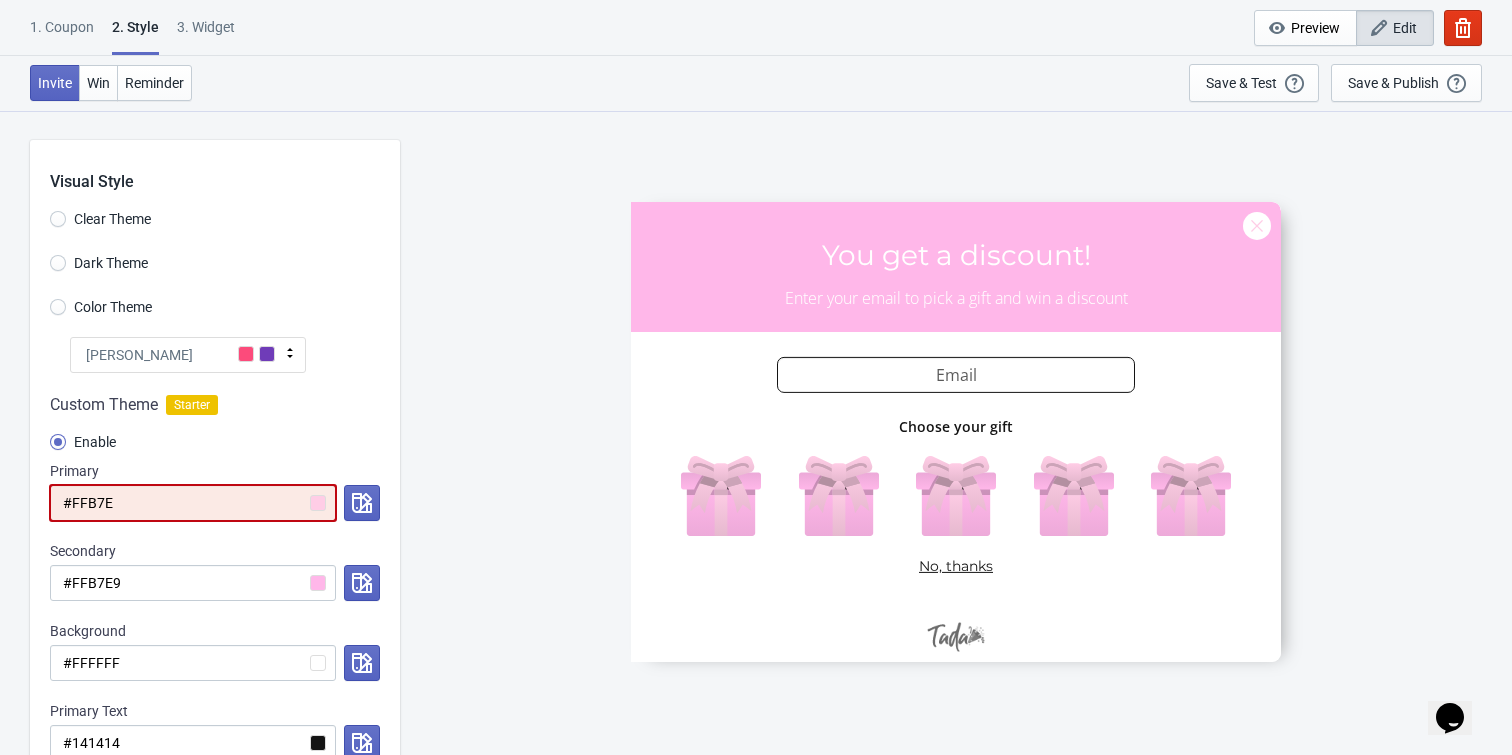 type on "#FFB7E9" 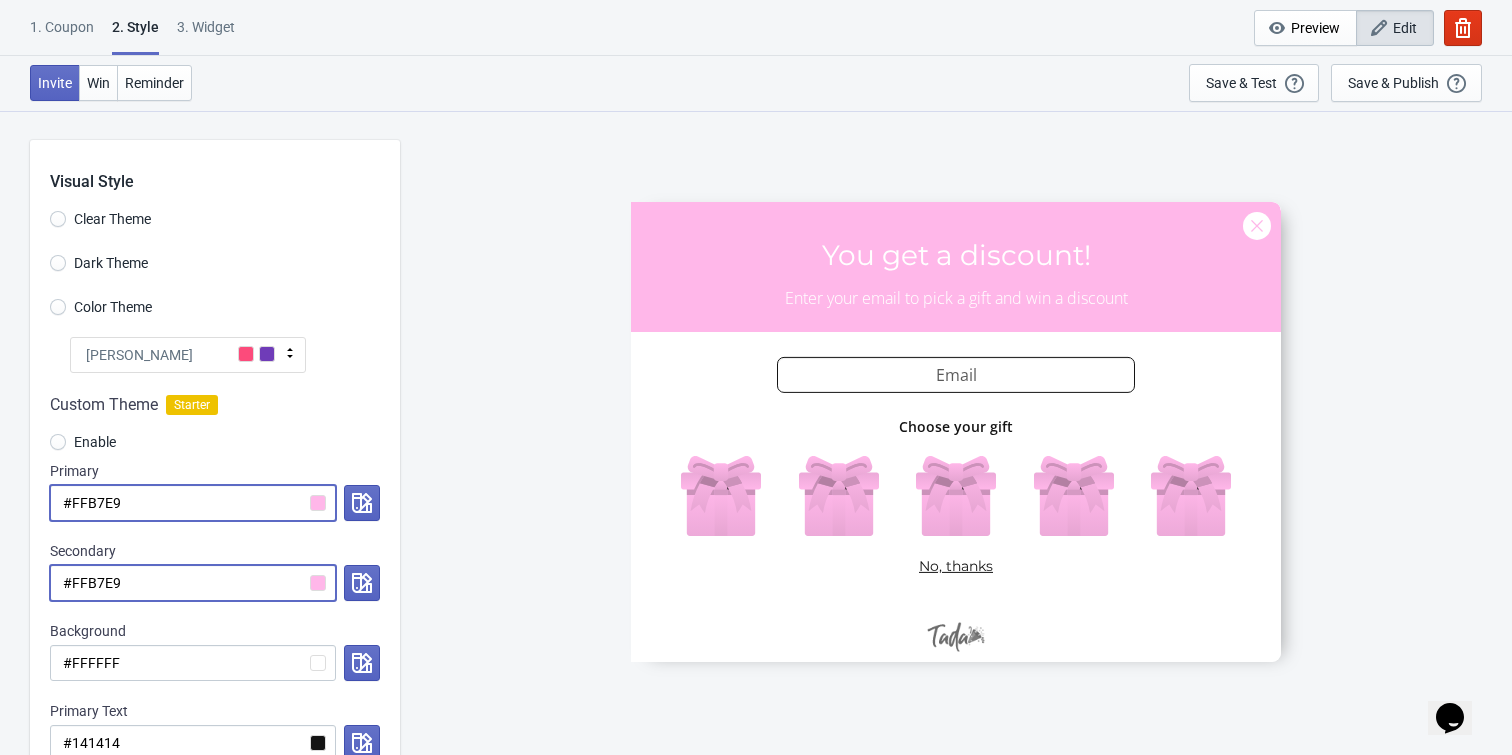 click on "#FFB7E9" at bounding box center (193, 583) 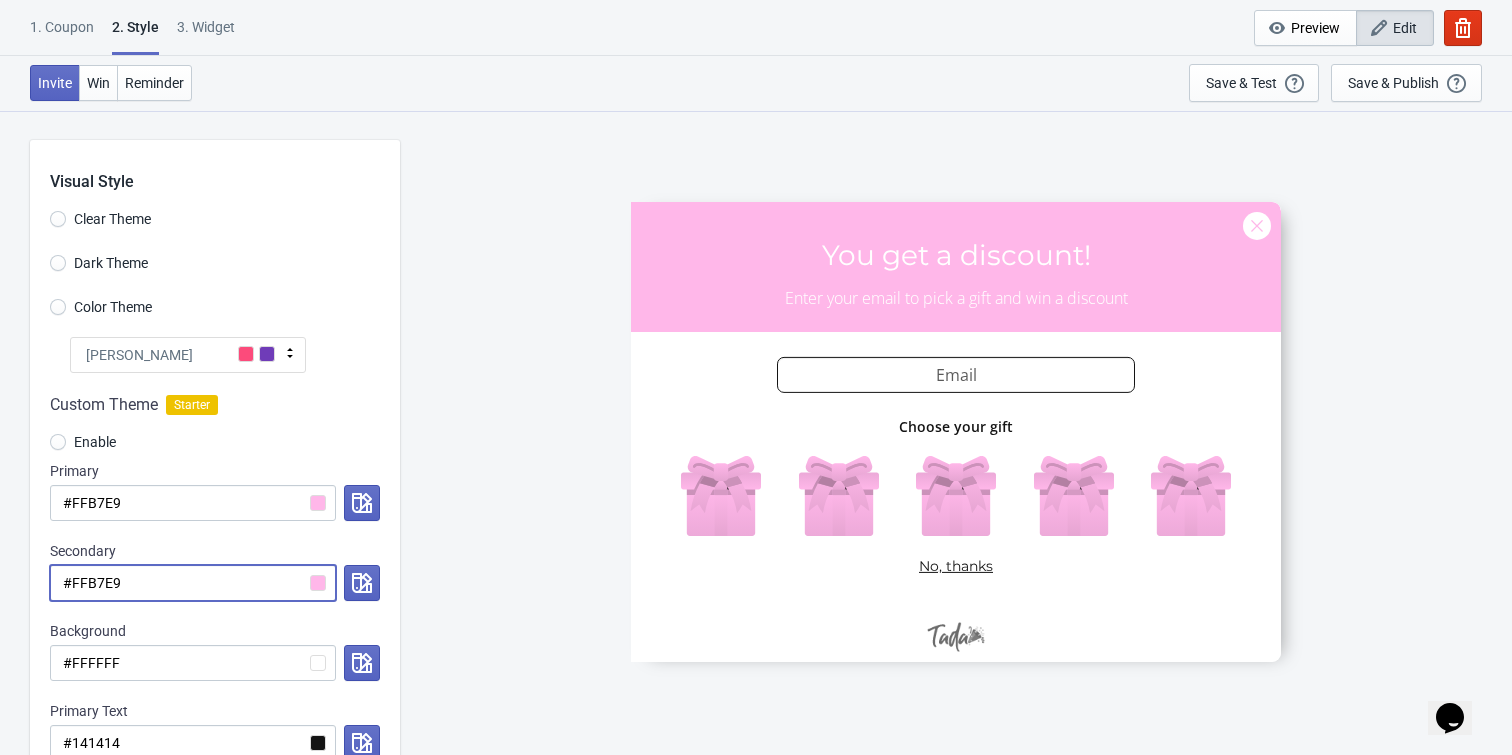 click on "#FFB7E9" at bounding box center [193, 583] 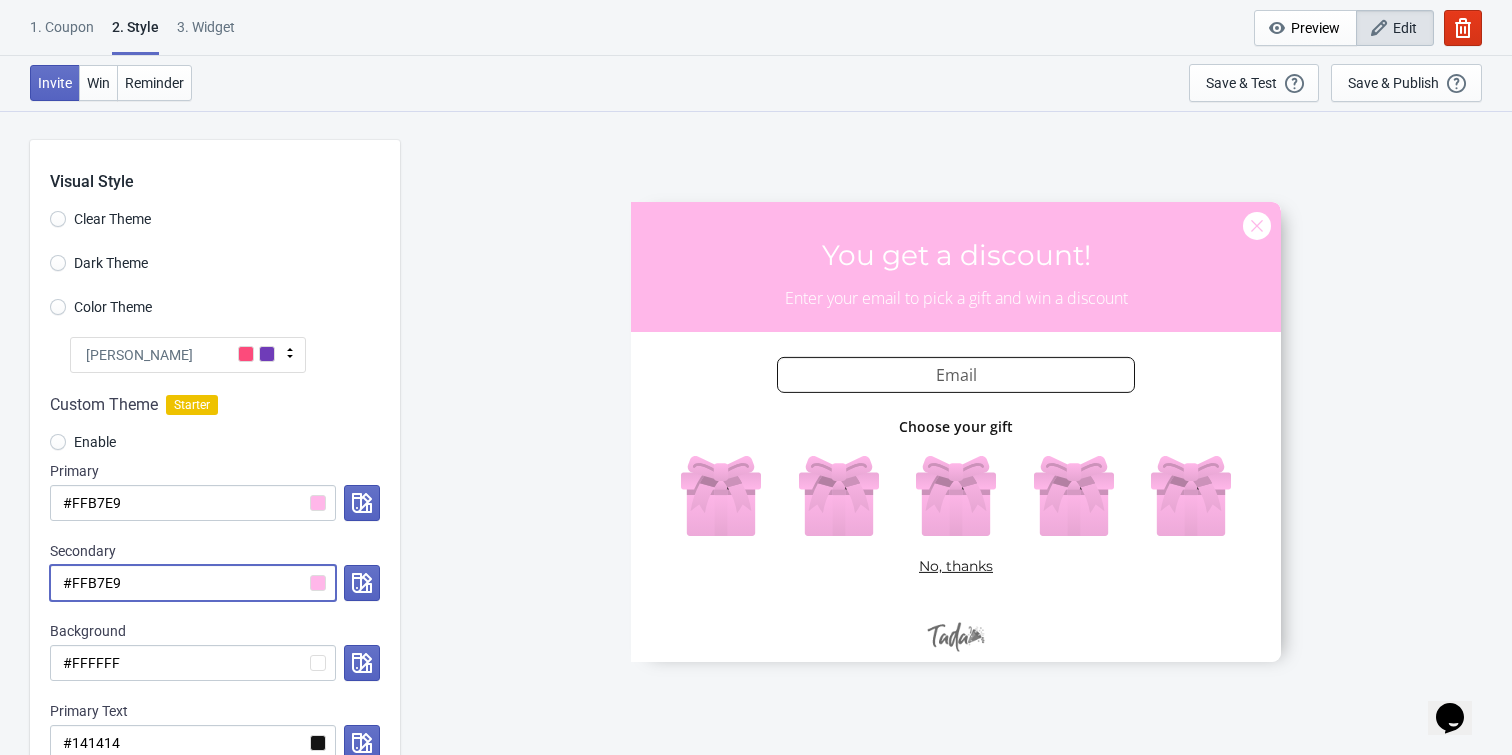 radio on "true" 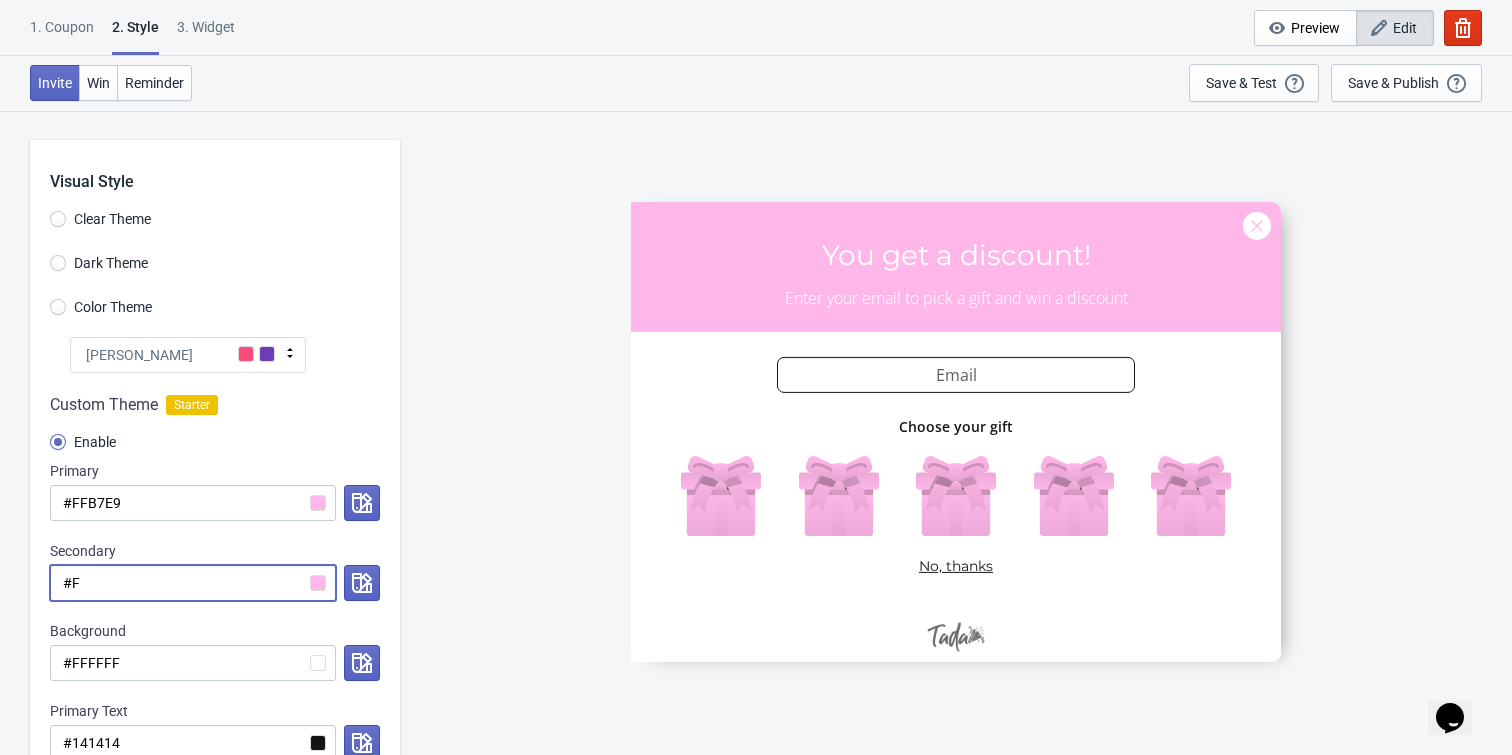 radio on "true" 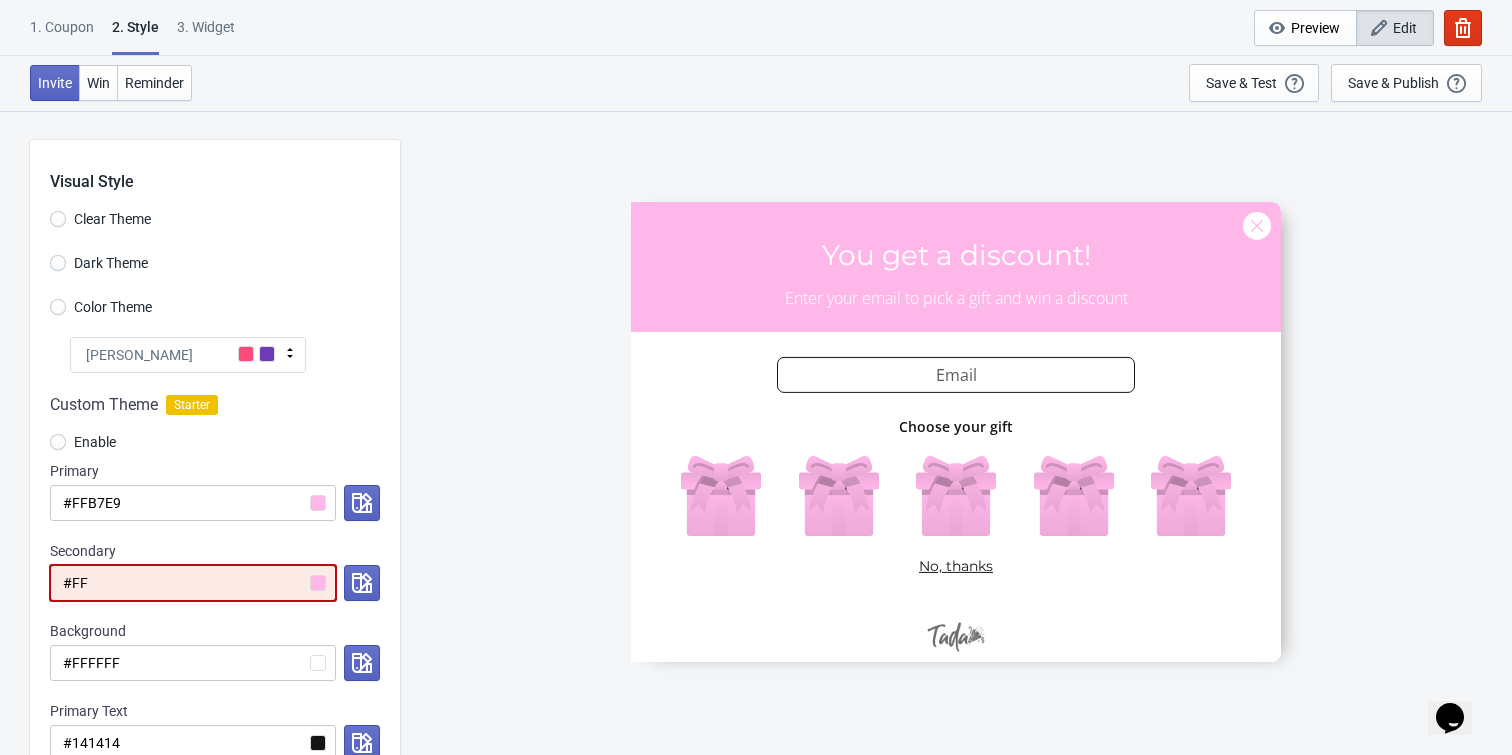 radio on "true" 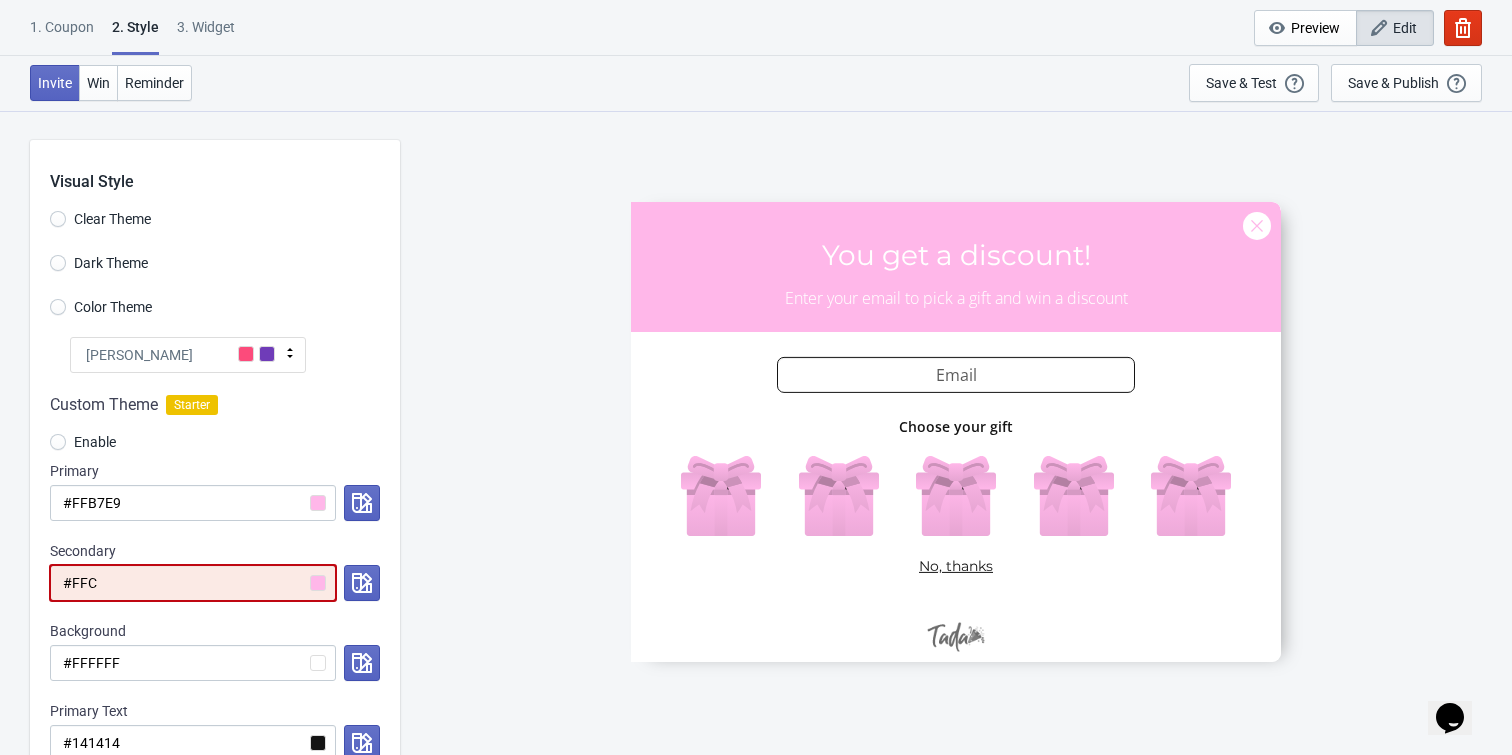 radio on "true" 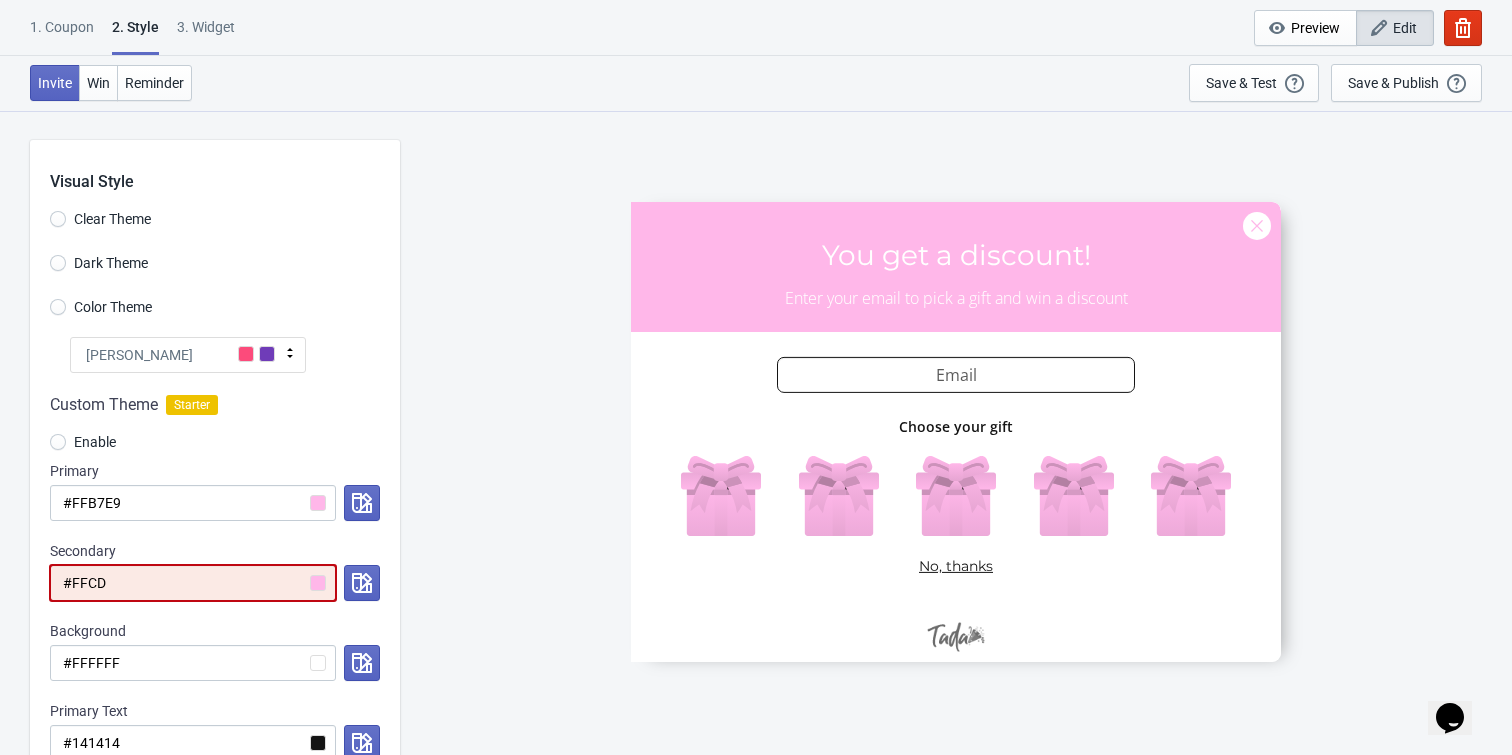 radio on "true" 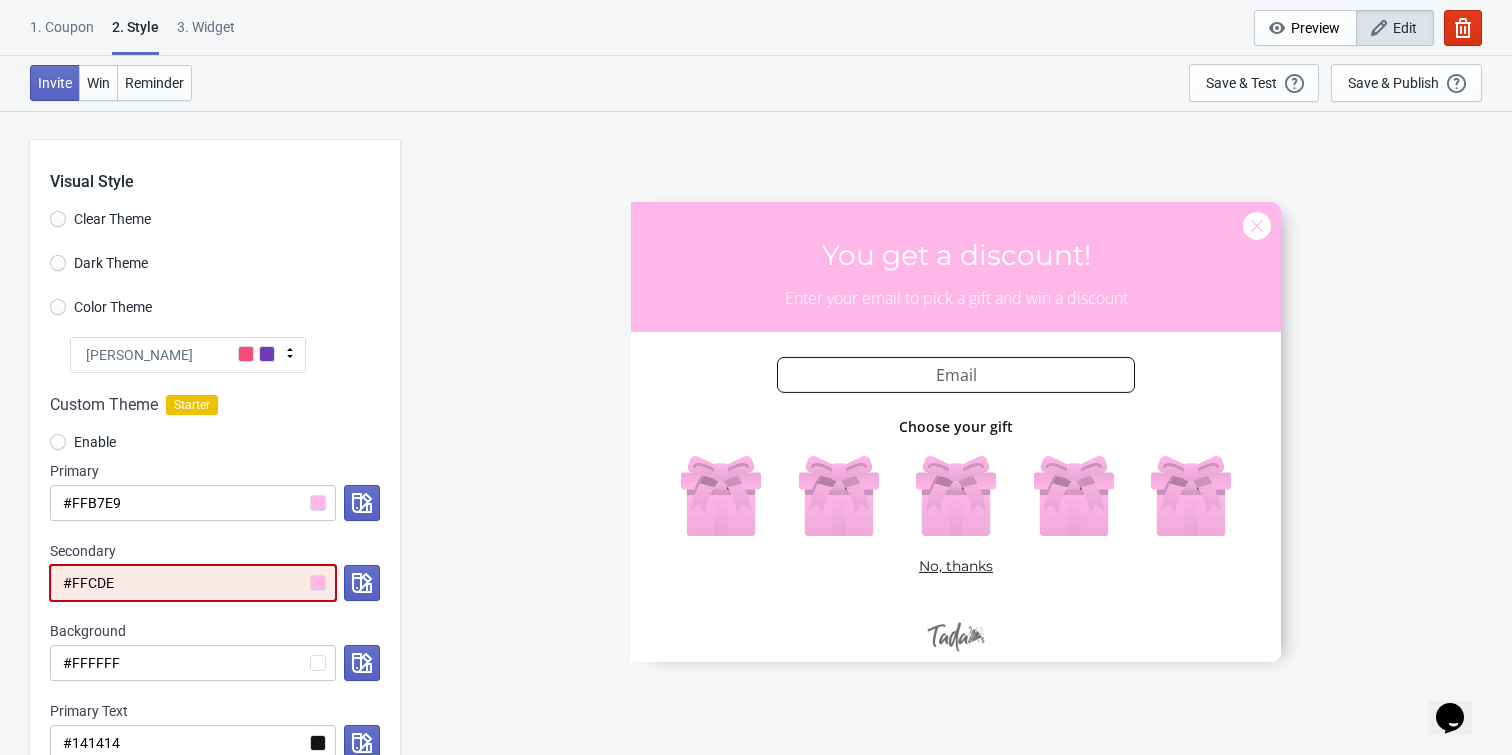 radio on "true" 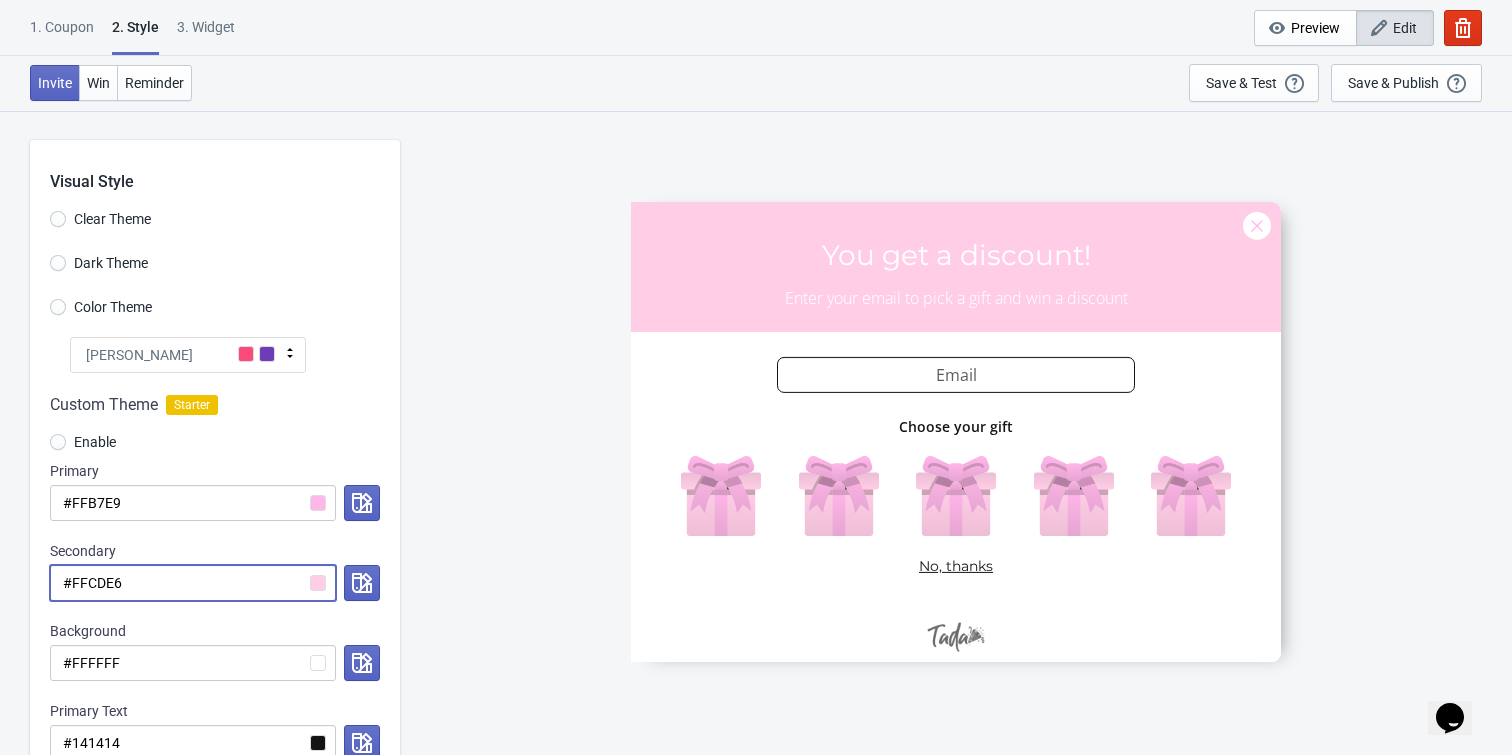 click on "#FFCDE6" at bounding box center [193, 583] 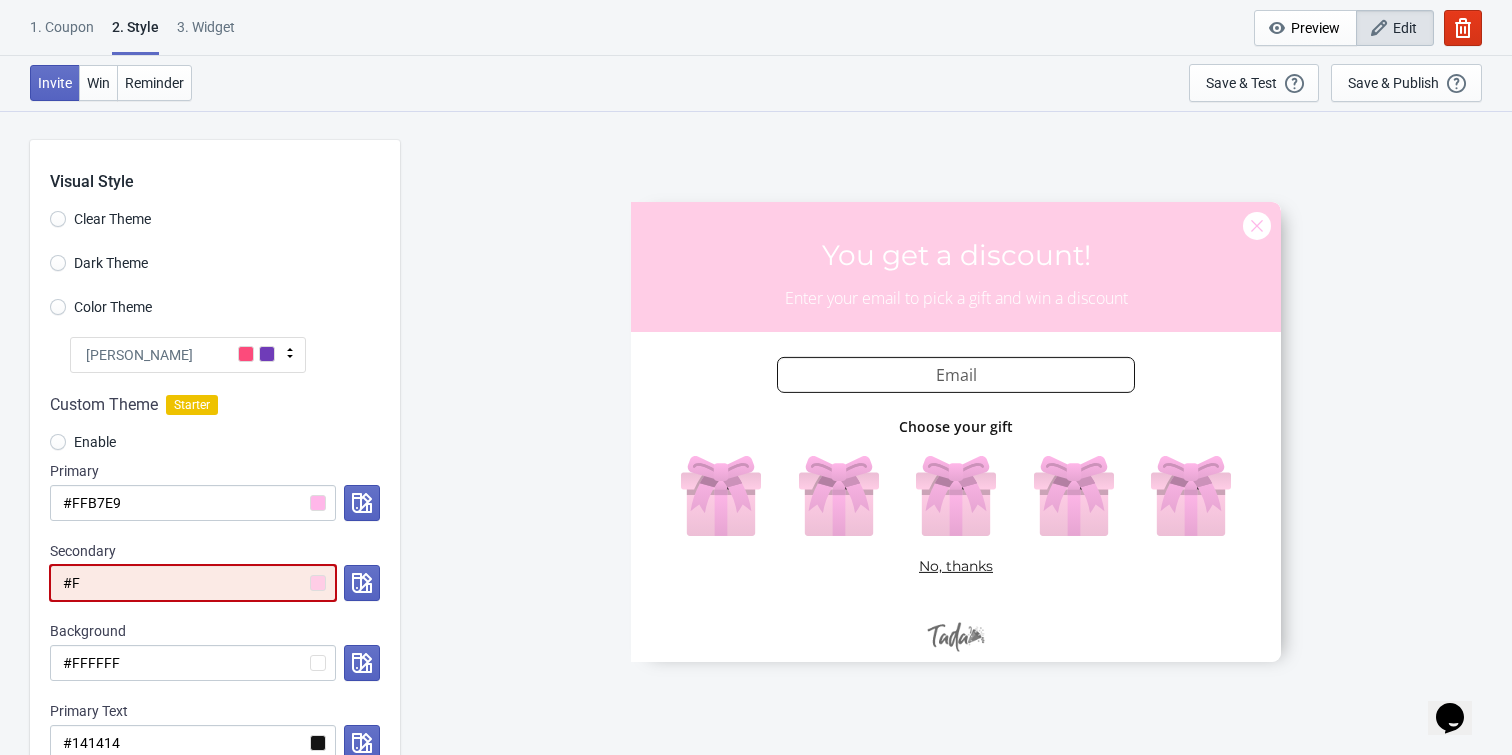 radio on "true" 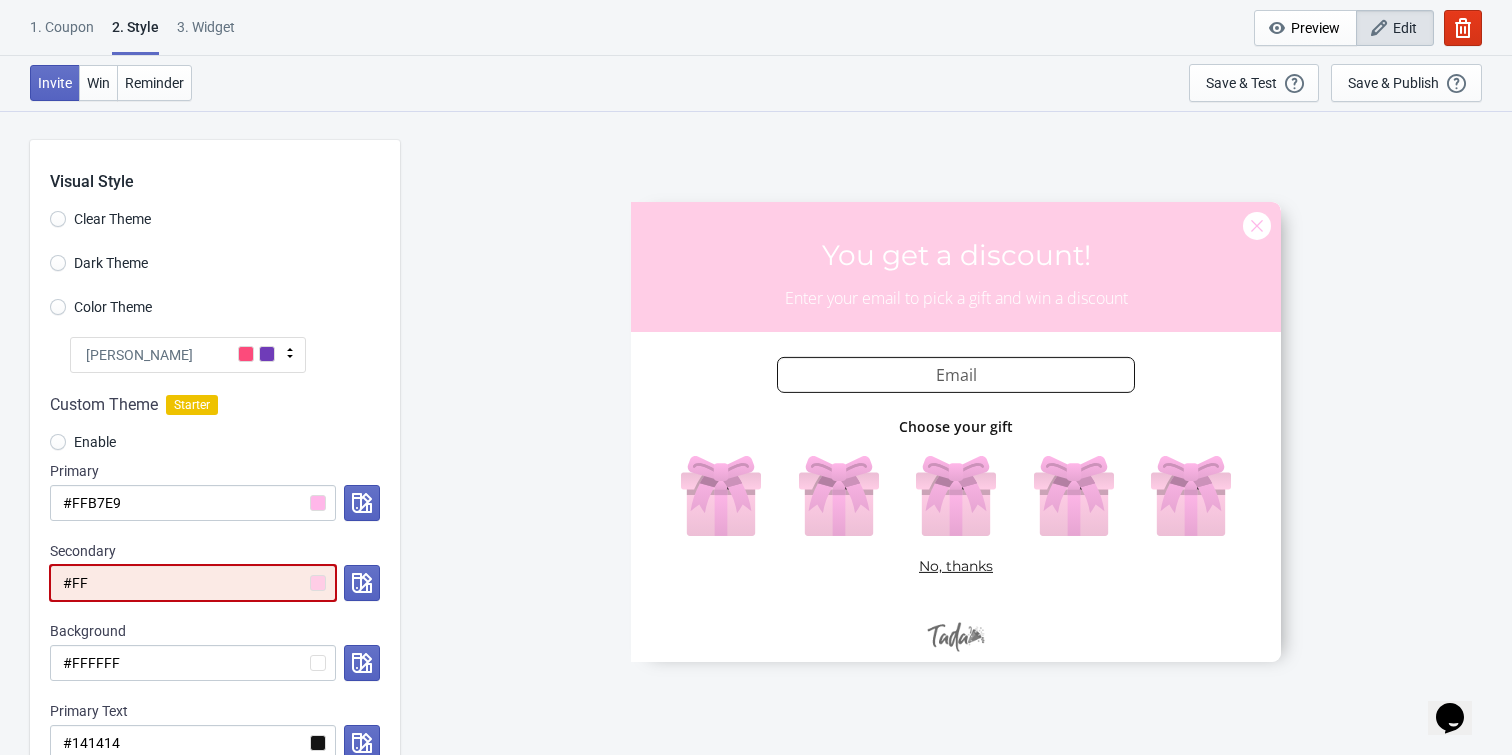 radio on "true" 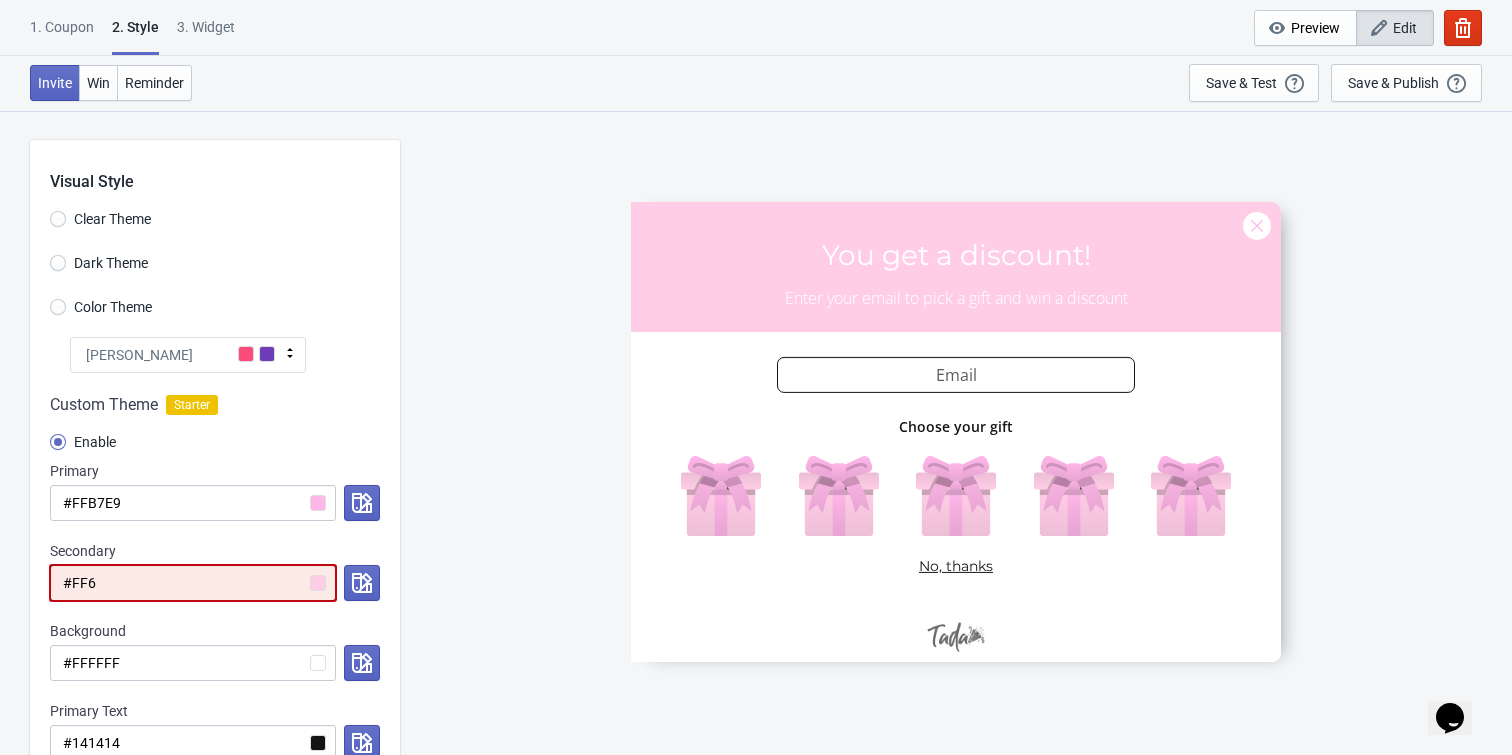 radio on "true" 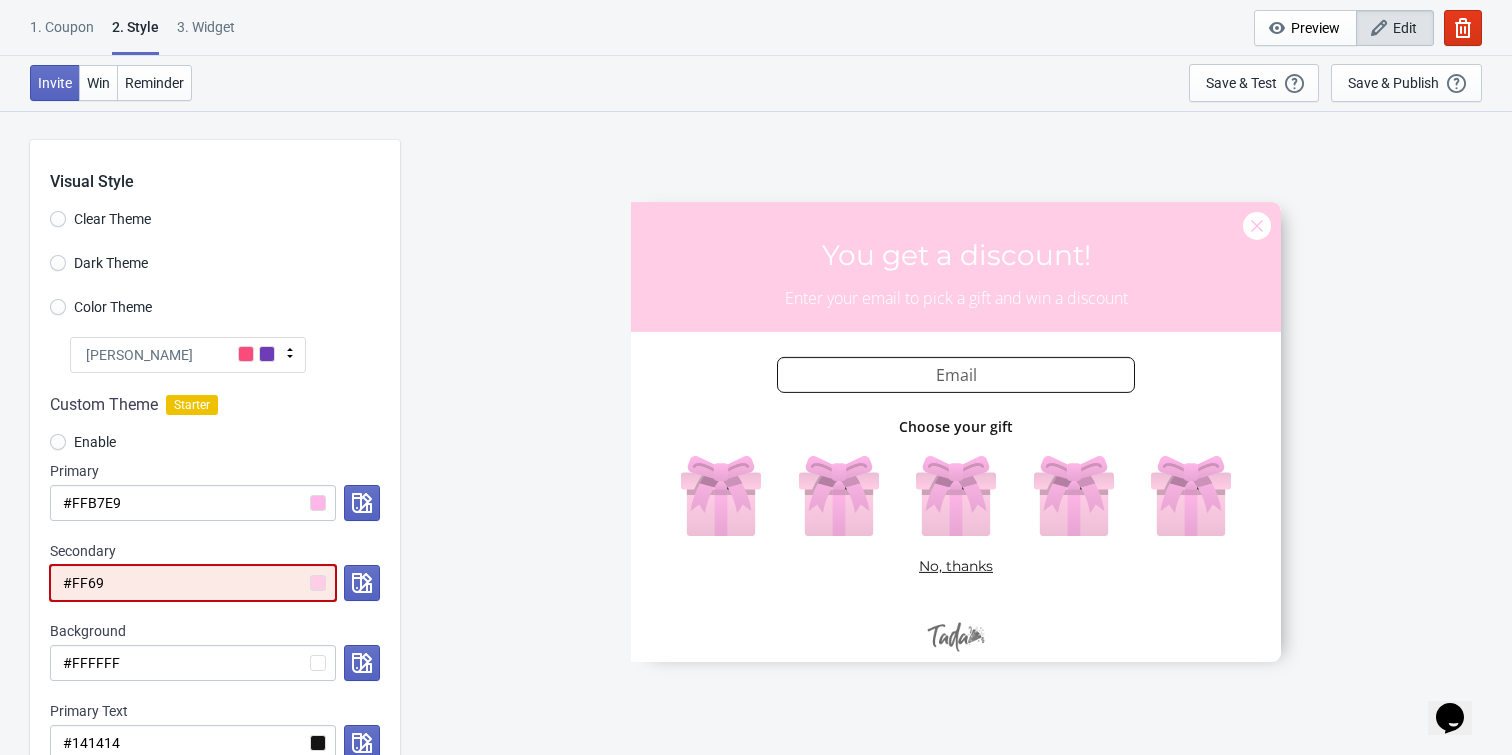 radio on "true" 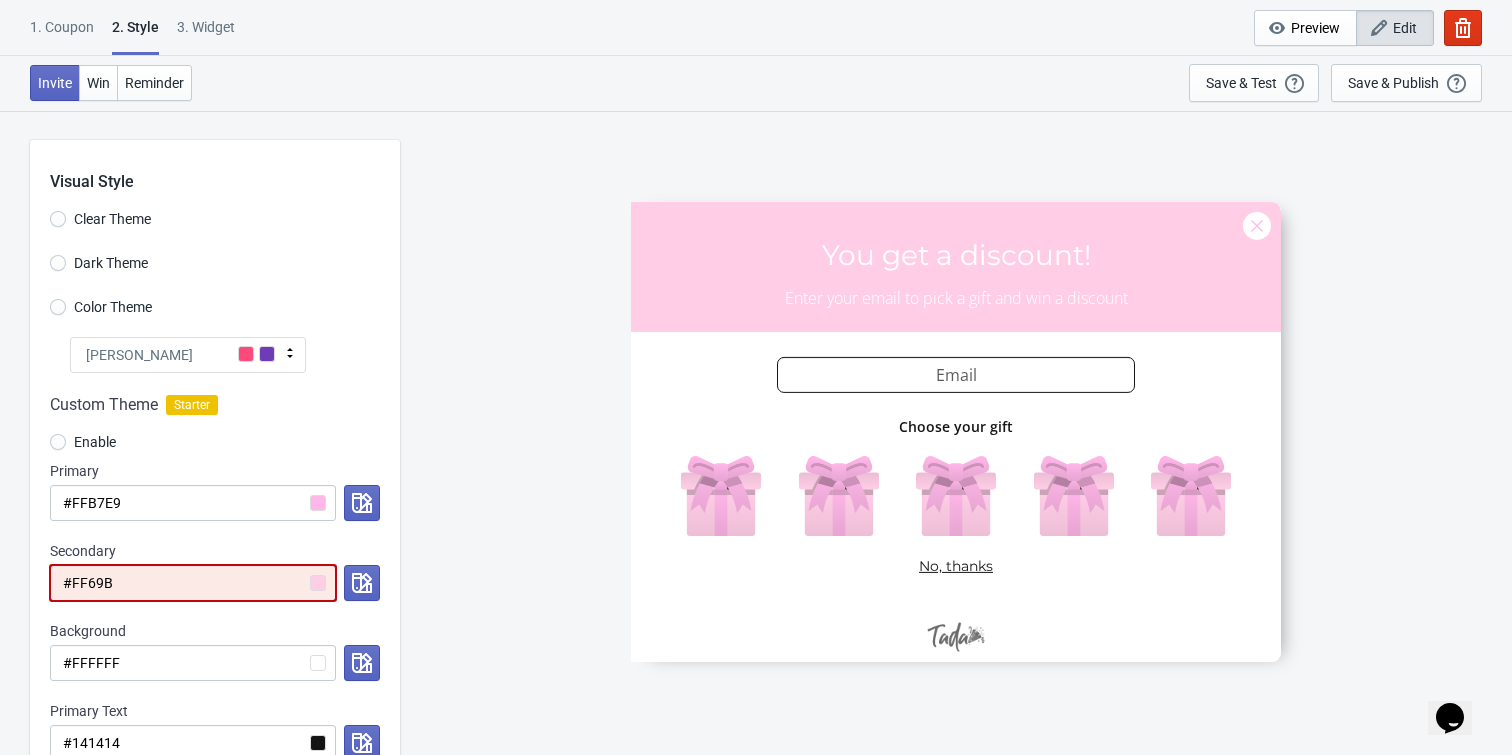 radio on "true" 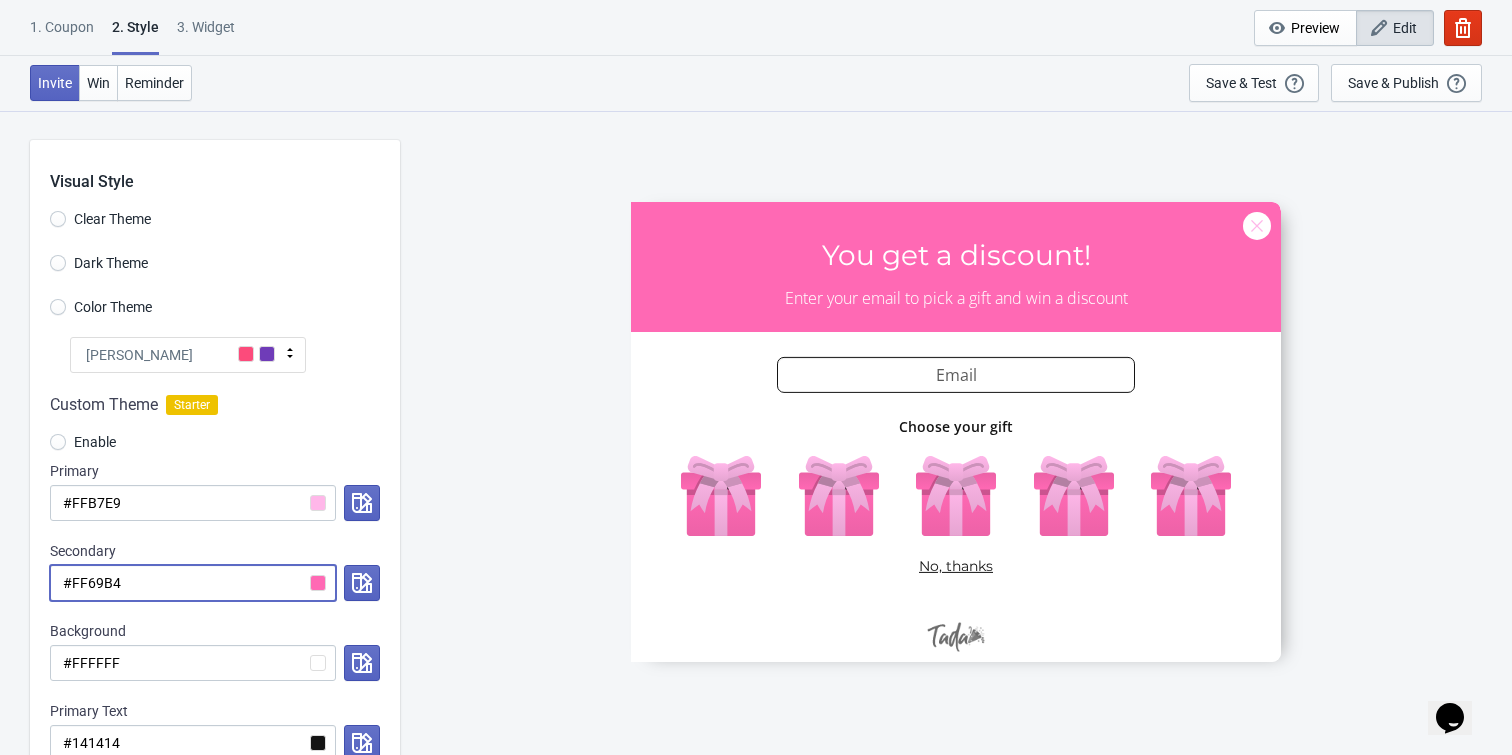 click on "#FF69B4" at bounding box center (193, 583) 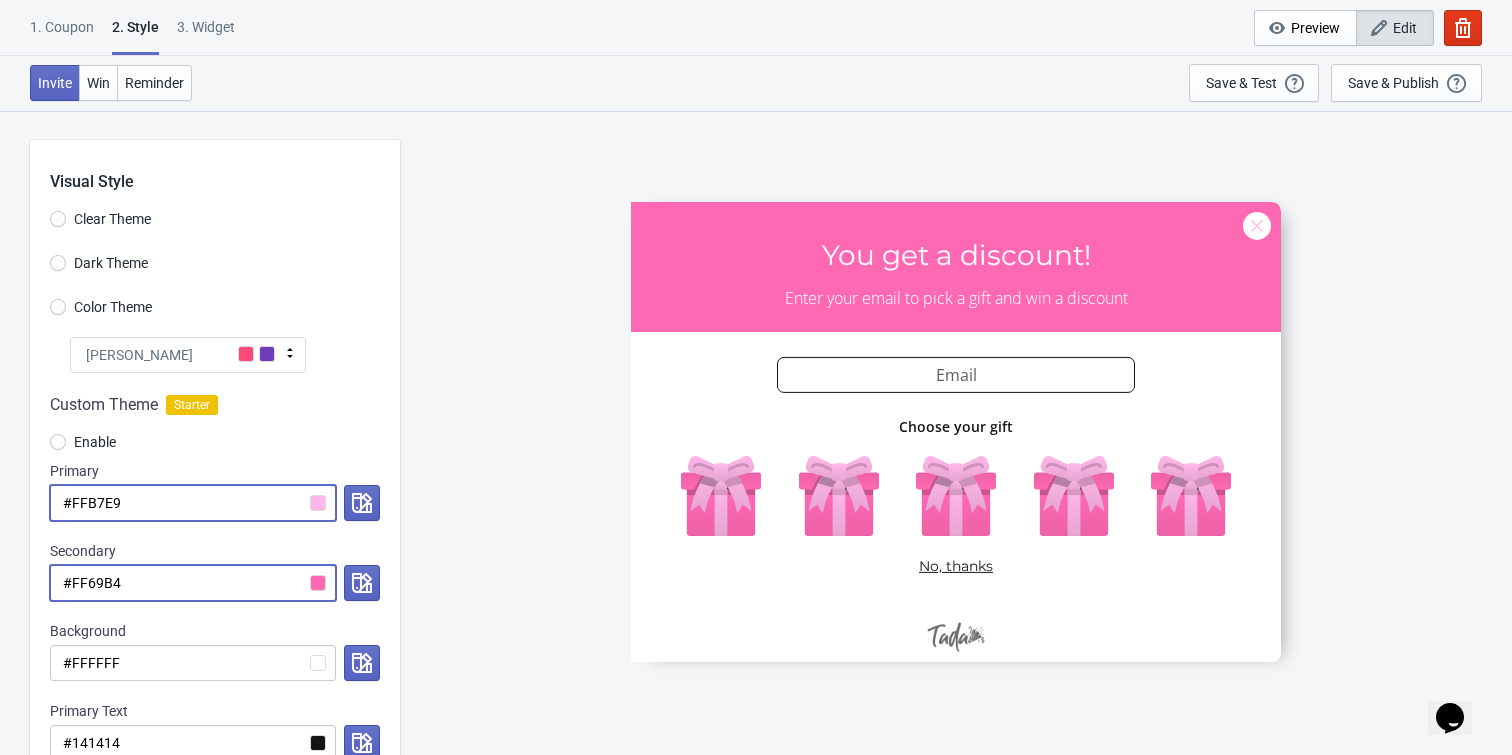 click on "#FFB7E9" at bounding box center (193, 503) 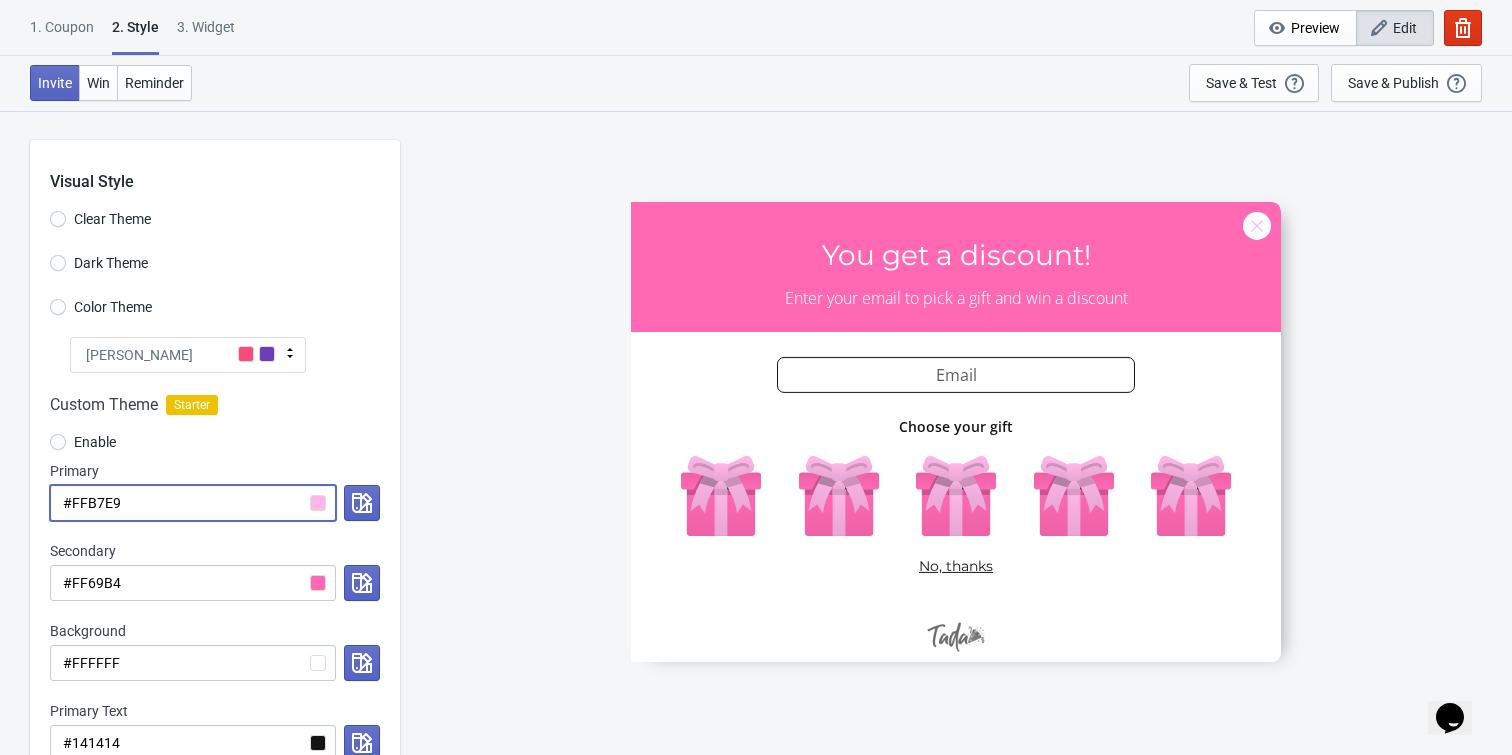 click on "#FFB7E9" at bounding box center (193, 503) 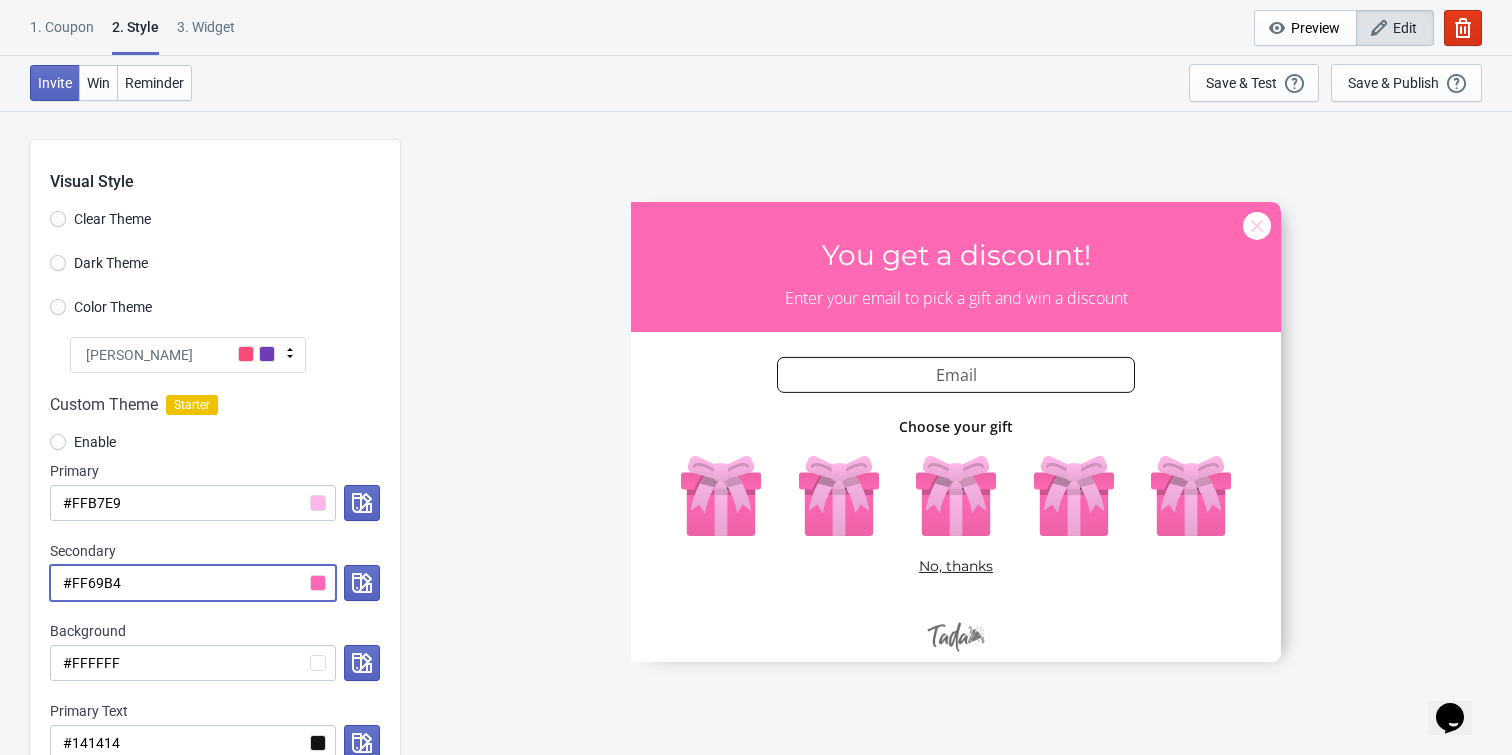 click on "#FF69B4" at bounding box center (193, 583) 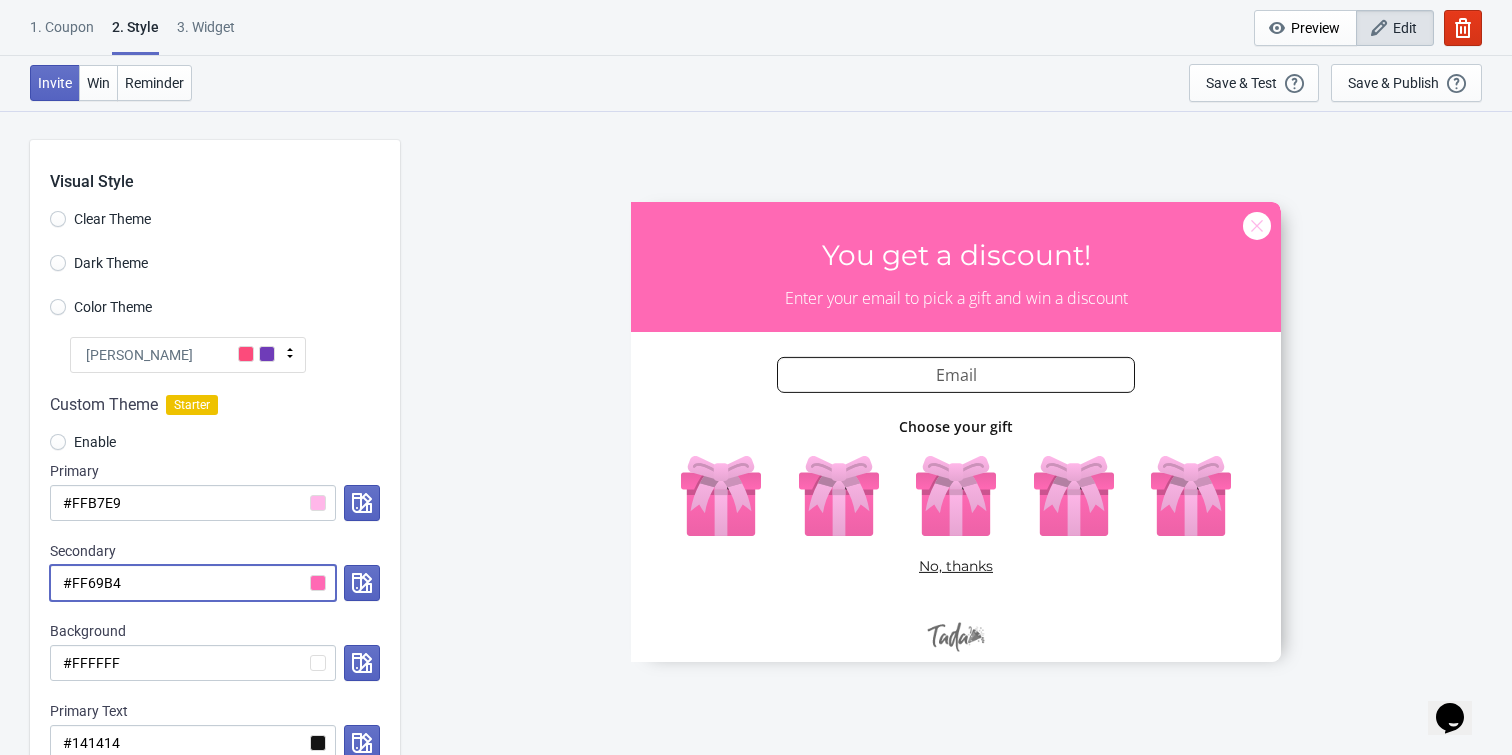 radio on "true" 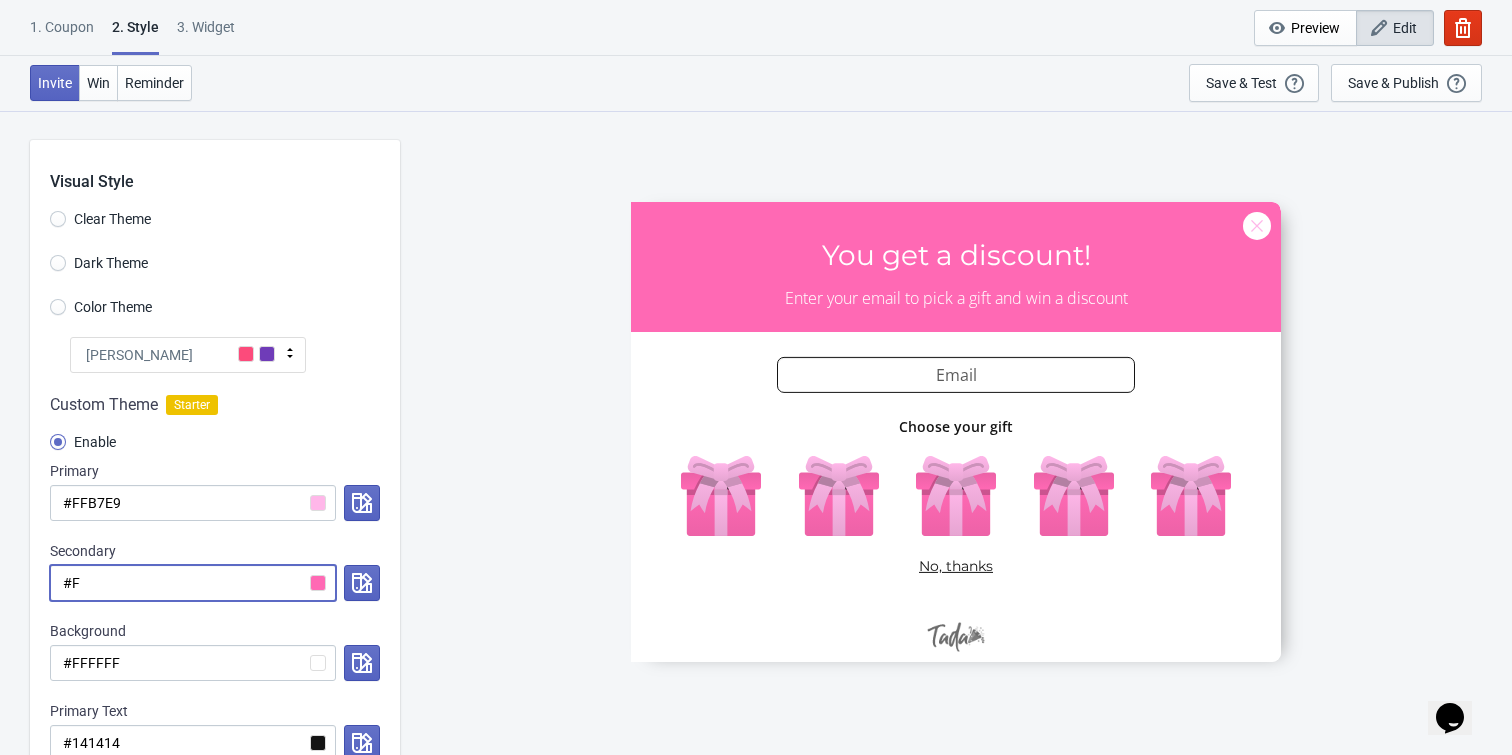 radio on "true" 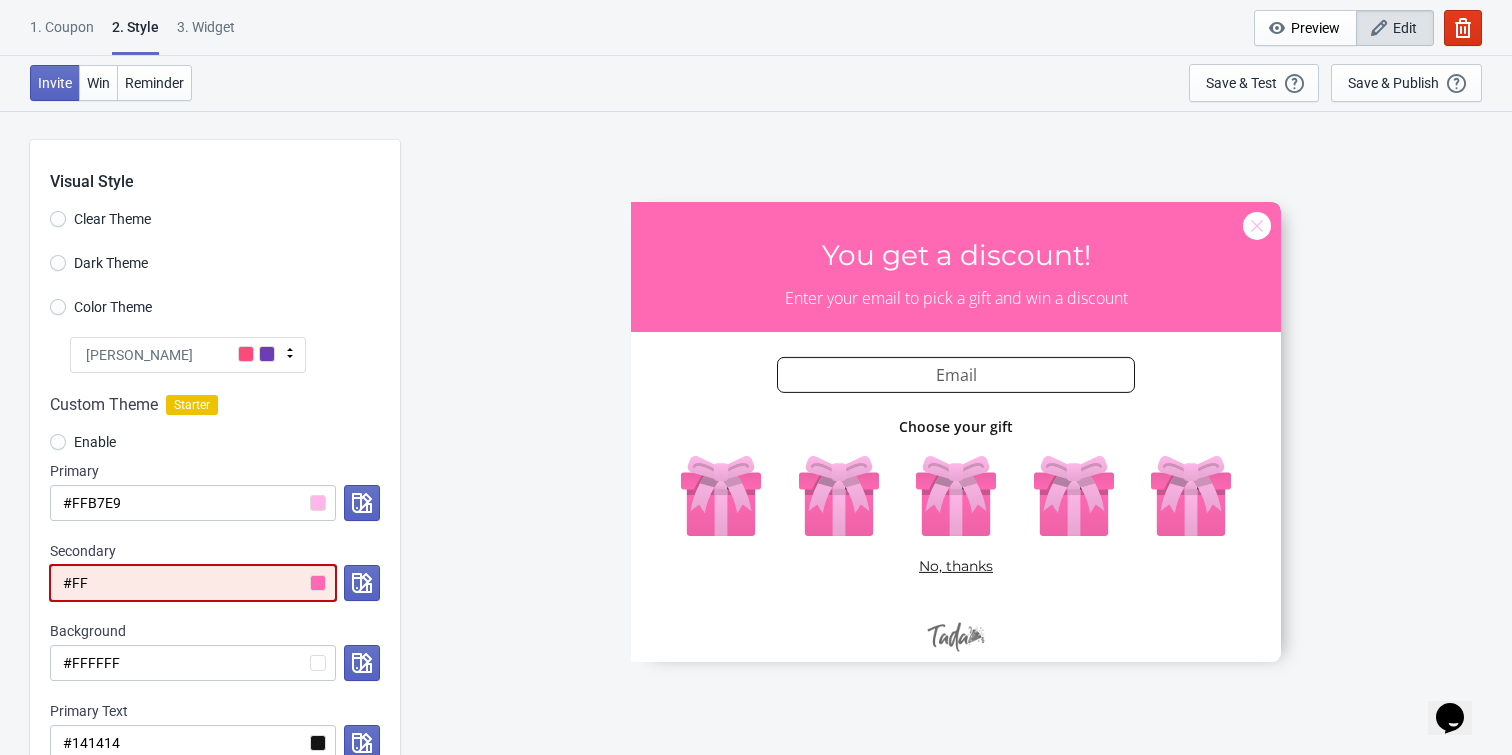 radio on "true" 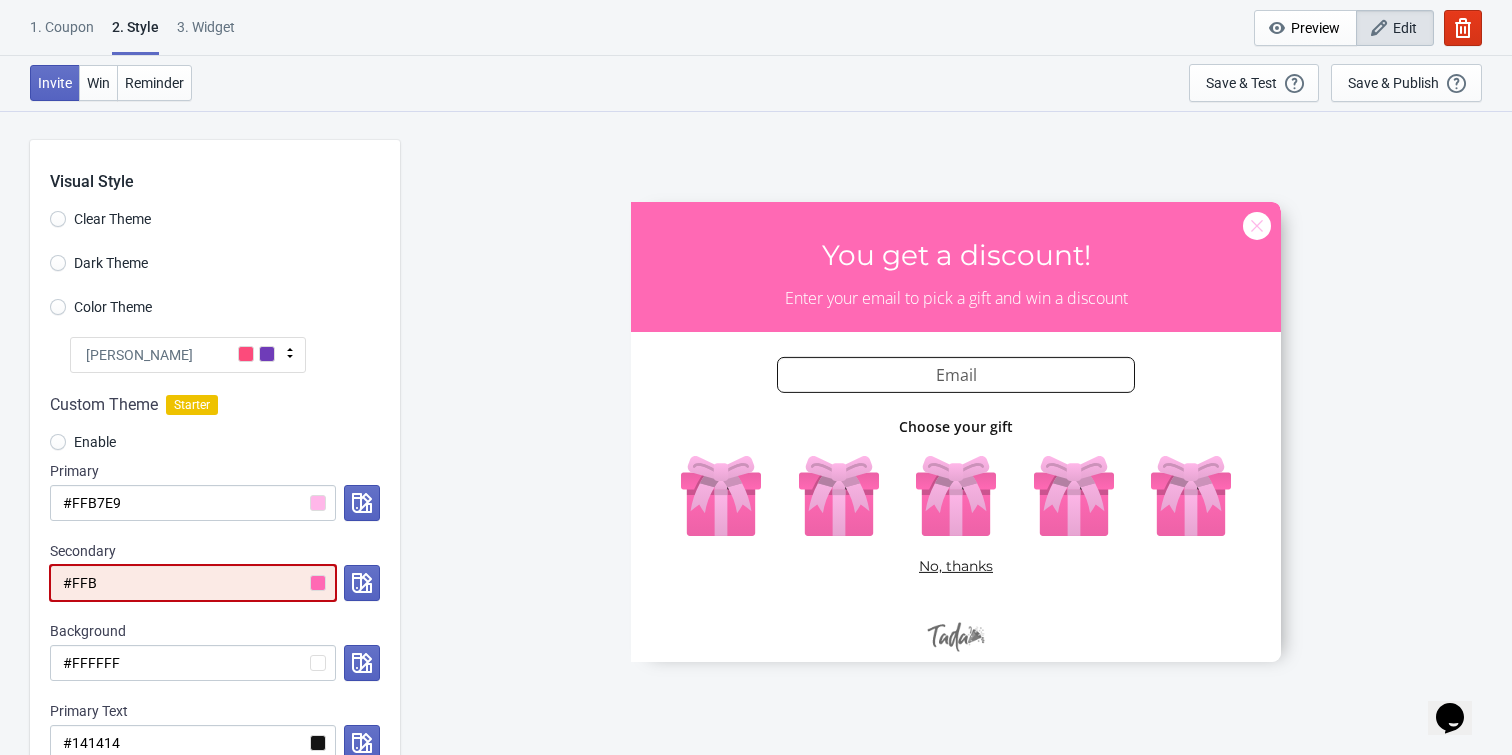 radio on "true" 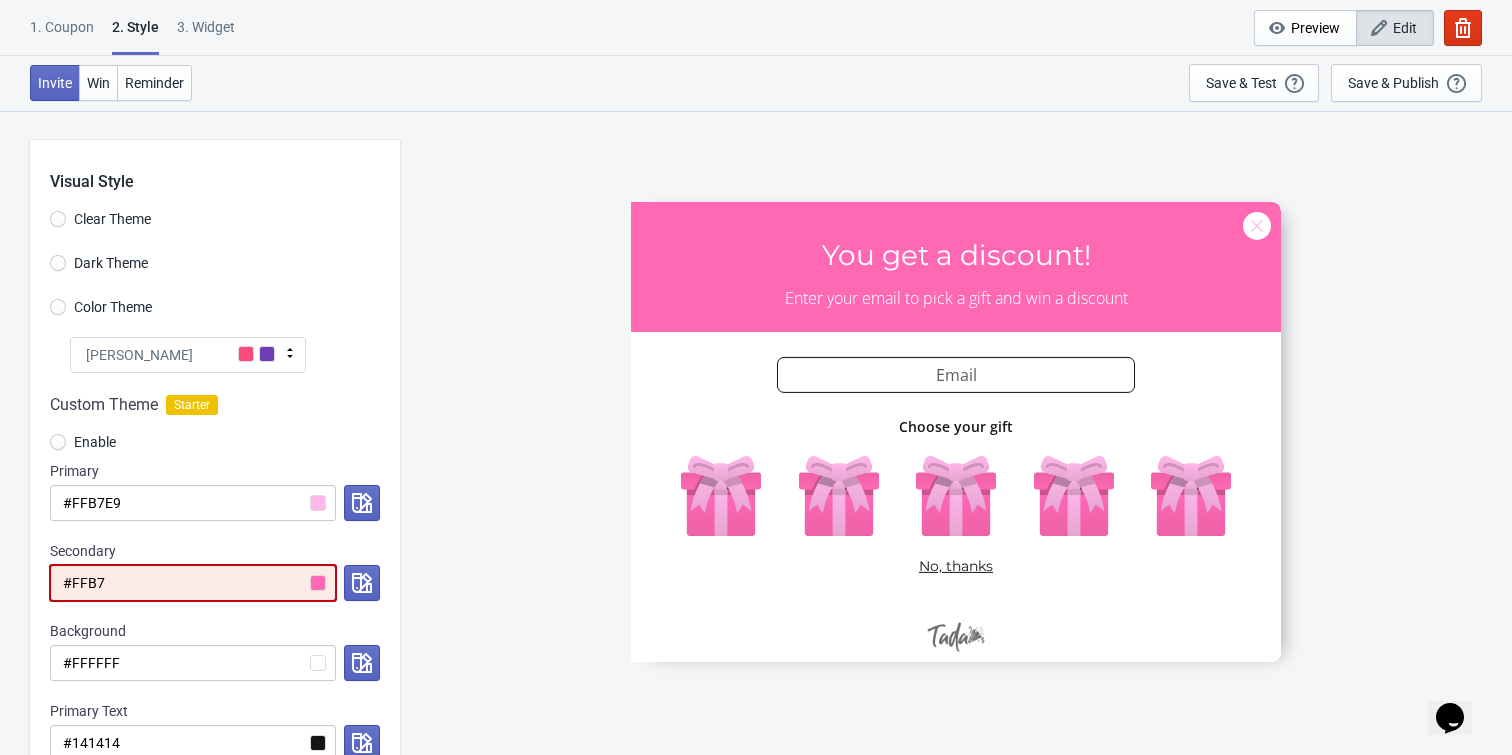 radio on "true" 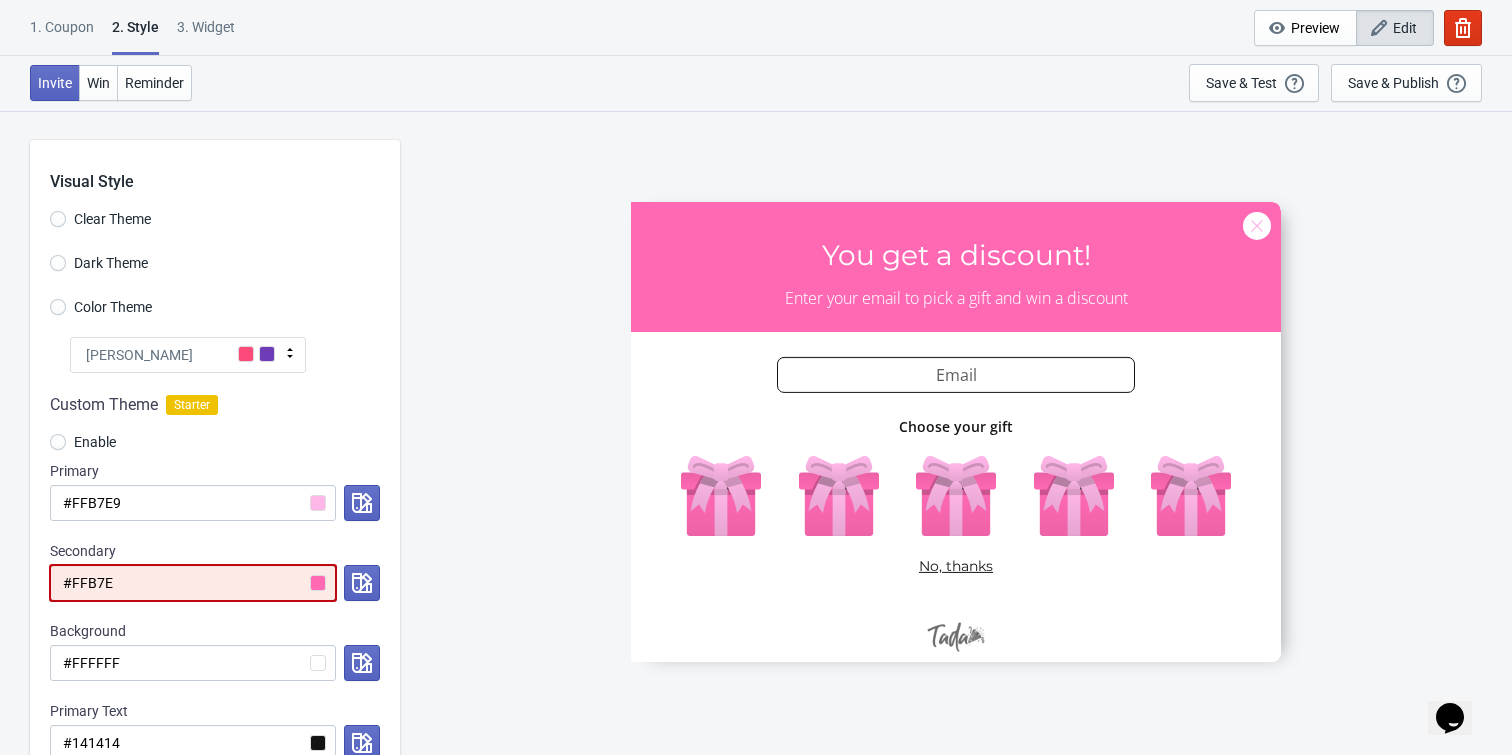 radio on "true" 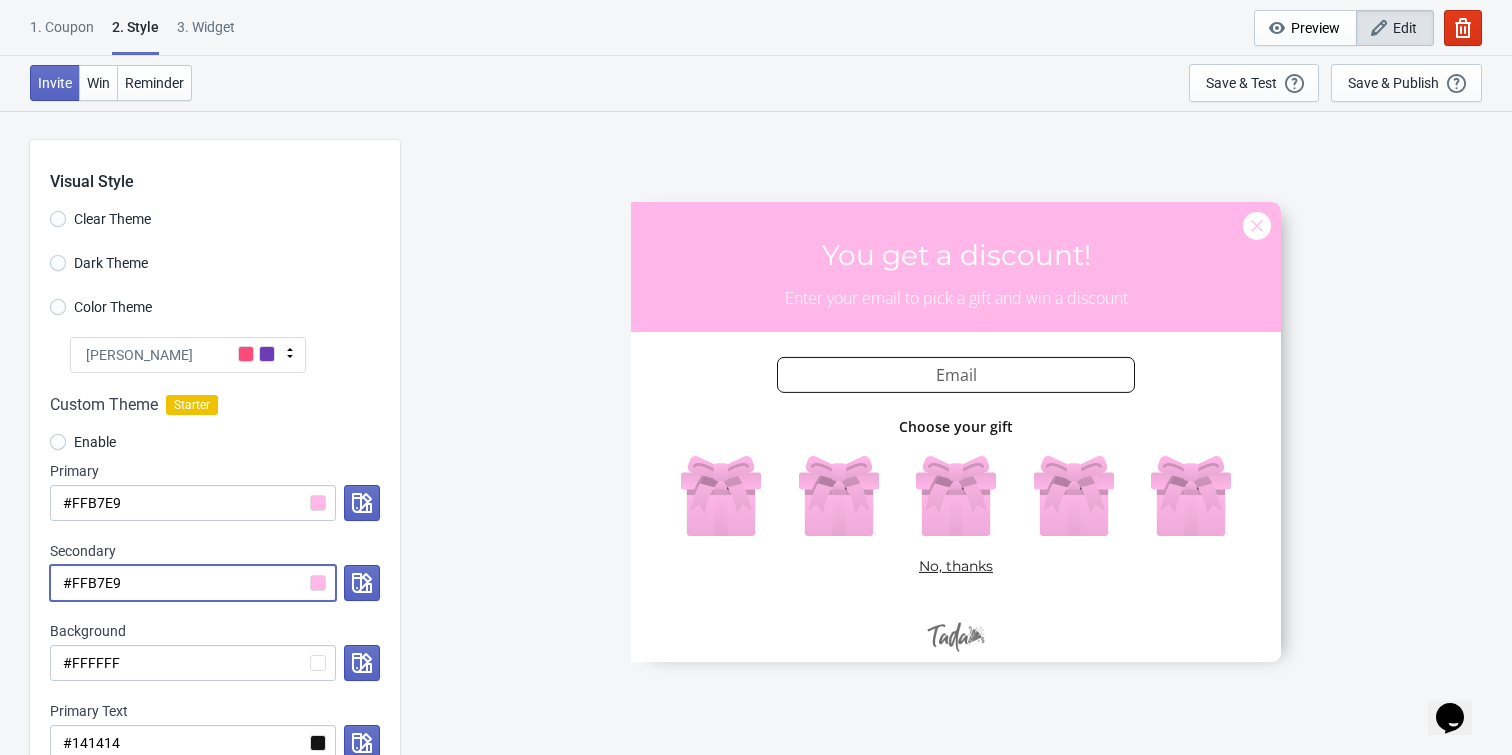 type on "#FFB7E9" 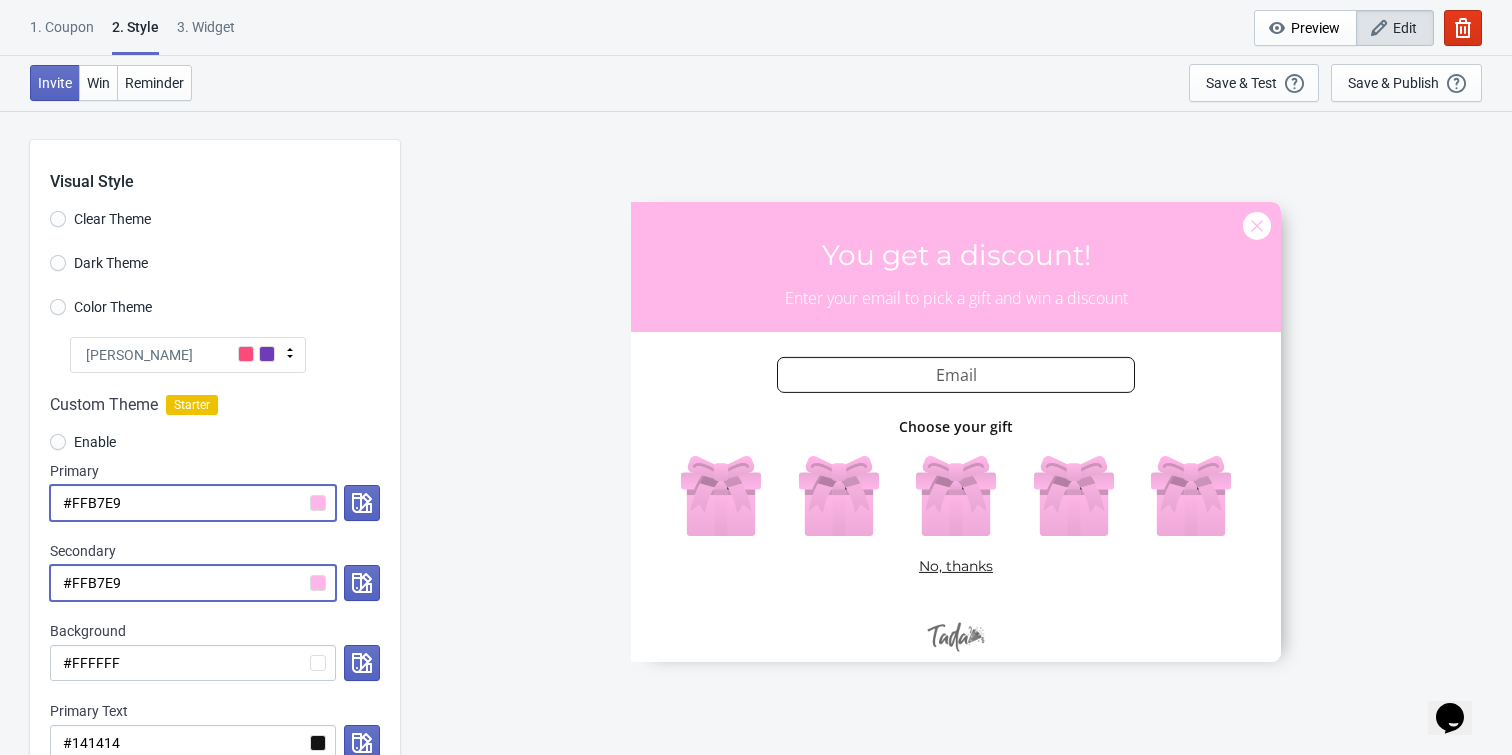 click on "#FFB7E9" at bounding box center (193, 503) 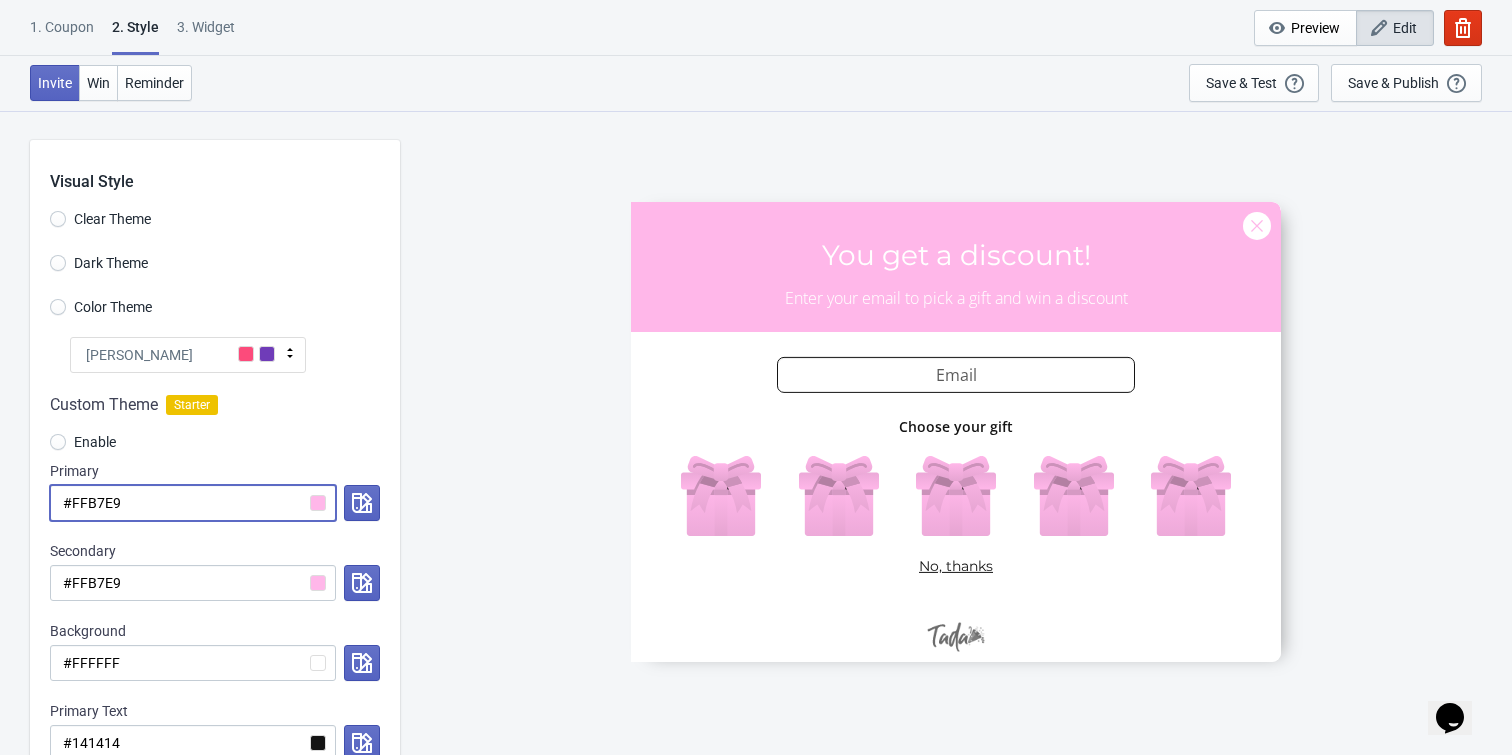click on "#FFB7E9" at bounding box center (193, 503) 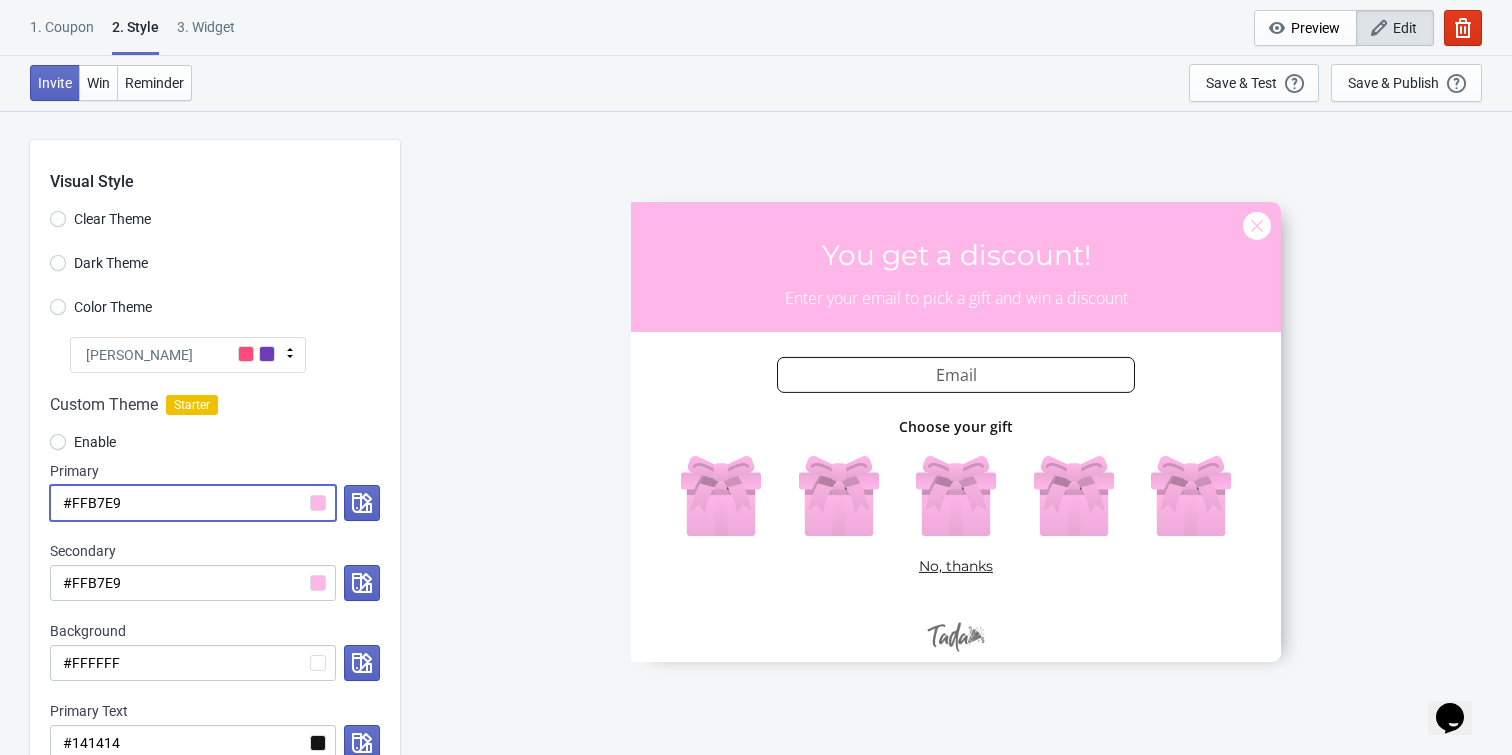 radio on "true" 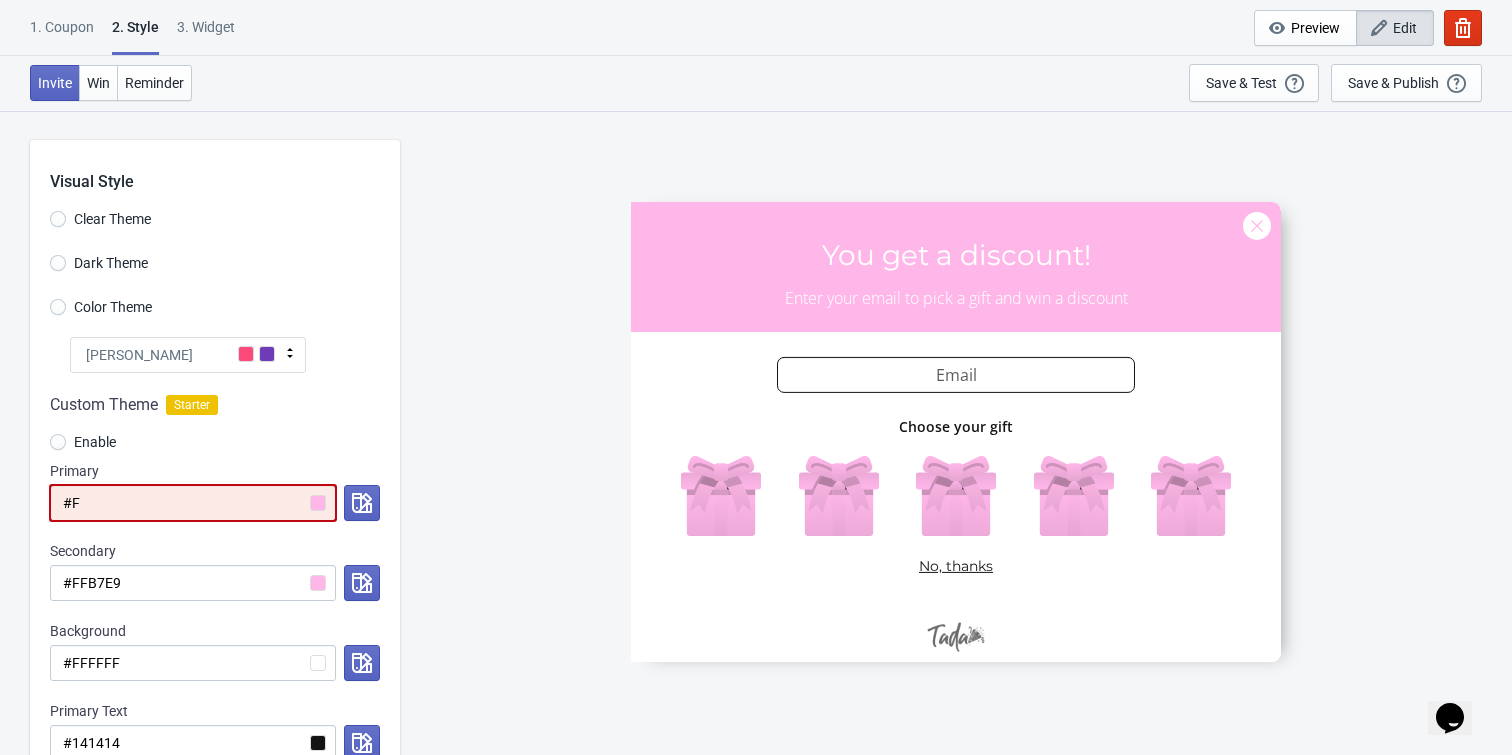 radio on "true" 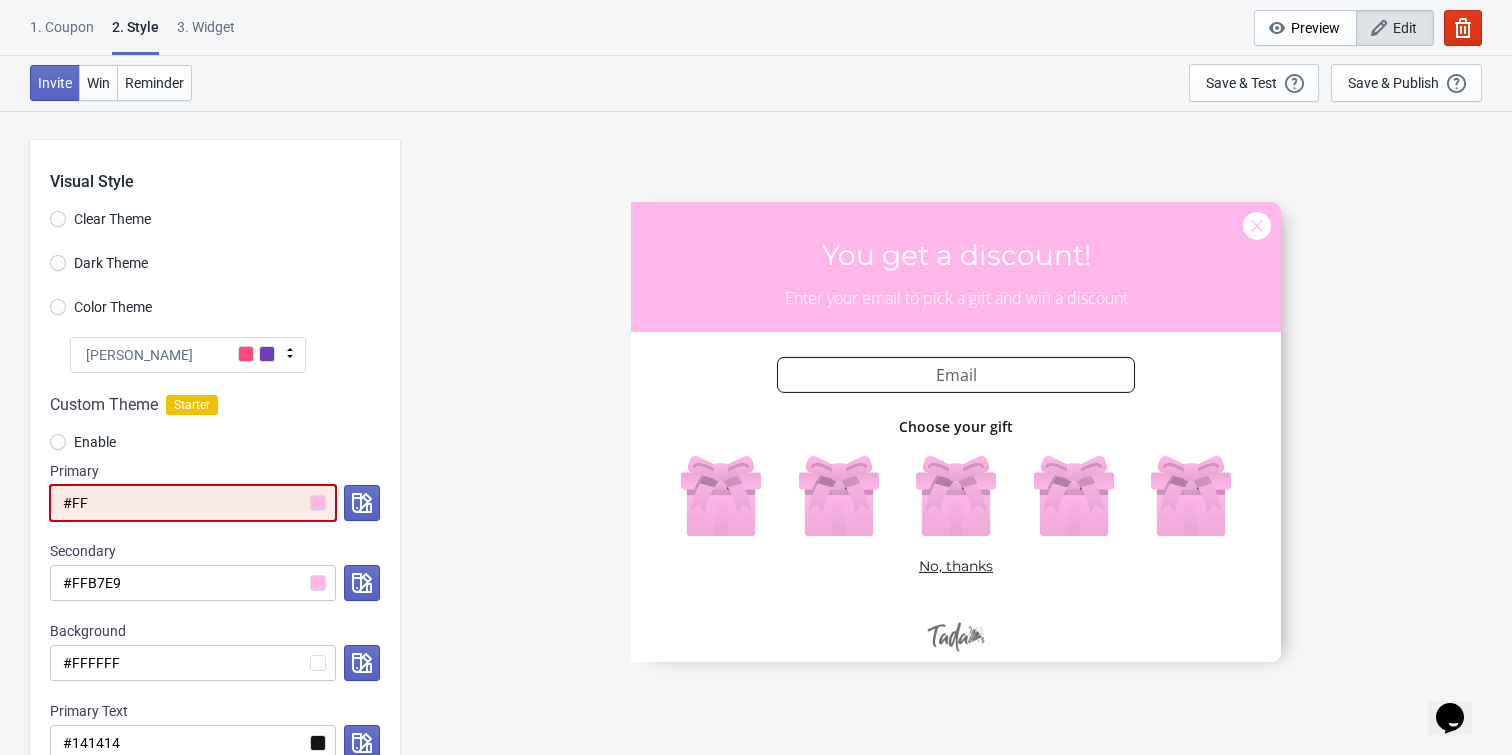 radio on "true" 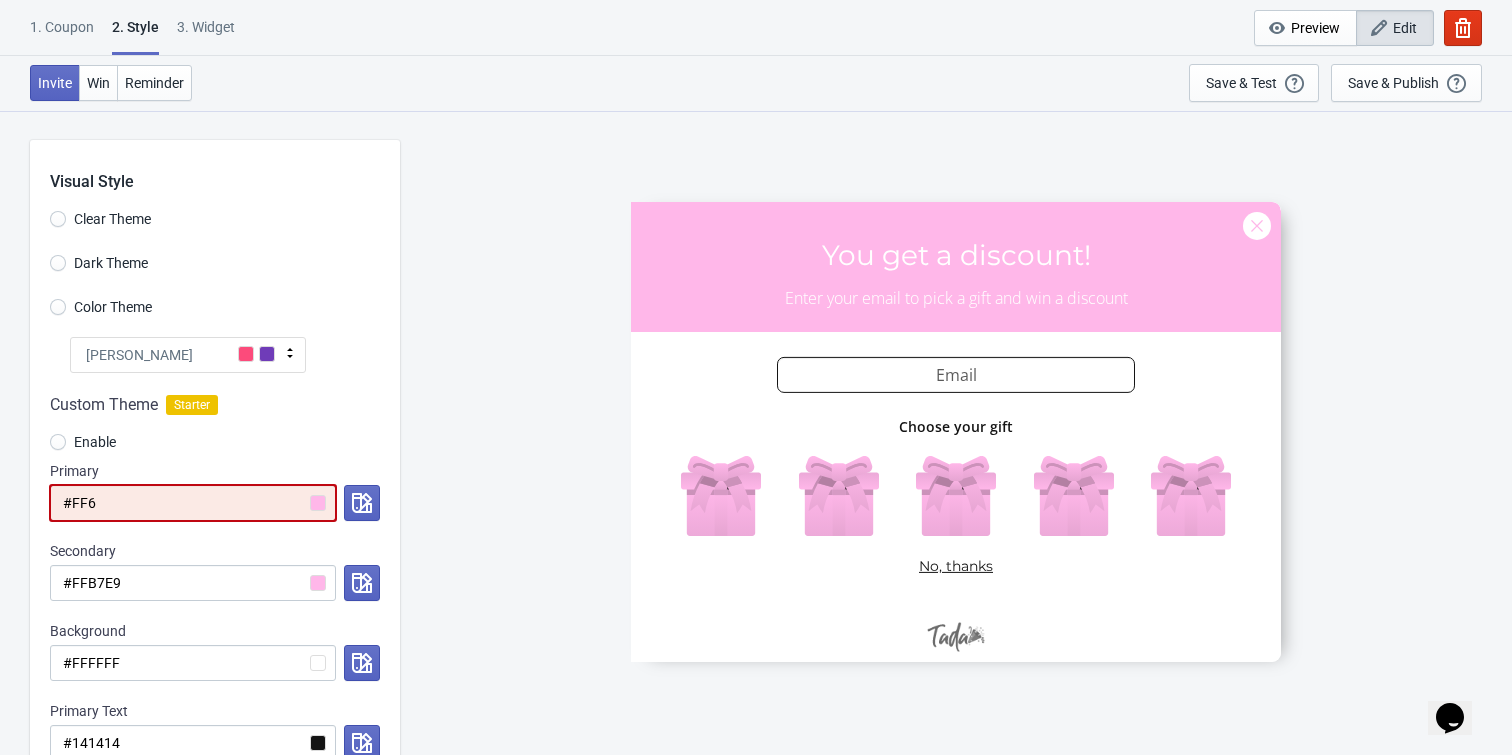 radio on "true" 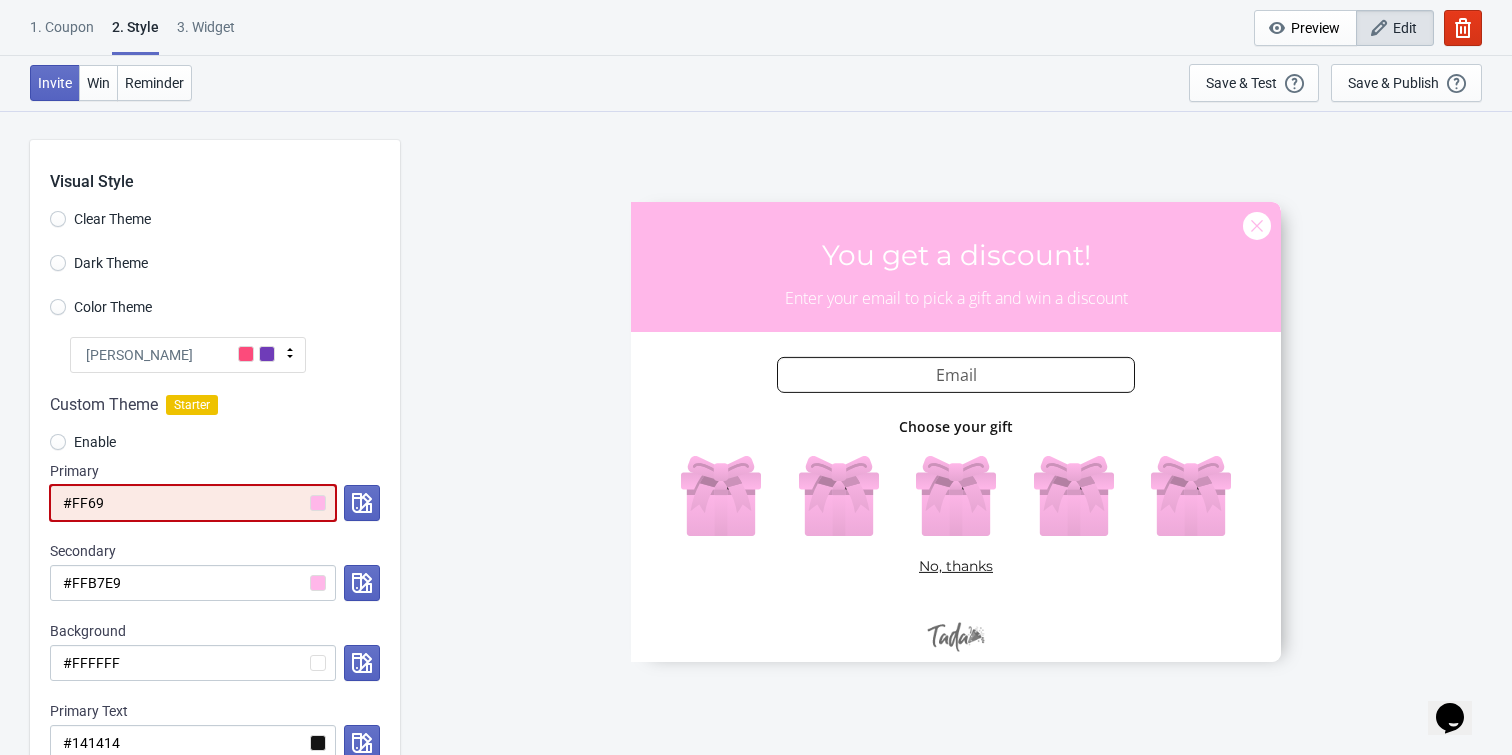 radio on "true" 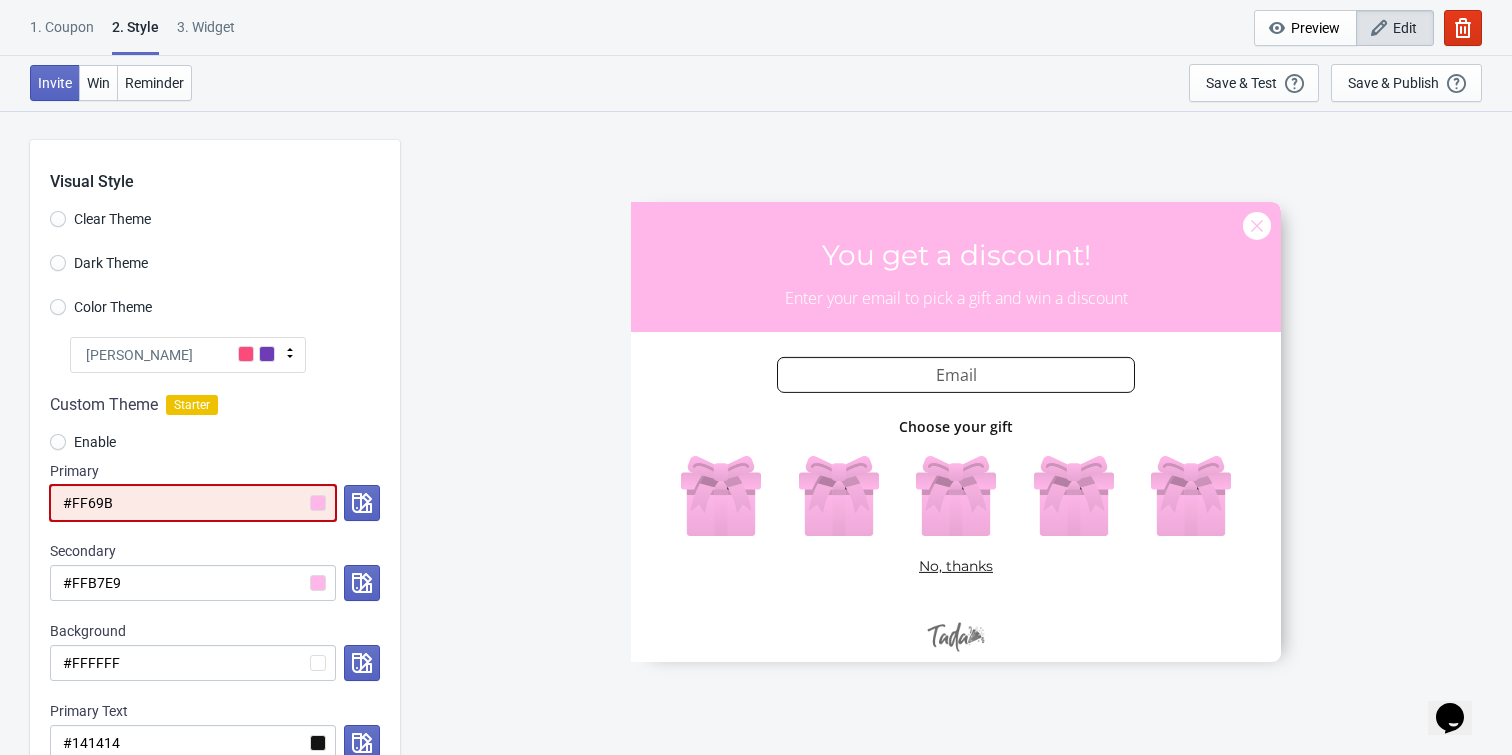 radio on "true" 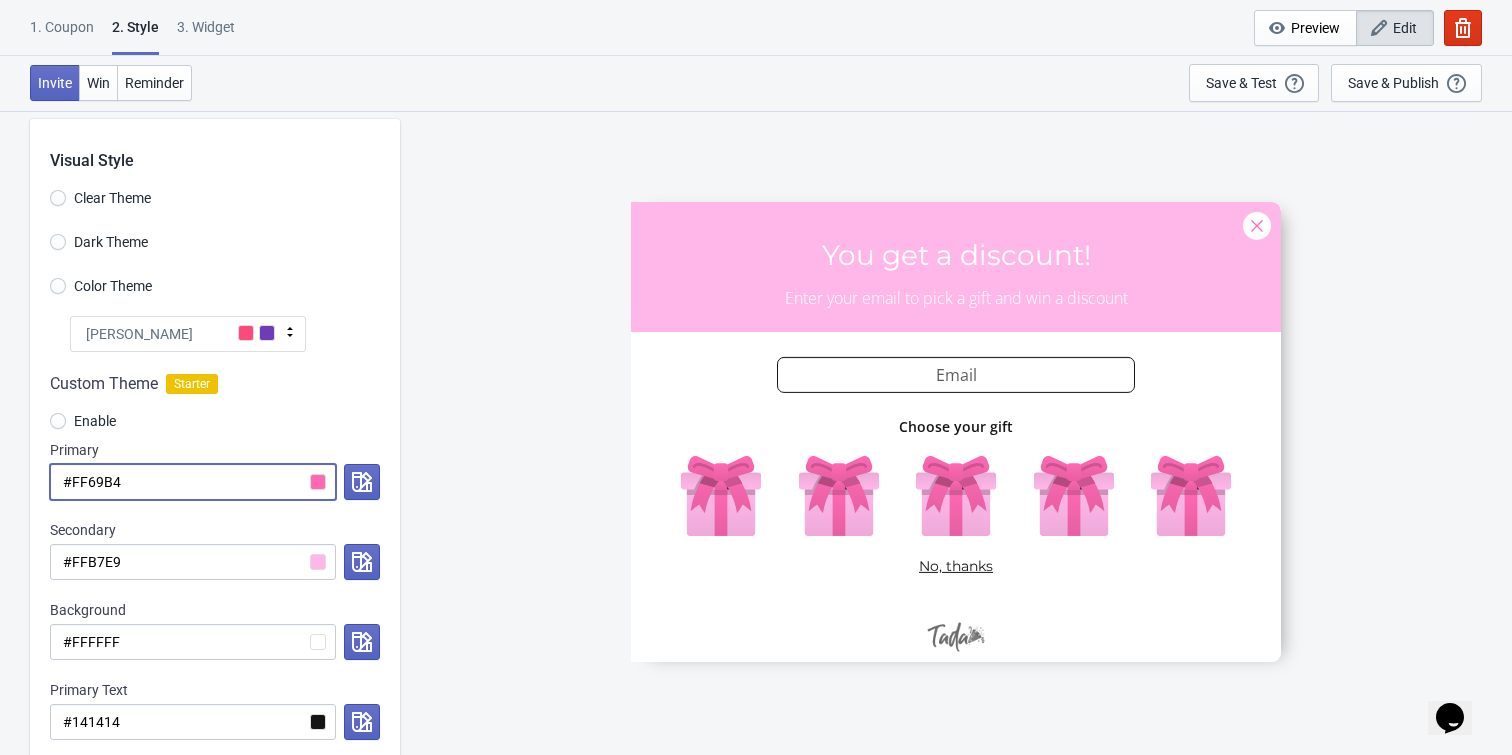 scroll, scrollTop: 0, scrollLeft: 0, axis: both 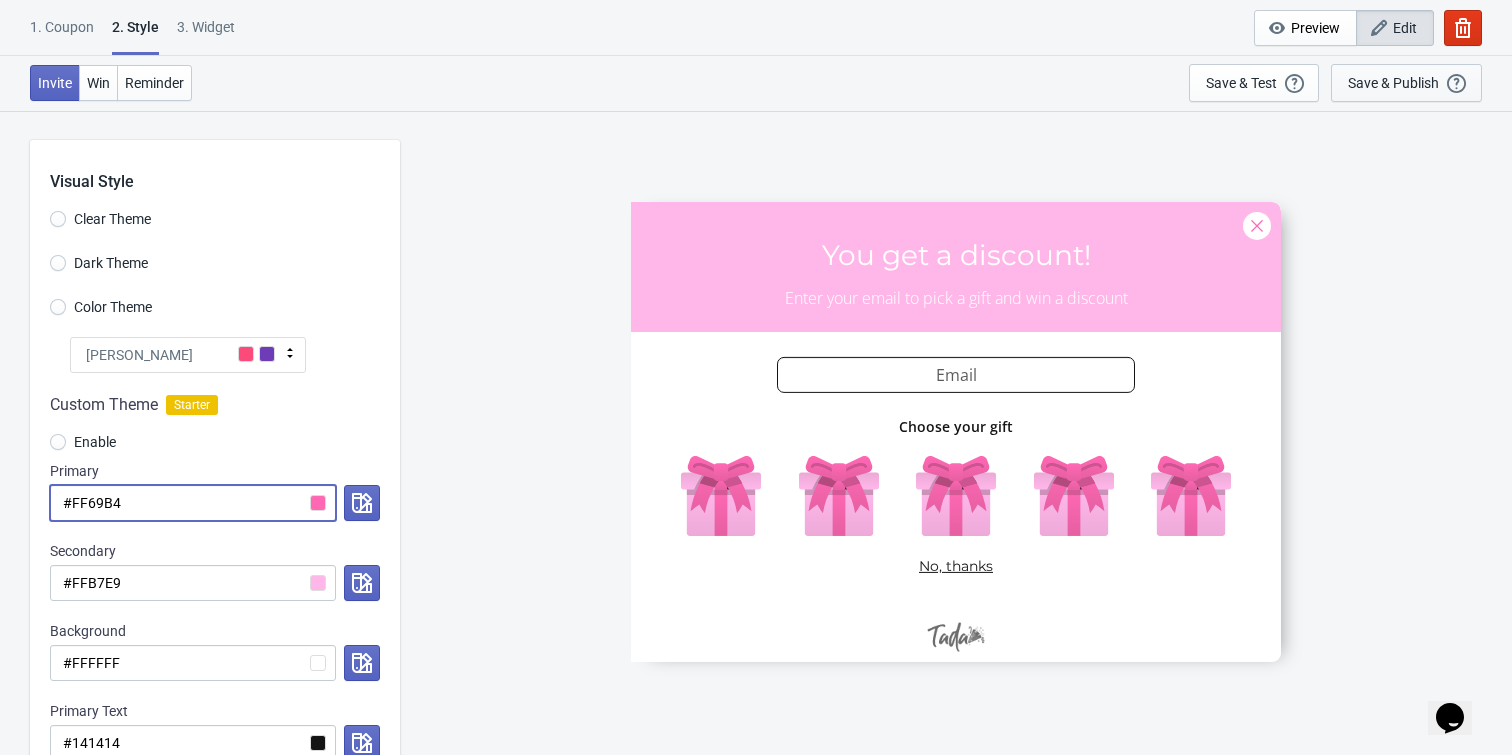 type on "#FF69B4" 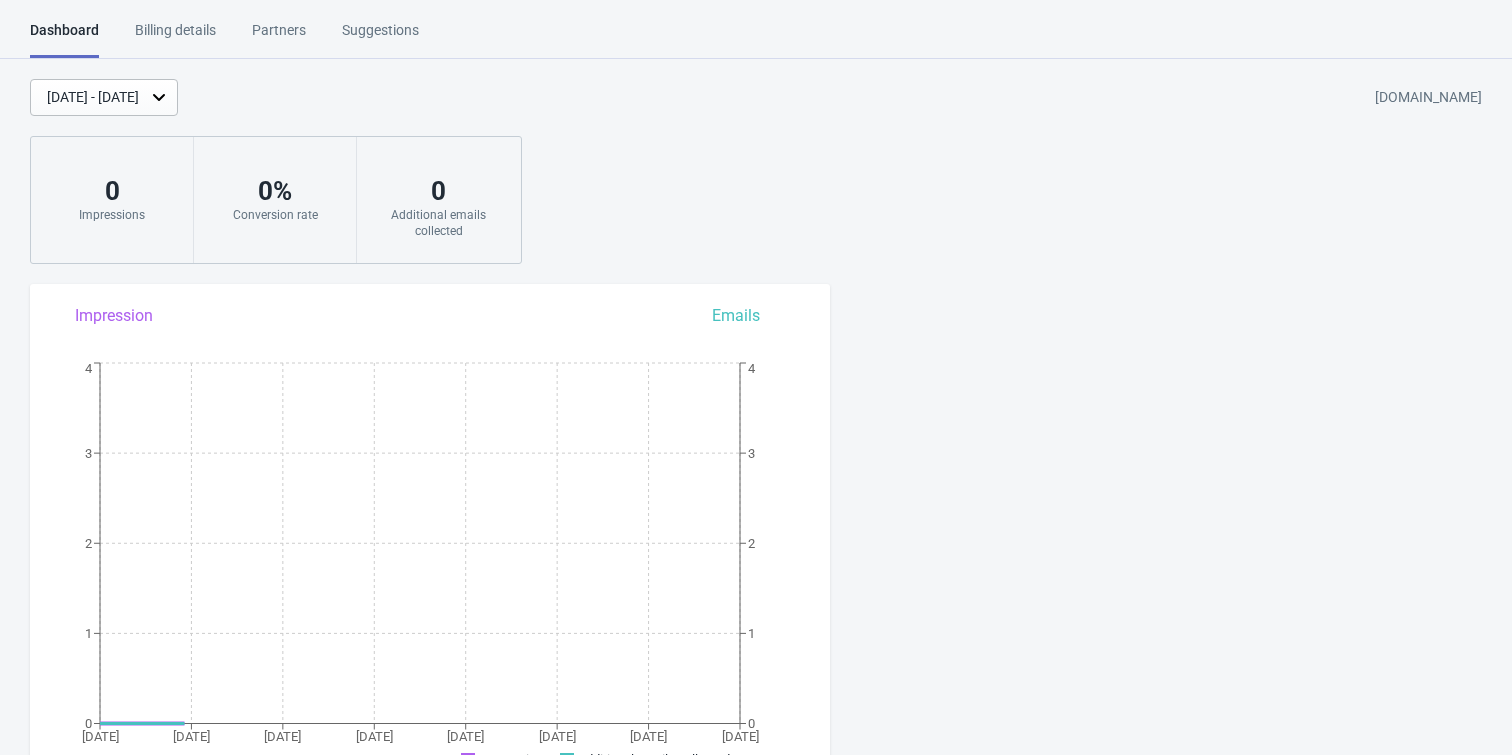 scroll, scrollTop: 0, scrollLeft: 0, axis: both 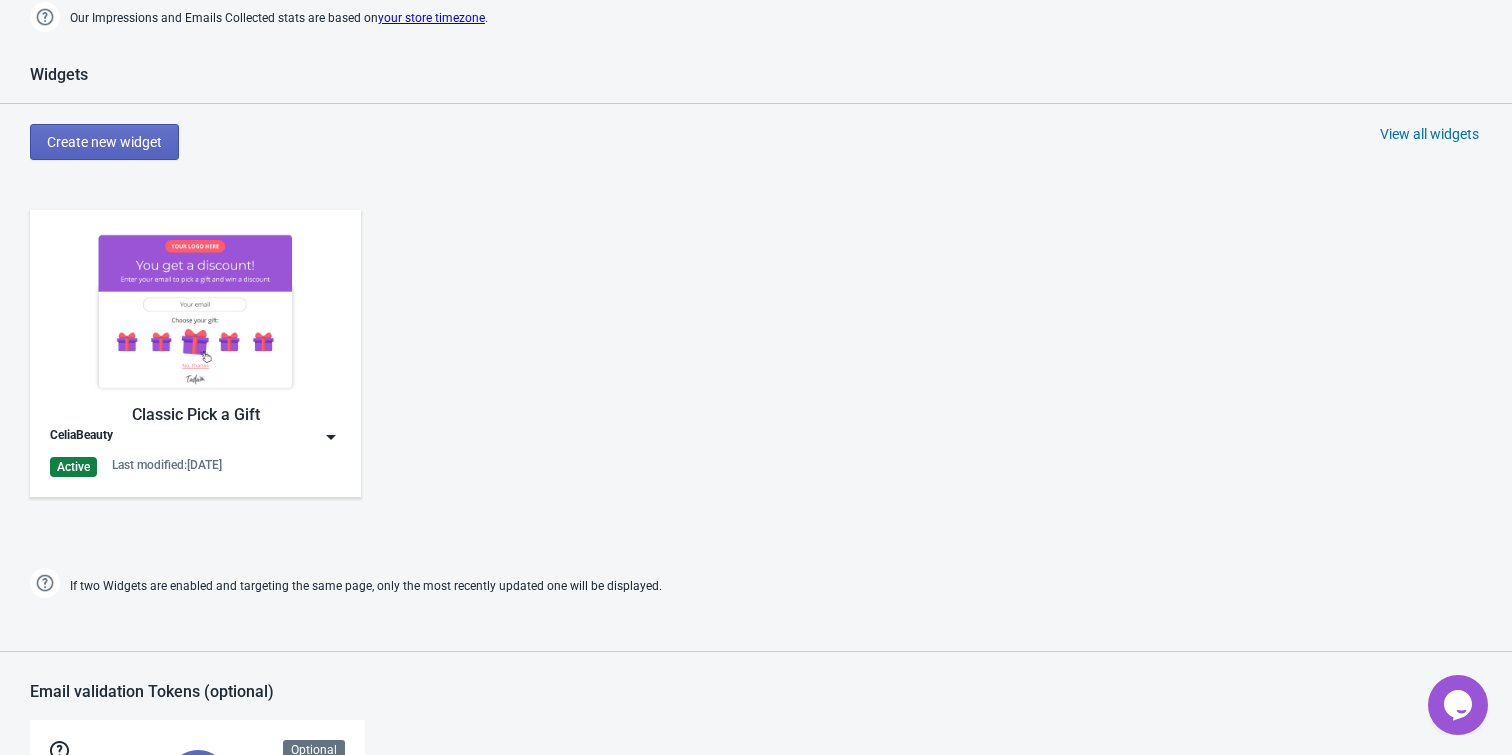 click at bounding box center [195, 311] 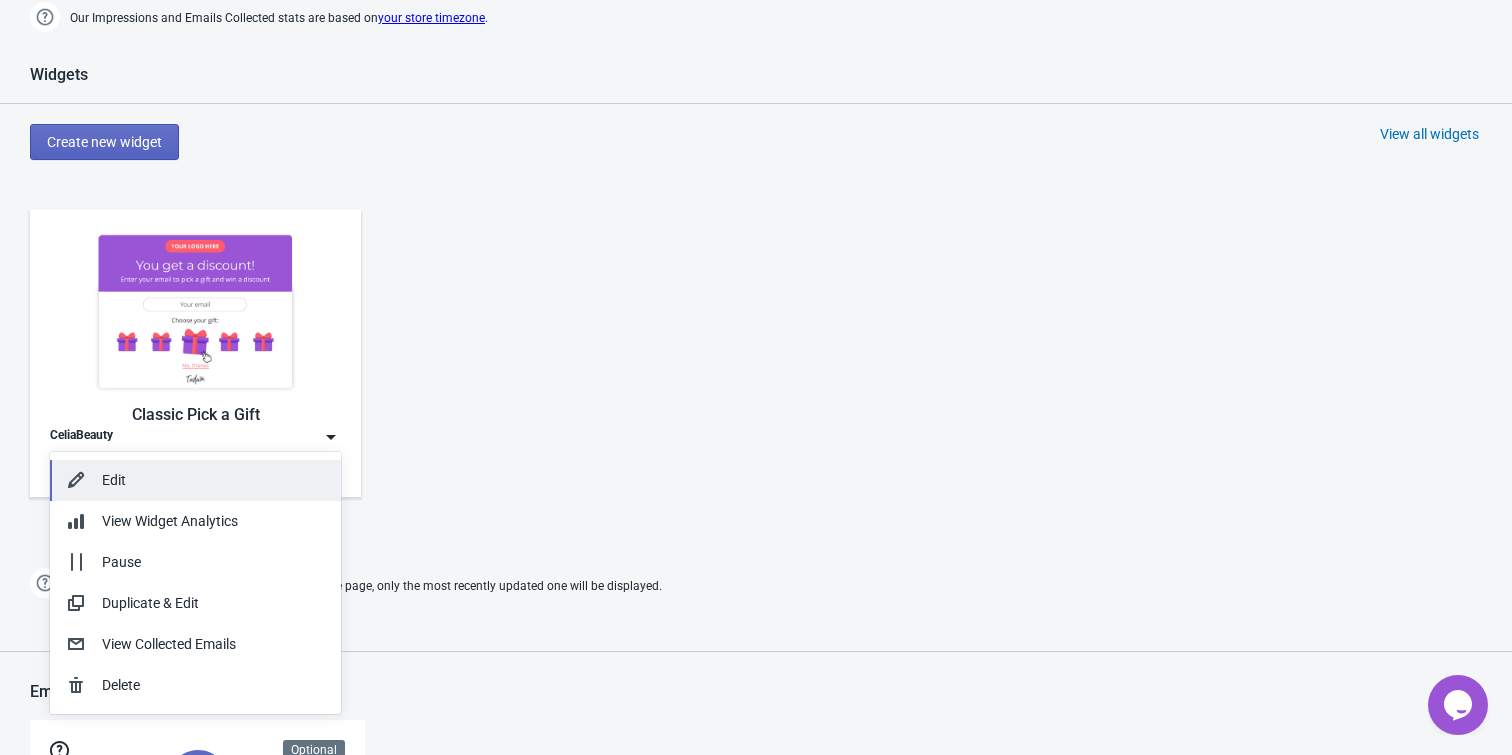 click on "Edit" at bounding box center [213, 480] 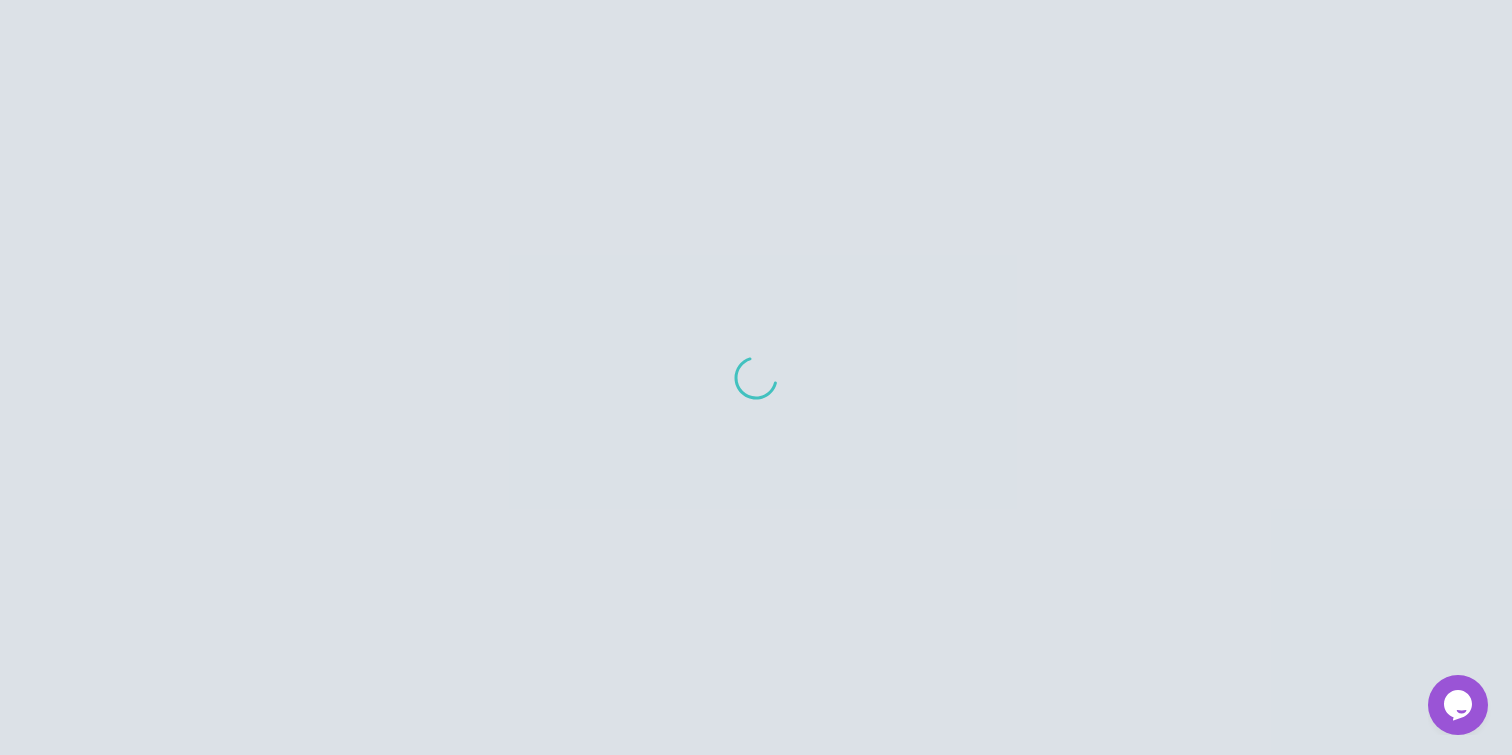 scroll, scrollTop: 0, scrollLeft: 0, axis: both 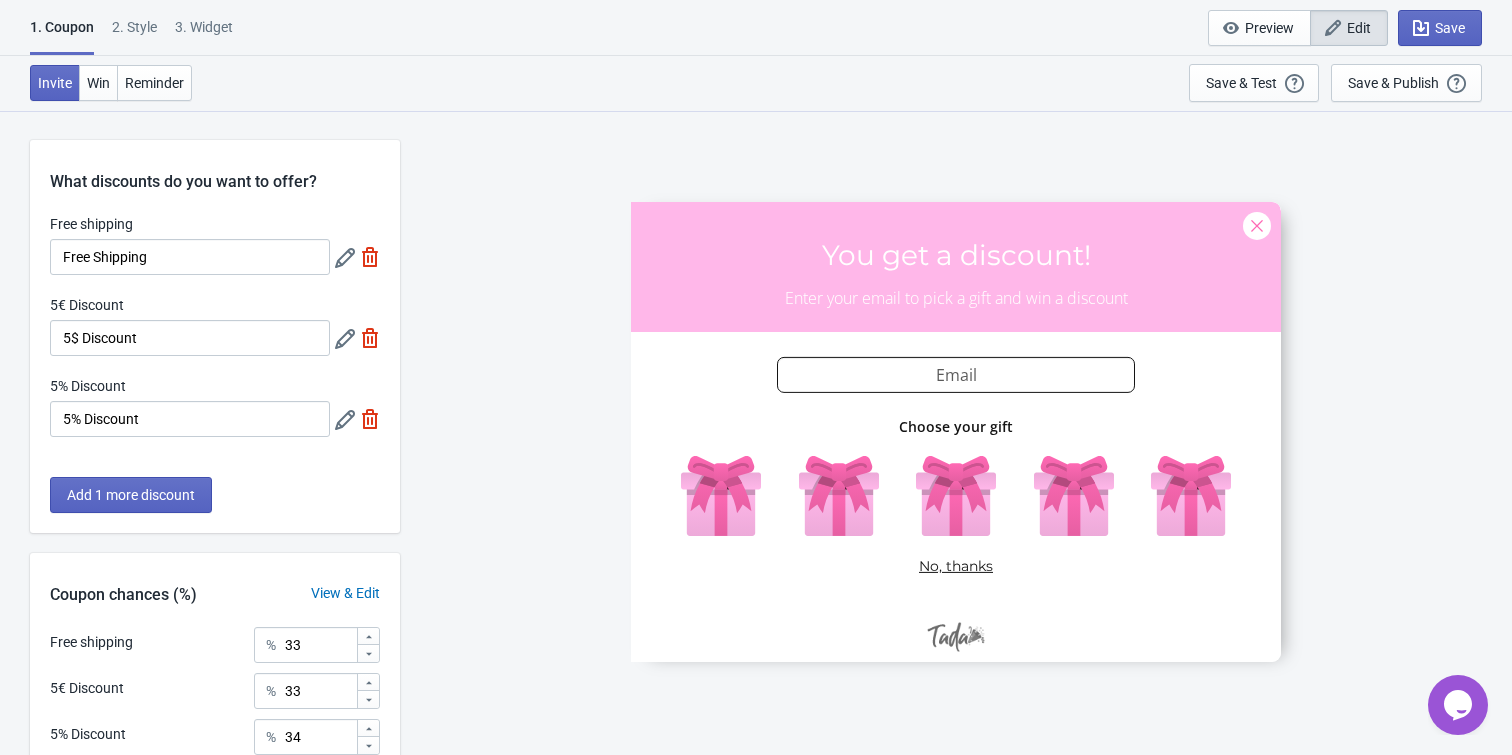 click on "View & Edit" at bounding box center [345, 593] 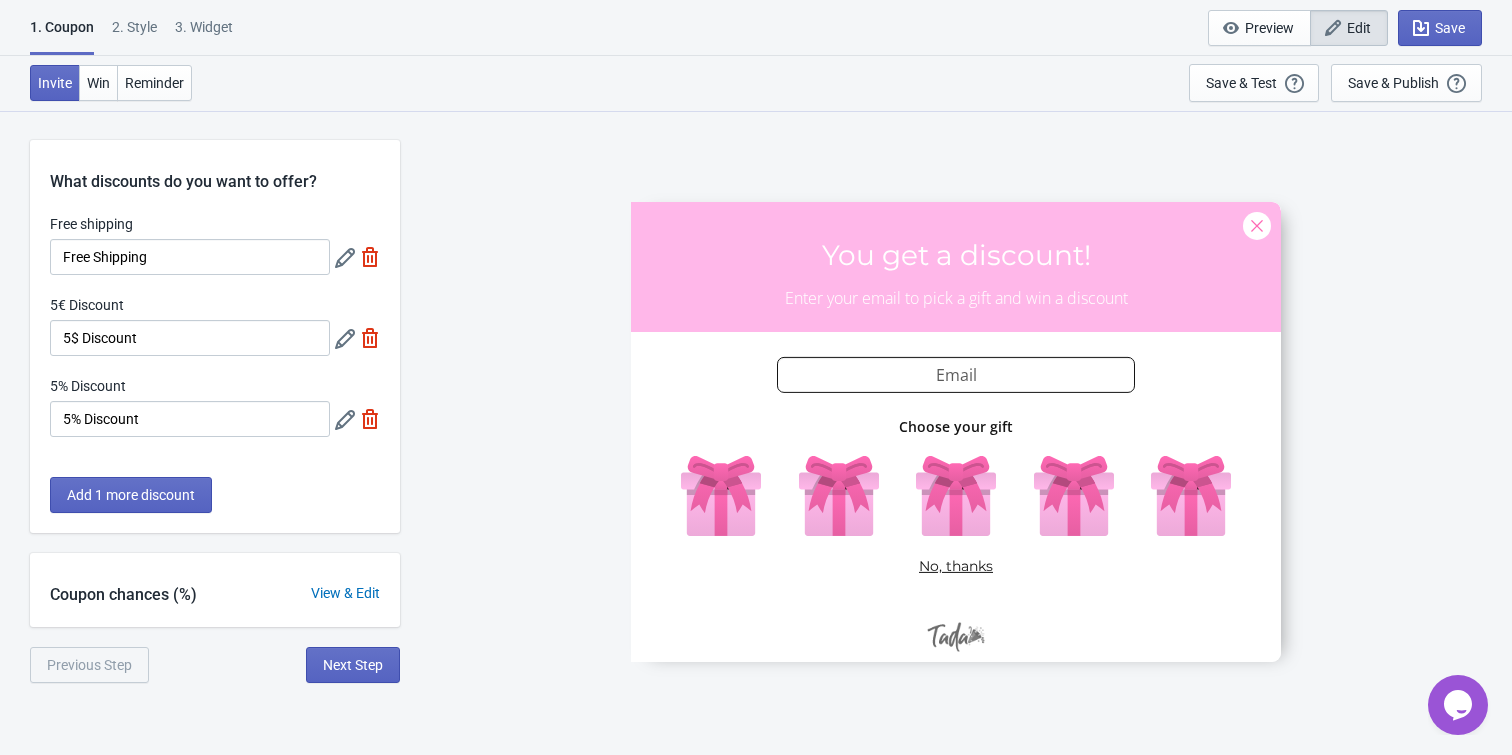 click on "View & Edit" at bounding box center (345, 593) 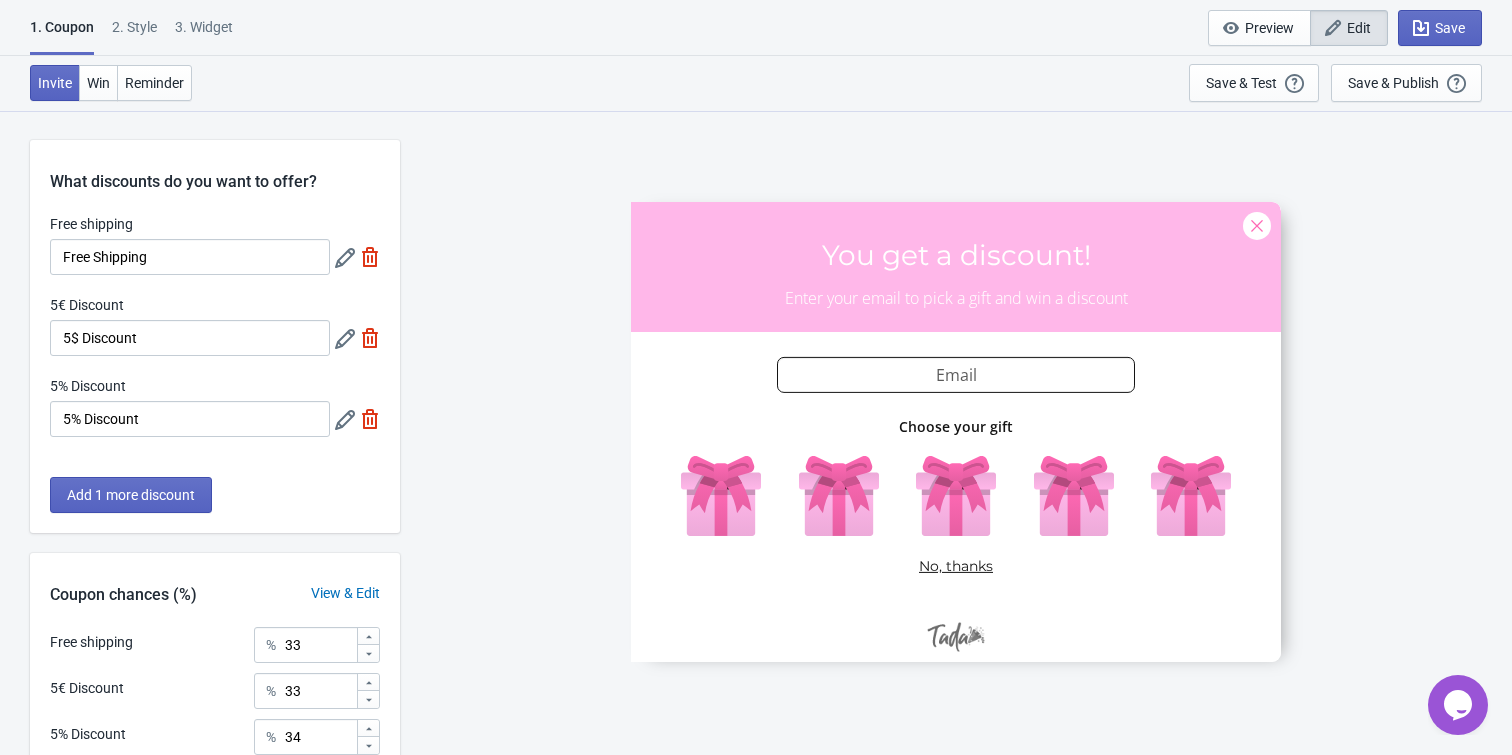 click at bounding box center [956, 432] 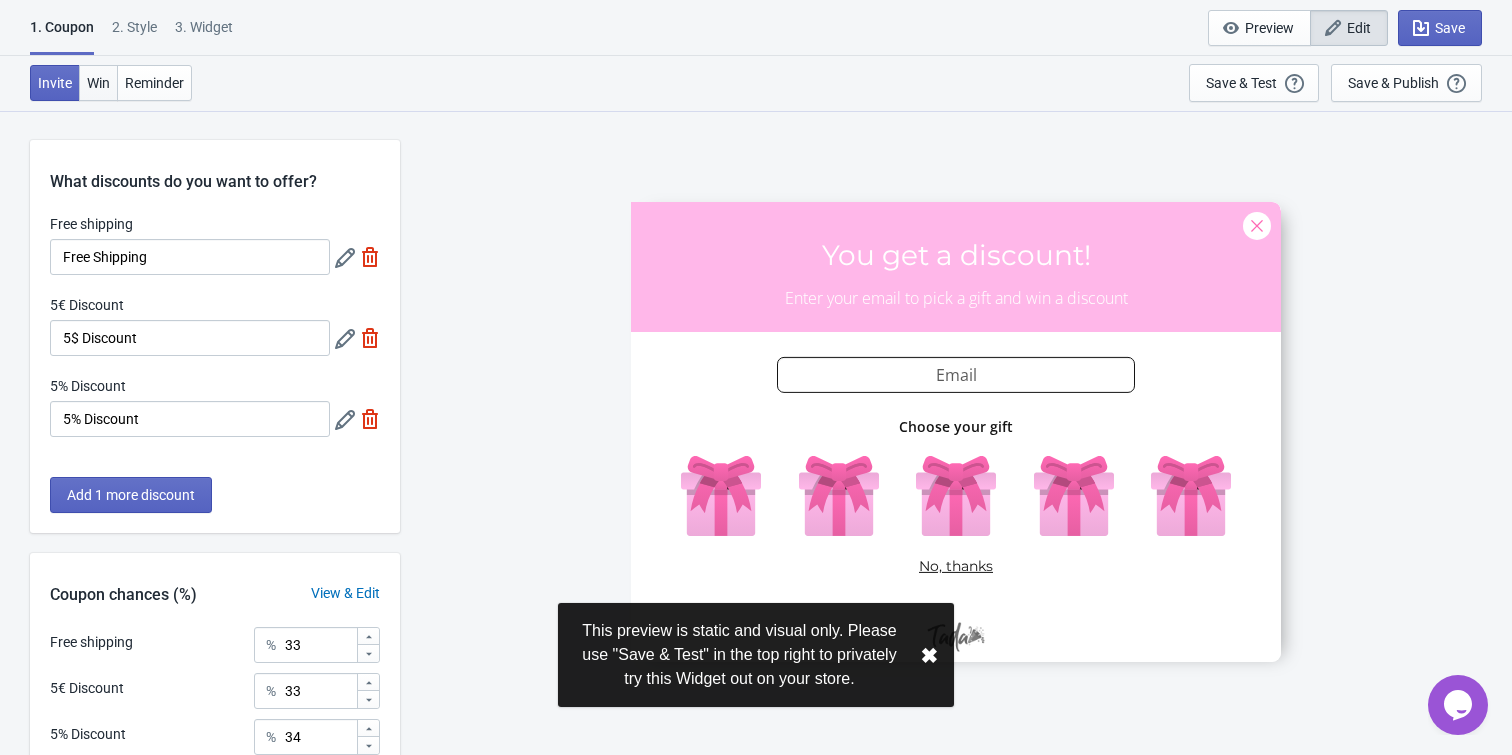 click on "Win" at bounding box center [98, 83] 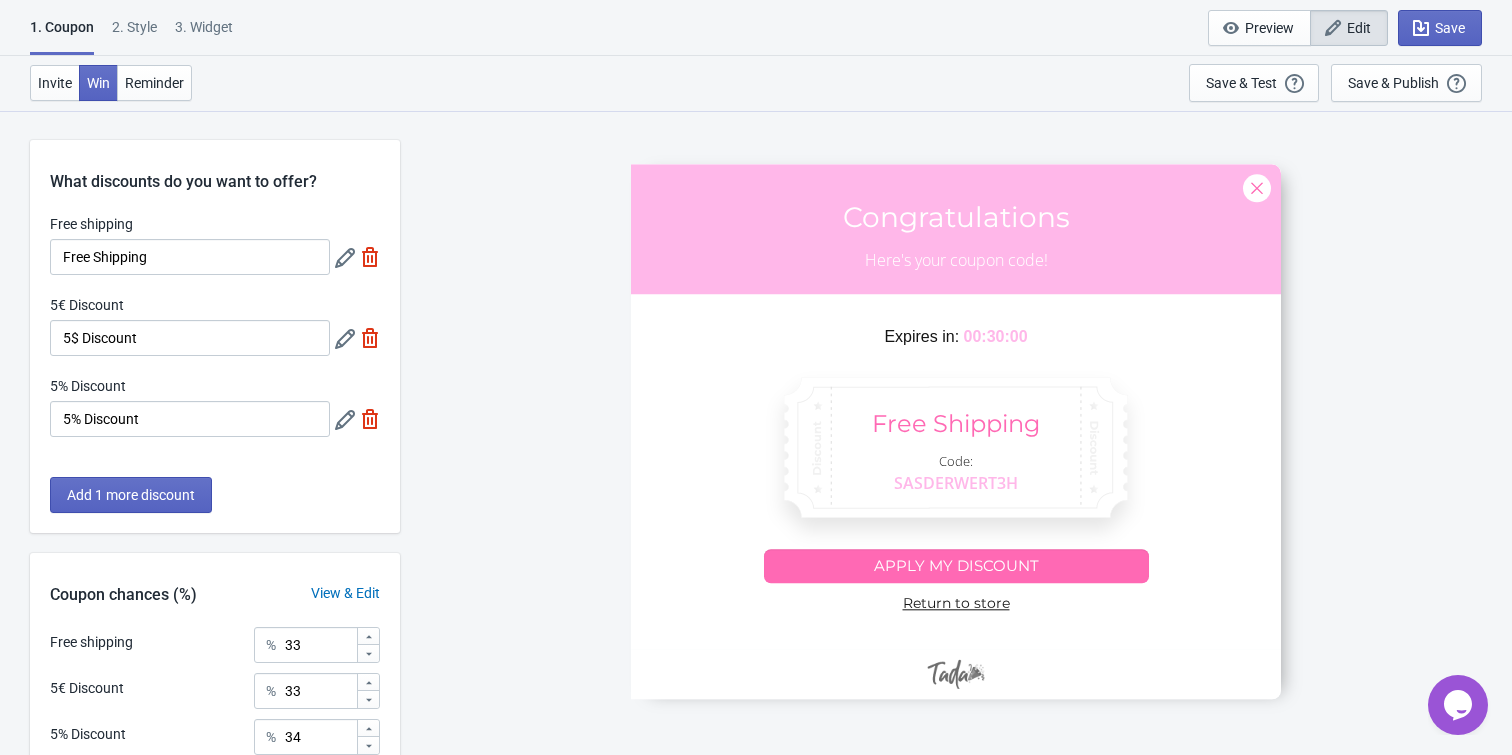 scroll, scrollTop: 184, scrollLeft: 0, axis: vertical 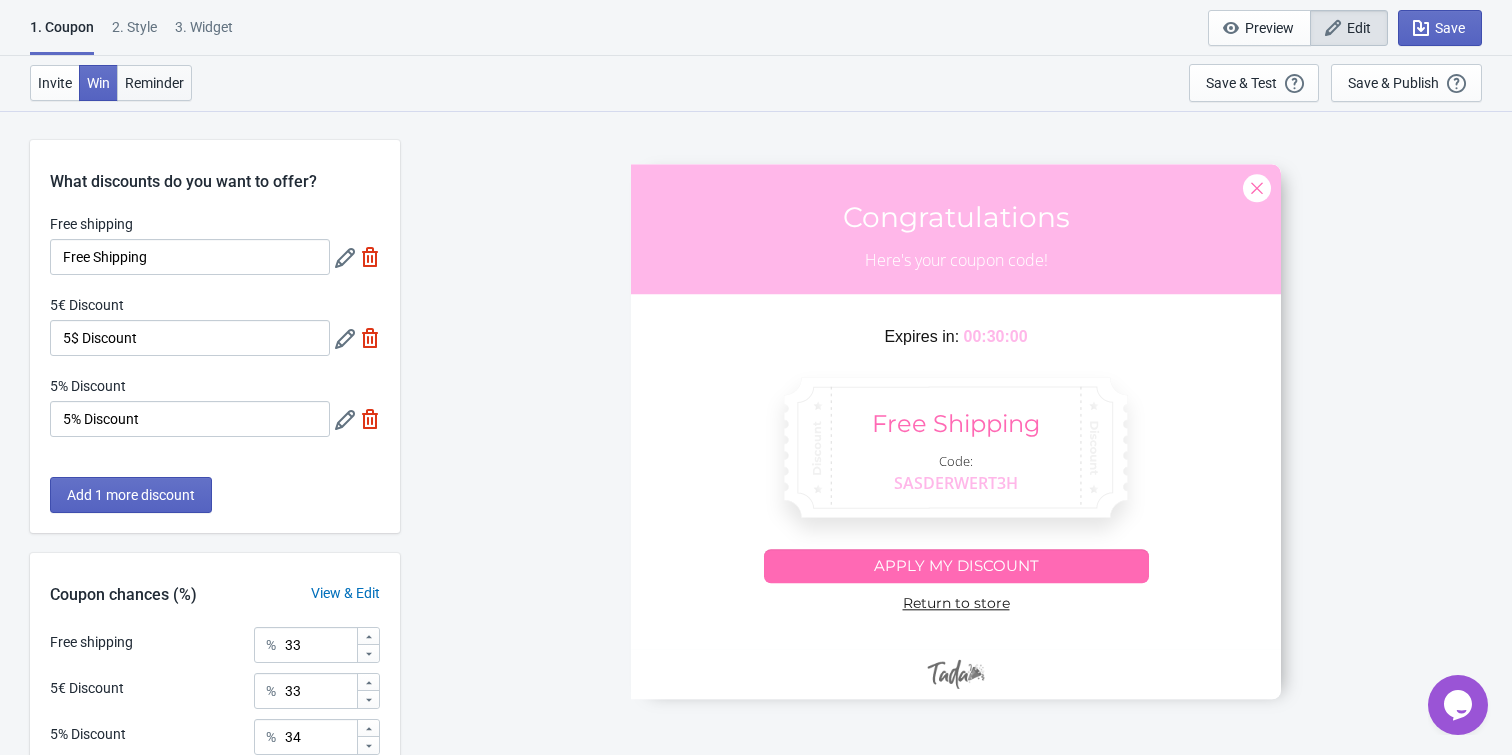 click on "Reminder" at bounding box center [154, 83] 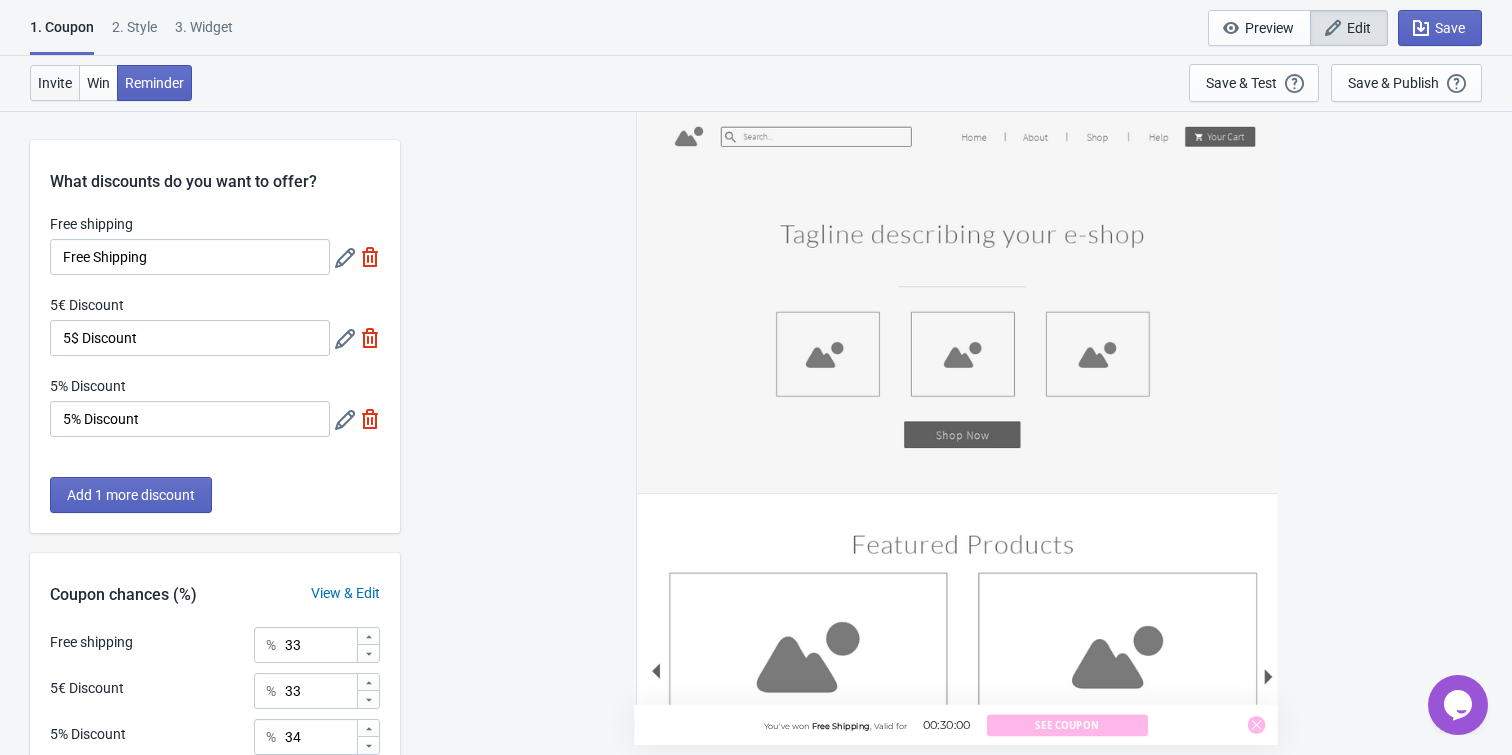 click on "Invite" at bounding box center (55, 83) 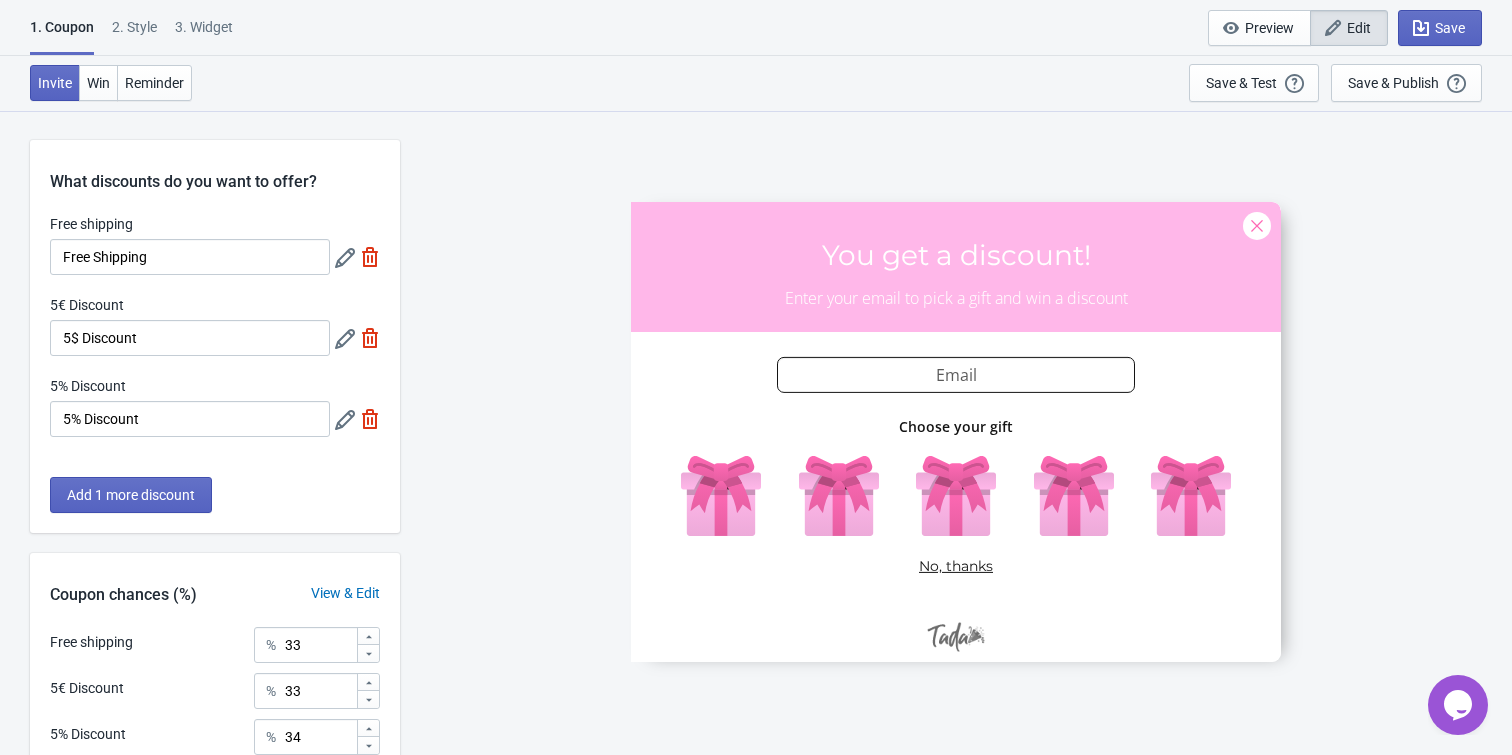 click on "2 . Style" at bounding box center [134, 34] 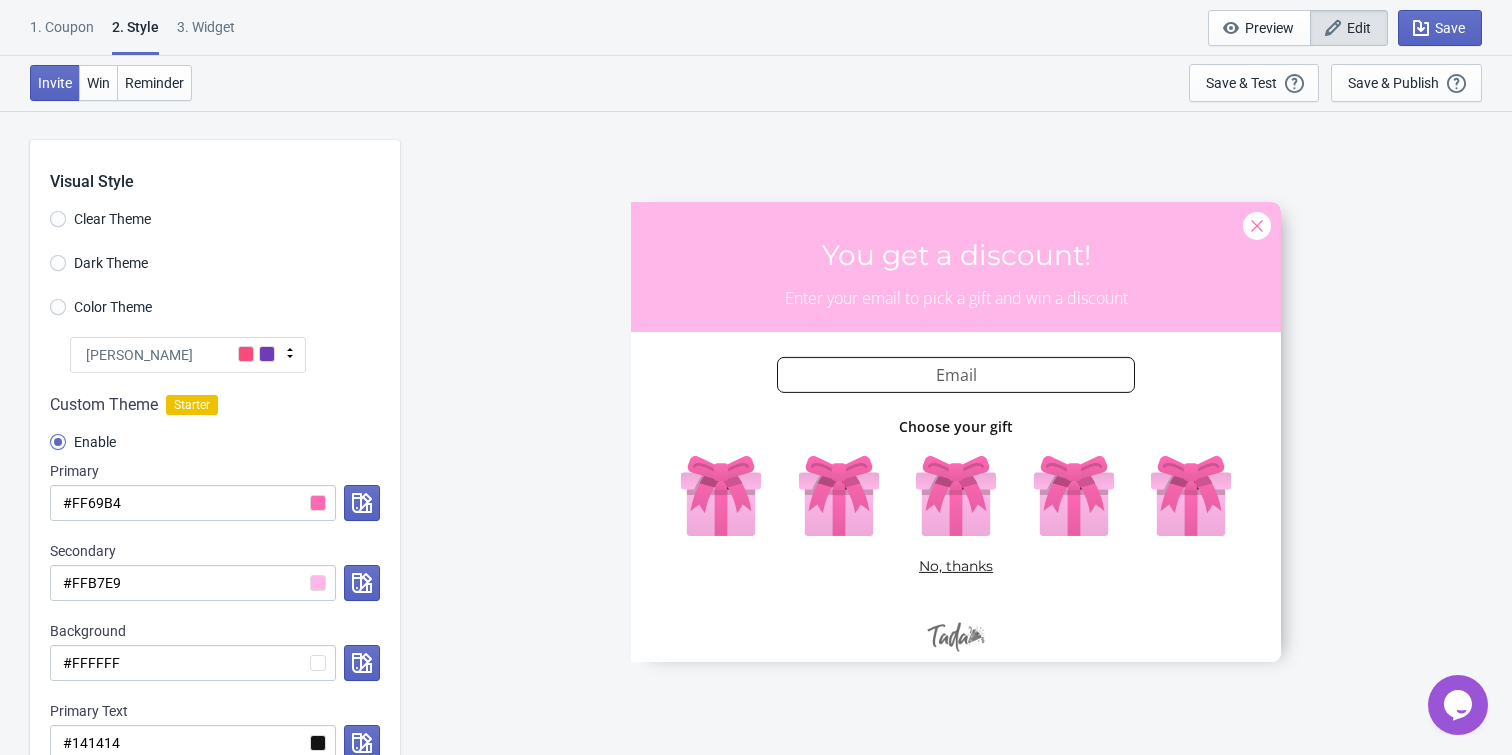 click on "3. Widget" at bounding box center (206, 34) 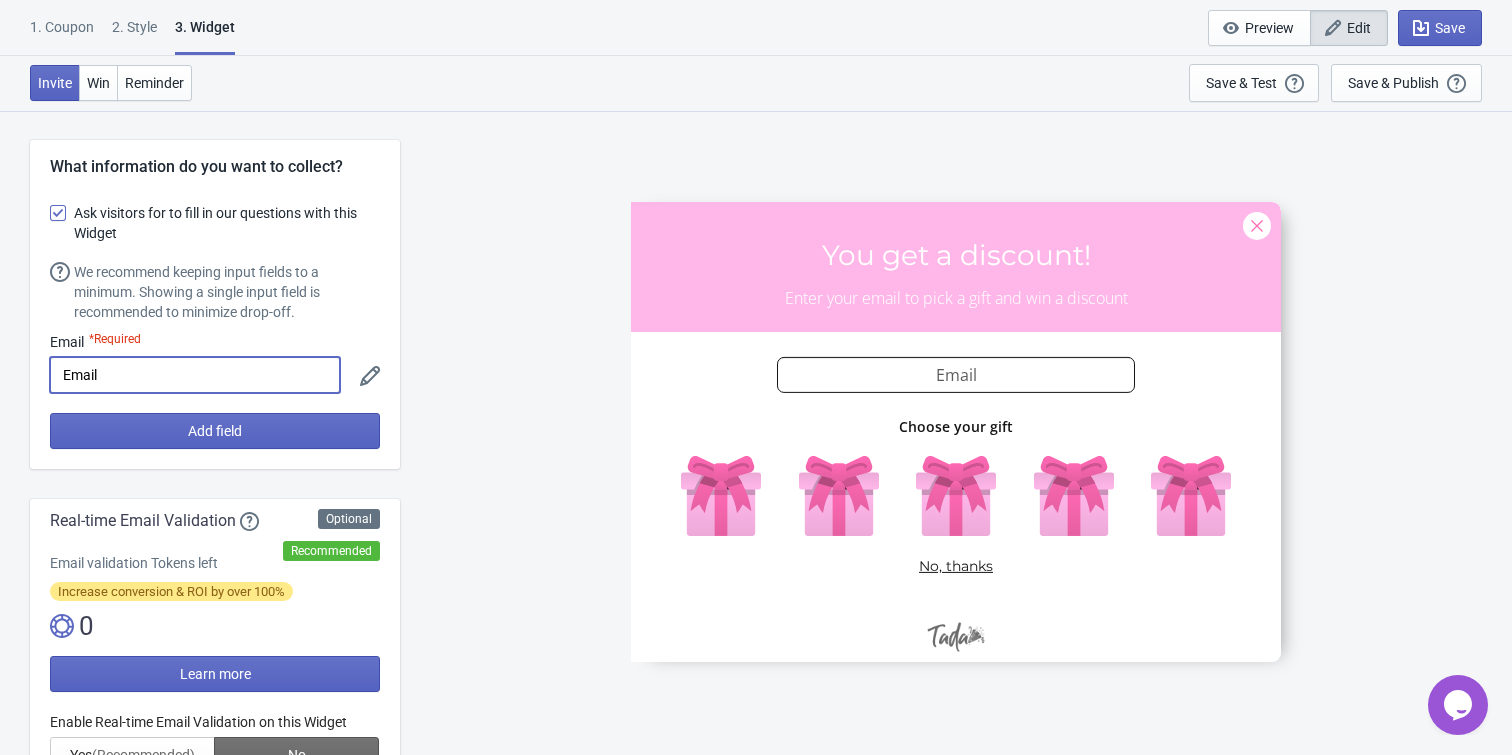 click on "Email" at bounding box center (195, 375) 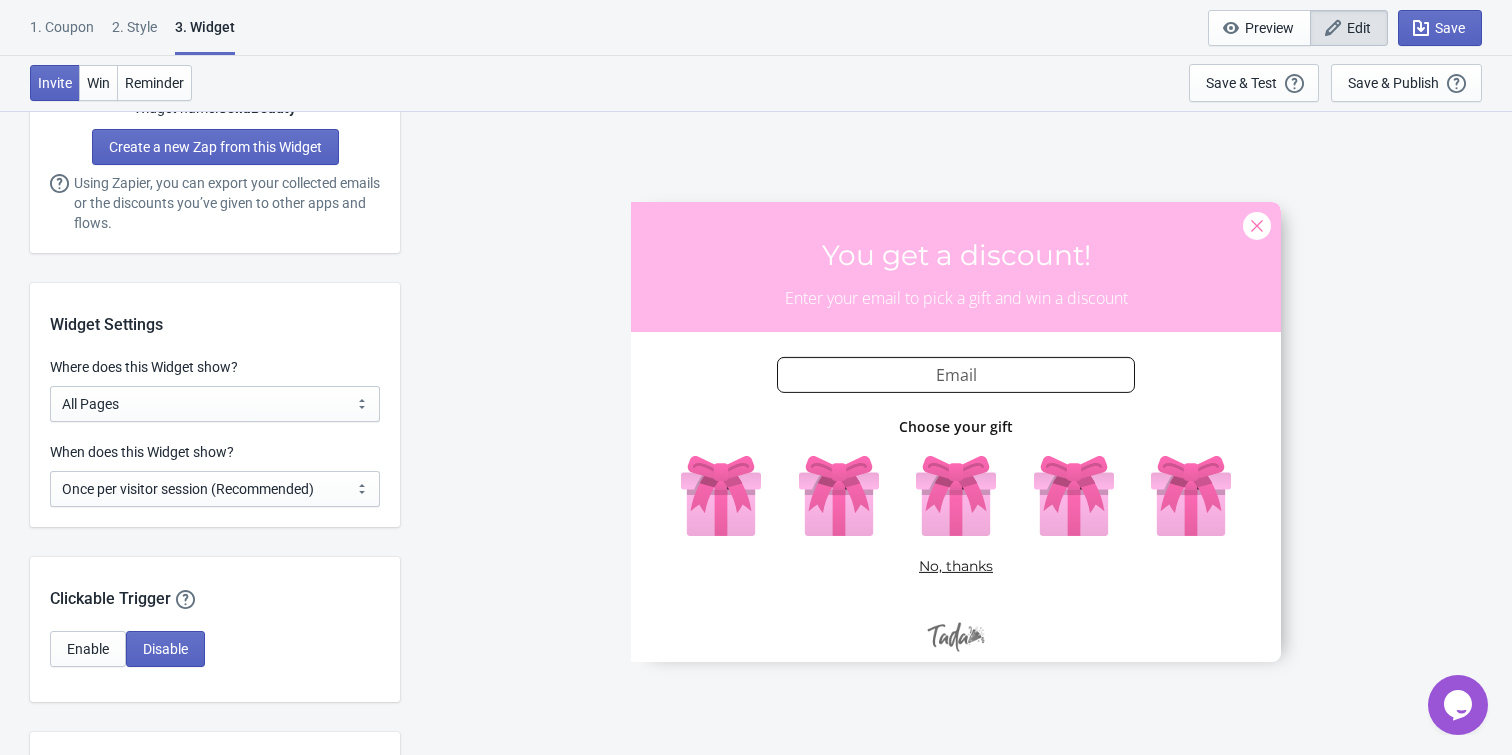 scroll, scrollTop: 1421, scrollLeft: 0, axis: vertical 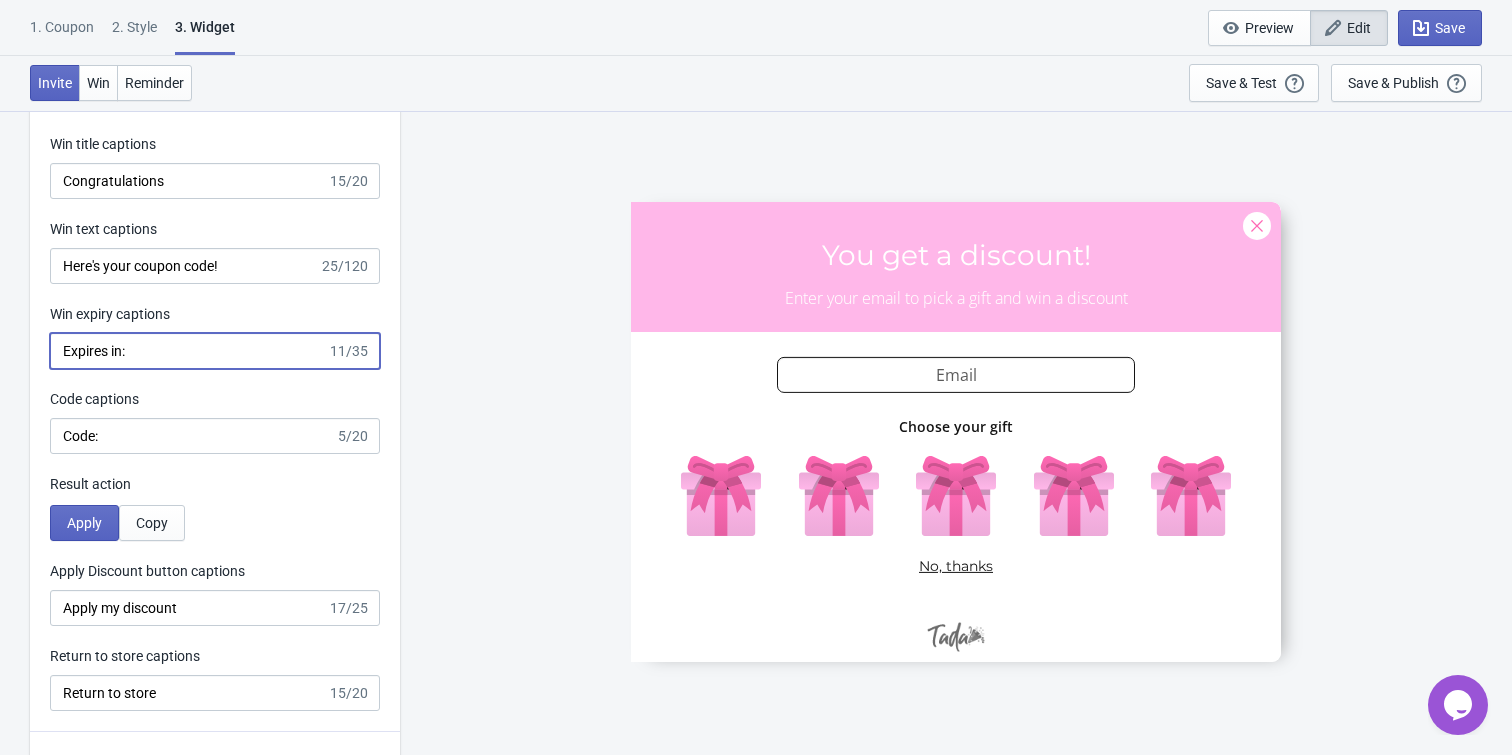 click on "Expires in:" at bounding box center [188, 351] 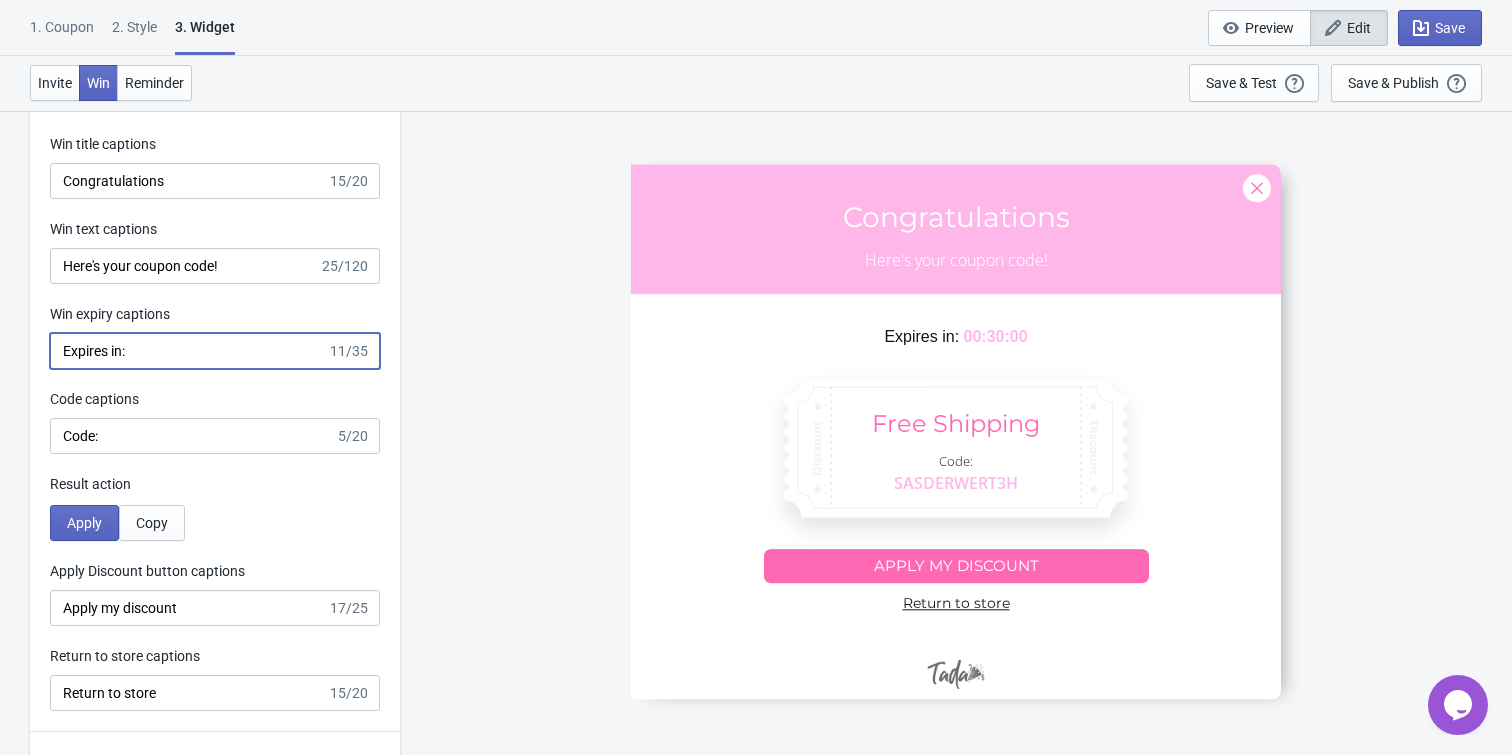 click on "Expires in:" at bounding box center [188, 351] 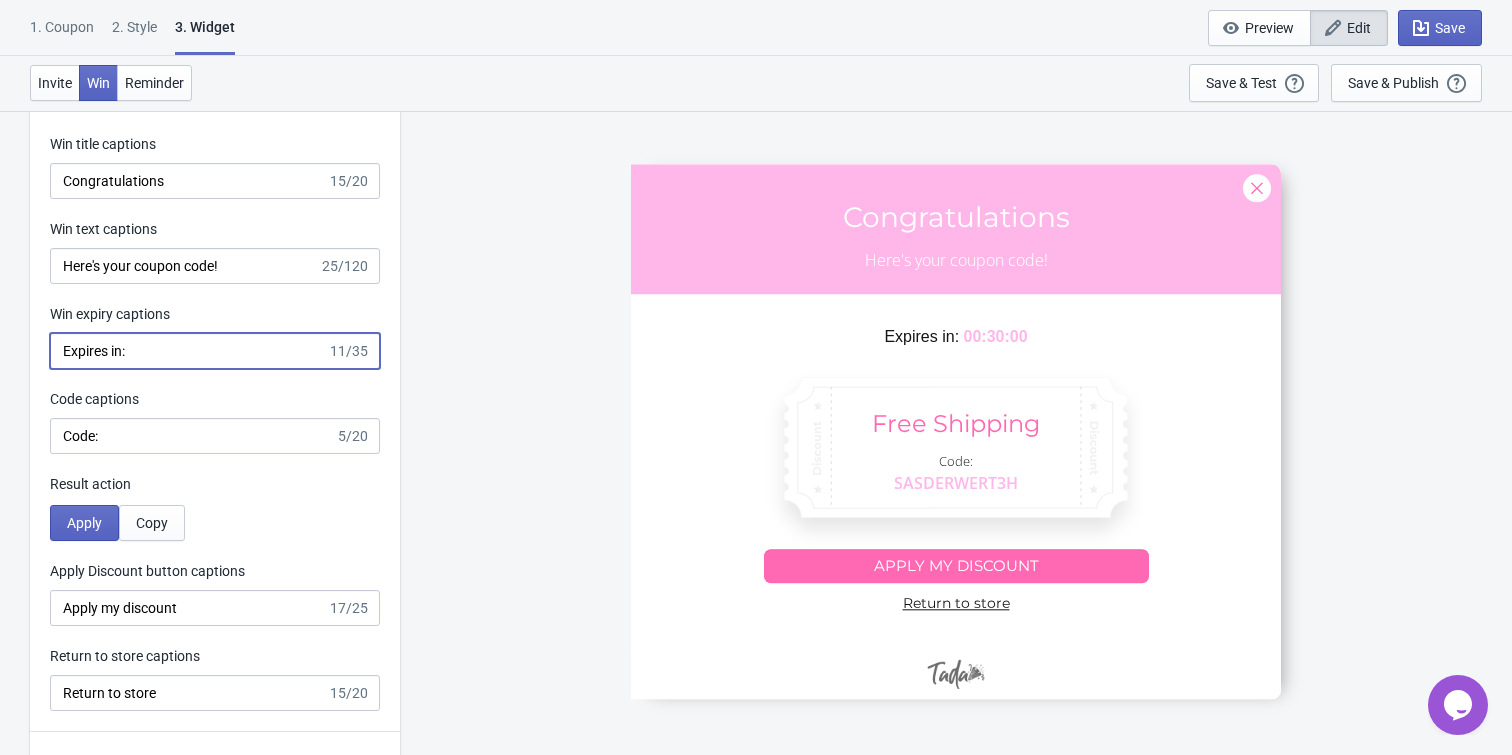 click on "Expires in:" at bounding box center (188, 351) 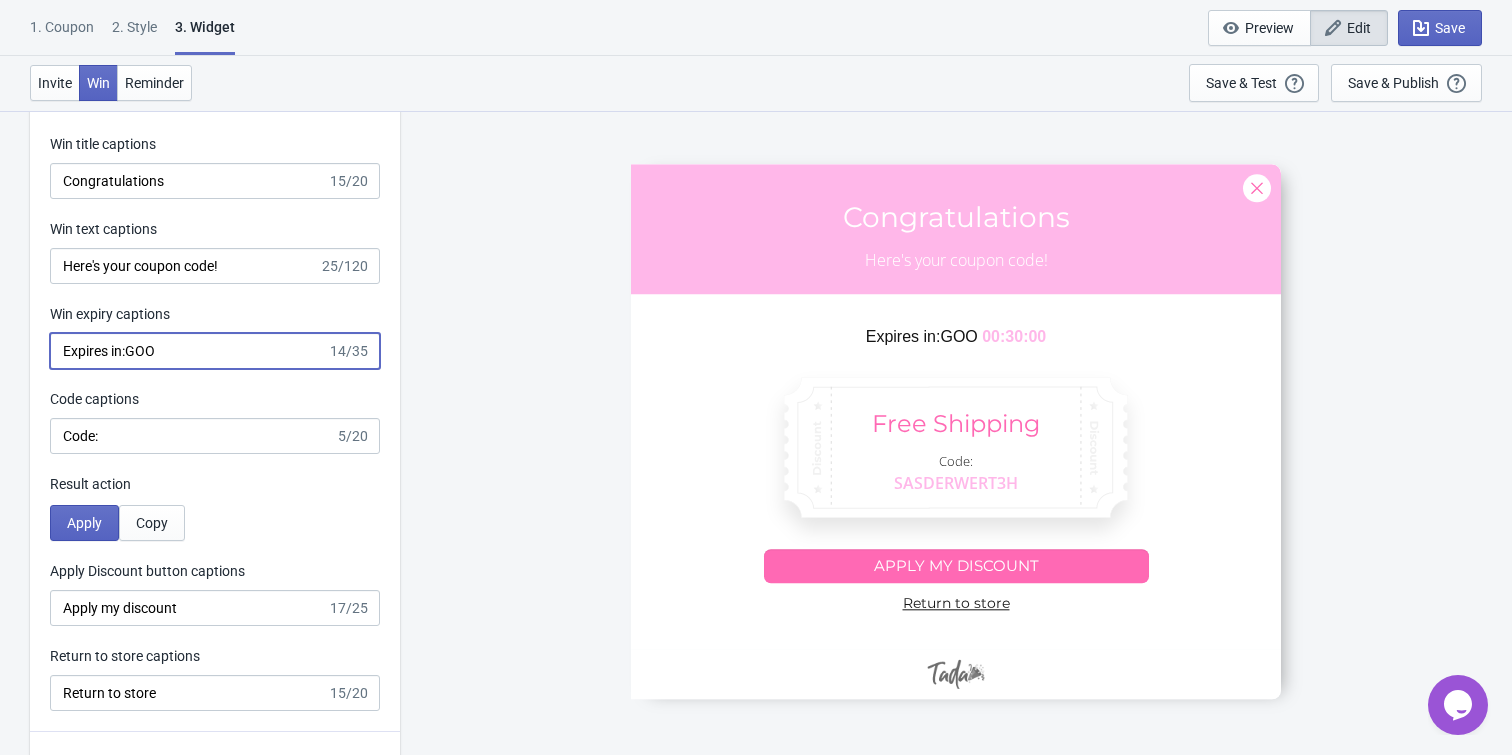 click on "Expires in:GOO" at bounding box center (188, 351) 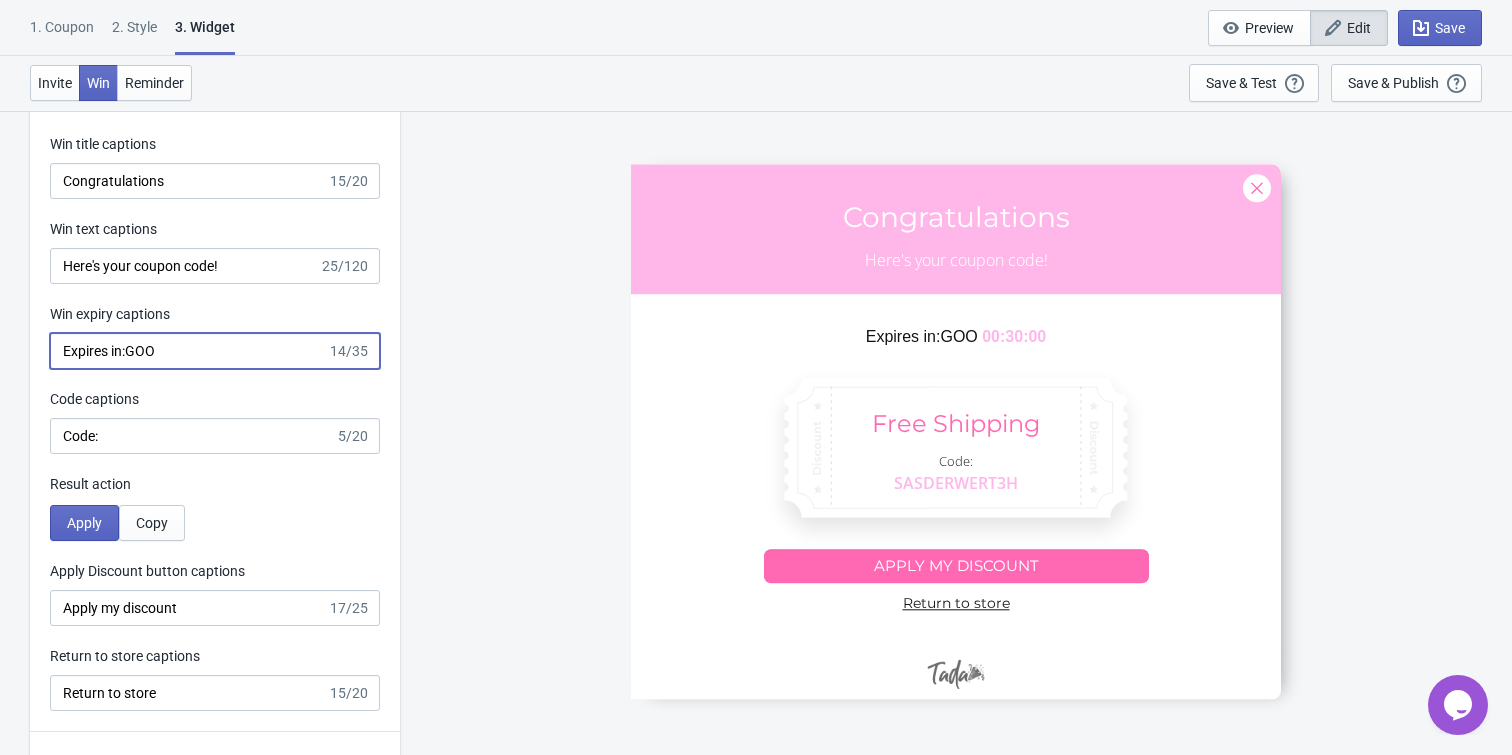 paste on "dans :" 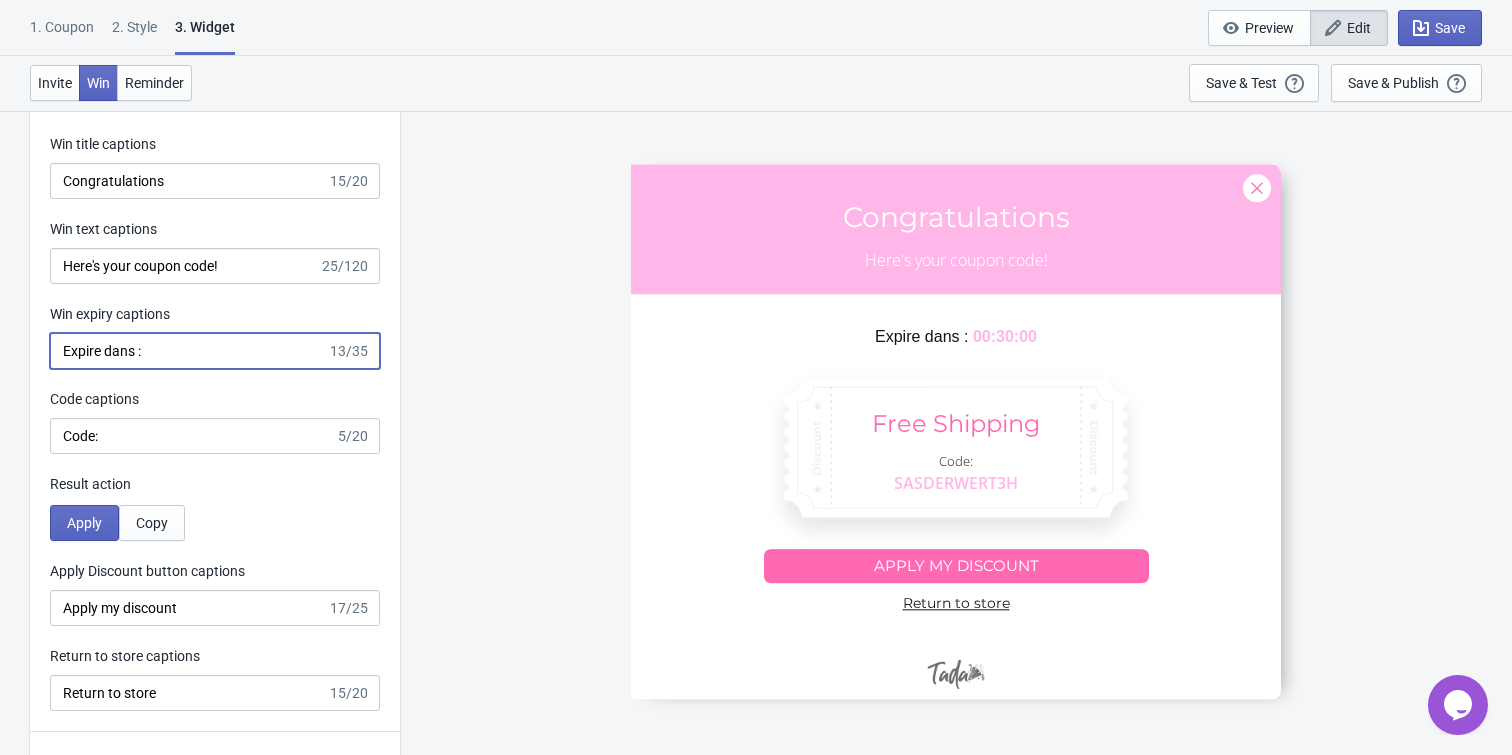 type on "Expire dans :" 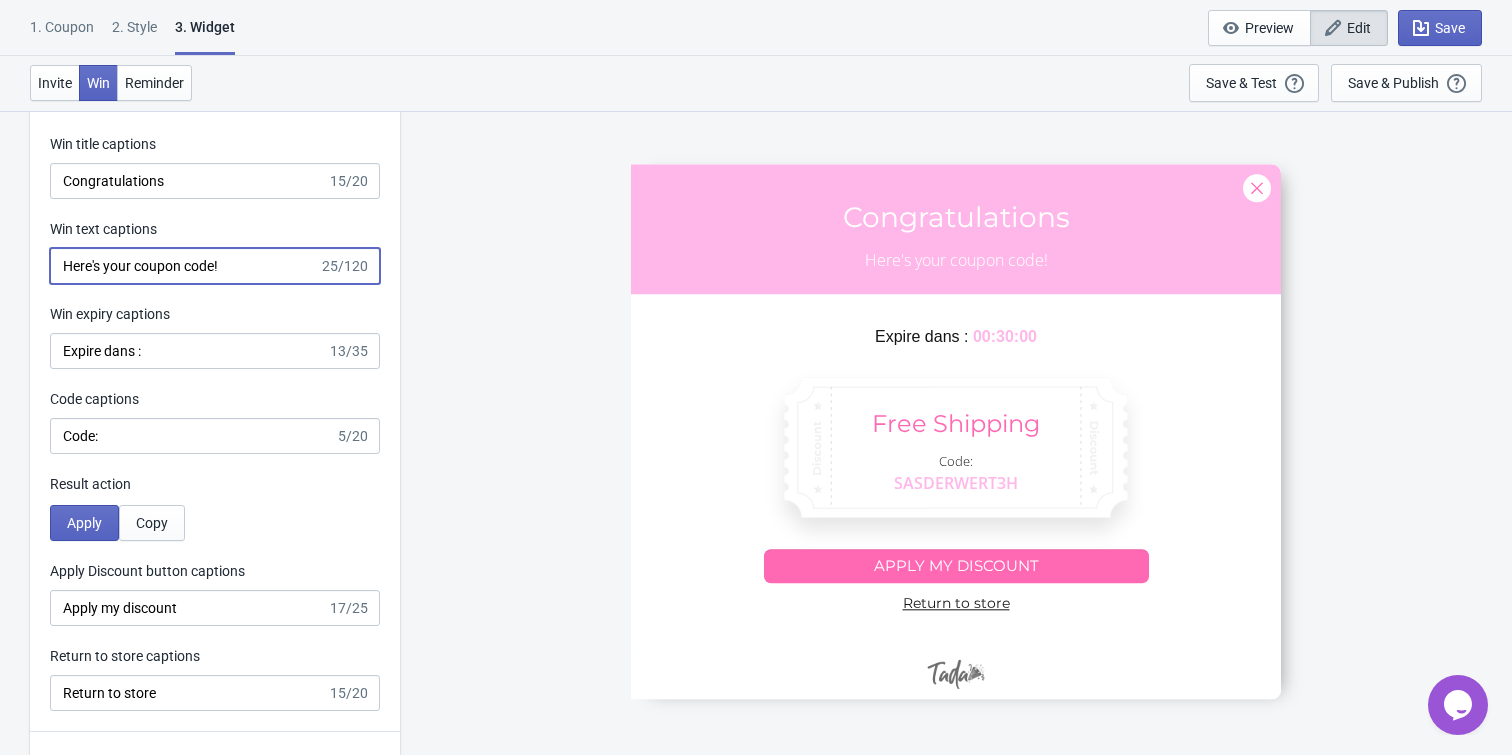 click on "Here's your coupon code!" at bounding box center [184, 266] 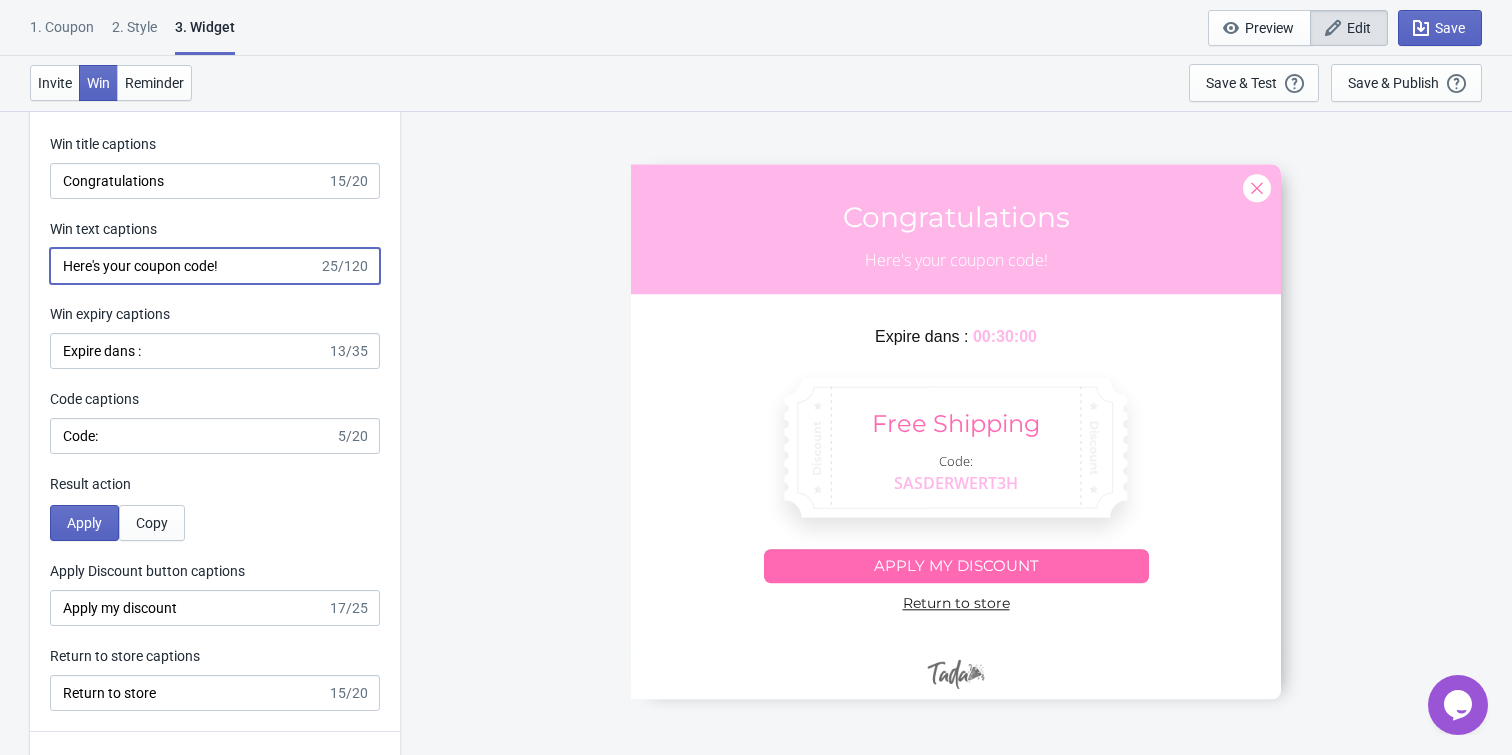 paste on "Voici votre code de coupon !" 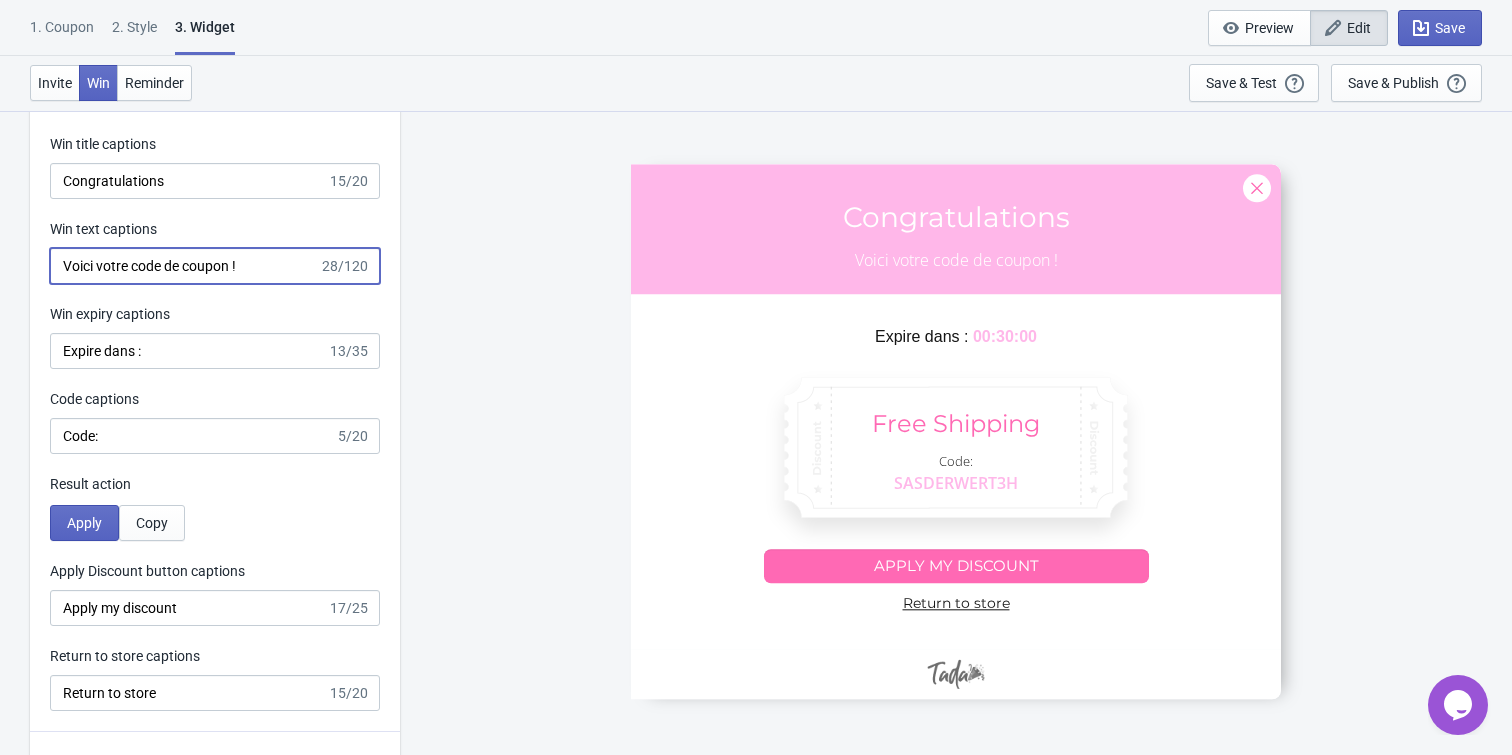 click on "Voici votre code de coupon !" at bounding box center (184, 266) 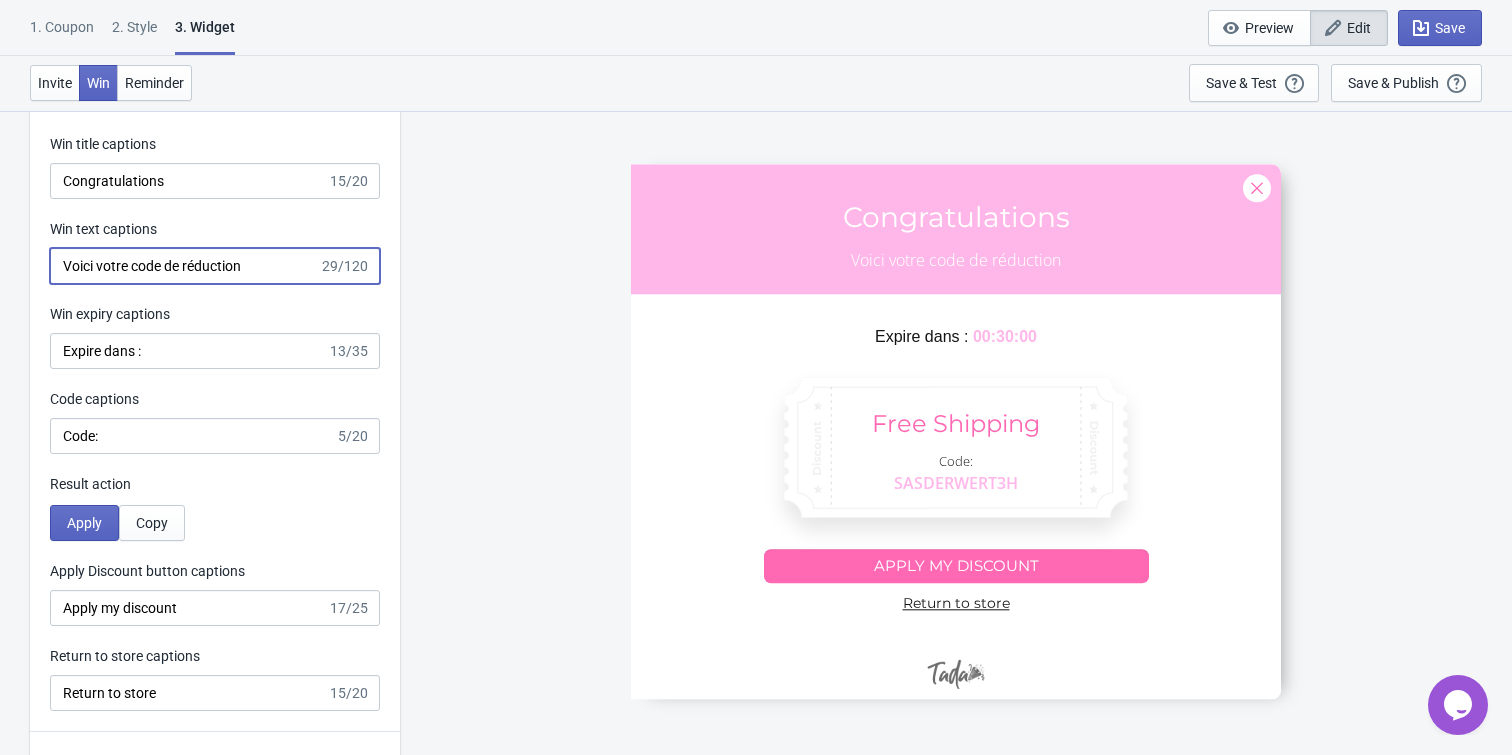type on "Voici votre code de réduction" 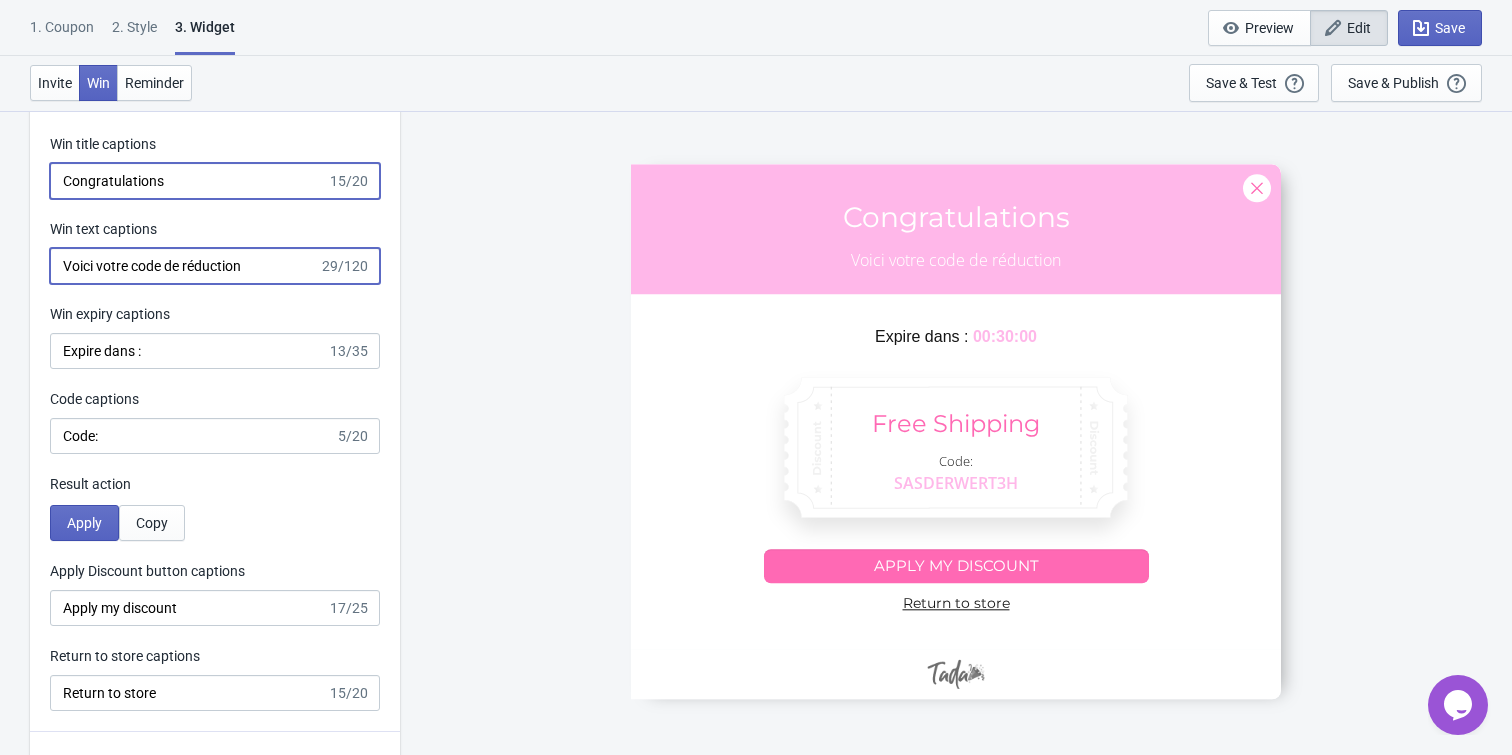 click on "Congratulations" at bounding box center (188, 181) 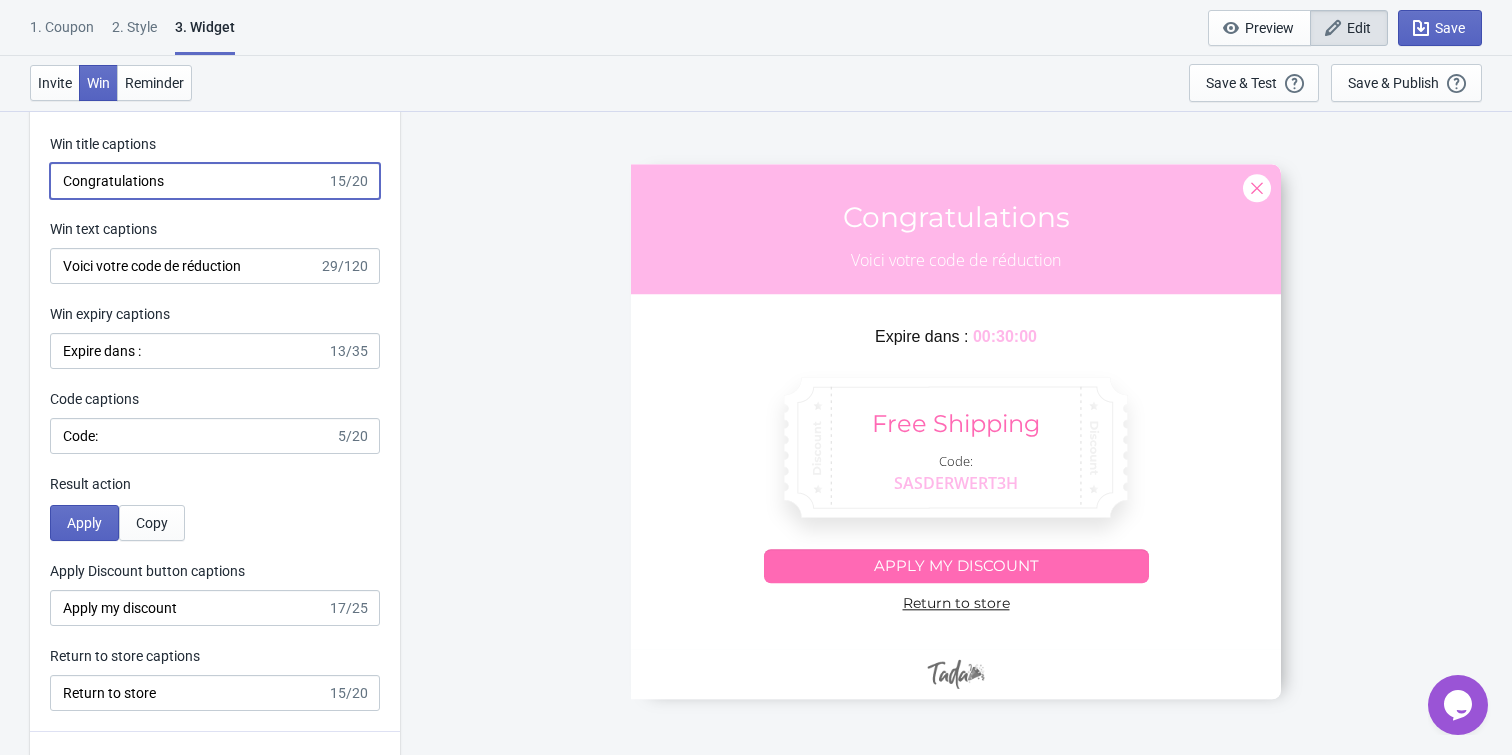 click on "Congratulations" at bounding box center [188, 181] 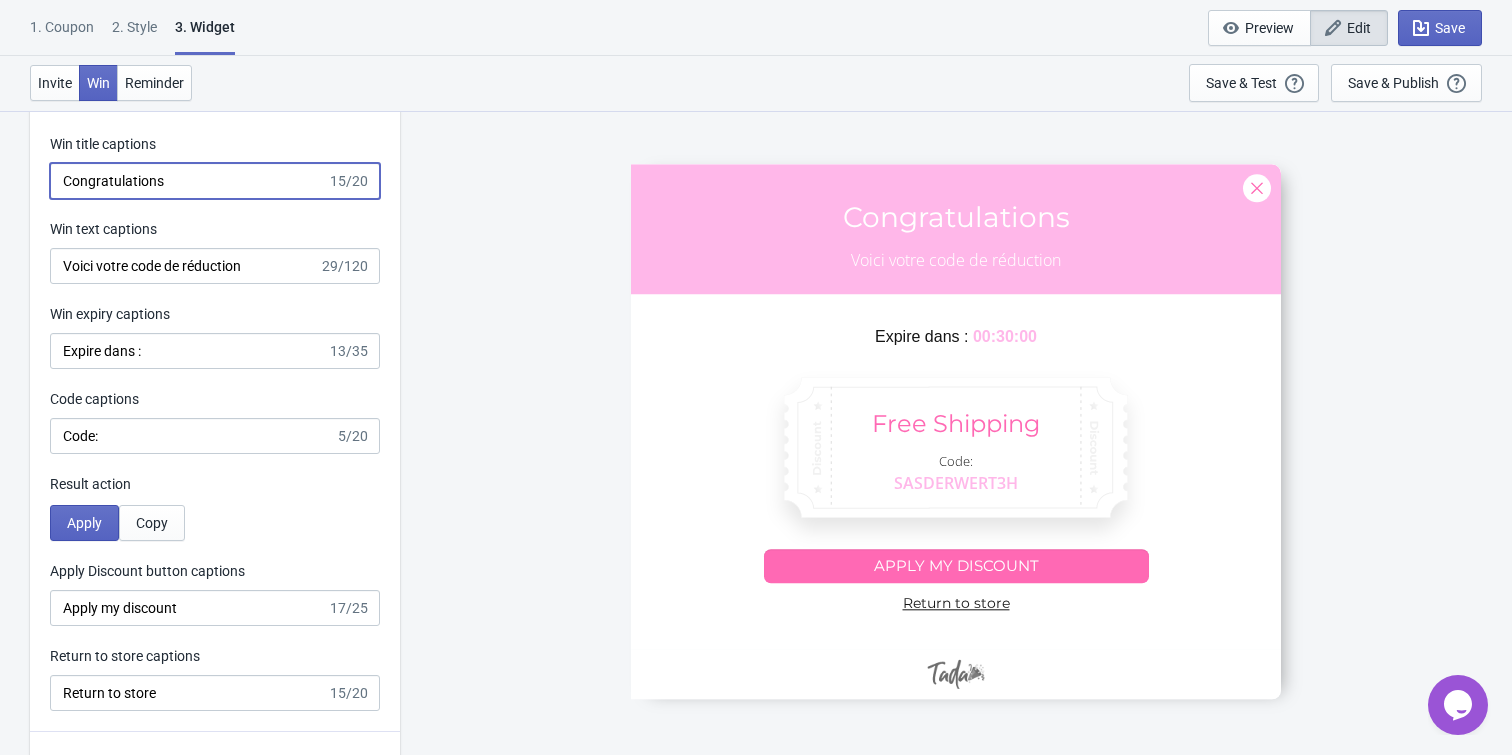 paste on "Félicit" 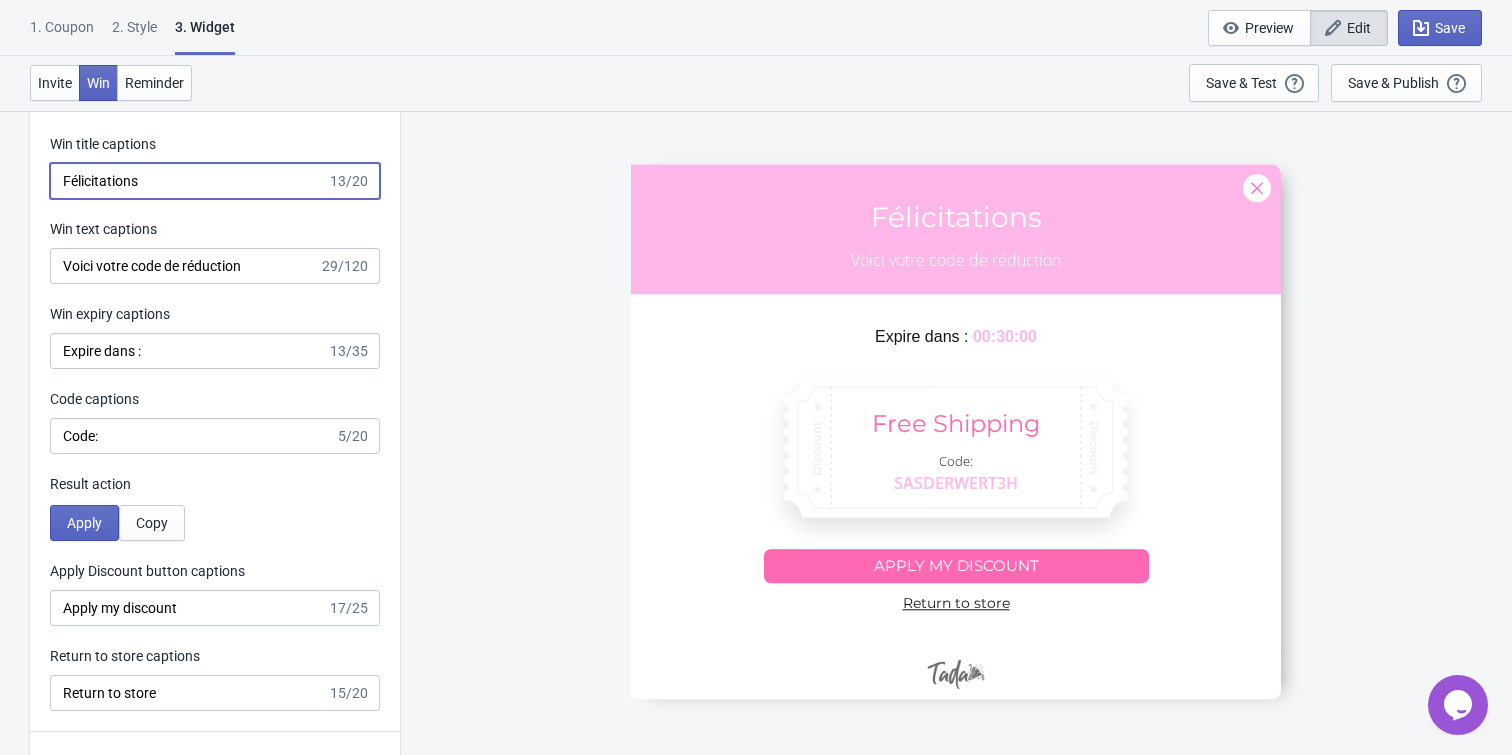 type on "Félicitations" 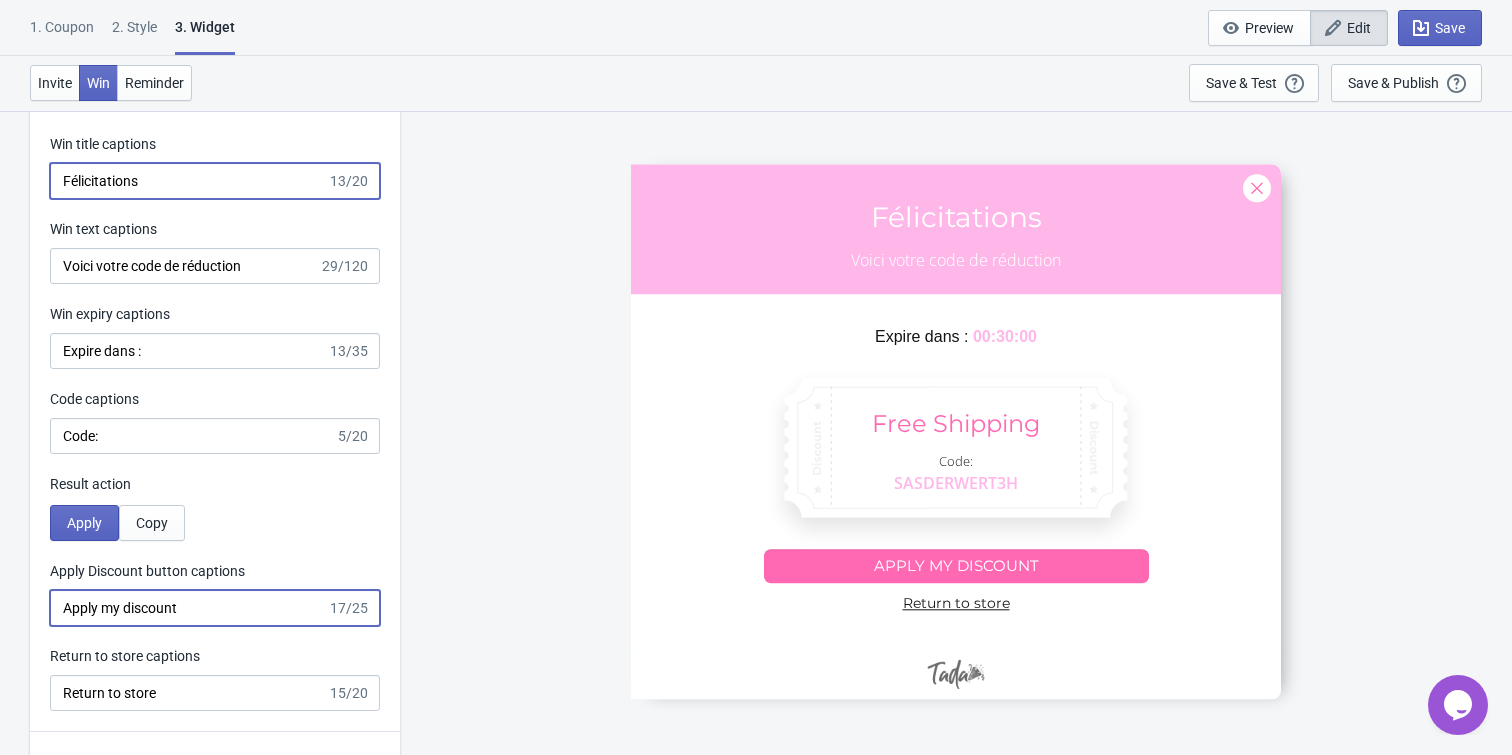 click on "Apply my discount" at bounding box center (188, 608) 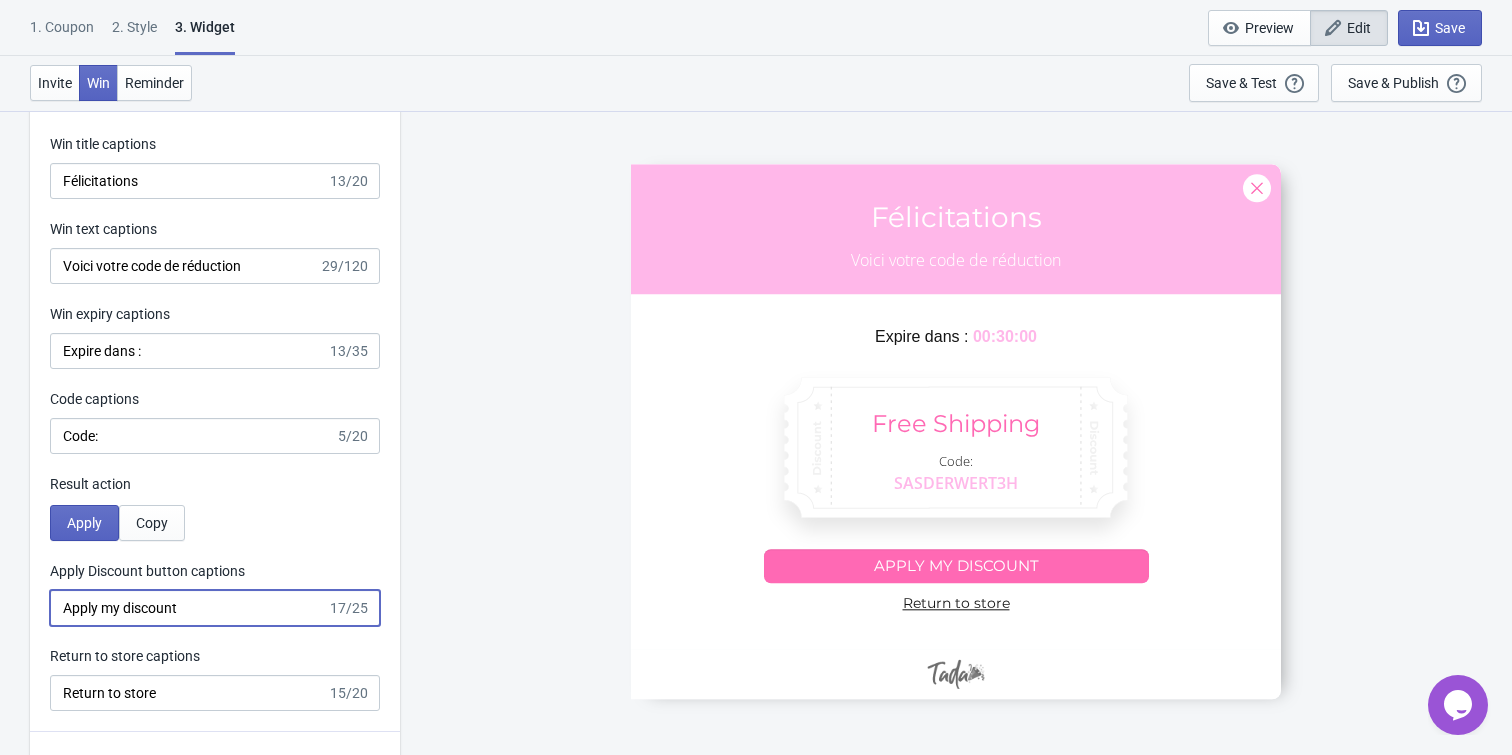 click on "Apply my discount" at bounding box center (188, 608) 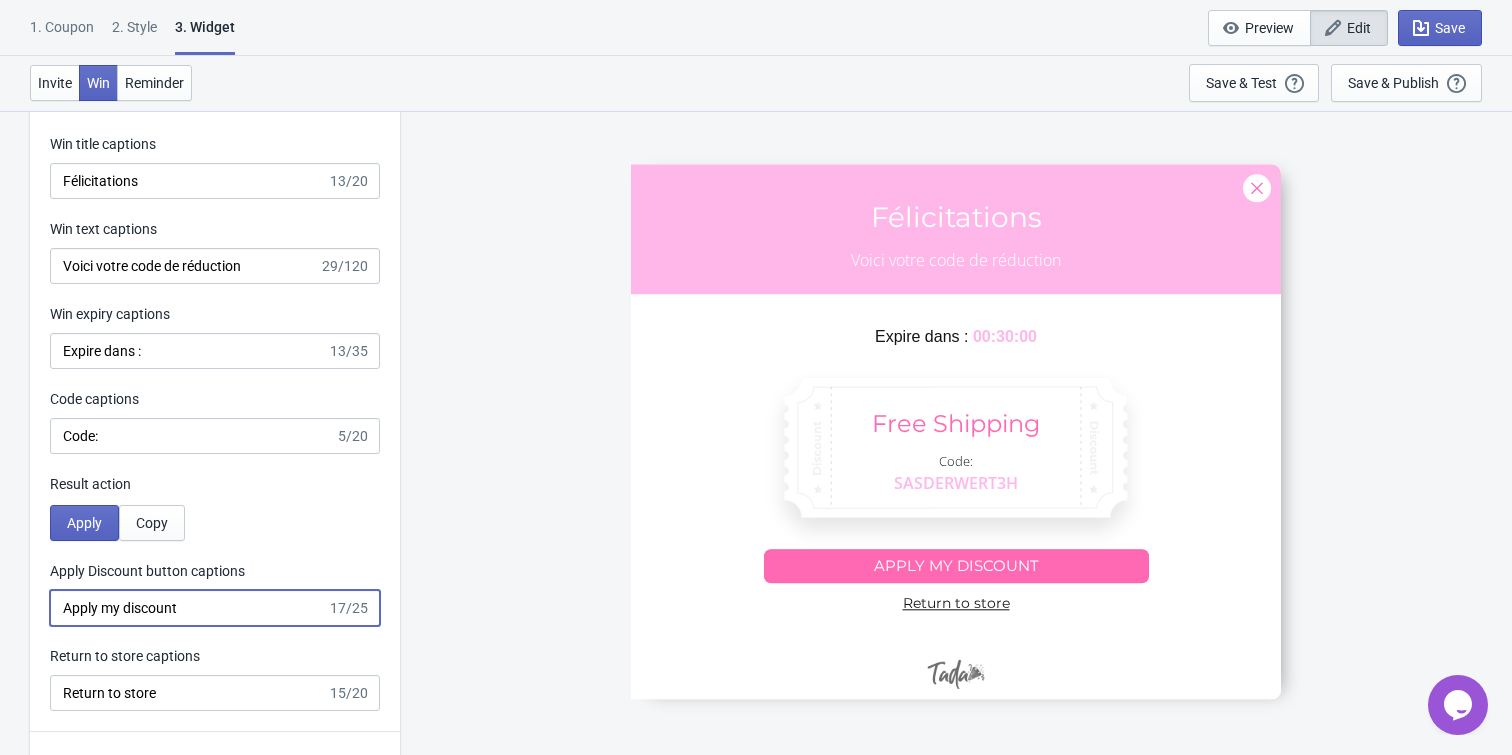 paste on "ique ma réduction" 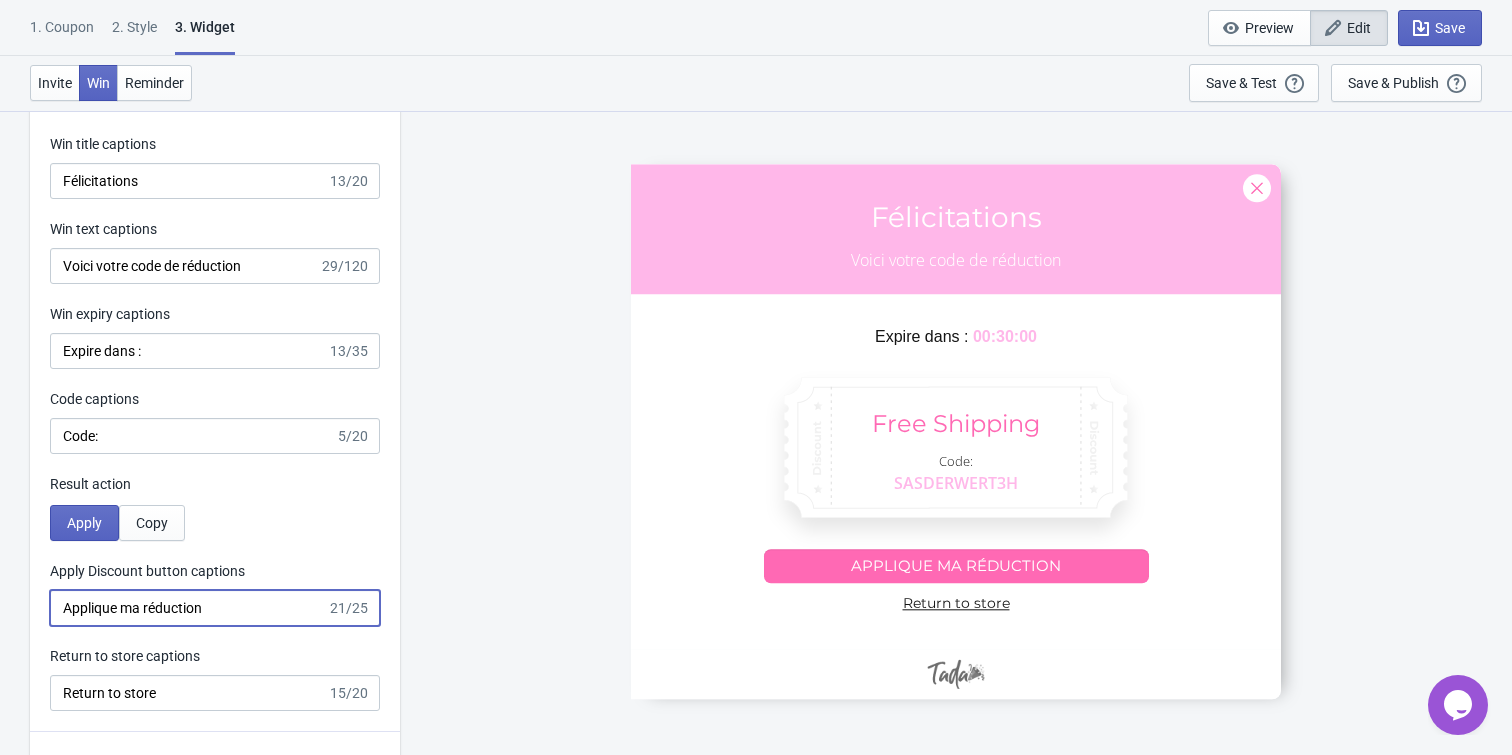 type on "Applique ma réduction" 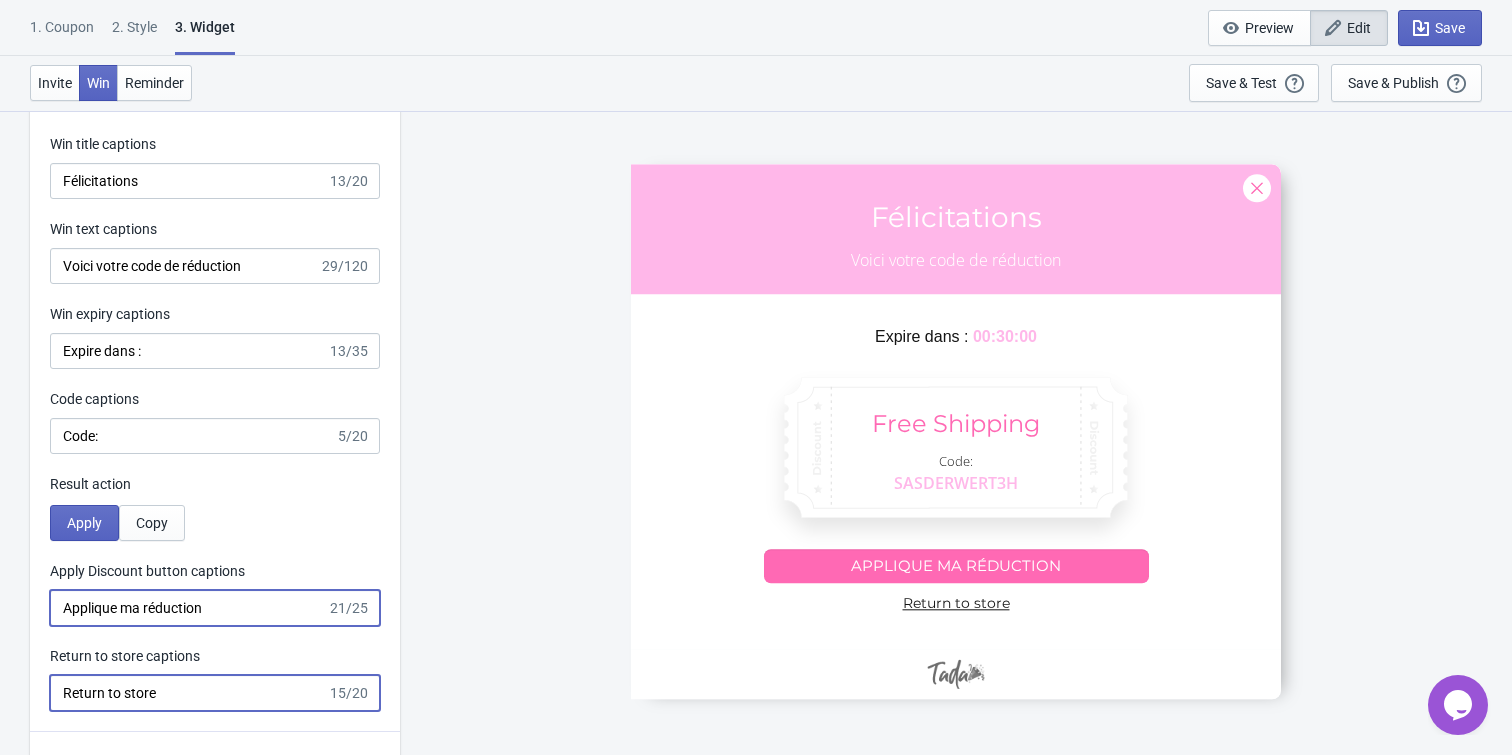 click on "Return to store" at bounding box center [188, 693] 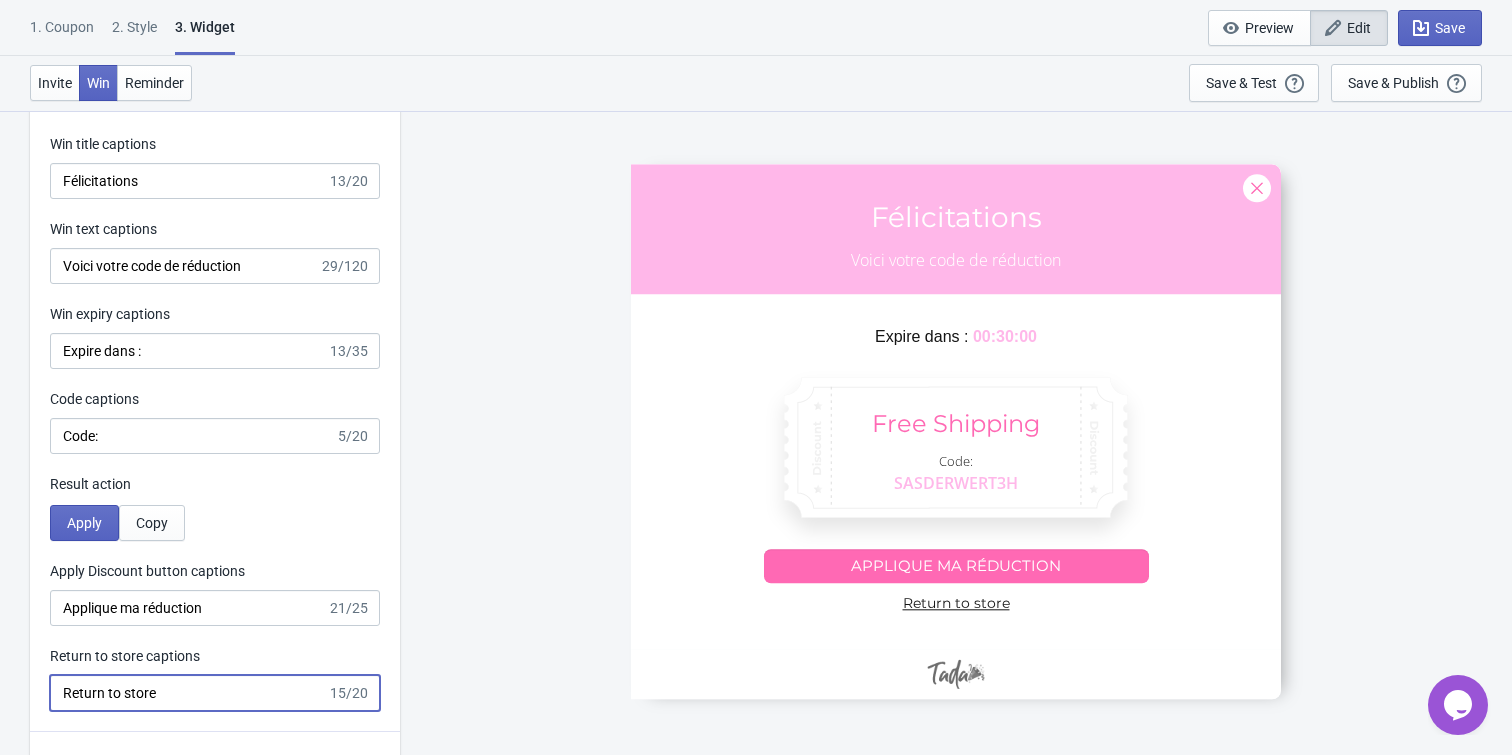 click on "Return to store" at bounding box center (188, 693) 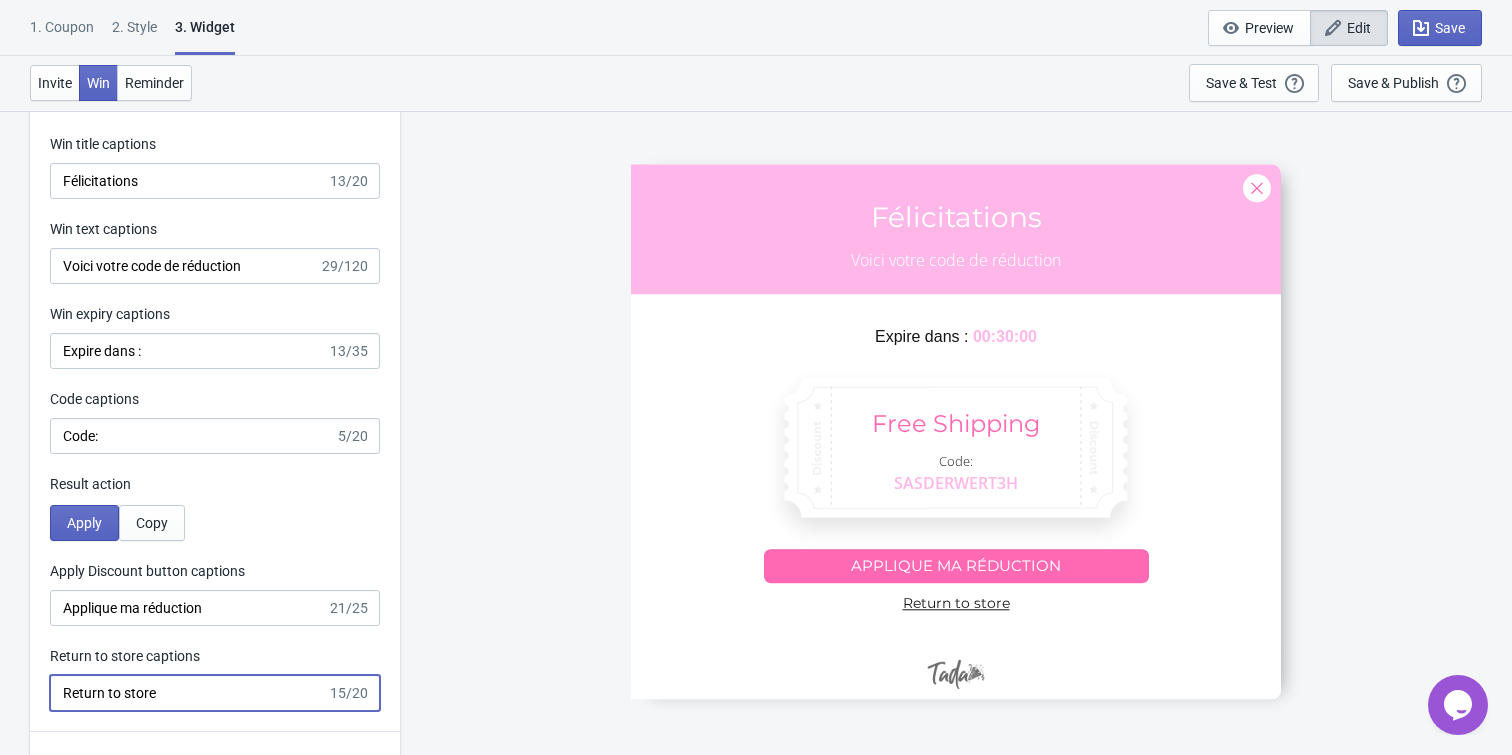 click on "Return to store" at bounding box center (188, 693) 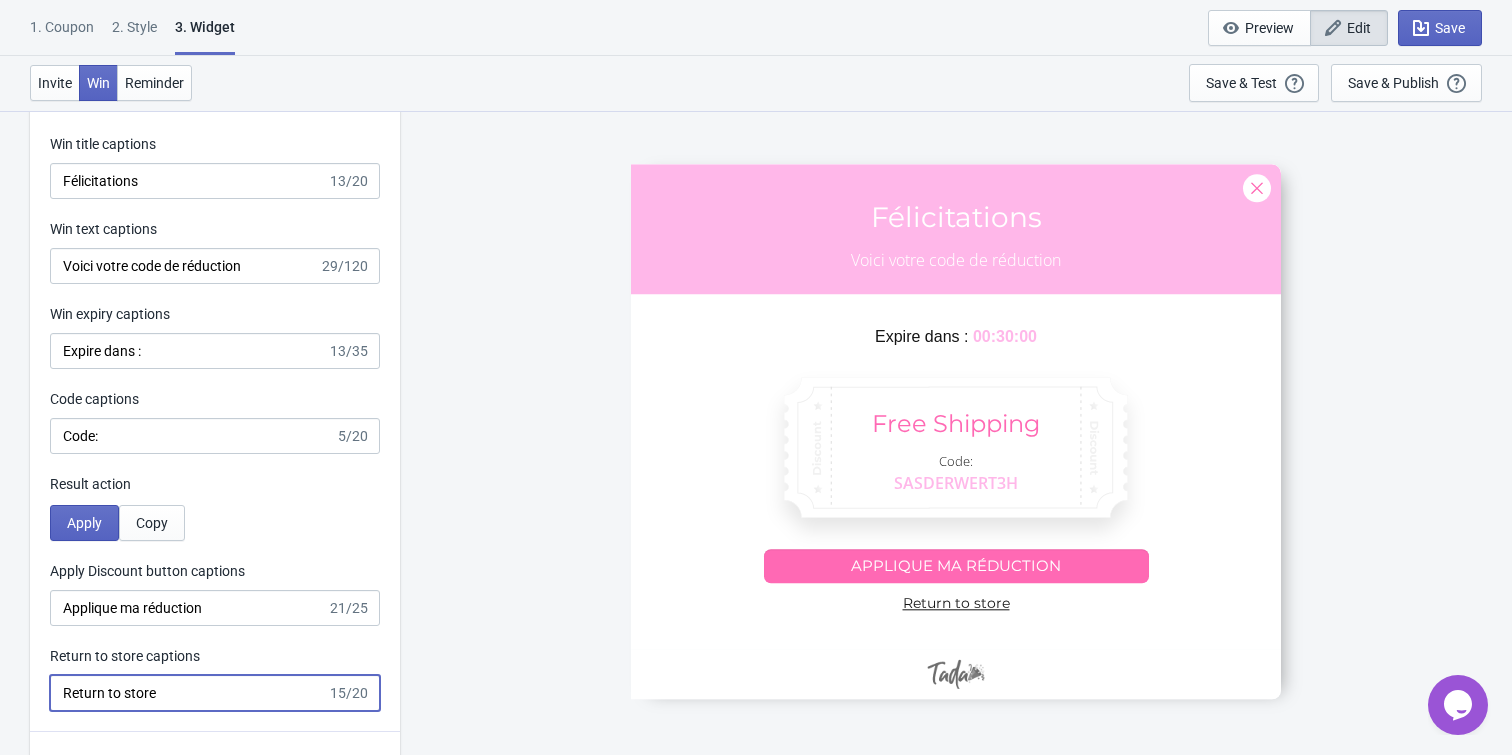 paste on "ourner au magasin" 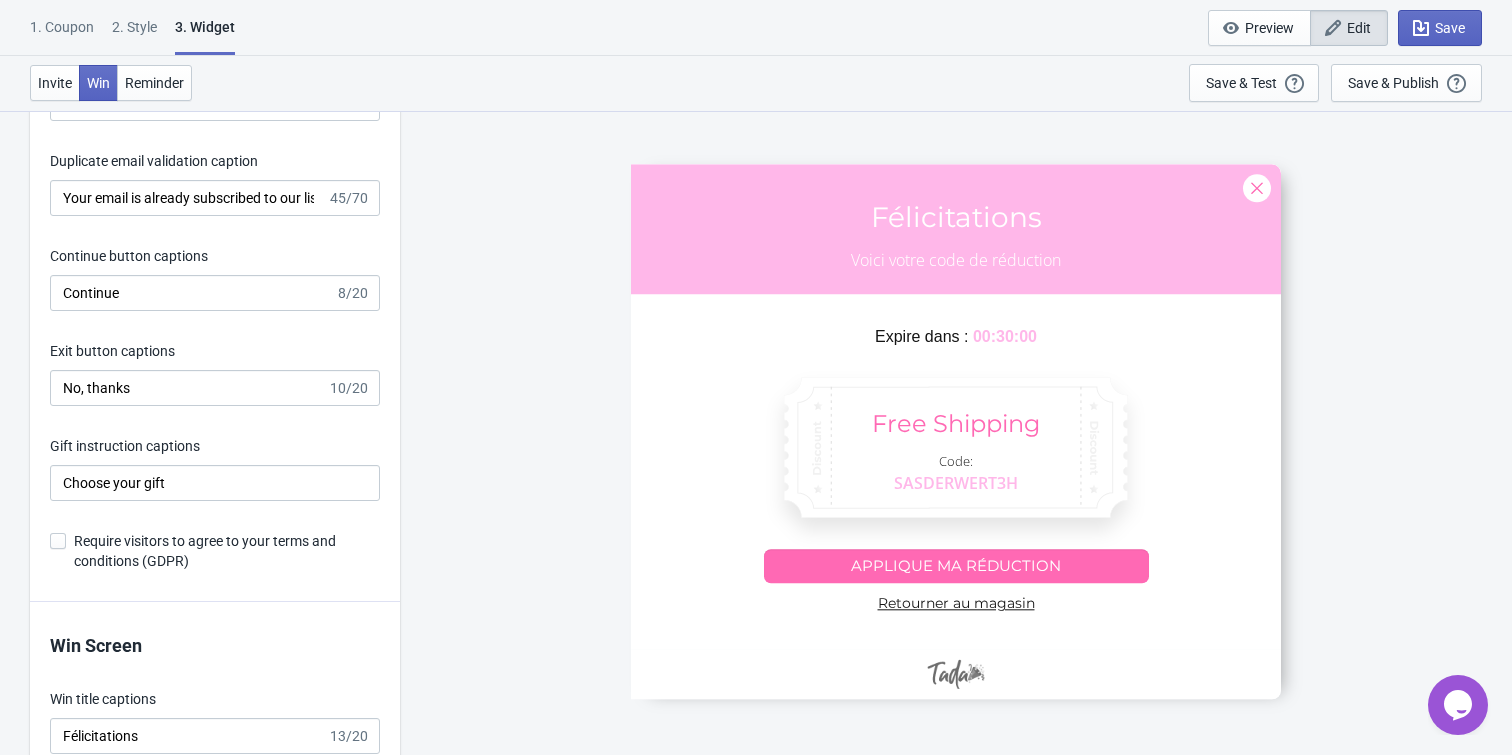 scroll, scrollTop: 3290, scrollLeft: 0, axis: vertical 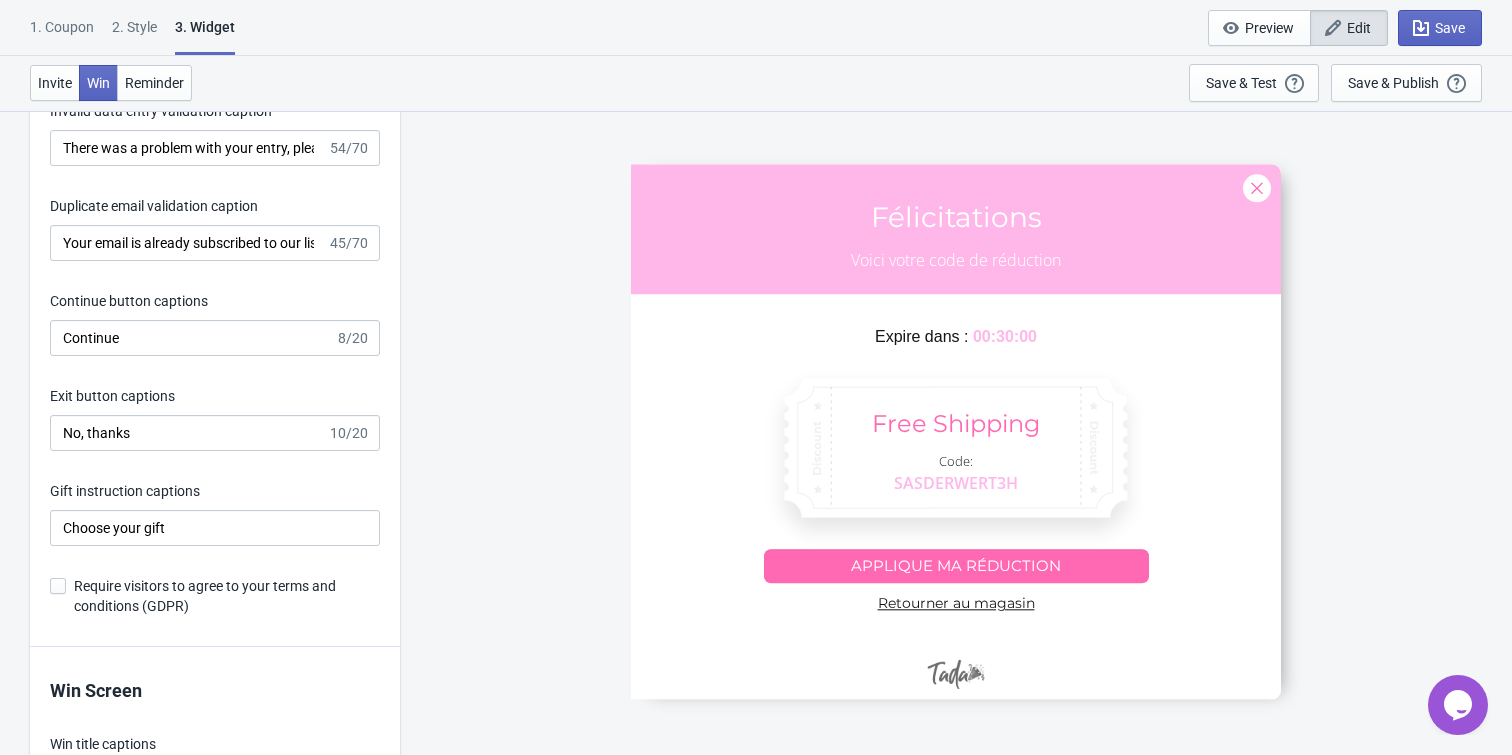 type on "Retourner au magasin" 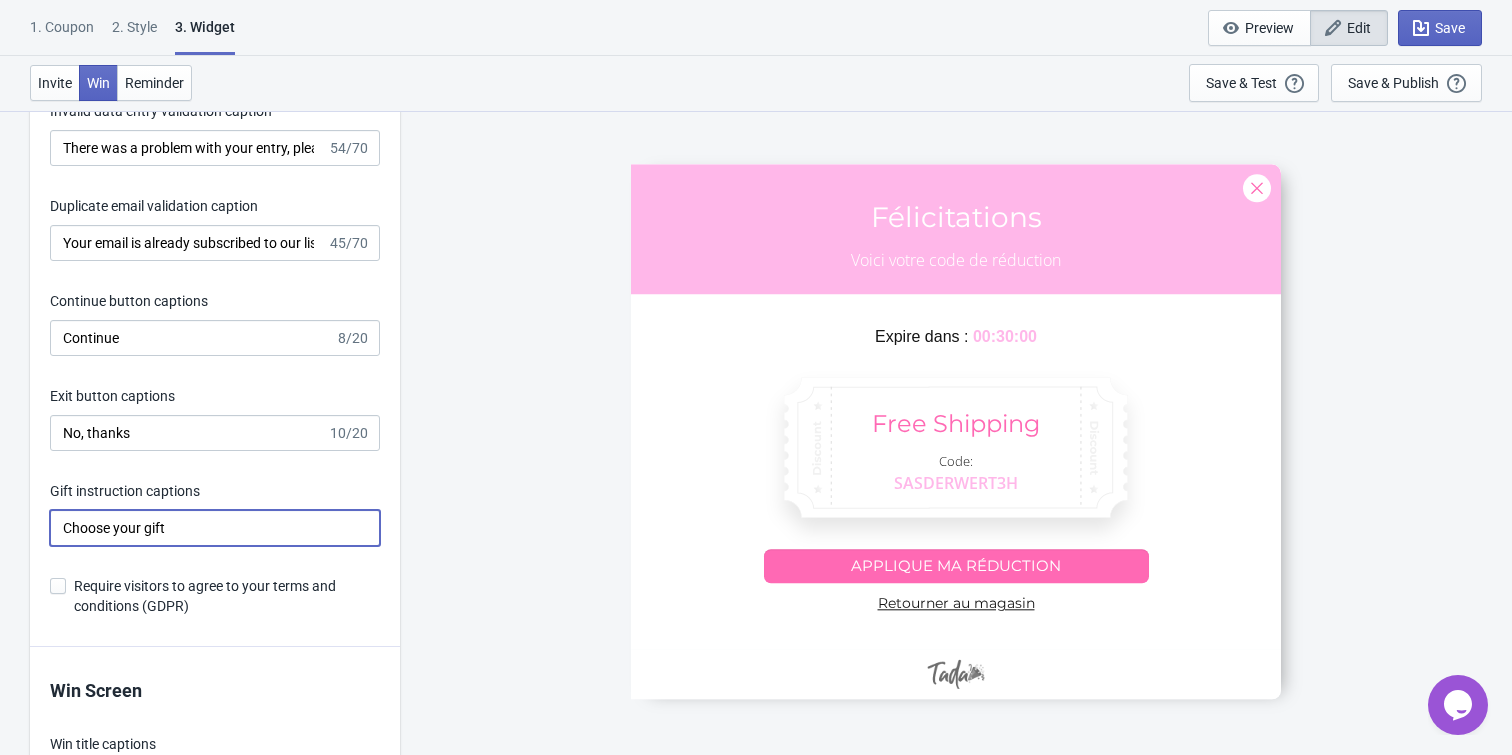 click on "Choose your gift" at bounding box center [215, 528] 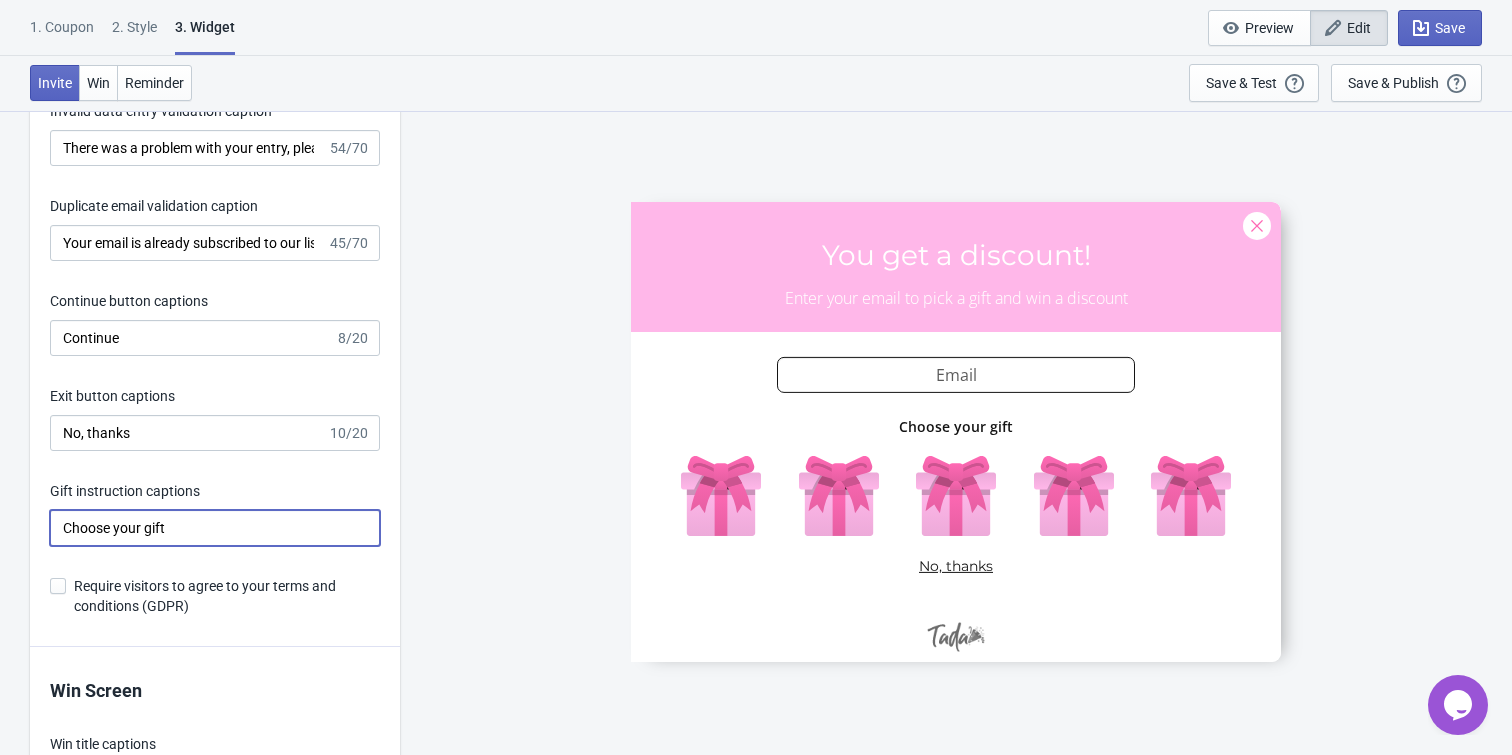click on "Choose your gift" at bounding box center (215, 528) 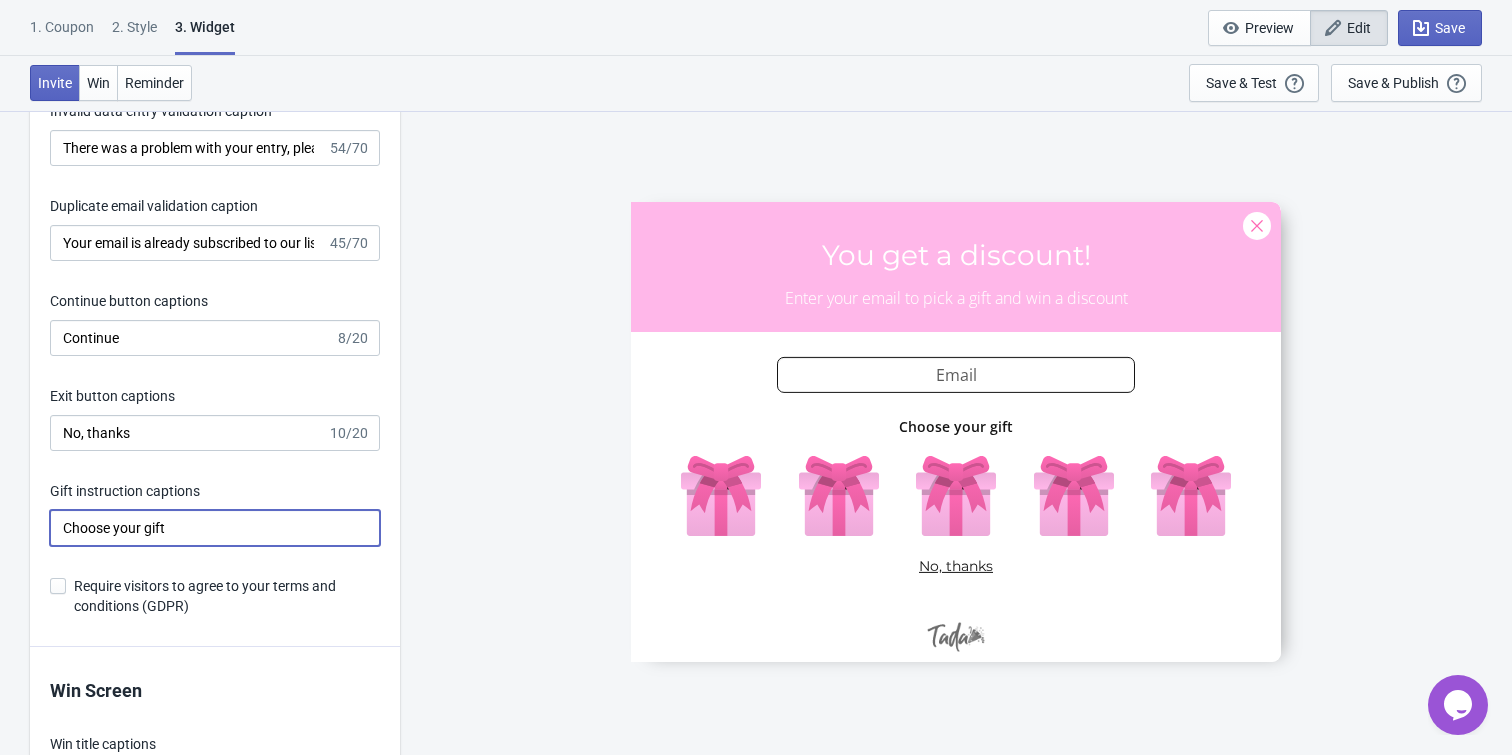 scroll, scrollTop: 0, scrollLeft: 15, axis: horizontal 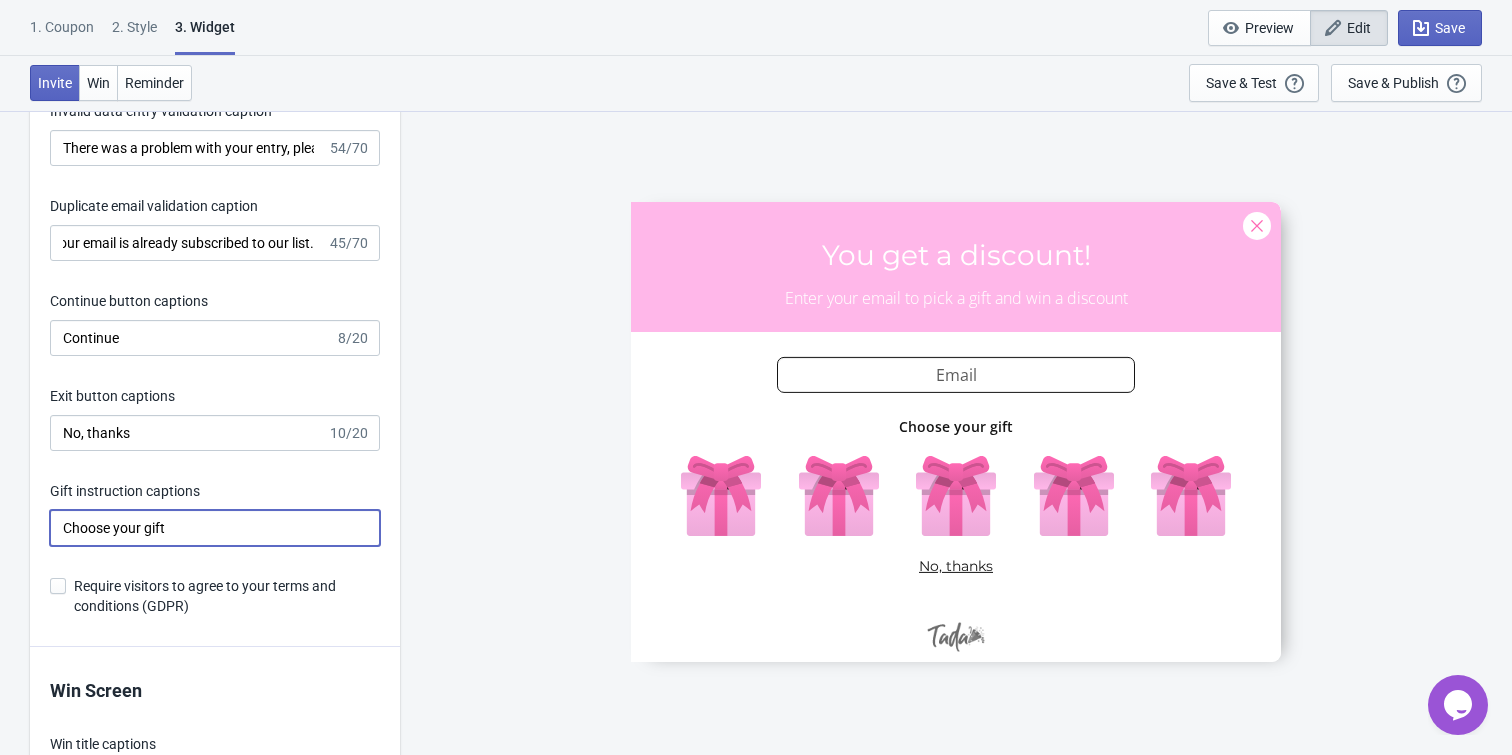 paste on "isissez votre cadeau" 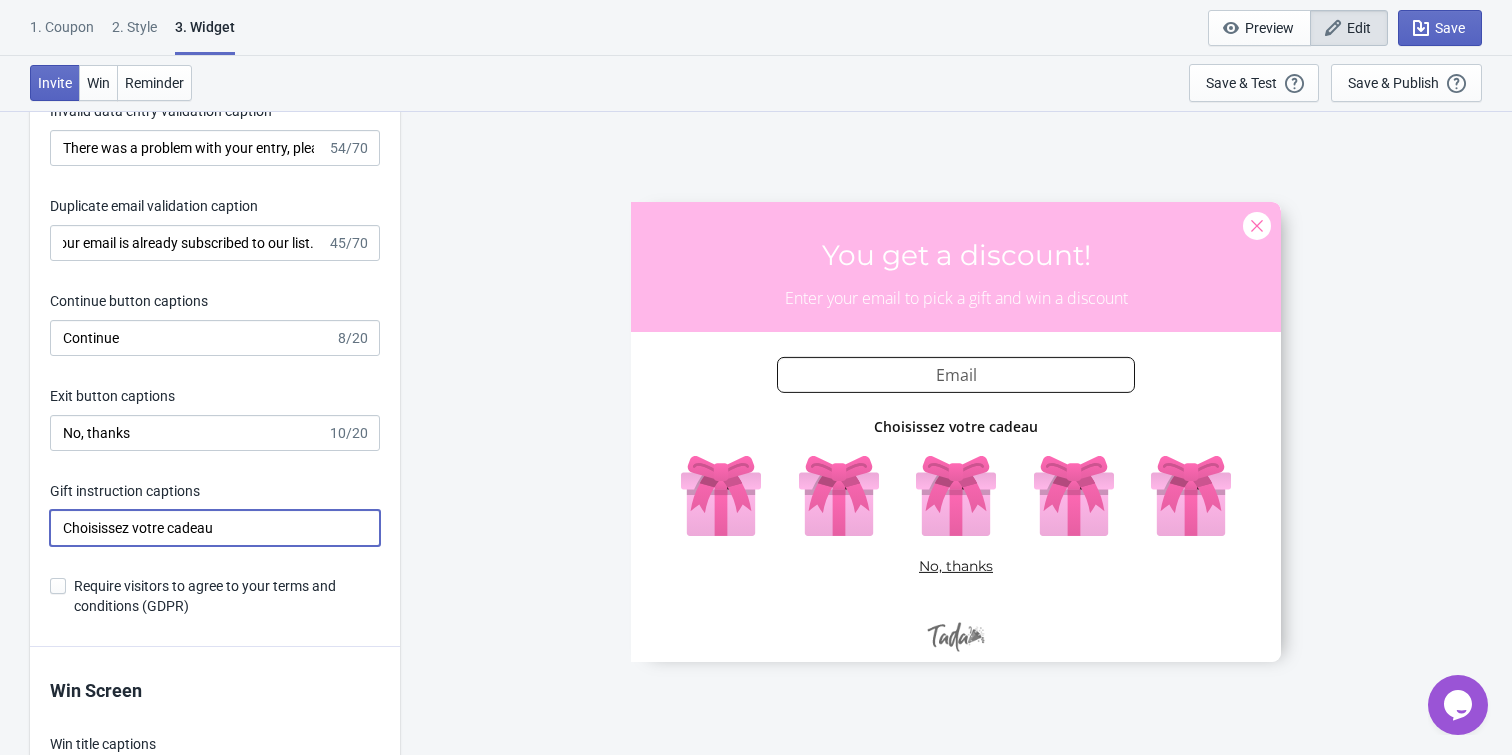 type on "Choisissez votre cadeau" 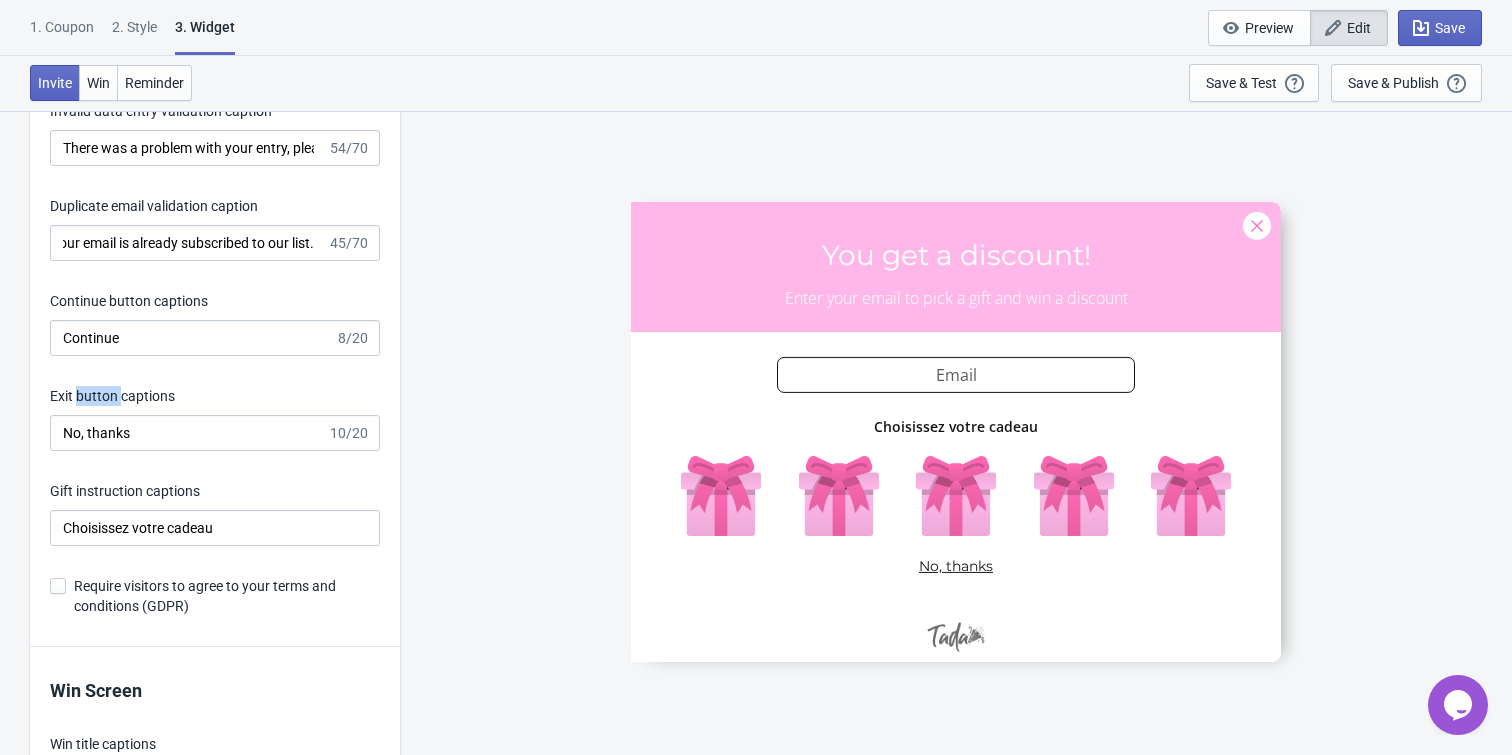 click on "Exit button captions" at bounding box center (112, 398) 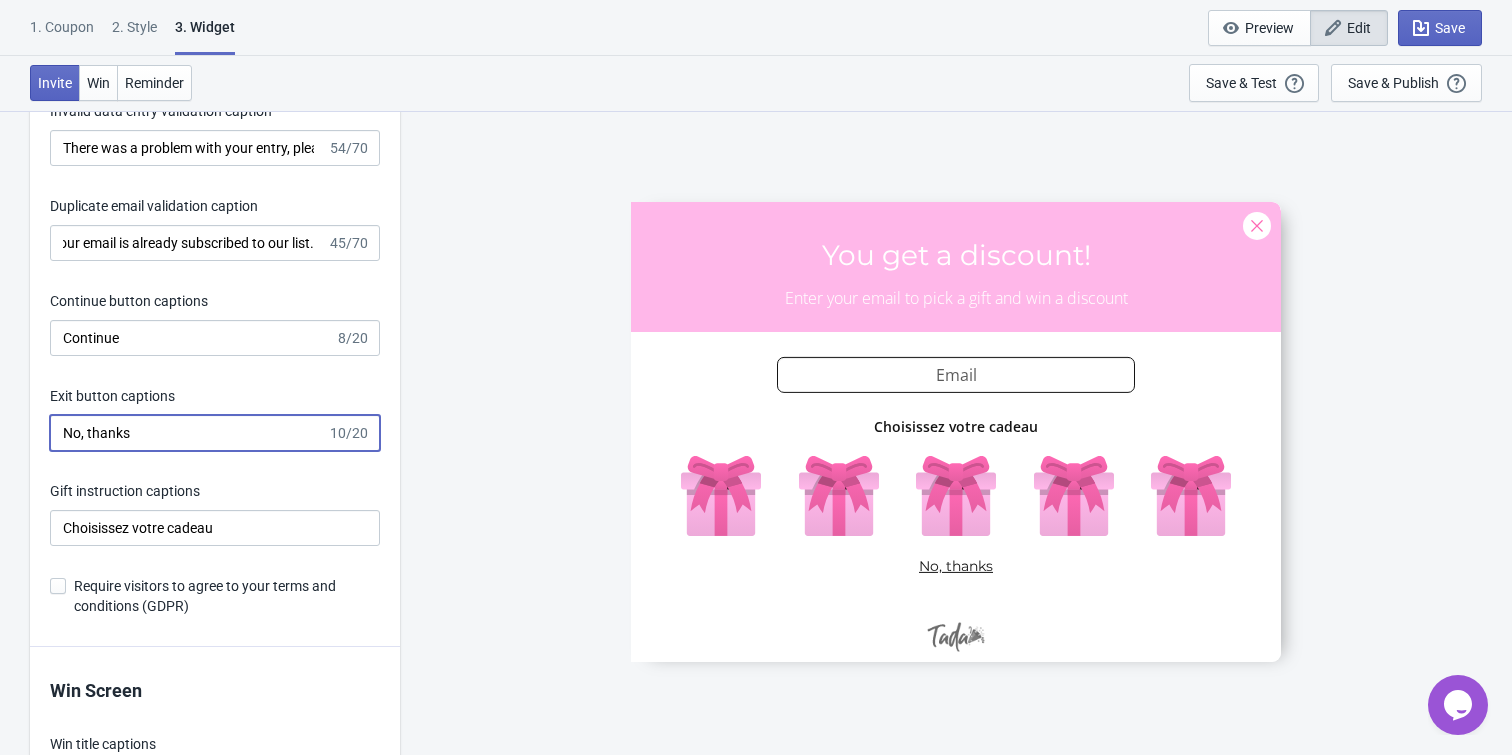 click on "No, thanks" at bounding box center (188, 433) 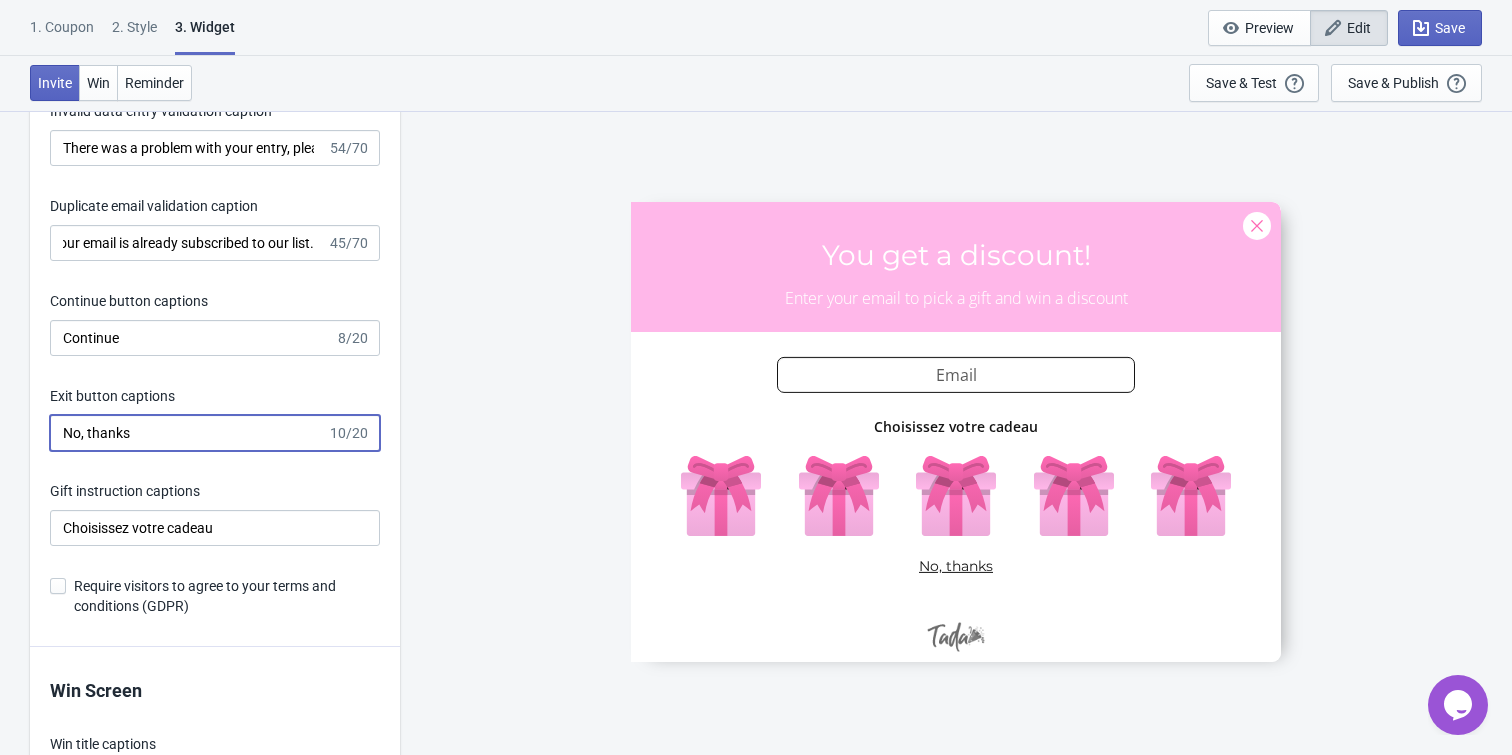 paste on "n, merci" 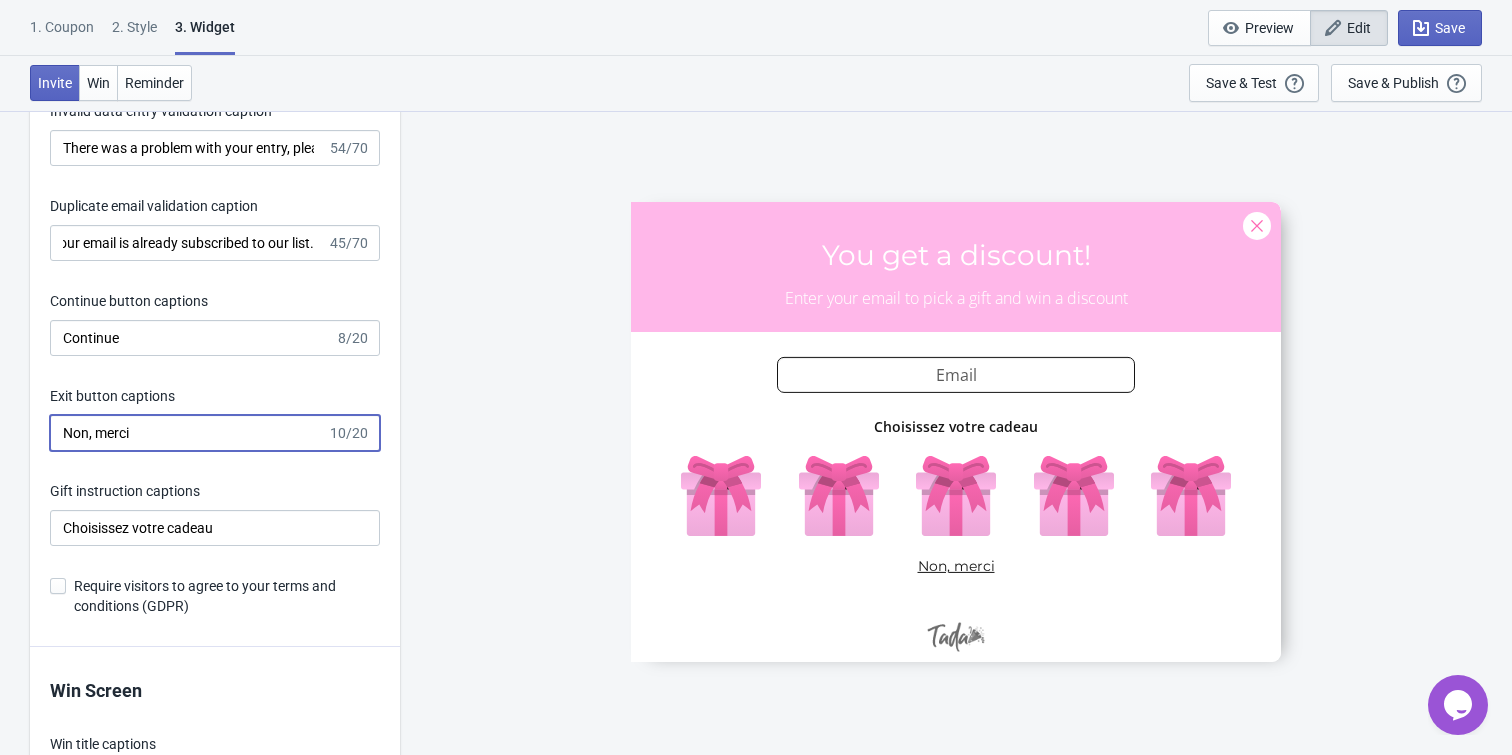 type on "Non, merci" 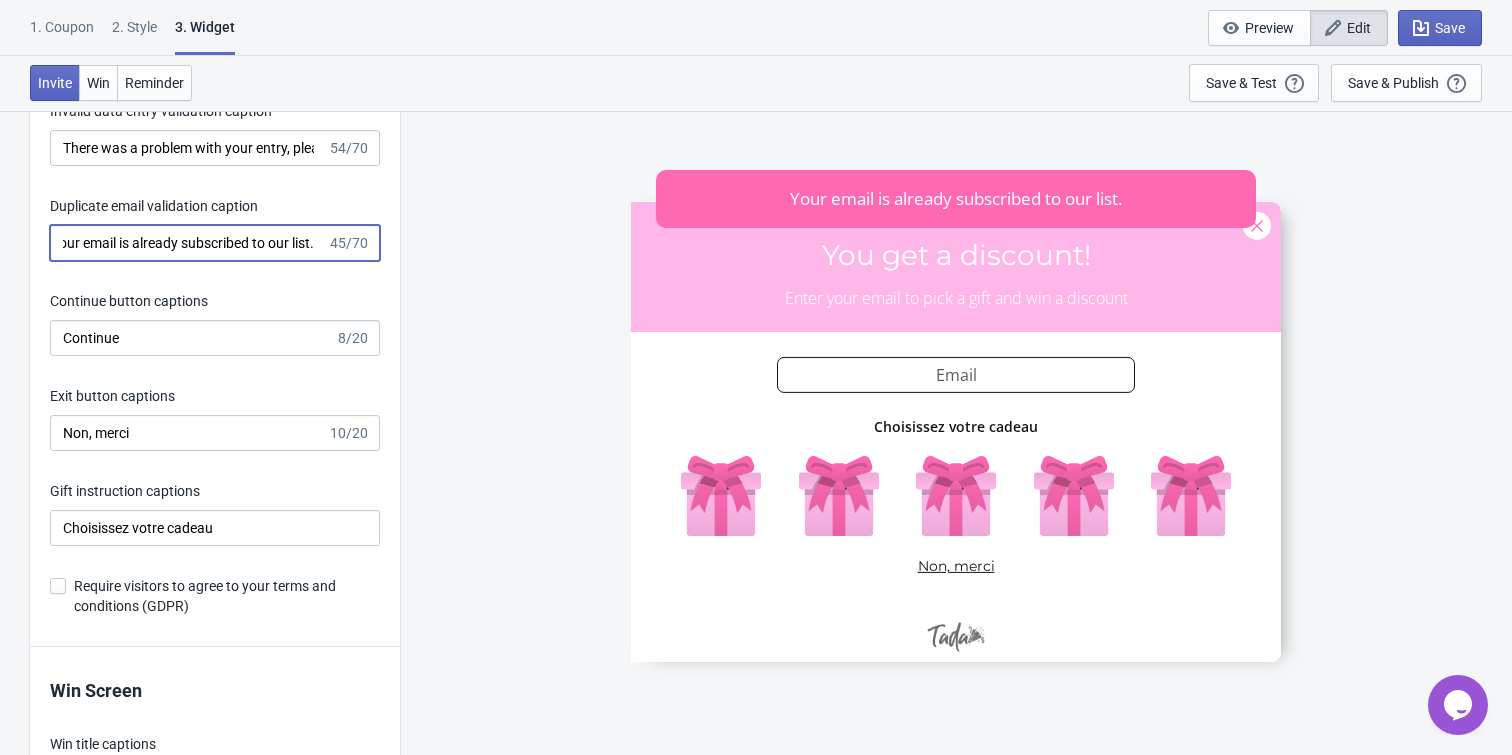 click on "Your email is already subscribed to our list." at bounding box center (188, 243) 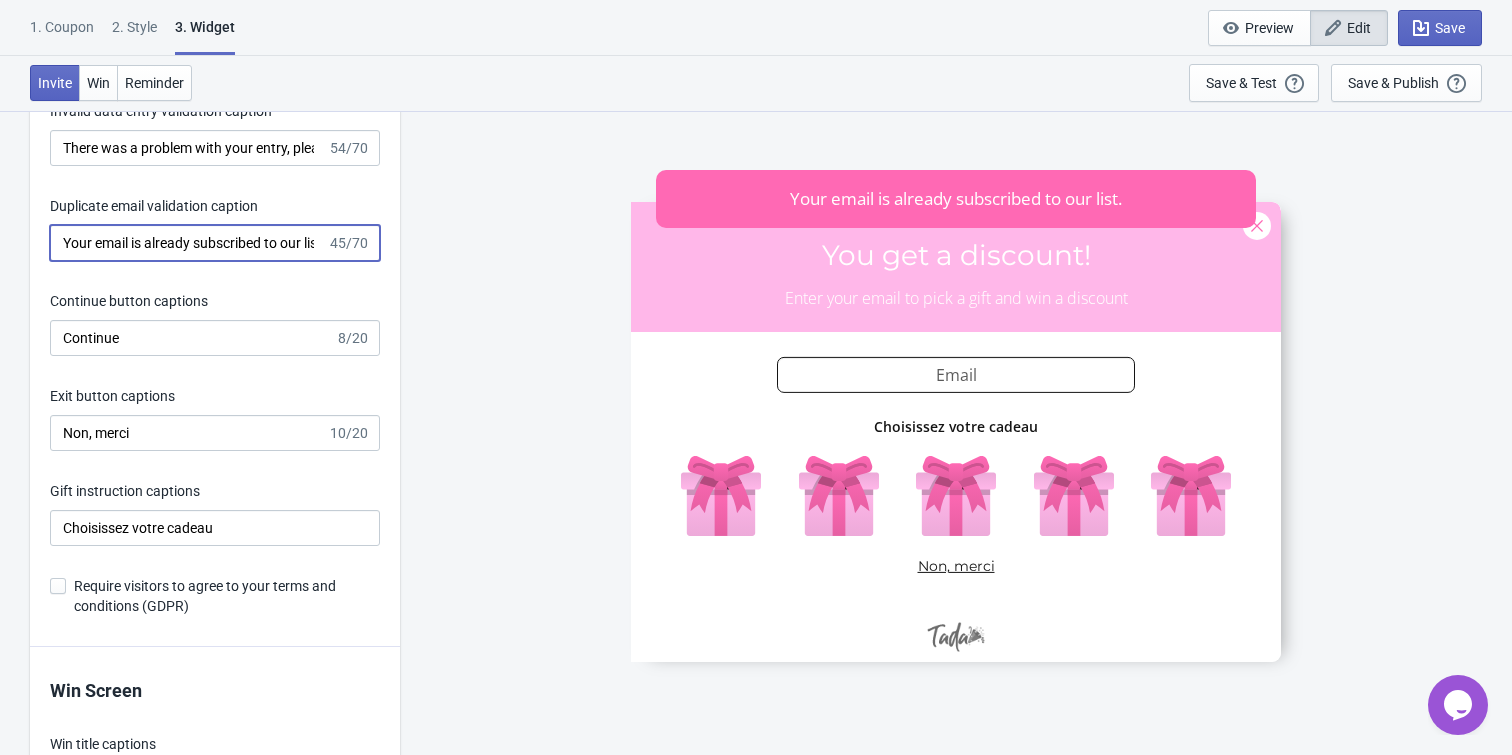 paste on "Votre email est déjà abonné à notre liste" 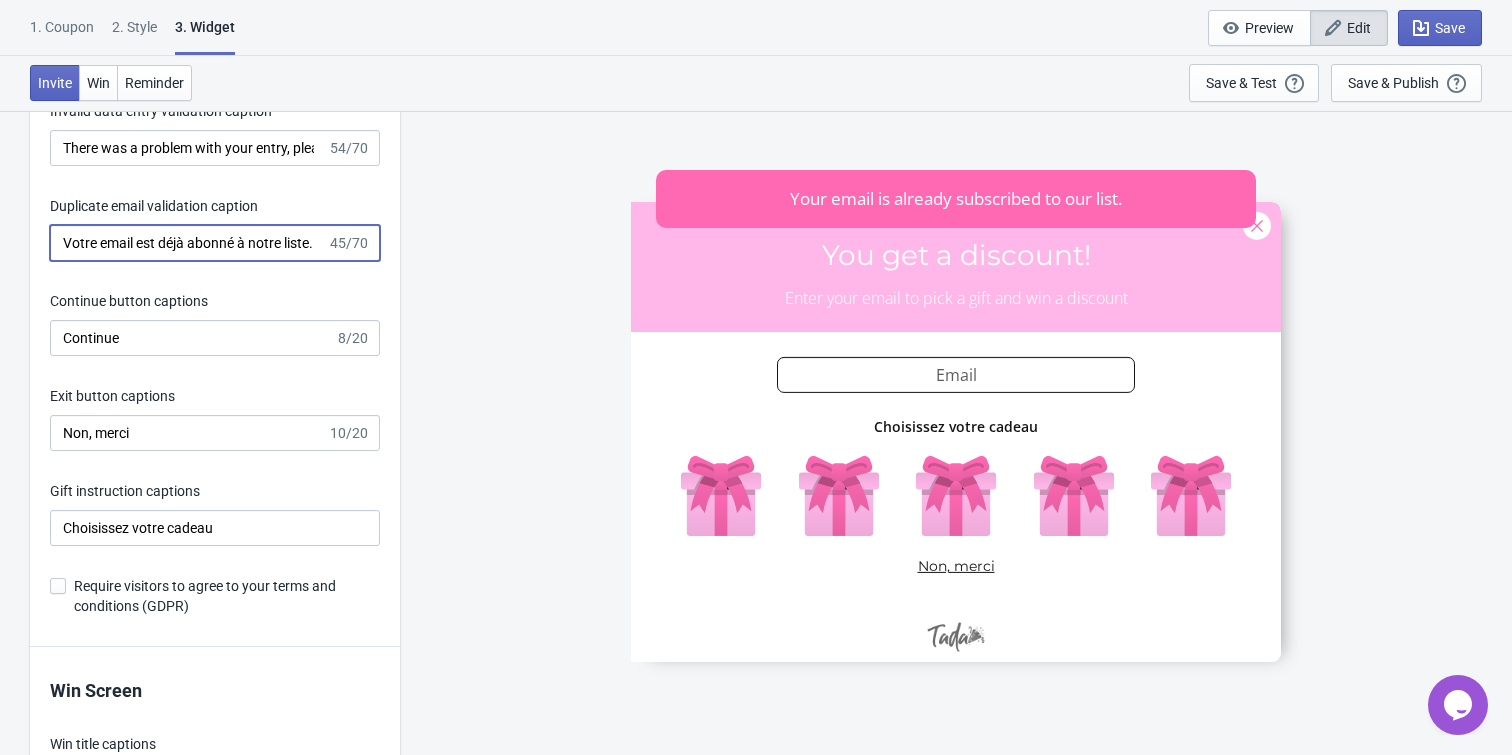 scroll, scrollTop: 0, scrollLeft: 1, axis: horizontal 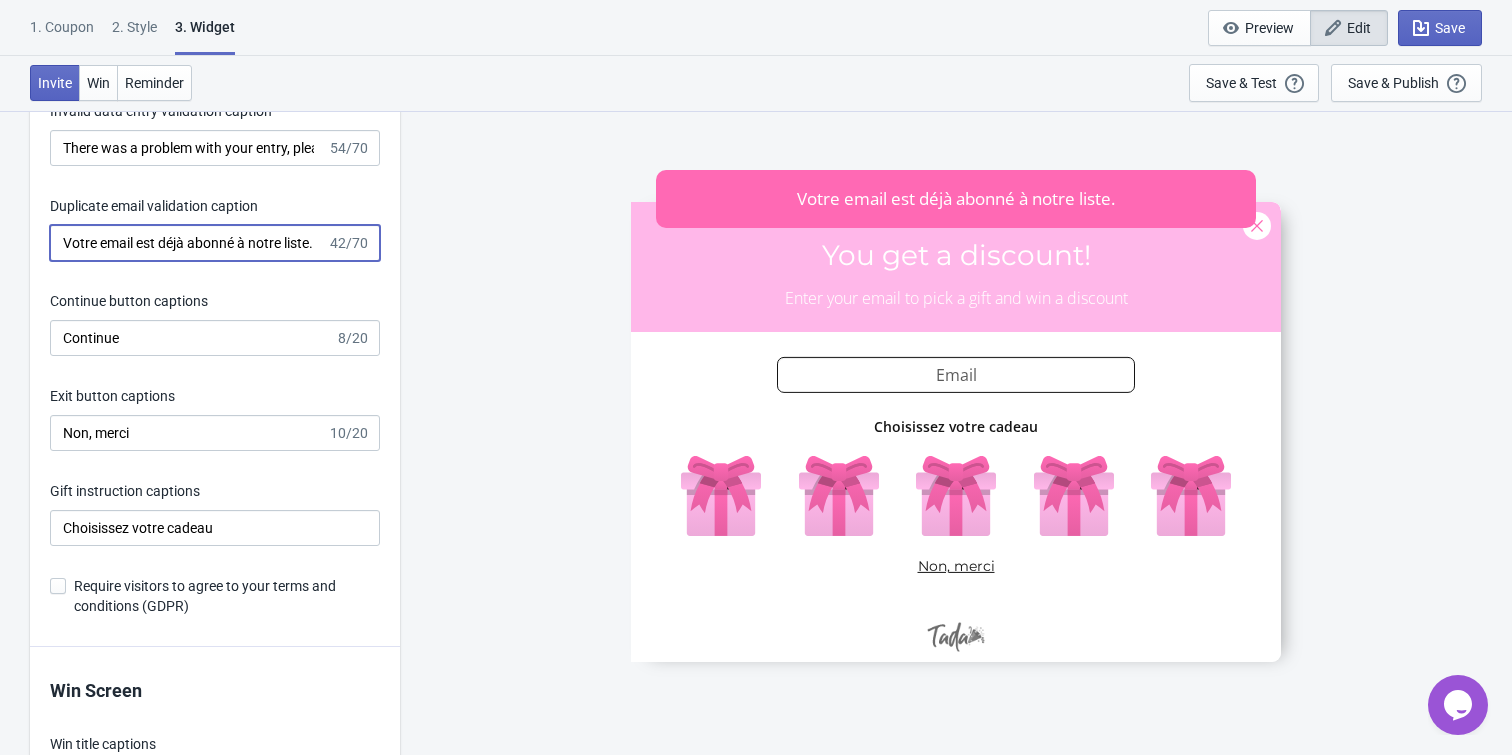 type on "Votre email est déjà abonné à notre liste." 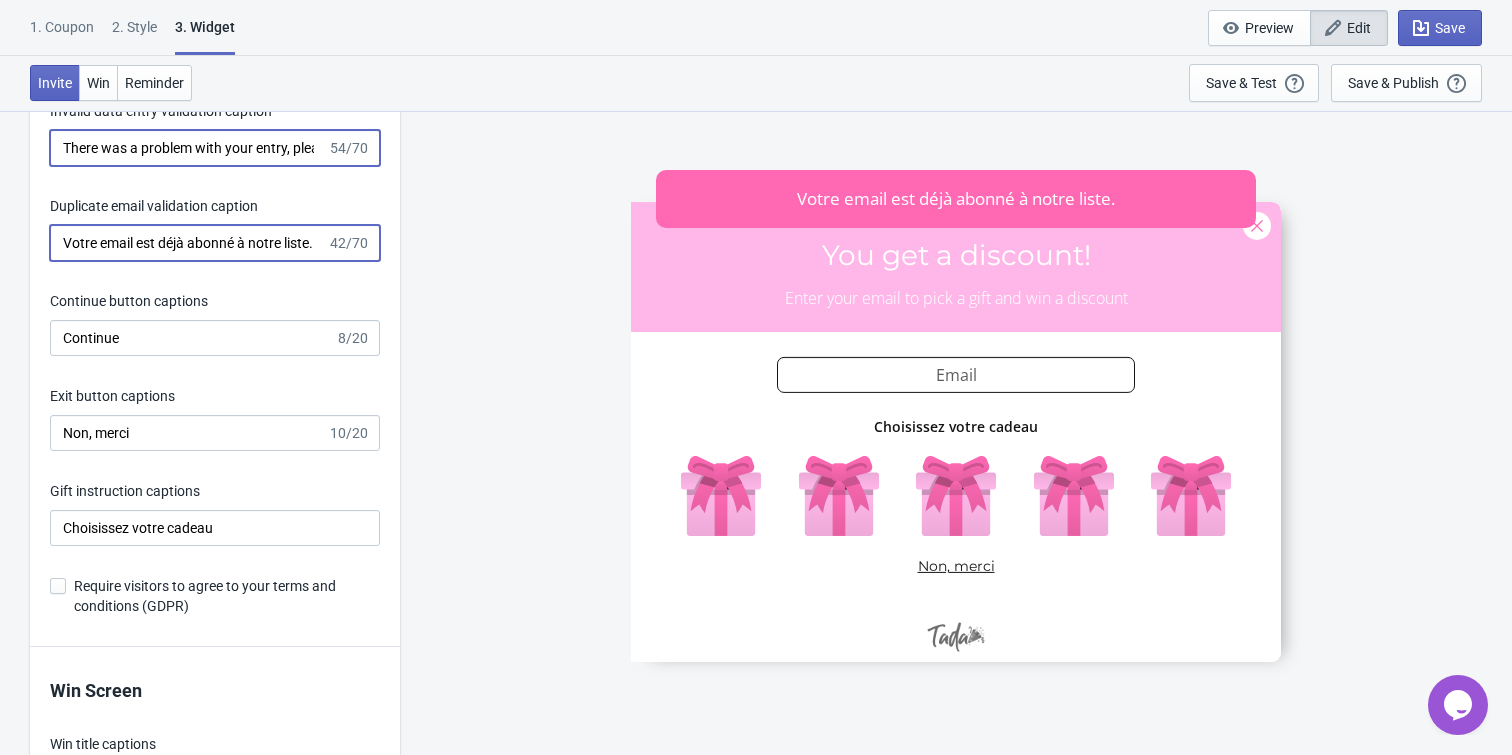 click on "There was a problem with your entry, please try again." at bounding box center (188, 148) 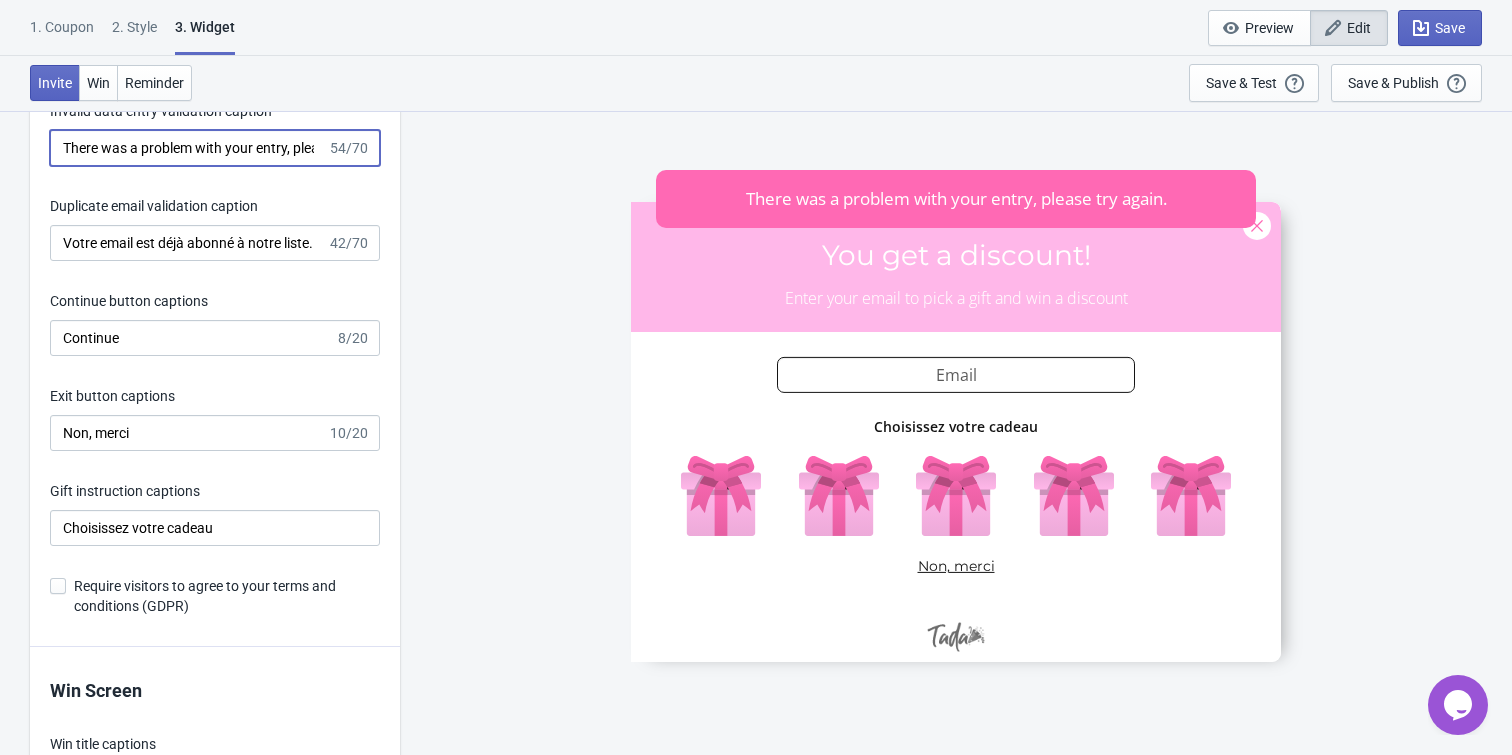 scroll, scrollTop: 0, scrollLeft: 0, axis: both 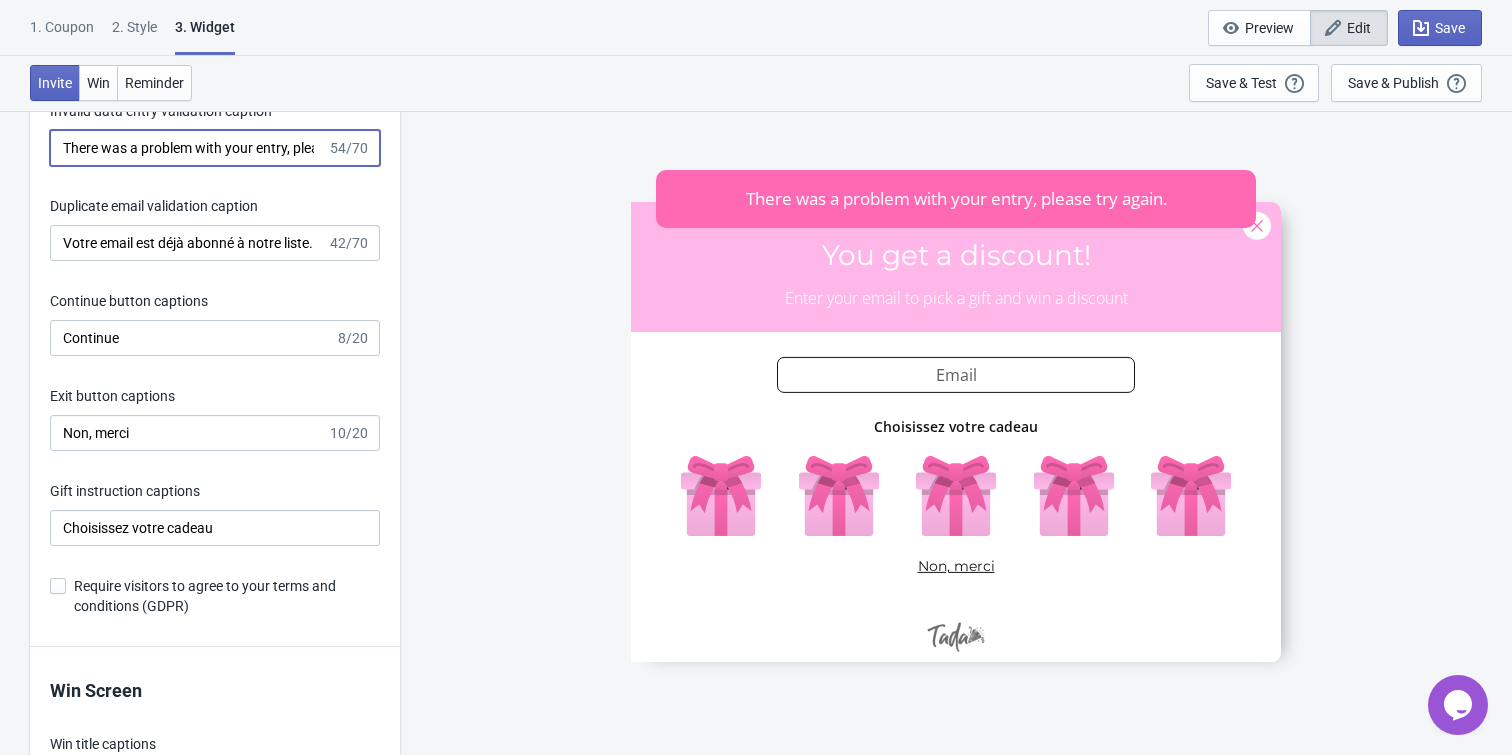 paste on "Il y a eu un problème avec votre inscription, veuillez réessayer" 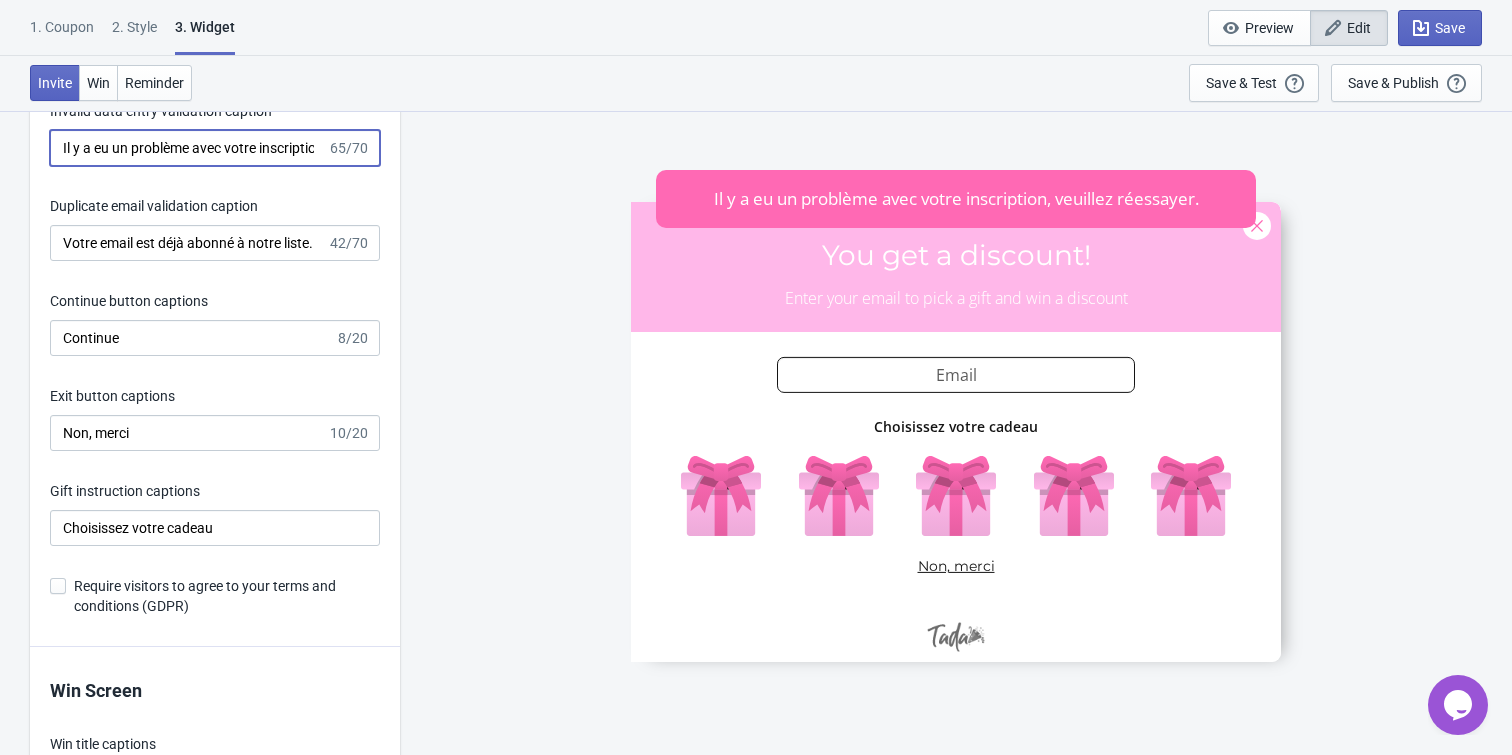 scroll, scrollTop: 0, scrollLeft: 132, axis: horizontal 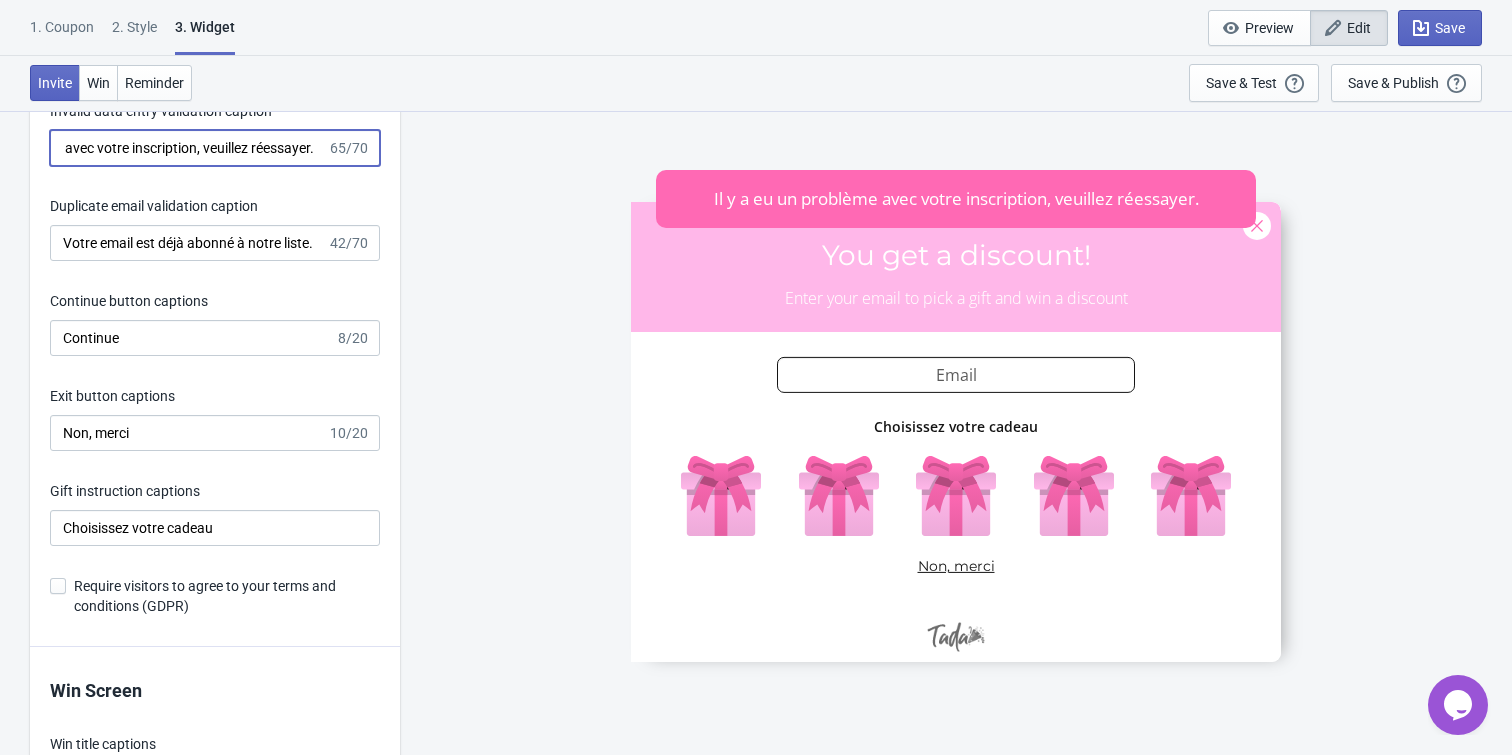 type on "Il y a eu un problème avec votre inscription, veuillez réessayer." 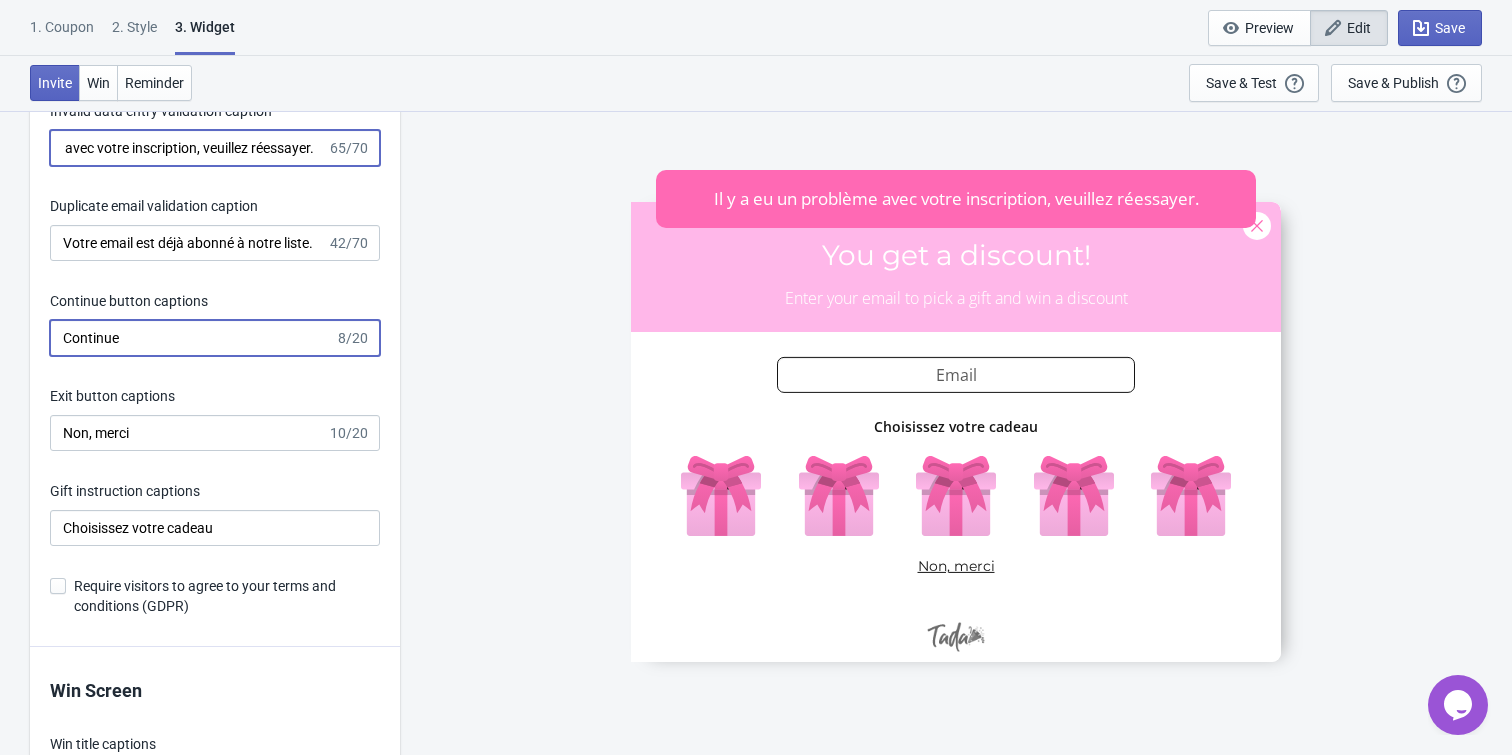 click on "Continue" at bounding box center (192, 338) 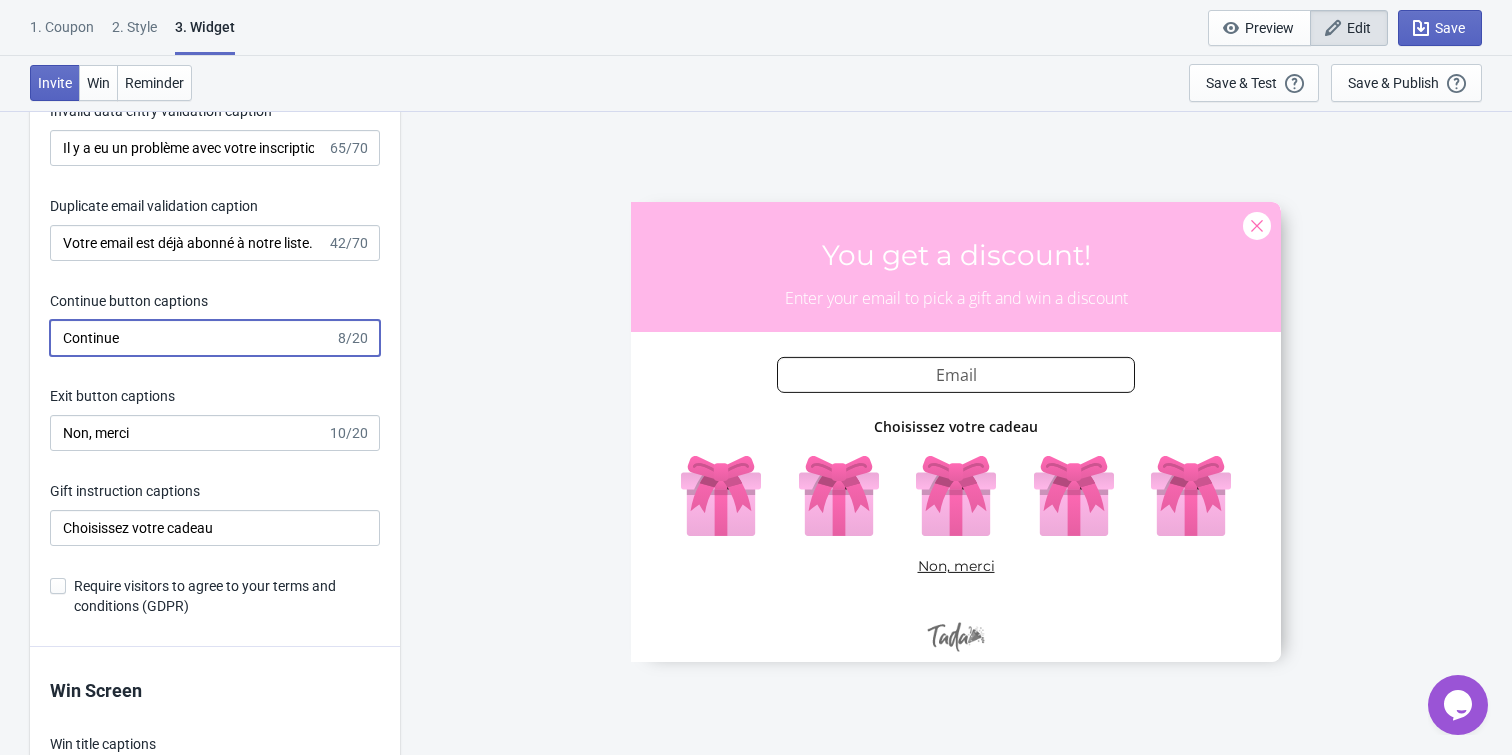 click on "Continue" at bounding box center (192, 338) 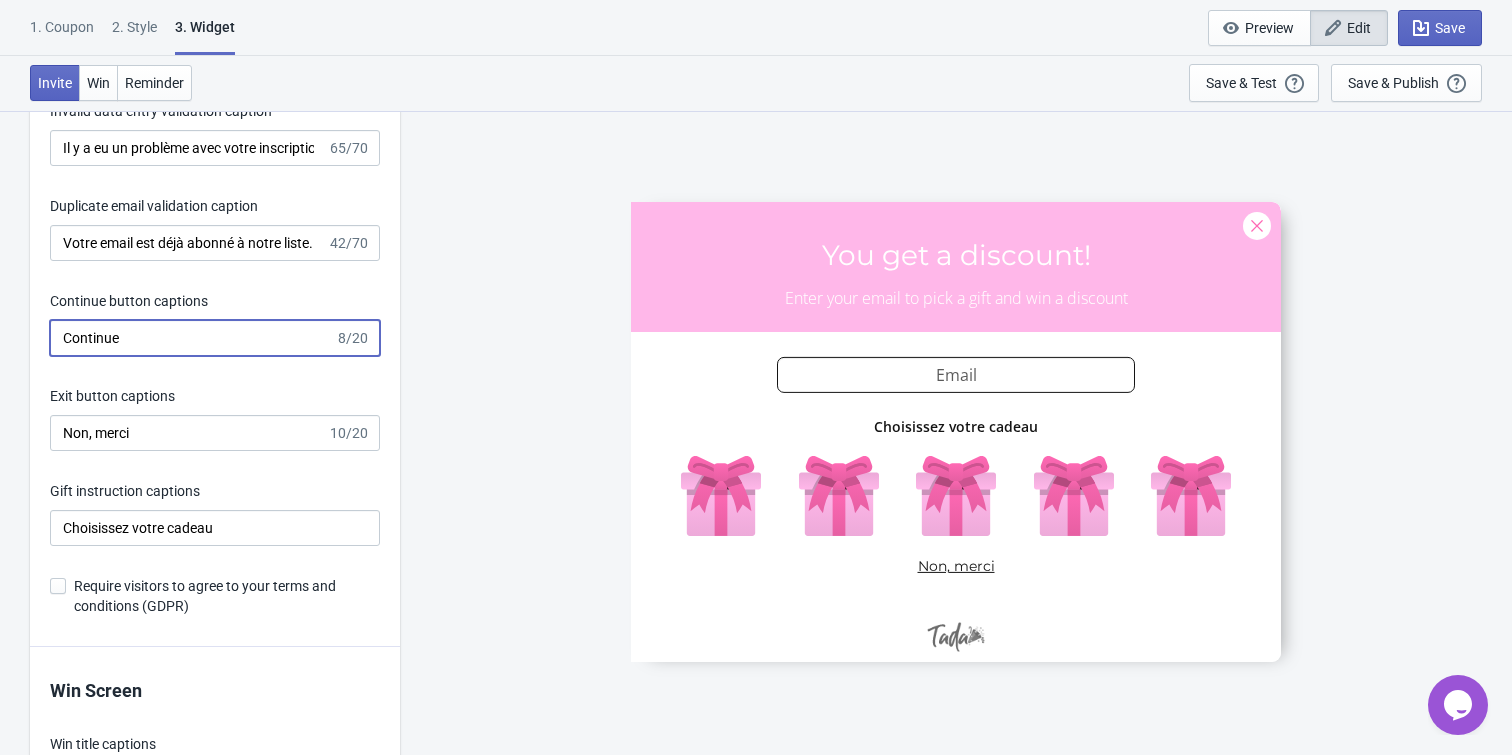 click on "Continue" at bounding box center [192, 338] 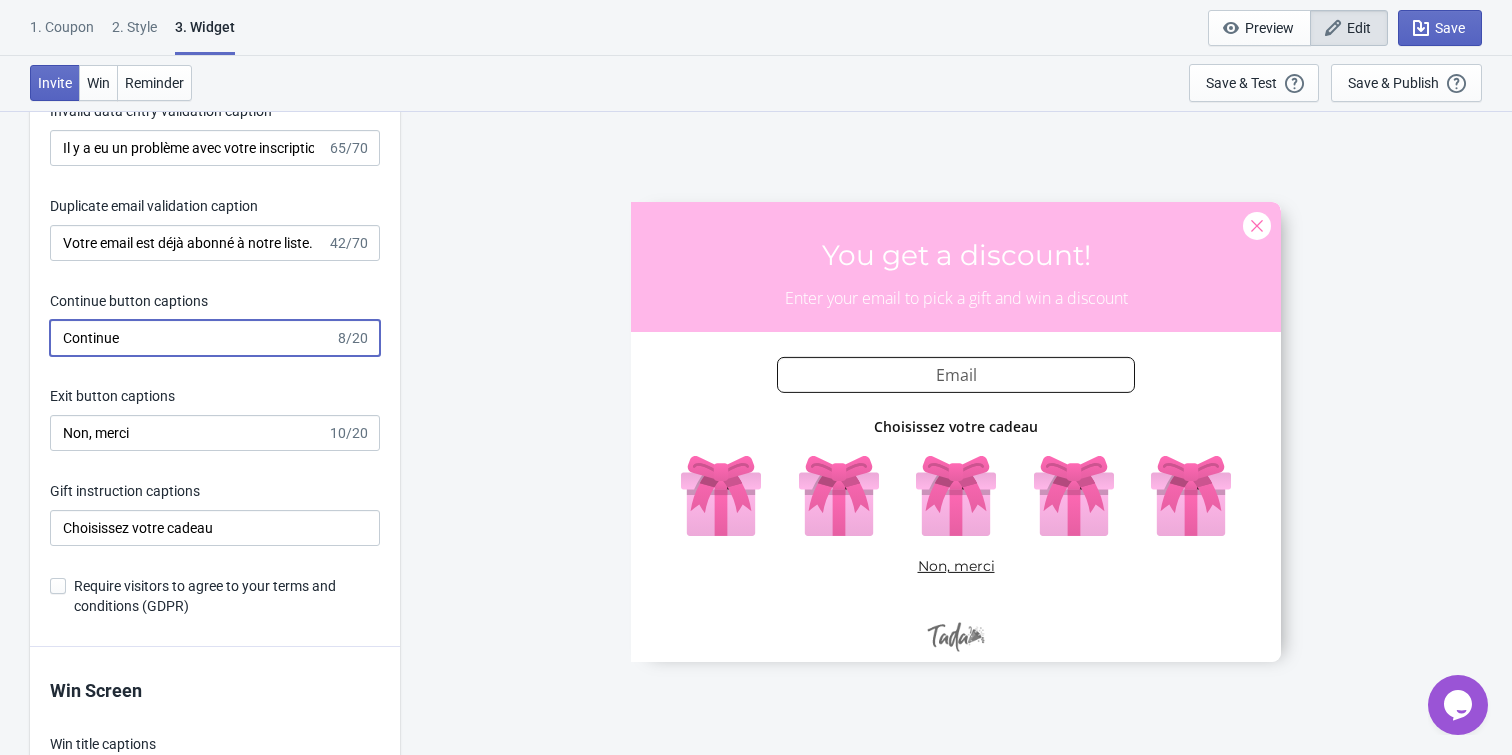 click on "Continue" at bounding box center [192, 338] 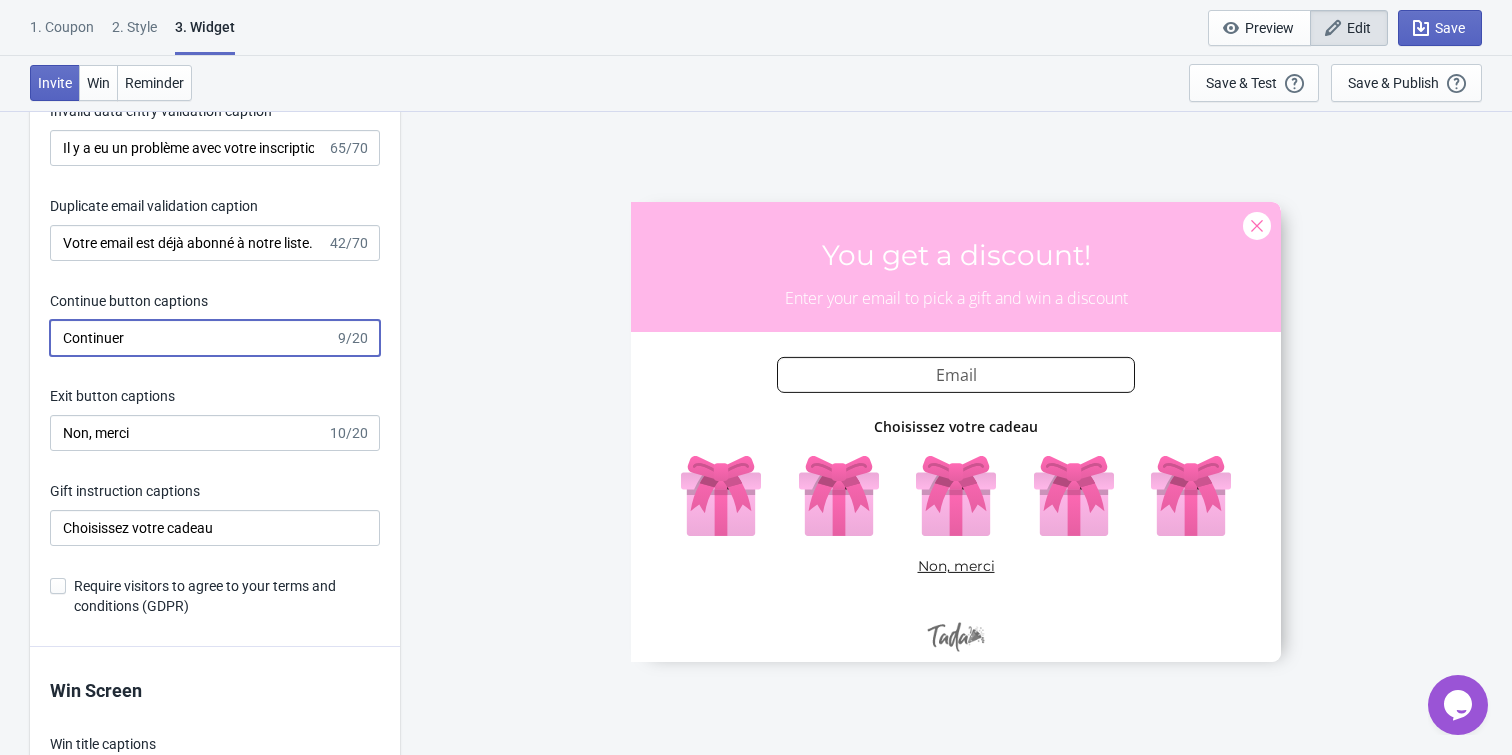type on "Continuer" 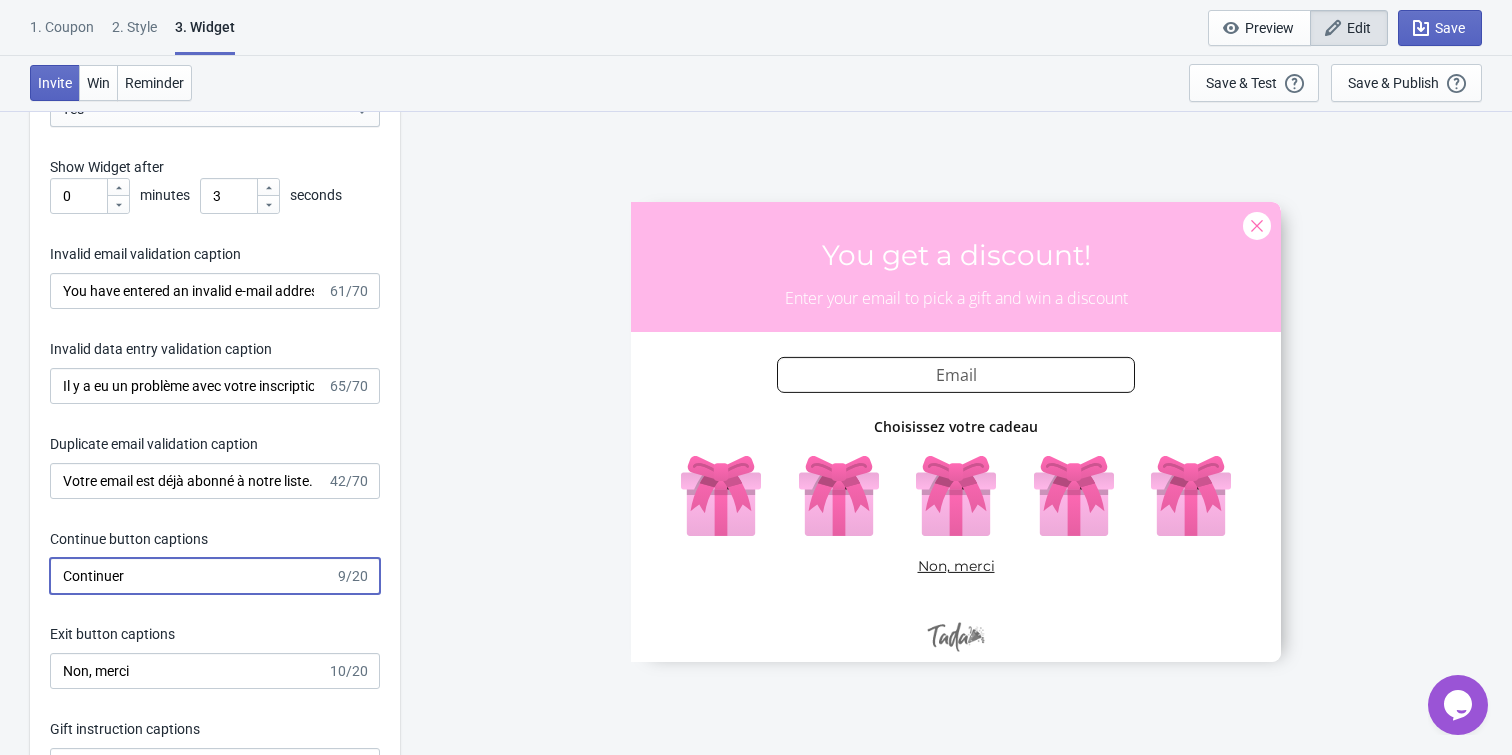 scroll, scrollTop: 2963, scrollLeft: 0, axis: vertical 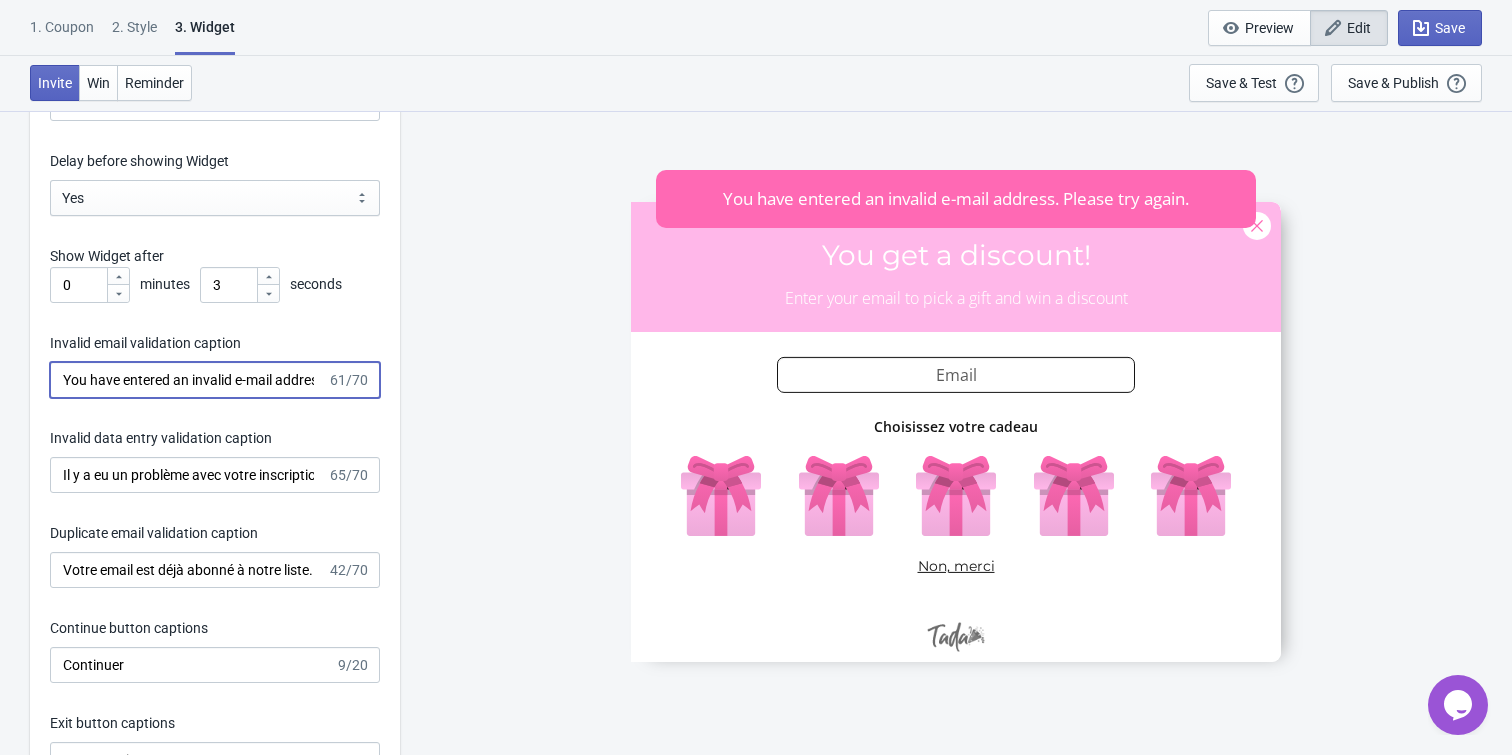 click on "You have entered an invalid e-mail address. Please try again." at bounding box center (188, 380) 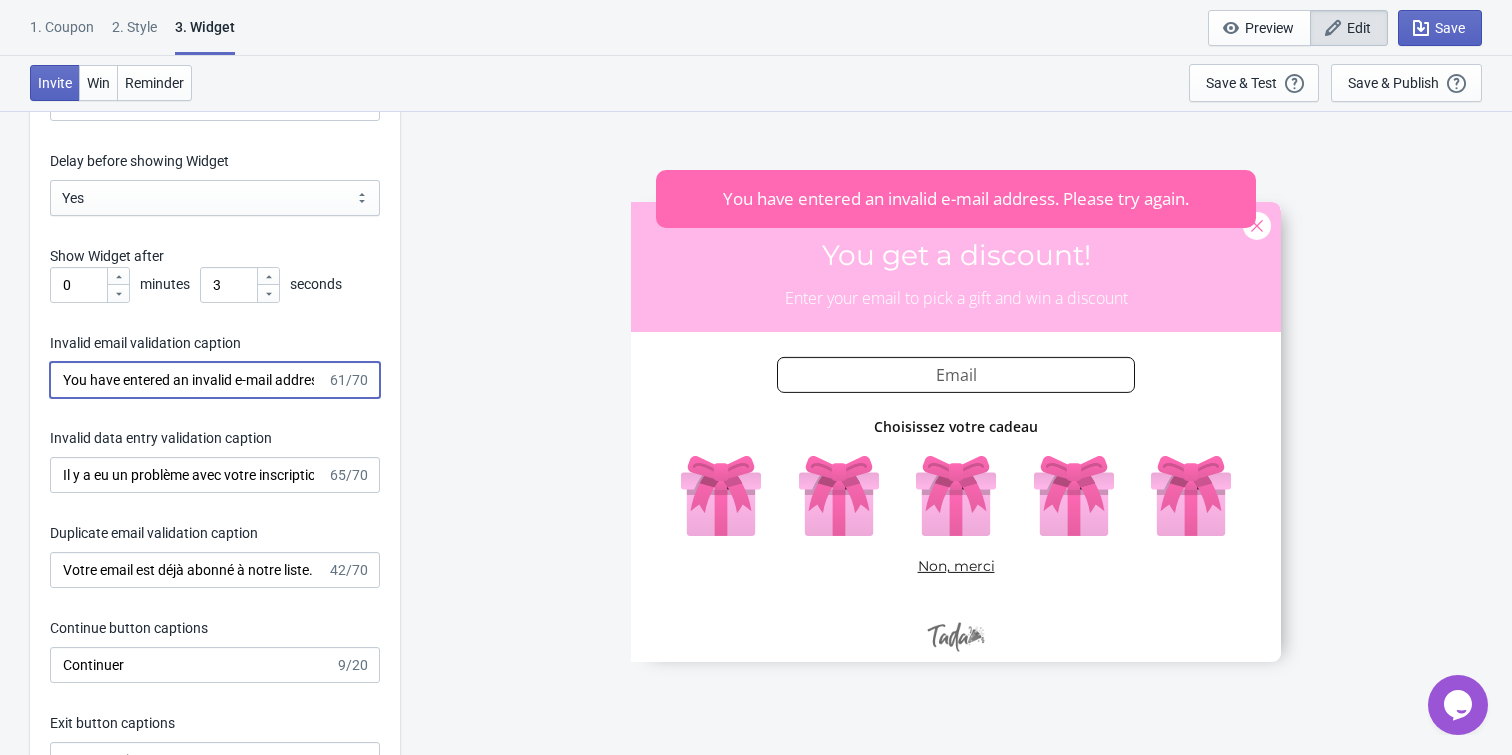 click on "You have entered an invalid e-mail address. Please try again." at bounding box center [188, 380] 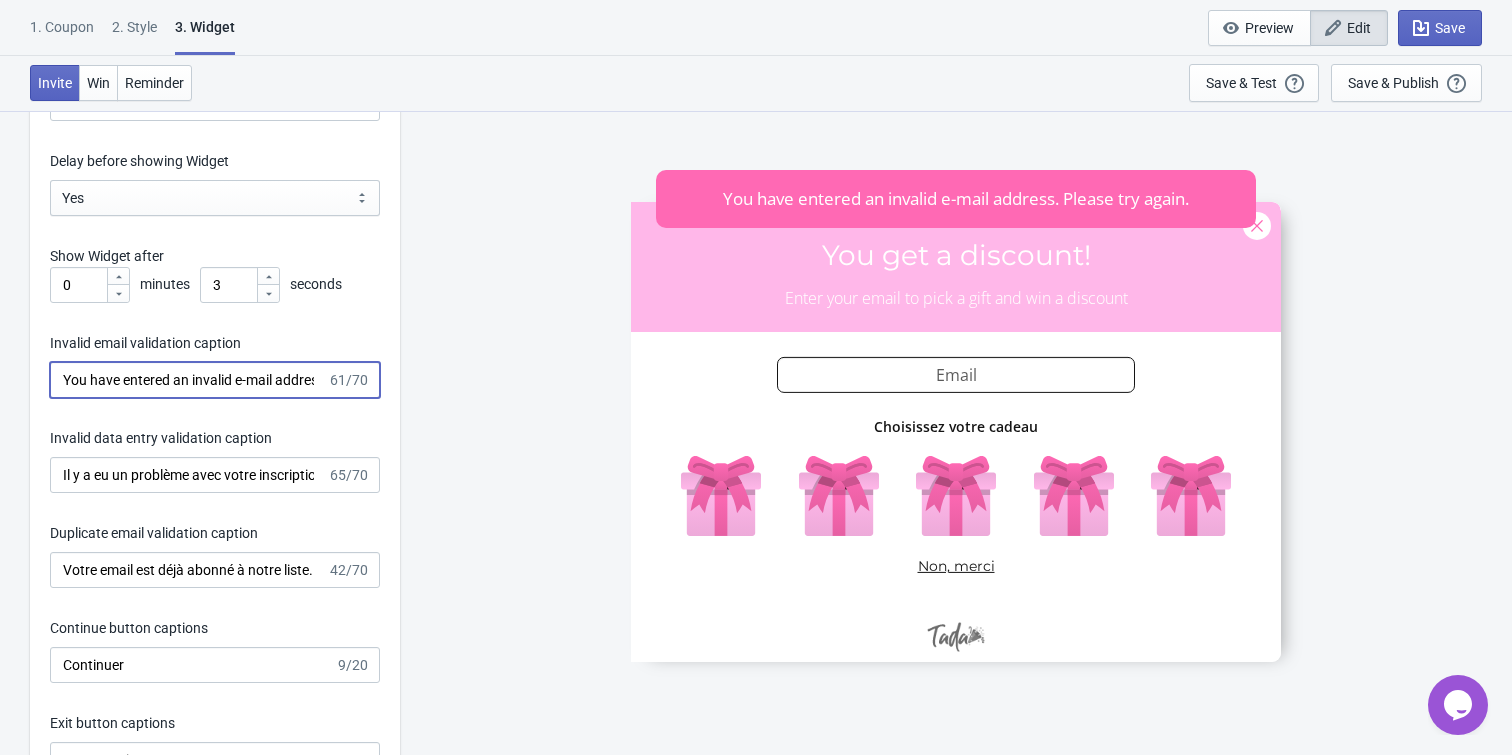 click on "You have entered an invalid e-mail address. Please try again." at bounding box center (188, 380) 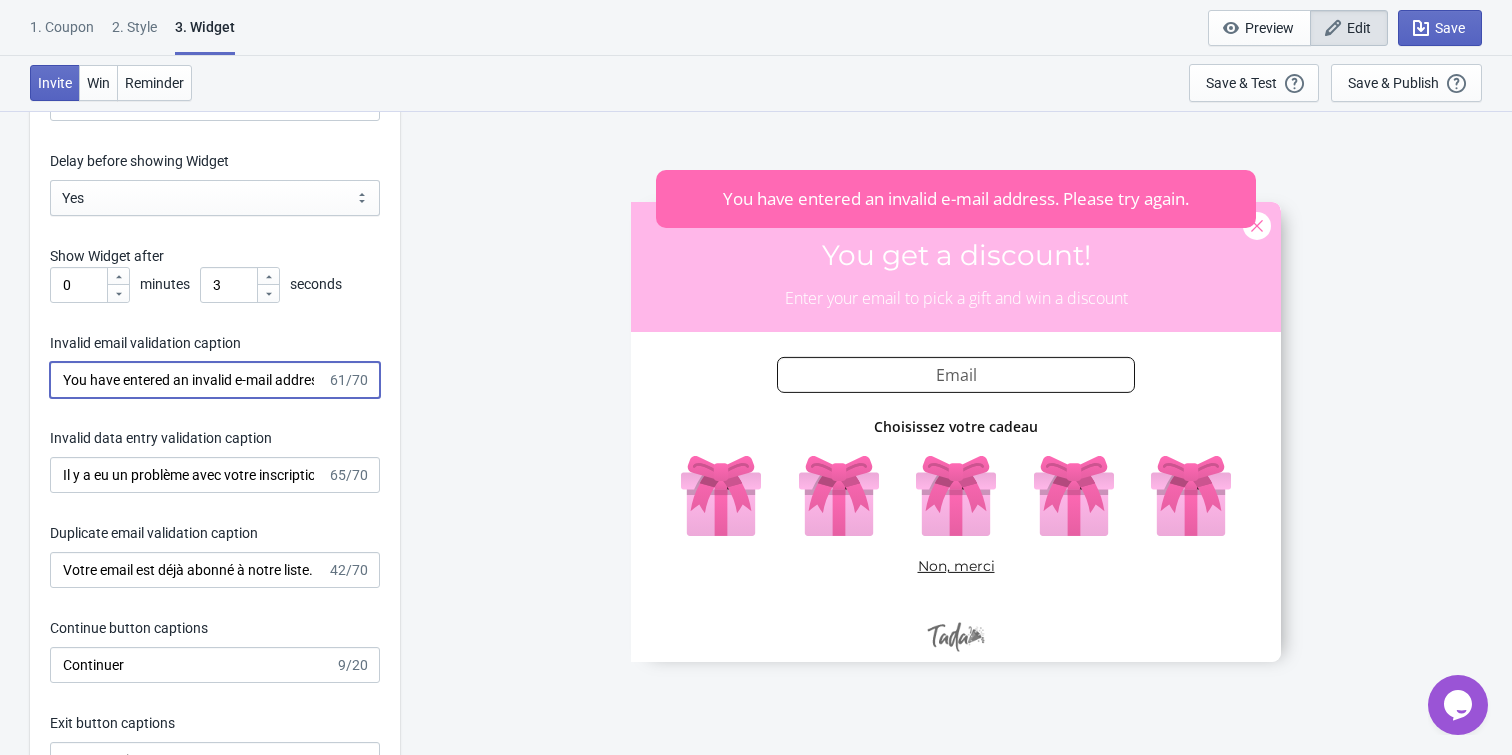 paste on "Vous avez saisi une adresse e-mail invalide. Veuillez réessayer" 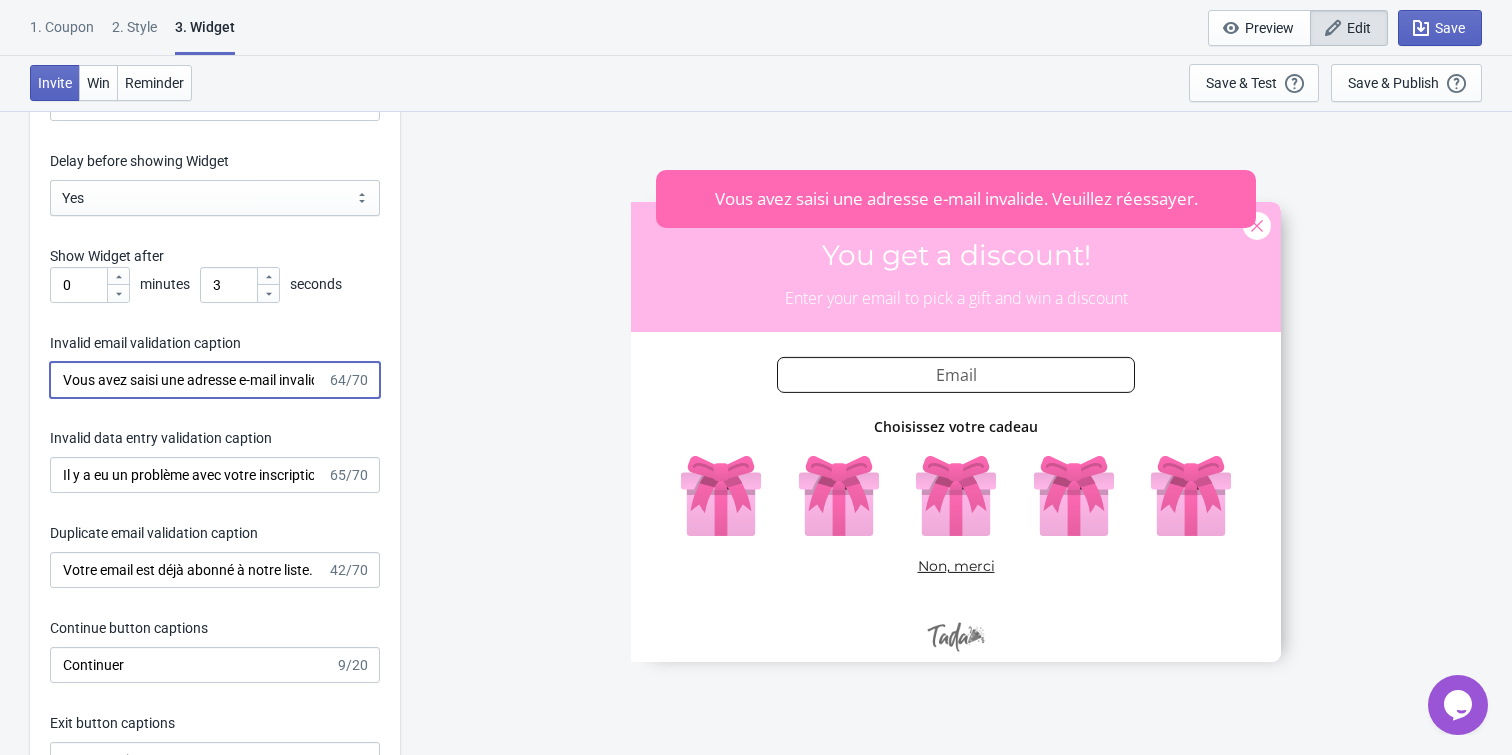 scroll, scrollTop: 0, scrollLeft: 137, axis: horizontal 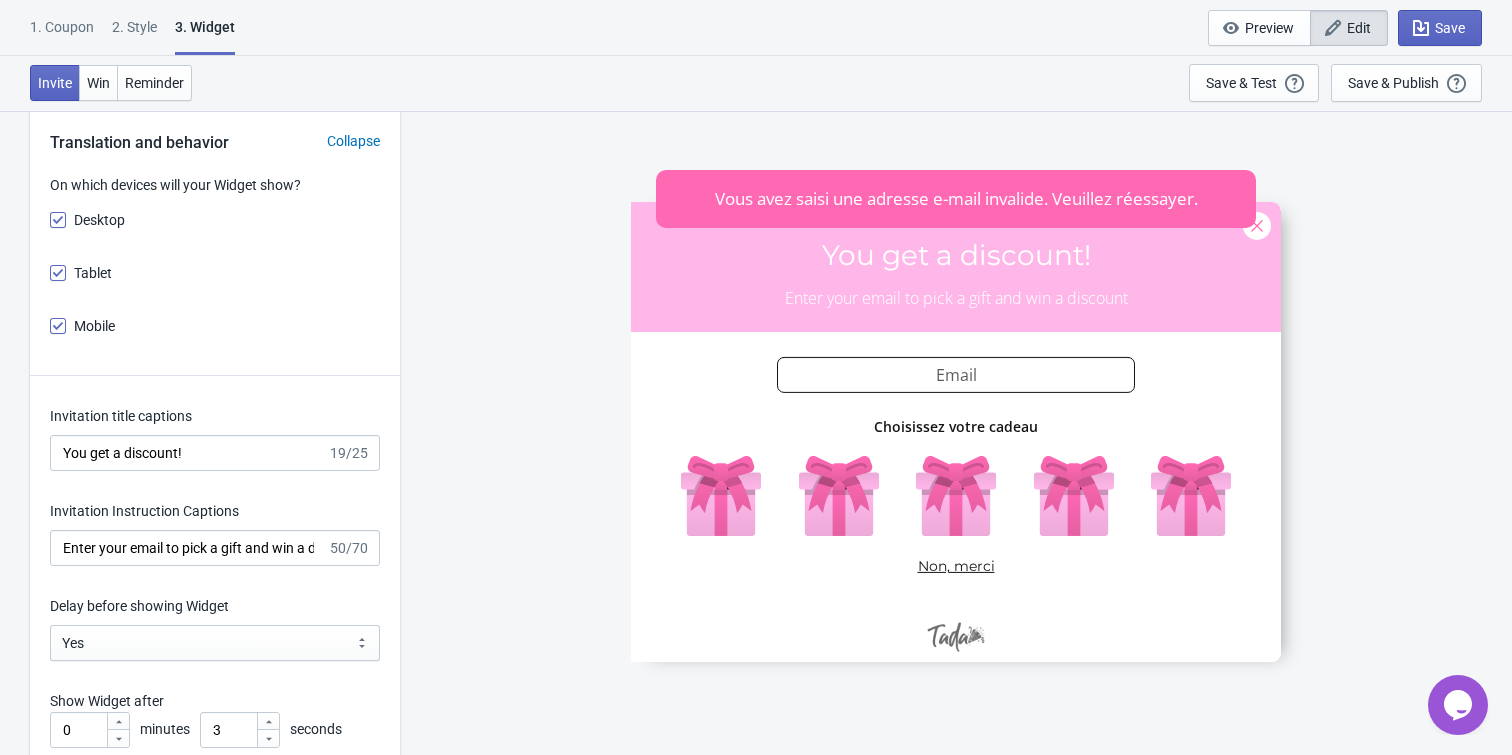 type on "Vous avez saisi une adresse e-mail invalide. Veuillez réessayer." 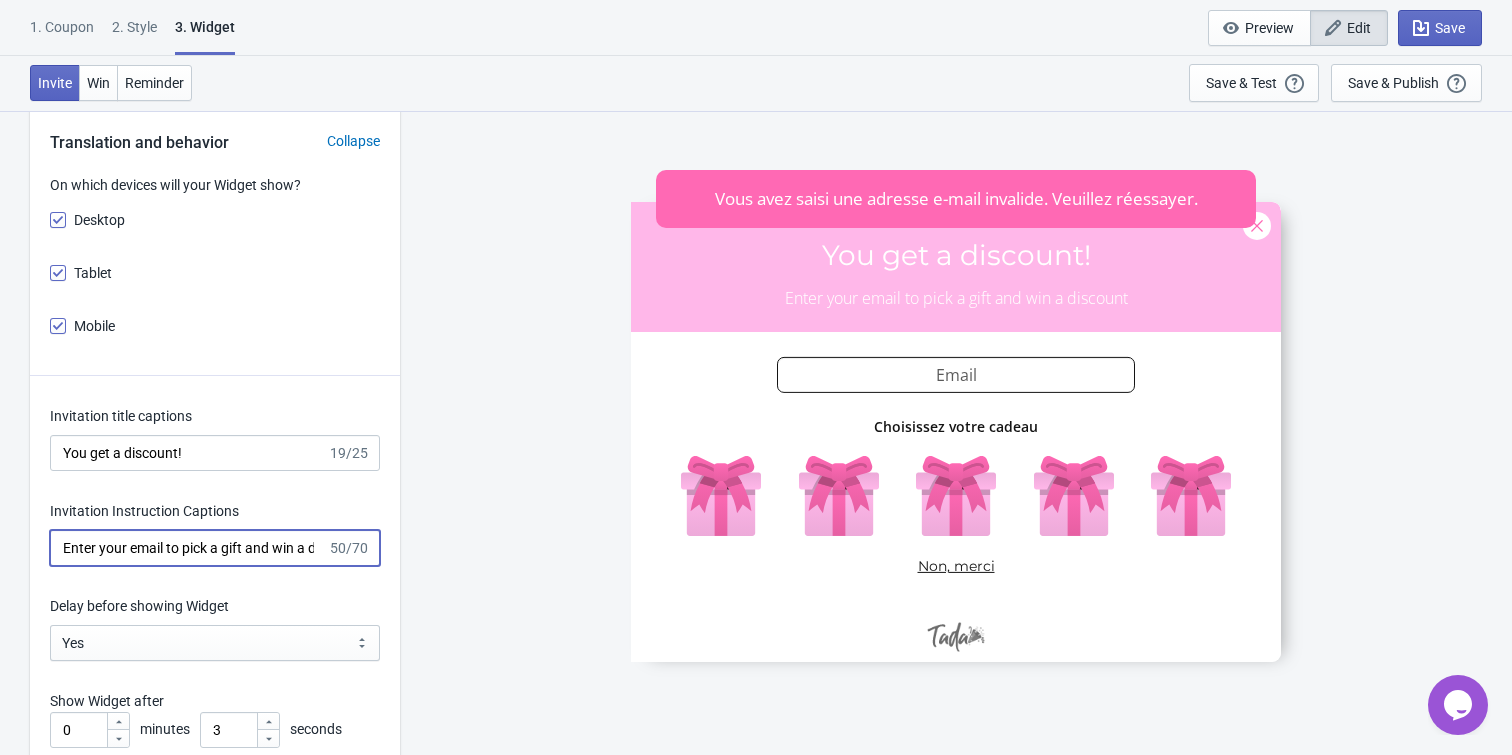 click on "Enter your email to pick a gift and win a discount" at bounding box center [188, 548] 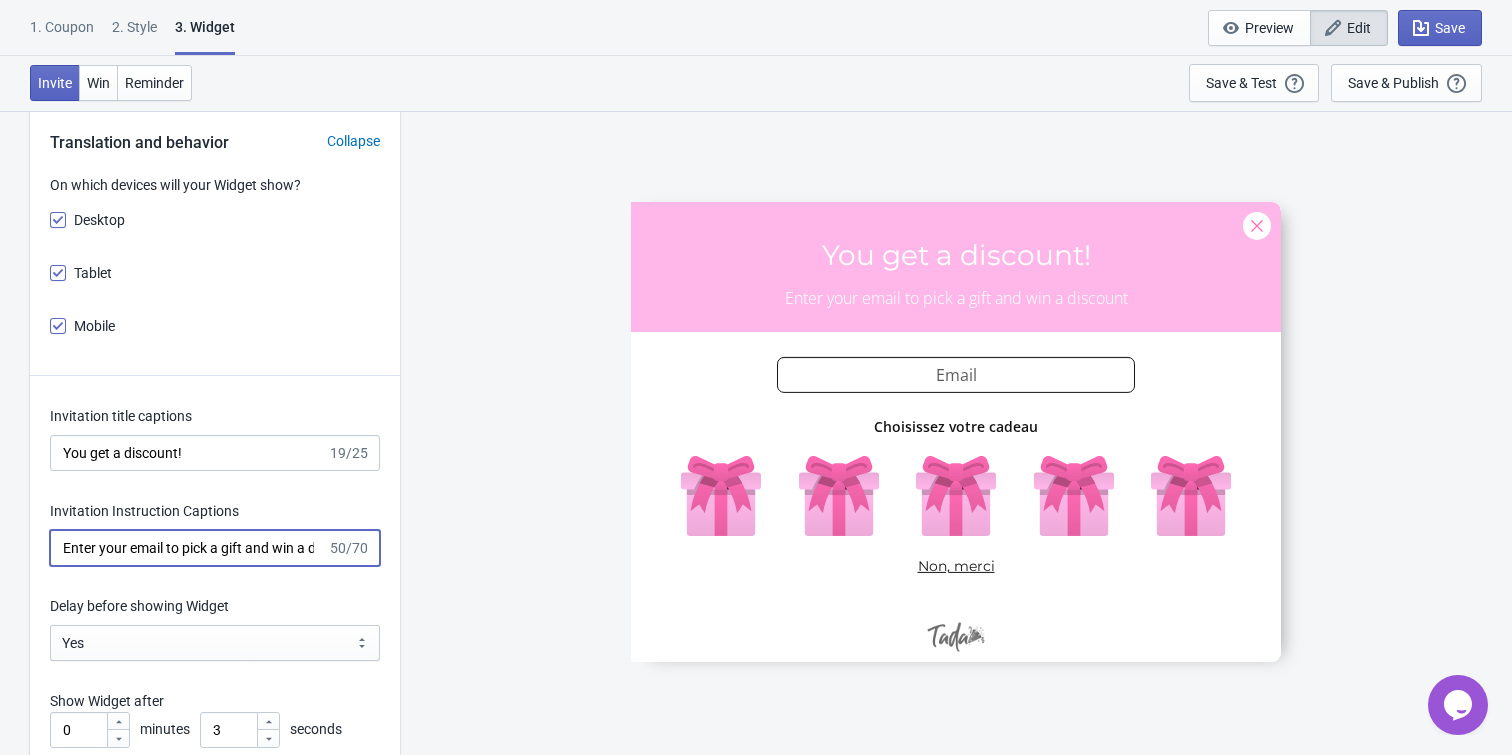 scroll, scrollTop: 0, scrollLeft: 0, axis: both 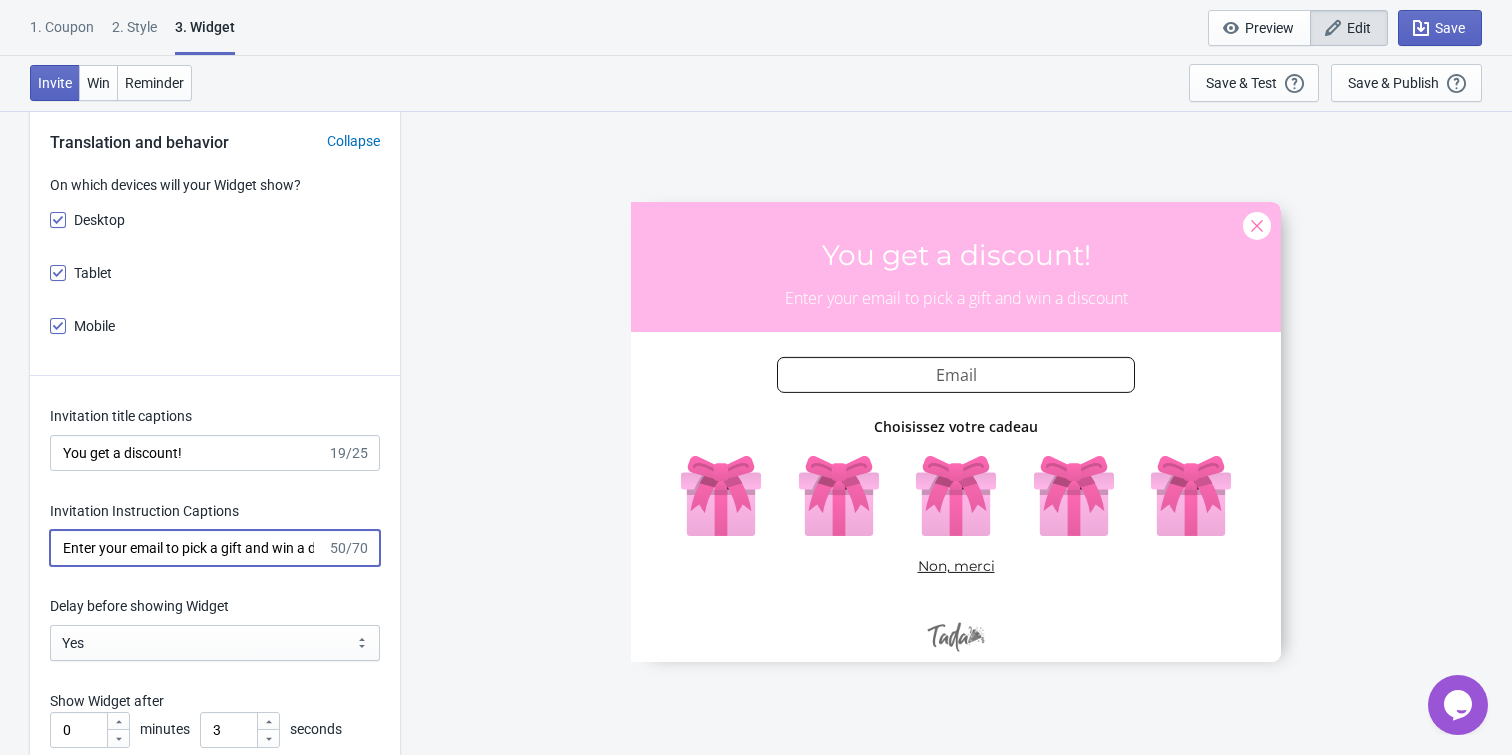 paste on "rez votre e-mail pour choisir un cadeau et gagner une réduction" 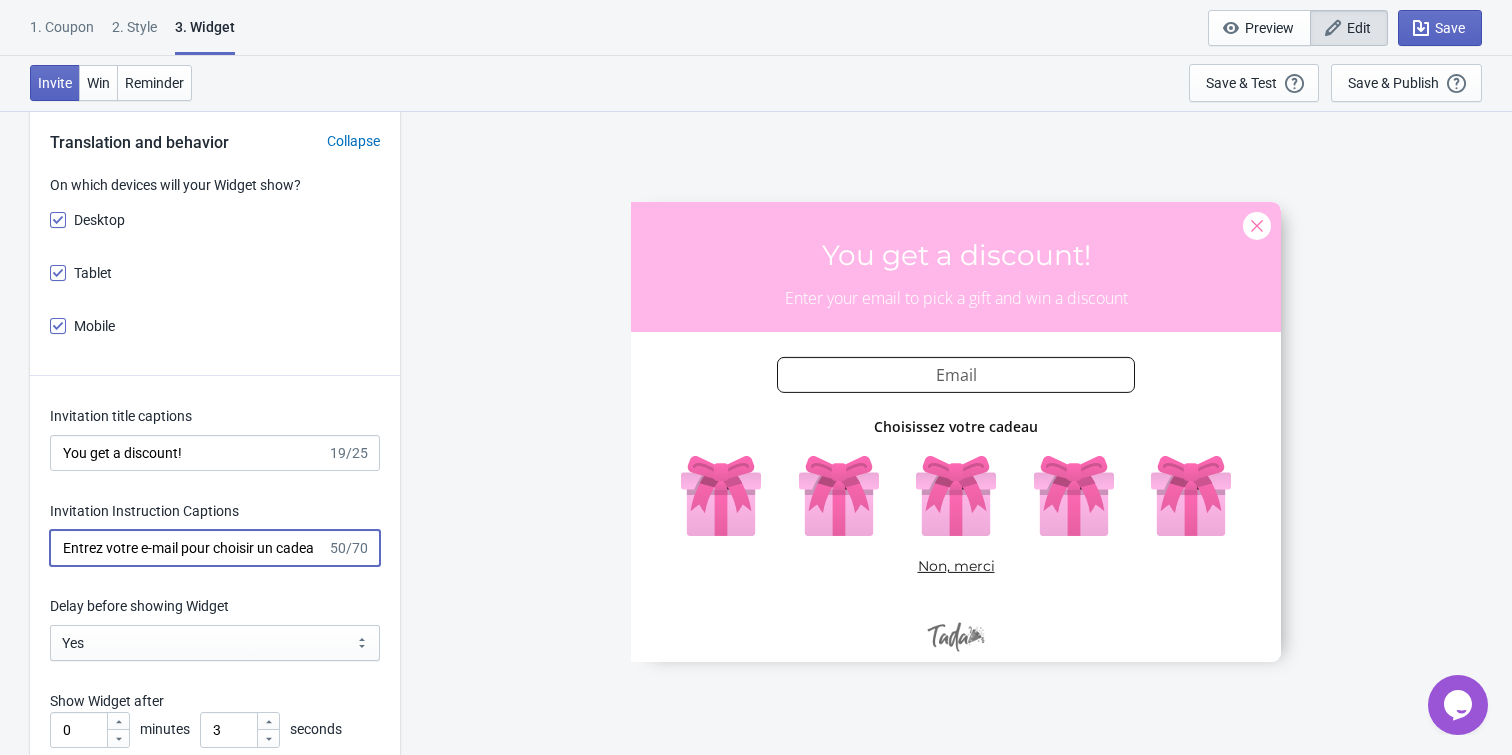 scroll, scrollTop: 0, scrollLeft: 160, axis: horizontal 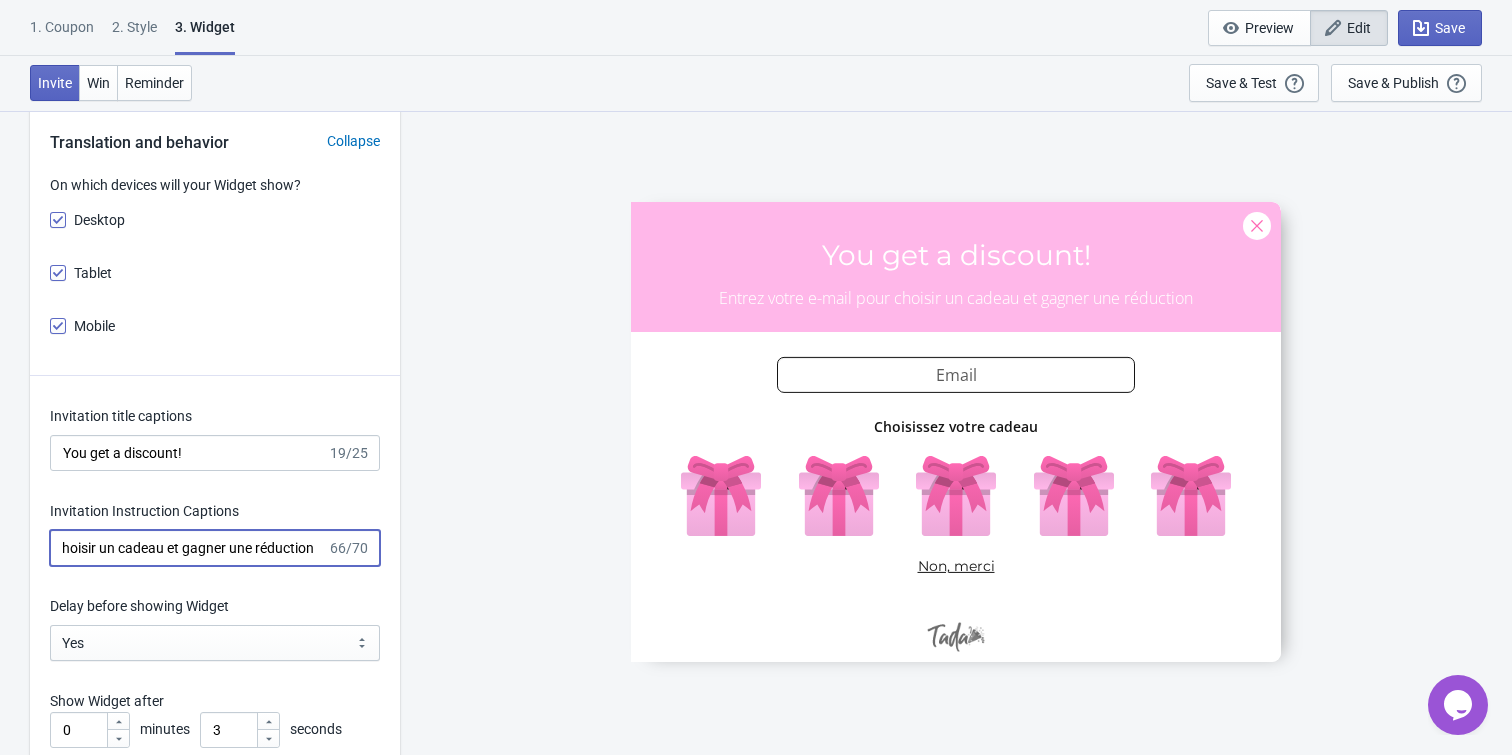 type on "Entrez votre e-mail pour choisir un cadeau et gagner une réduction" 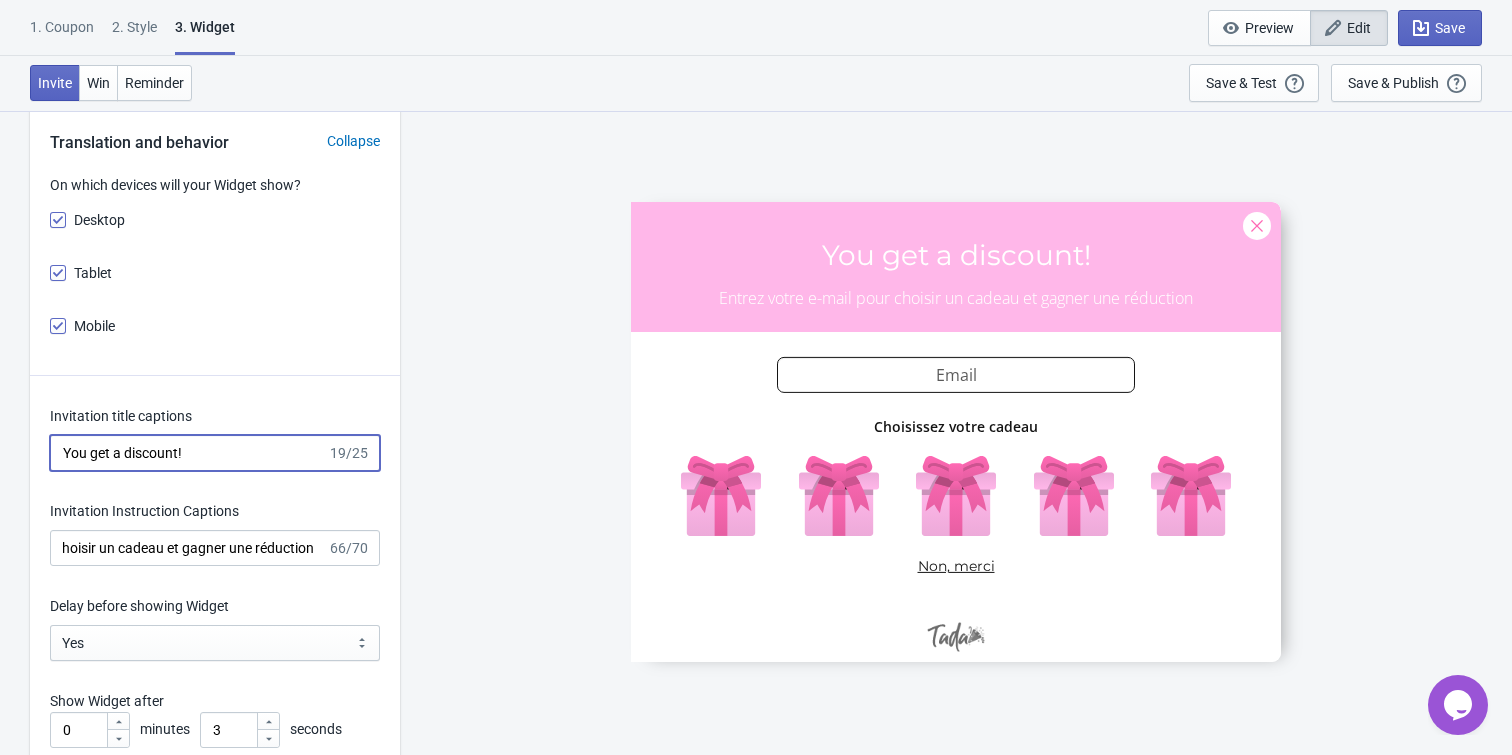 click on "You get a discount!" at bounding box center (188, 453) 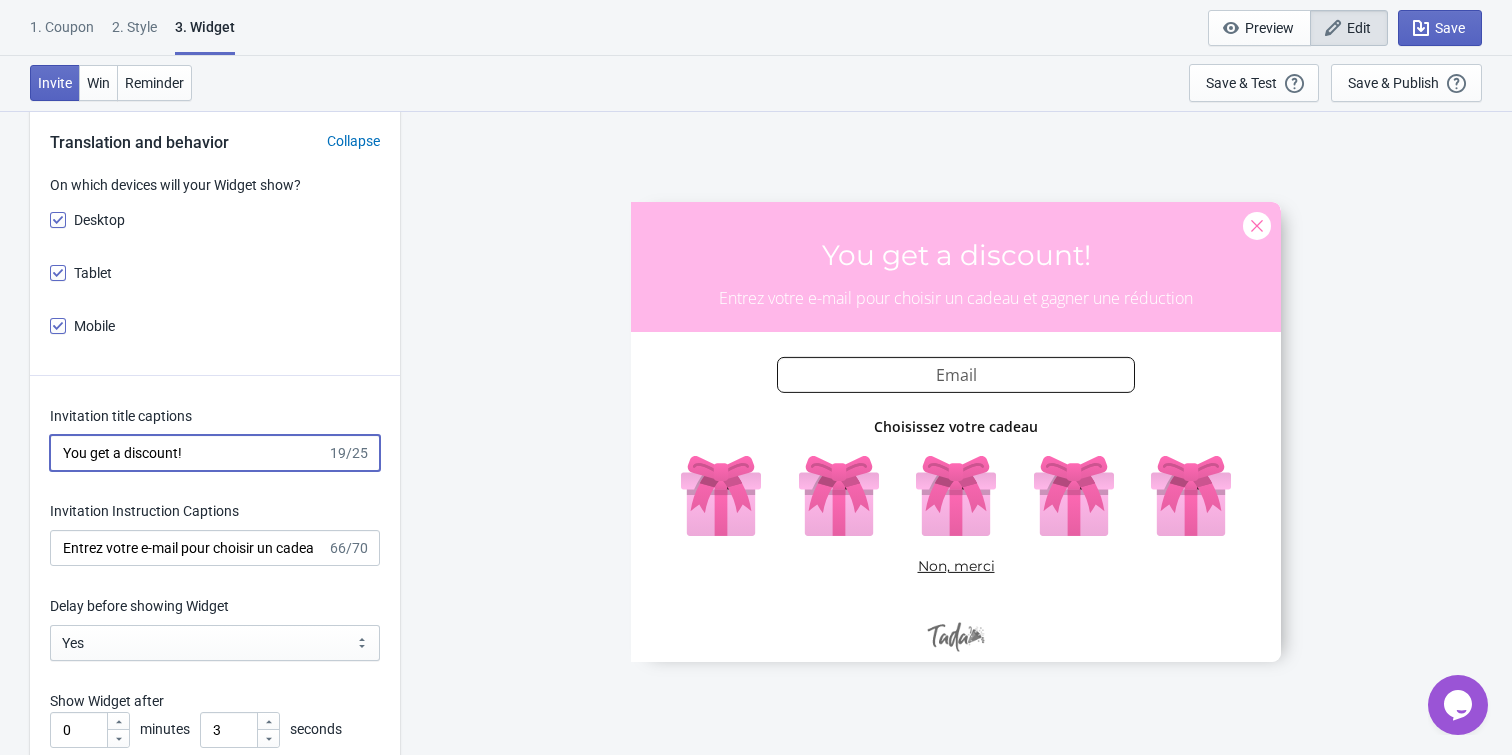 click on "You get a discount!" at bounding box center [188, 453] 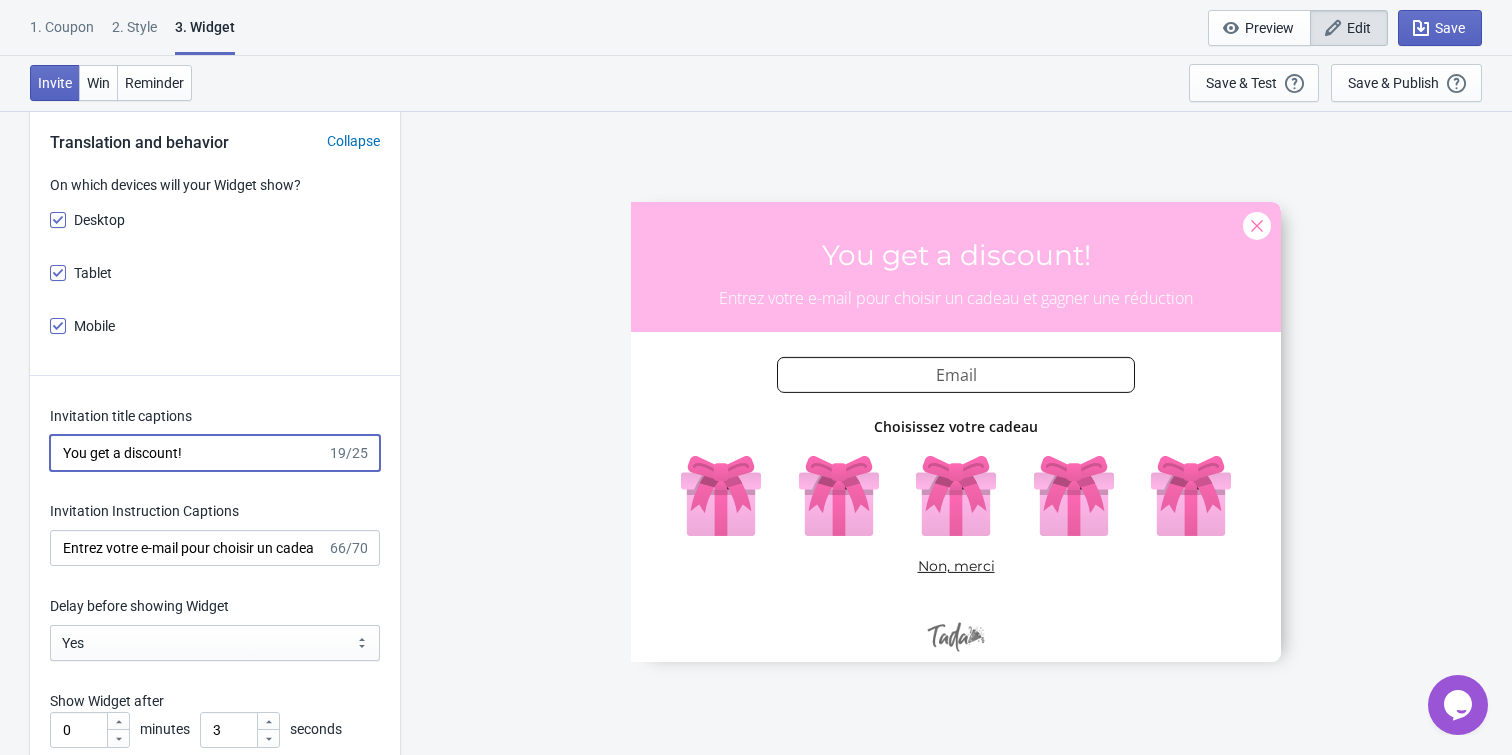 paste on "Vous obtenez une remise" 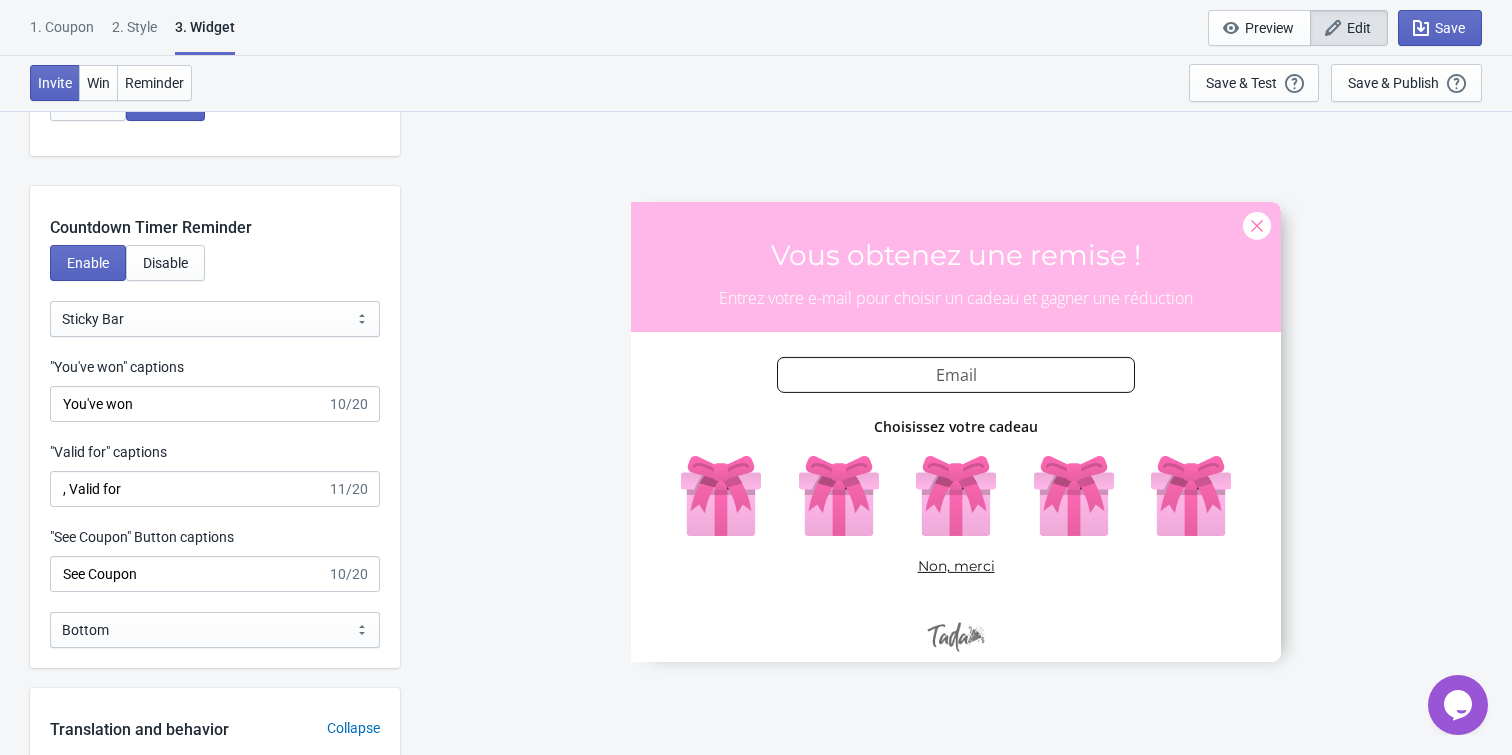 scroll, scrollTop: 1852, scrollLeft: 0, axis: vertical 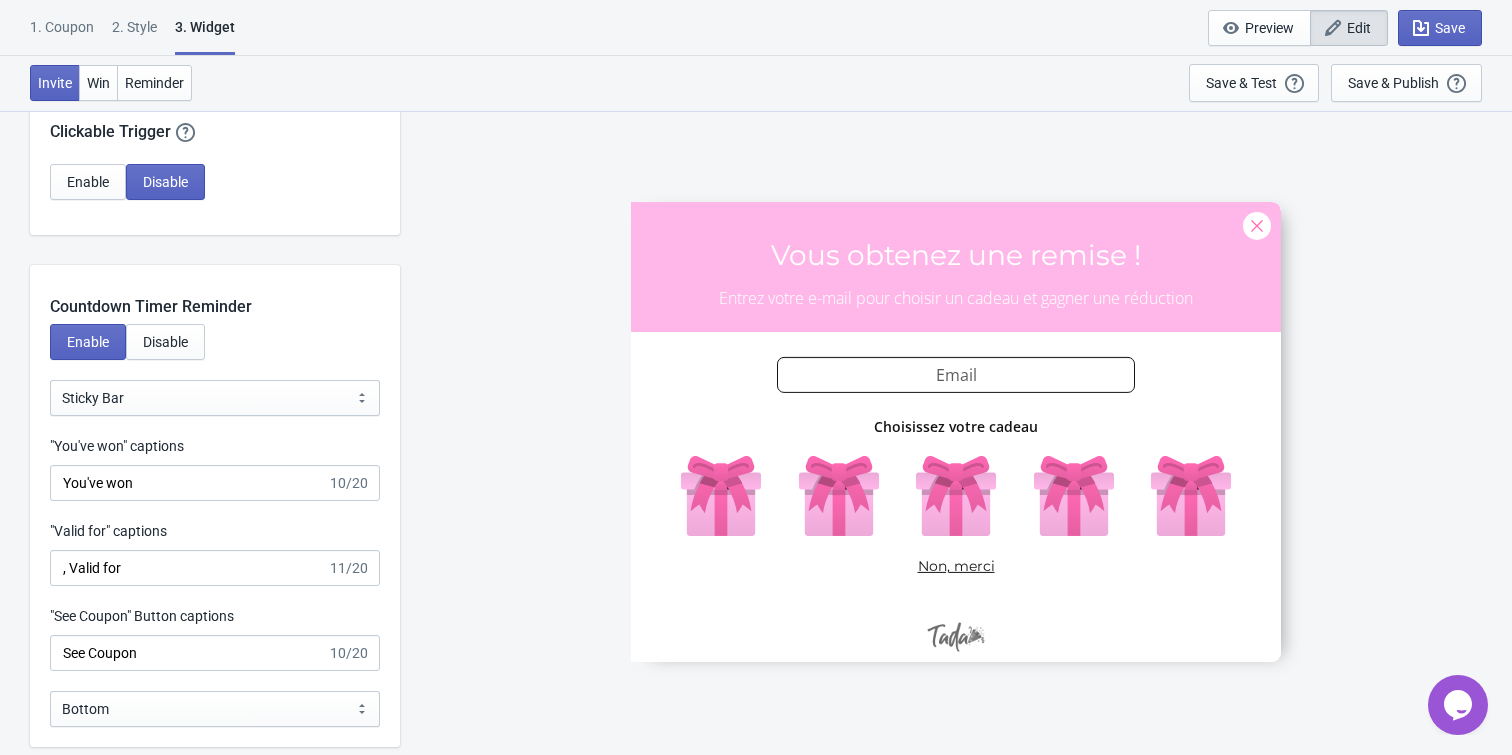 type on "Vous obtenez une remise !" 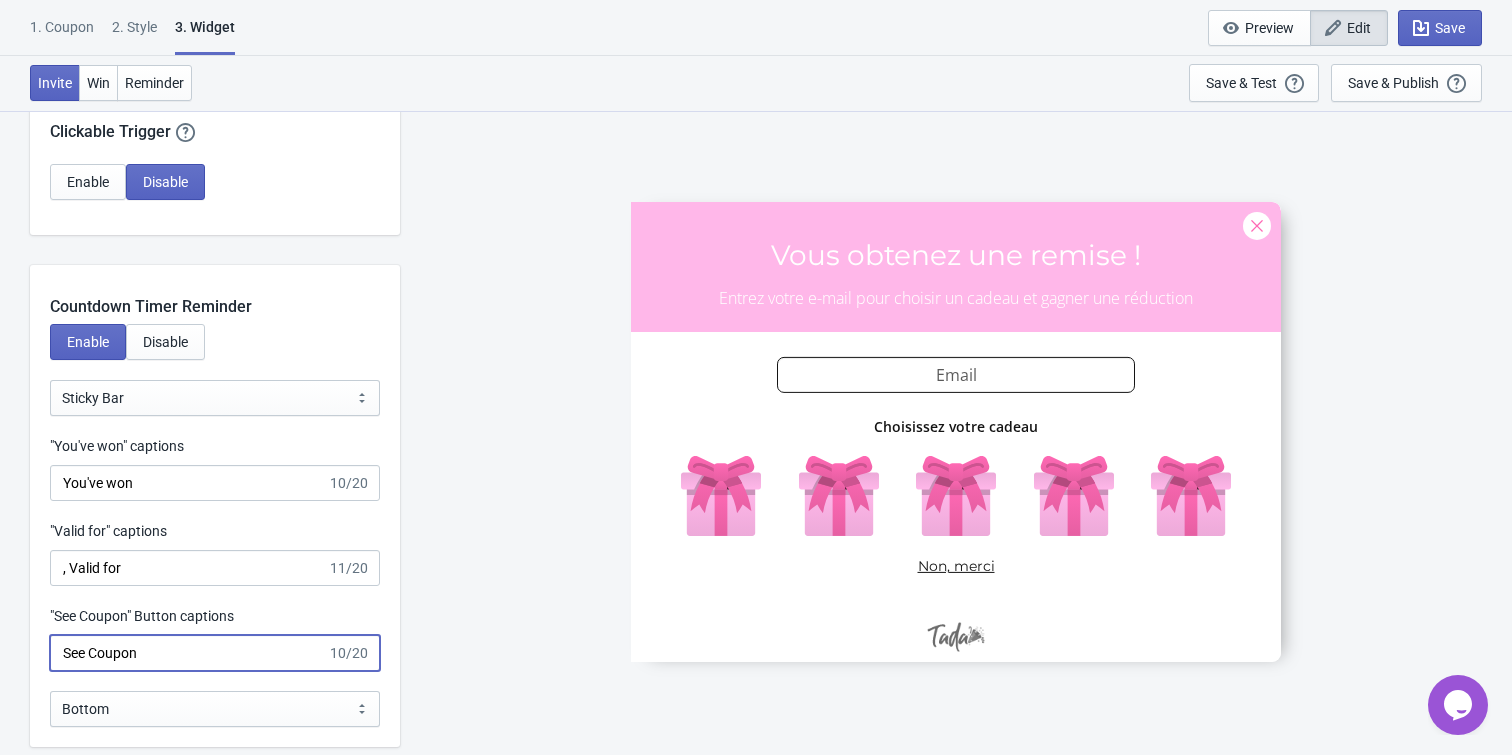 click on "See Coupon" at bounding box center [188, 653] 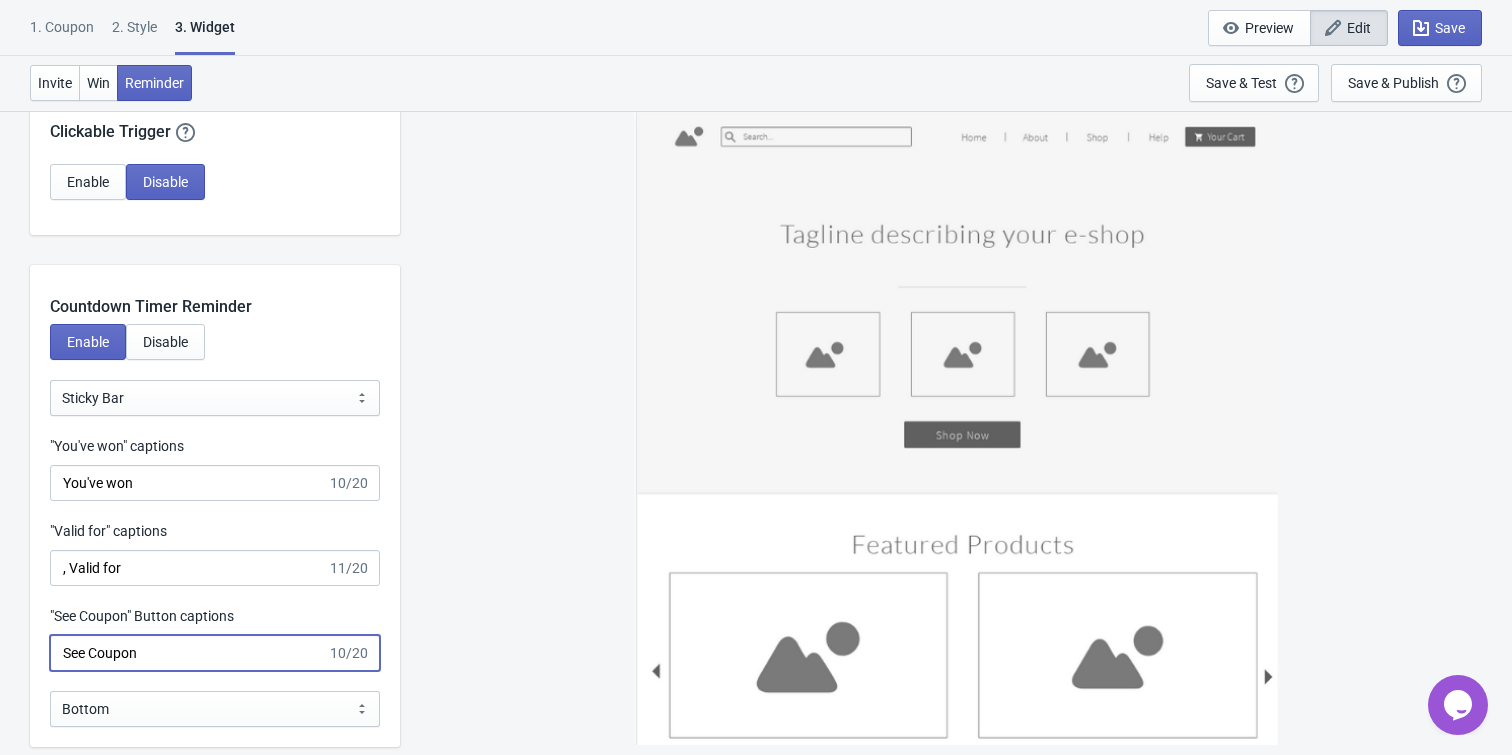 click on "See Coupon" at bounding box center [188, 653] 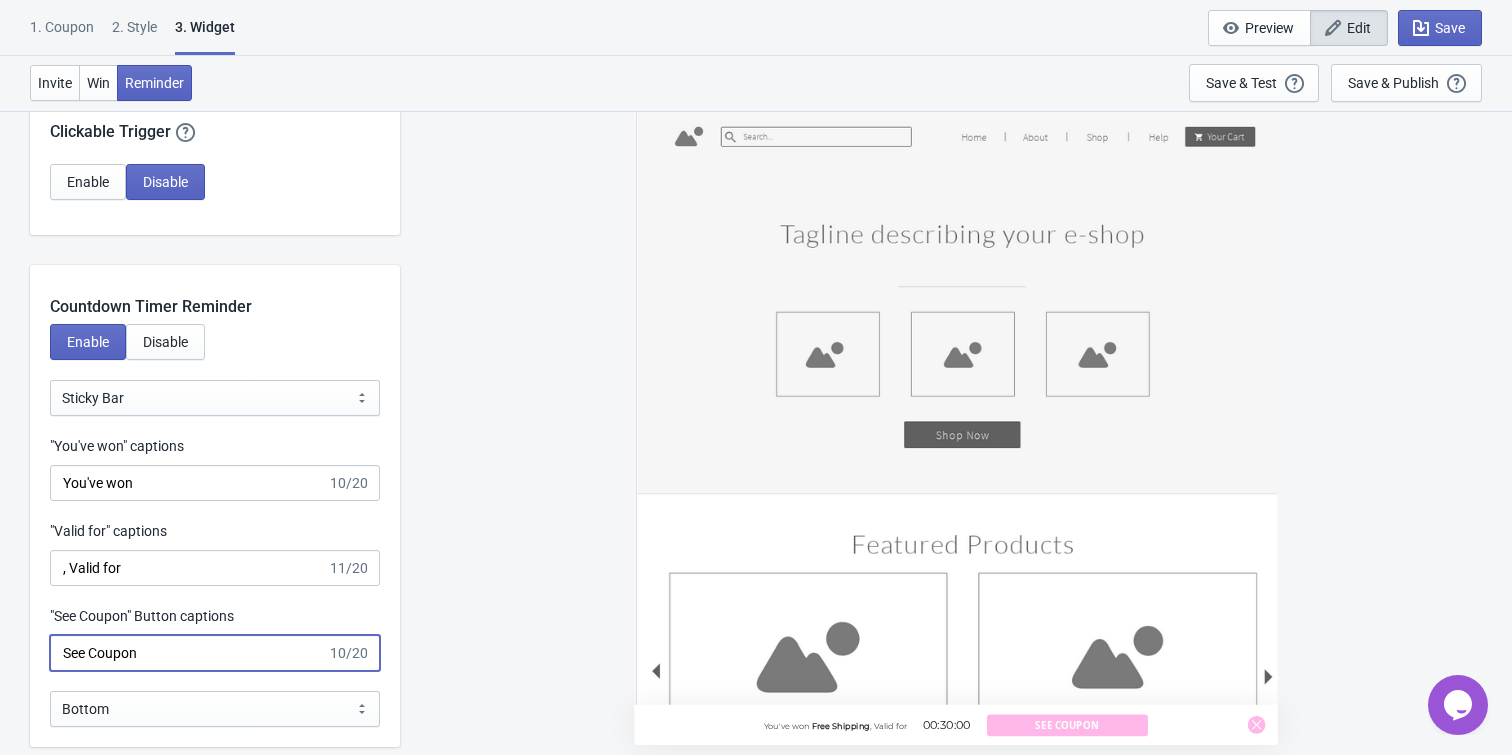 click on "See Coupon" at bounding box center [188, 653] 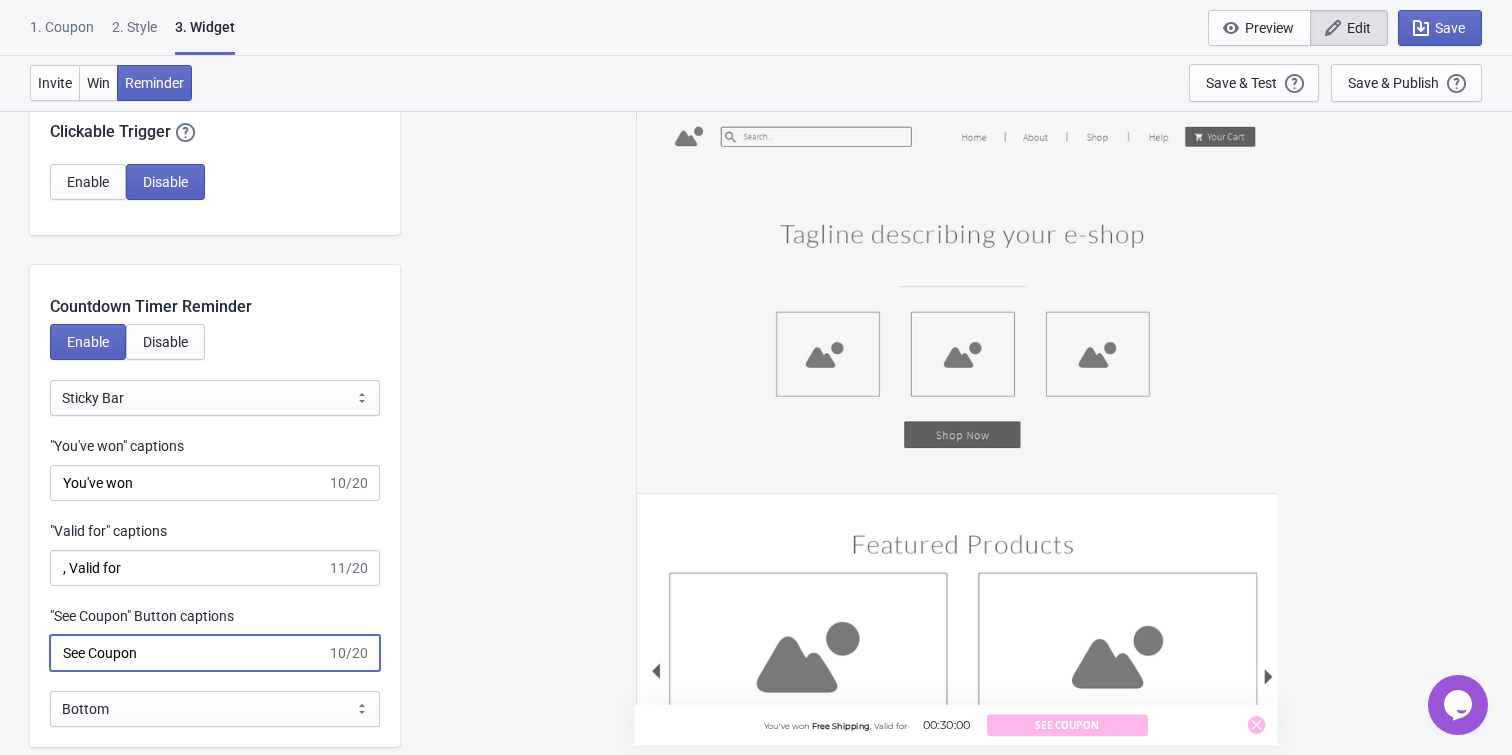 paste on "Voir le c" 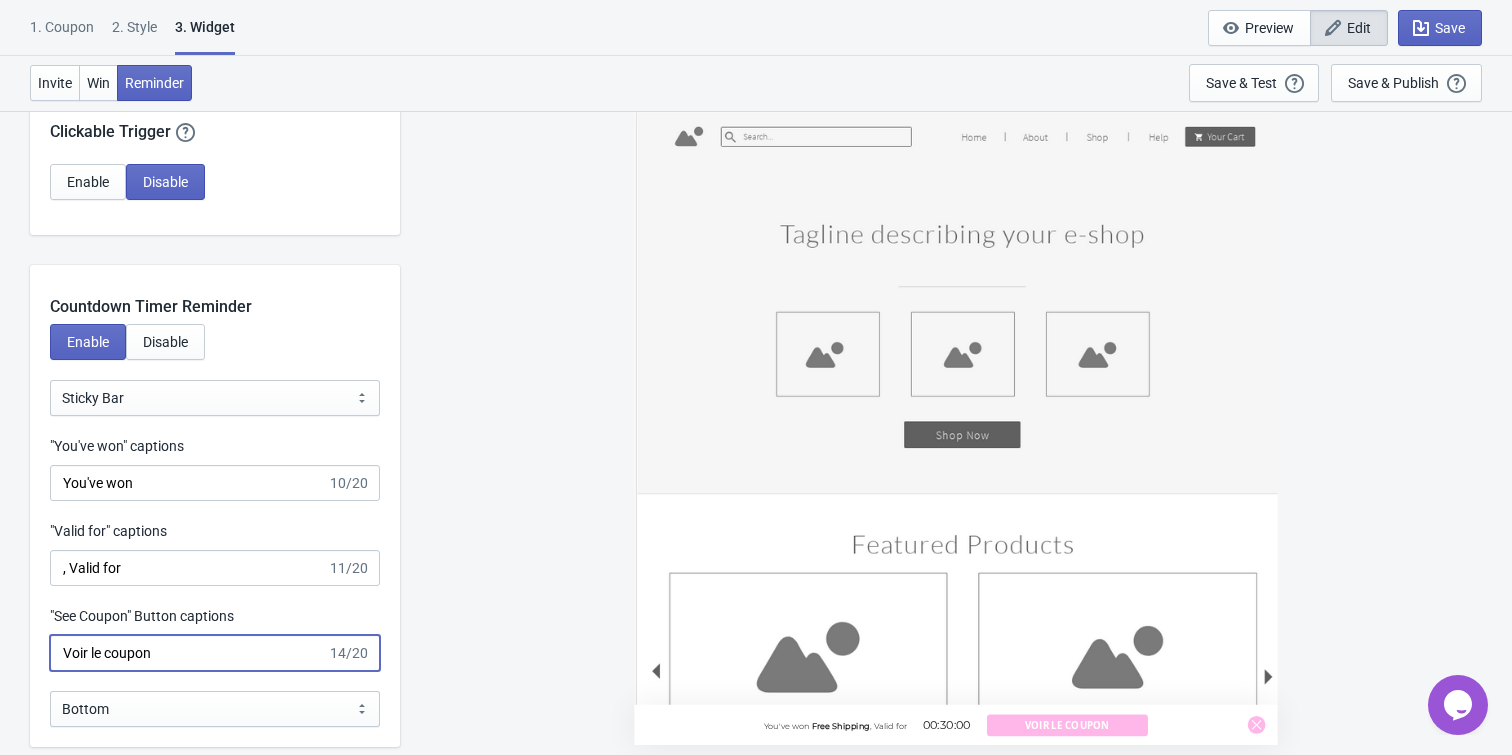 type on "Voir le coupon" 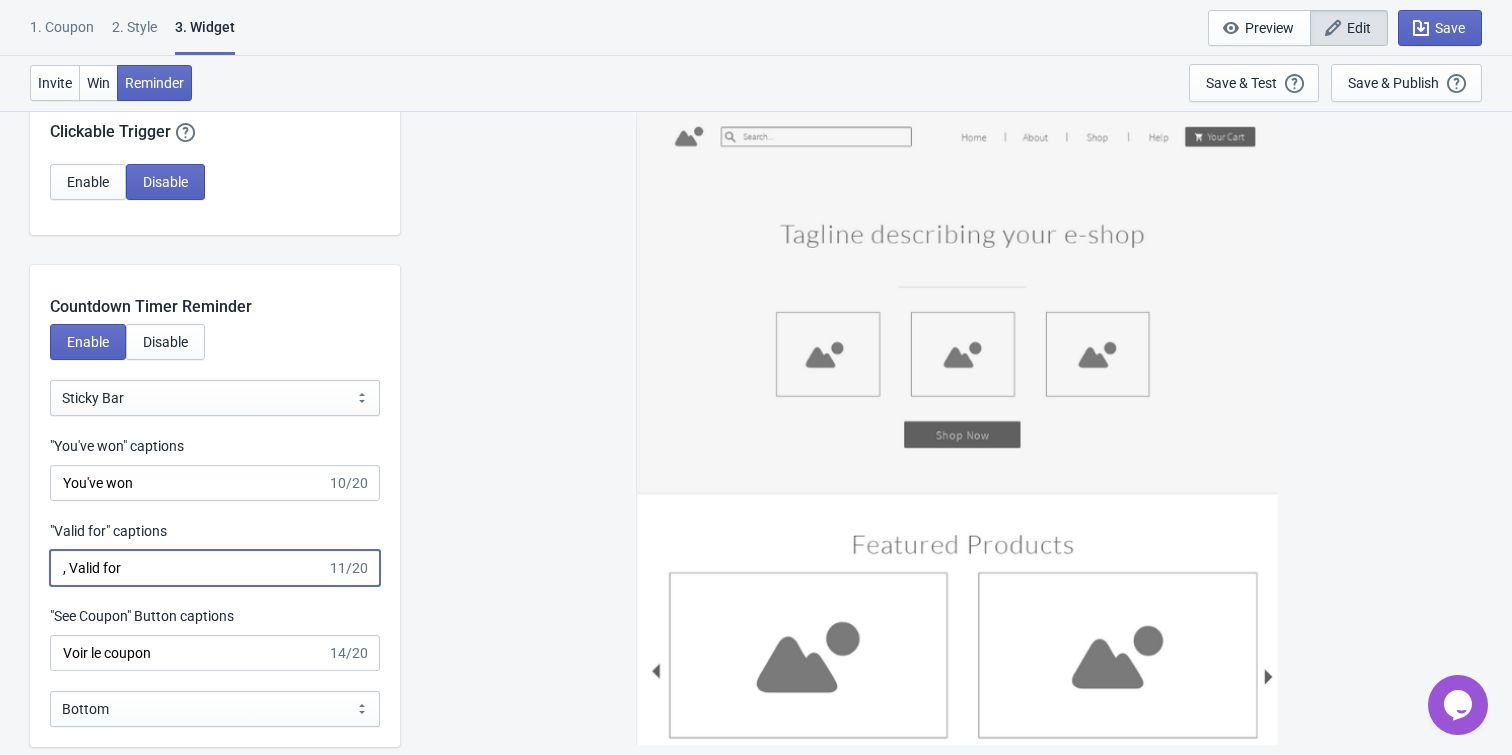 click on ", Valid for" at bounding box center [188, 568] 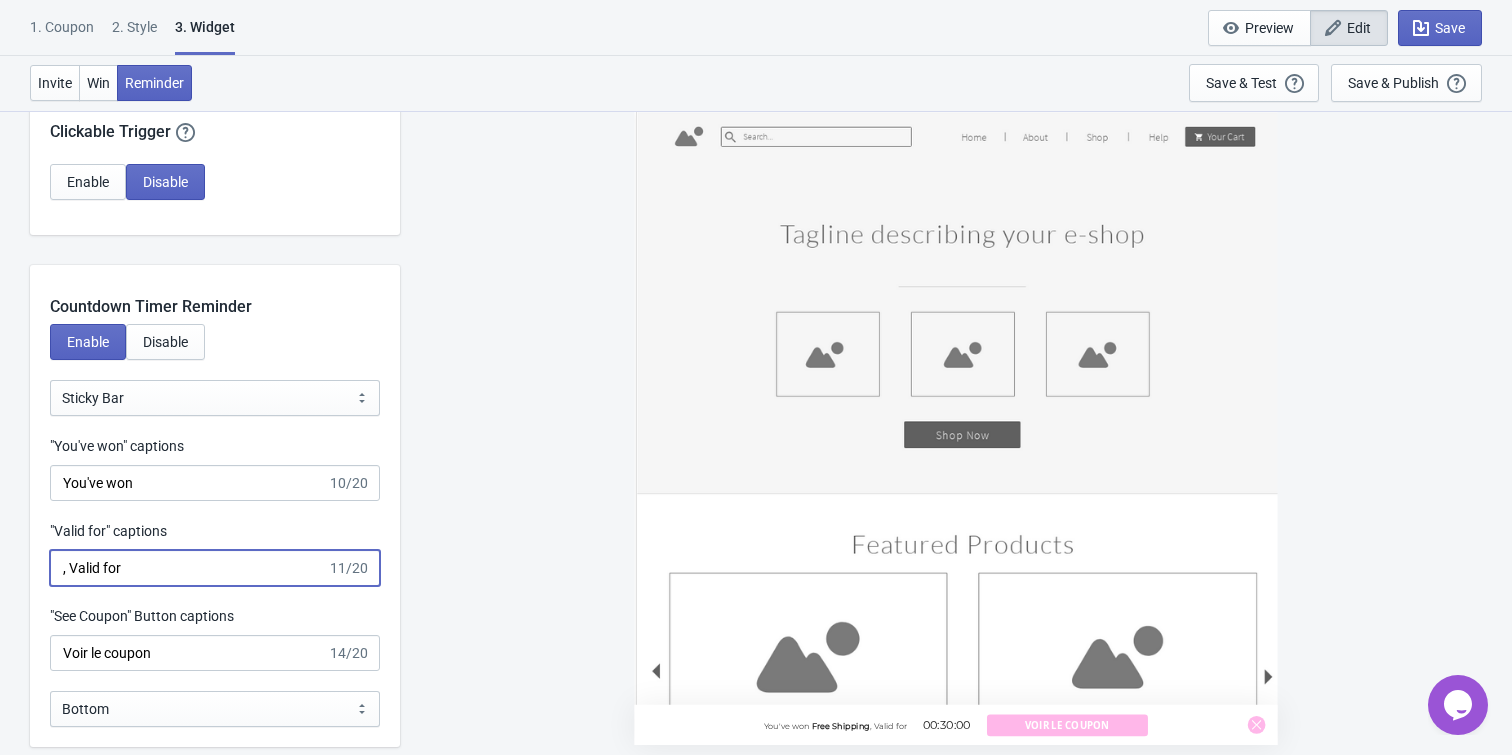 click on ", Valid for" at bounding box center [188, 568] 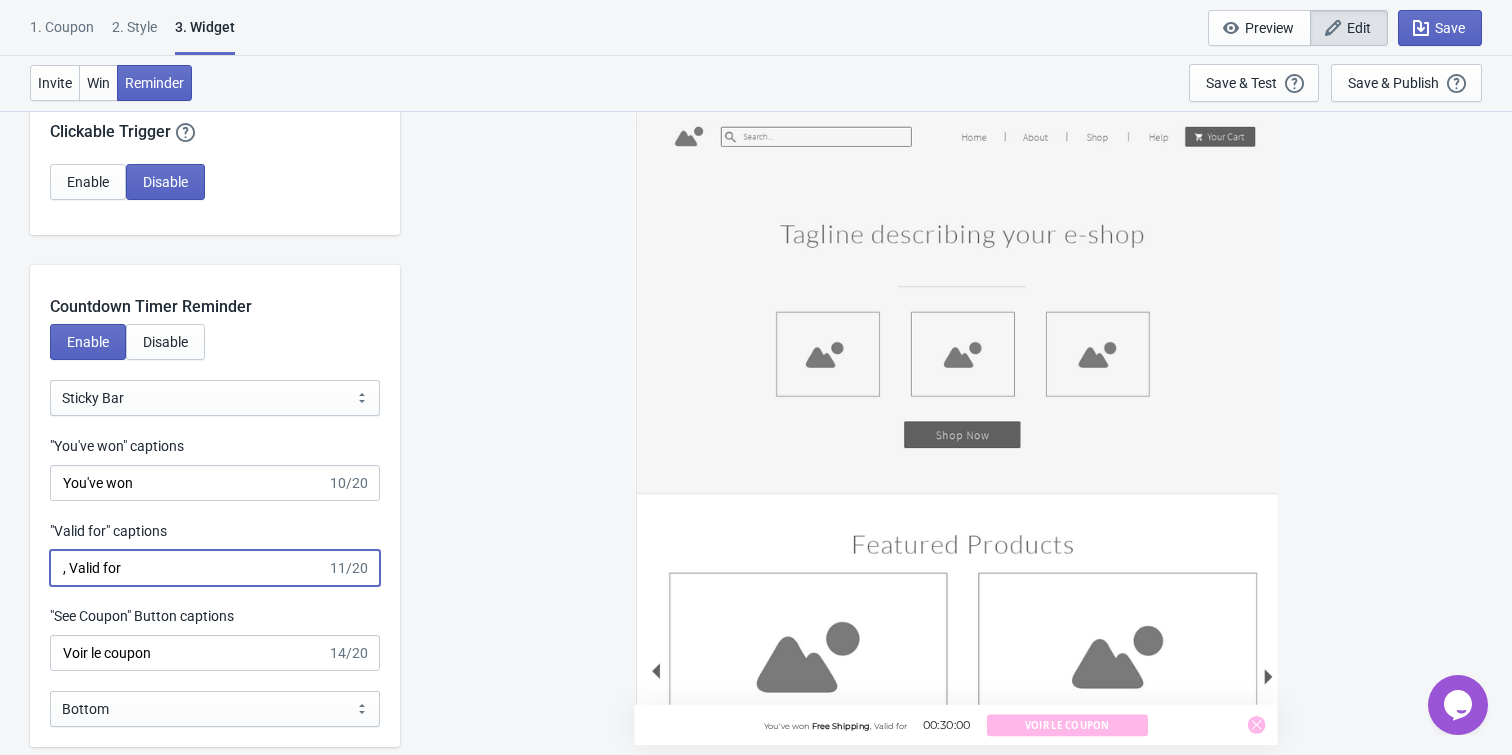 paste on "able pou" 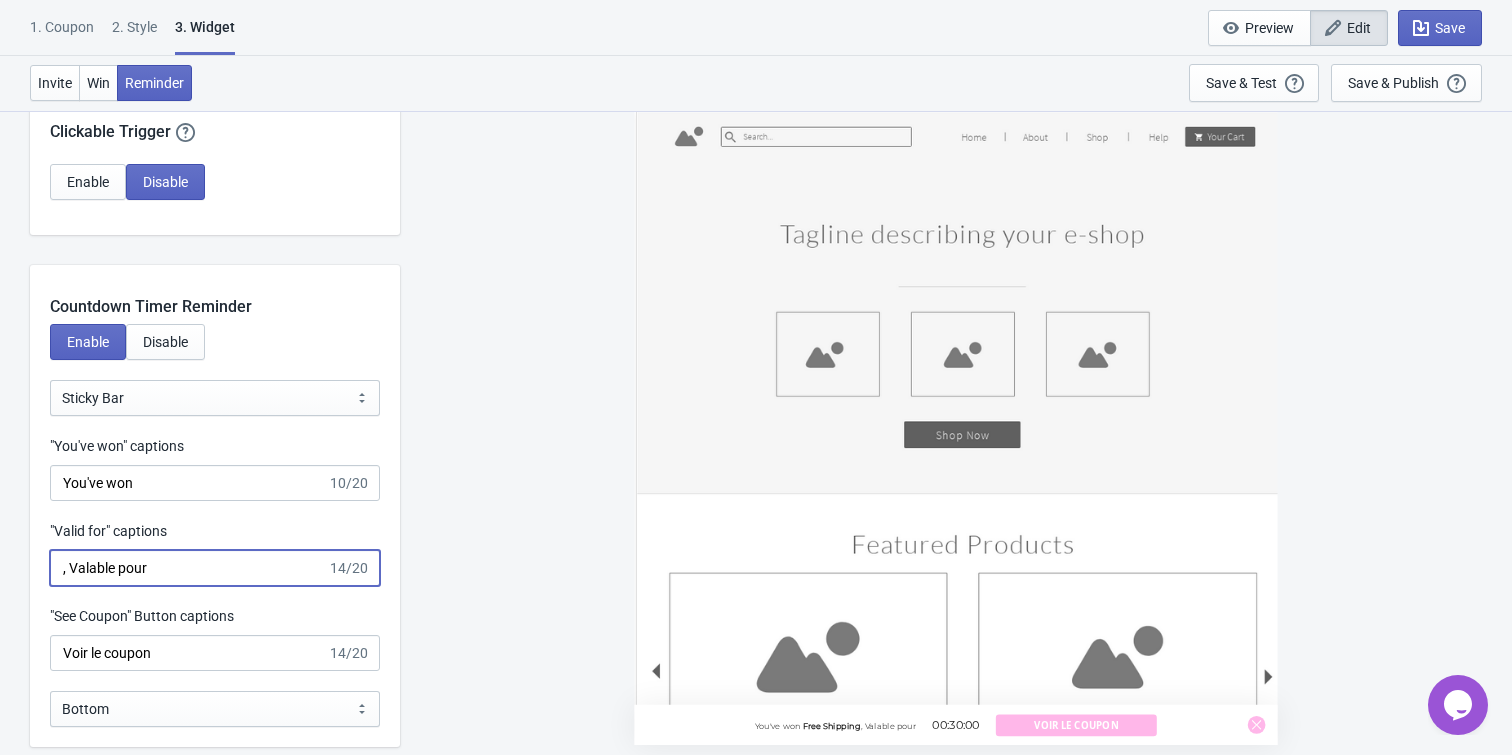 type on ", Valable pour" 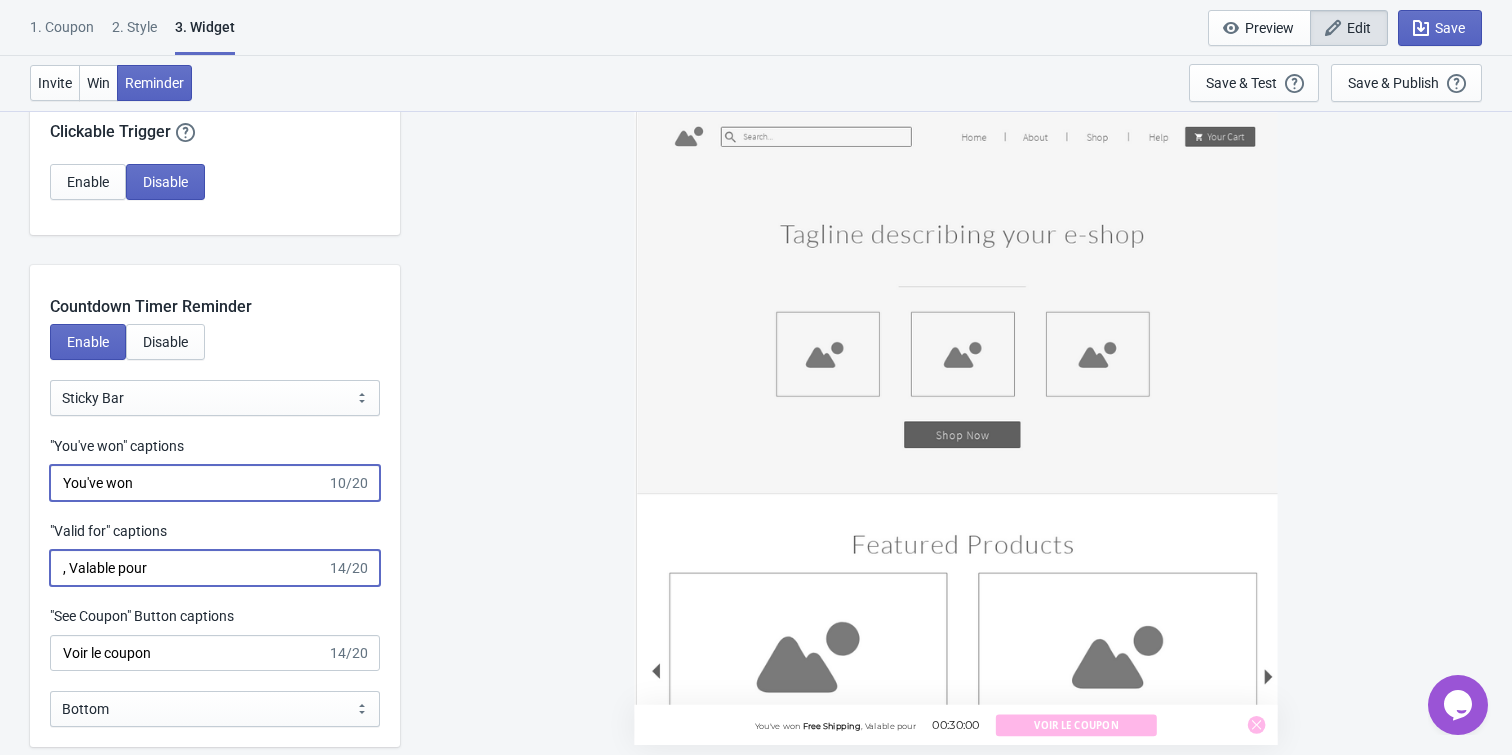 click on "You've won" at bounding box center (188, 483) 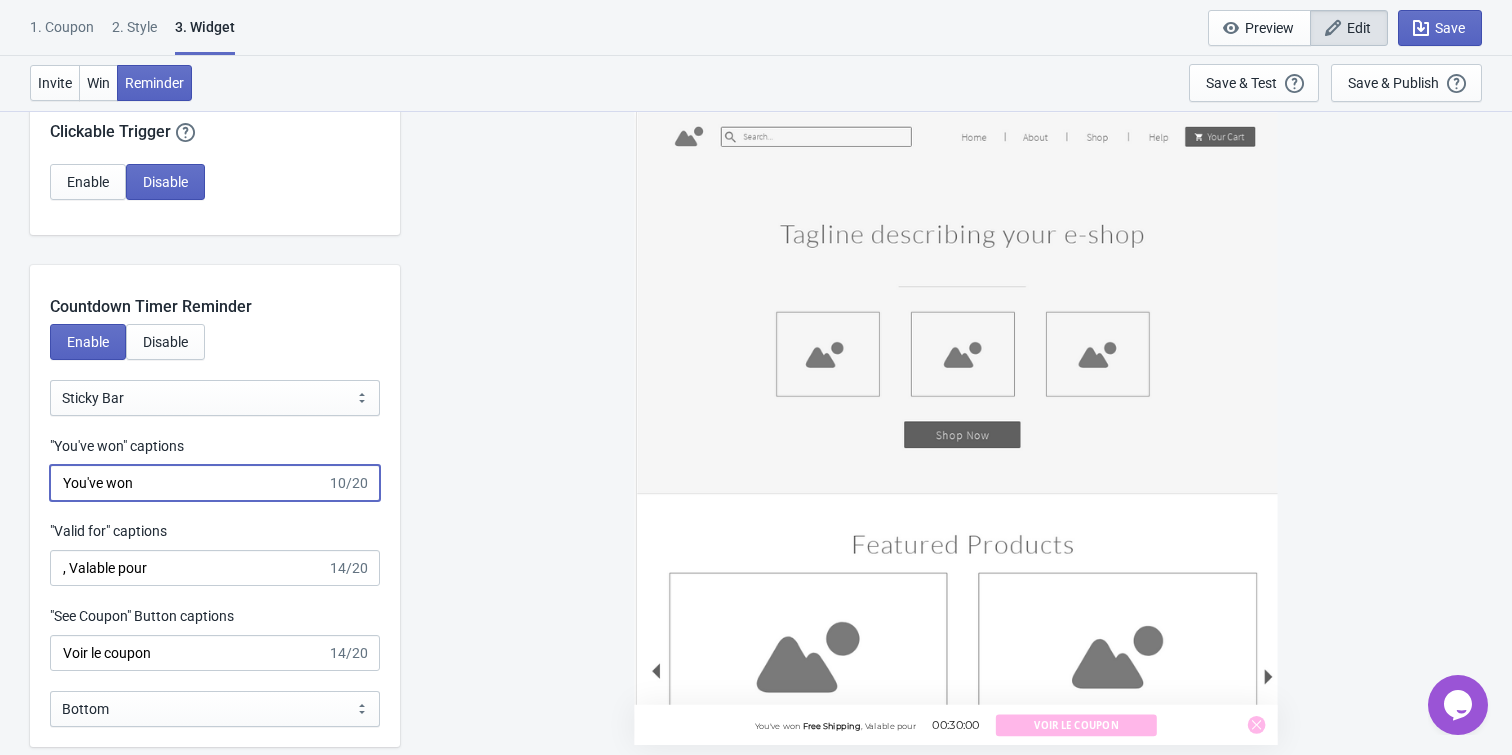 click on "You've won" at bounding box center (188, 483) 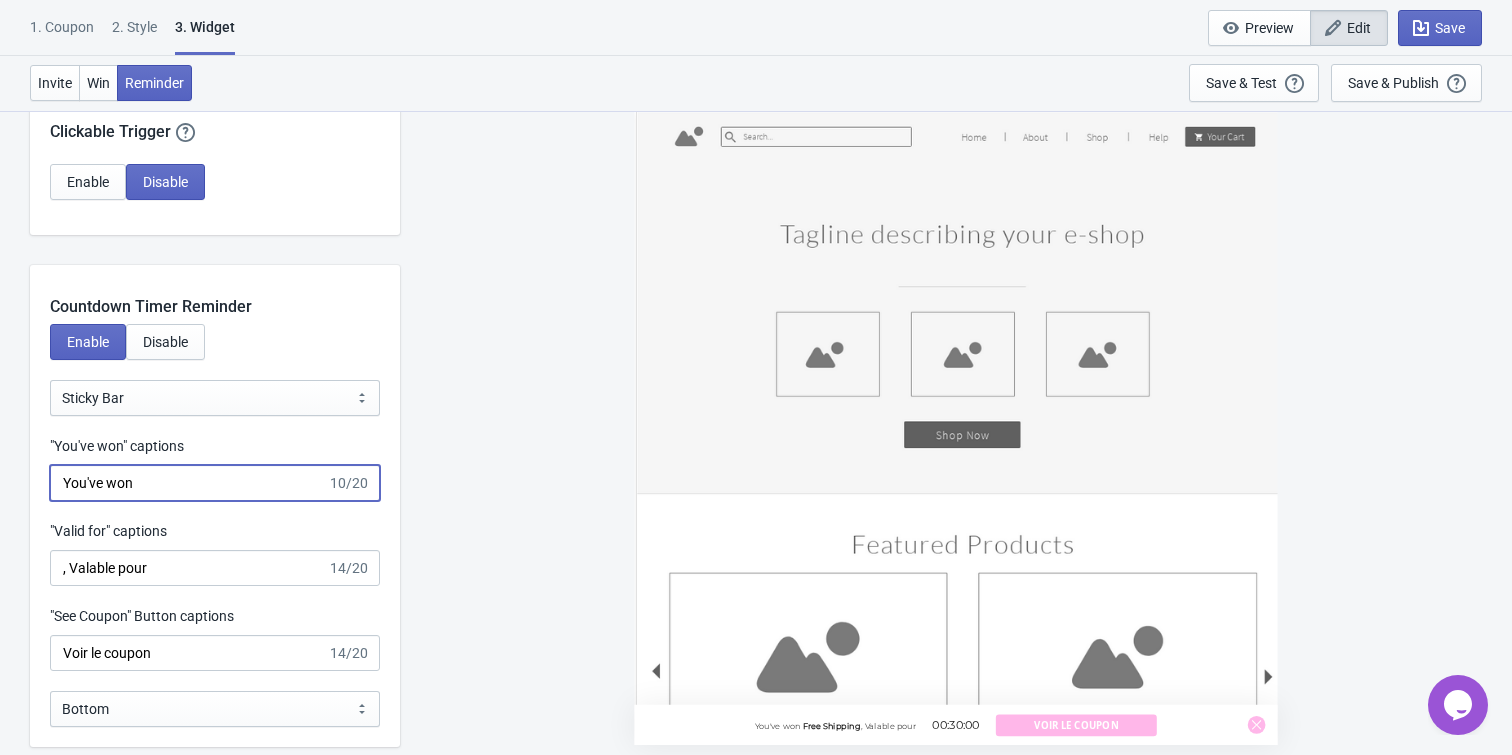 paste on "Vous avez gagné" 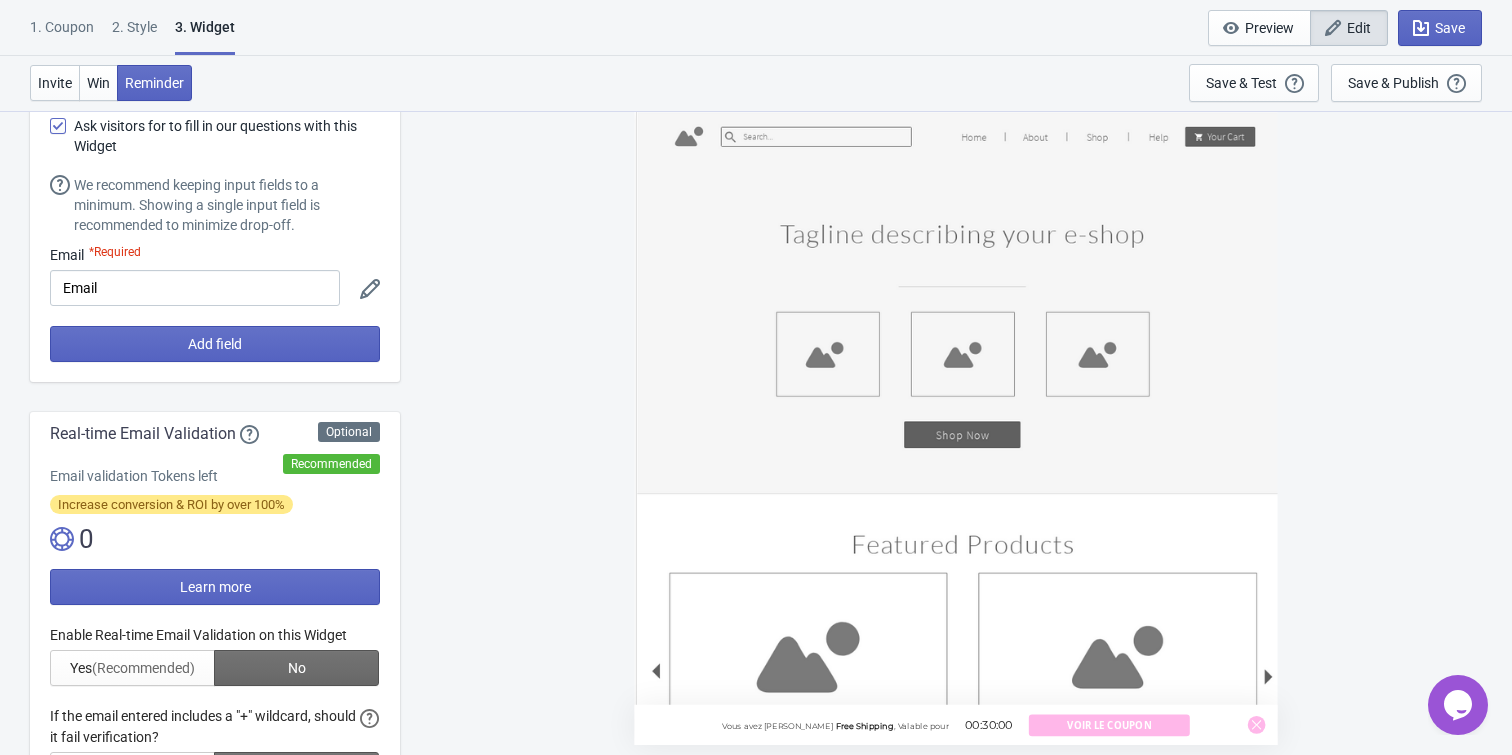 scroll, scrollTop: 0, scrollLeft: 0, axis: both 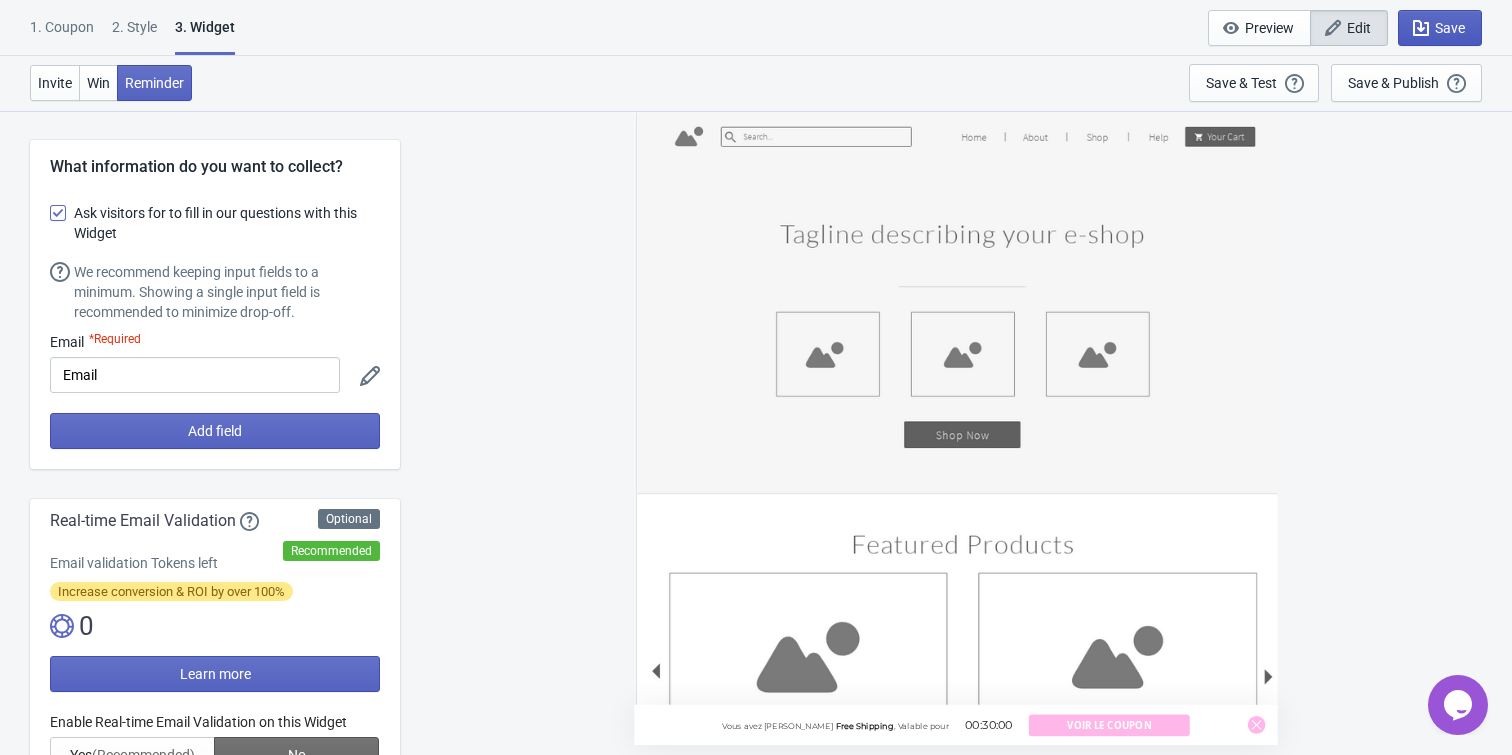 type on "Vous avez gagné" 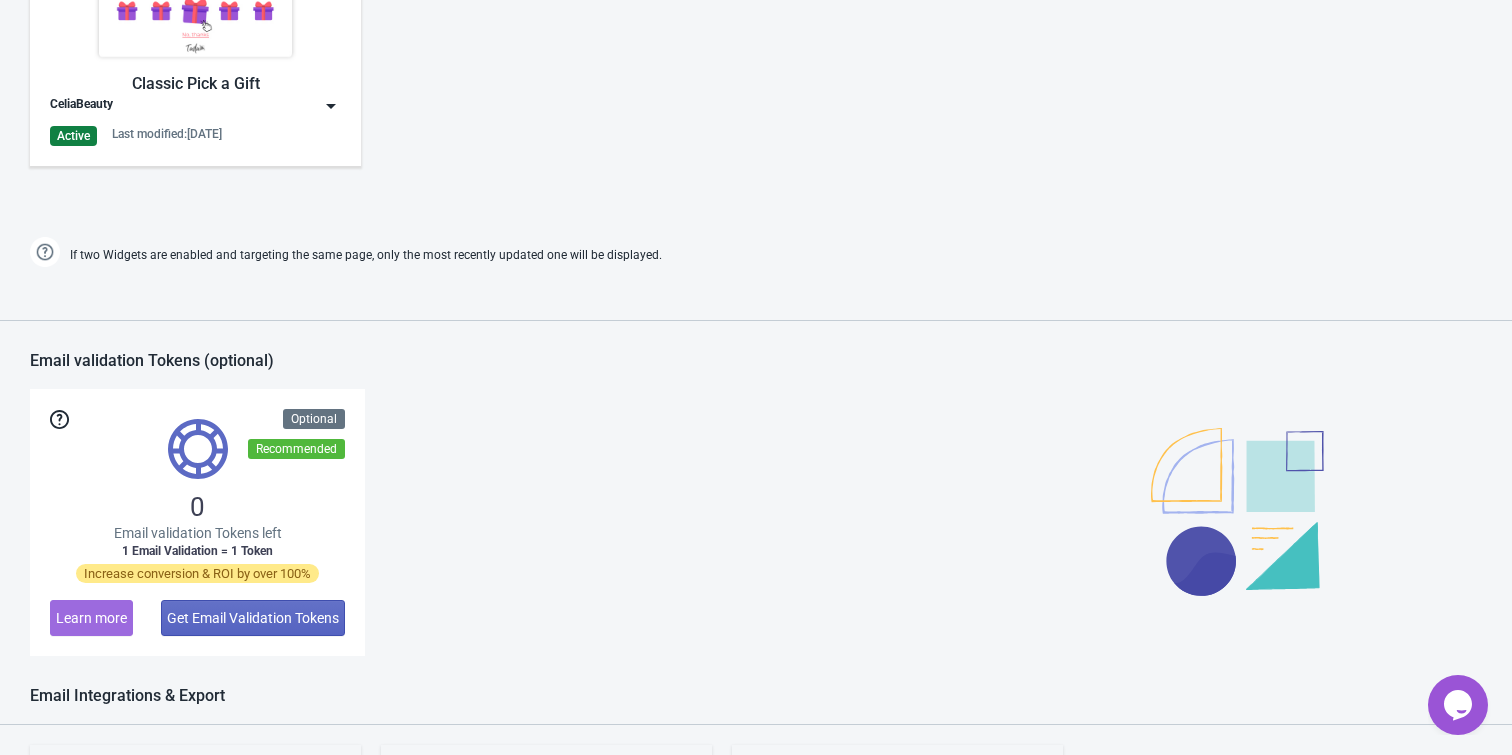 scroll, scrollTop: 1333, scrollLeft: 0, axis: vertical 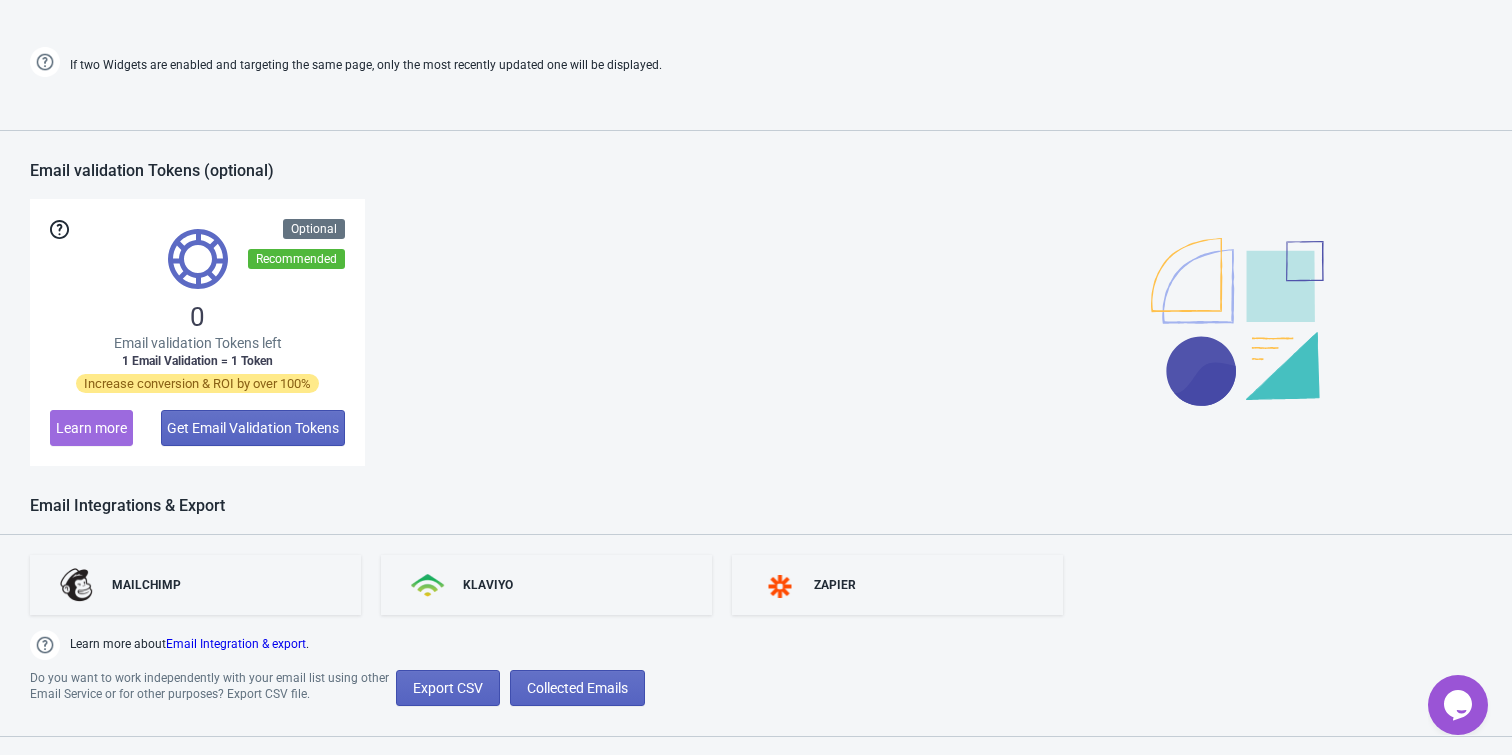 click at bounding box center [198, 259] 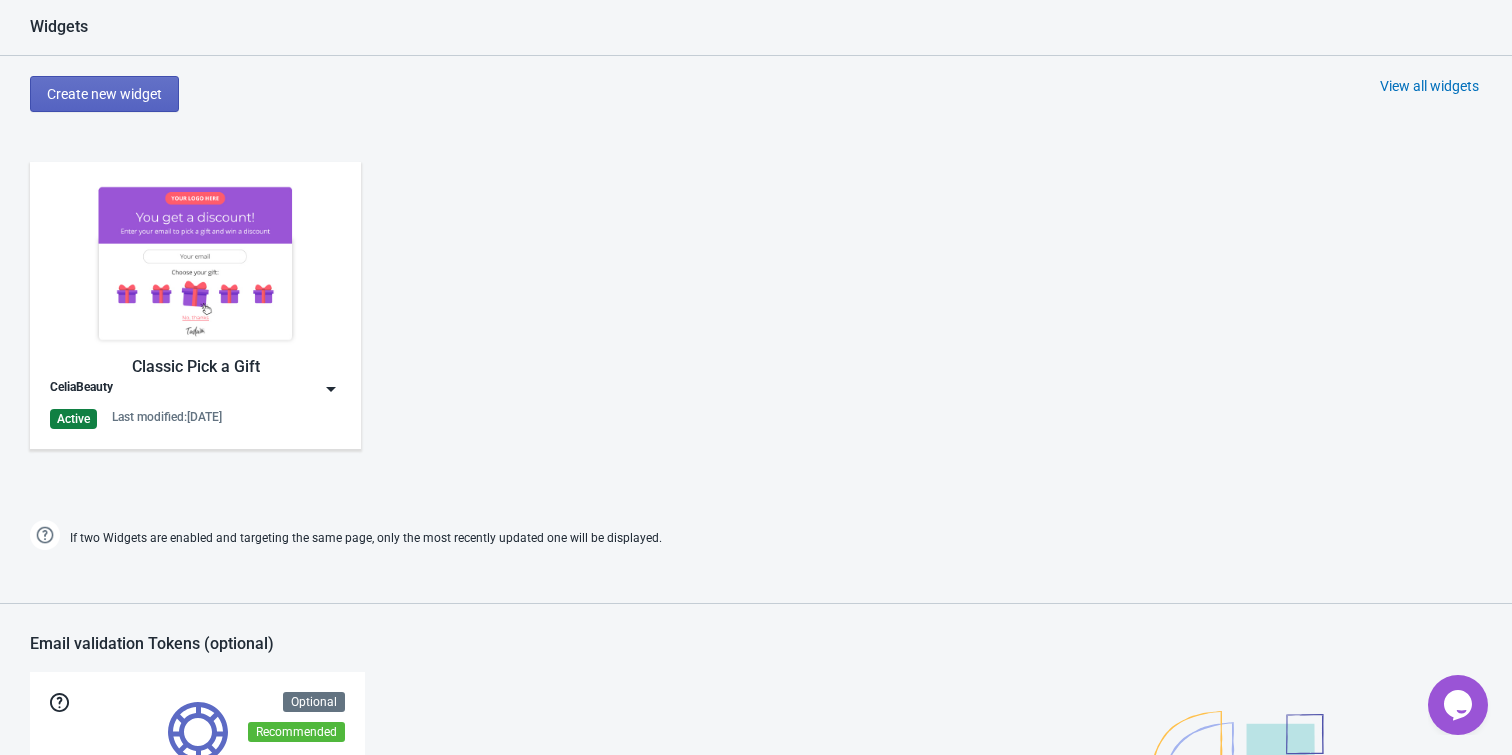 scroll, scrollTop: 880, scrollLeft: 0, axis: vertical 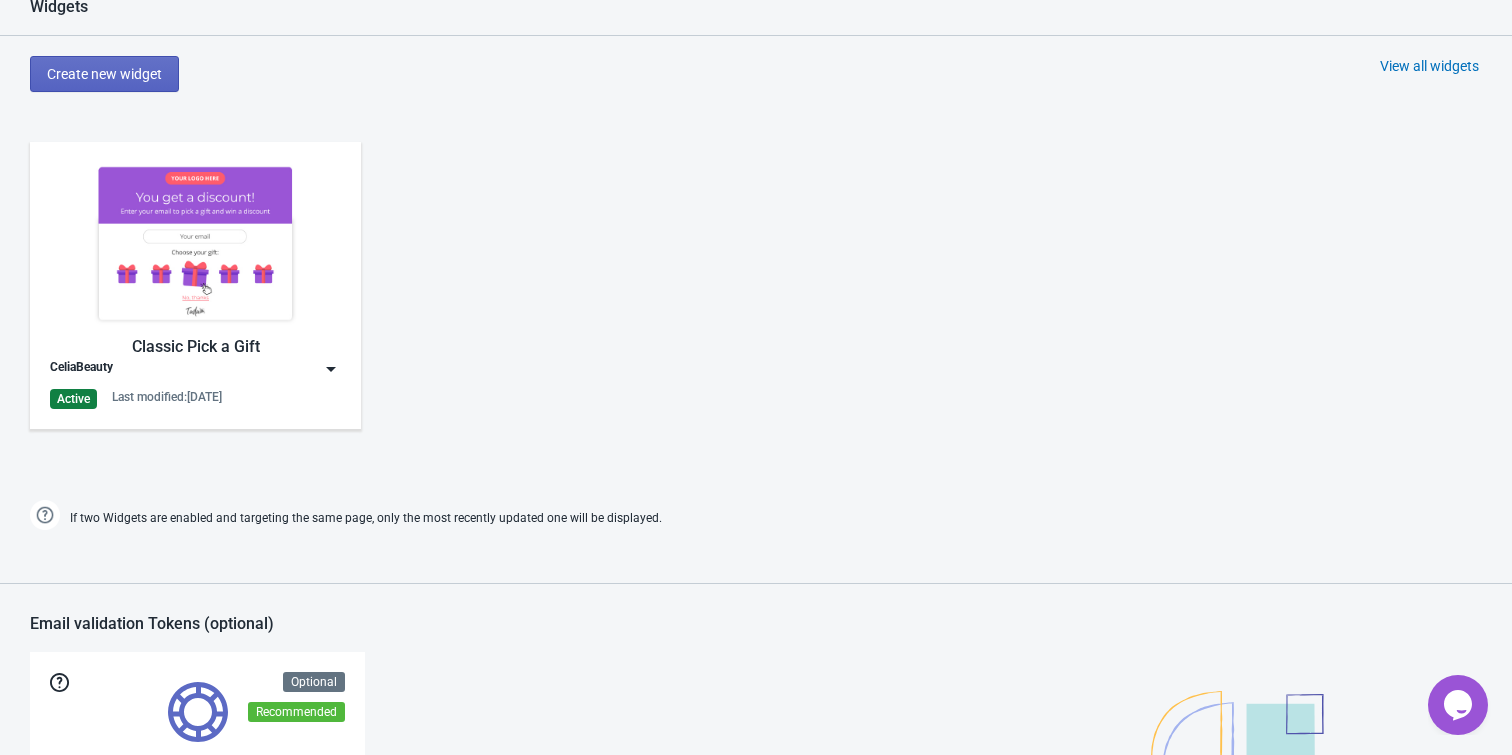 click at bounding box center [195, 243] 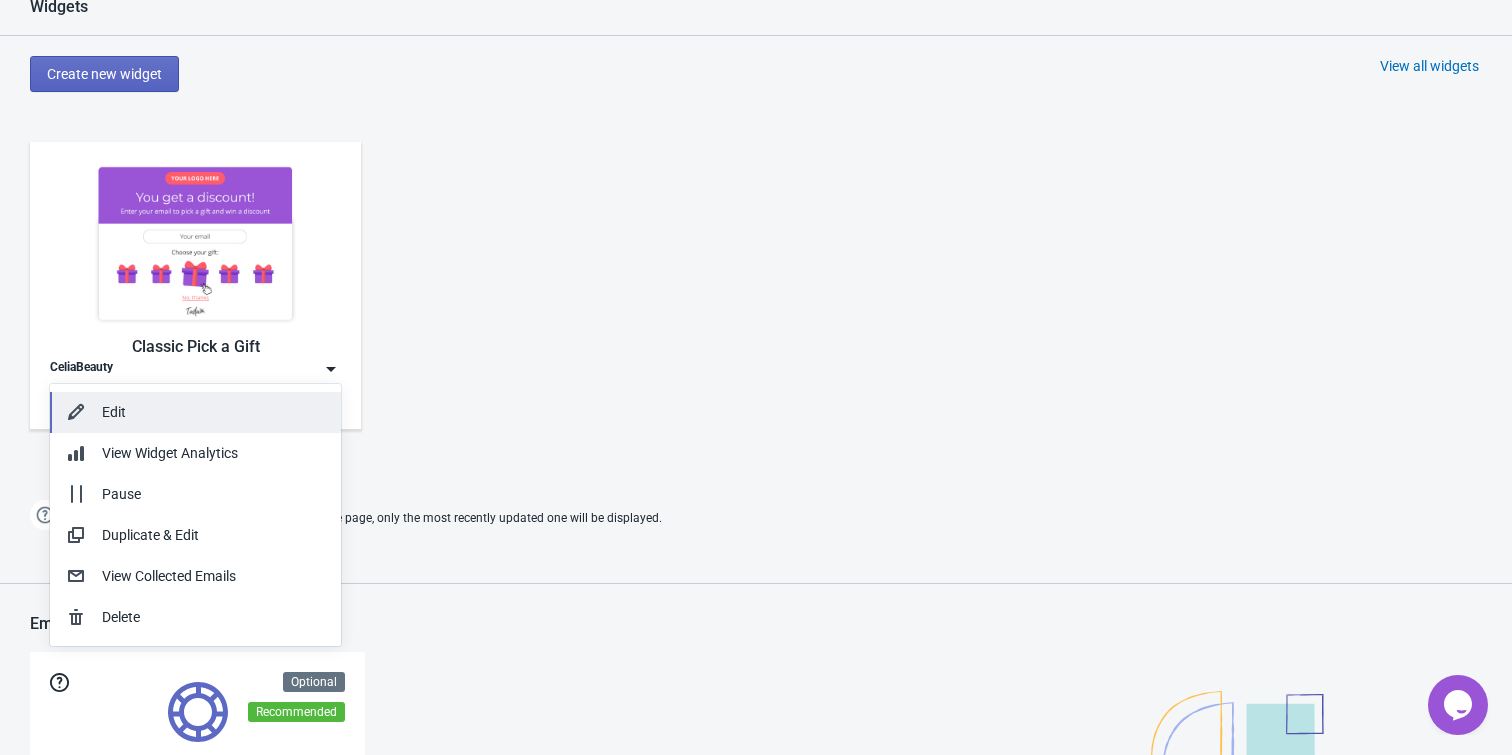 click on "Edit" at bounding box center (213, 412) 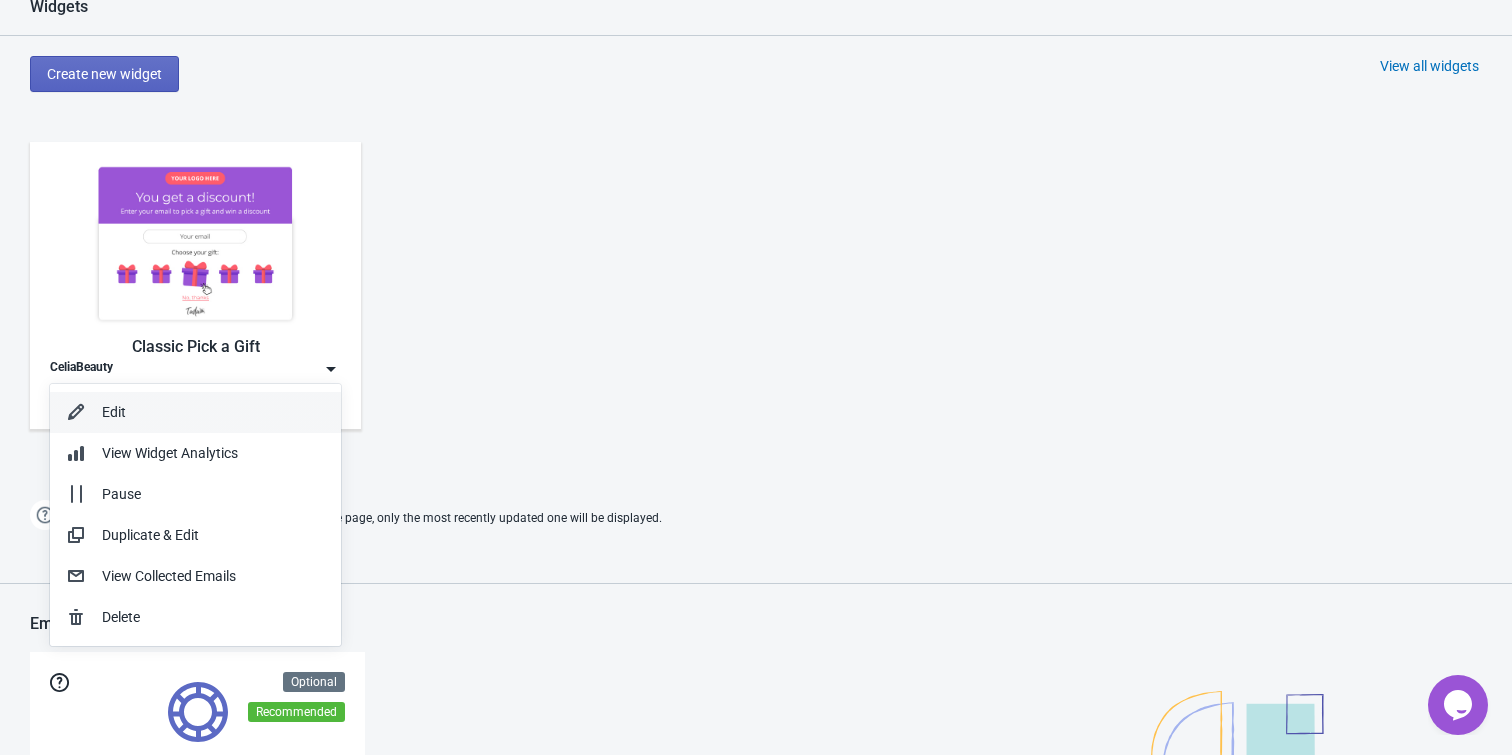 scroll, scrollTop: 0, scrollLeft: 0, axis: both 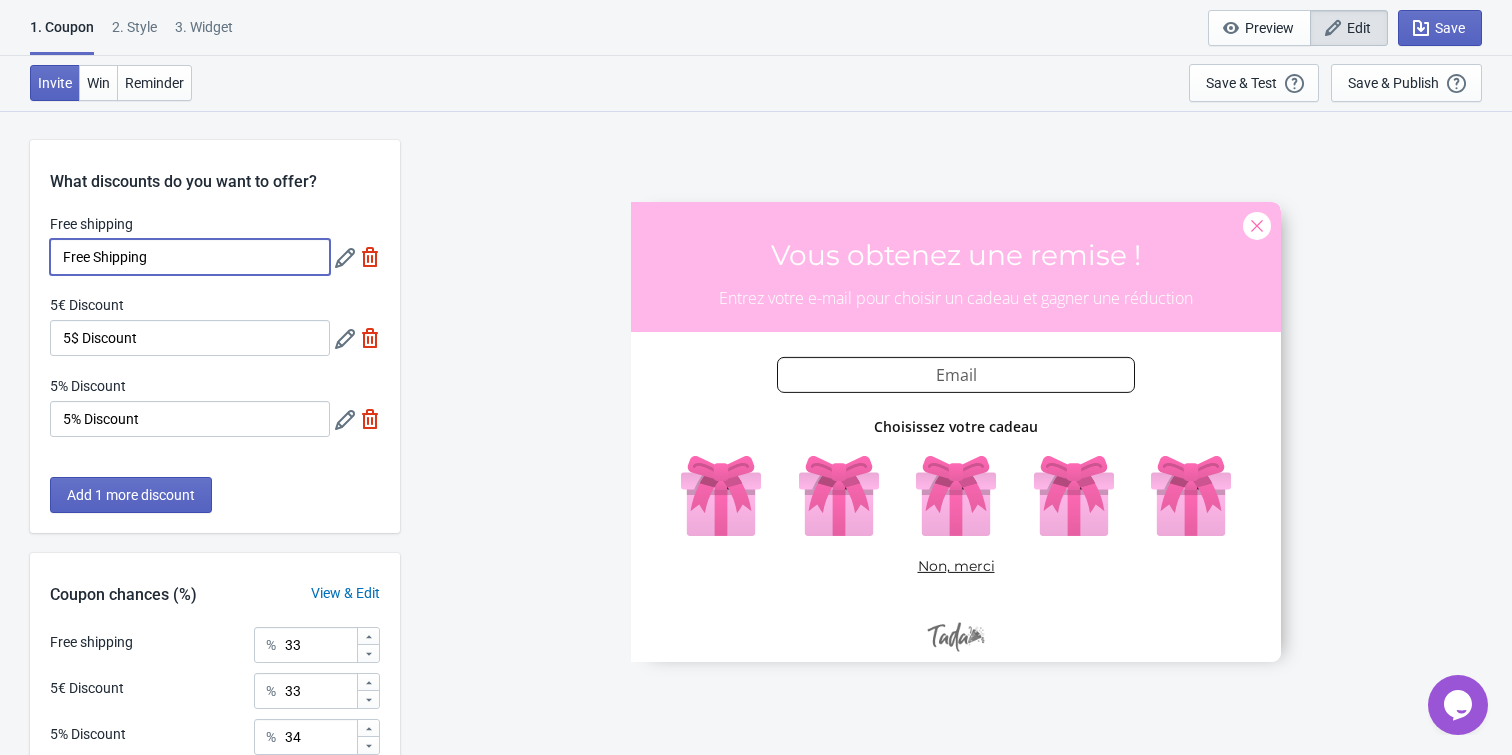 click on "Free Shipping" at bounding box center (190, 257) 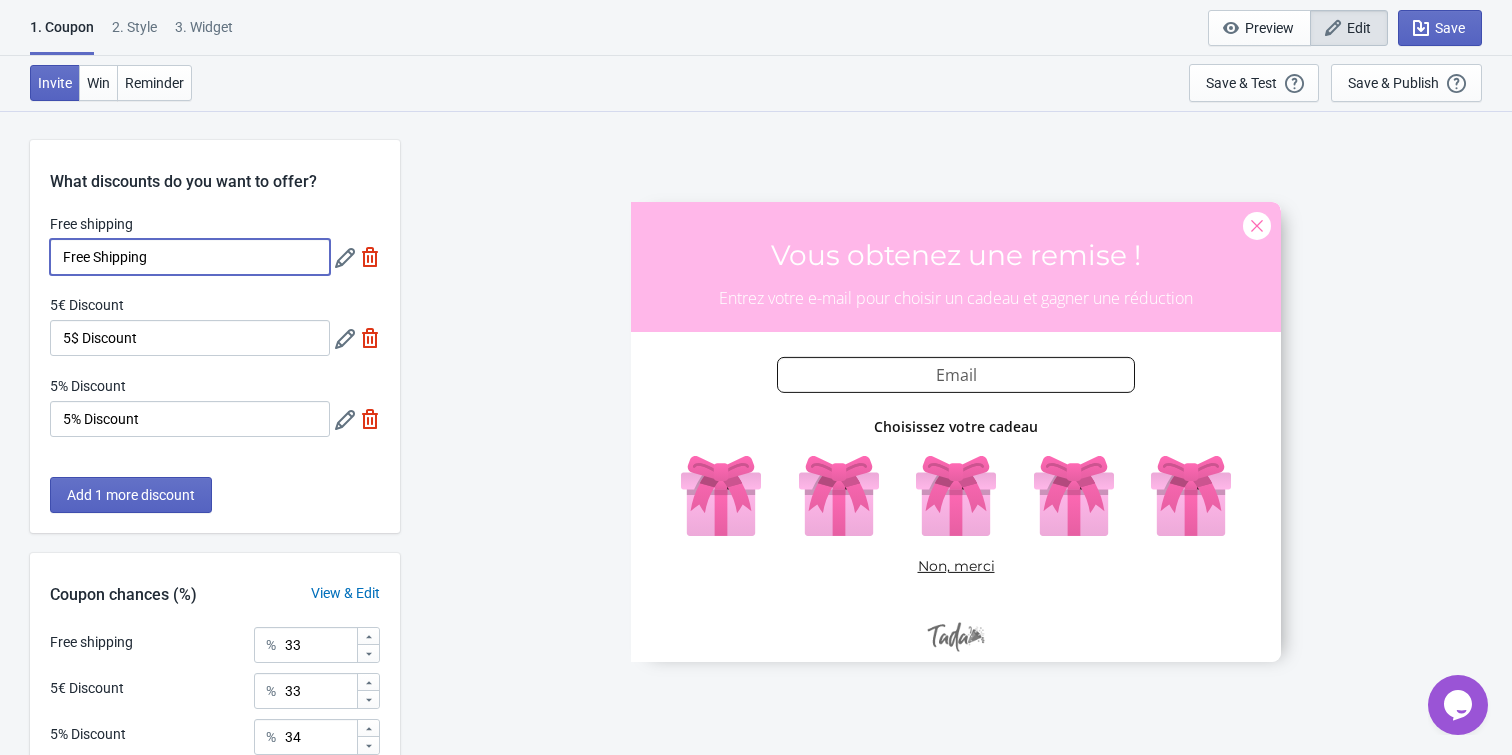 click on "What discounts do you want to offer?" at bounding box center [215, 167] 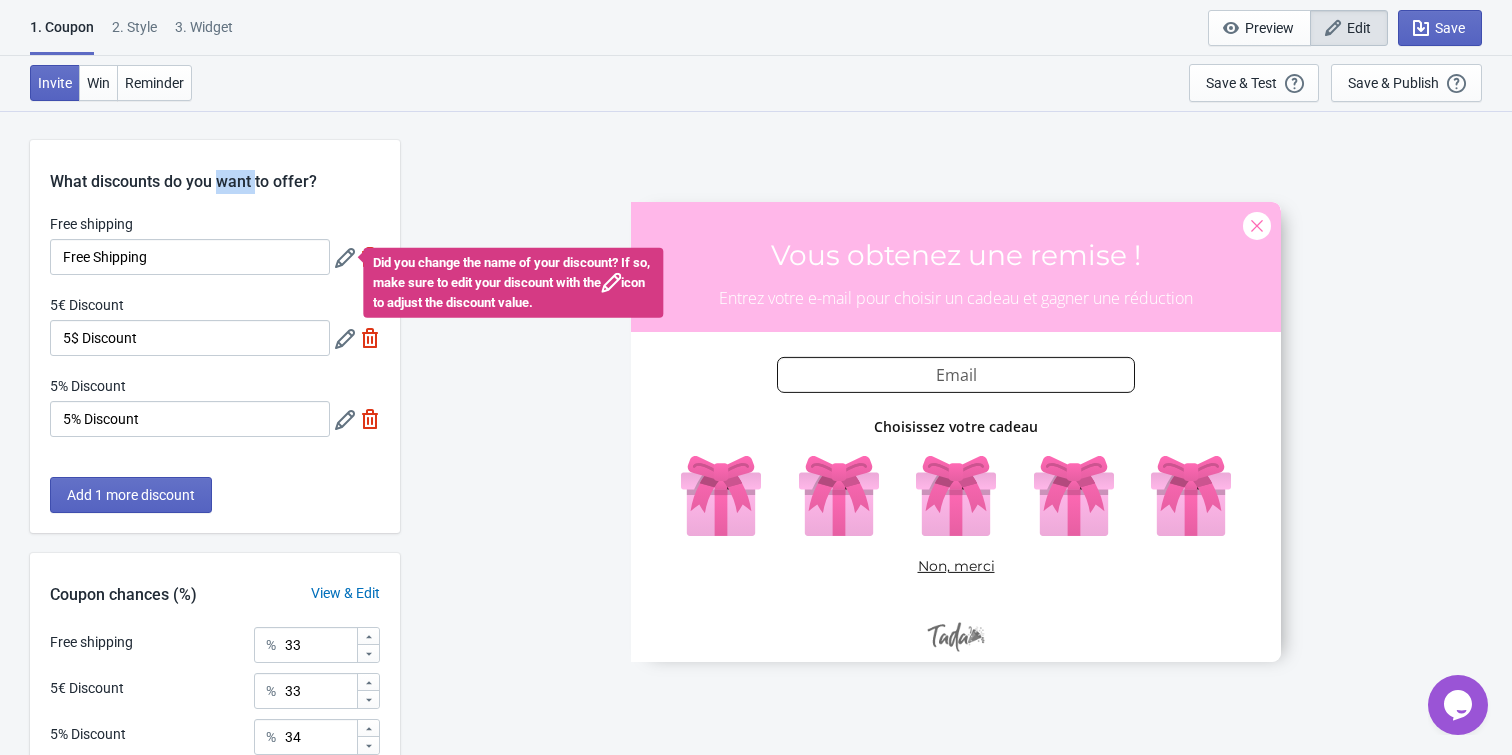 click on "What discounts do you want to offer?" at bounding box center (215, 167) 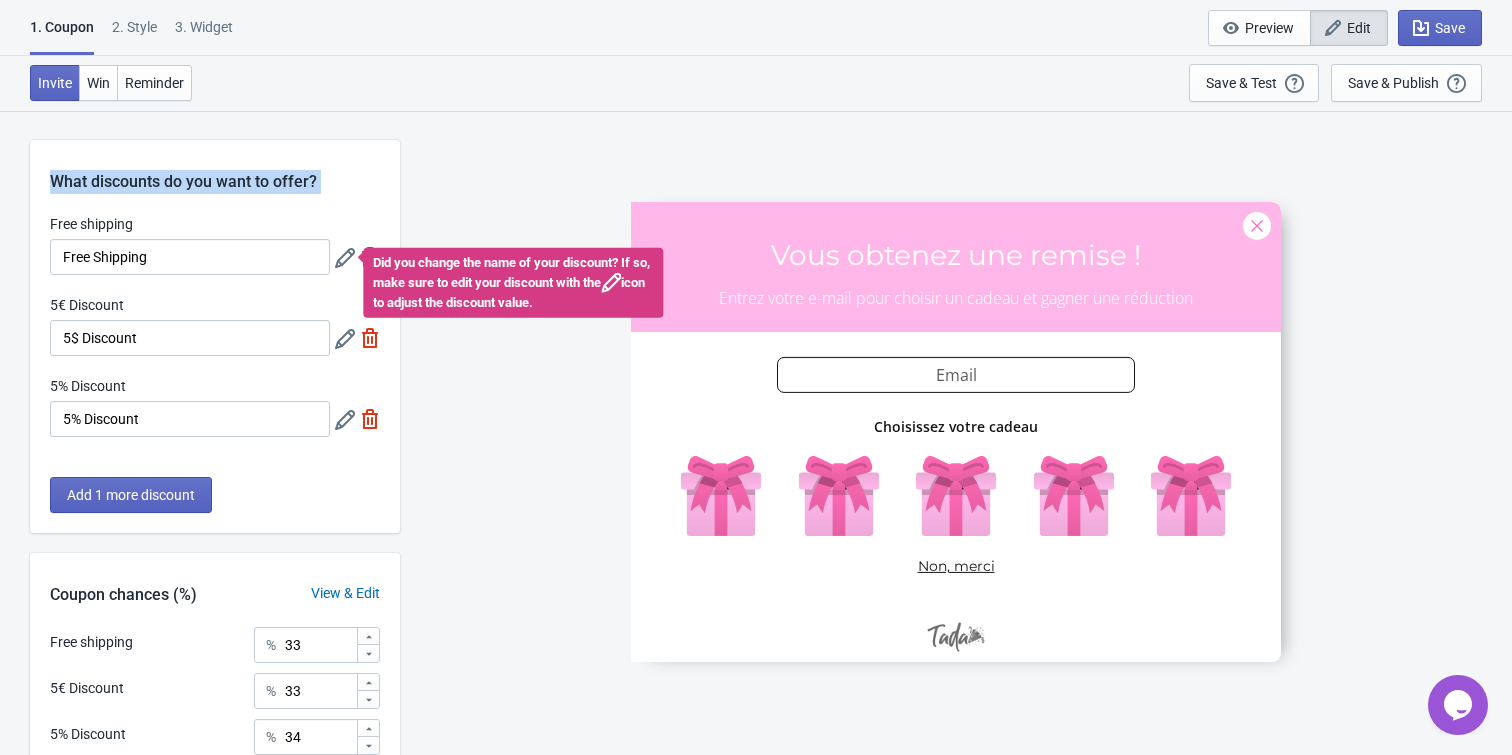 click on "What discounts do you want to offer?" at bounding box center [215, 167] 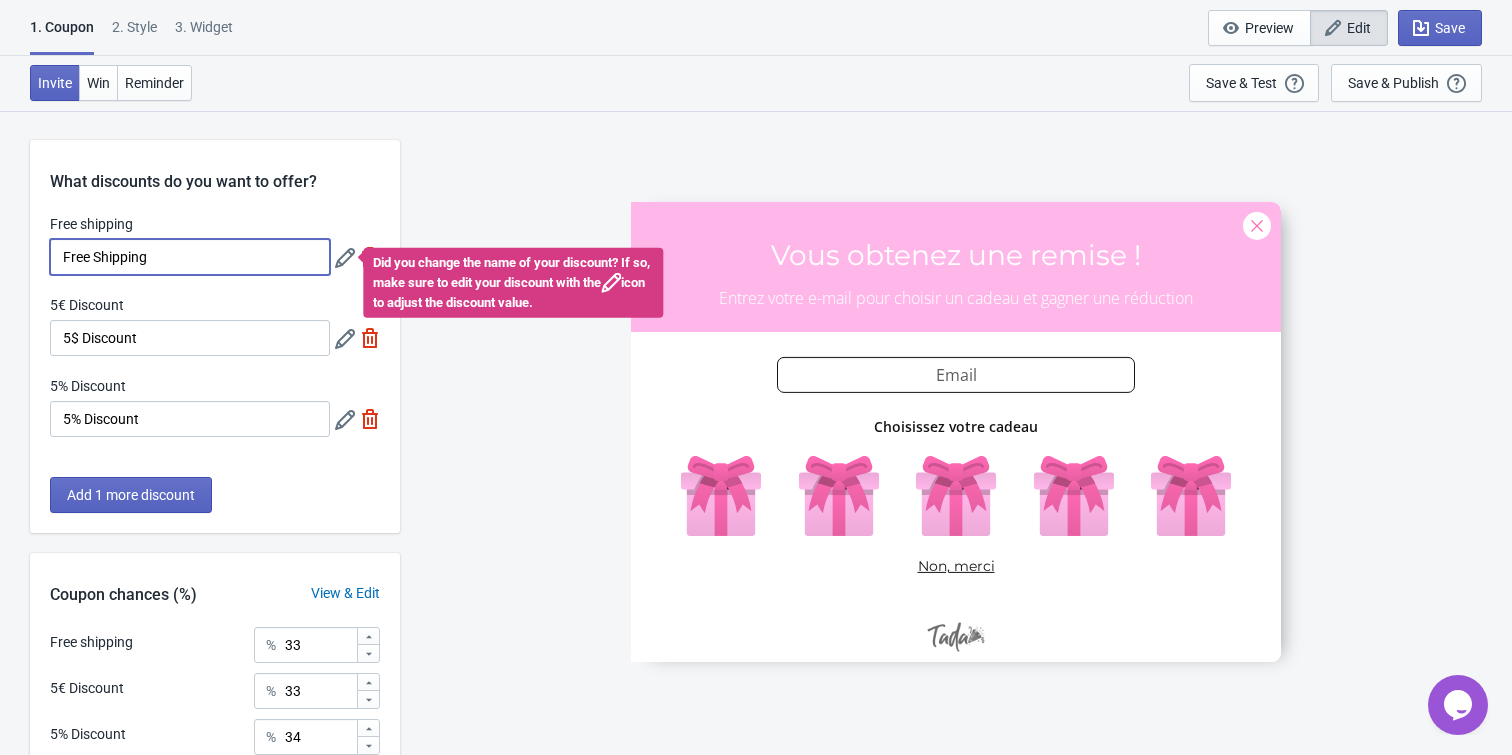click on "Free Shipping" at bounding box center [190, 257] 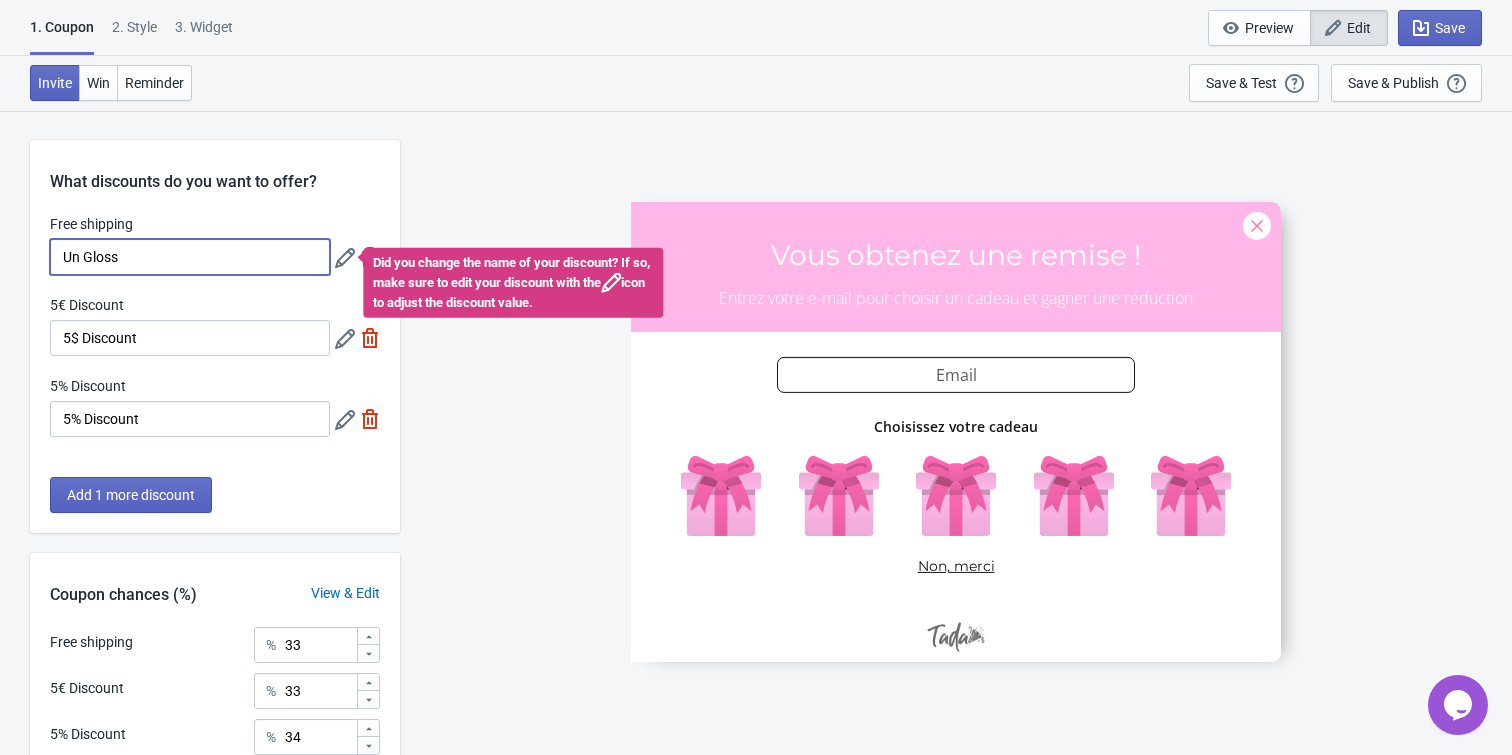 type on "Un Gloss" 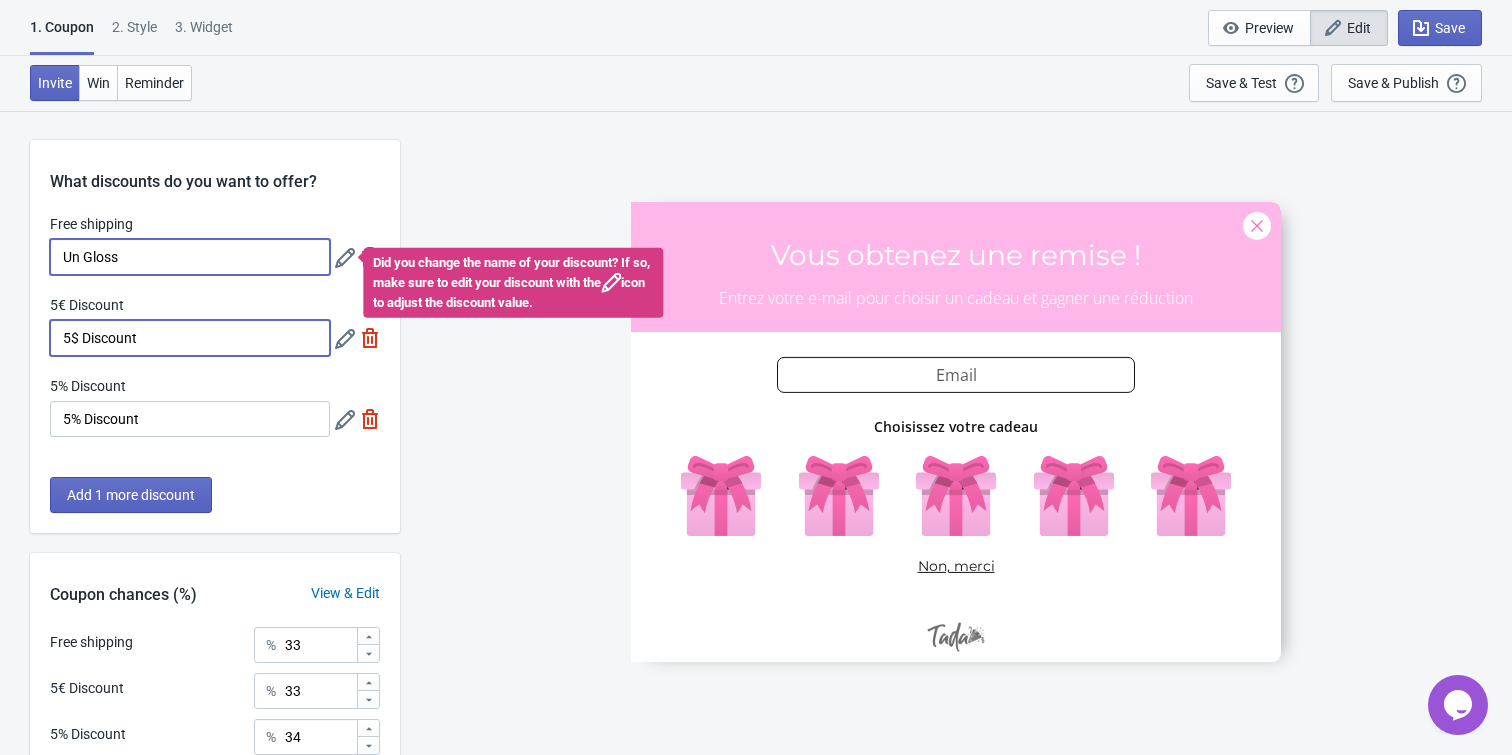 click on "5$ Discount" at bounding box center (190, 338) 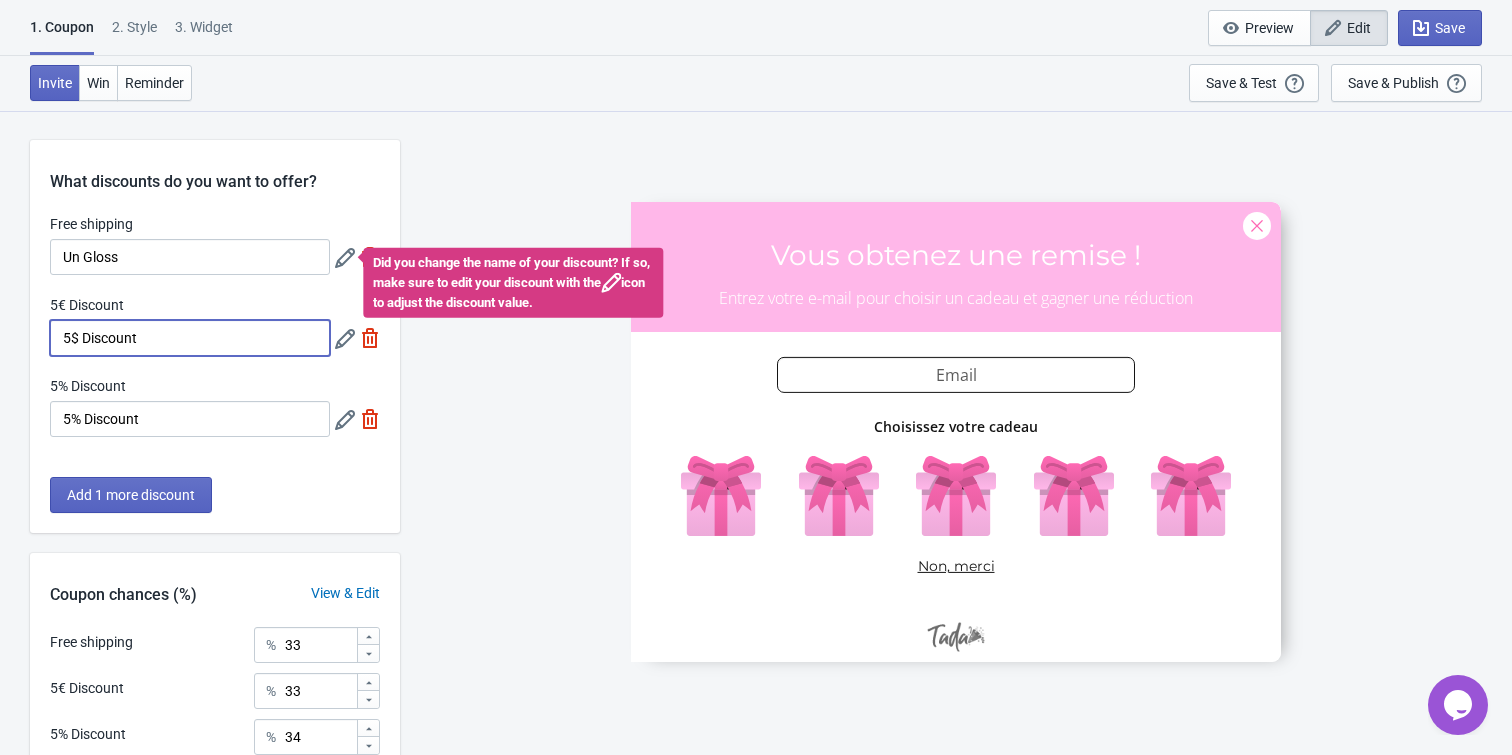 click on "5$ Discount" at bounding box center [190, 338] 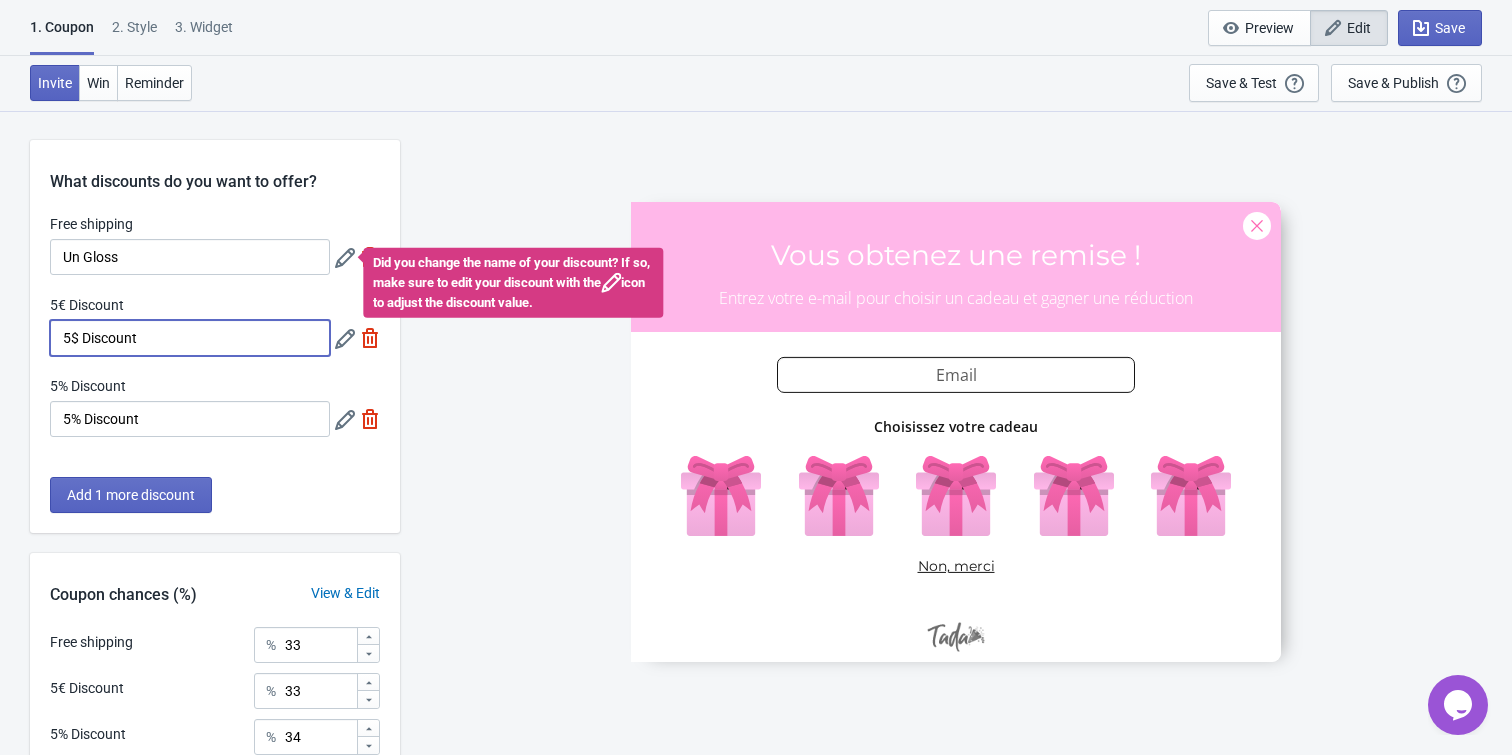click at bounding box center [370, 338] 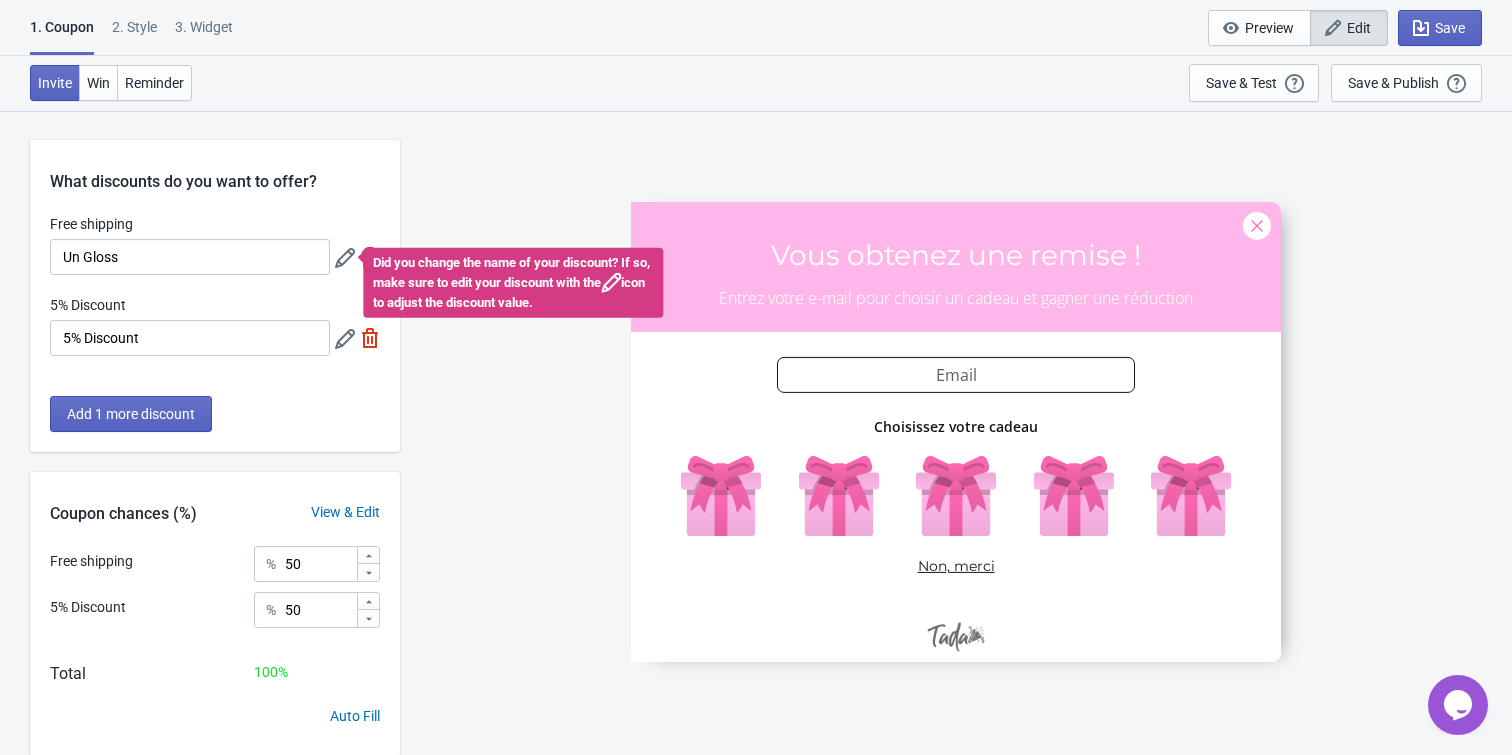 click at bounding box center (370, 338) 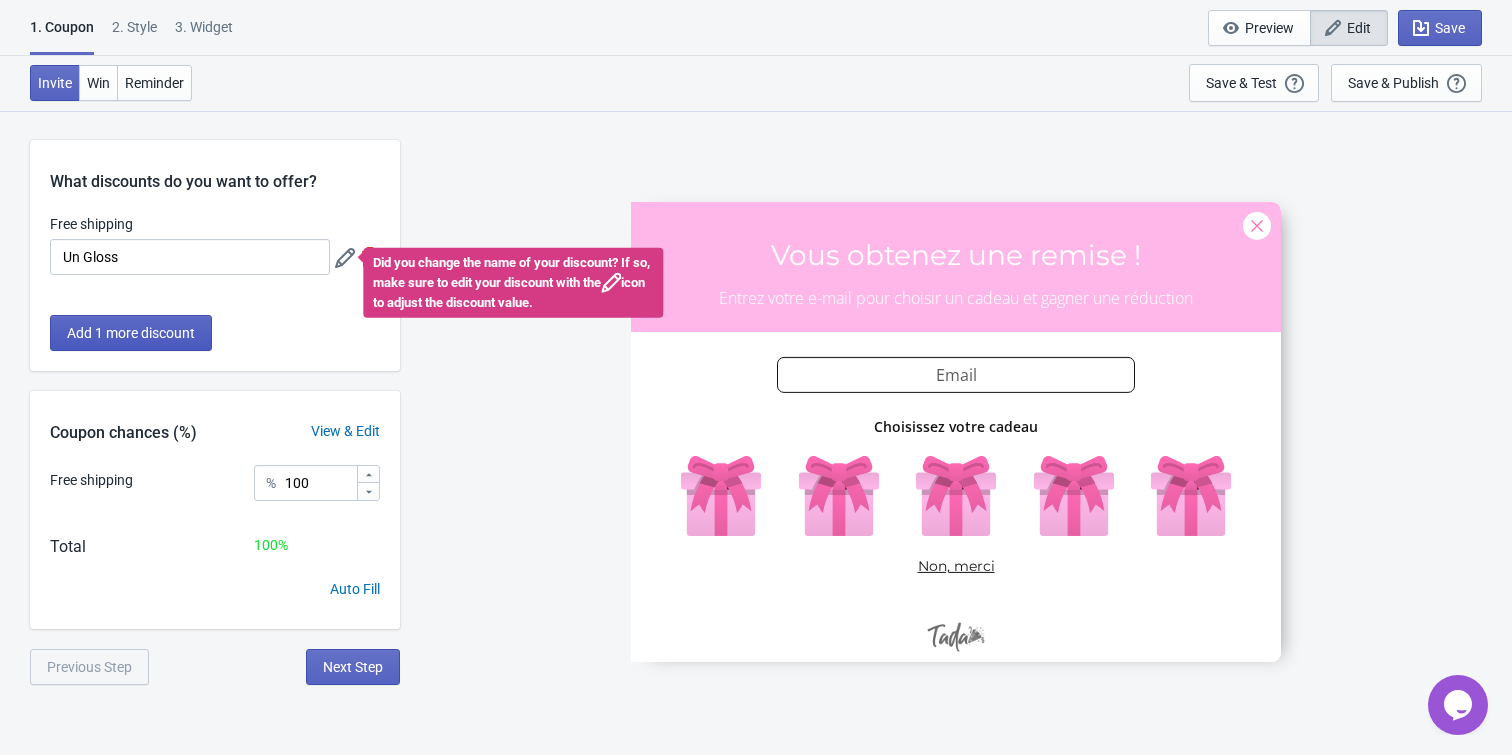 click on "Add 1 more discount" at bounding box center [131, 333] 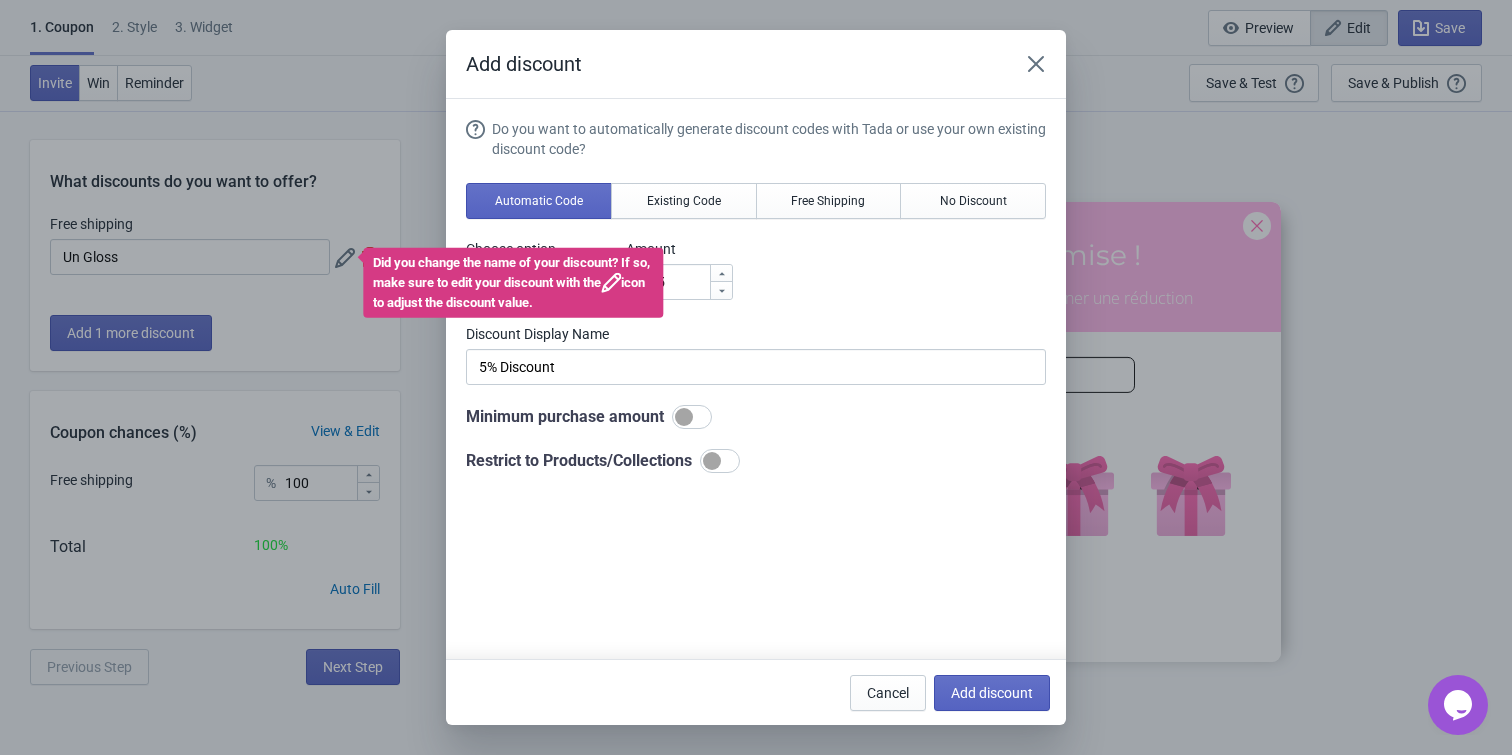 click on "Choose option €  OFF % OFF Amount % 5" at bounding box center (756, 269) 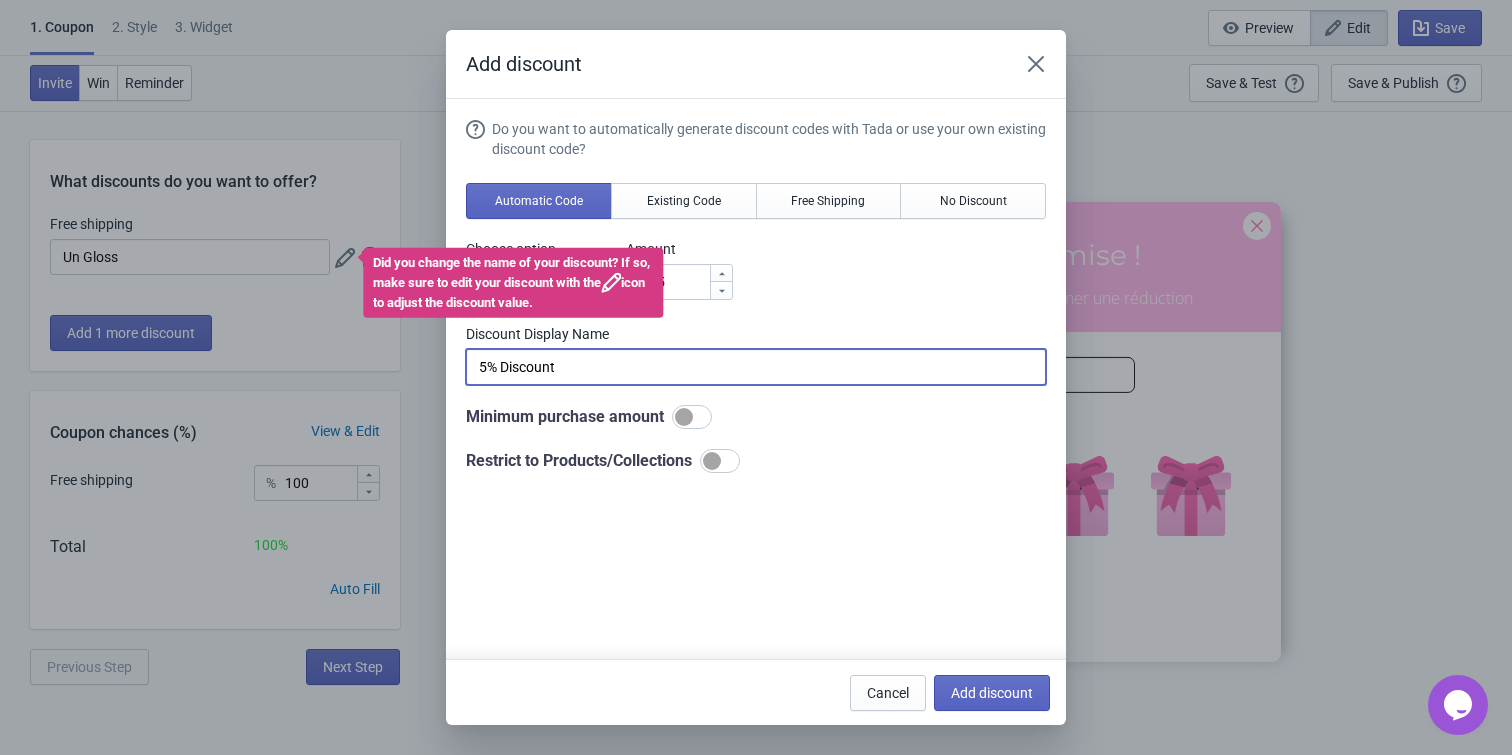 click on "5% Discount" at bounding box center [756, 367] 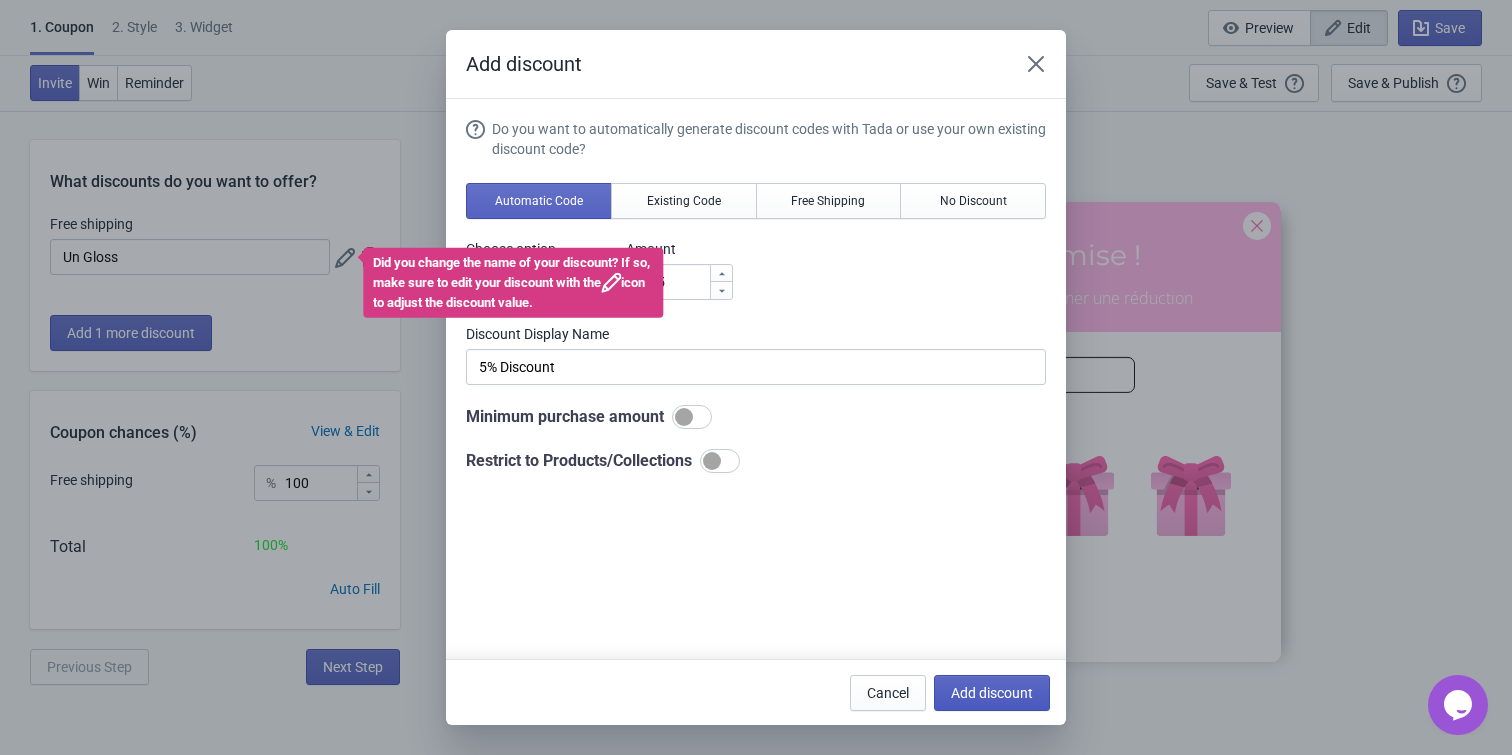 click on "Add discount" at bounding box center [992, 693] 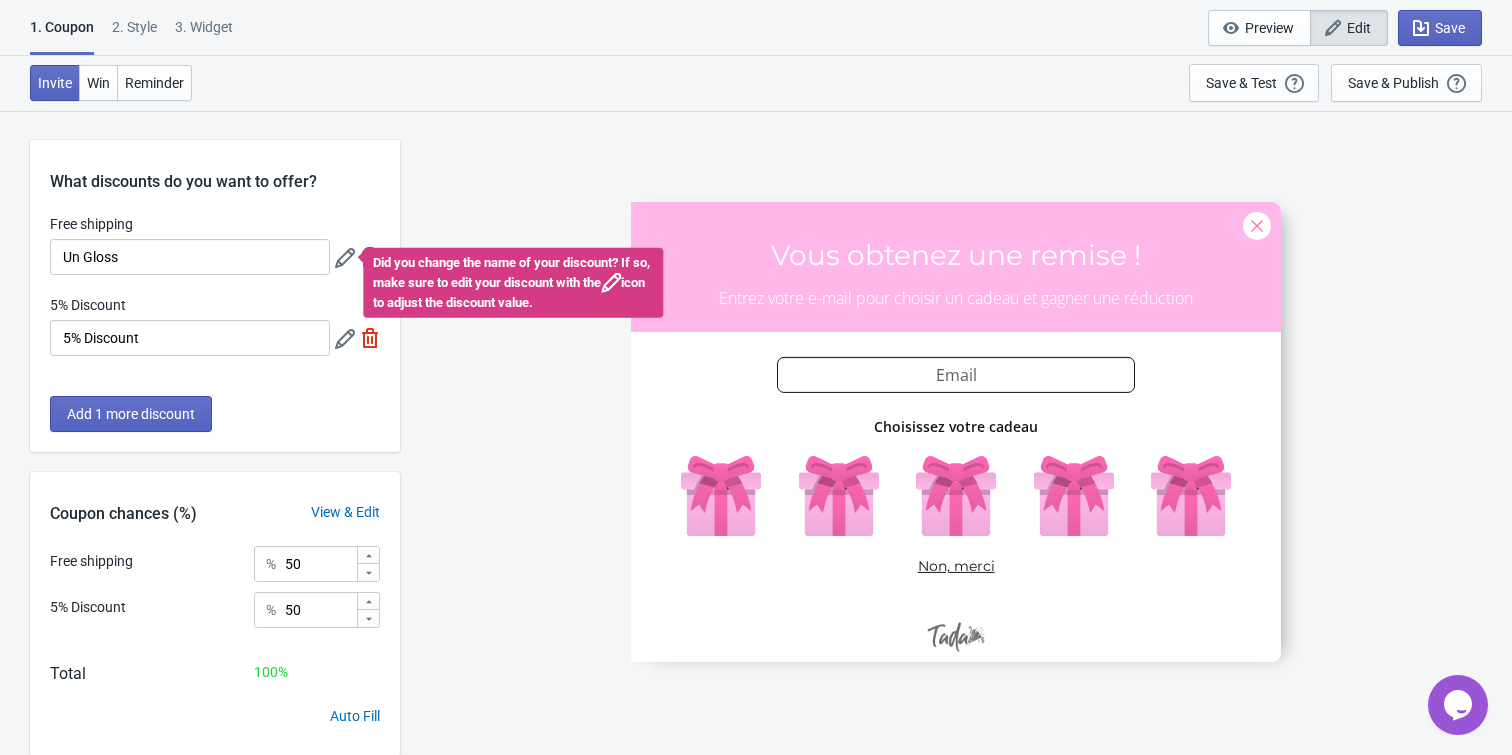 drag, startPoint x: 381, startPoint y: 349, endPoint x: 362, endPoint y: 338, distance: 21.954498 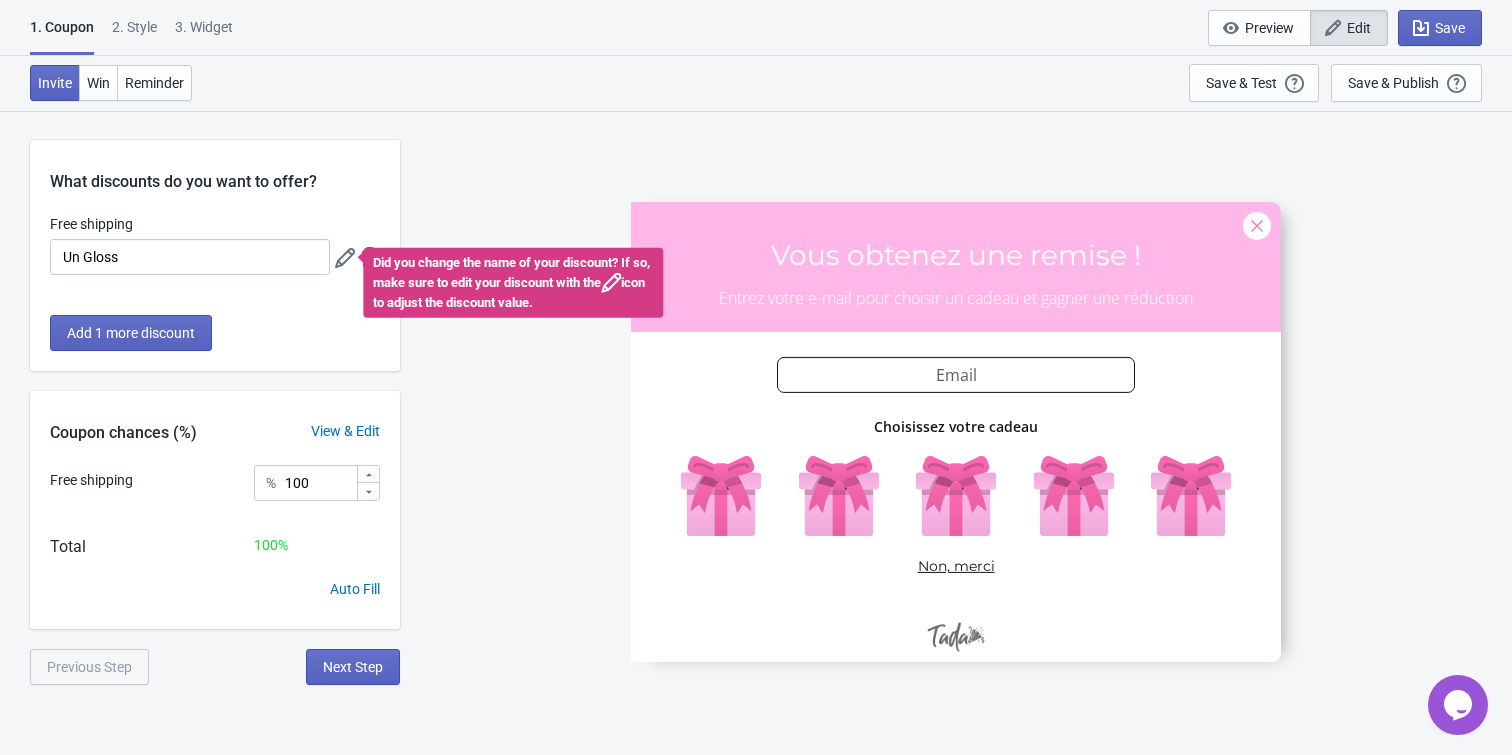 click 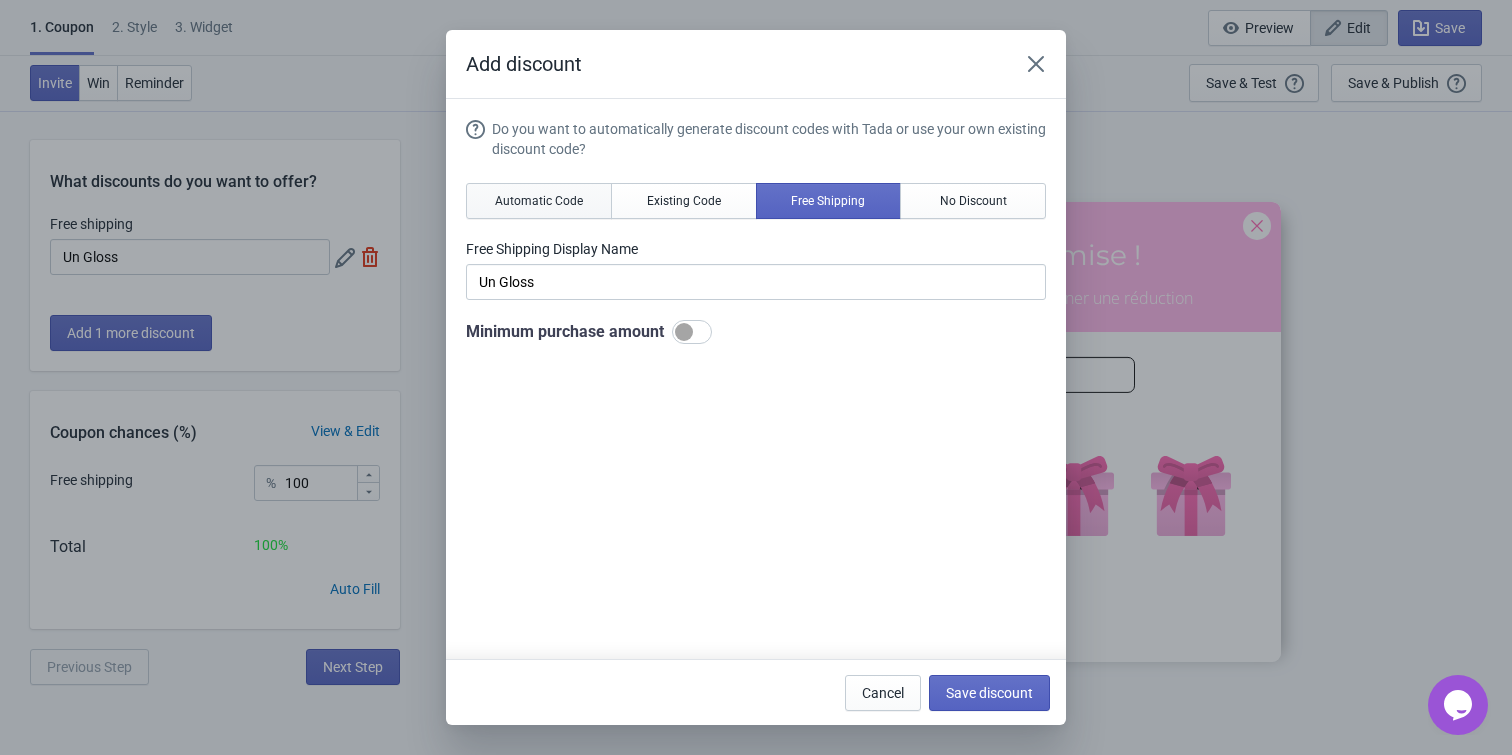 click on "Automatic Code" at bounding box center (539, 201) 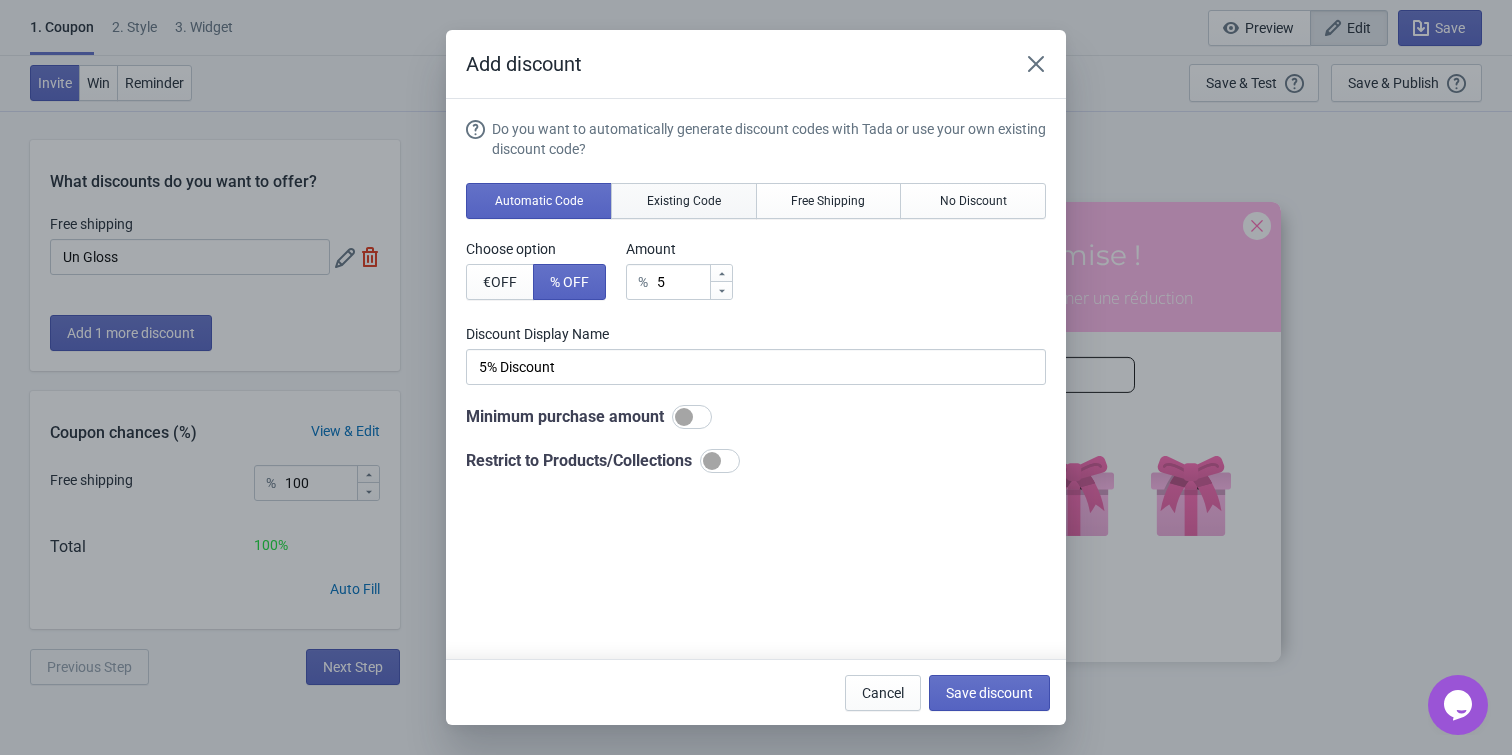 click on "Existing Code" at bounding box center [684, 201] 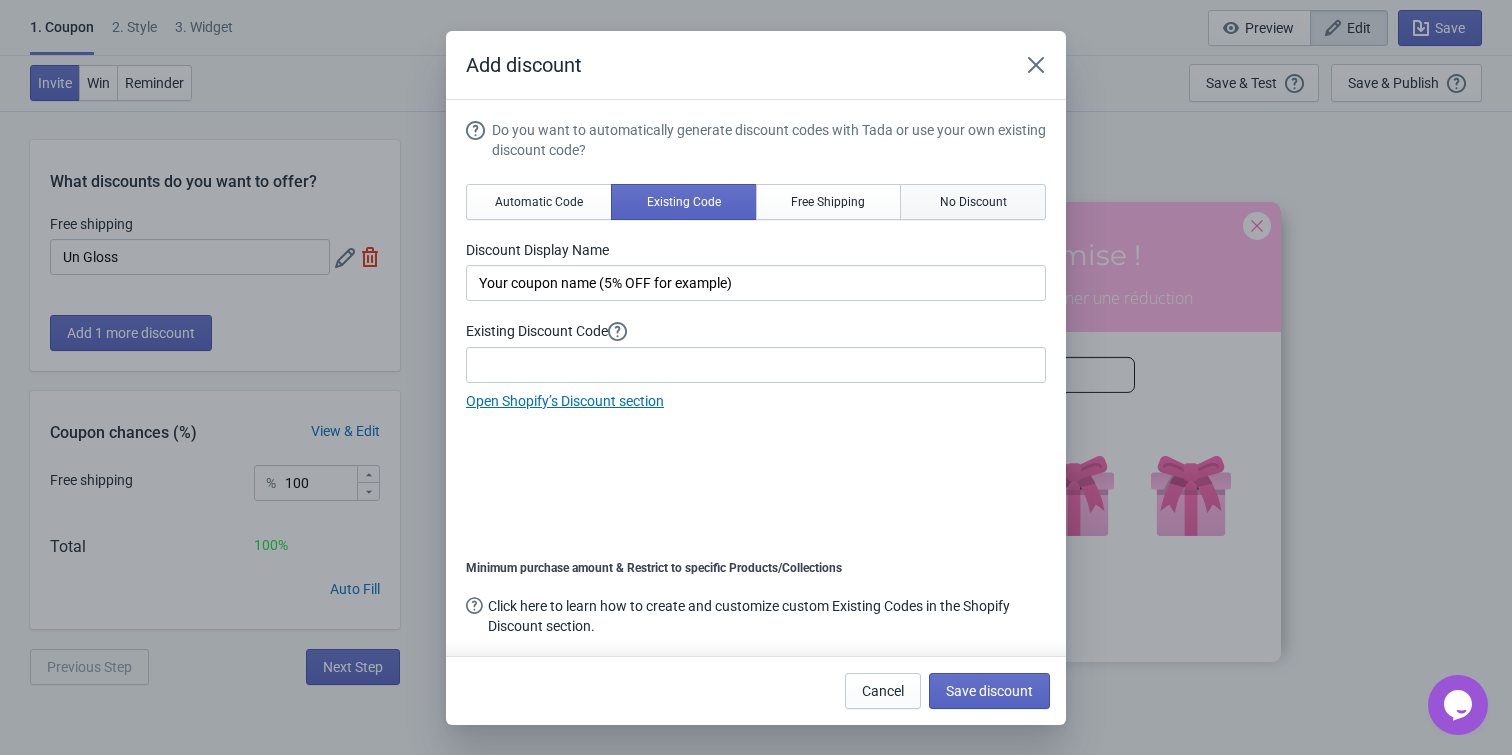 click on "No Discount" at bounding box center (973, 202) 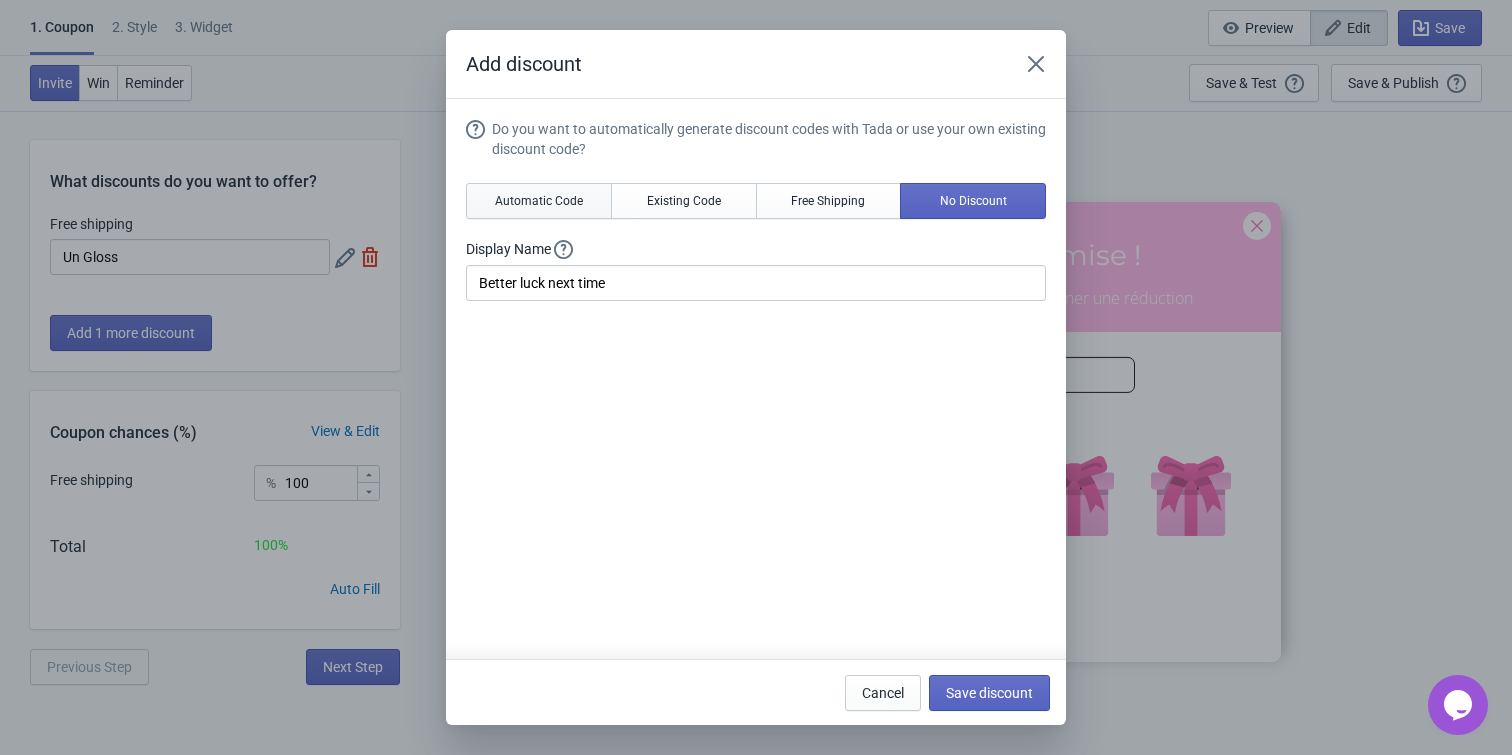 click on "Automatic Code" at bounding box center [539, 201] 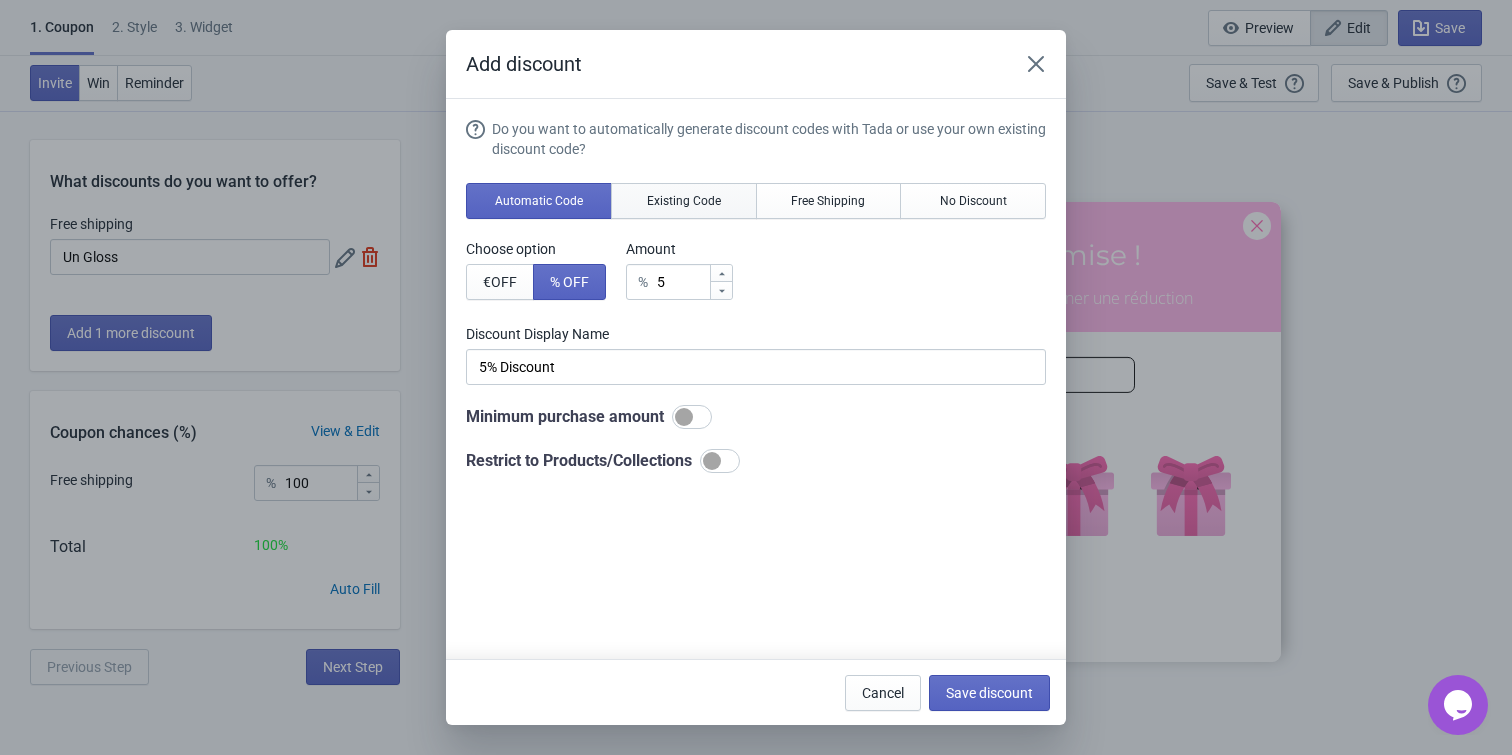 click on "Existing Code" at bounding box center [684, 201] 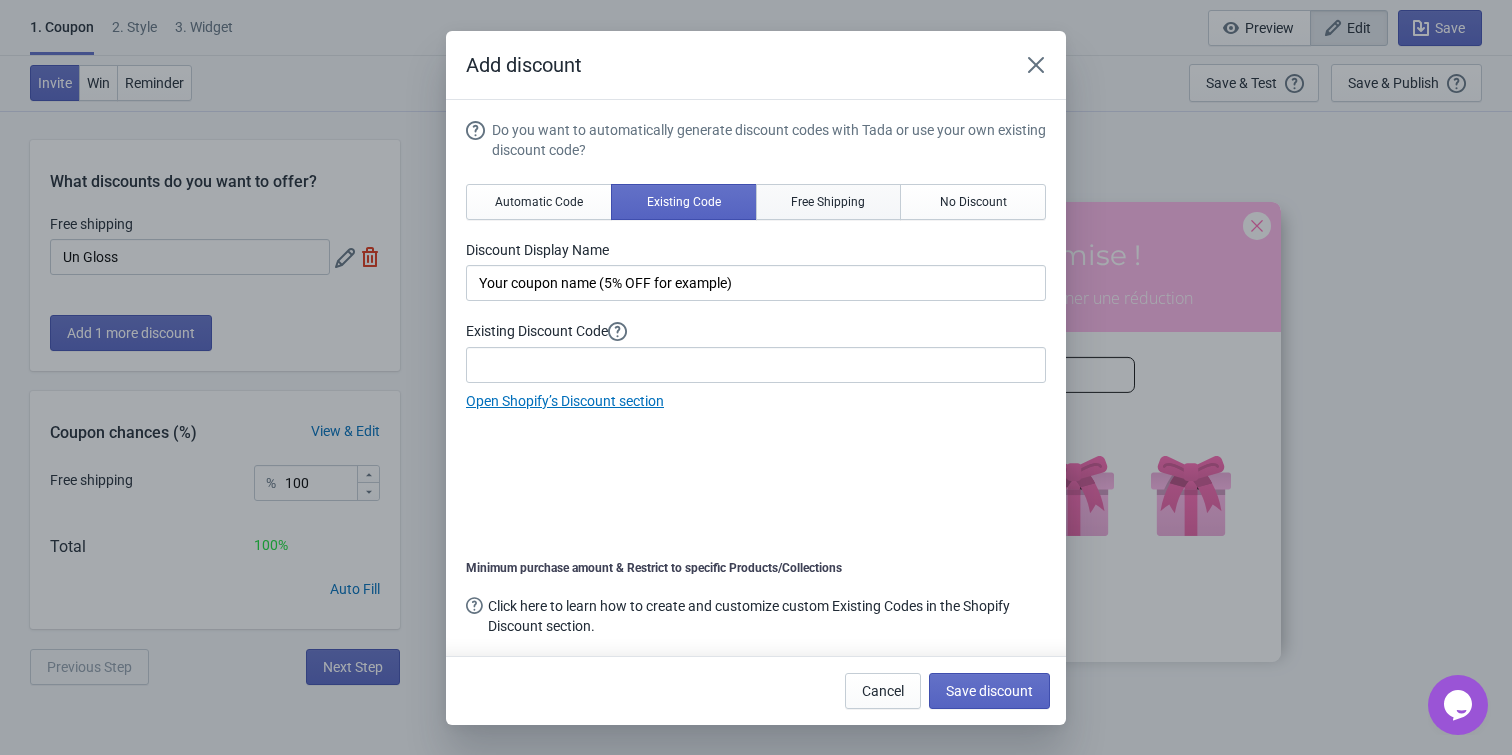 click on "Free Shipping" at bounding box center [829, 202] 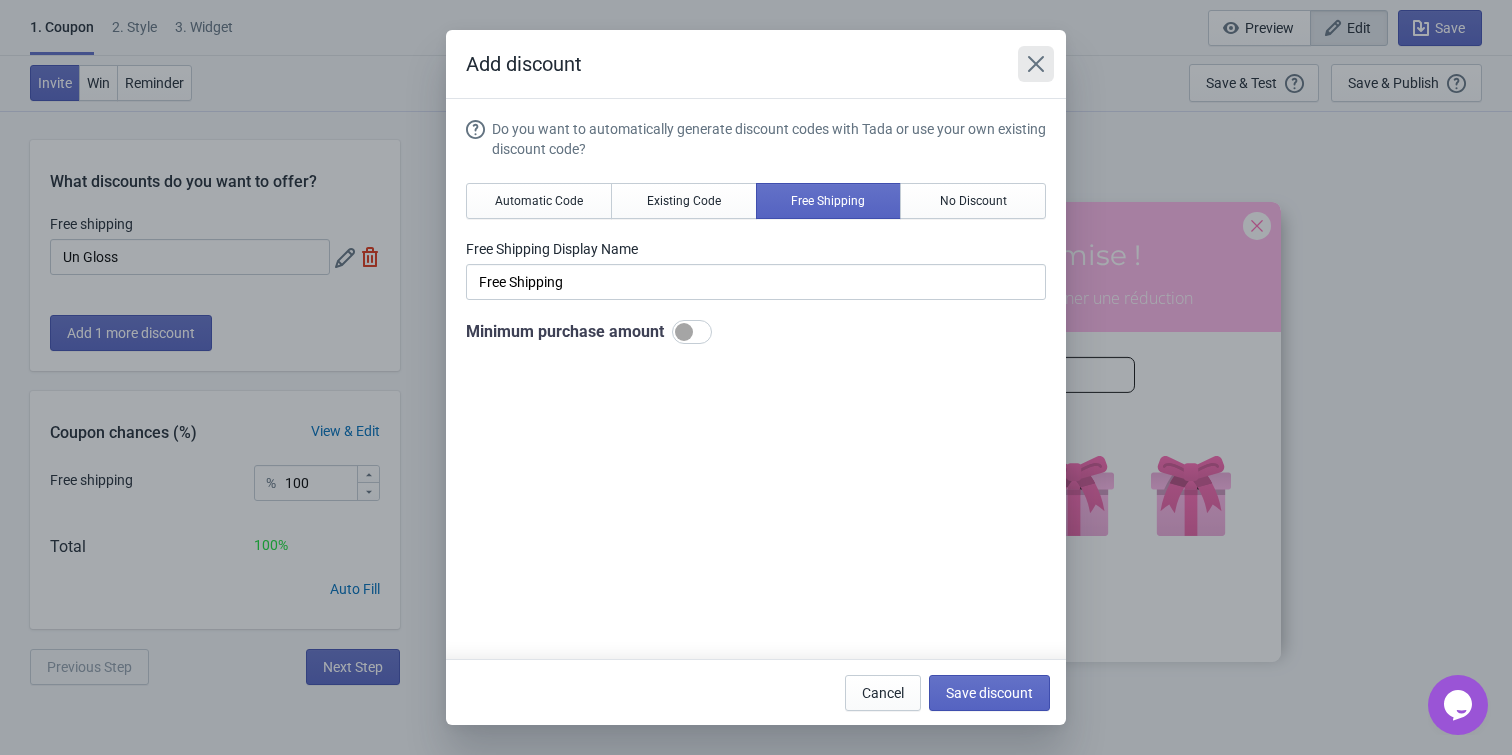 click 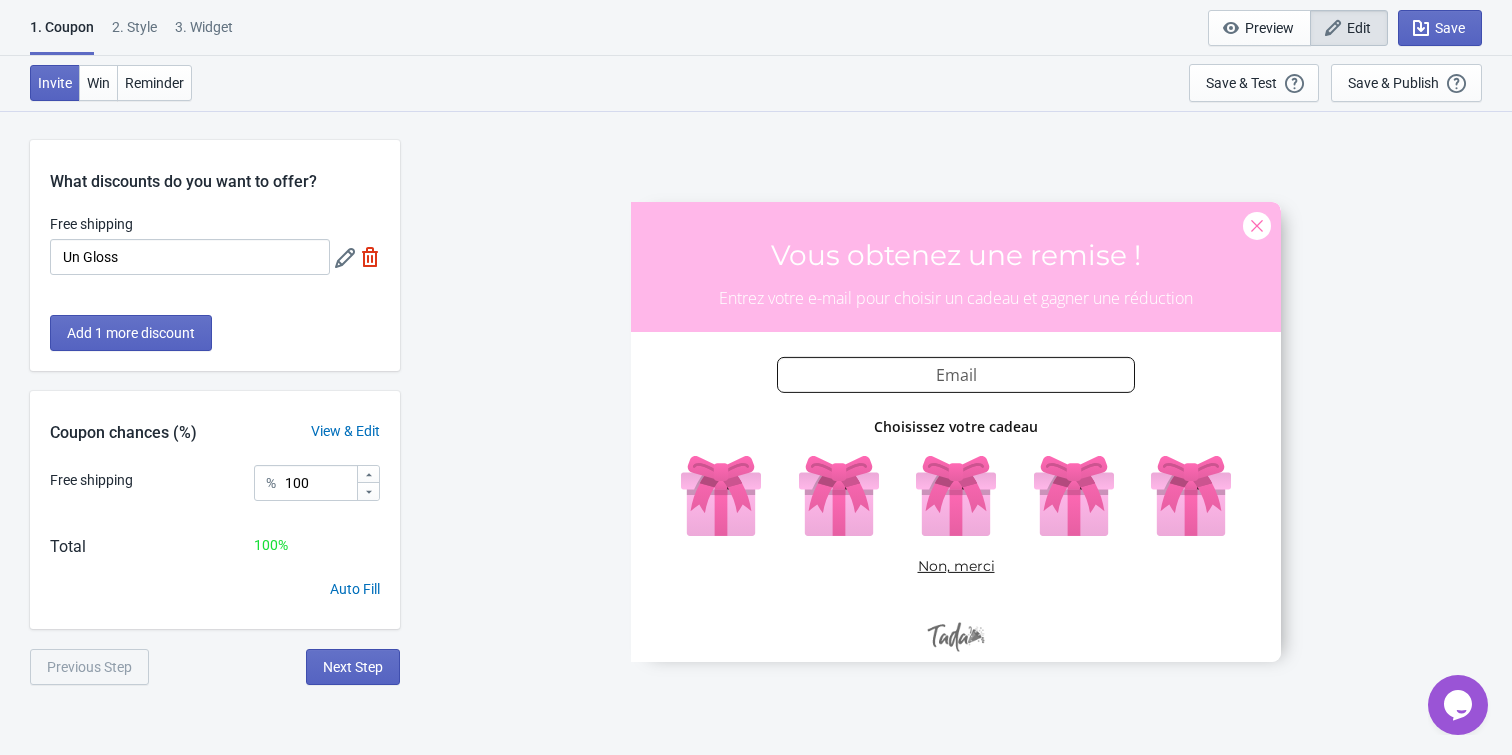 click at bounding box center (370, 257) 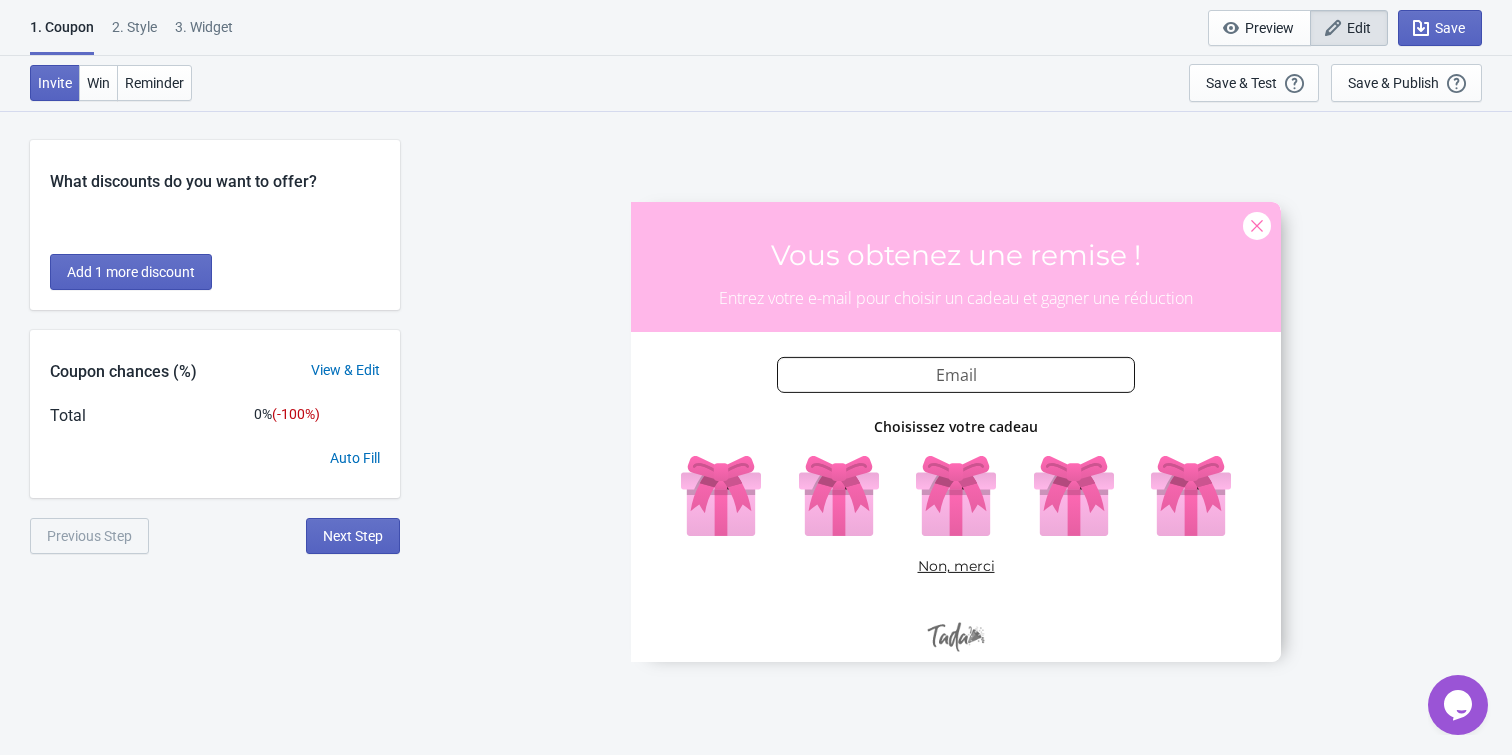 click at bounding box center [956, 432] 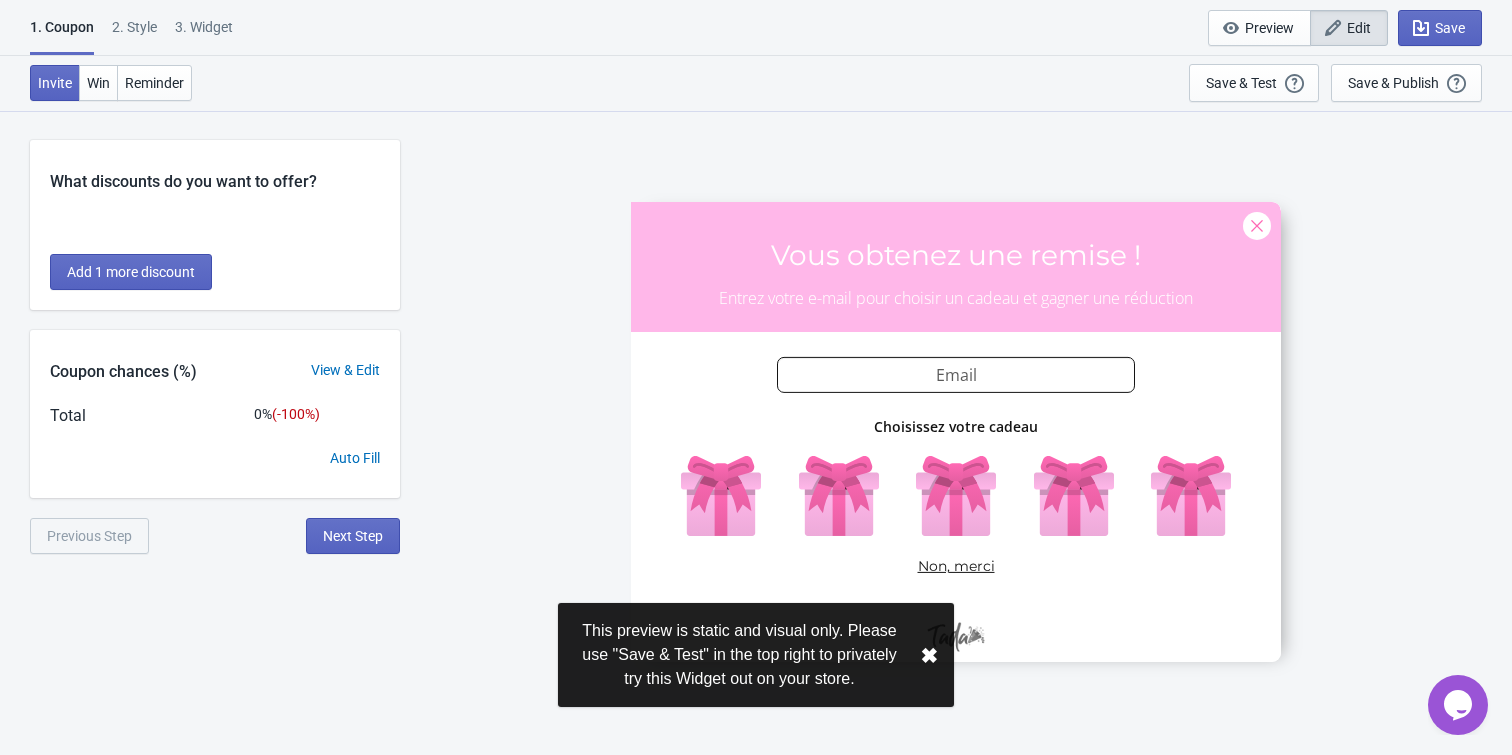 click at bounding box center [956, 432] 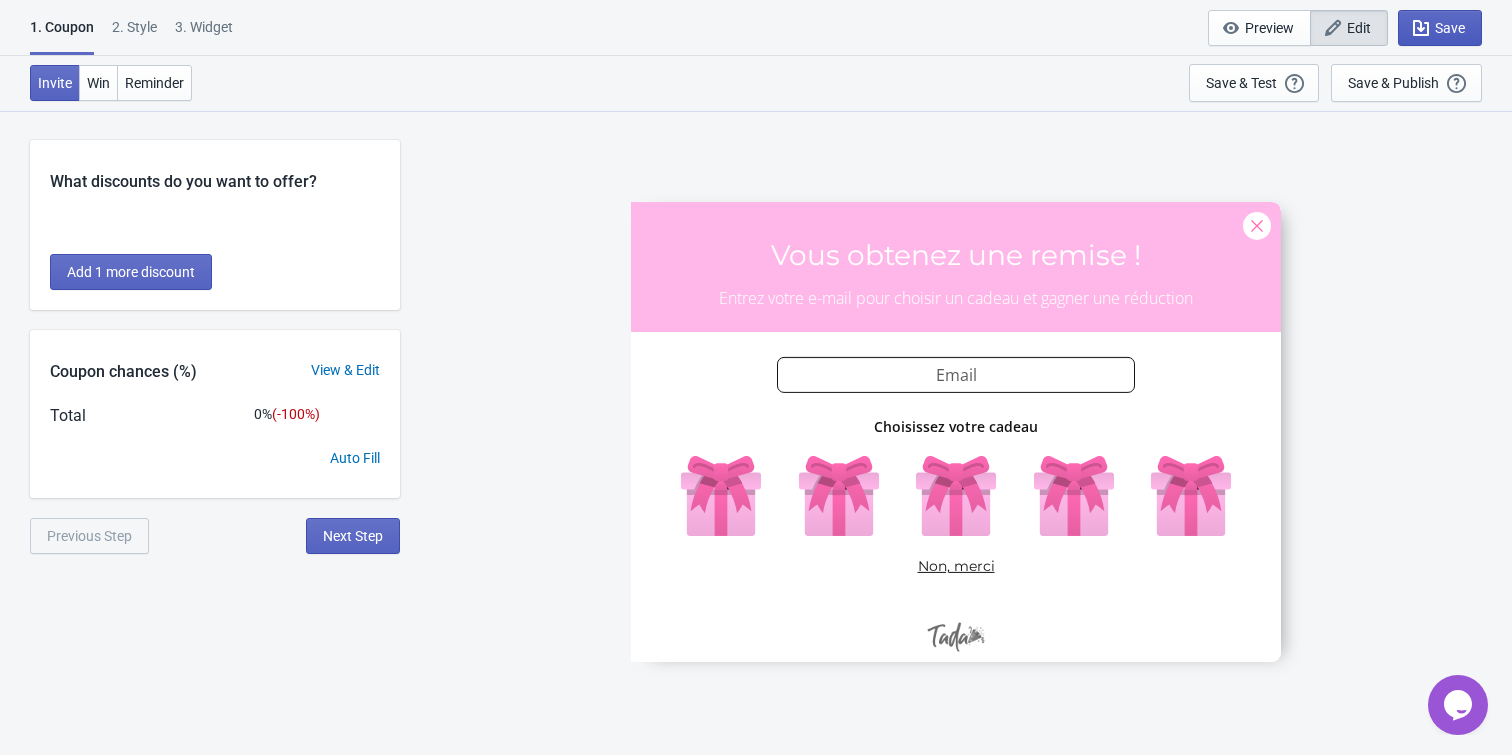 click on "Save" at bounding box center [1440, 28] 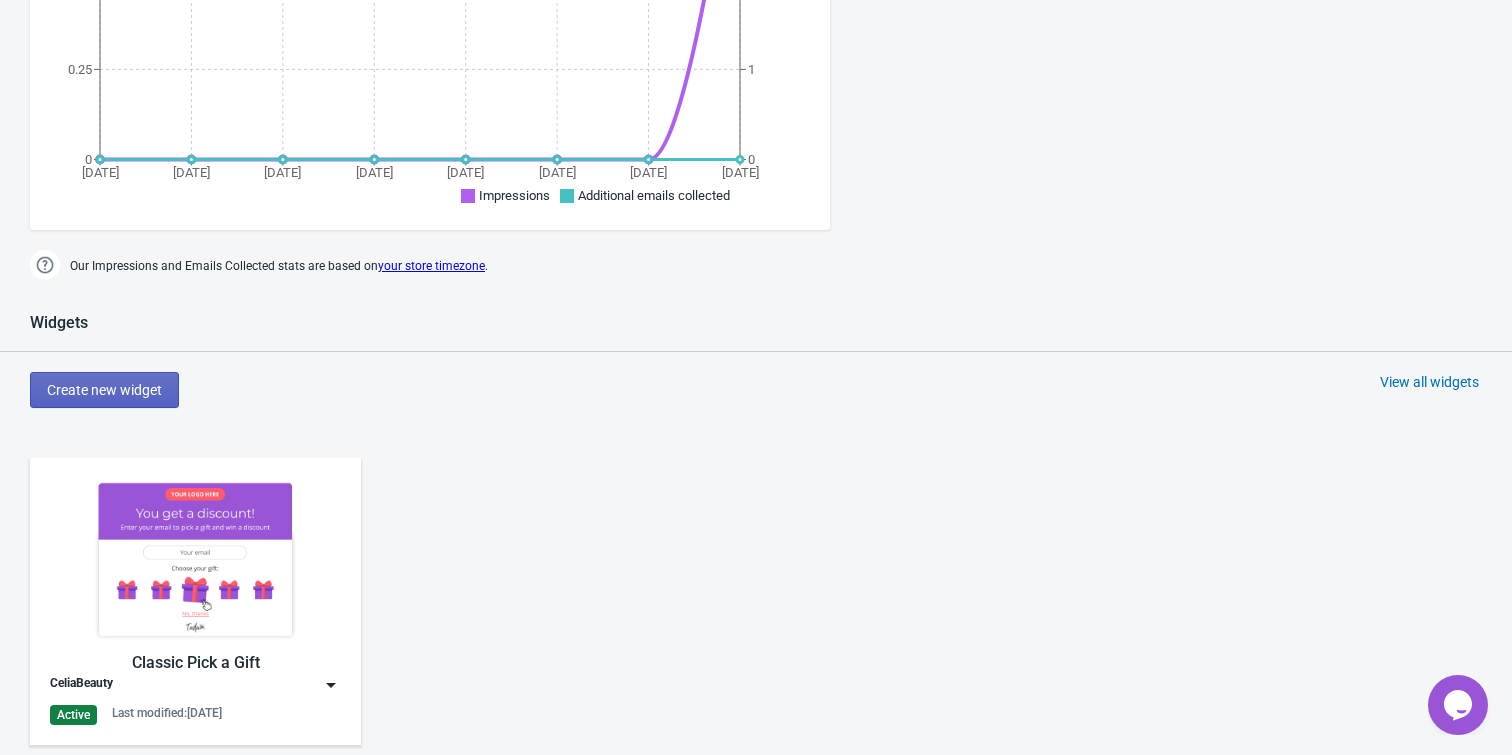 scroll, scrollTop: 624, scrollLeft: 0, axis: vertical 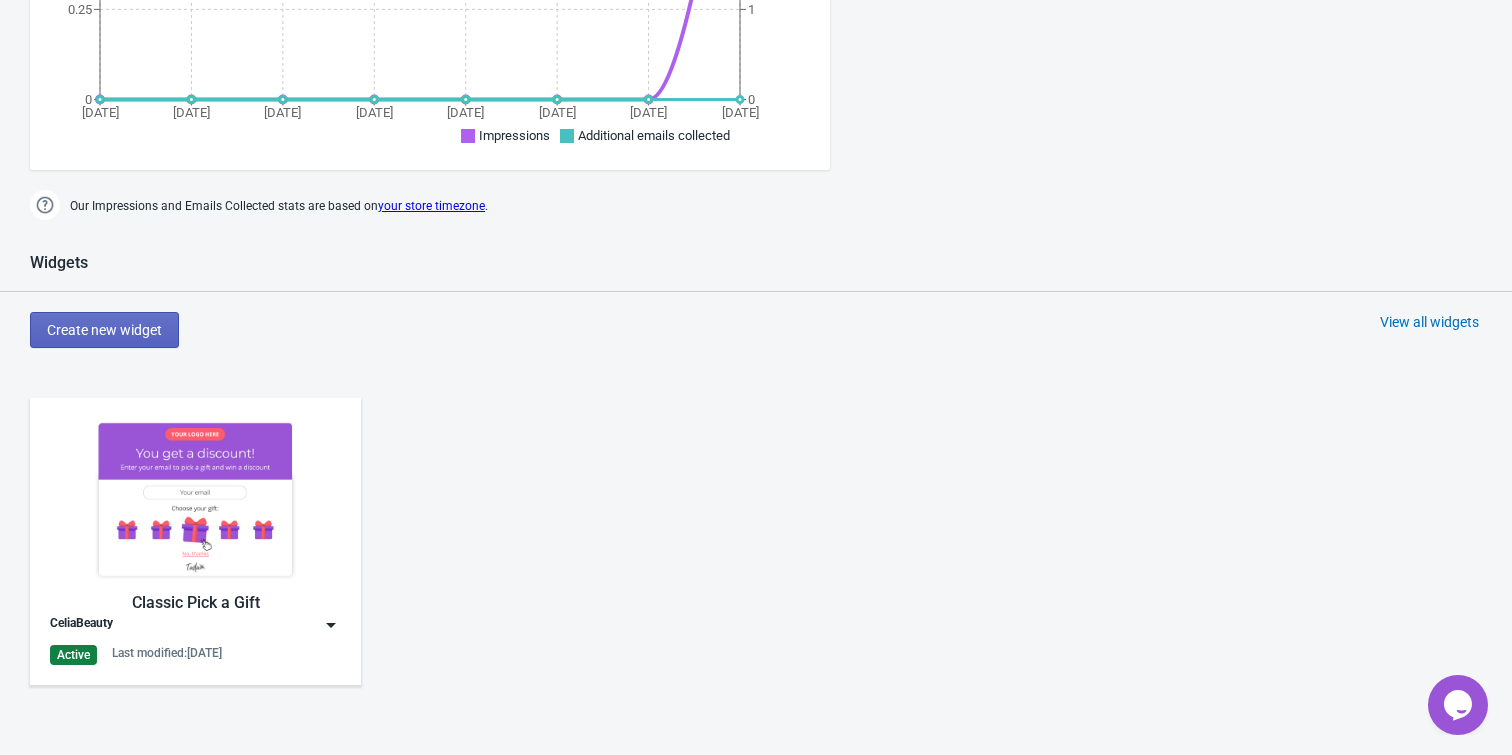 click at bounding box center [195, 499] 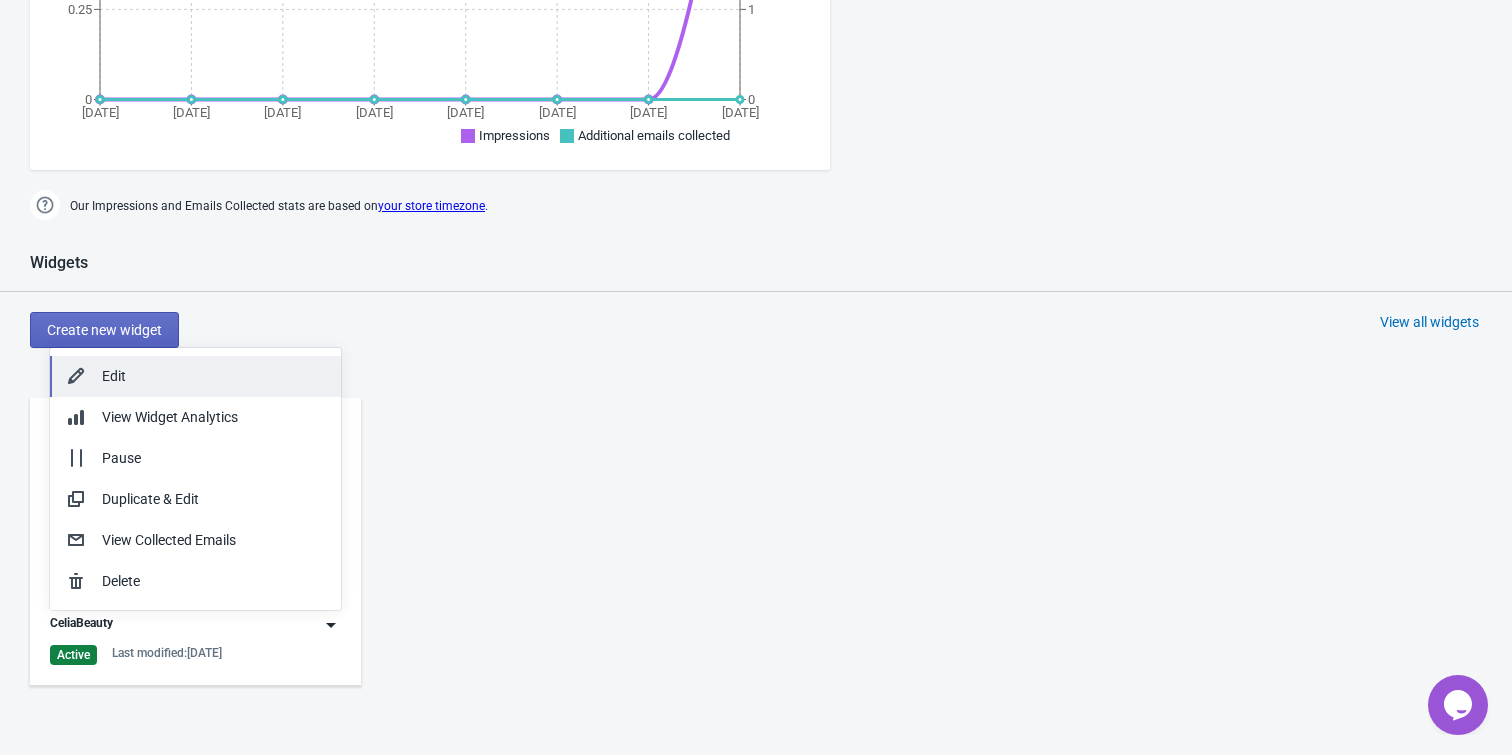 click on "Edit" at bounding box center (213, 376) 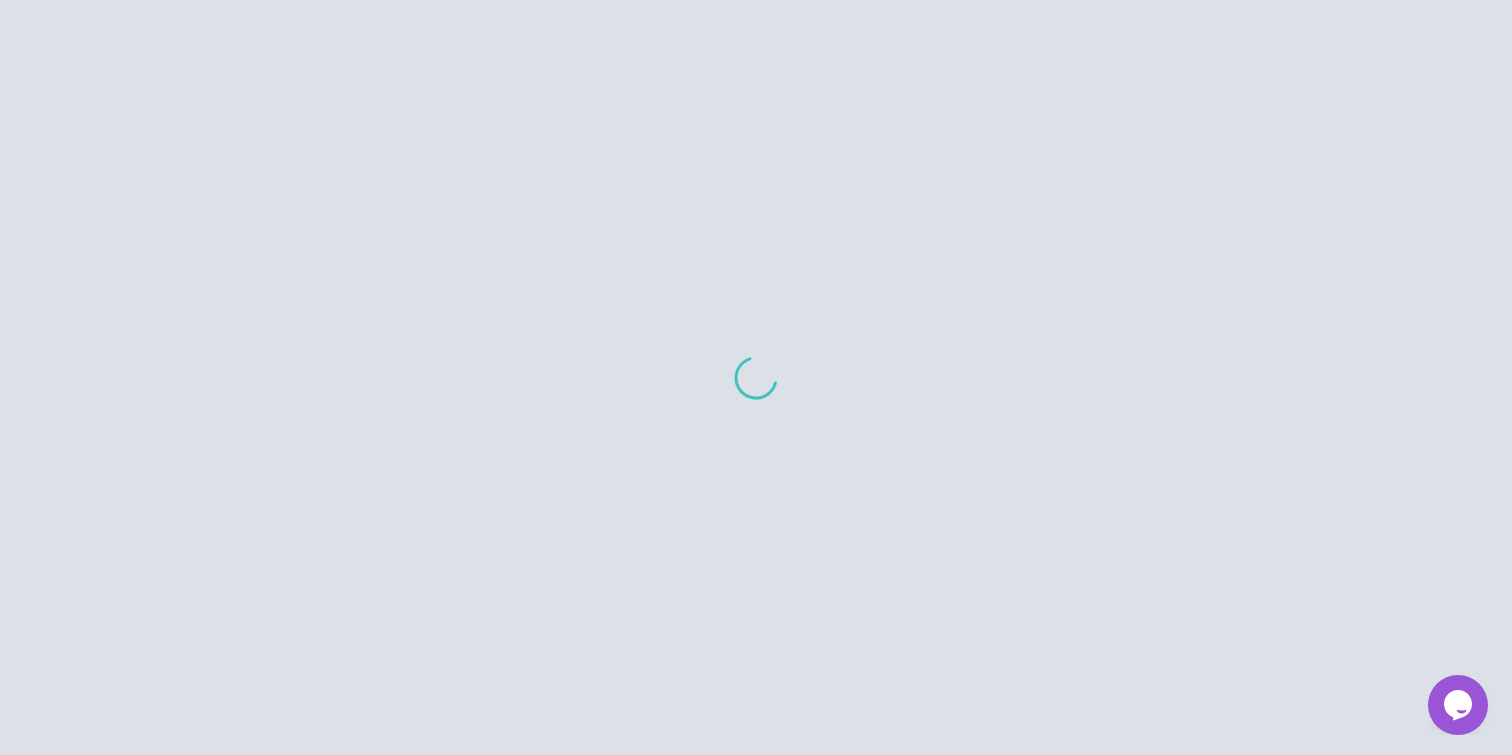 scroll, scrollTop: 0, scrollLeft: 0, axis: both 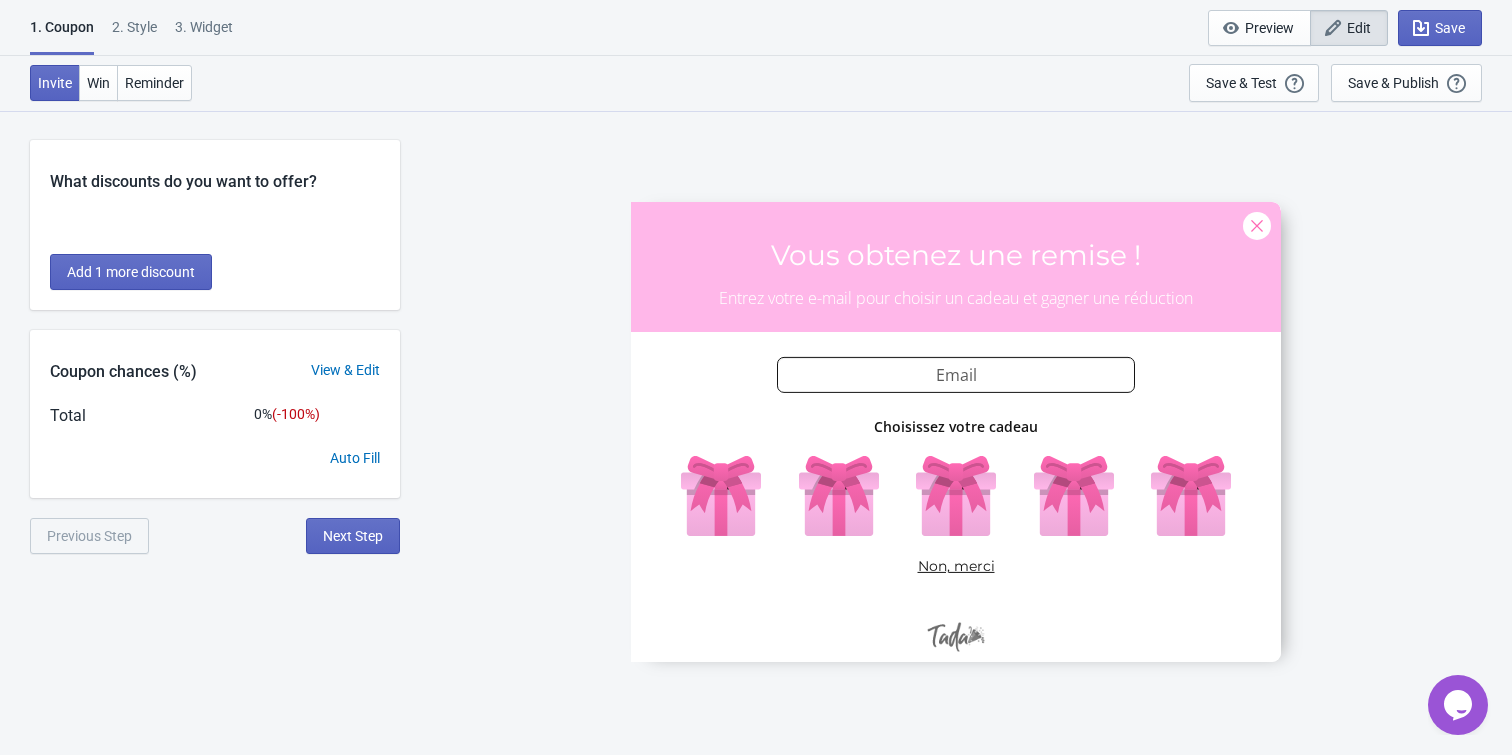 click at bounding box center [956, 432] 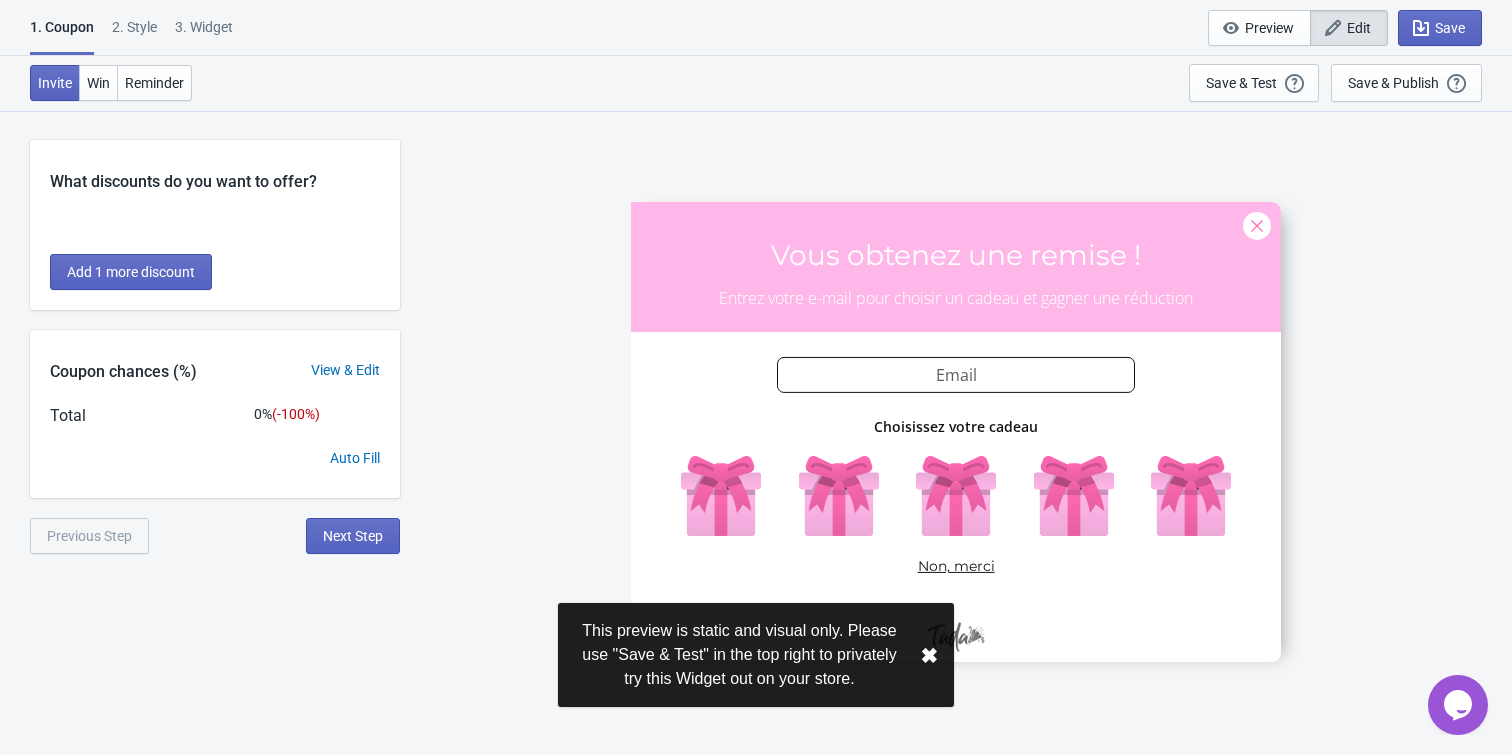 click at bounding box center [956, 432] 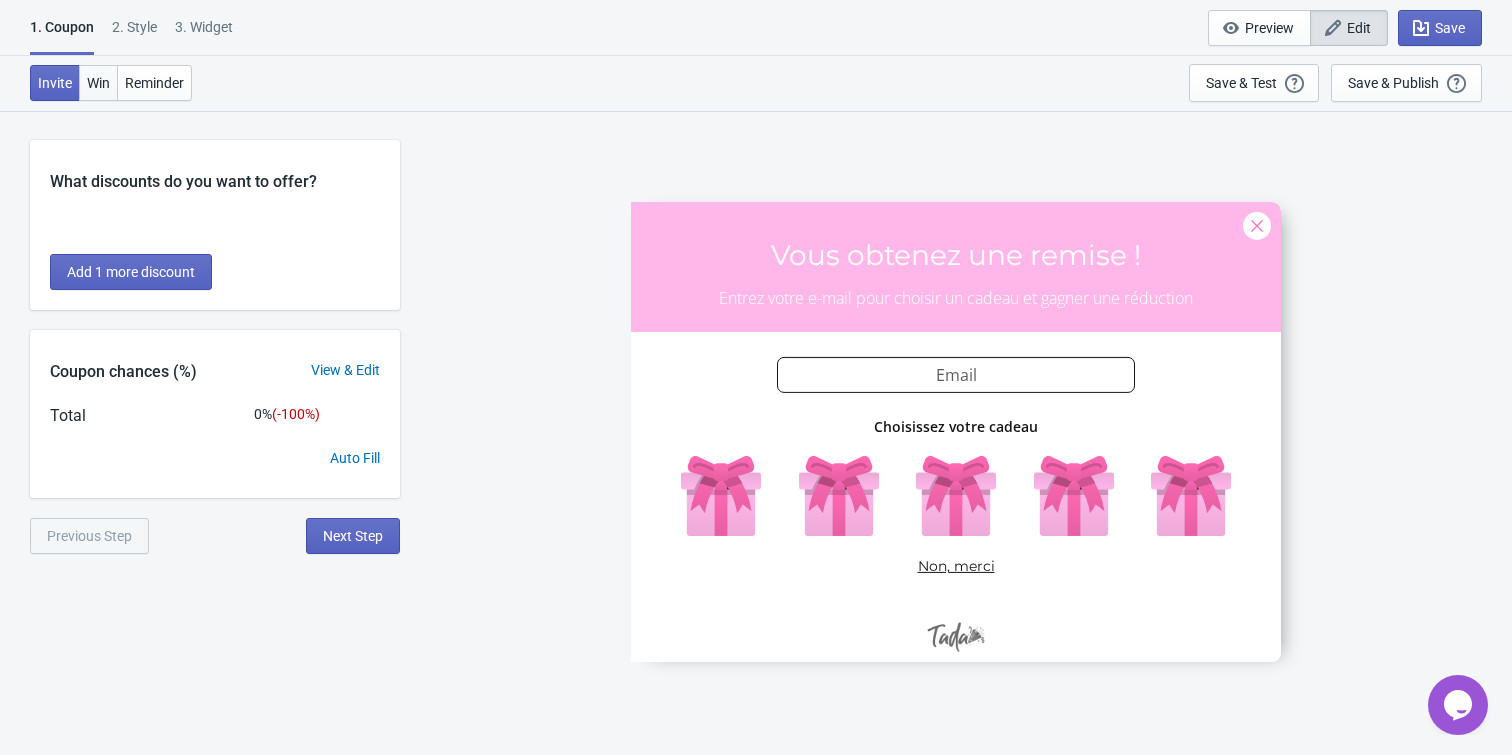 click on "Win" at bounding box center [98, 83] 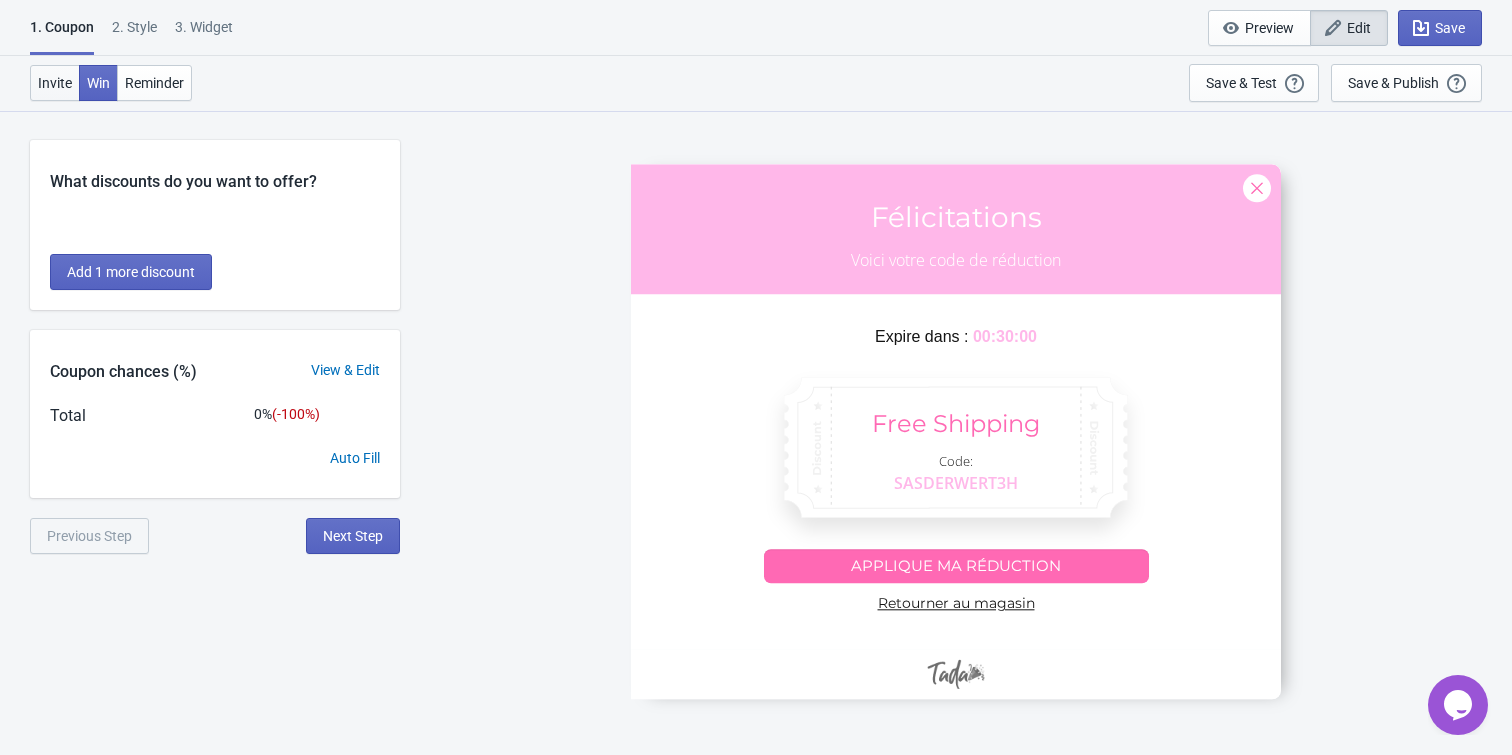 click on "Invite" at bounding box center [55, 83] 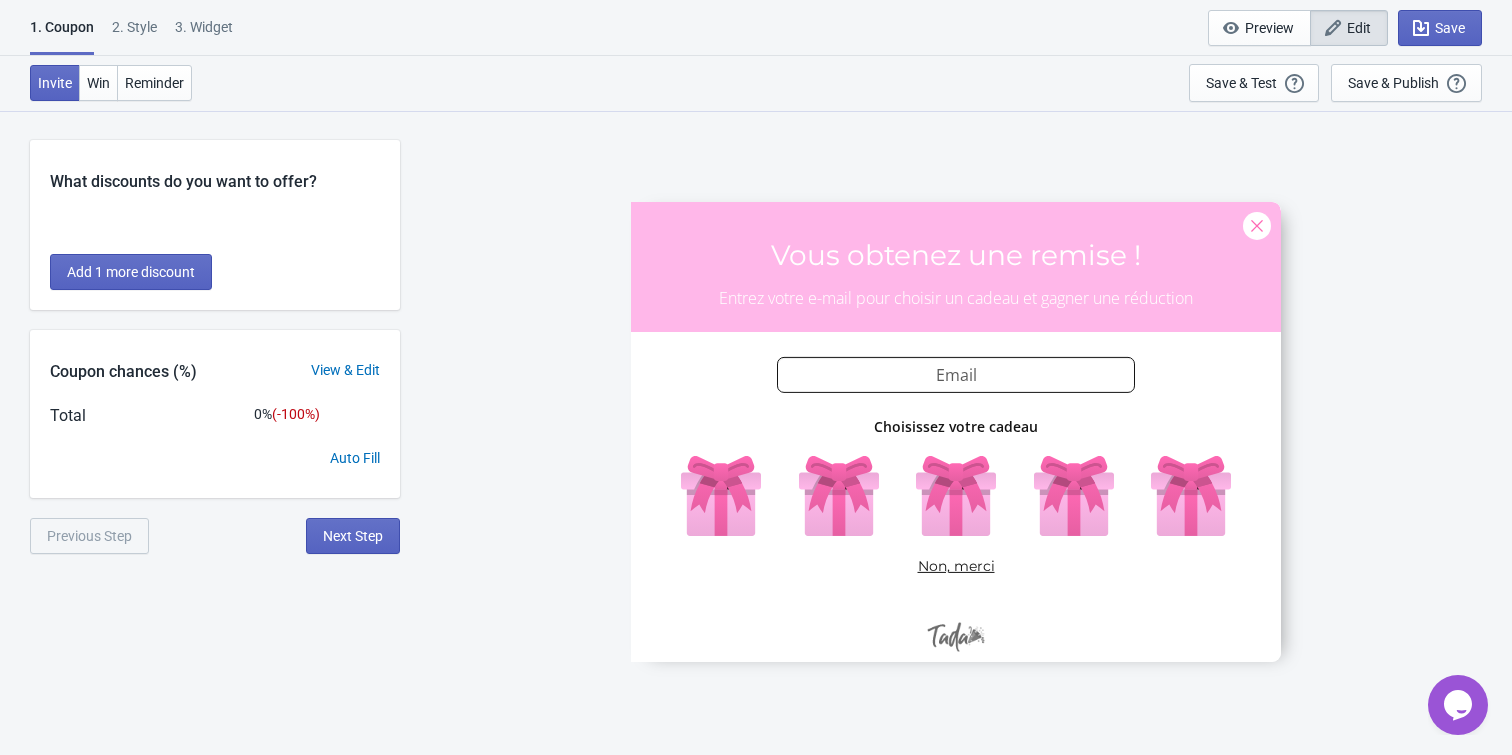 click on "Auto Fill" at bounding box center [355, 458] 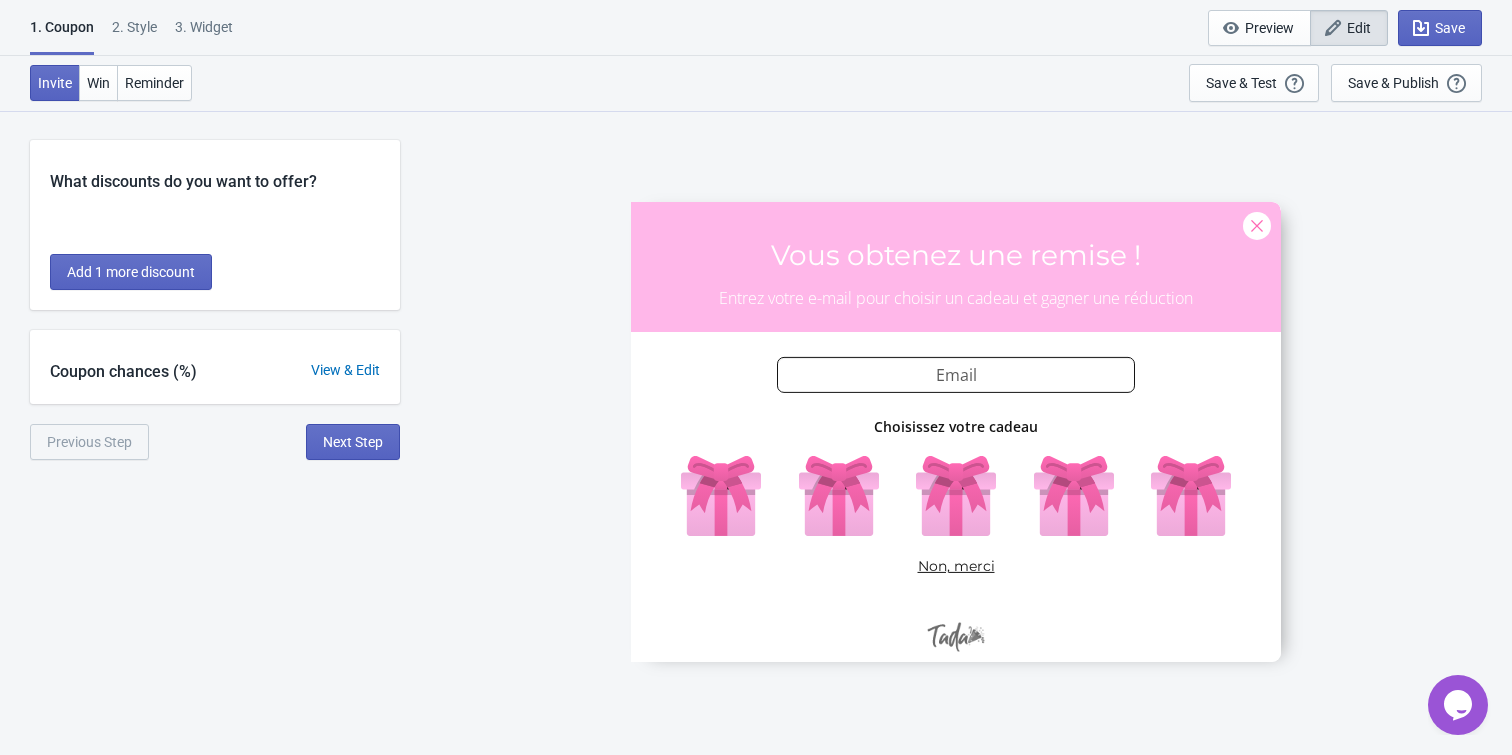 click on "View & Edit" at bounding box center (345, 370) 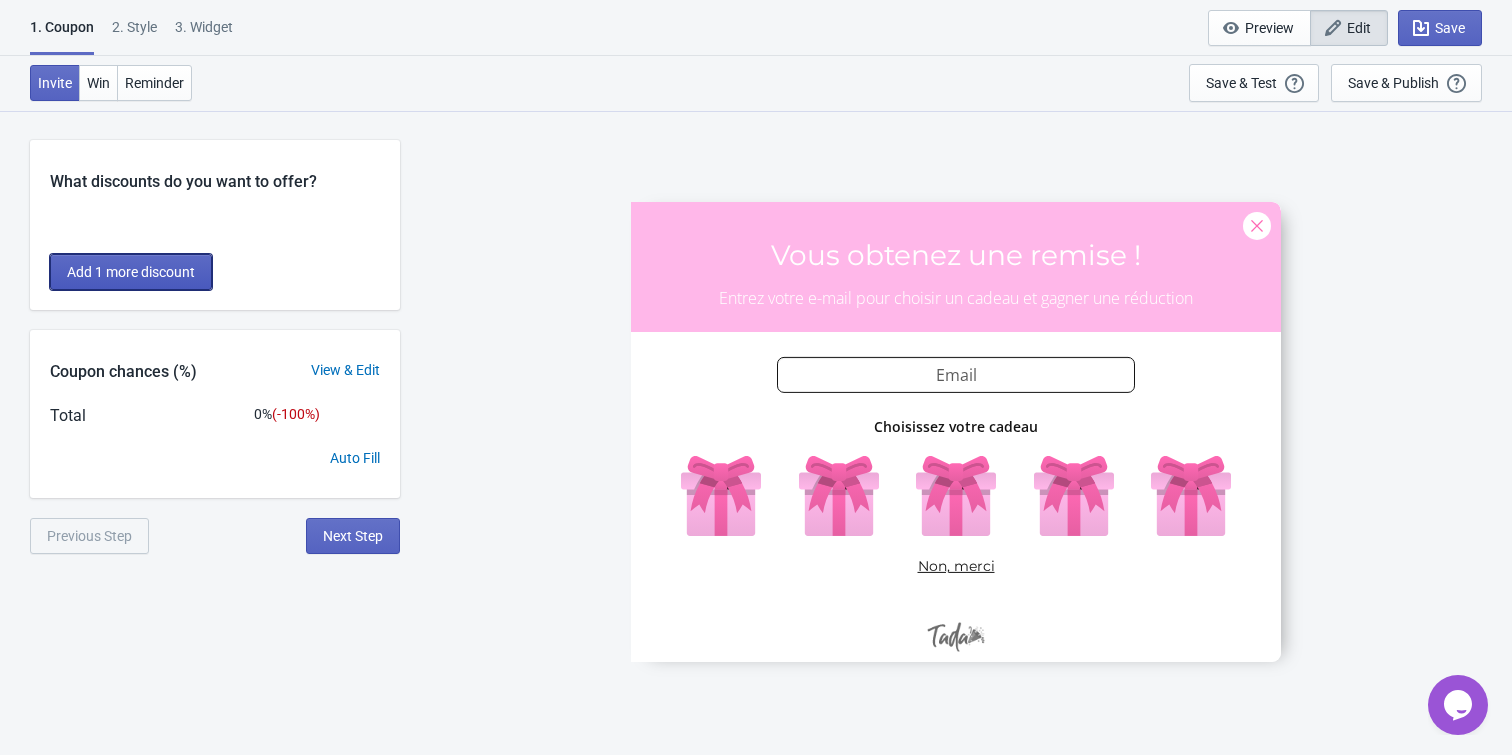 click on "Add 1 more discount" at bounding box center [131, 272] 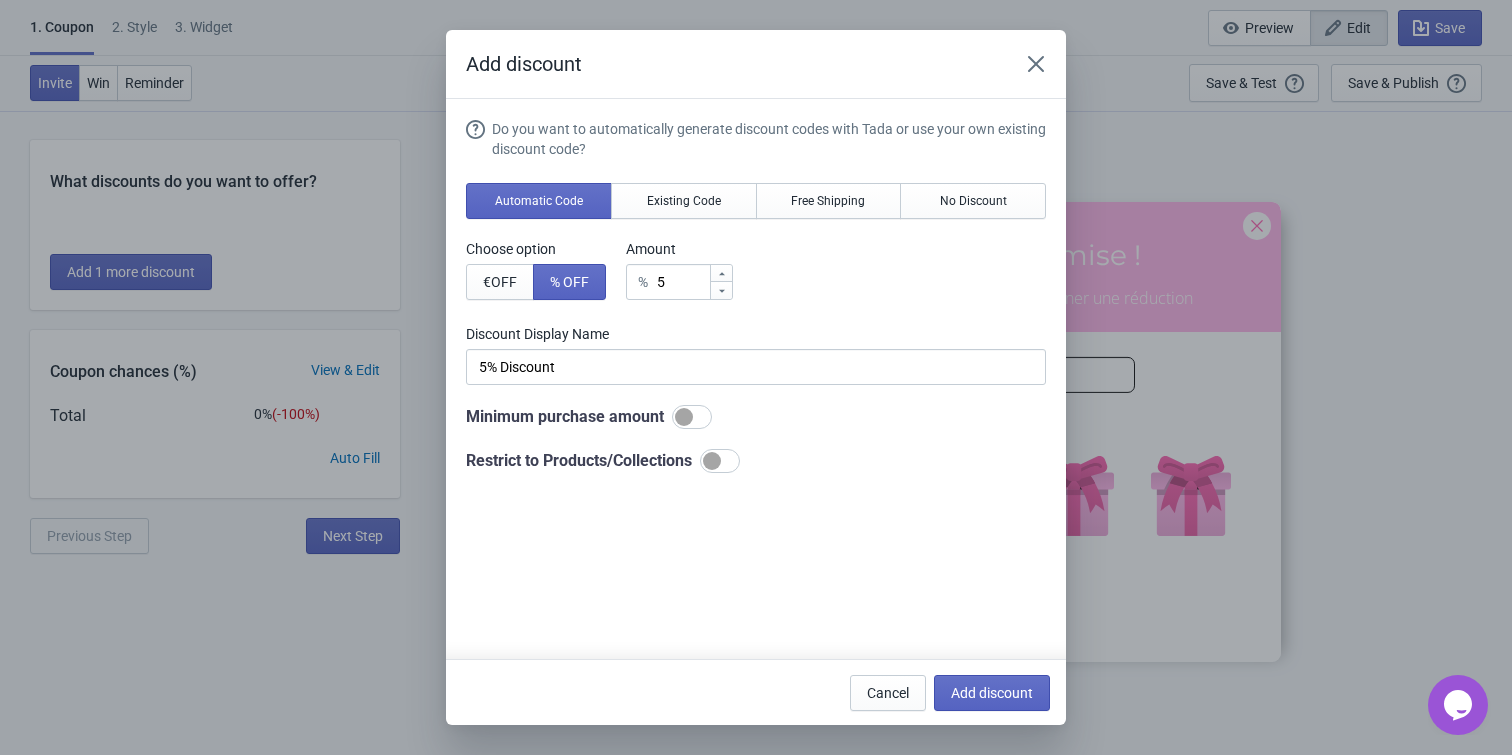 click at bounding box center [712, 461] 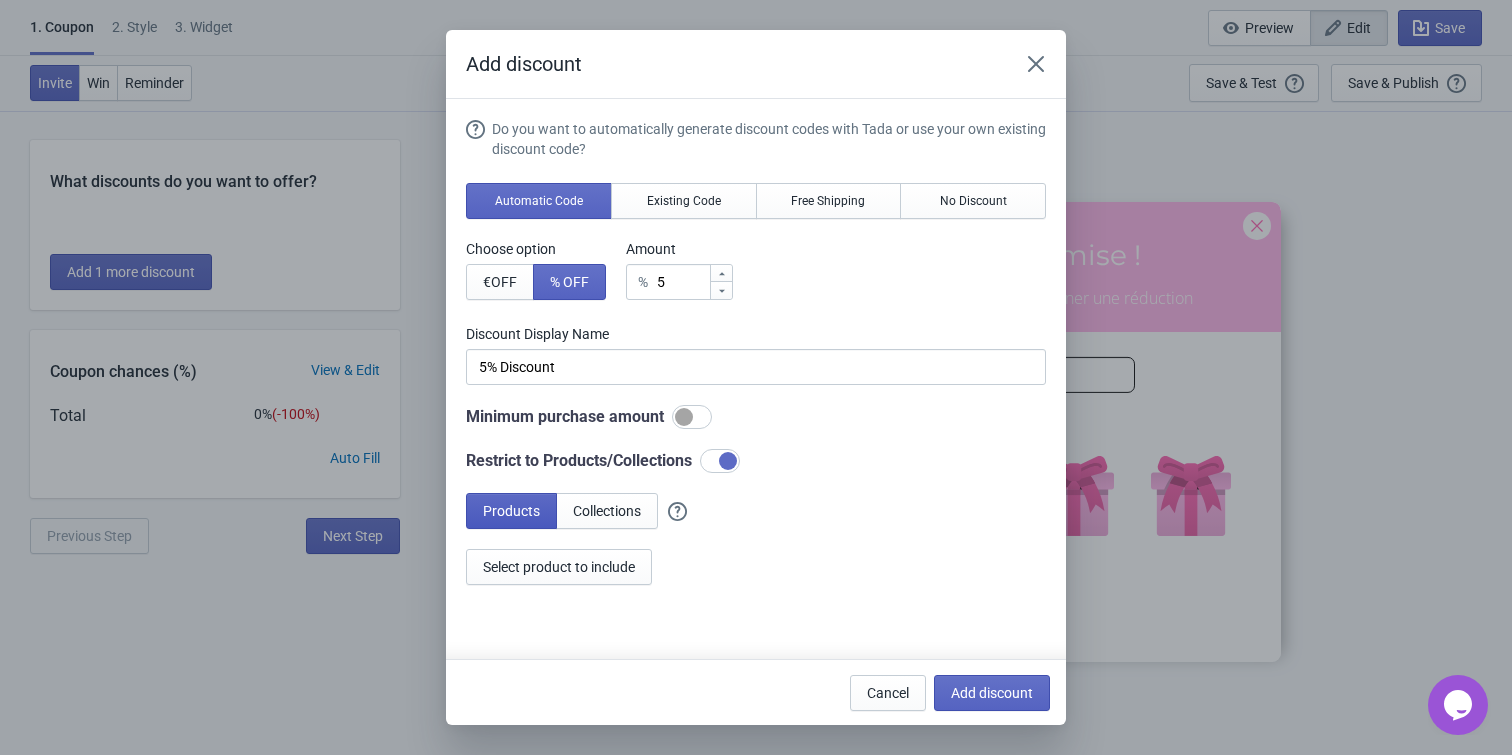 click on "Products" at bounding box center (511, 511) 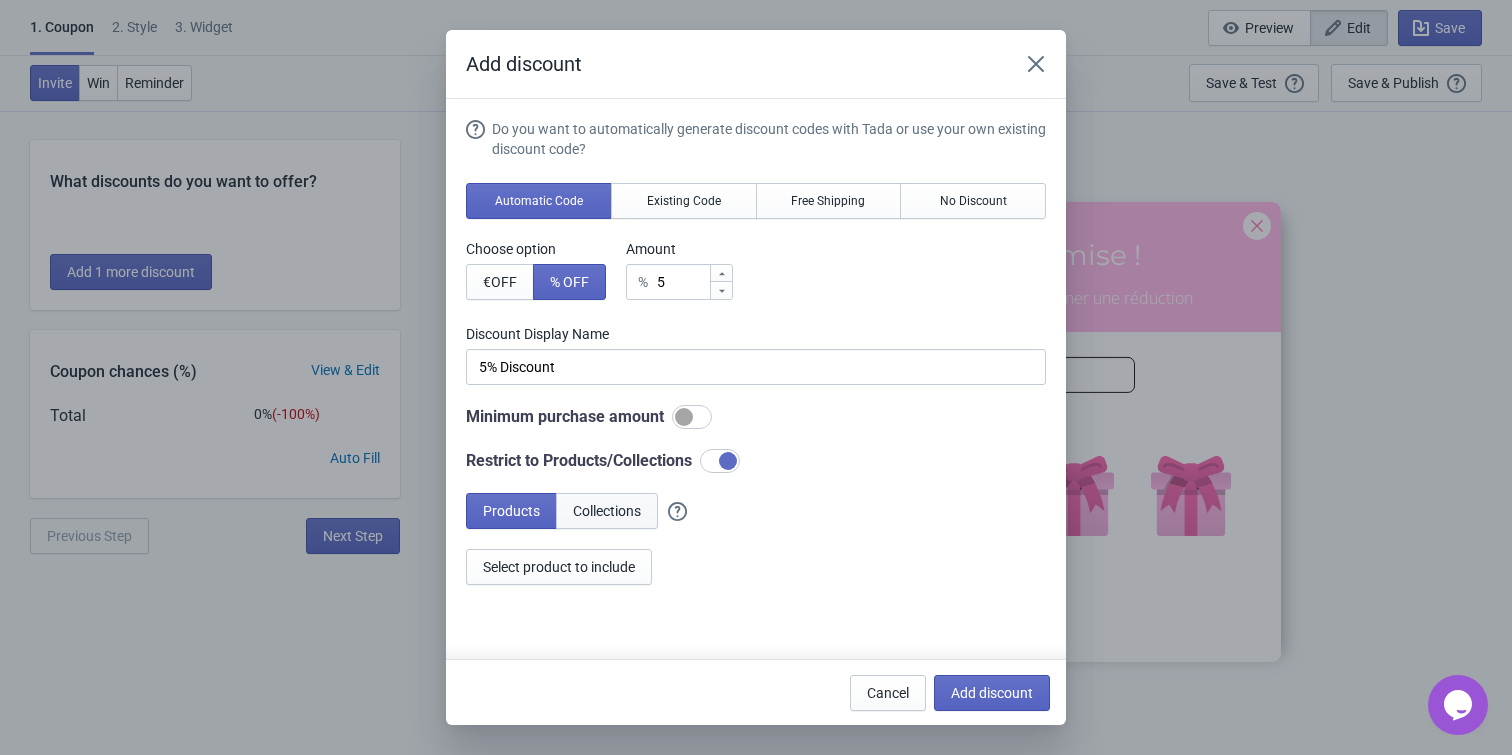click on "Collections" at bounding box center (607, 511) 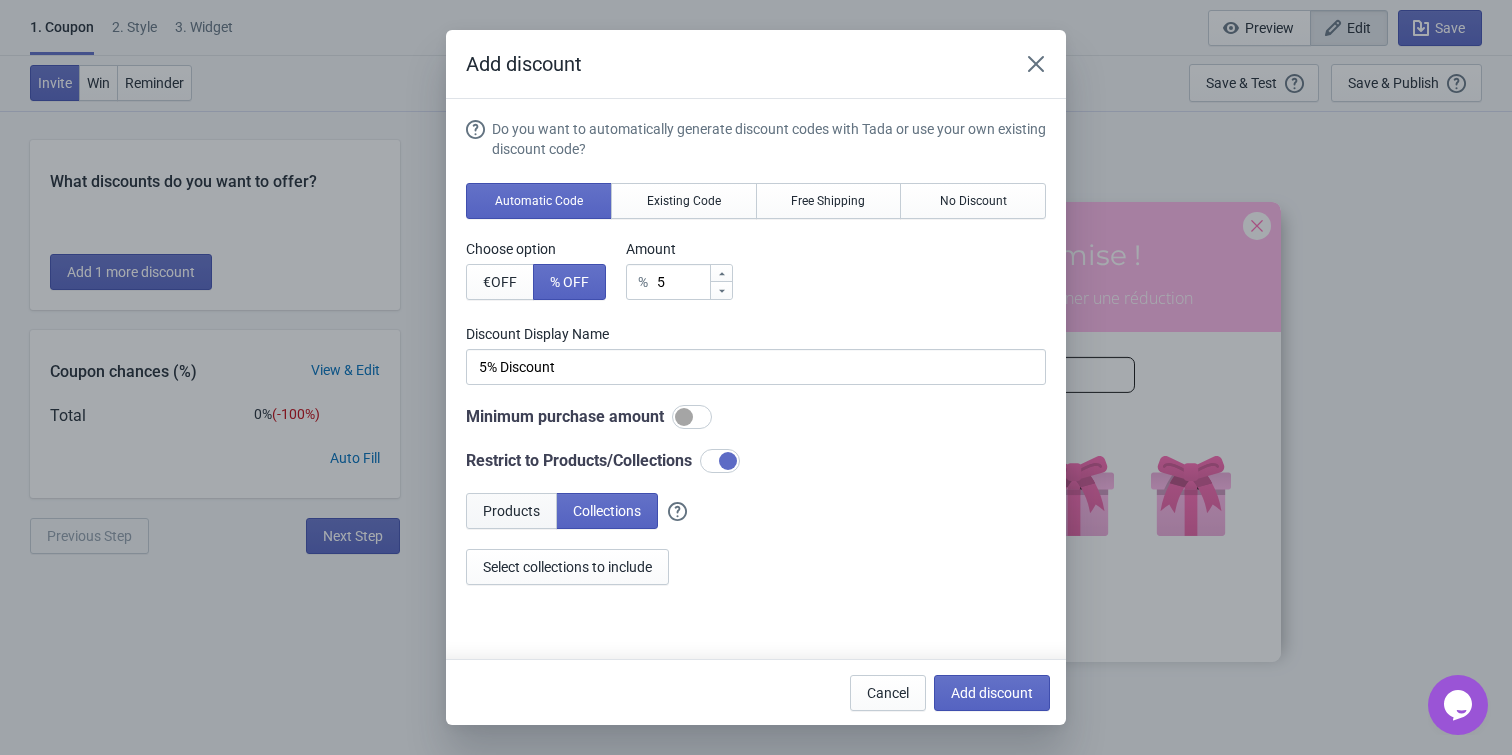 click on "Products" at bounding box center (511, 511) 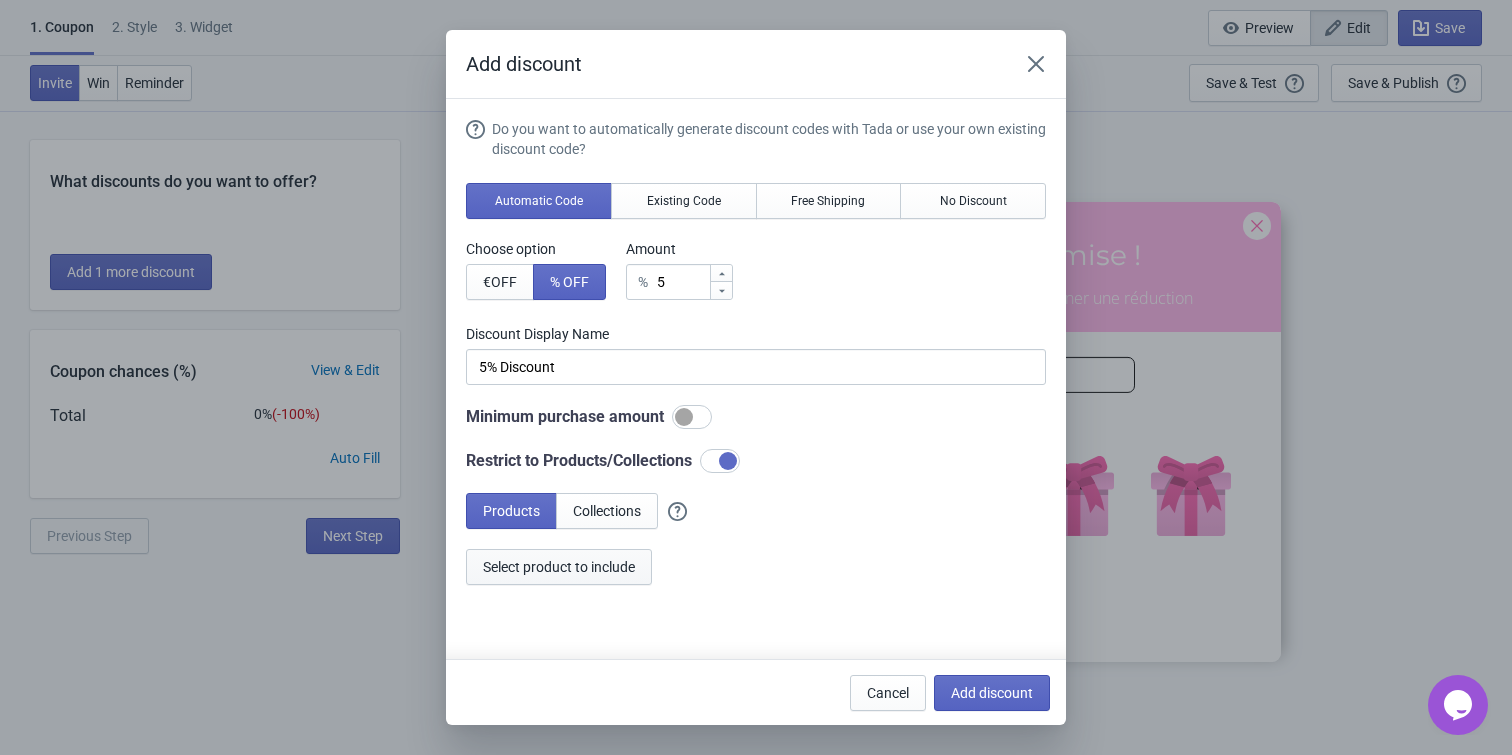 click on "Select product to include" at bounding box center (559, 567) 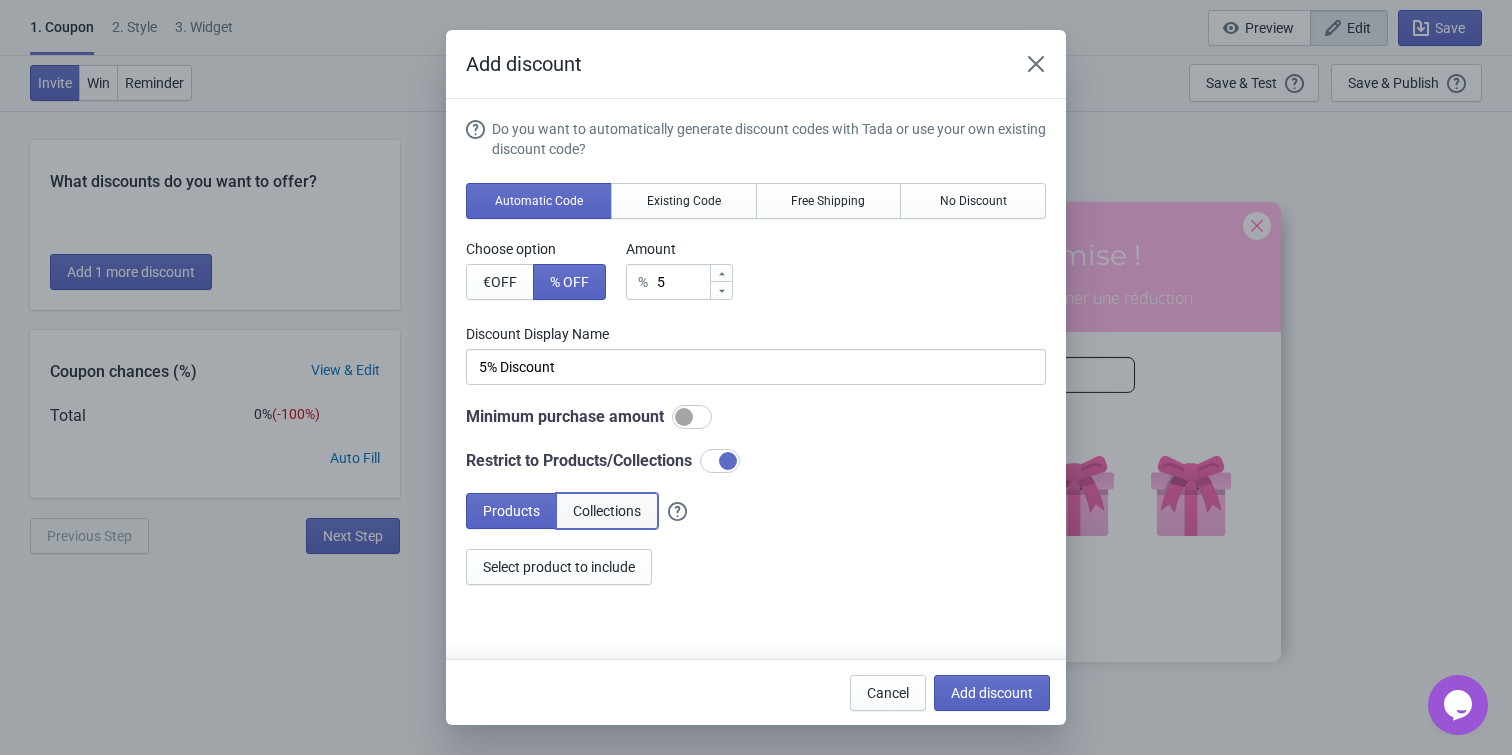 click on "Collections" at bounding box center (607, 511) 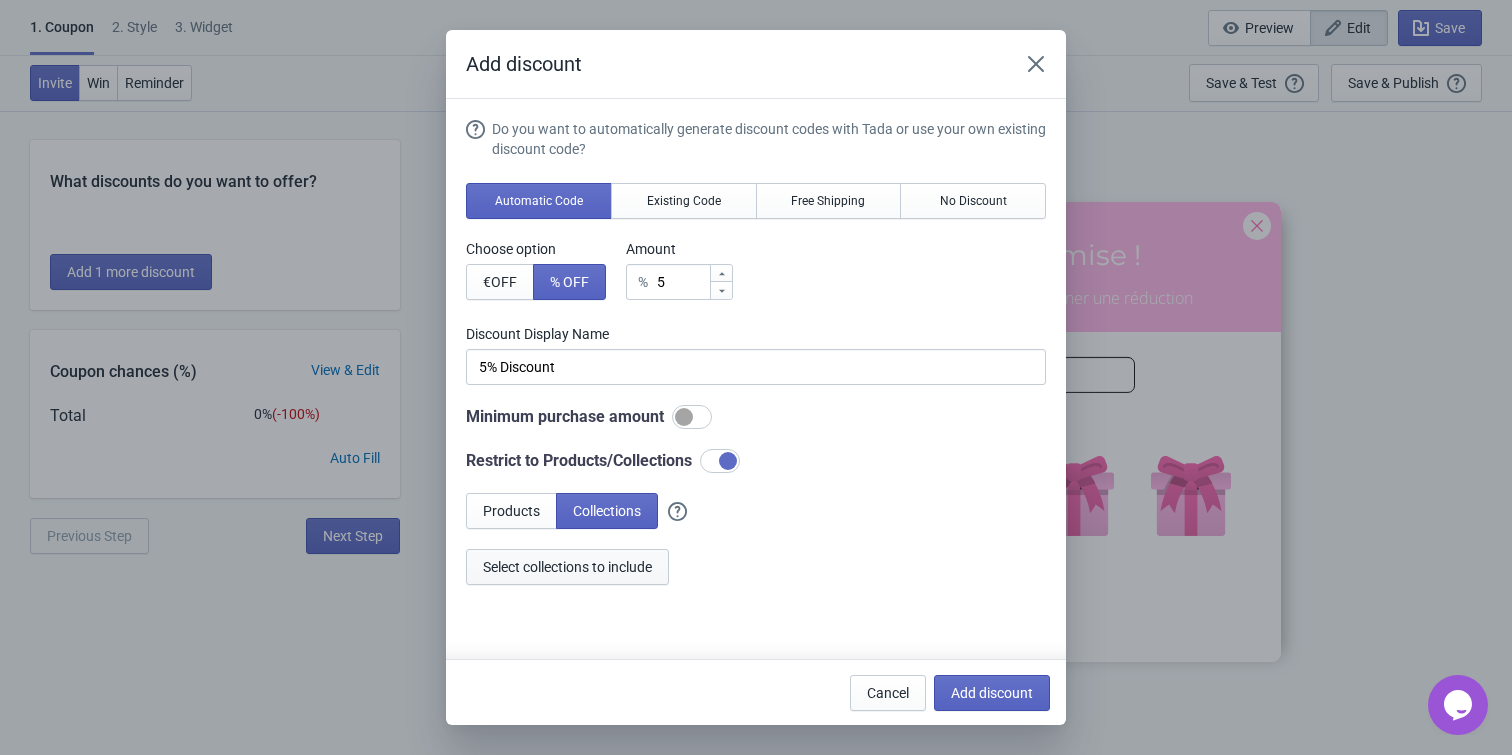 click on "Select collections to include" at bounding box center (567, 567) 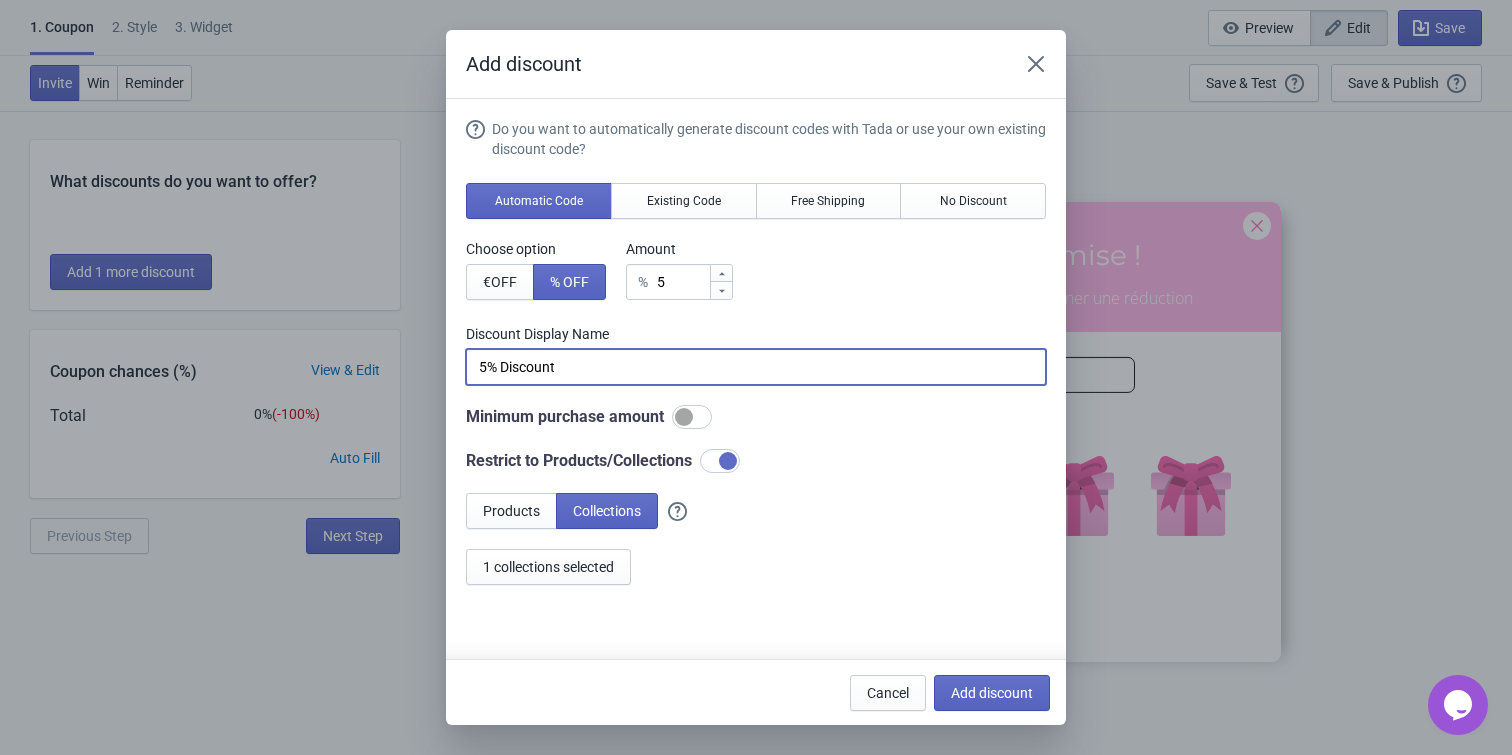 click on "5% Discount" at bounding box center [756, 367] 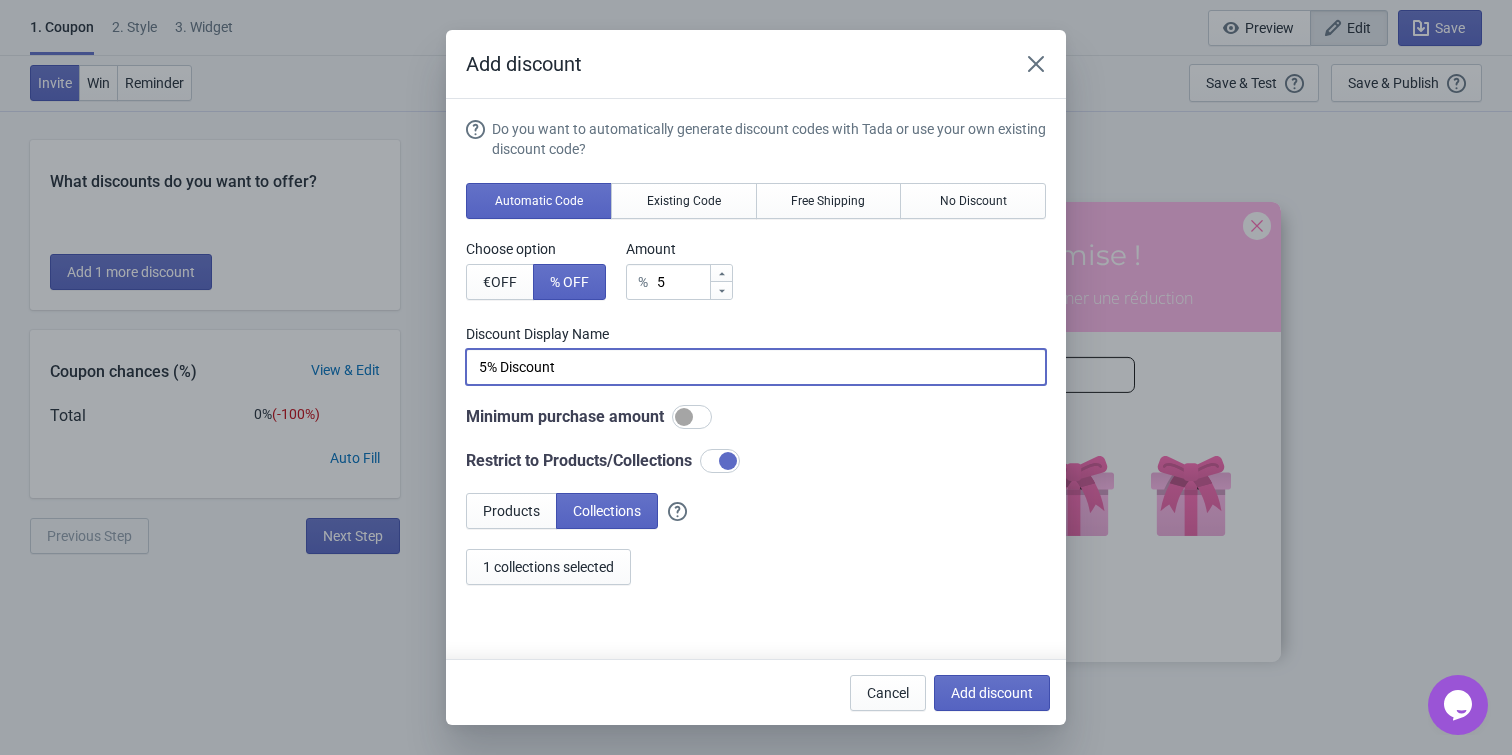 paste on "% de réduction" 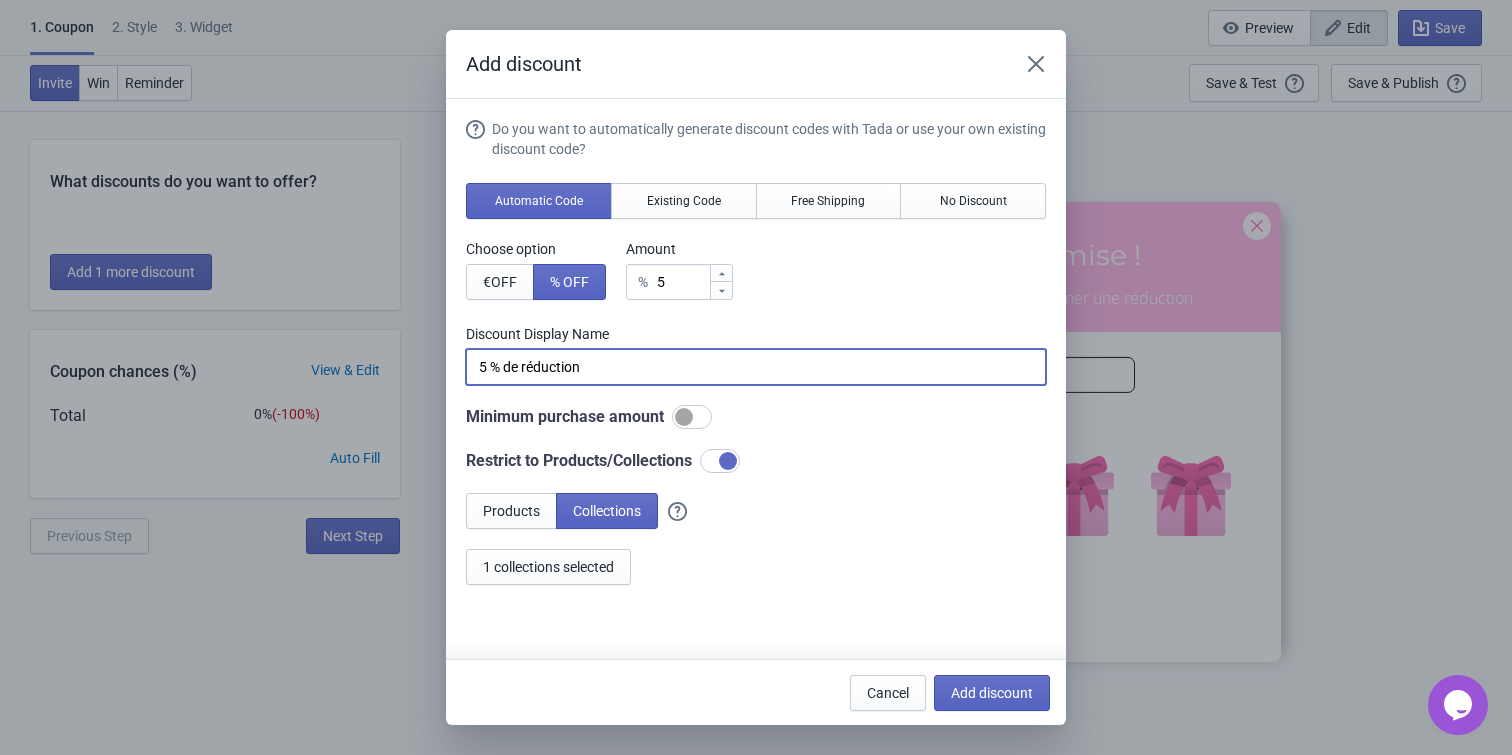type on "5 % de réduction" 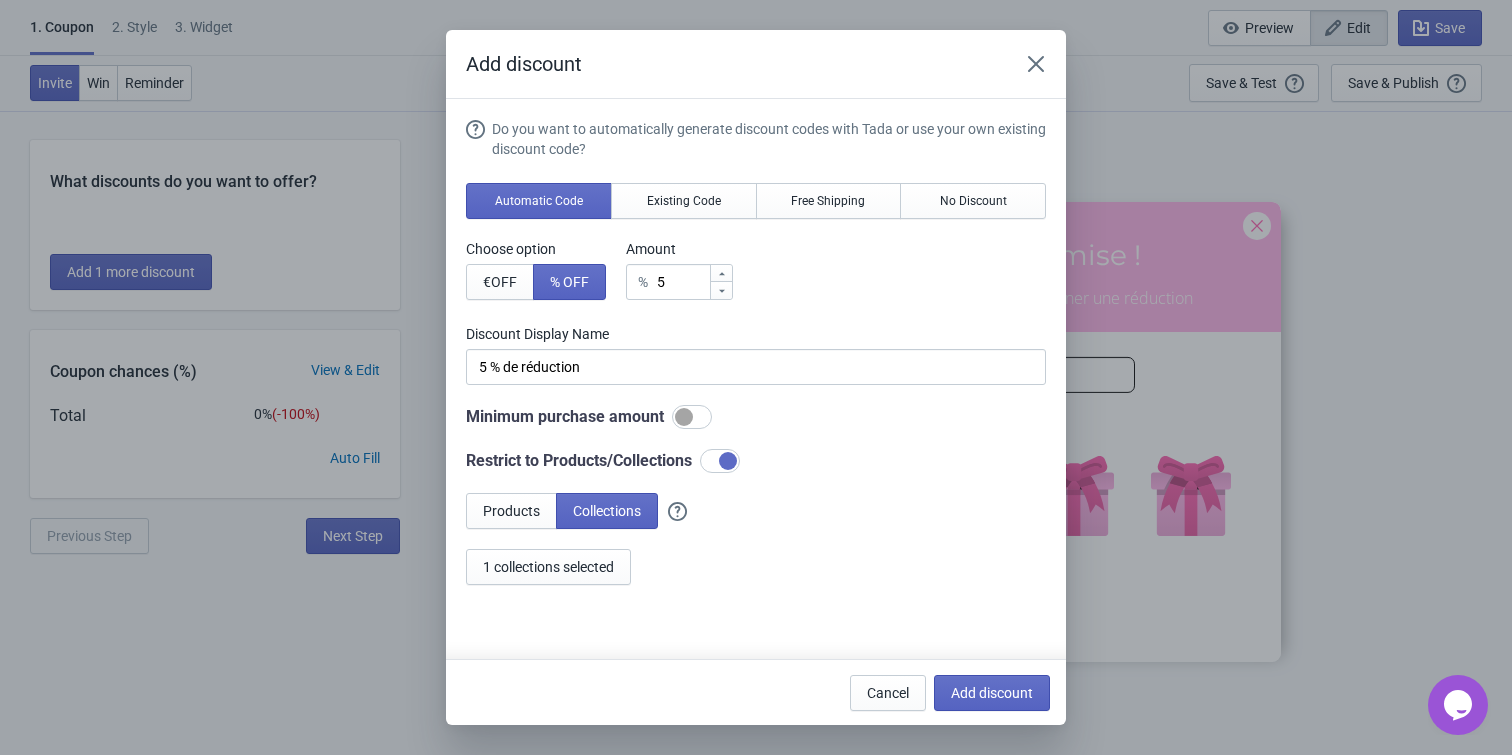 click at bounding box center [684, 417] 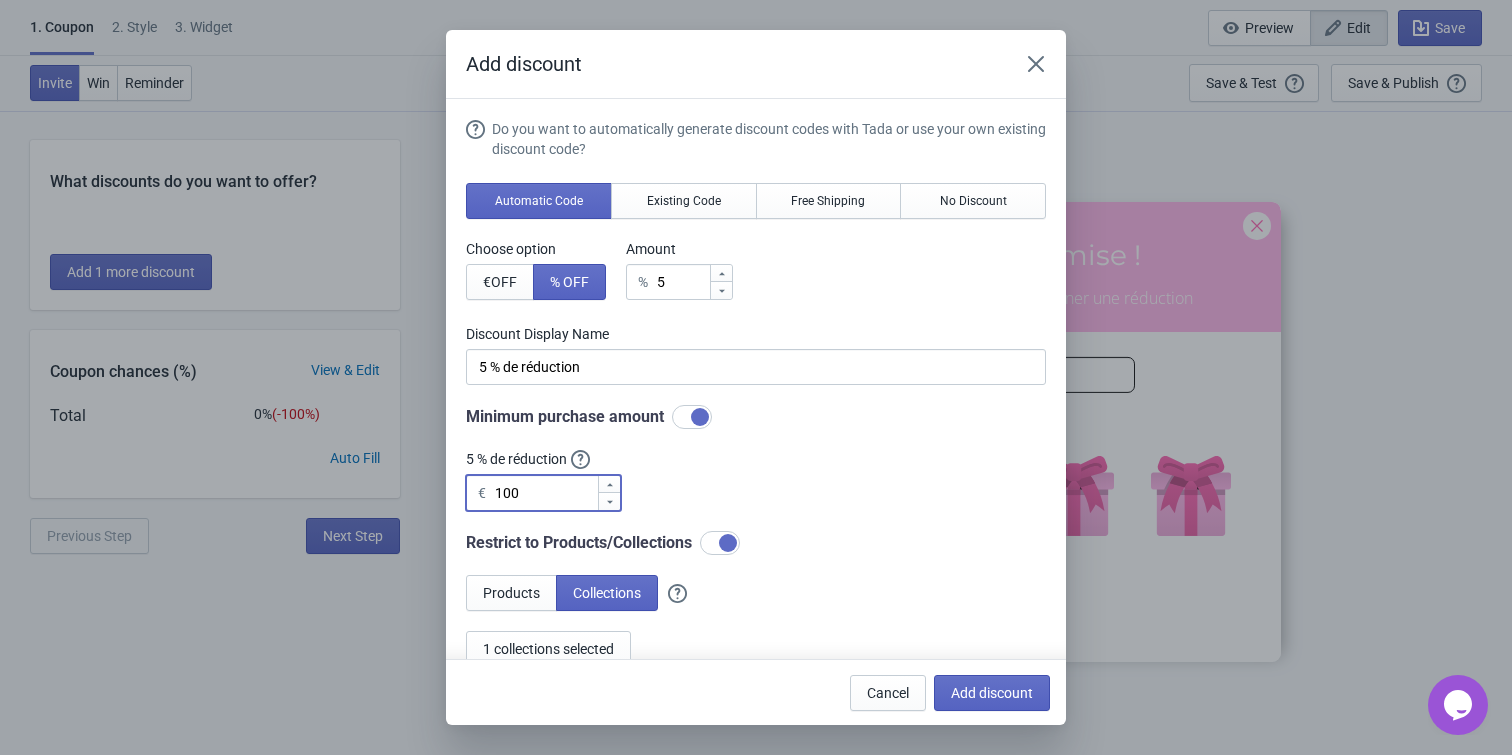click on "100" at bounding box center (545, 493) 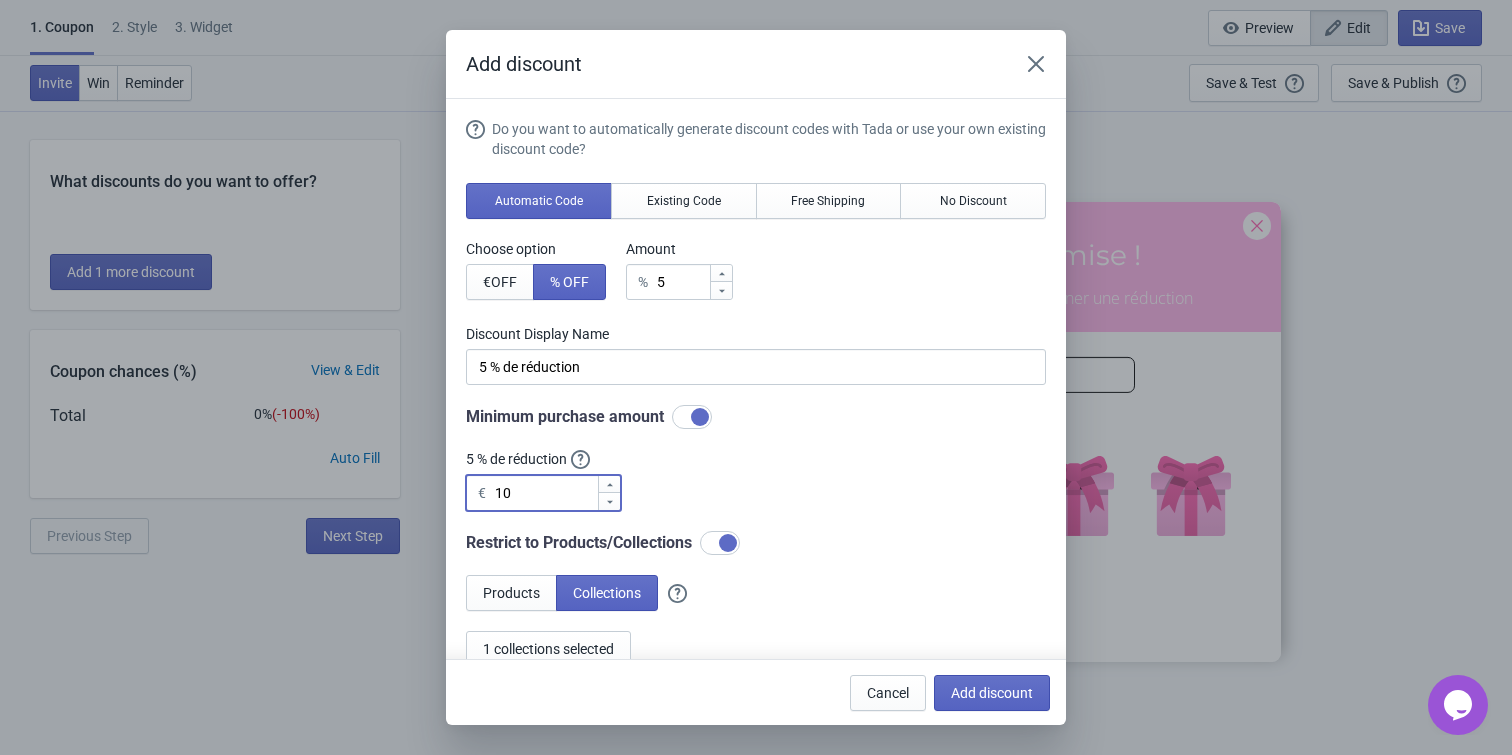 type on "1" 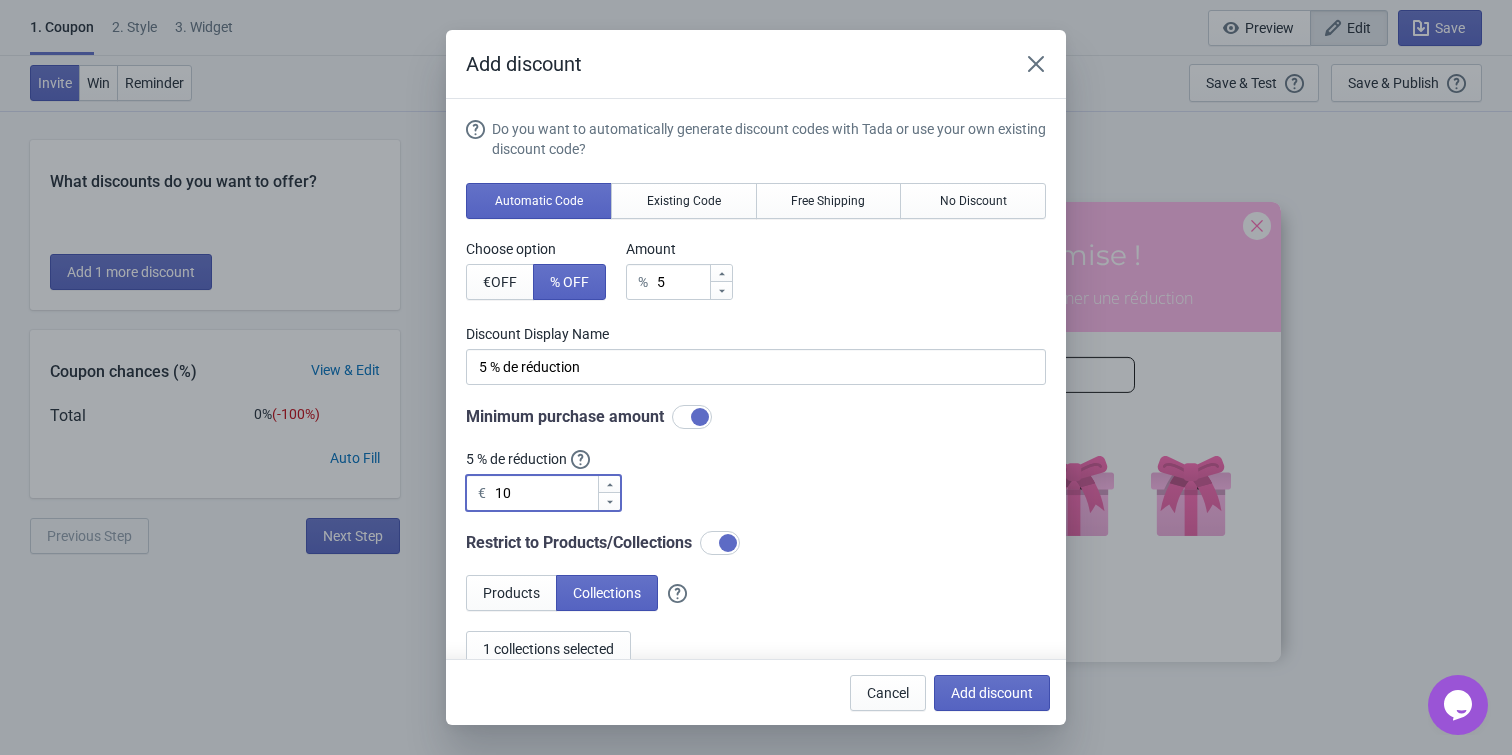 type on "10" 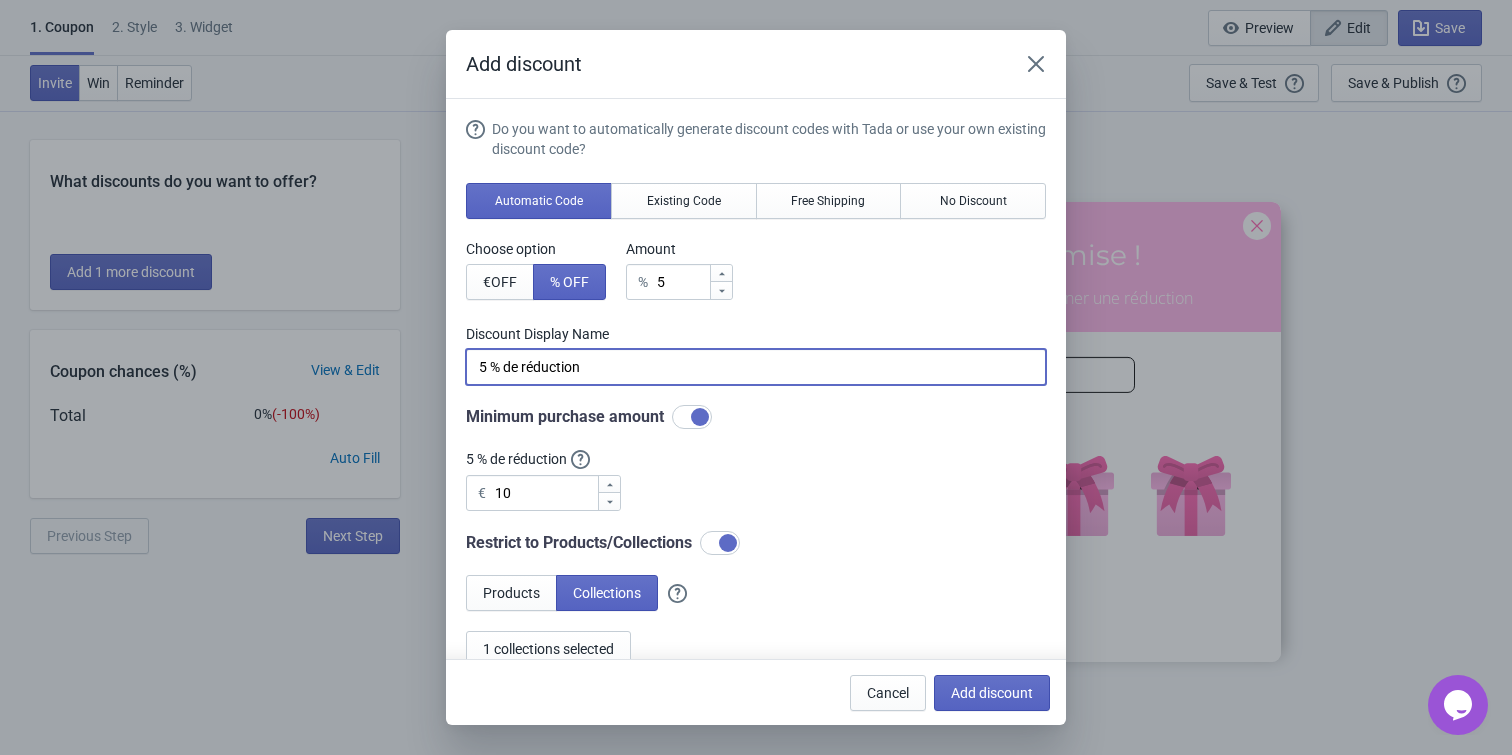 click on "5 % de réduction" at bounding box center [756, 367] 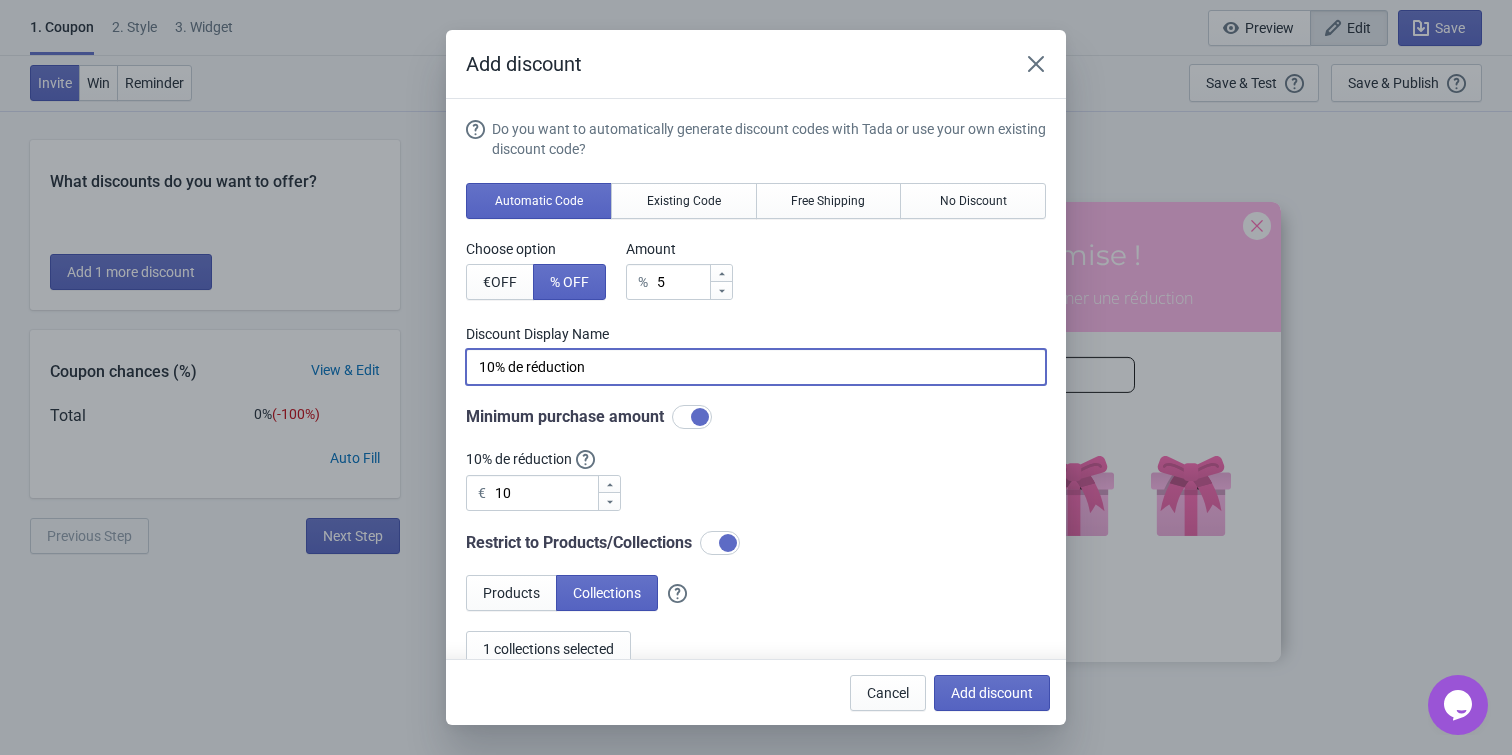 type on "10% de réduction" 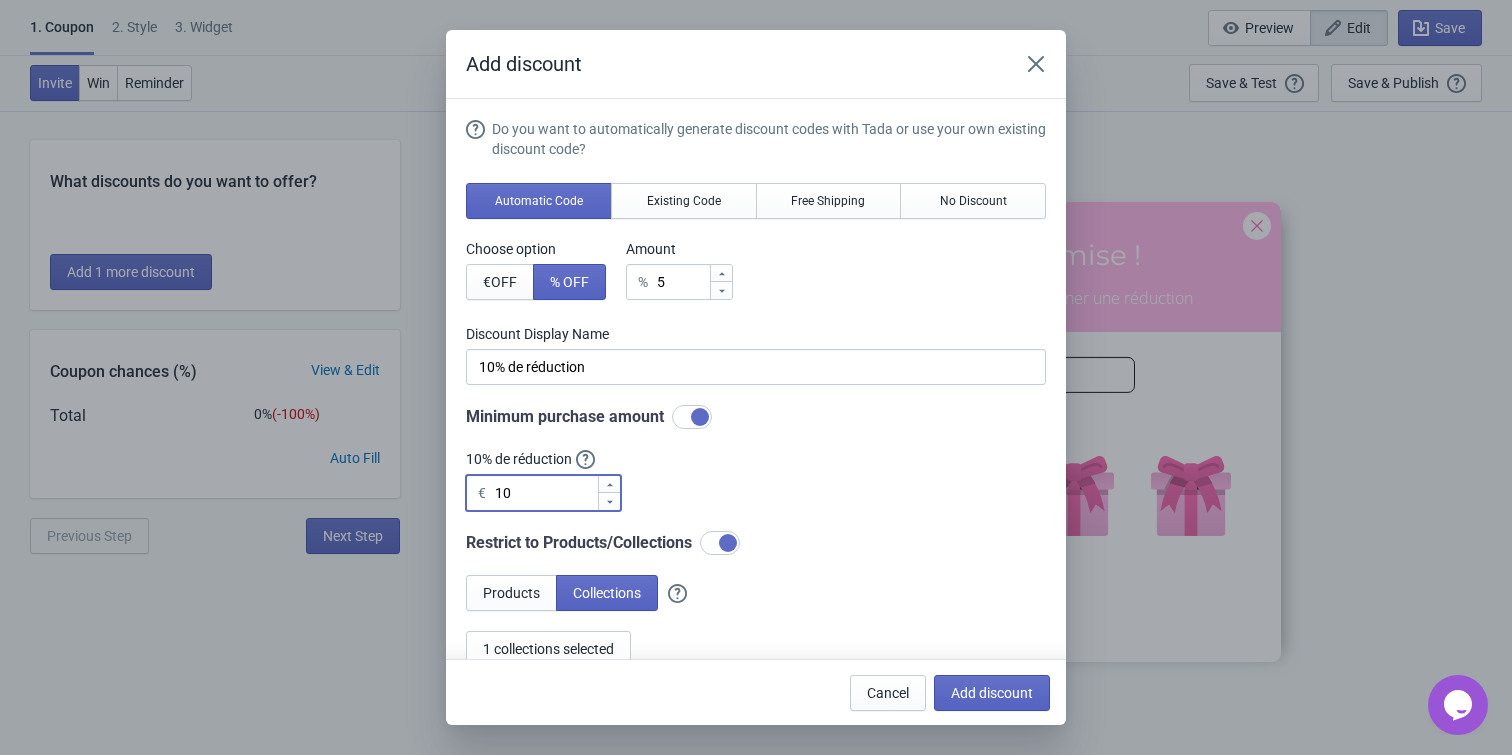 click on "10" at bounding box center [545, 493] 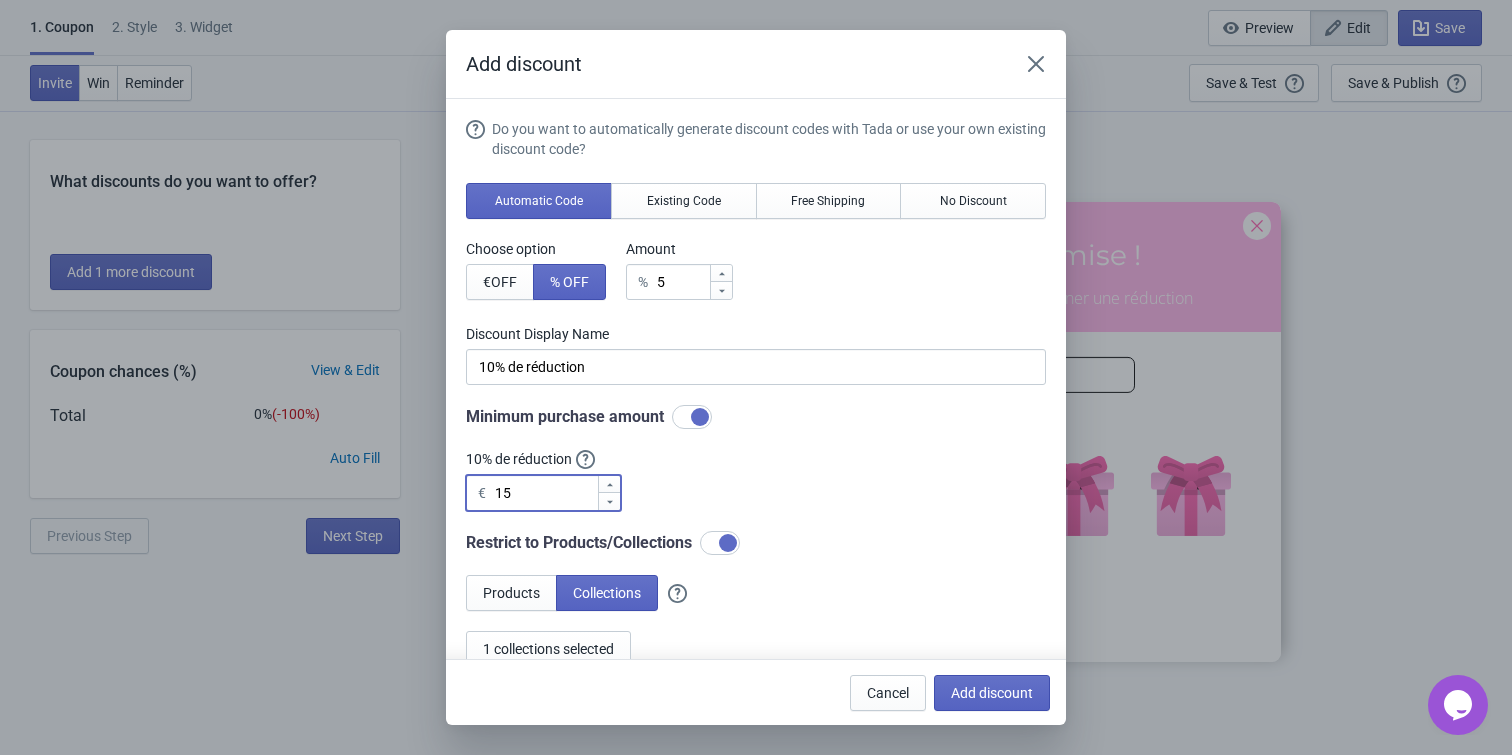 type on "15" 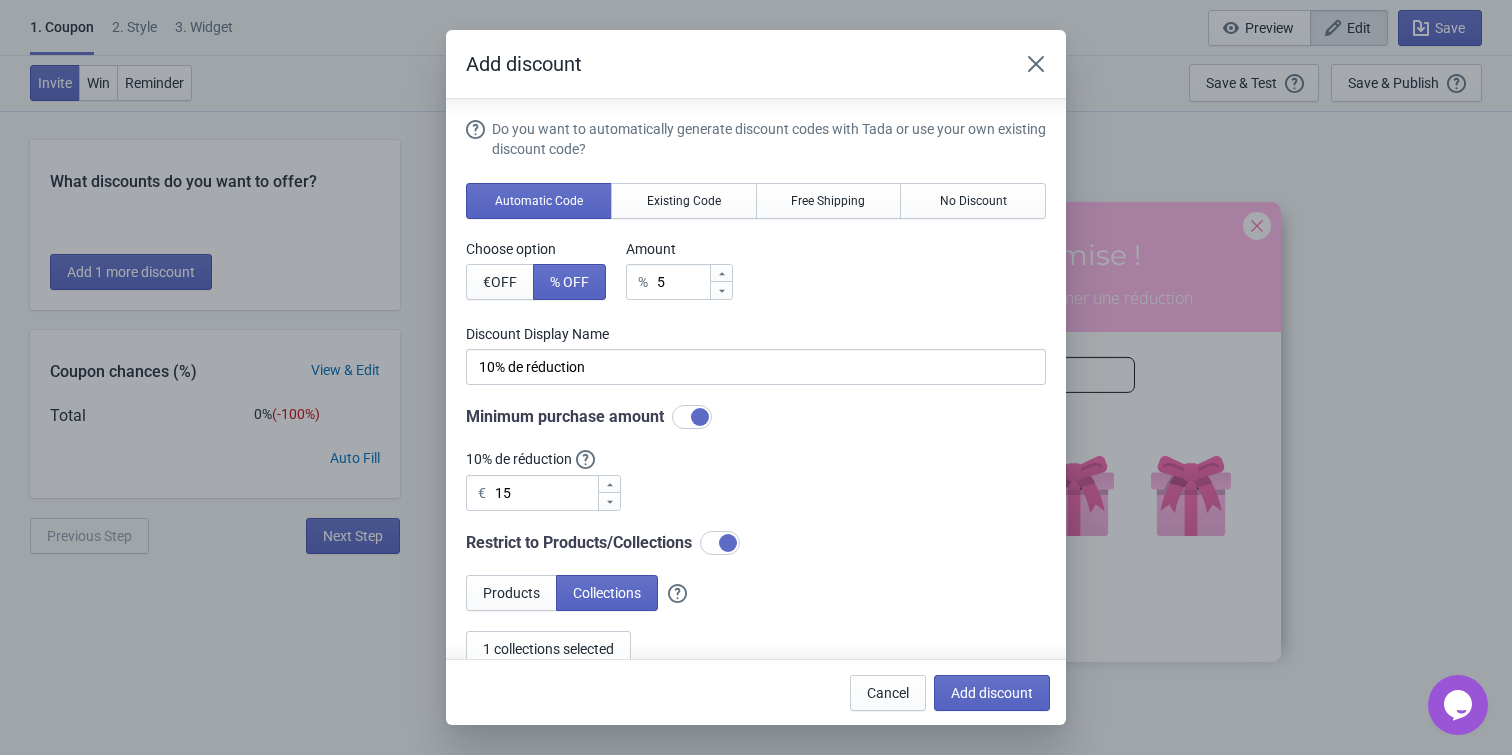 scroll, scrollTop: 57, scrollLeft: 0, axis: vertical 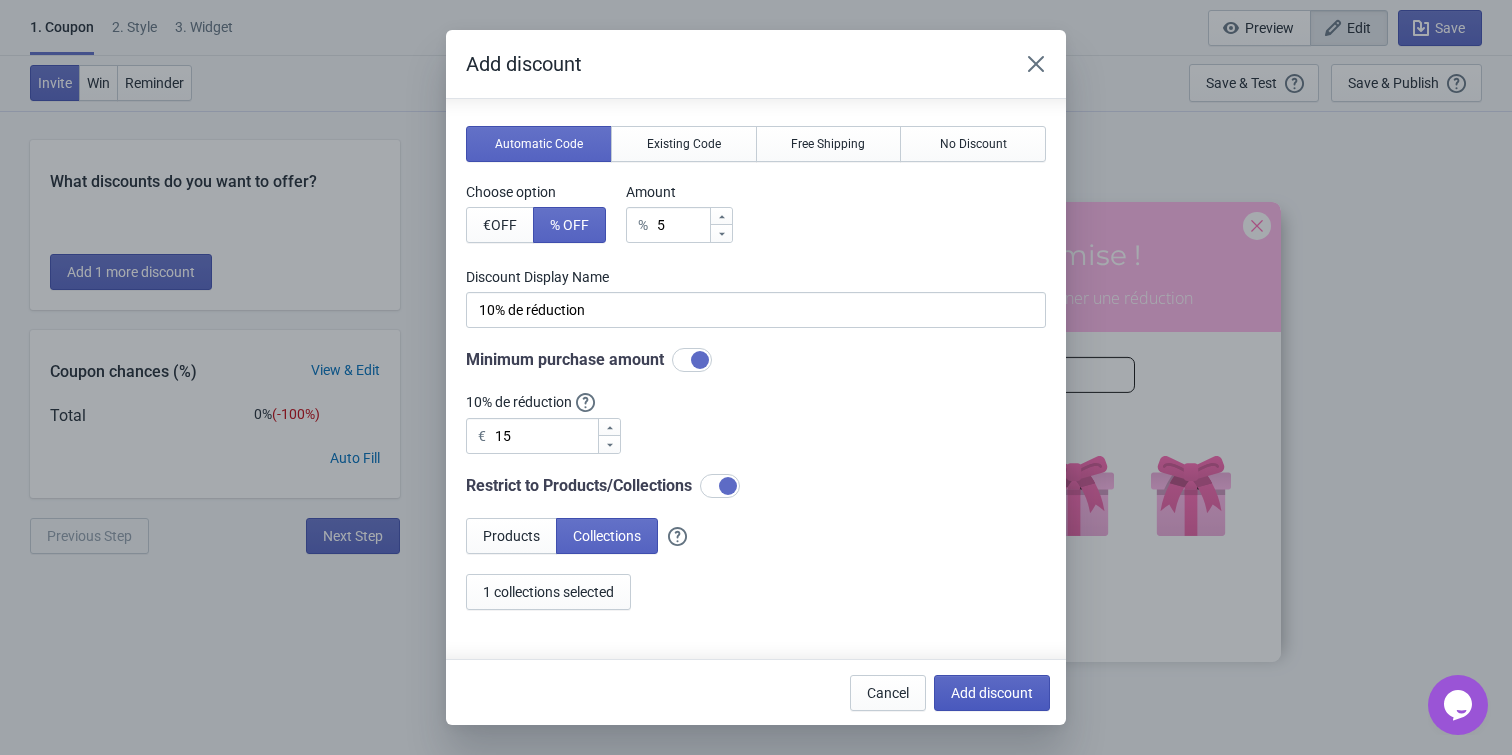 click on "Add discount" at bounding box center [992, 693] 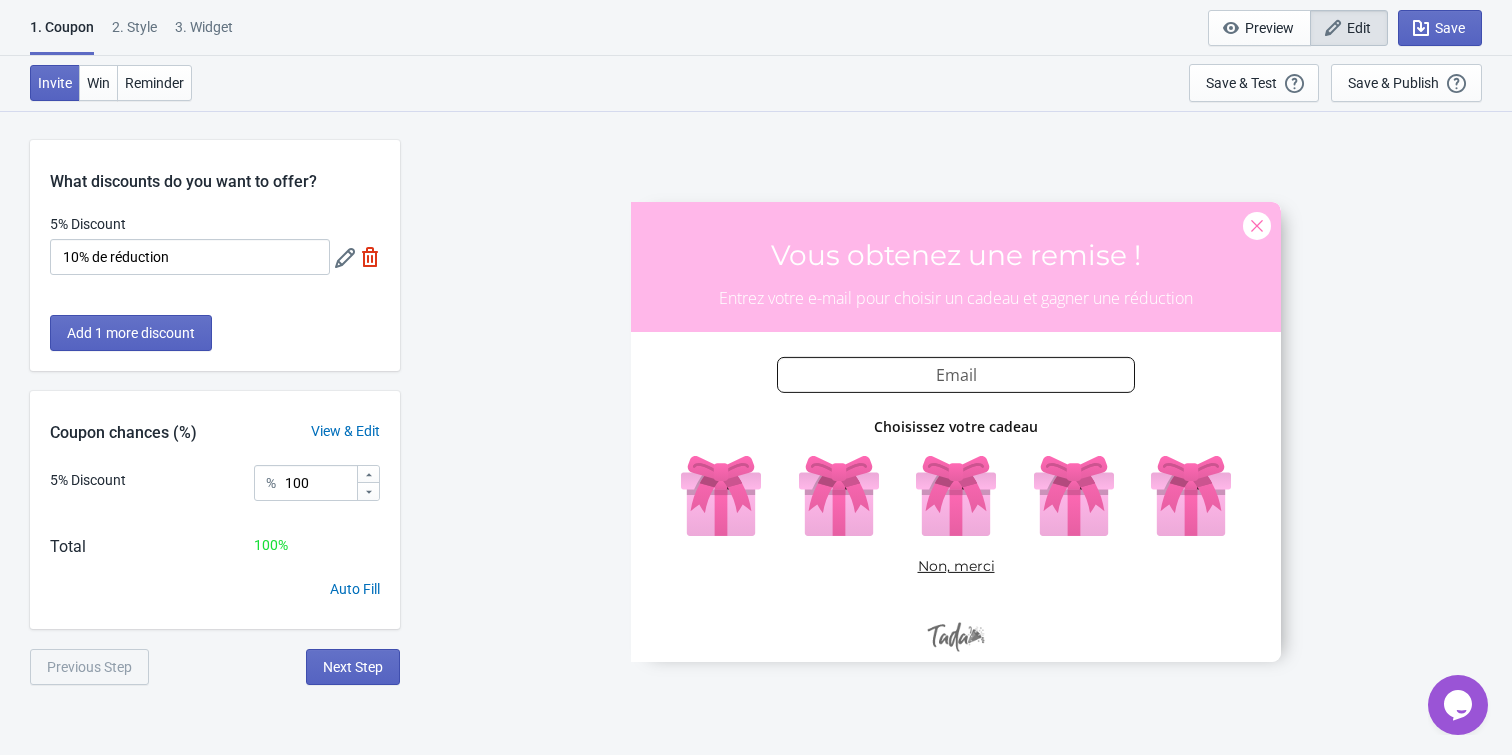 click at bounding box center (956, 432) 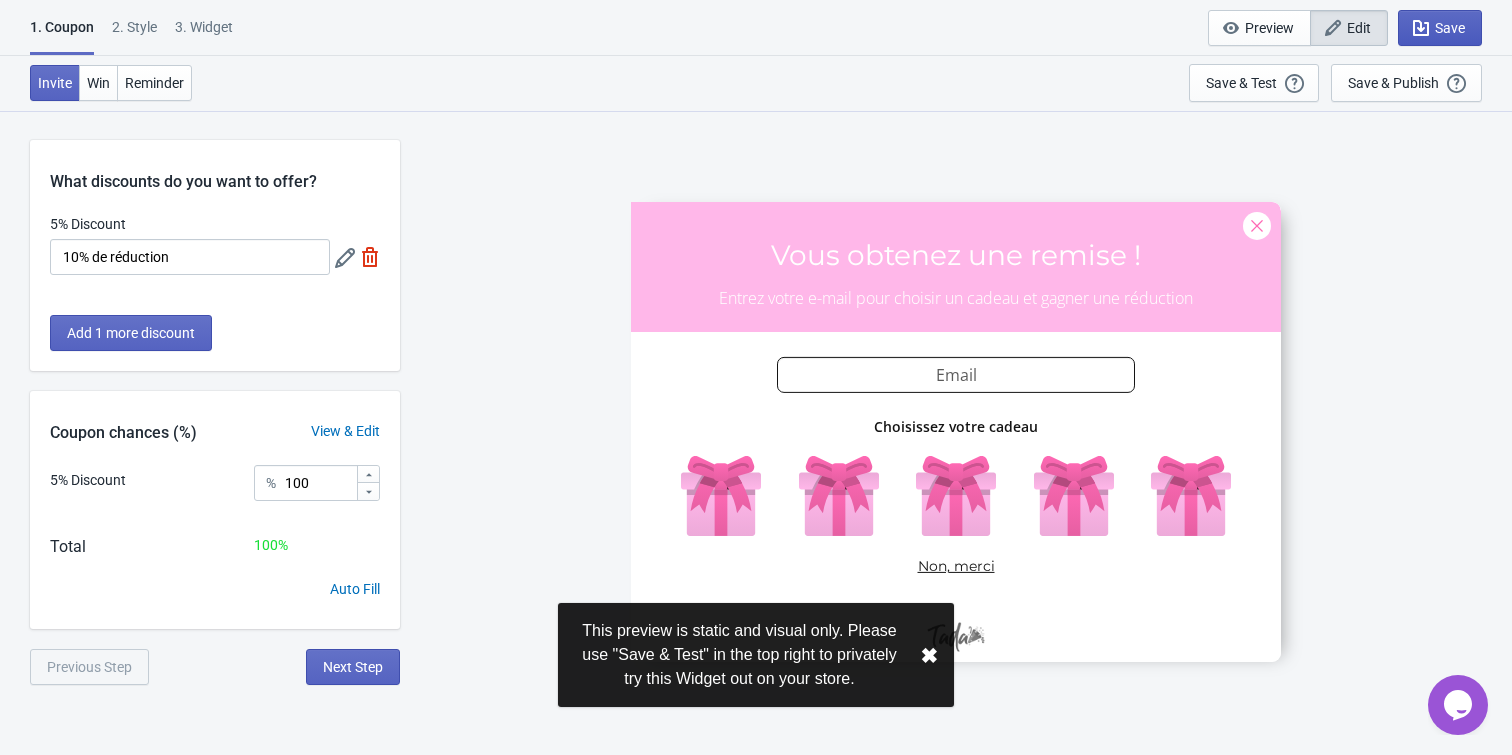 click on "Save" at bounding box center (1450, 28) 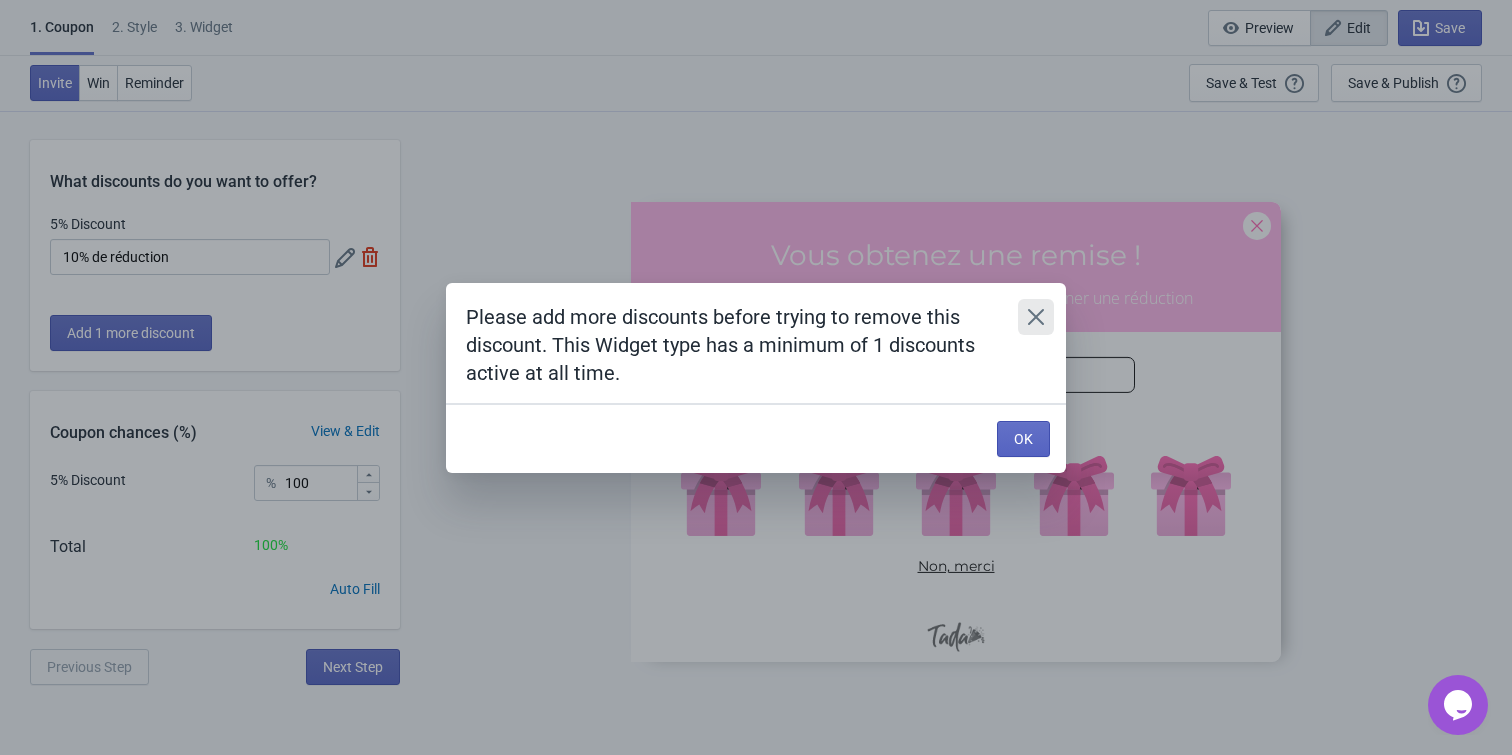 click 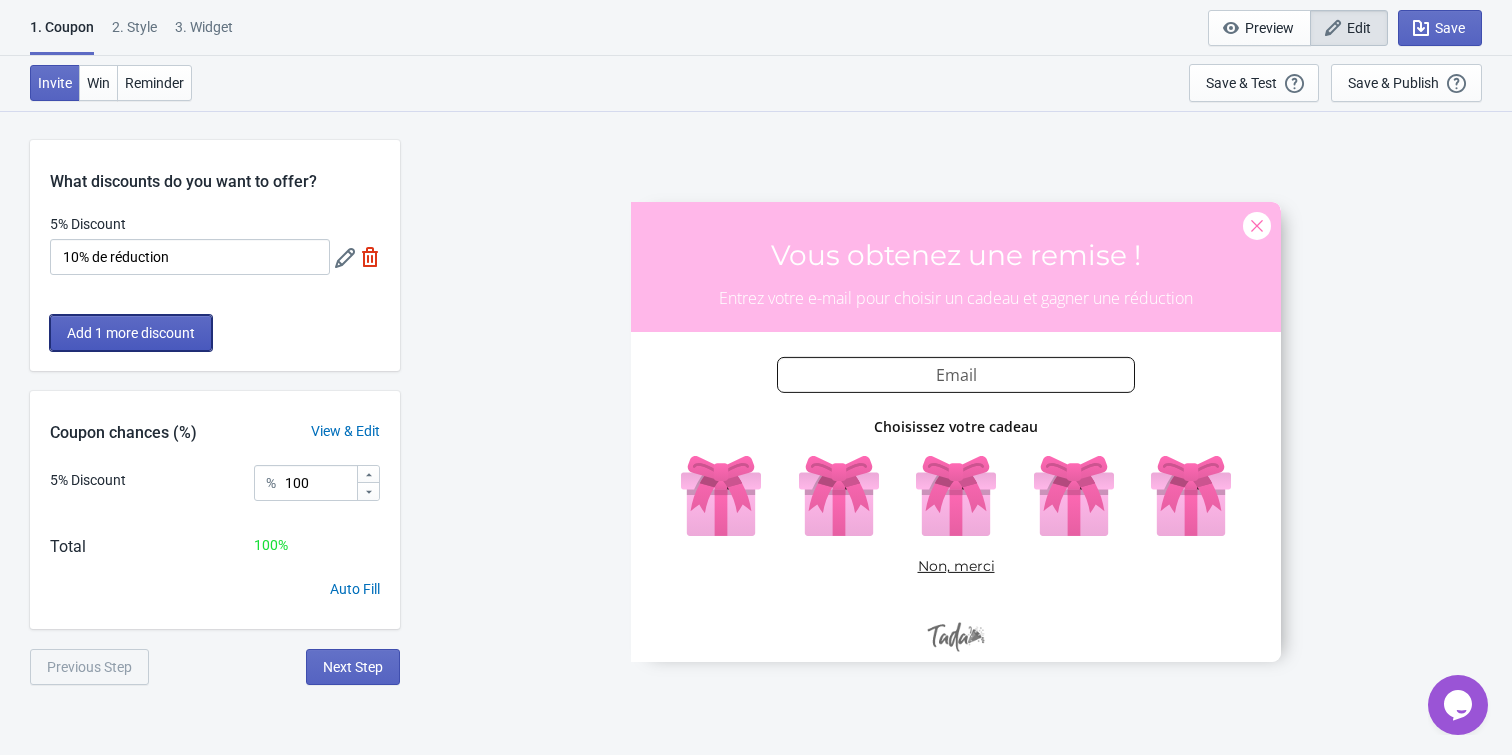 click on "Add 1 more discount" at bounding box center [131, 333] 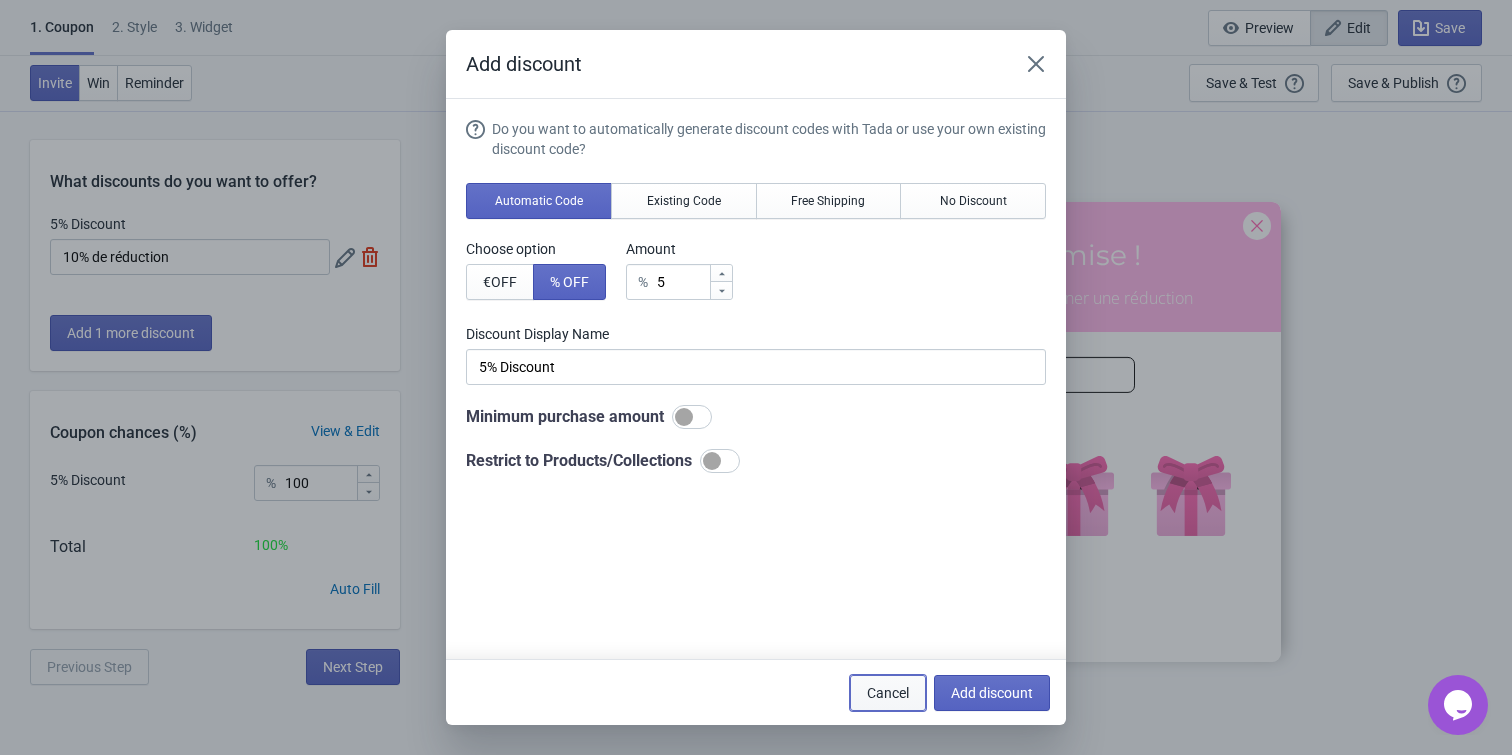 click on "Cancel" at bounding box center (888, 693) 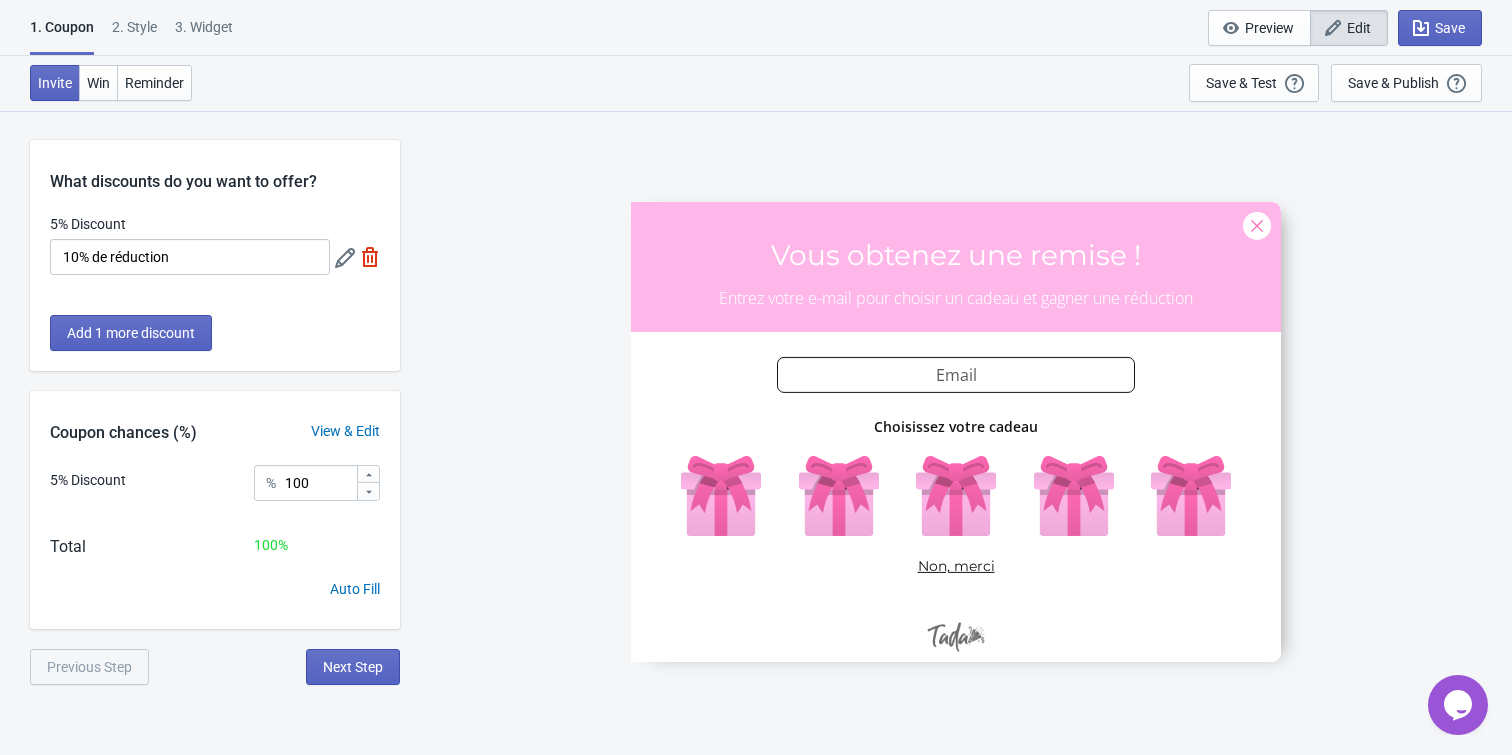click 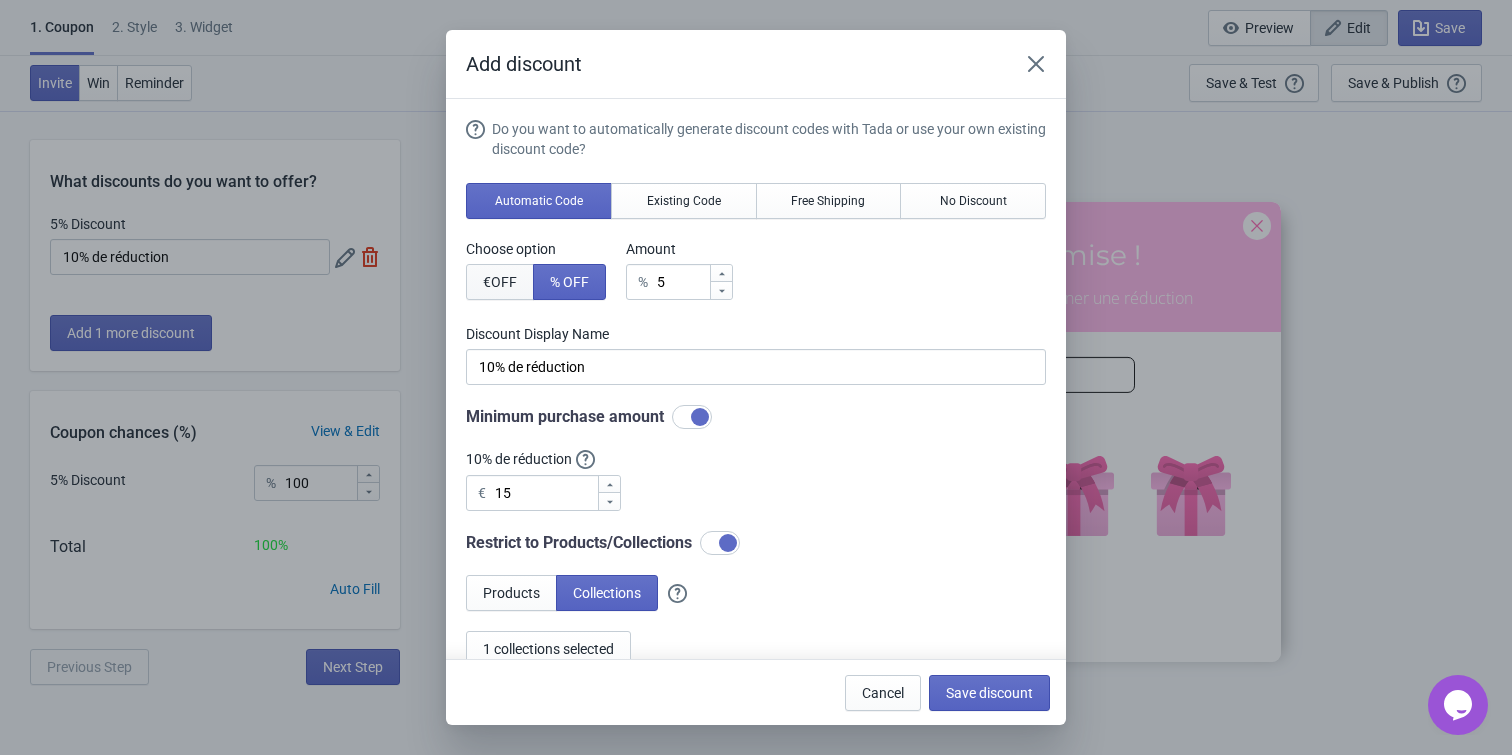 click on "€  OFF" at bounding box center [500, 282] 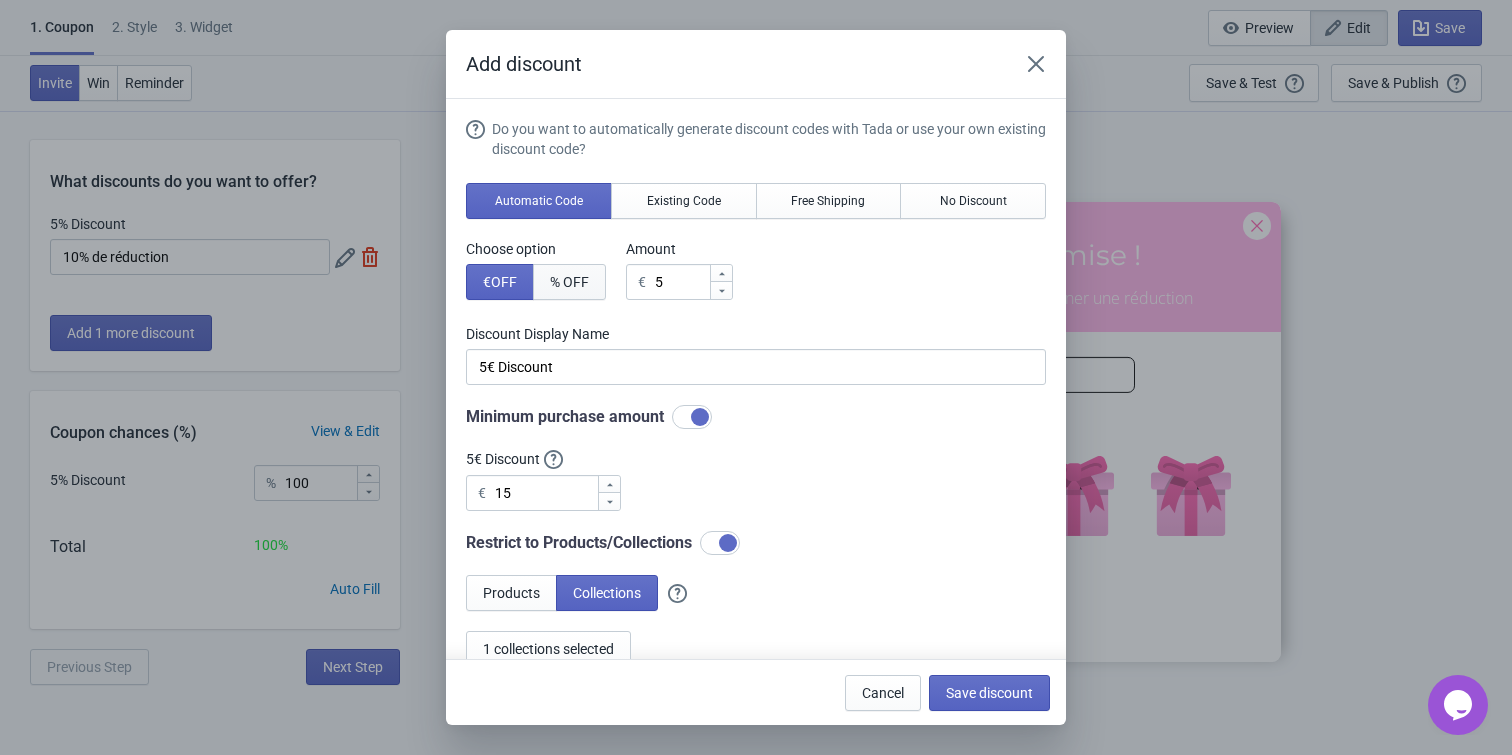 click on "% OFF" at bounding box center [569, 282] 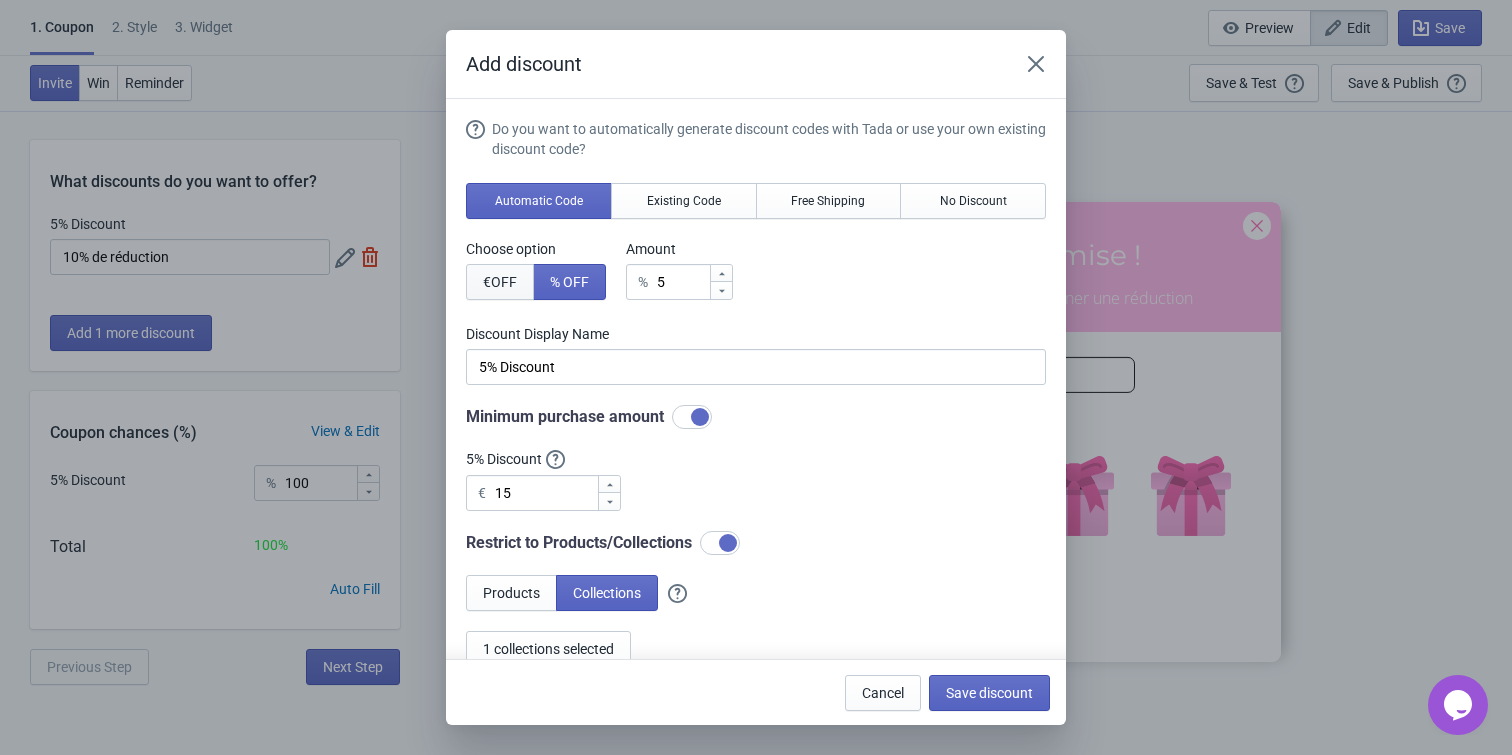 click on "€  OFF" at bounding box center [500, 282] 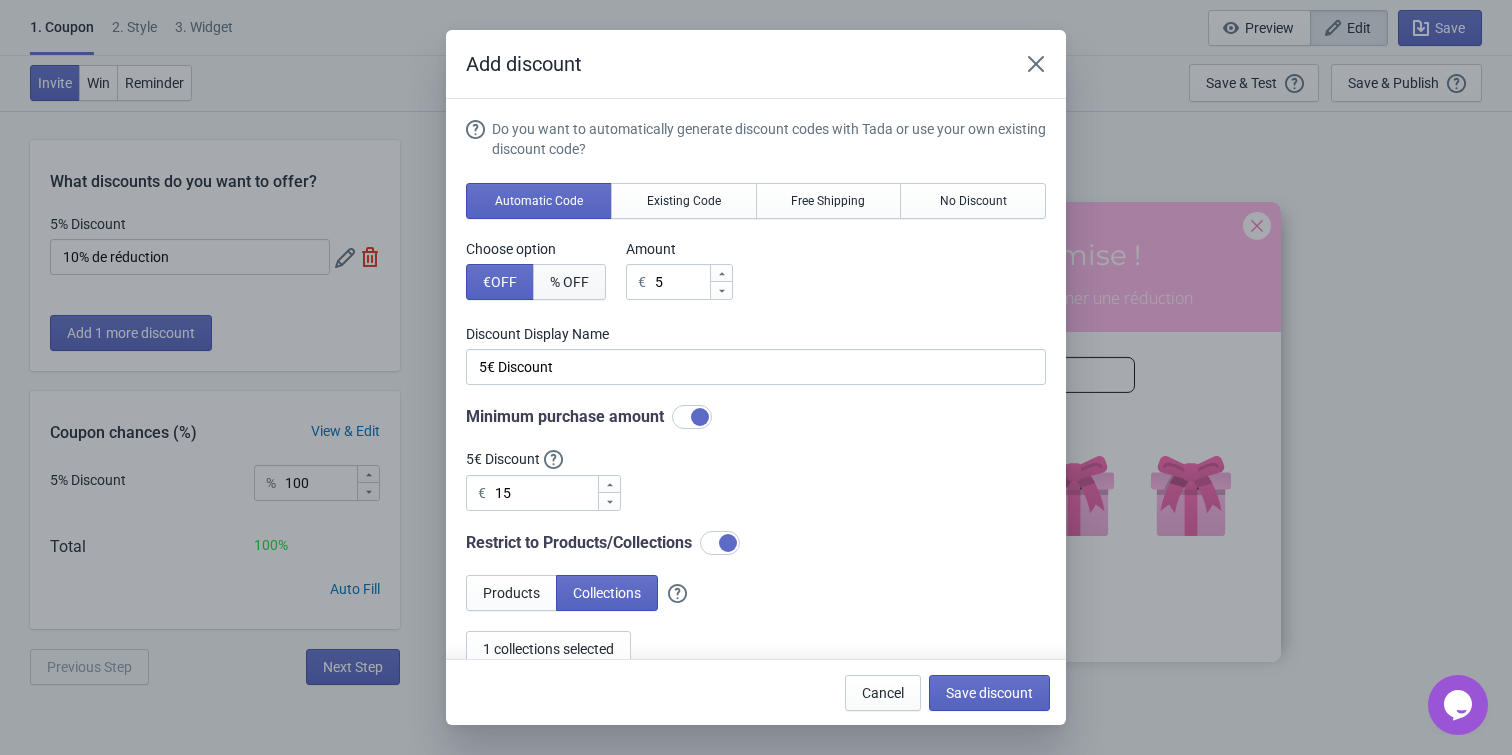 click on "% OFF" at bounding box center (569, 282) 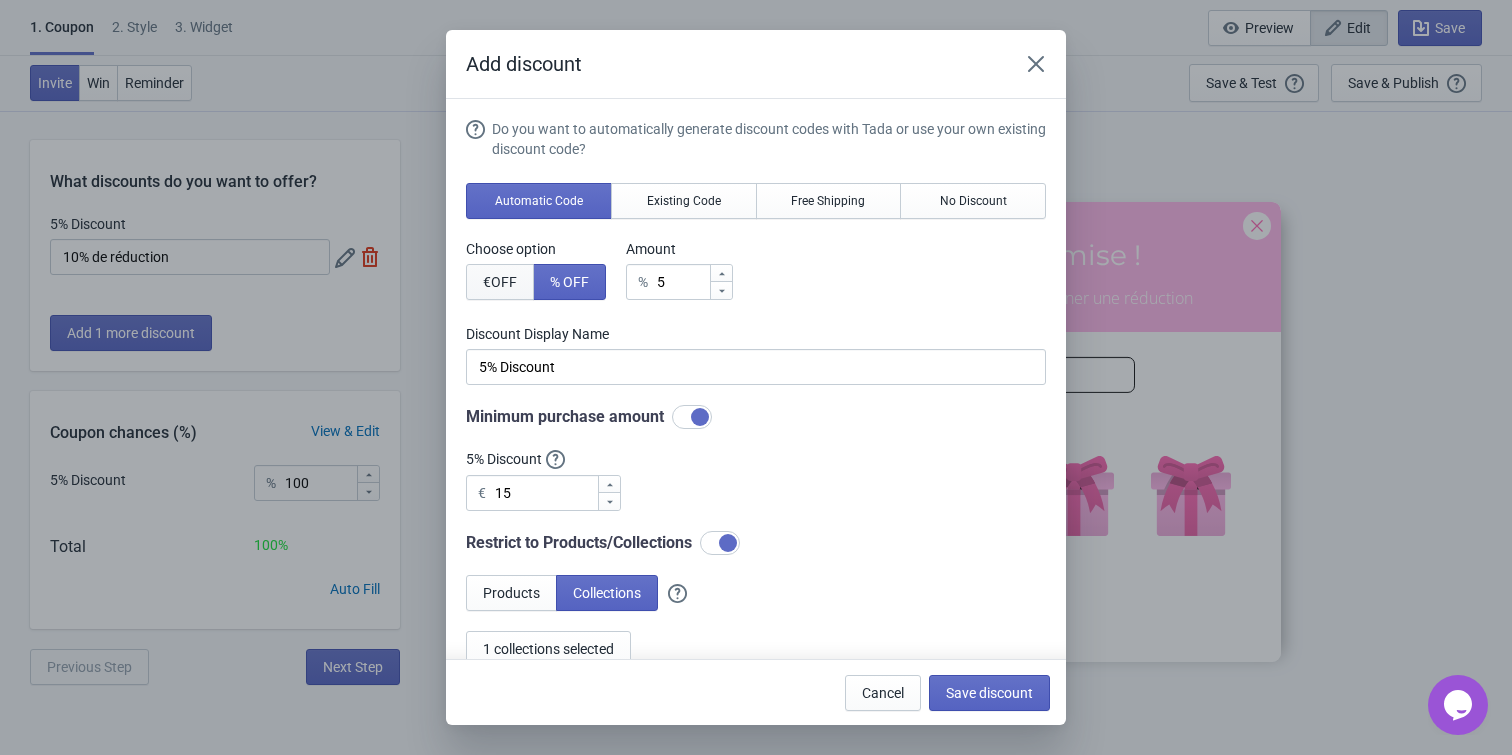 click on "€  OFF" at bounding box center [500, 282] 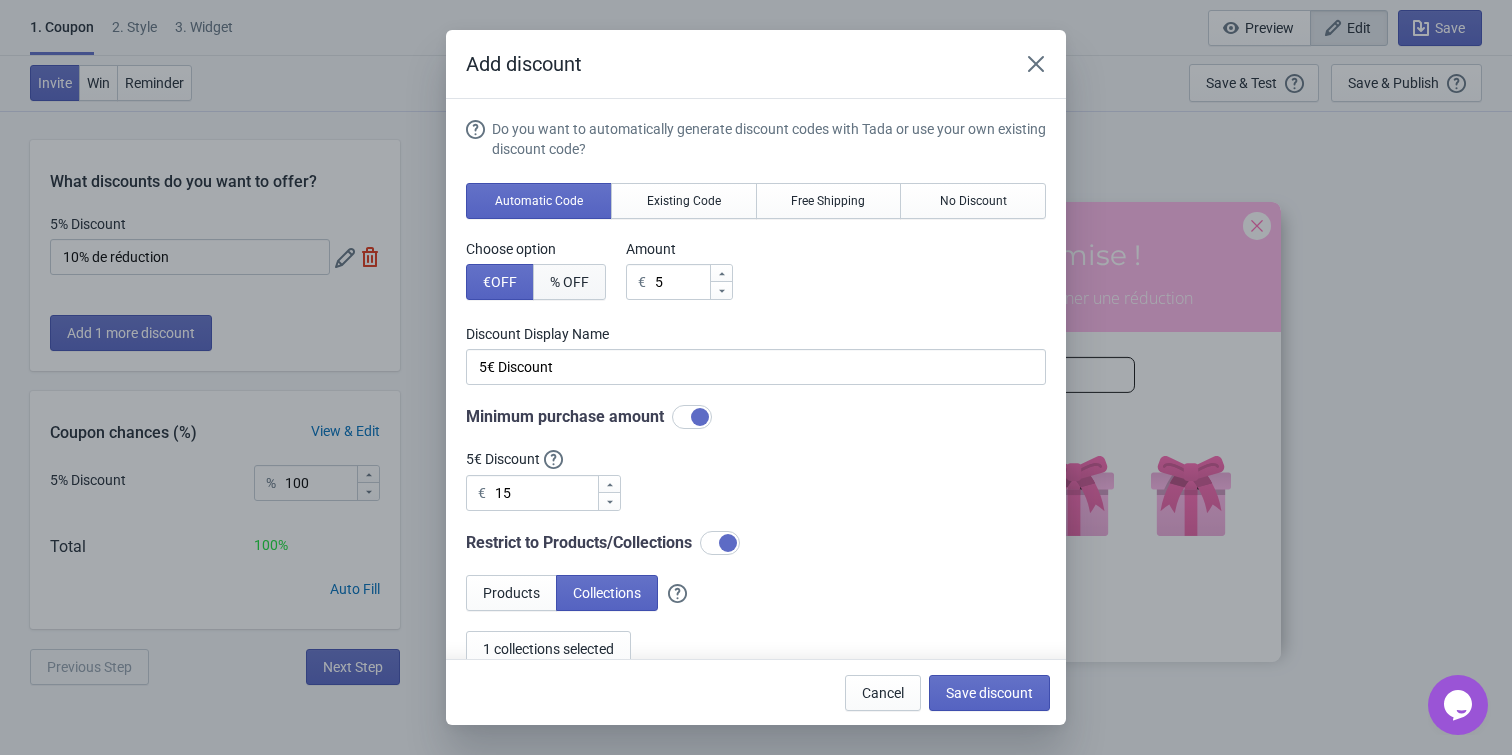 click on "% OFF" at bounding box center [569, 282] 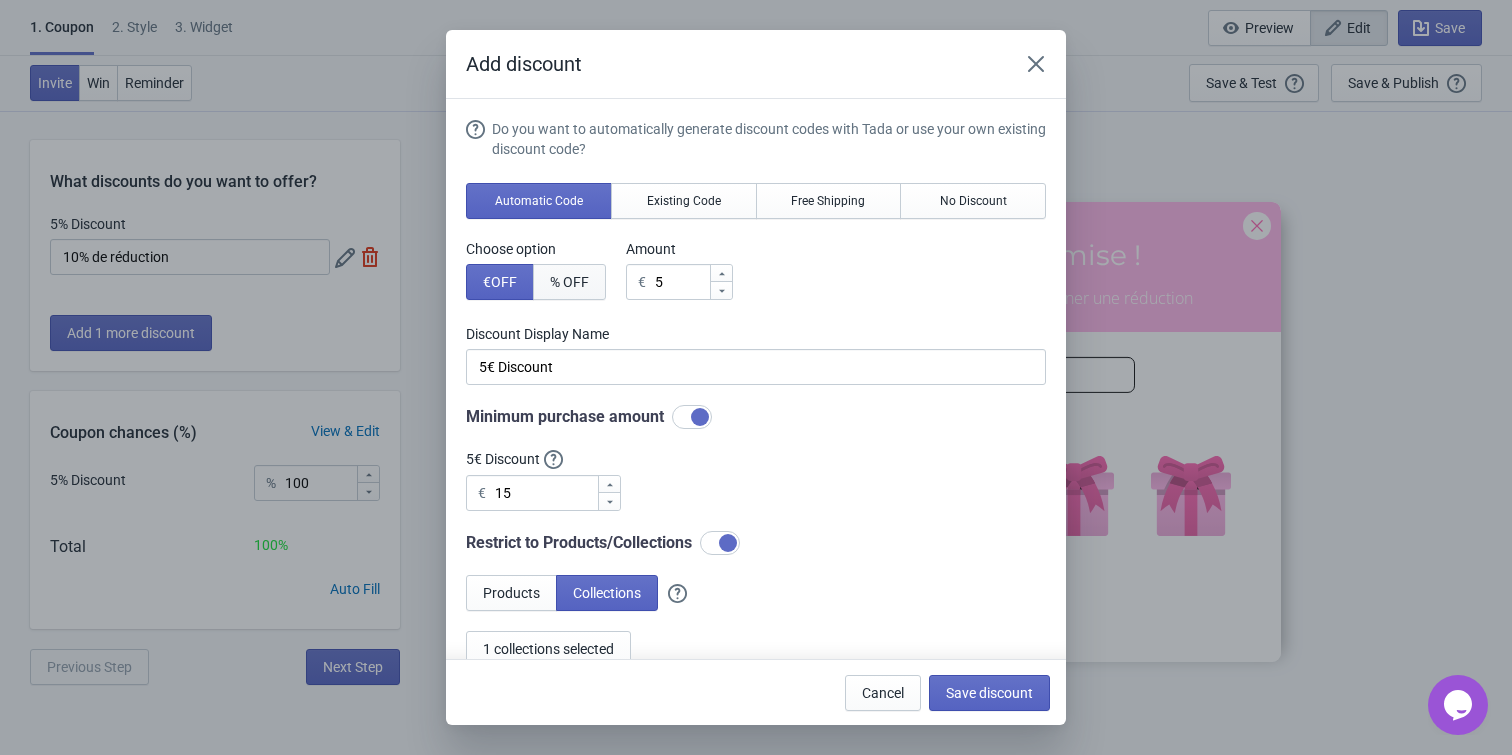 type on "5% Discount" 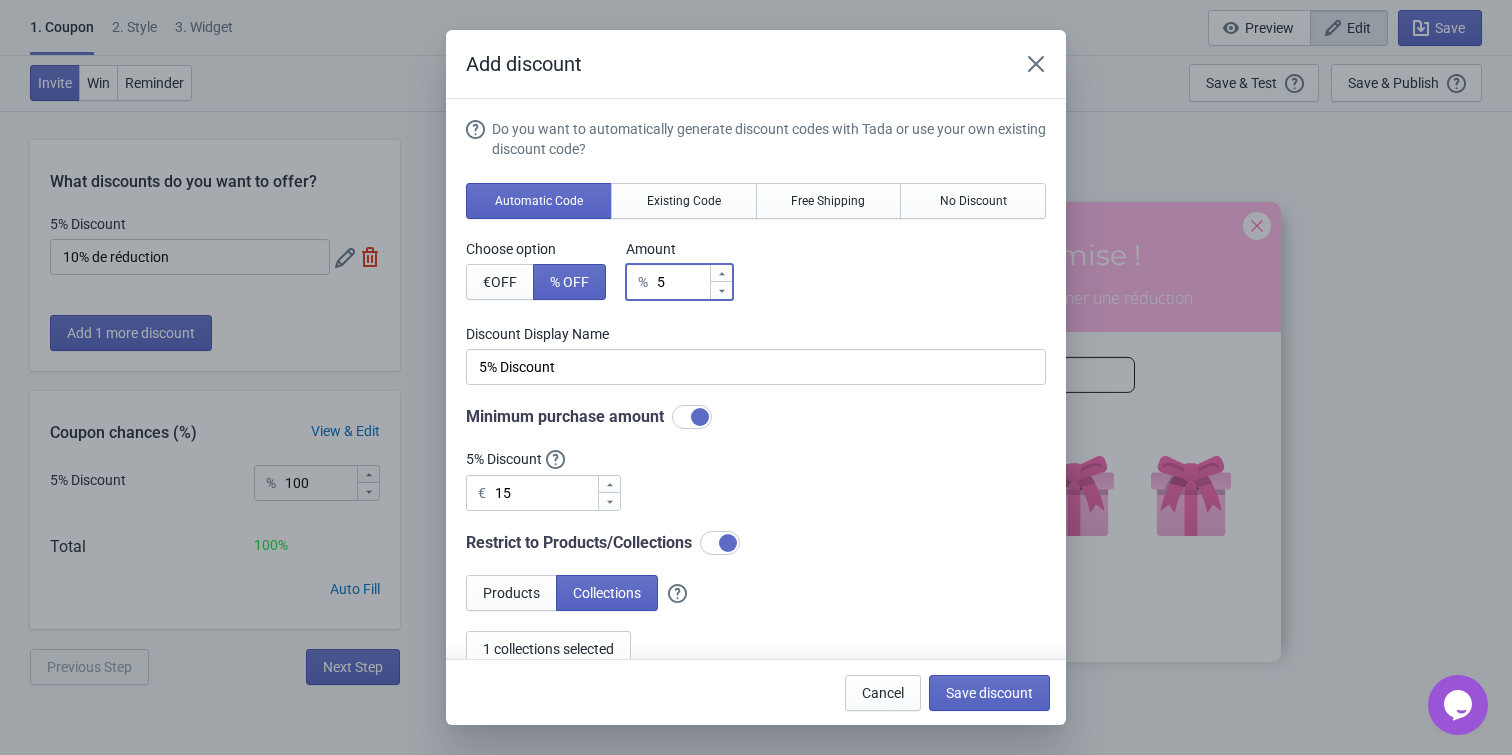 click at bounding box center (721, 273) 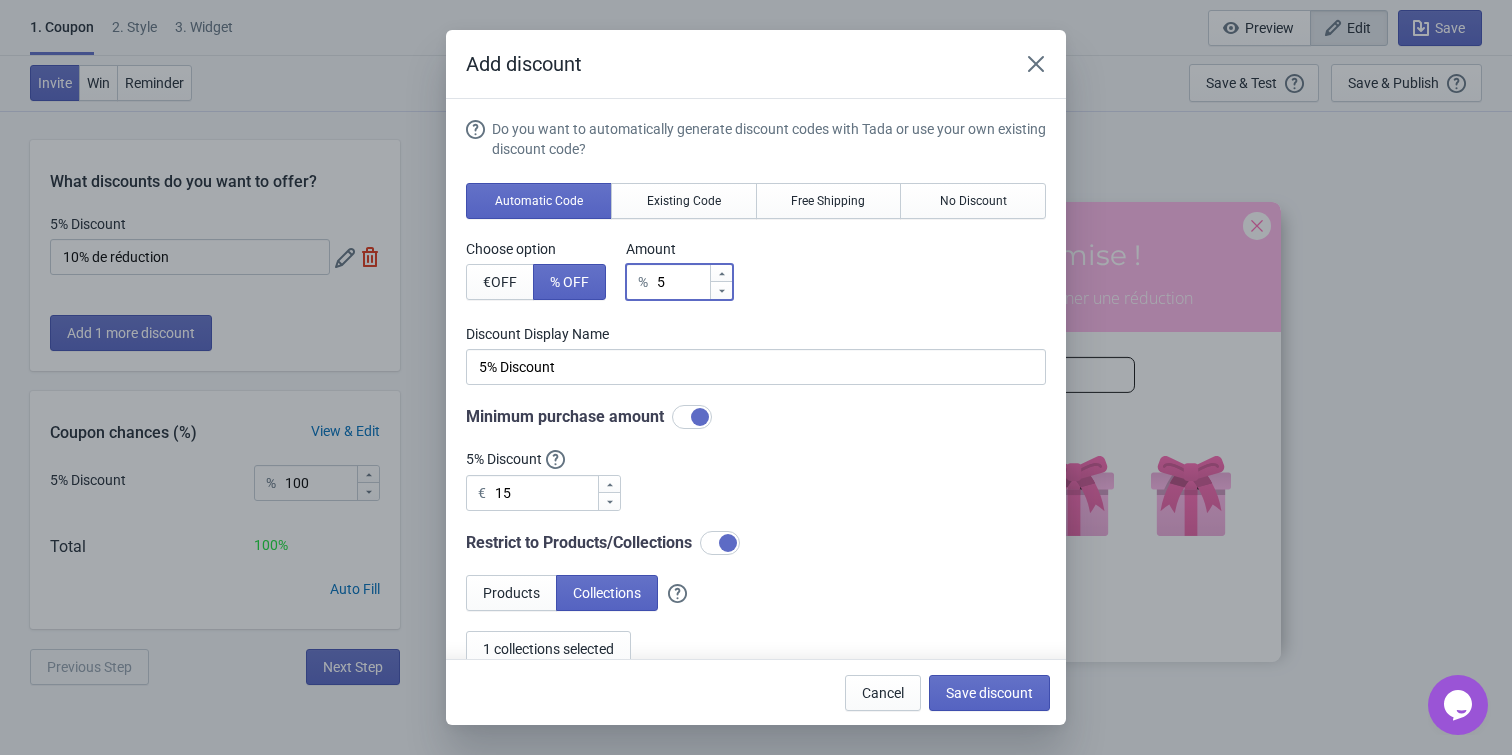 type on "6" 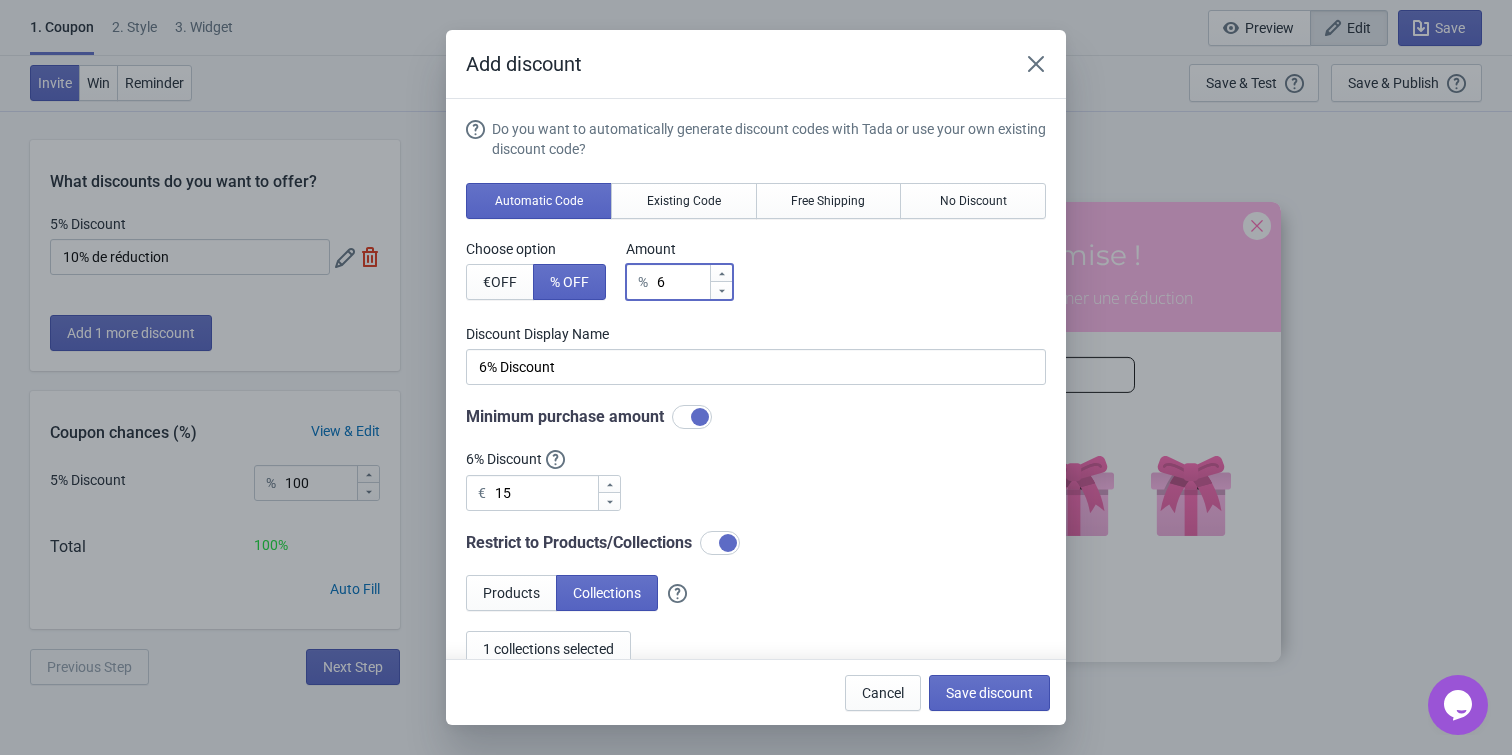 click at bounding box center (721, 273) 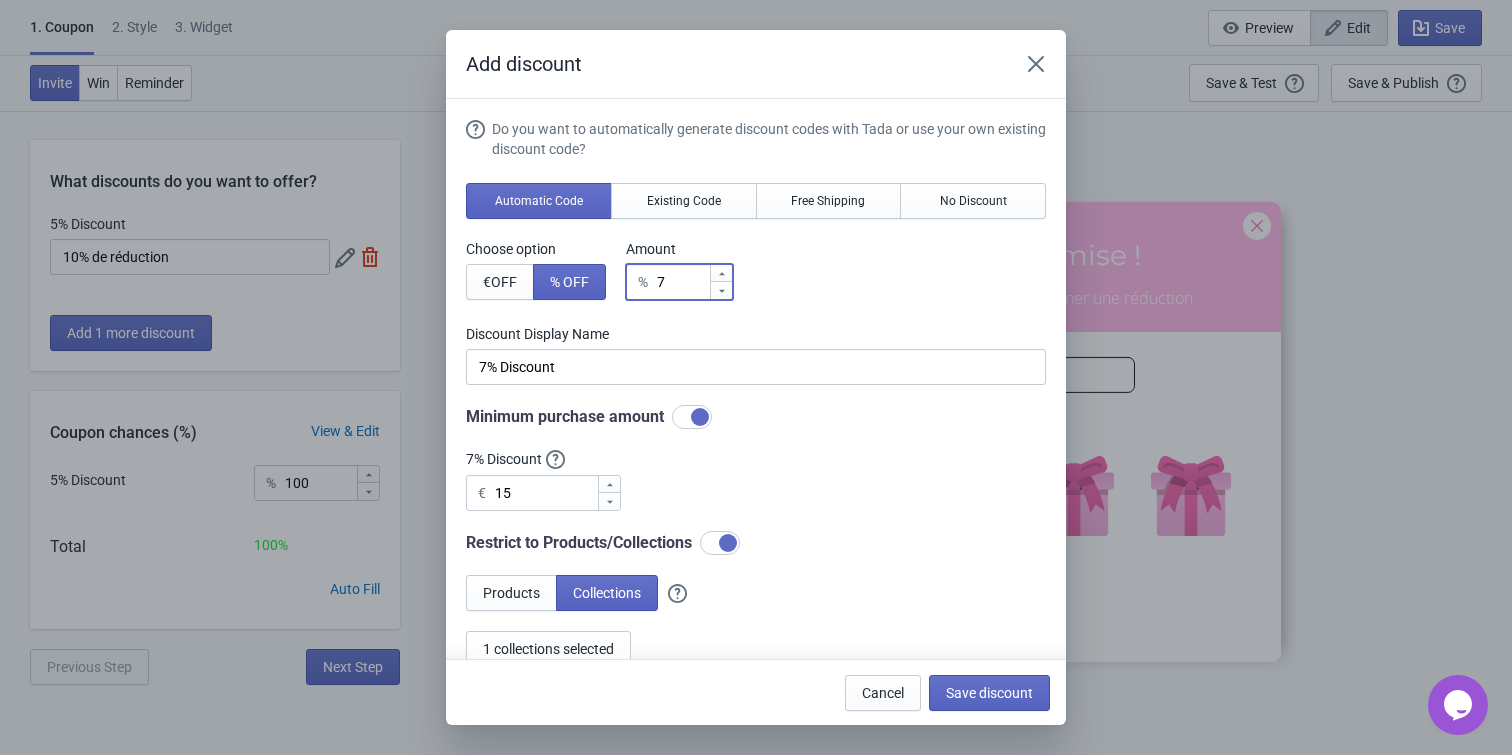 click at bounding box center (721, 273) 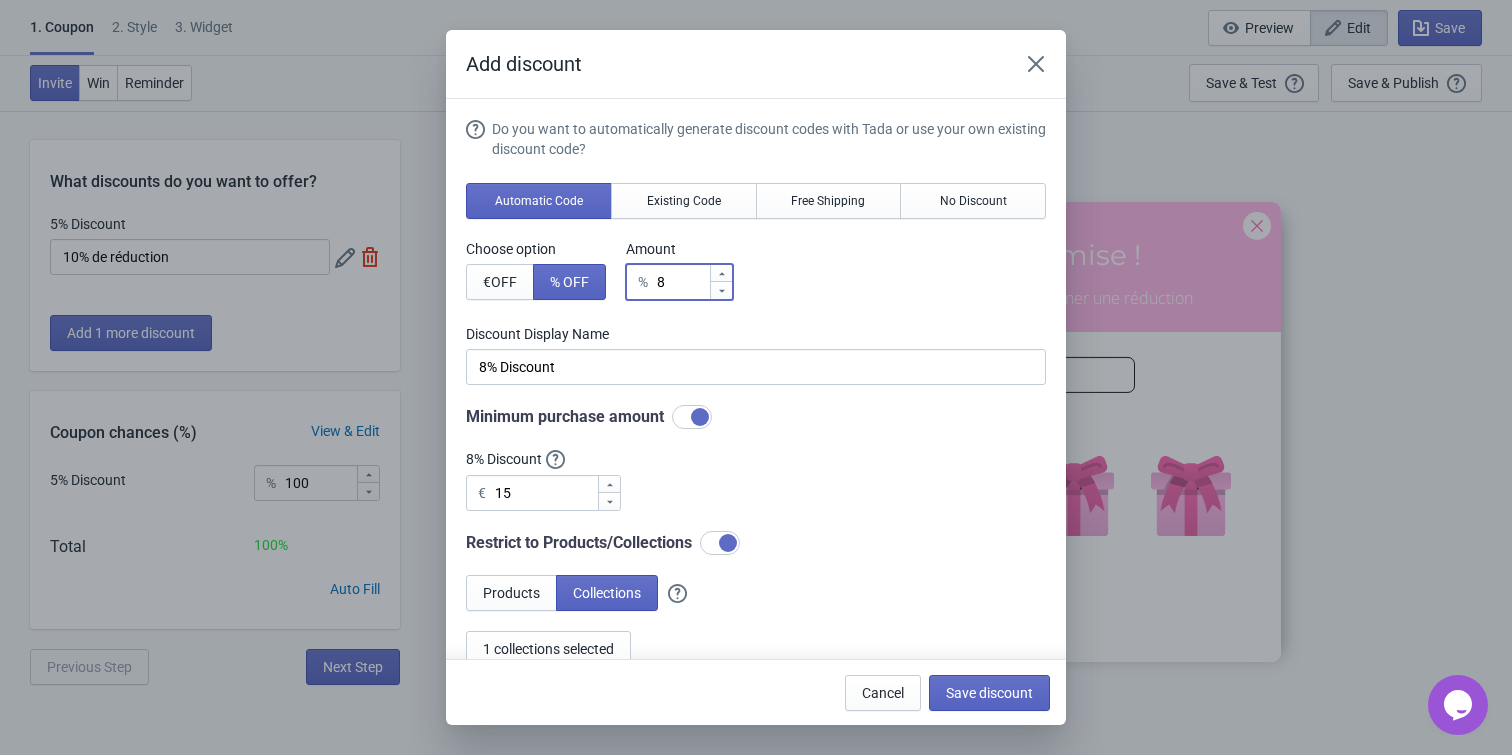 click at bounding box center [721, 273] 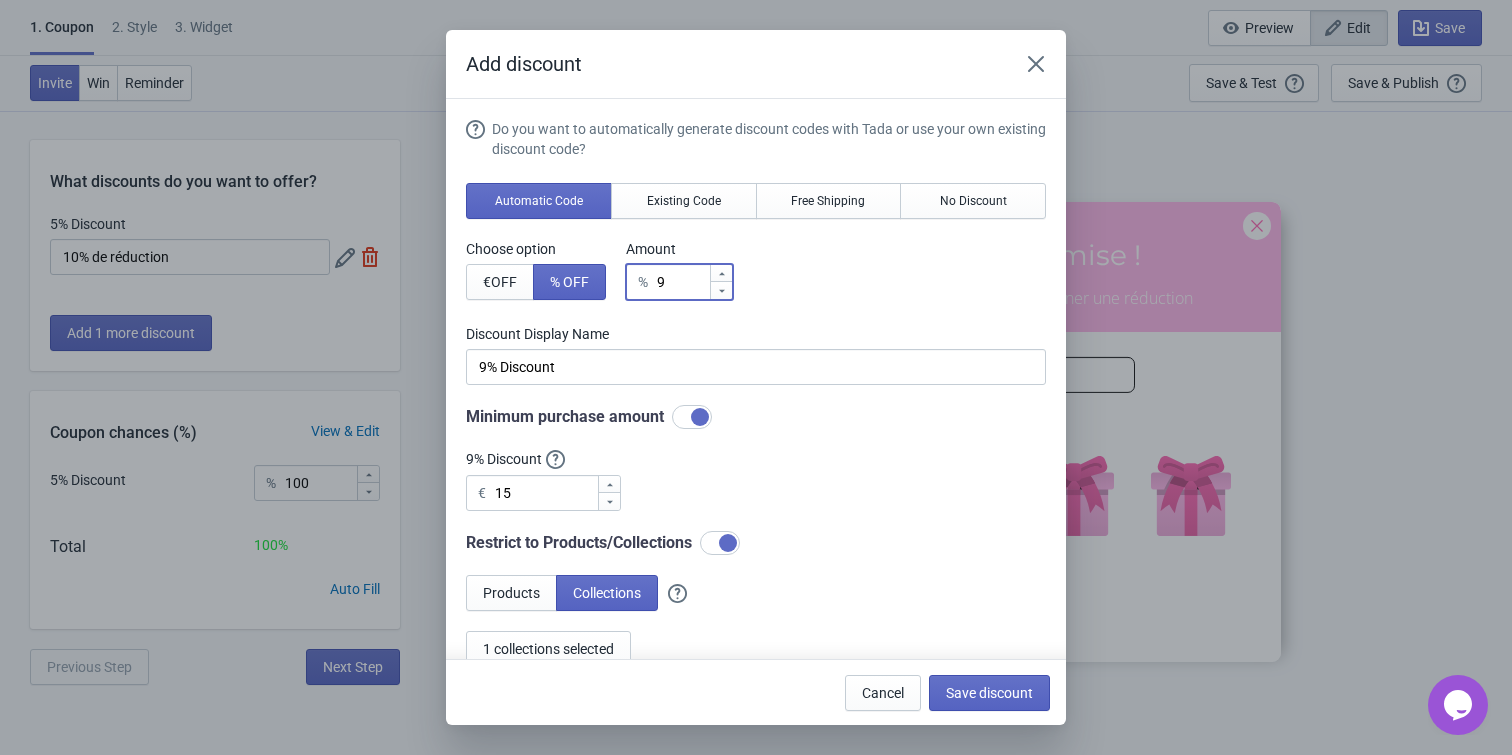 click at bounding box center (721, 273) 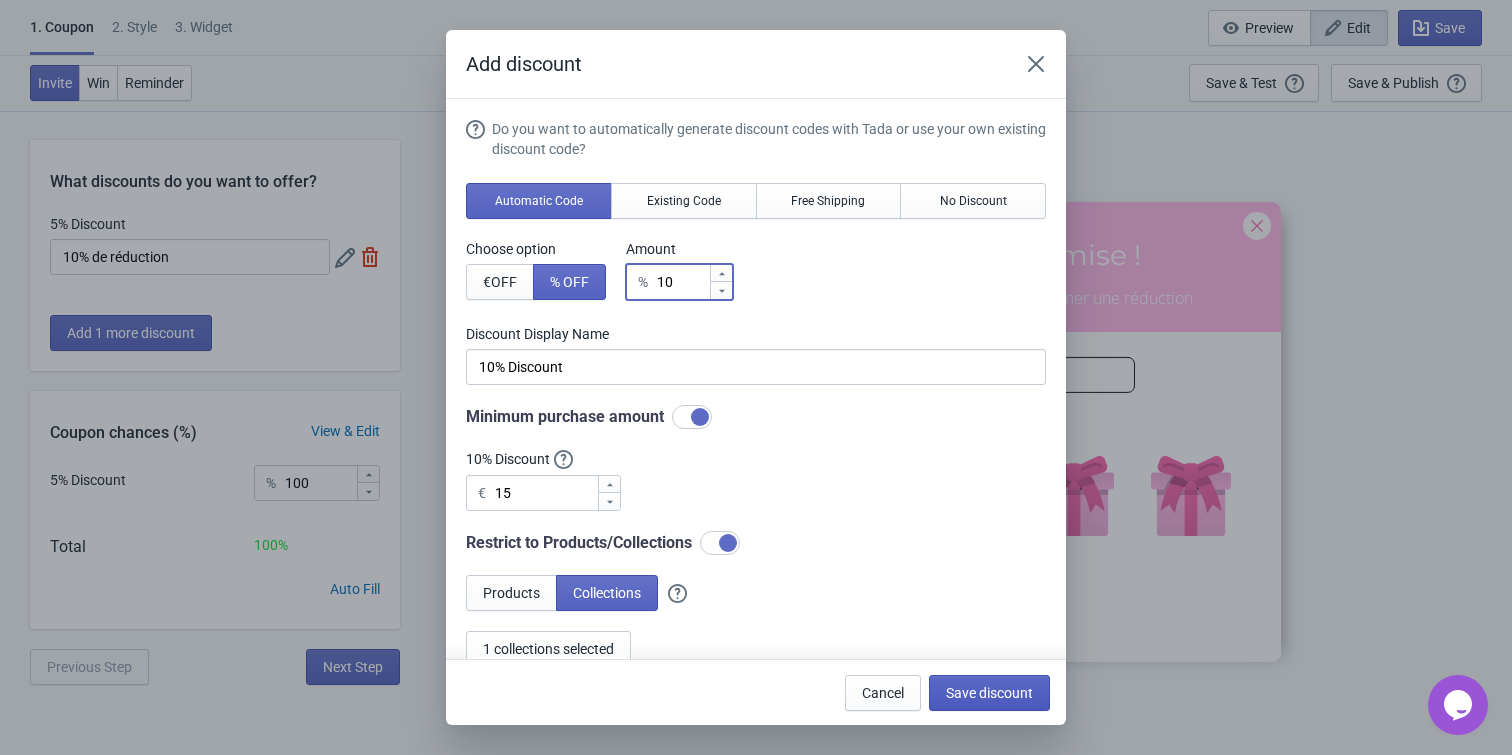click on "Save discount" at bounding box center [989, 693] 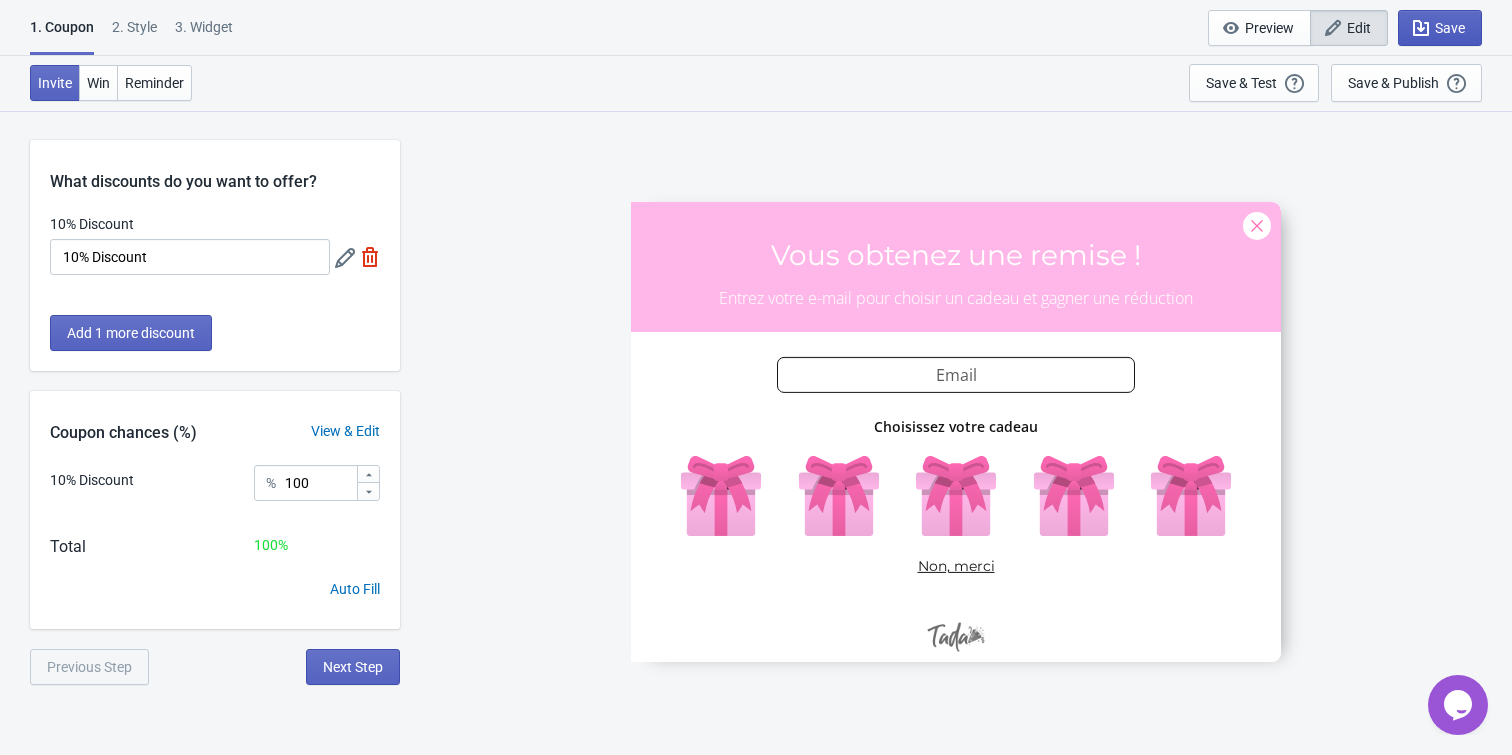 click on "Save" at bounding box center (1450, 28) 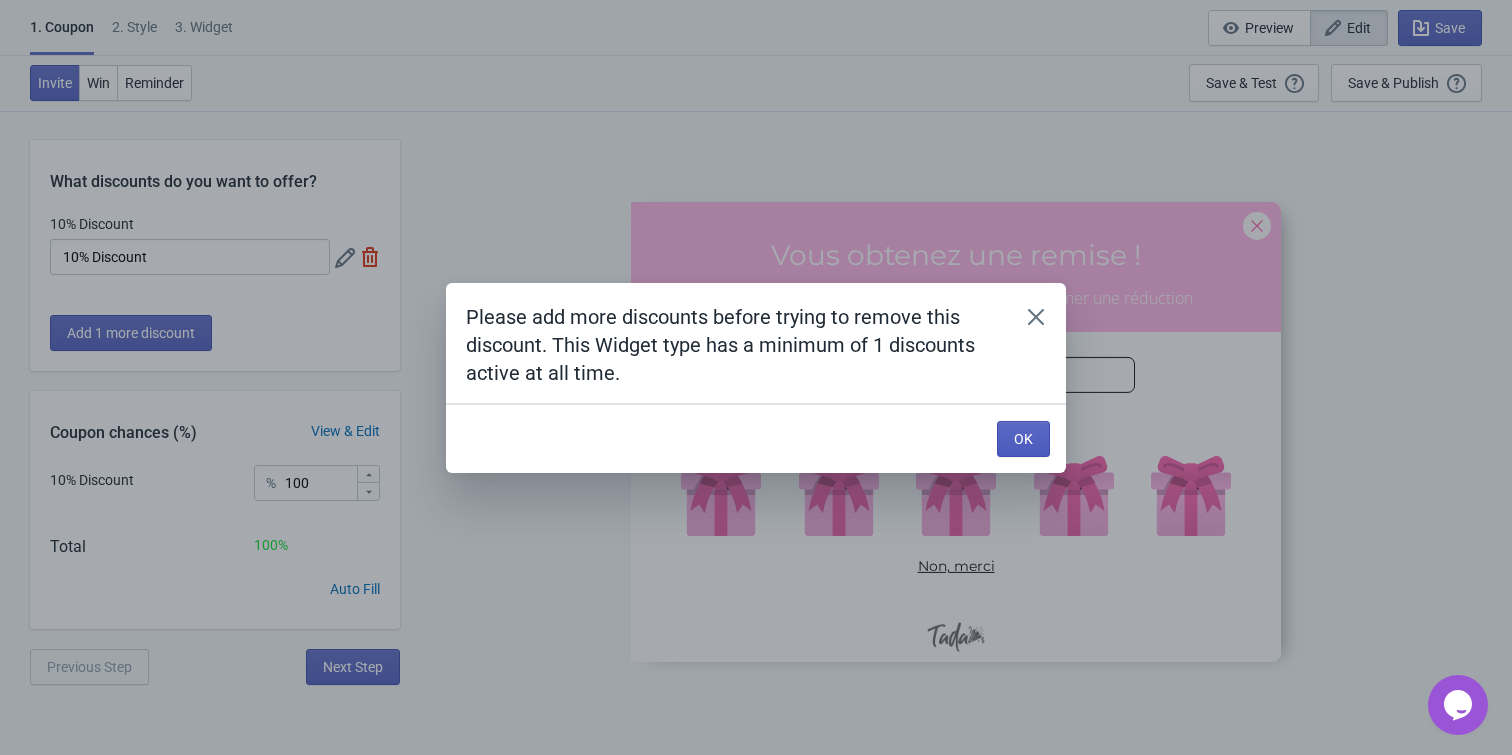 click on "OK" at bounding box center [1023, 439] 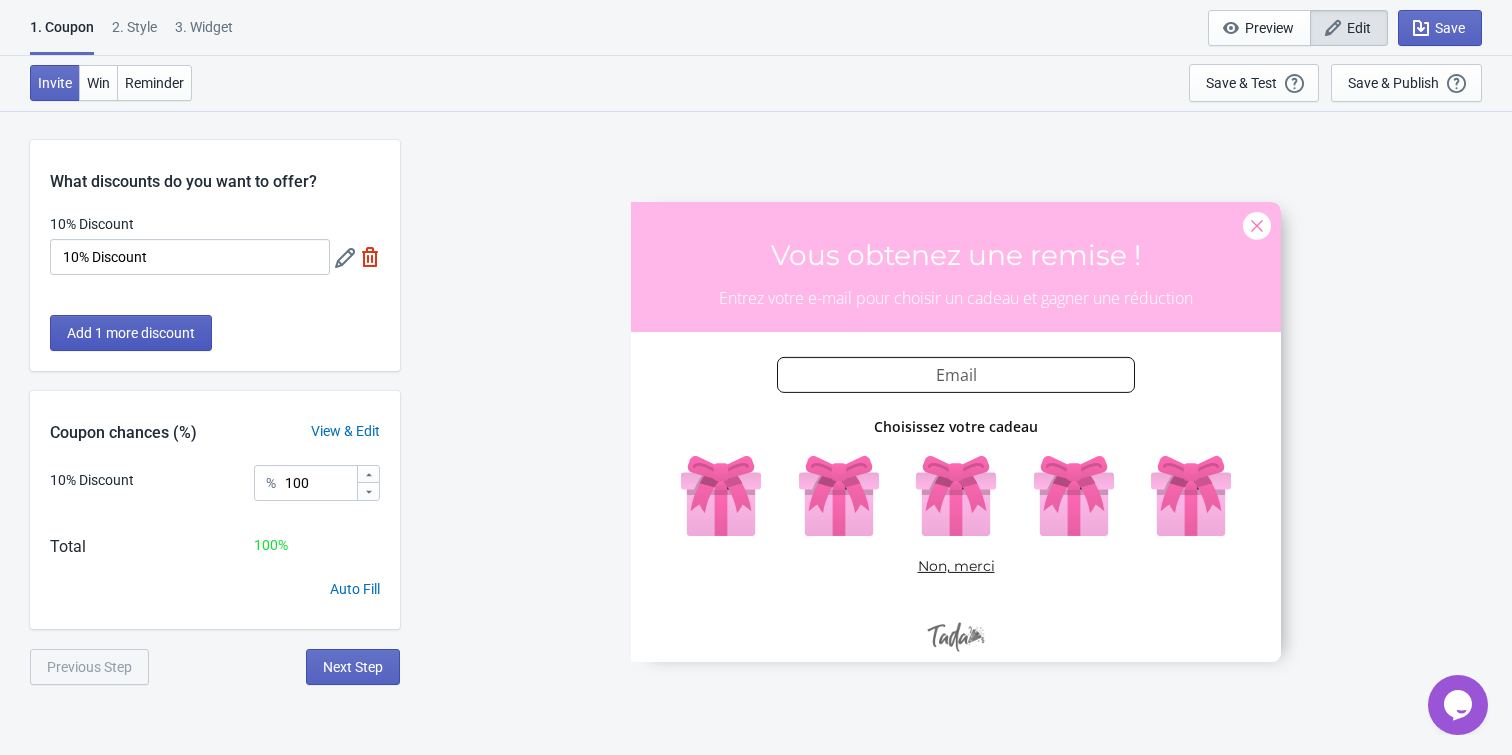 click on "Add 1 more discount" at bounding box center (131, 333) 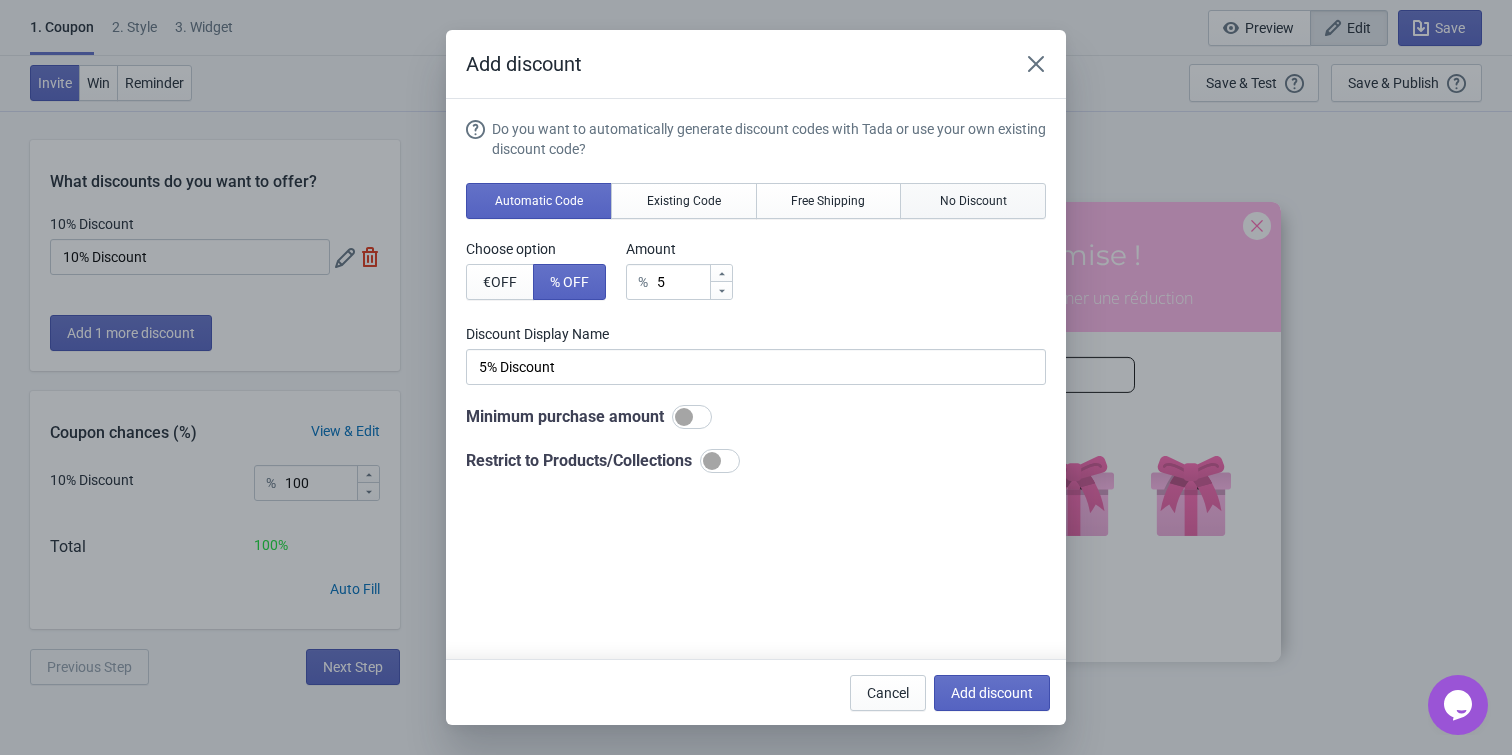 click on "No Discount" at bounding box center [973, 201] 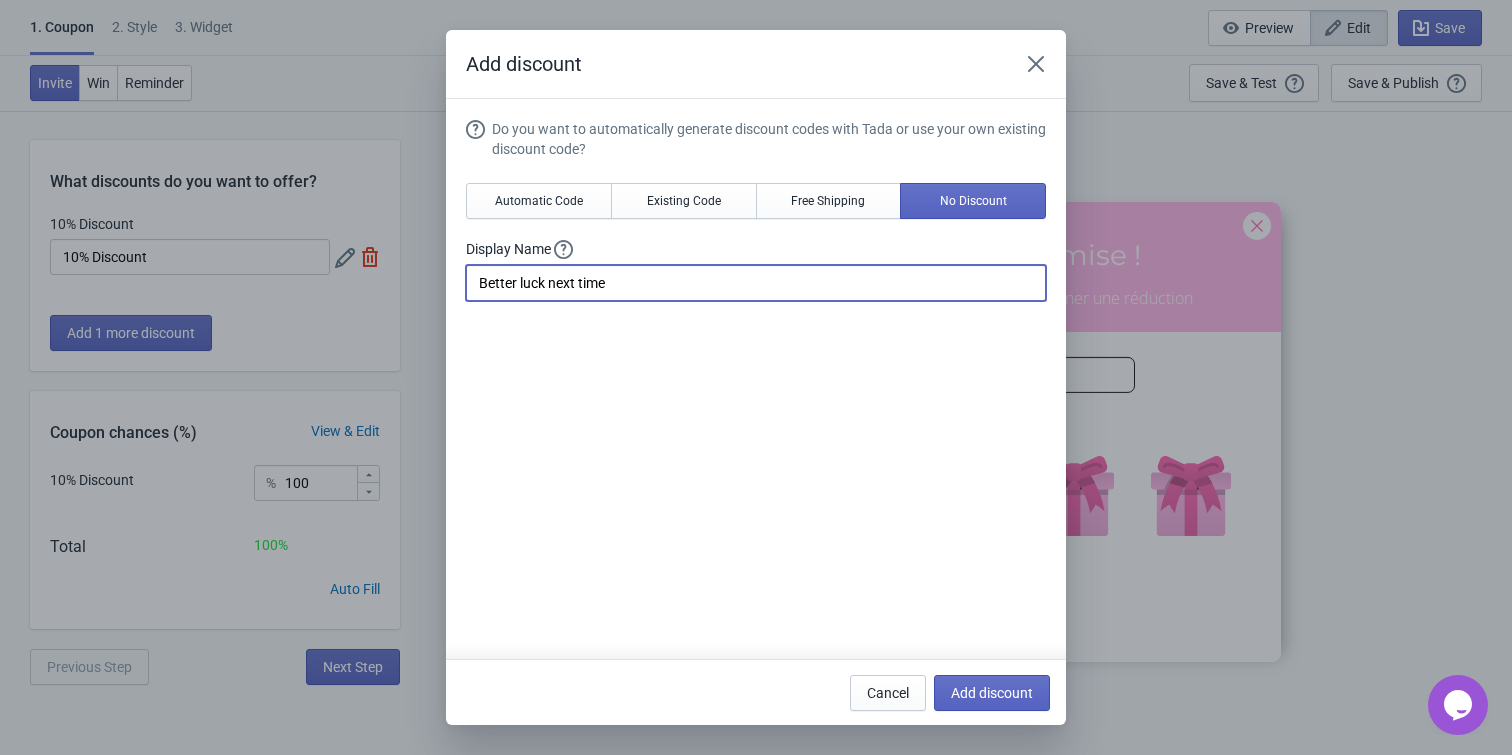 click on "Better luck next time" at bounding box center (756, 283) 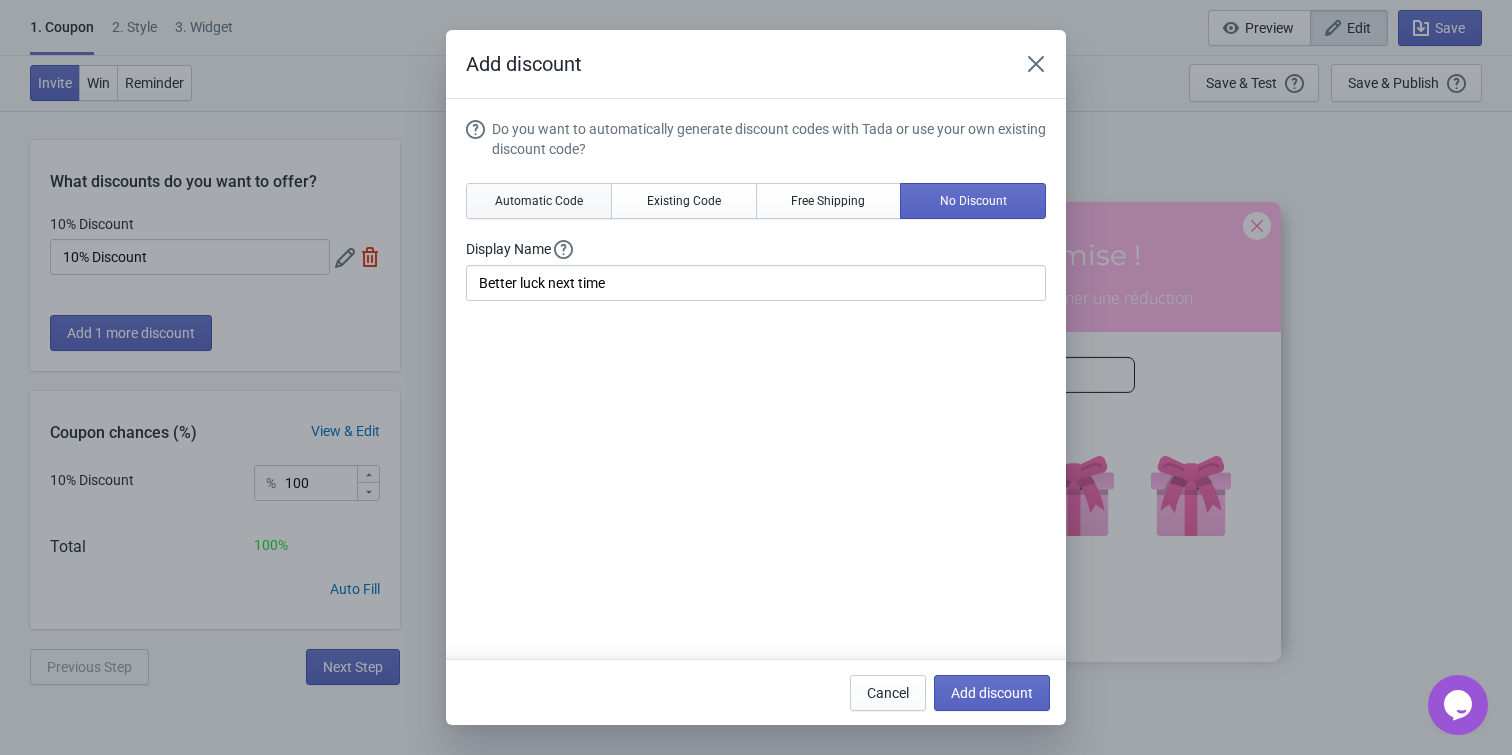click on "Automatic Code" at bounding box center [539, 201] 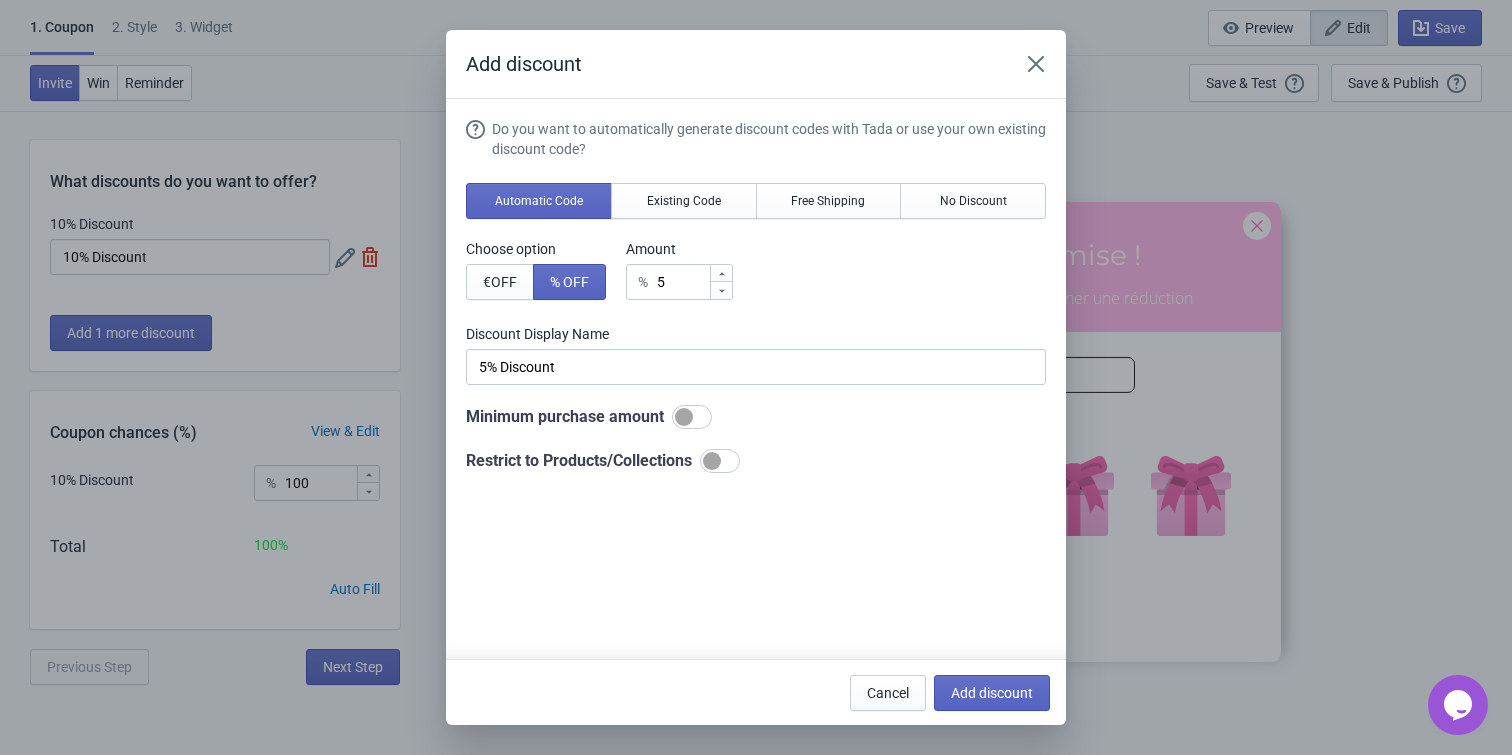 click at bounding box center [712, 461] 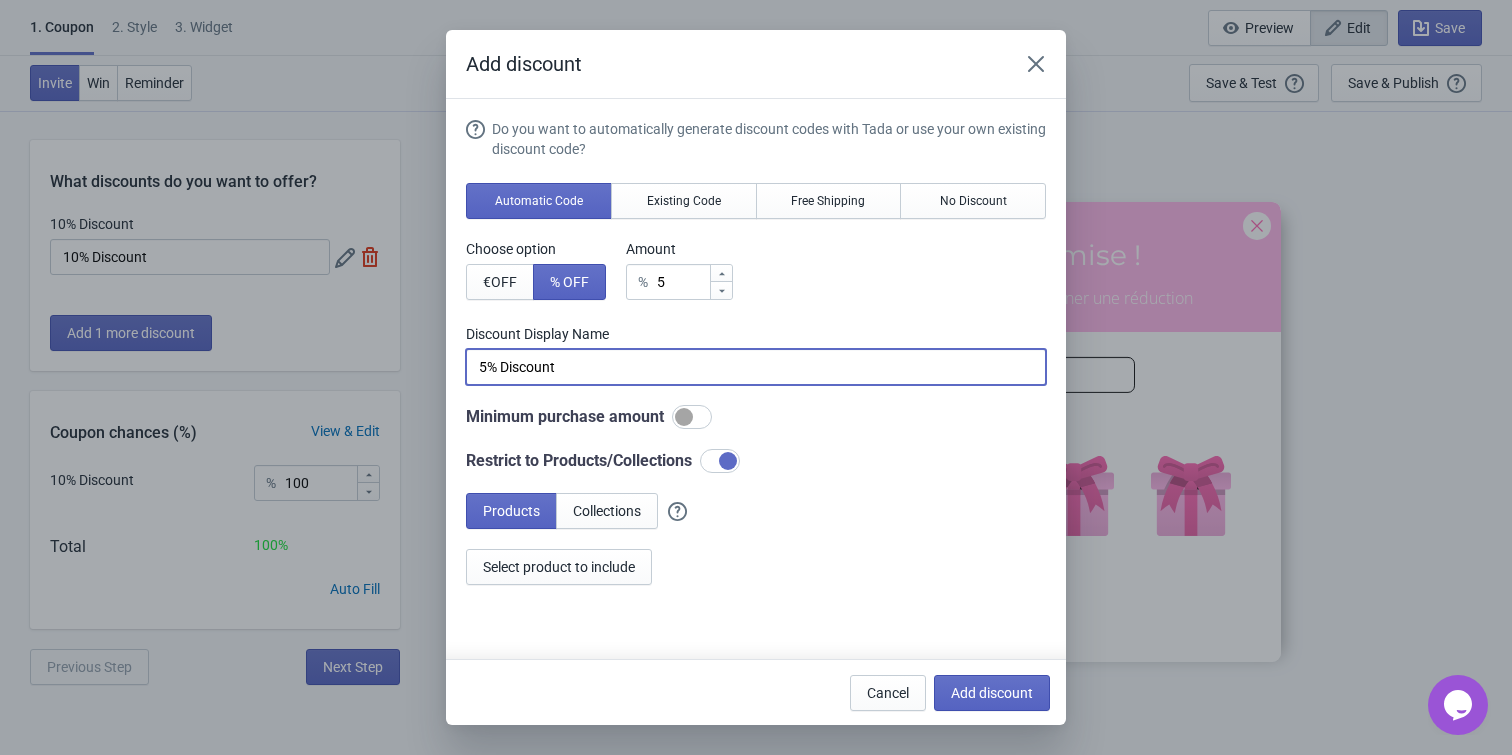 click on "5% Discount" at bounding box center (756, 367) 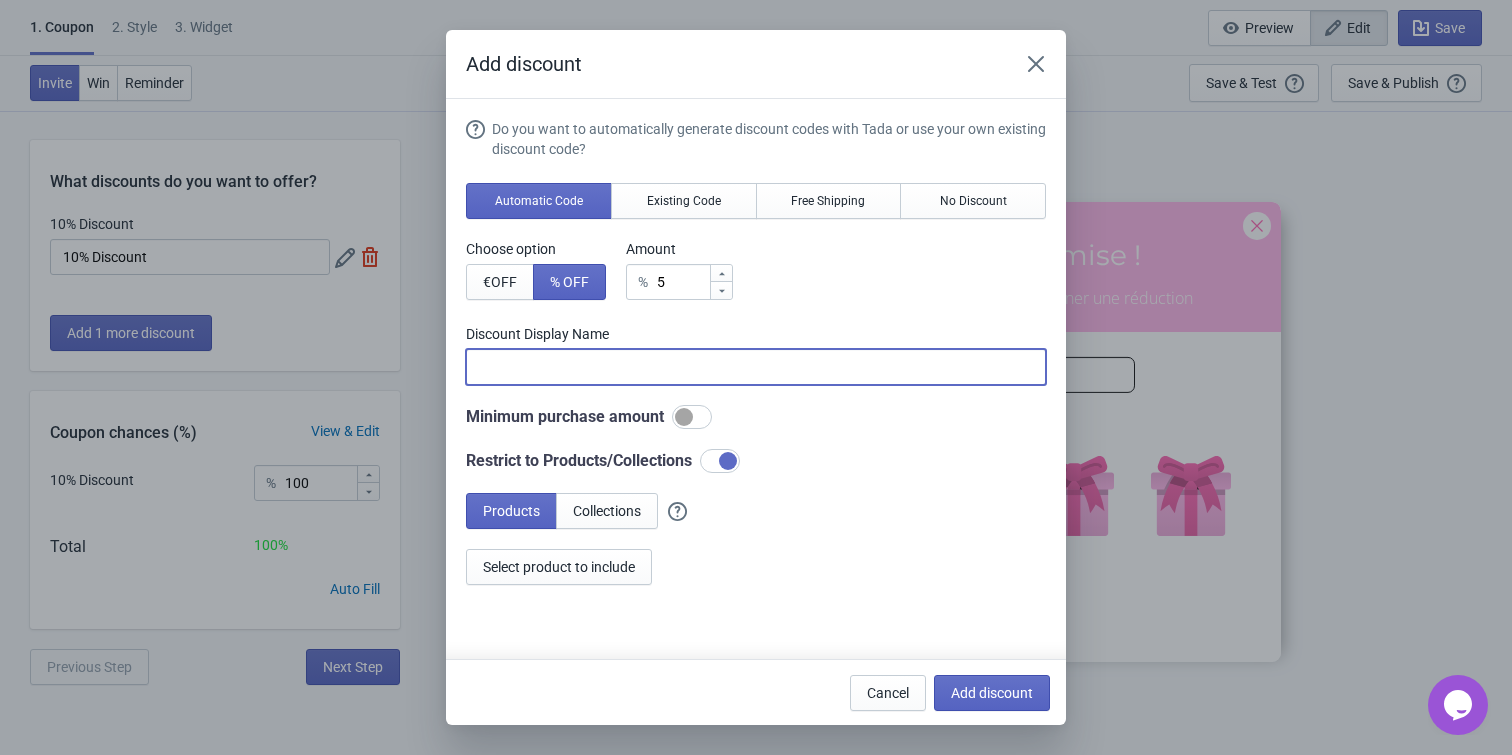 type 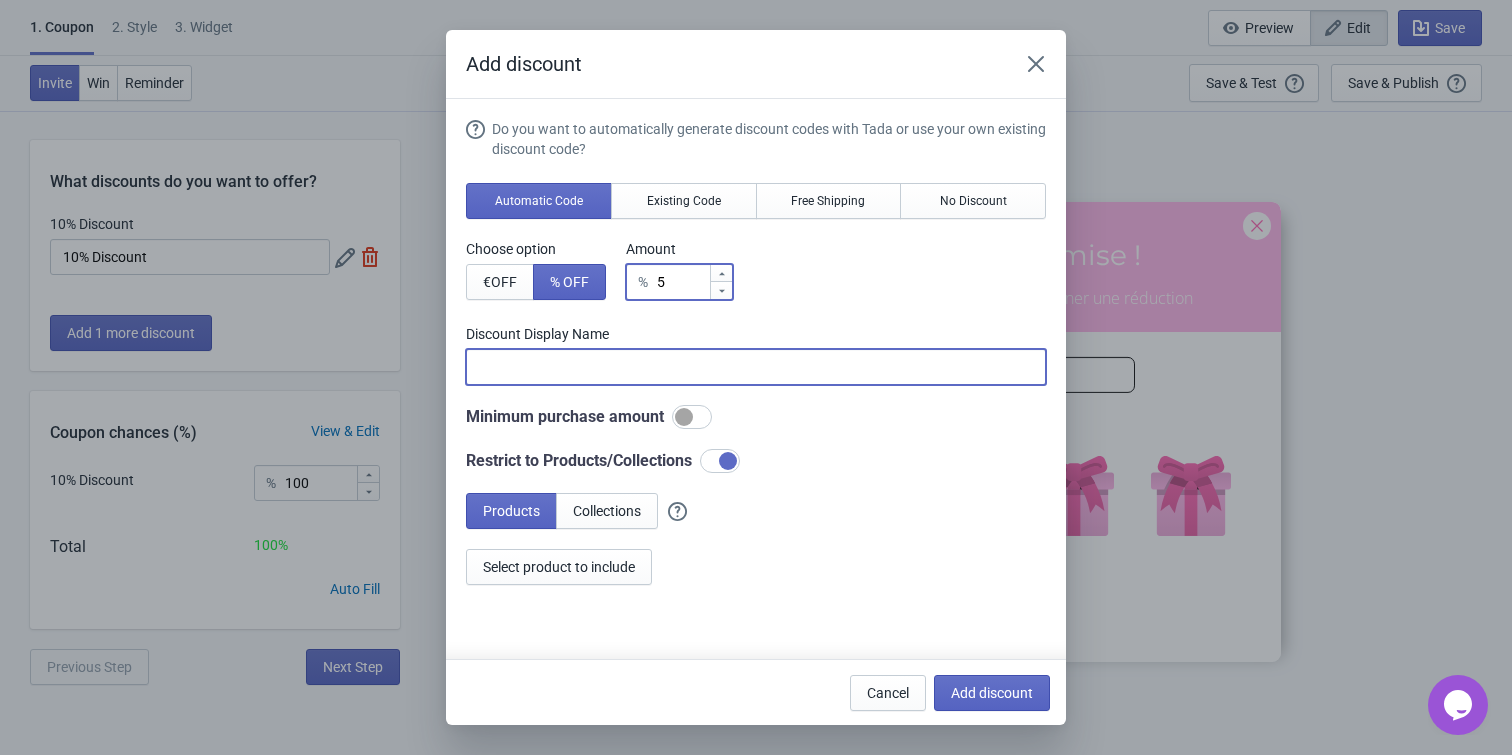 click on "5" at bounding box center [682, 282] 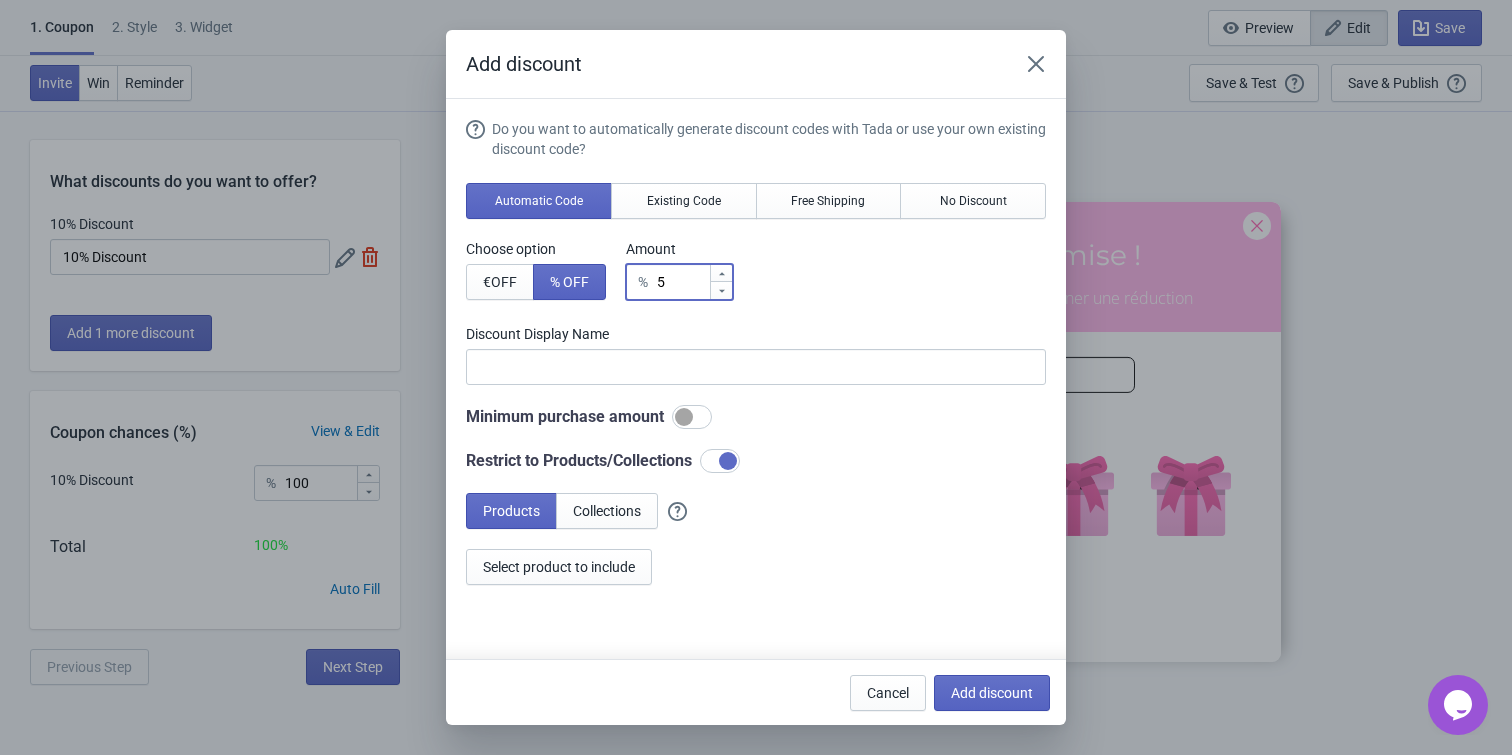 click on "5" at bounding box center (682, 282) 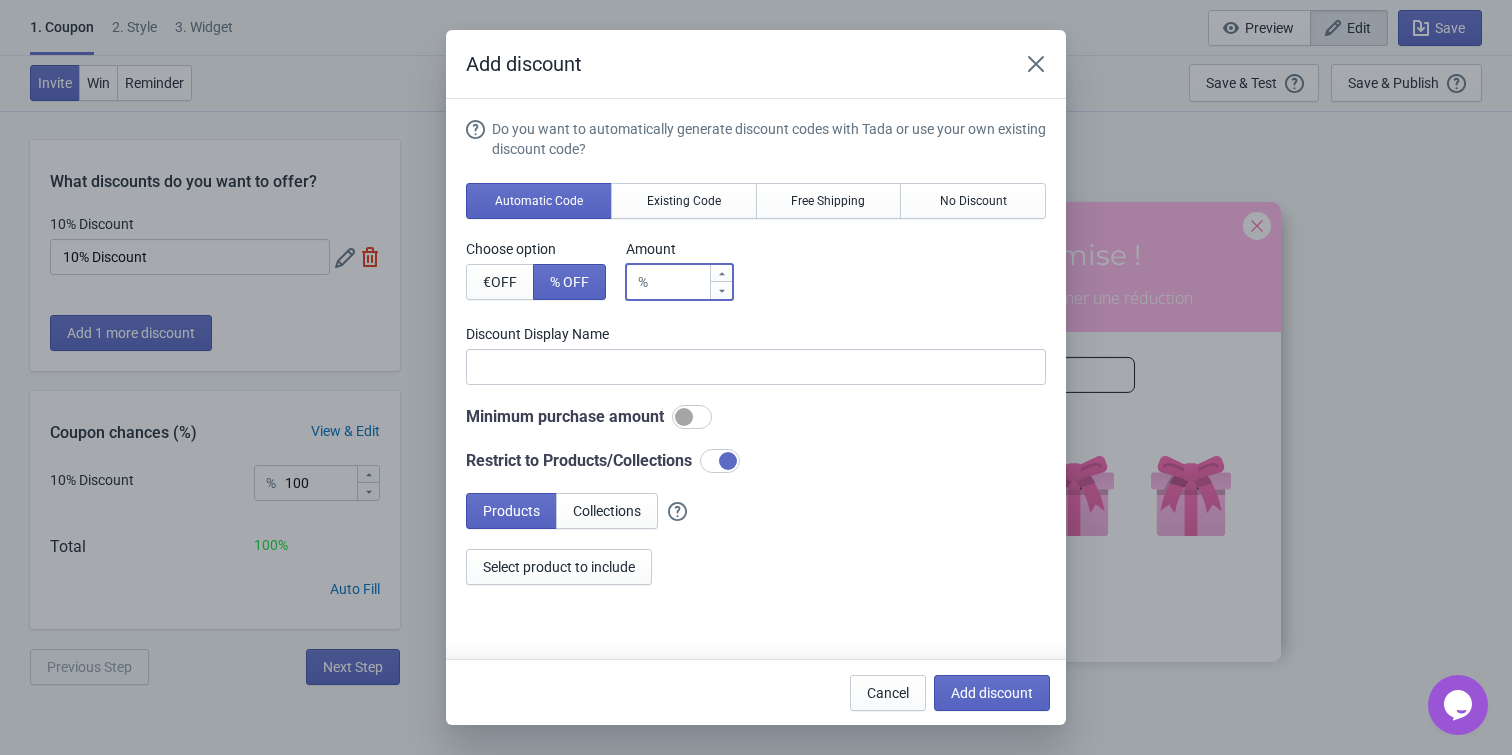 type on "% Discount" 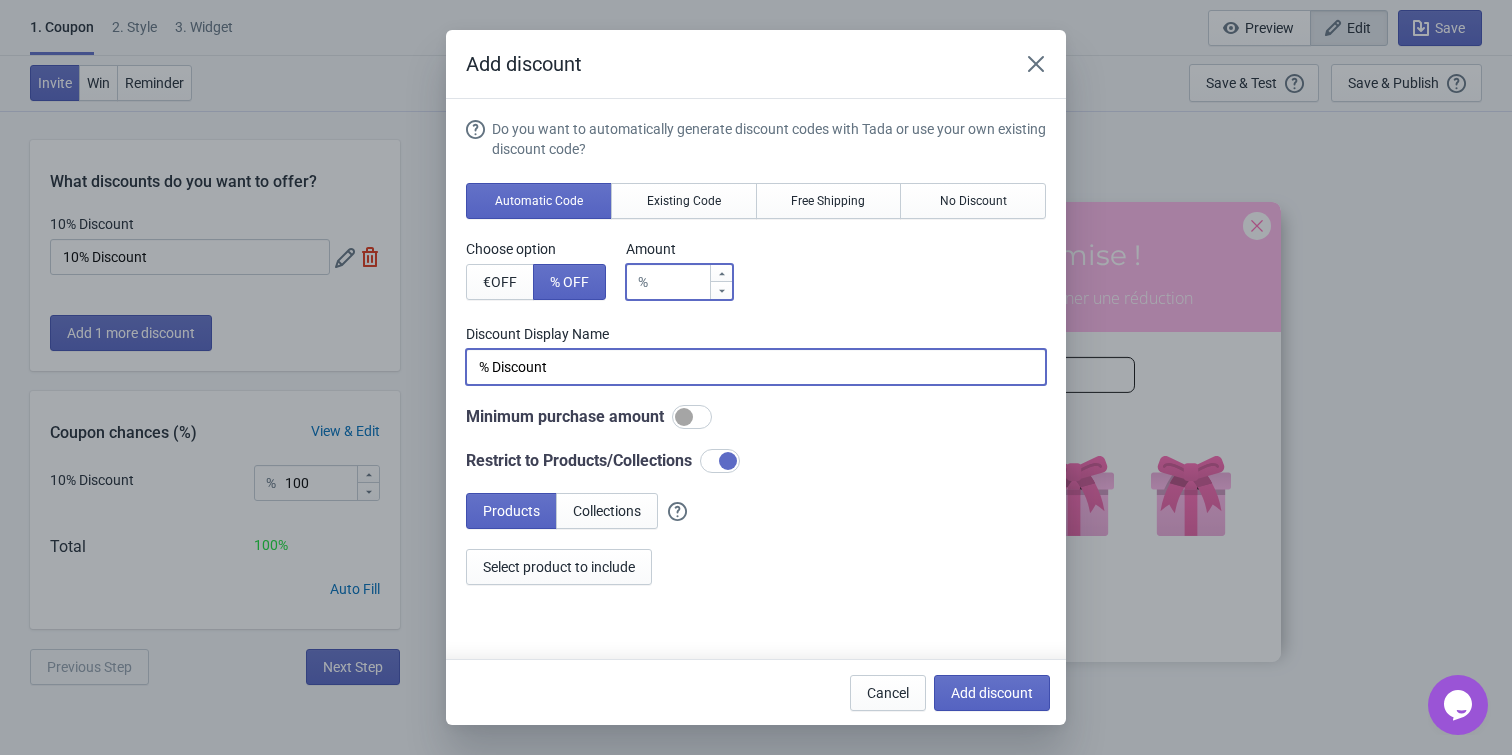 type on "1" 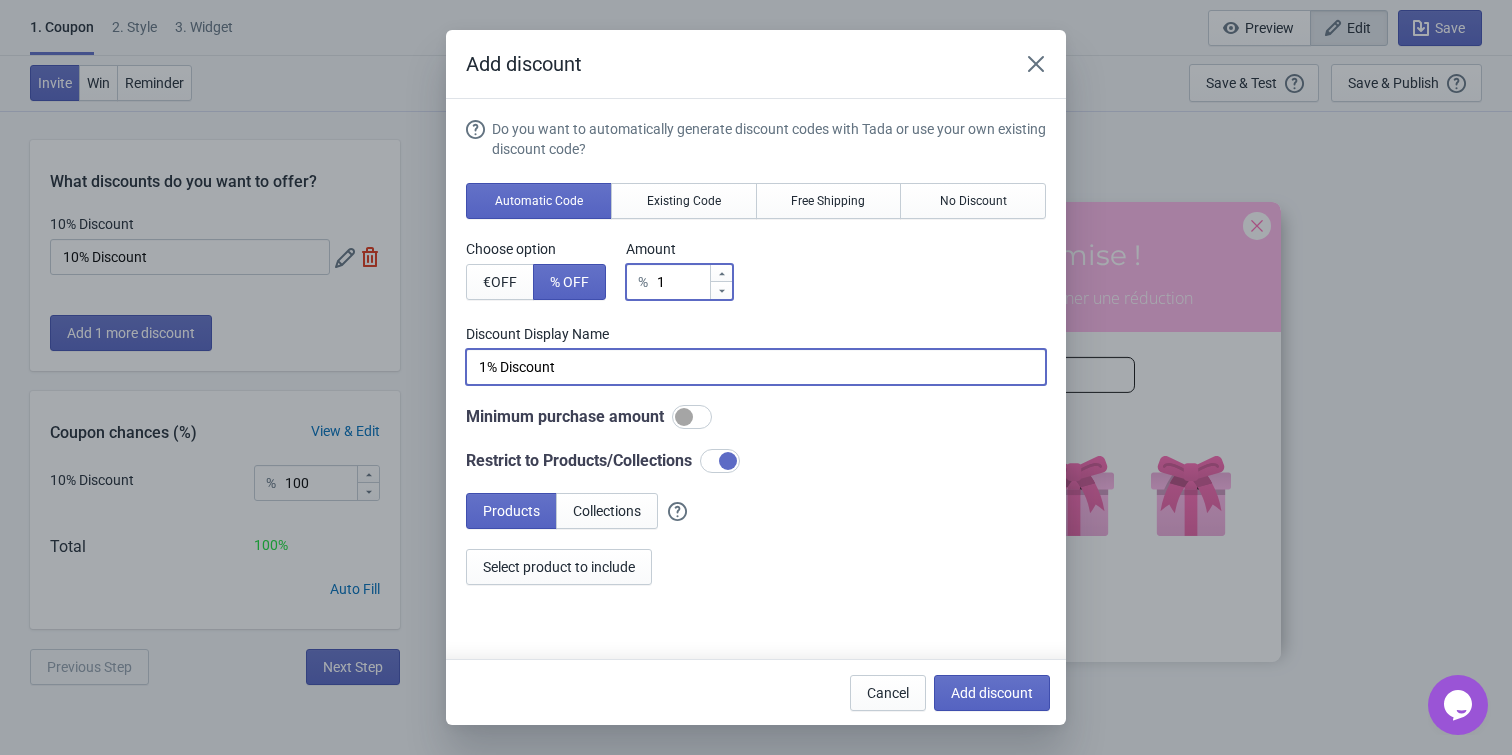 click on "1% Discount" at bounding box center [756, 367] 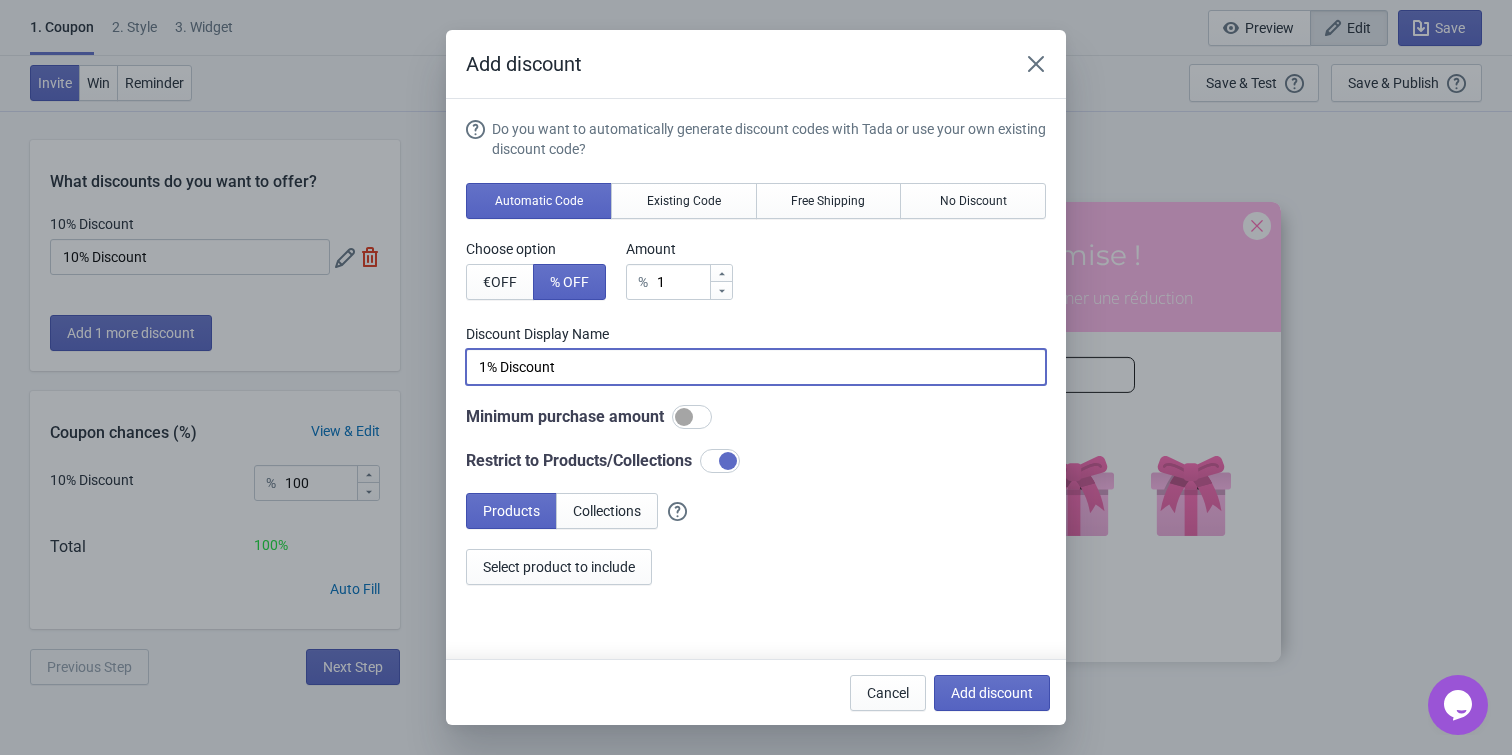 click on "1% Discount" at bounding box center (756, 367) 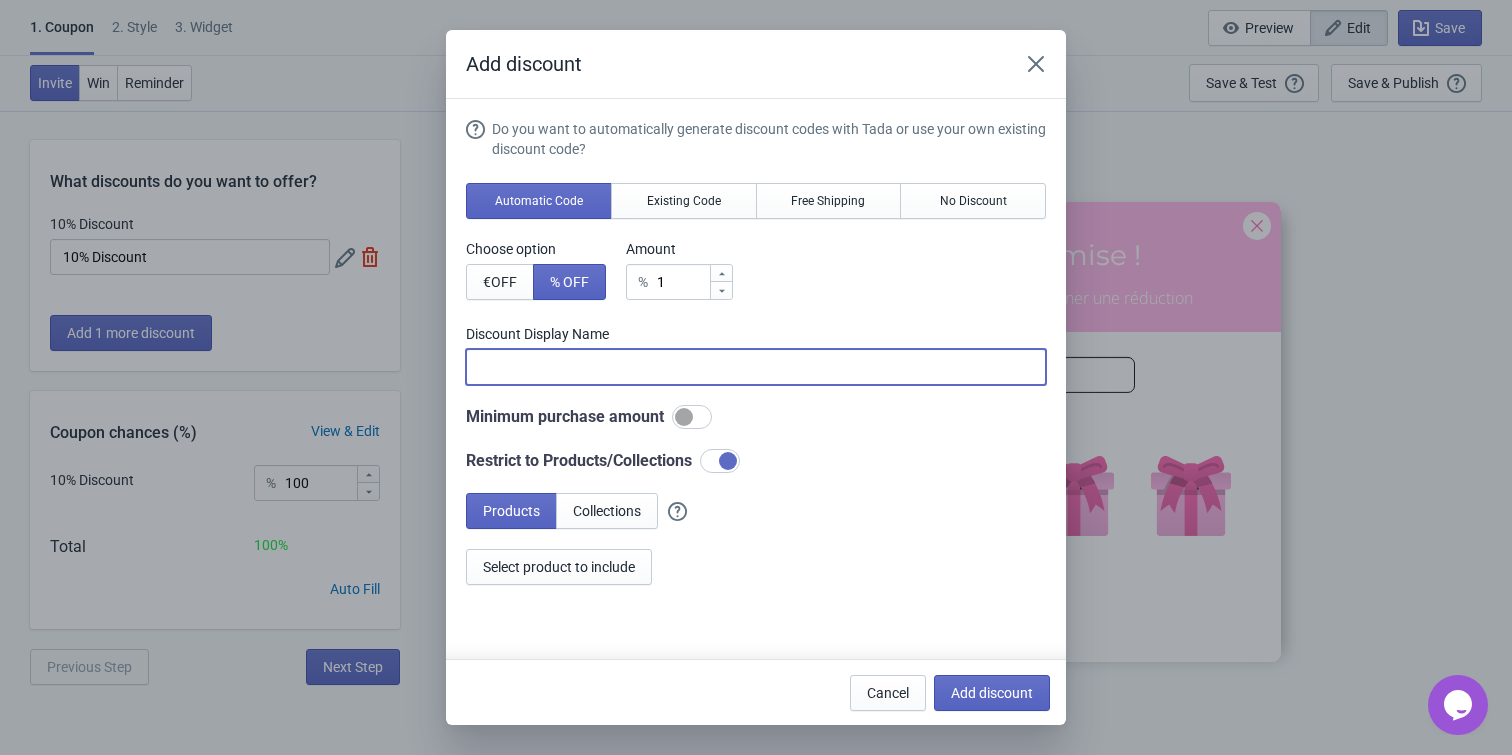 type 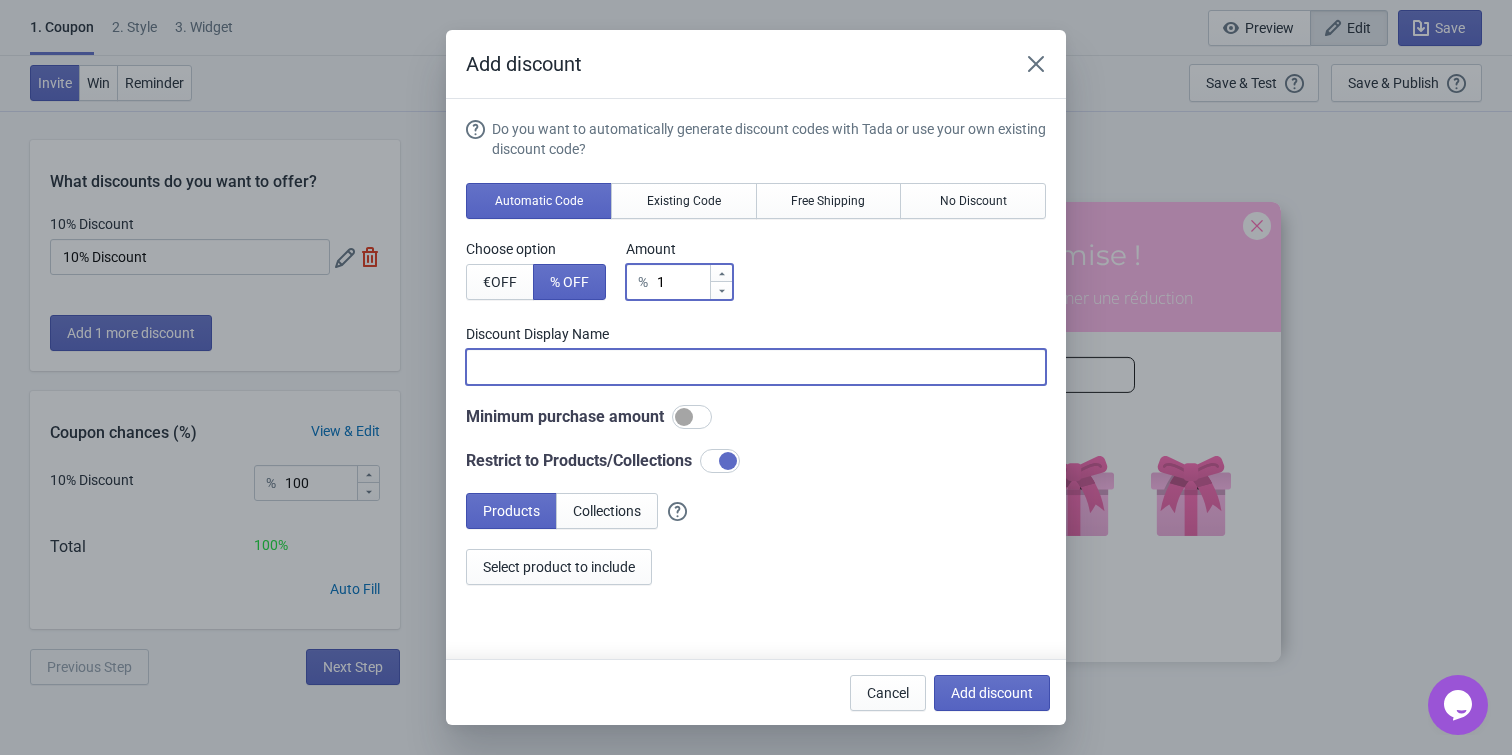 type on "0" 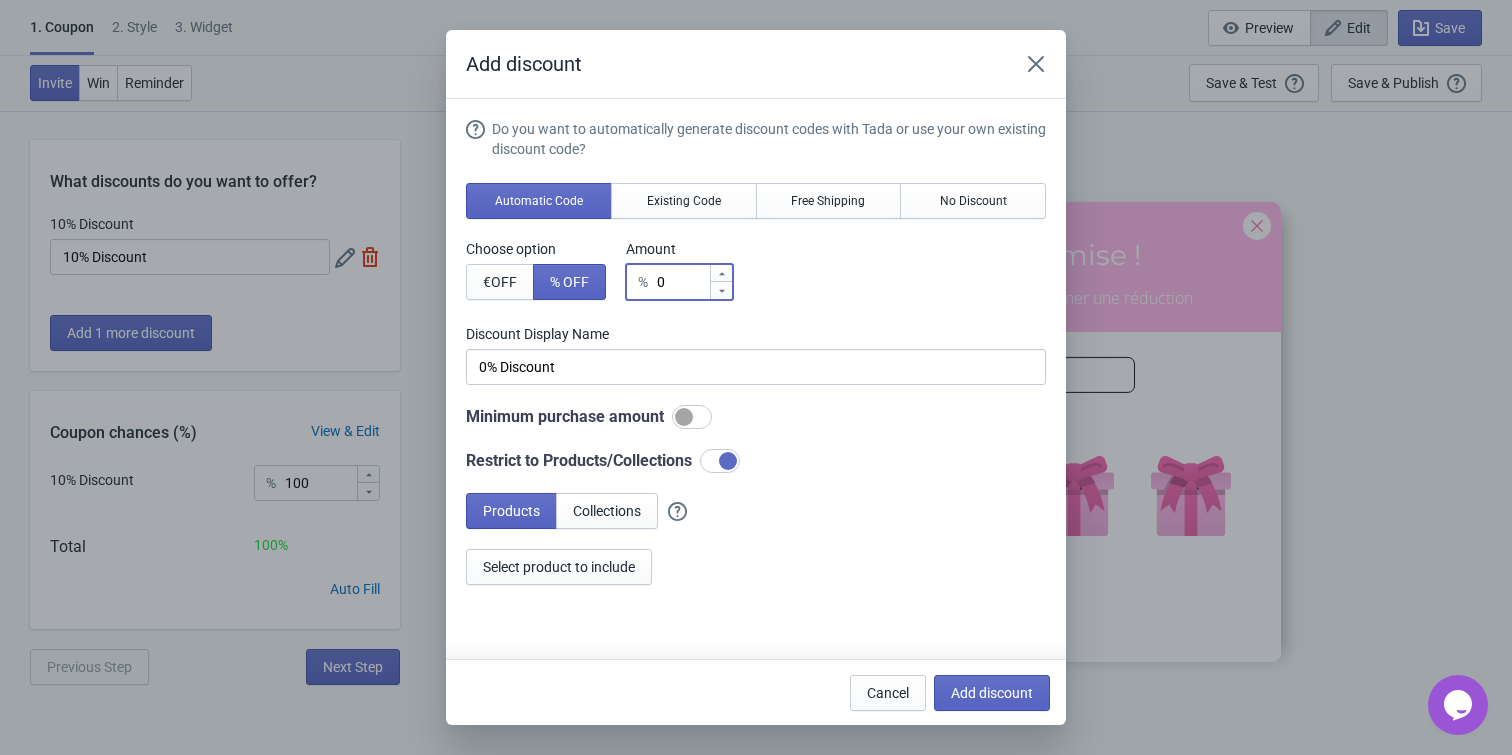 click at bounding box center [692, 417] 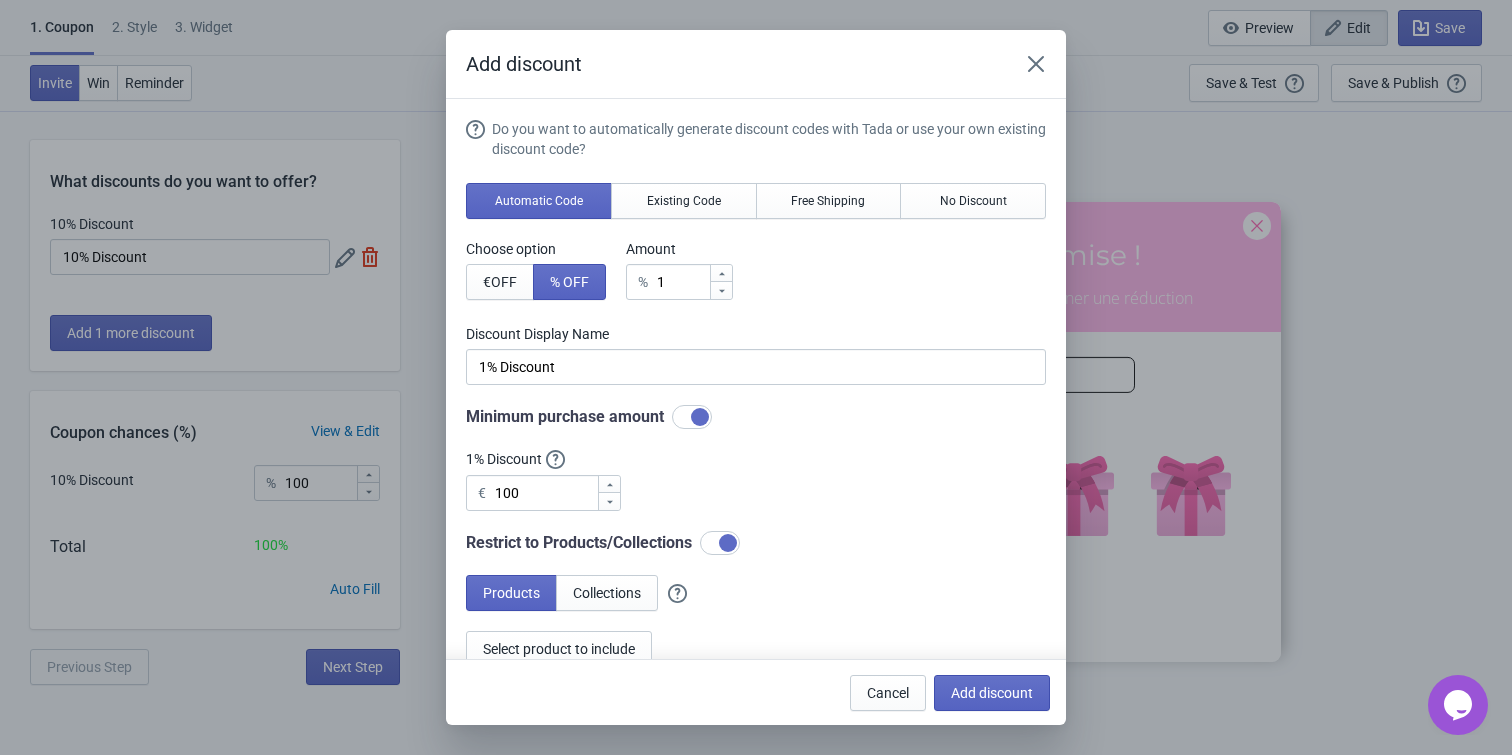 click at bounding box center (692, 417) 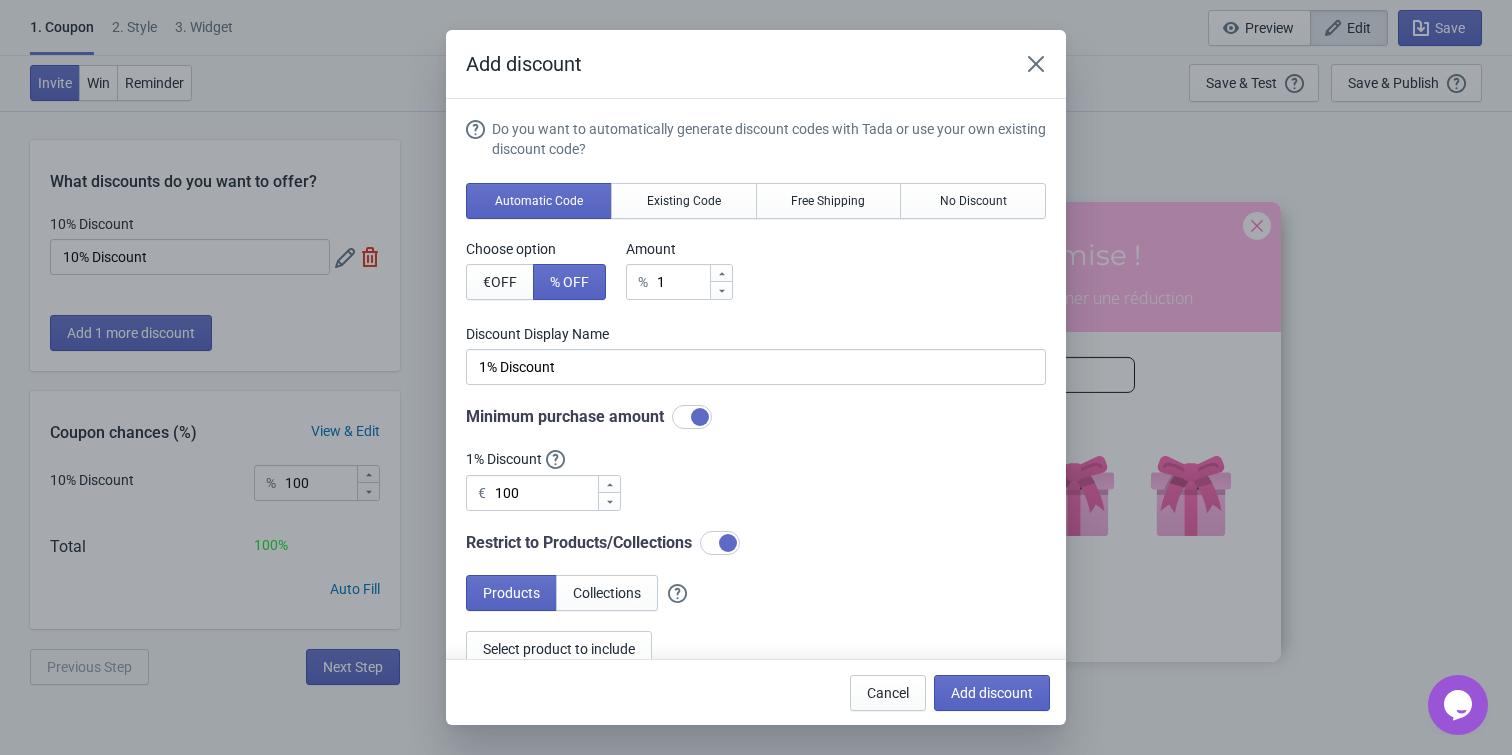 checkbox on "false" 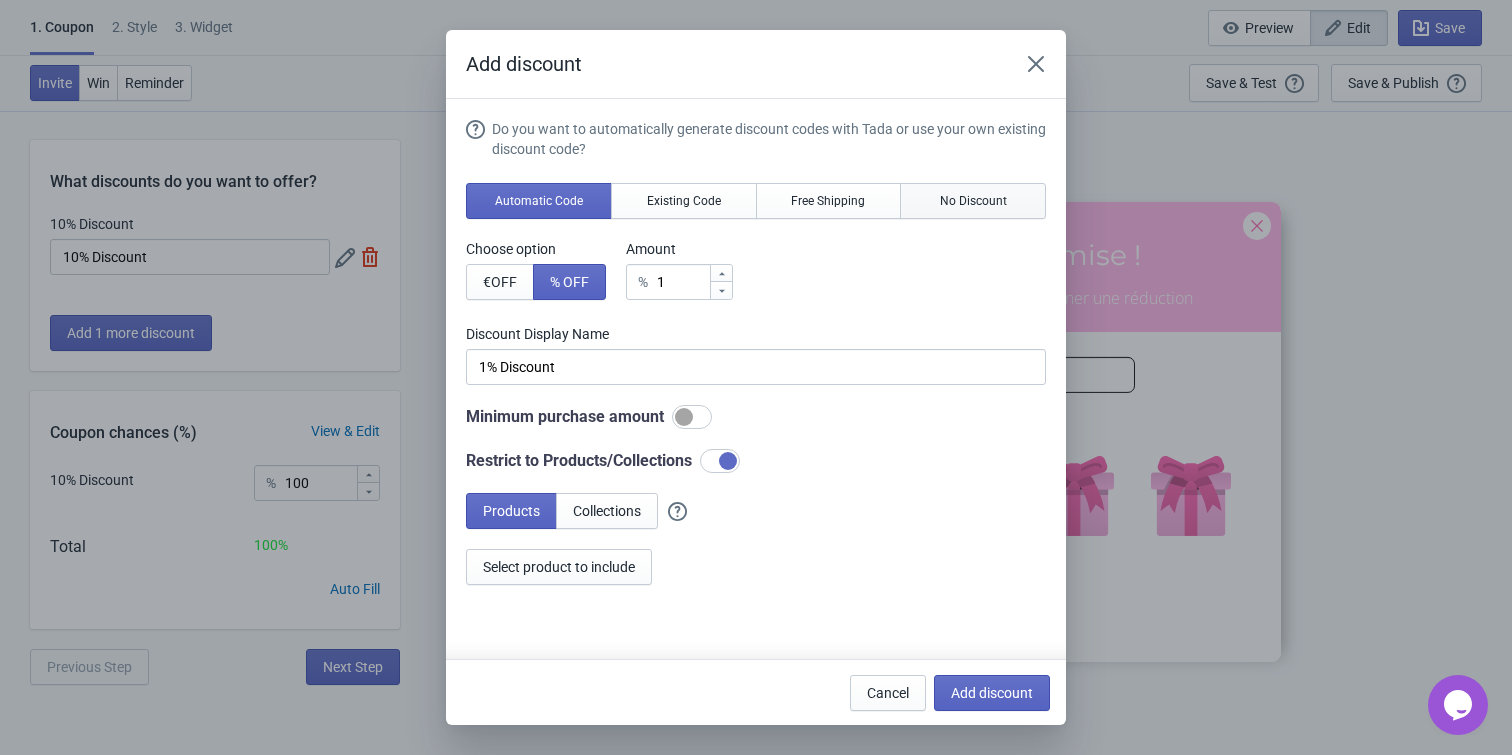 click on "No Discount" at bounding box center [973, 201] 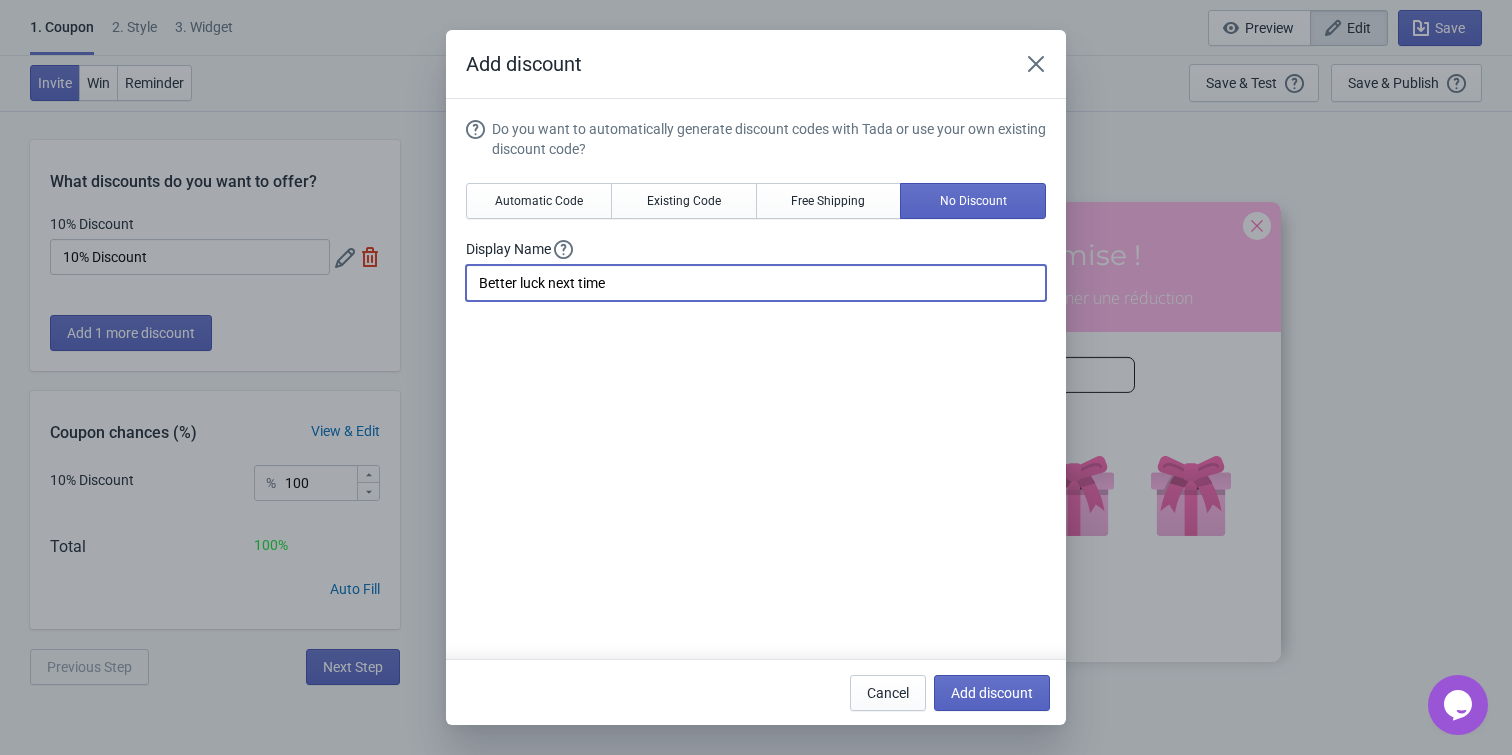 click on "Better luck next time" at bounding box center (756, 283) 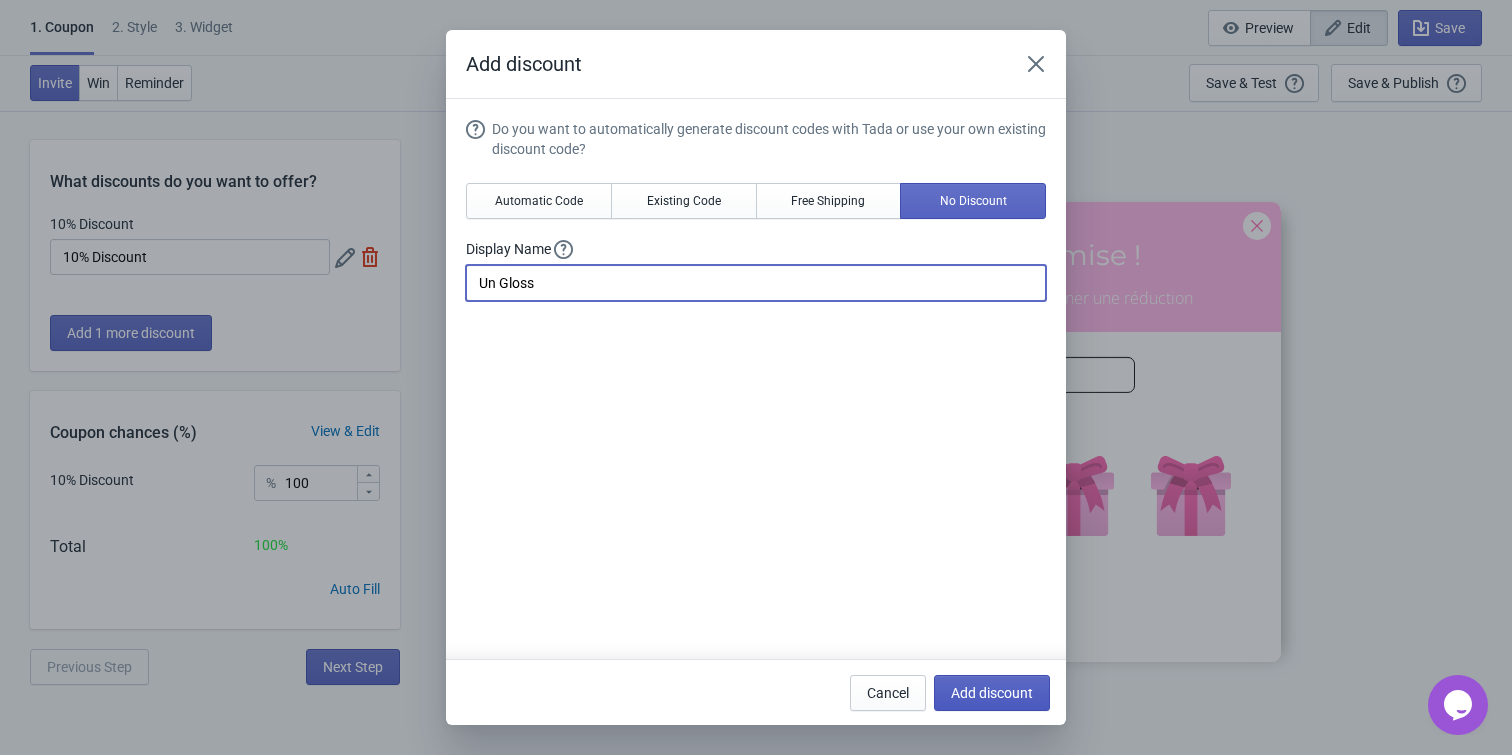 type on "Un Gloss" 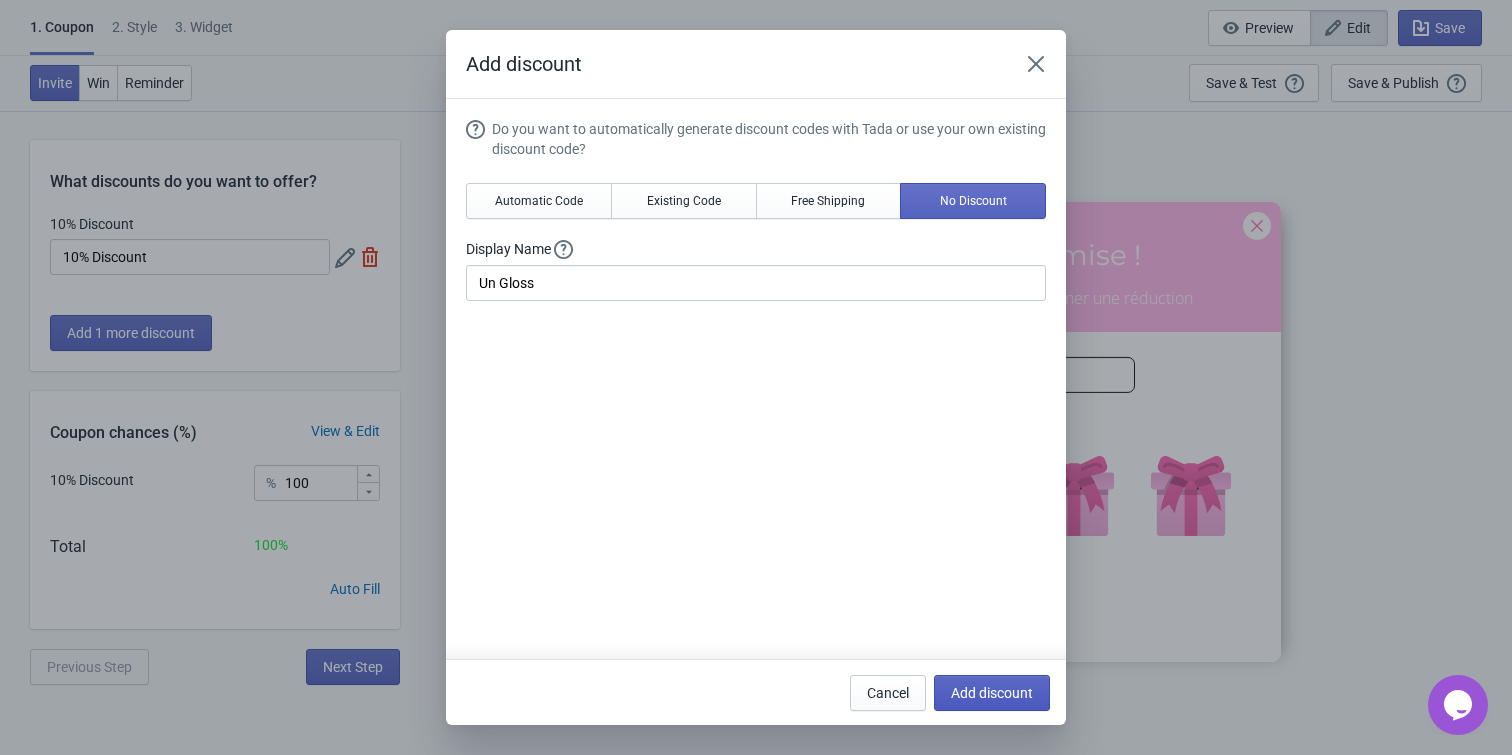 click on "Add discount" at bounding box center [992, 693] 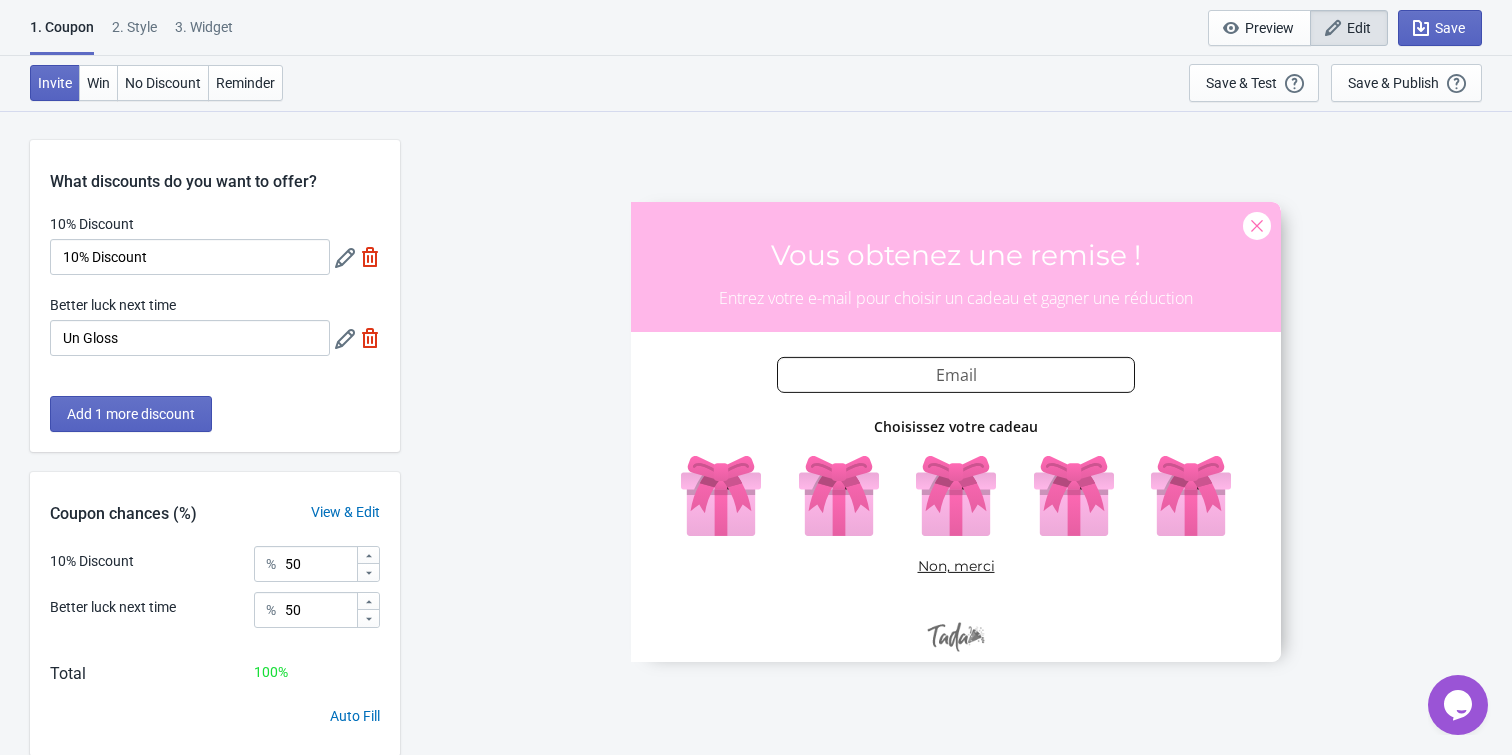 click 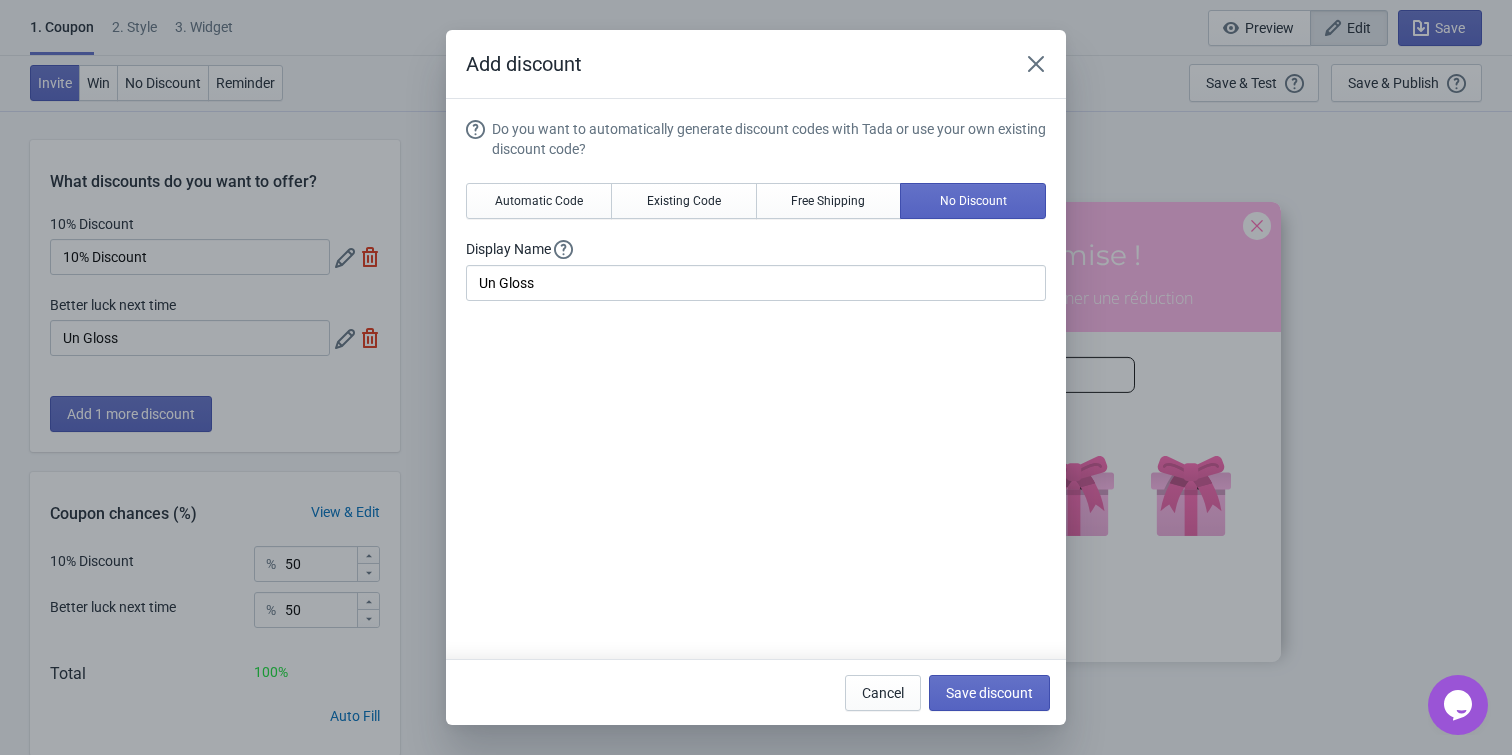 click on "Add discount" at bounding box center [756, 64] 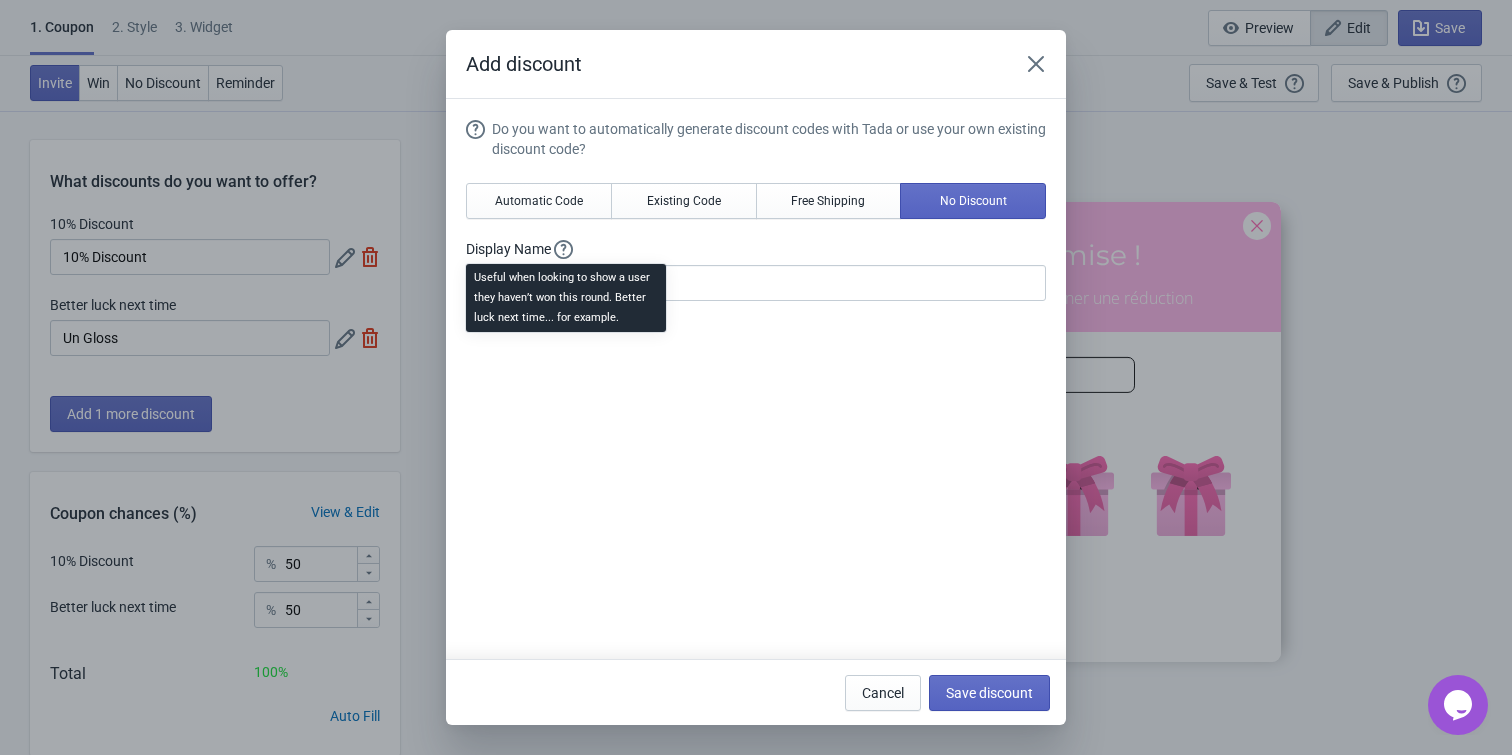 click 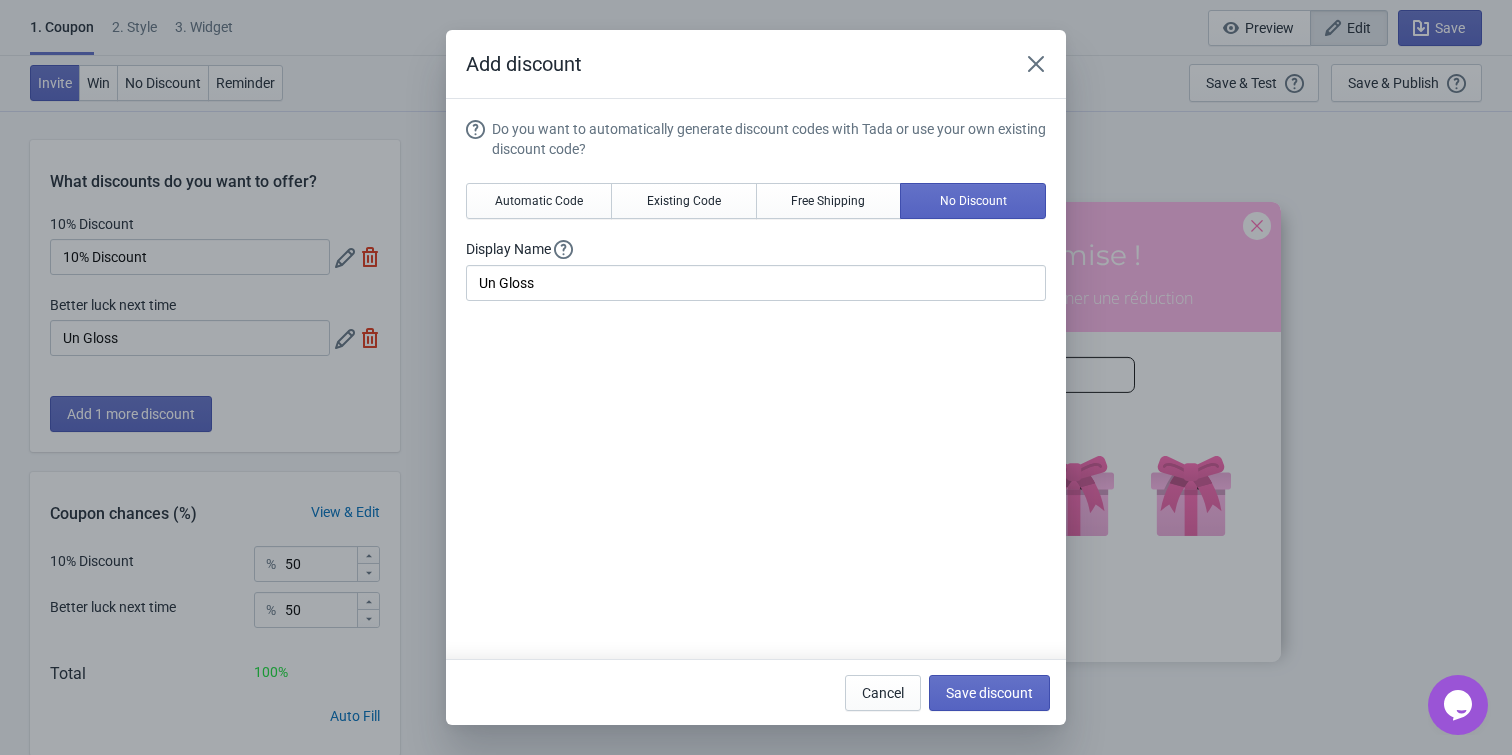 click 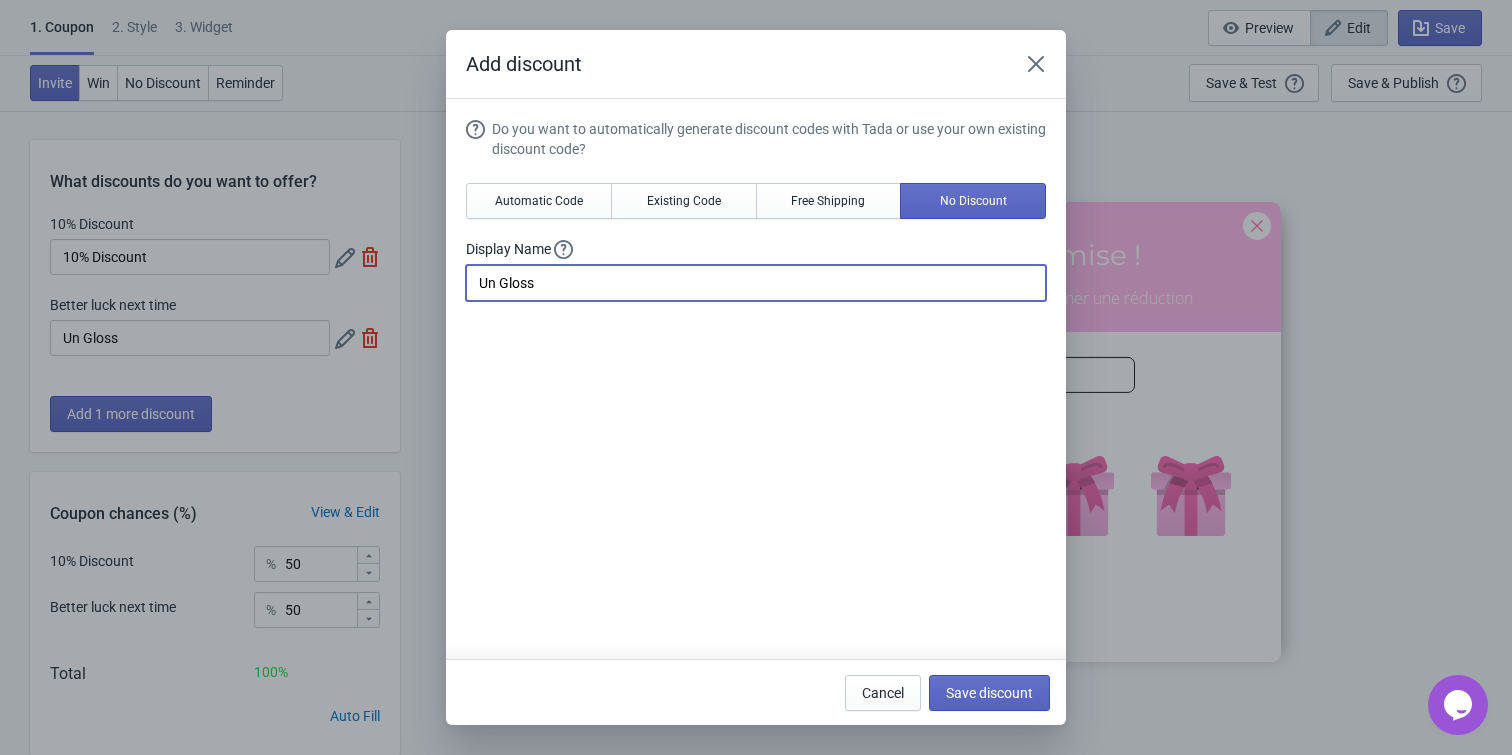 drag, startPoint x: 535, startPoint y: 271, endPoint x: 567, endPoint y: 243, distance: 42.520584 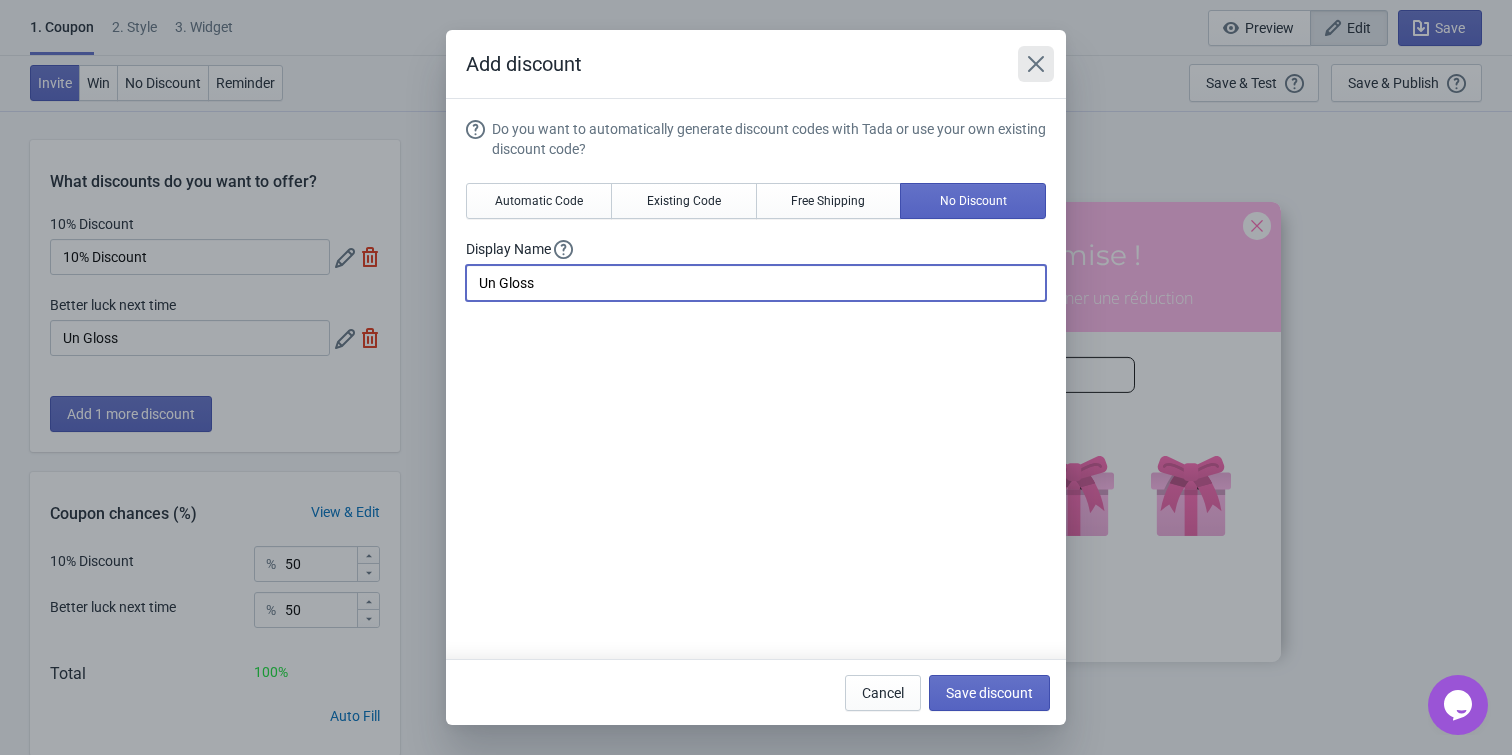 click 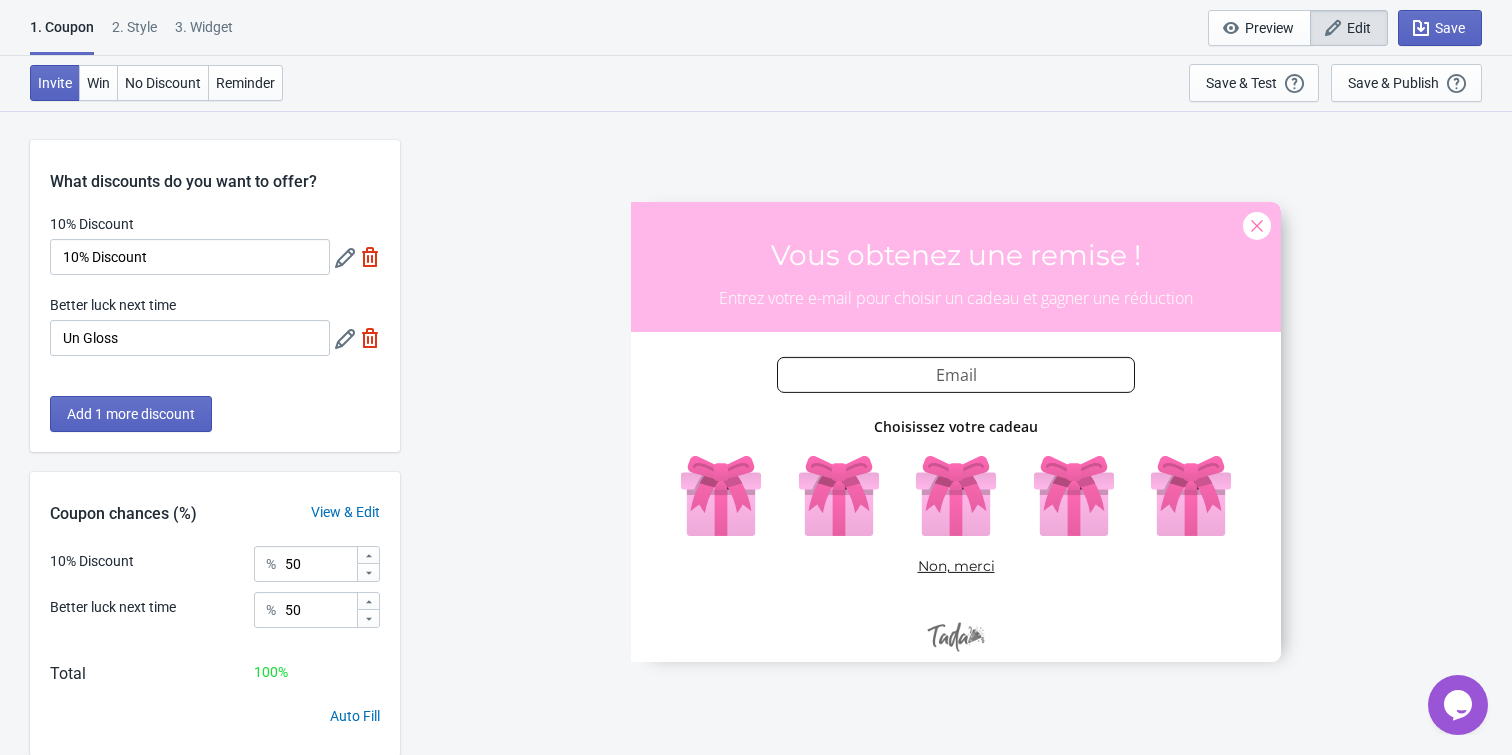 click on "10% Discount 10% Discount Better luck next time Un Gloss" at bounding box center (215, 295) 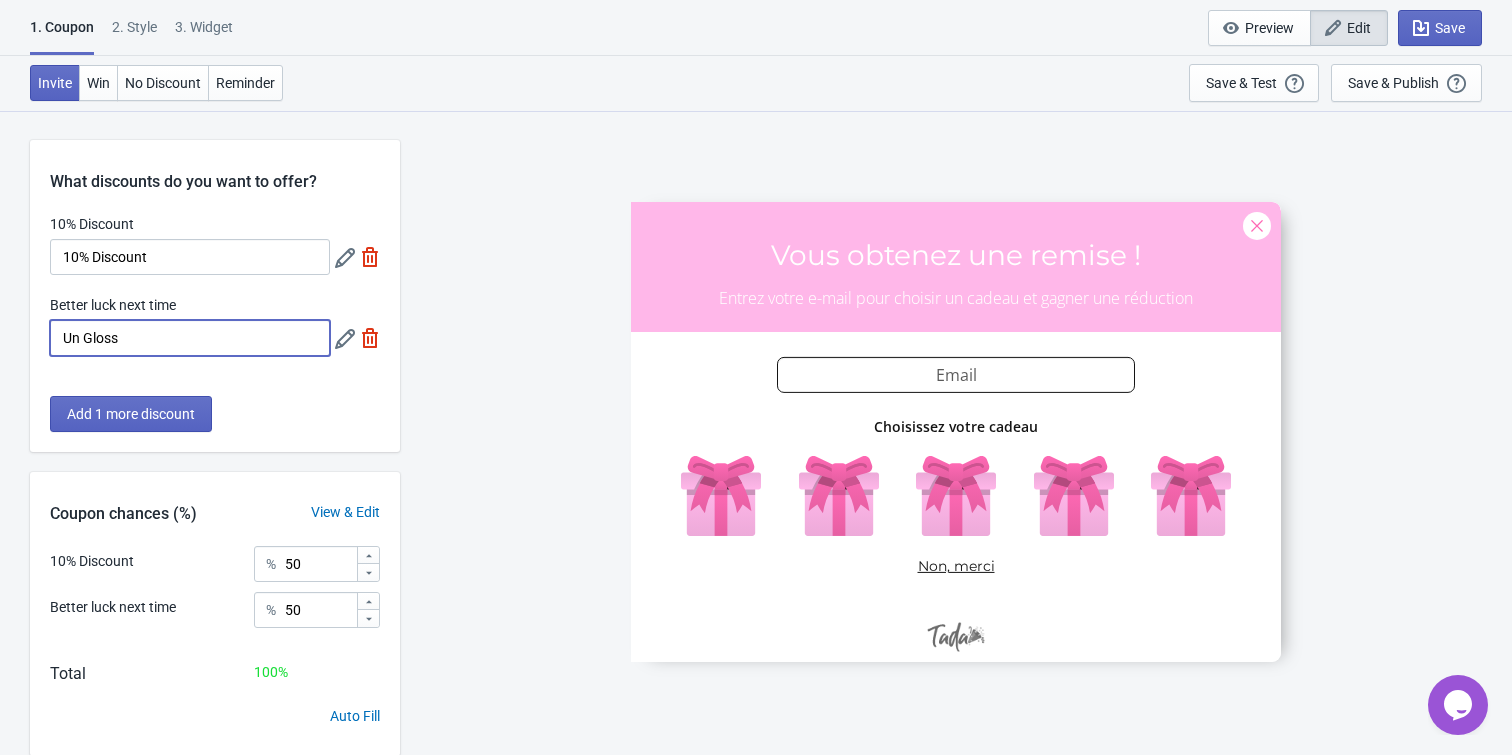 click on "Un Gloss" at bounding box center (190, 338) 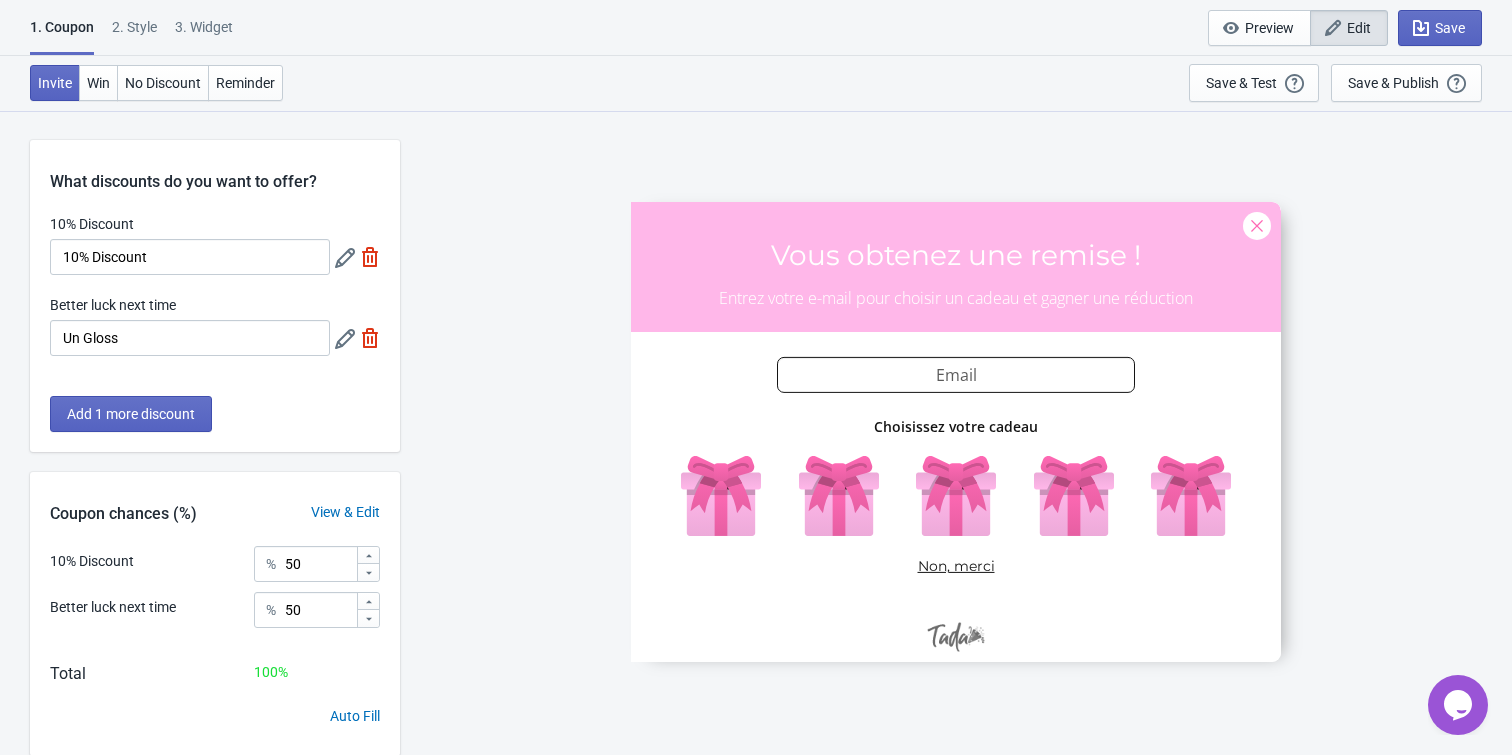 click at bounding box center (370, 338) 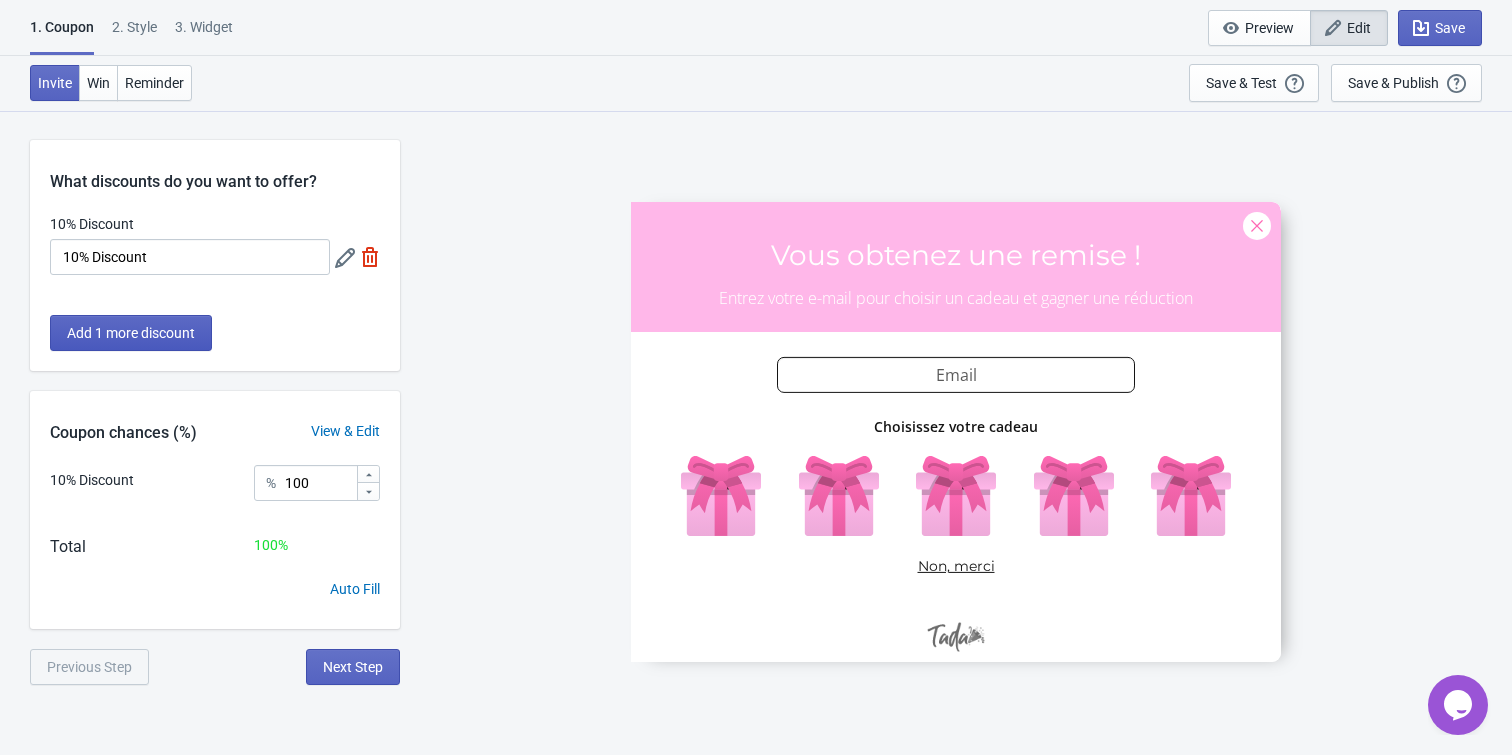 click on "Add 1 more discount" at bounding box center (131, 333) 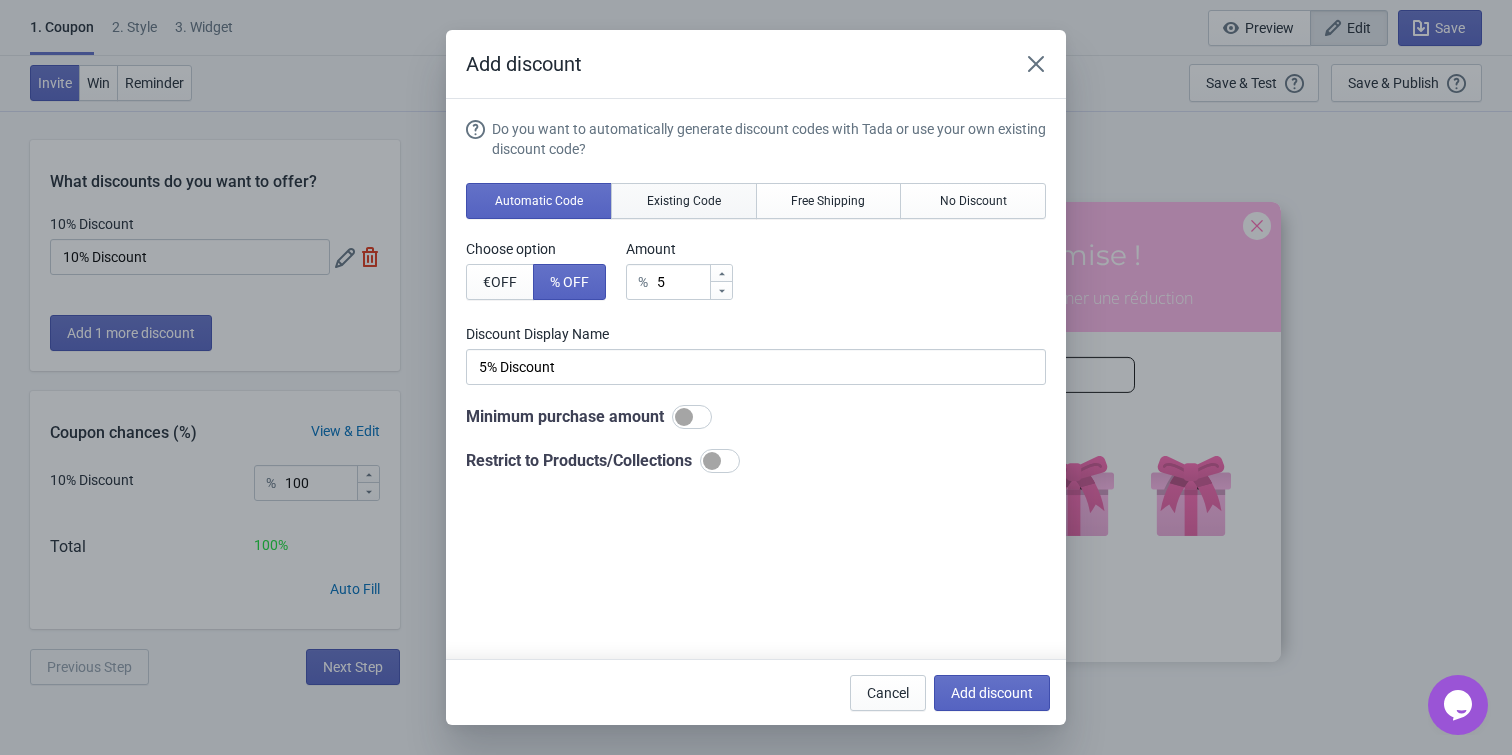 click on "Existing Code" at bounding box center [684, 201] 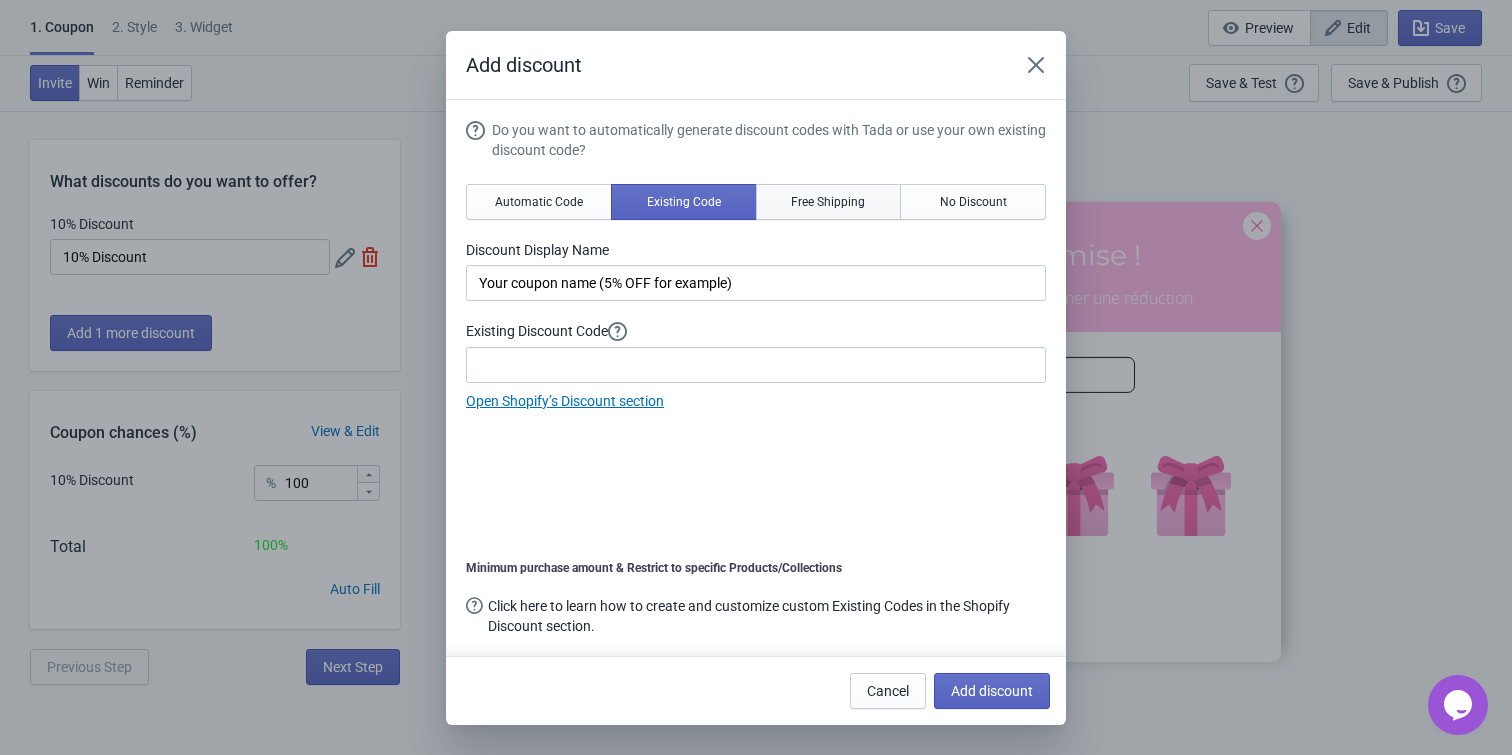 click on "Free Shipping" at bounding box center [828, 202] 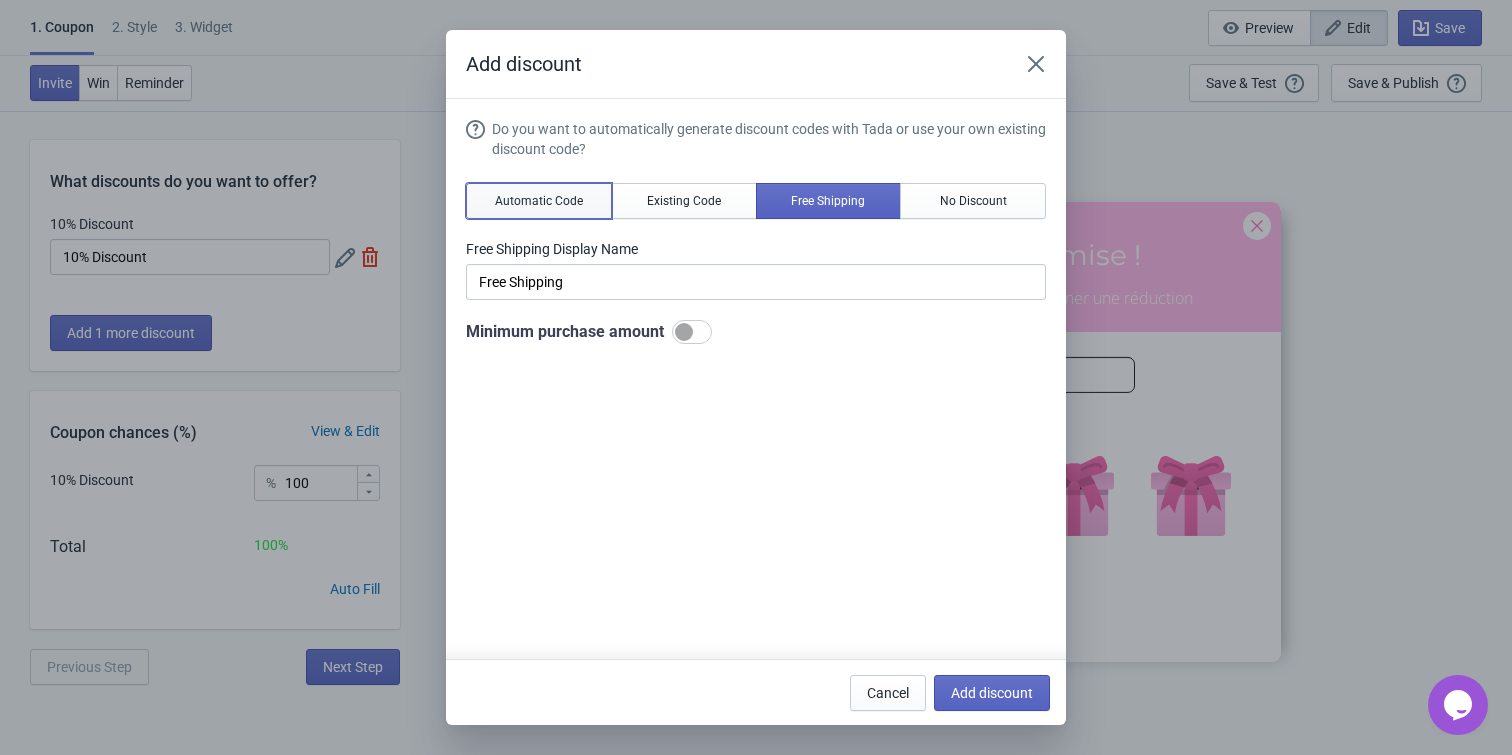 click on "Automatic Code" at bounding box center [539, 201] 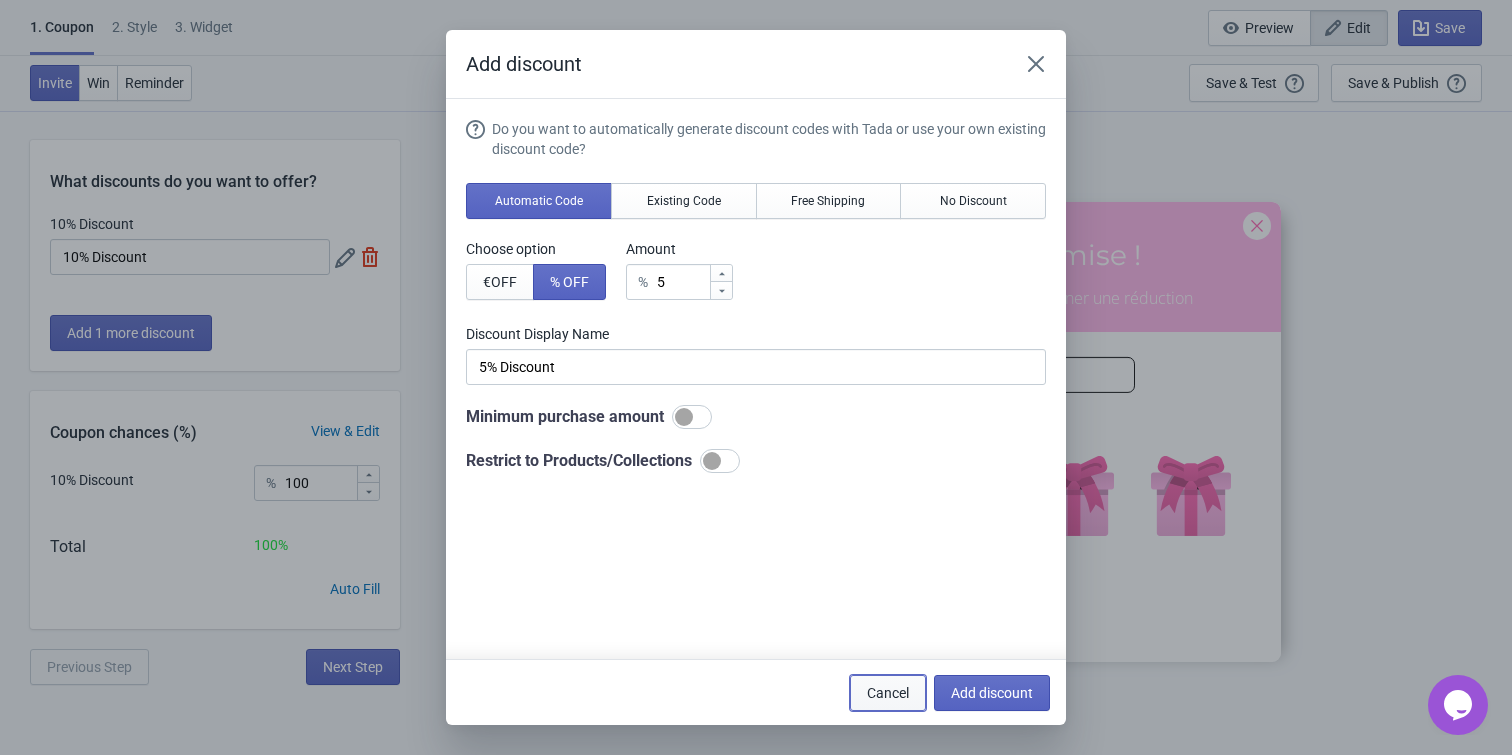 click on "Cancel" at bounding box center [888, 693] 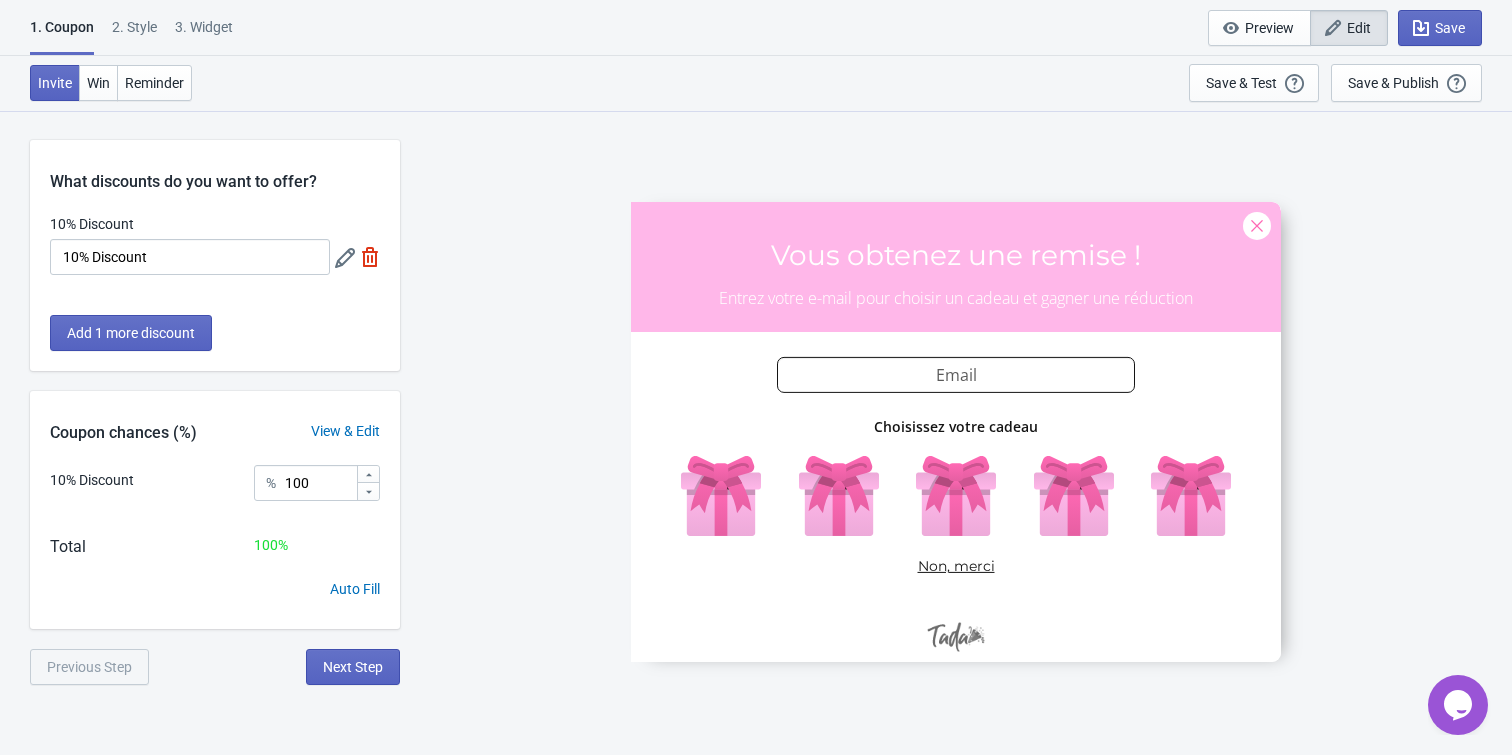 click 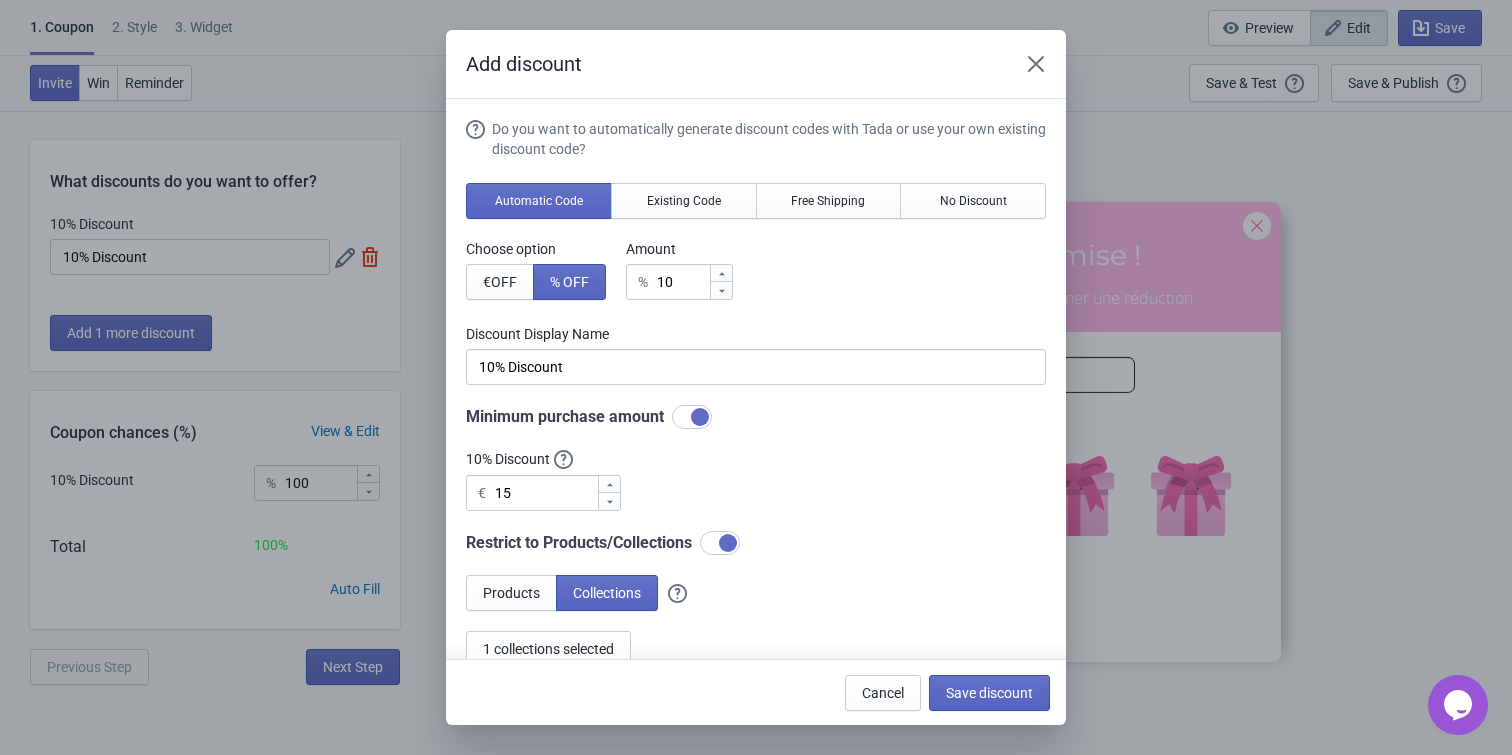 scroll, scrollTop: 57, scrollLeft: 0, axis: vertical 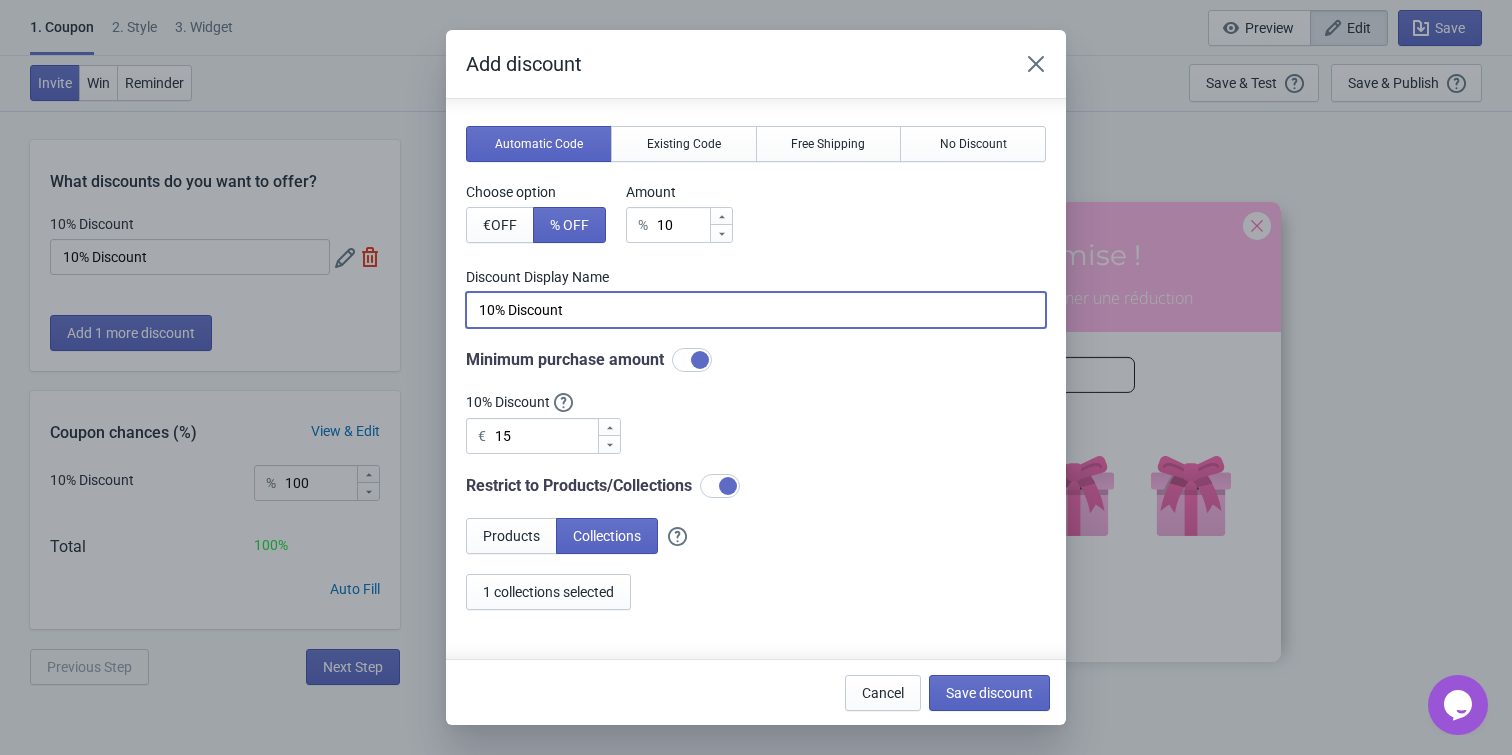 click on "10% Discount" at bounding box center [756, 310] 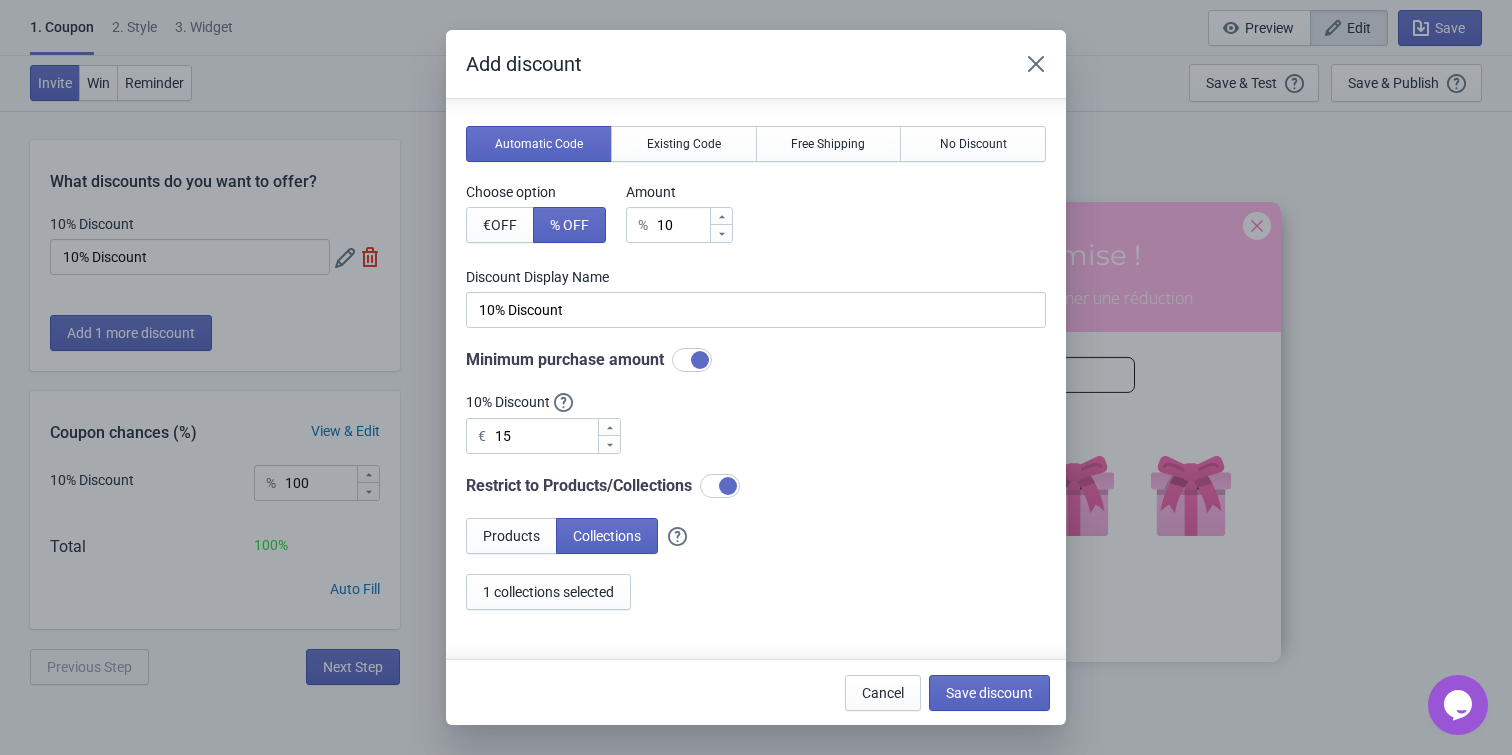 click on "Do you want to automatically generate discount codes with Tada or use your own existing discount code?  Automatic Code Existing Code Free Shipping No Discount Choose option €  OFF % OFF Amount % 10 Discount Display Name   10% Discount Minimum purchase amount  10% Discount   € 15 Restrict to Products/Collections  Products Collections 1 collections selected" at bounding box center [756, 336] 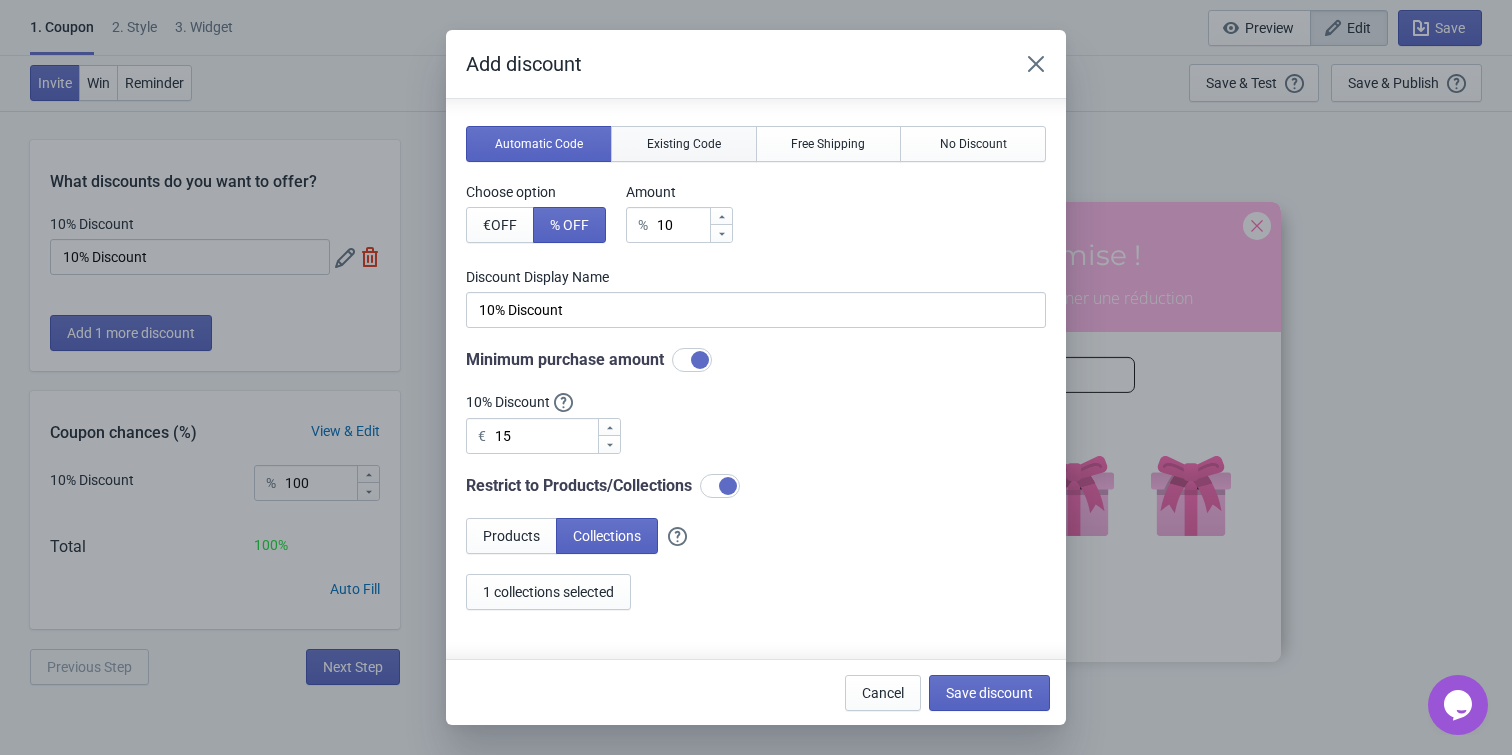click on "Existing Code" at bounding box center [684, 144] 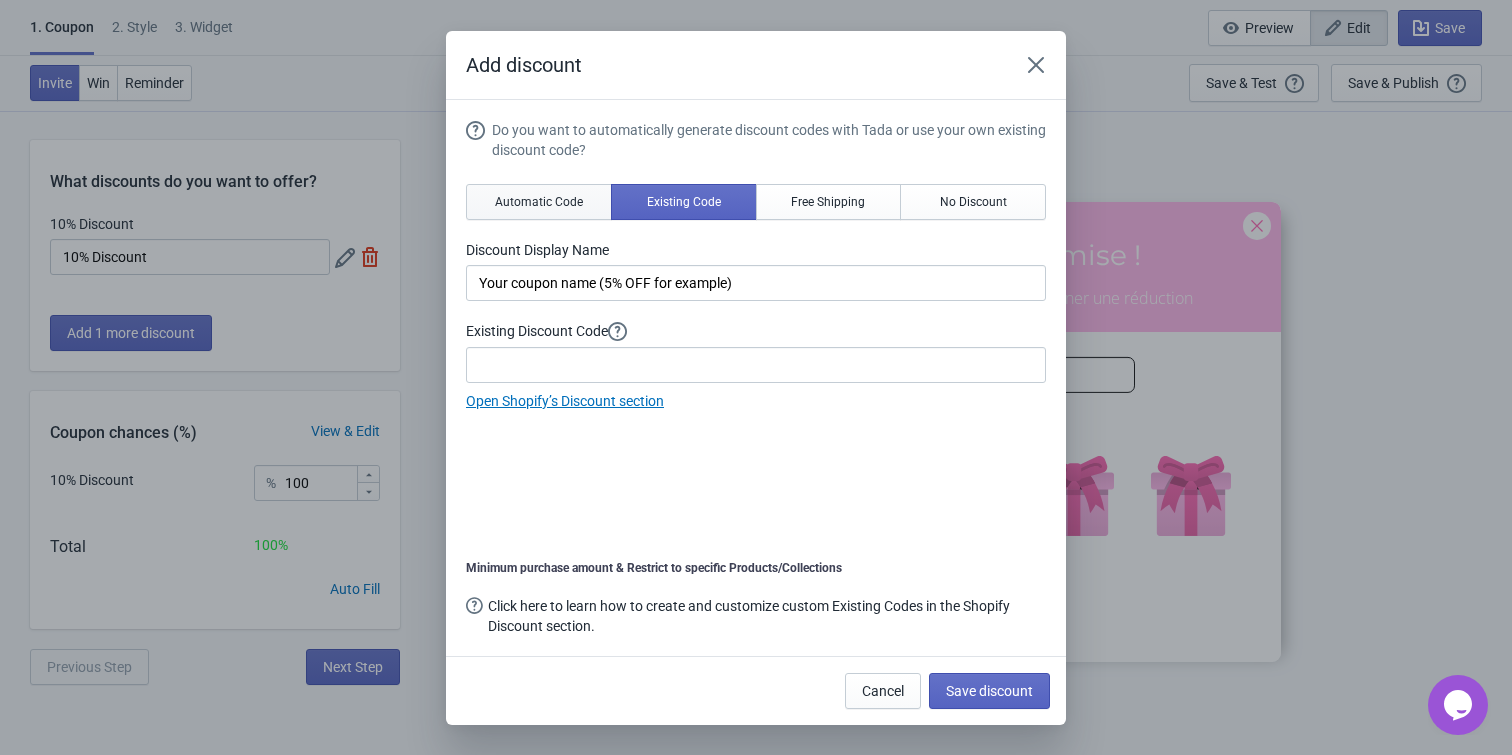 click on "Automatic Code" at bounding box center [539, 202] 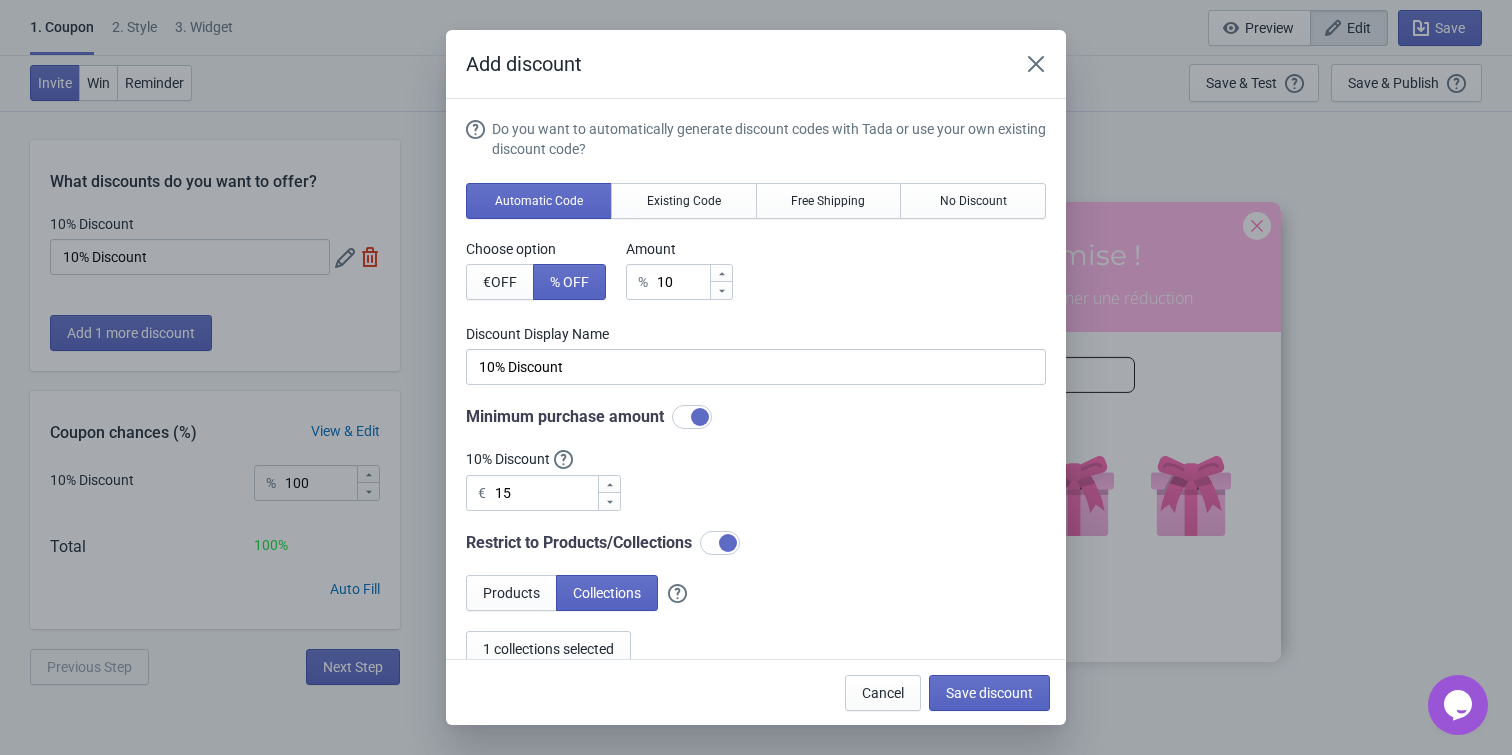 click on "Cancel Save discount" at bounding box center (756, 692) 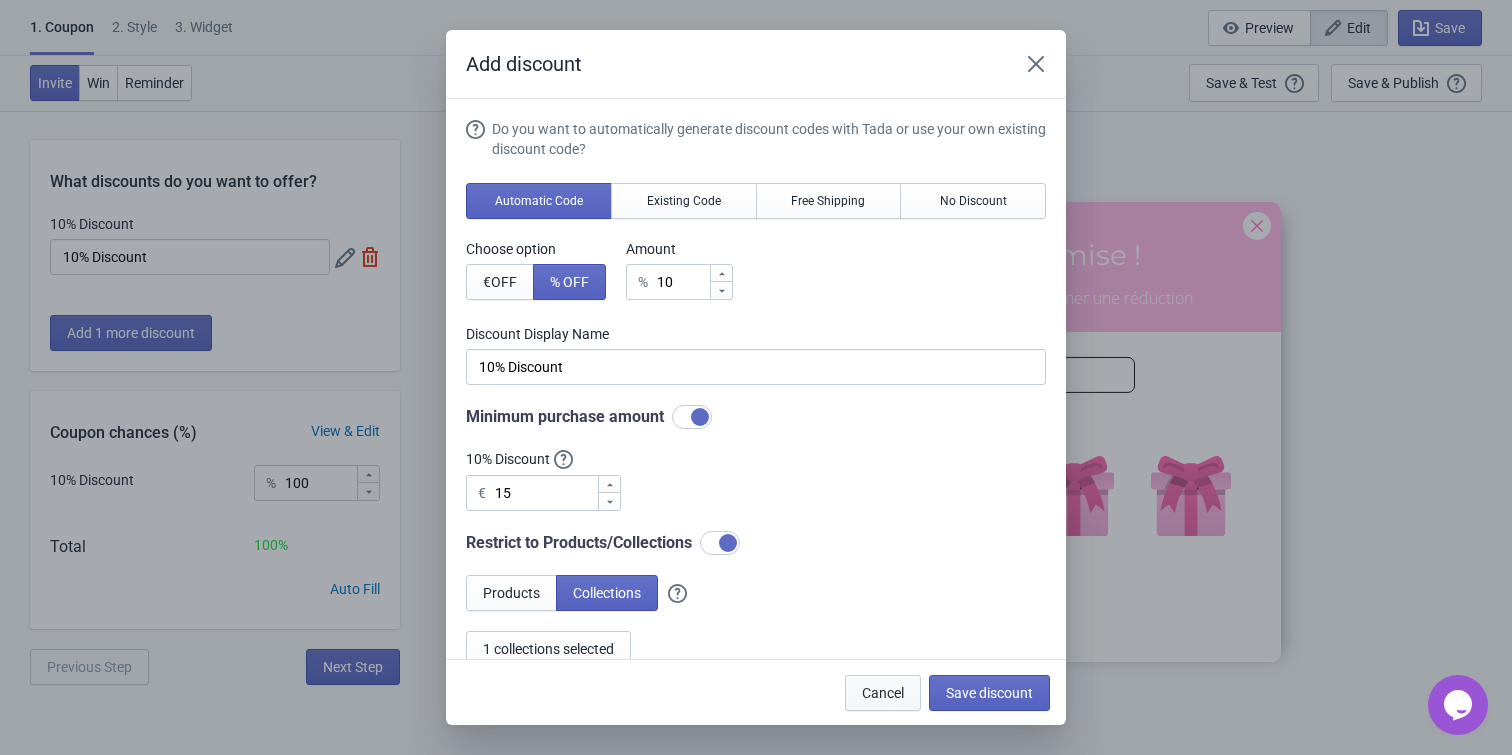 click on "Cancel" at bounding box center (883, 693) 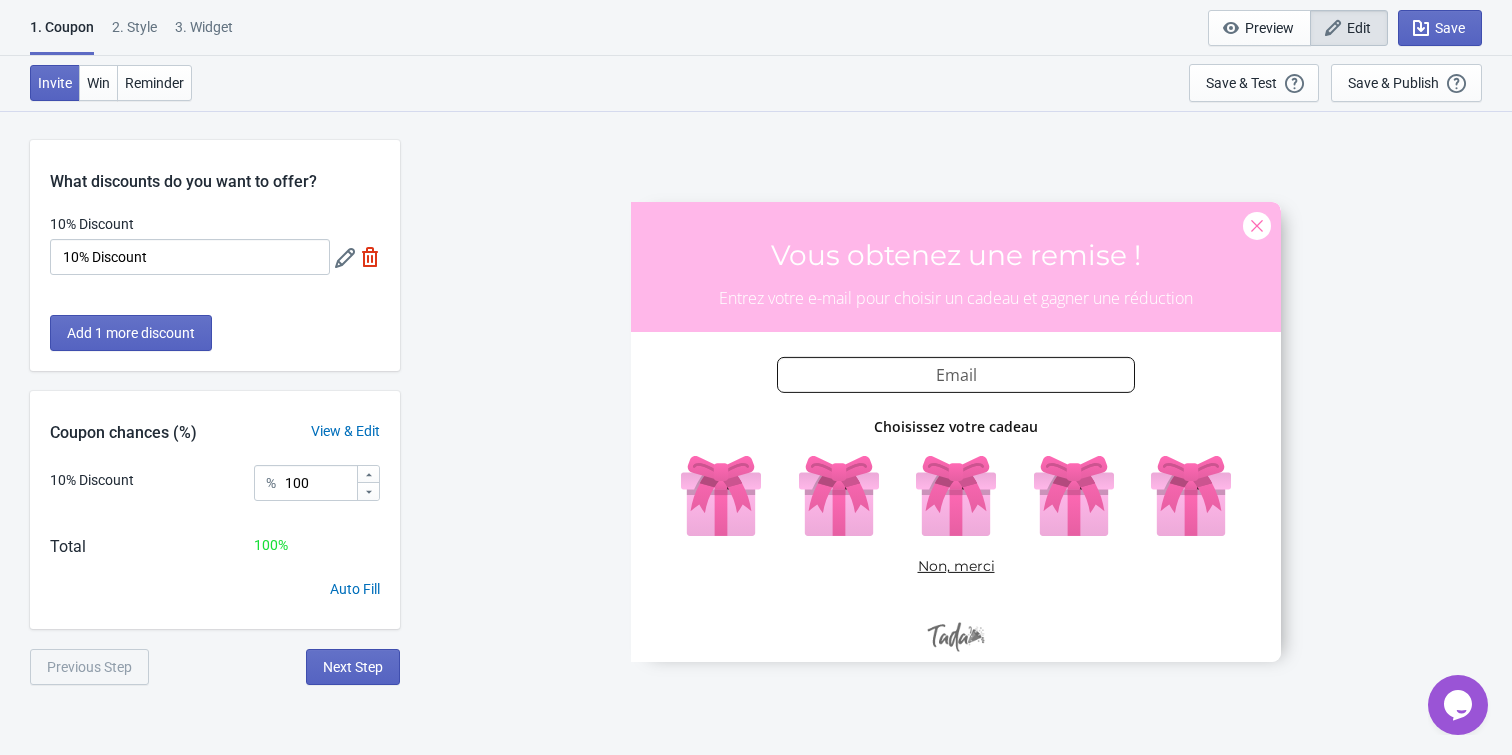 click at bounding box center (370, 257) 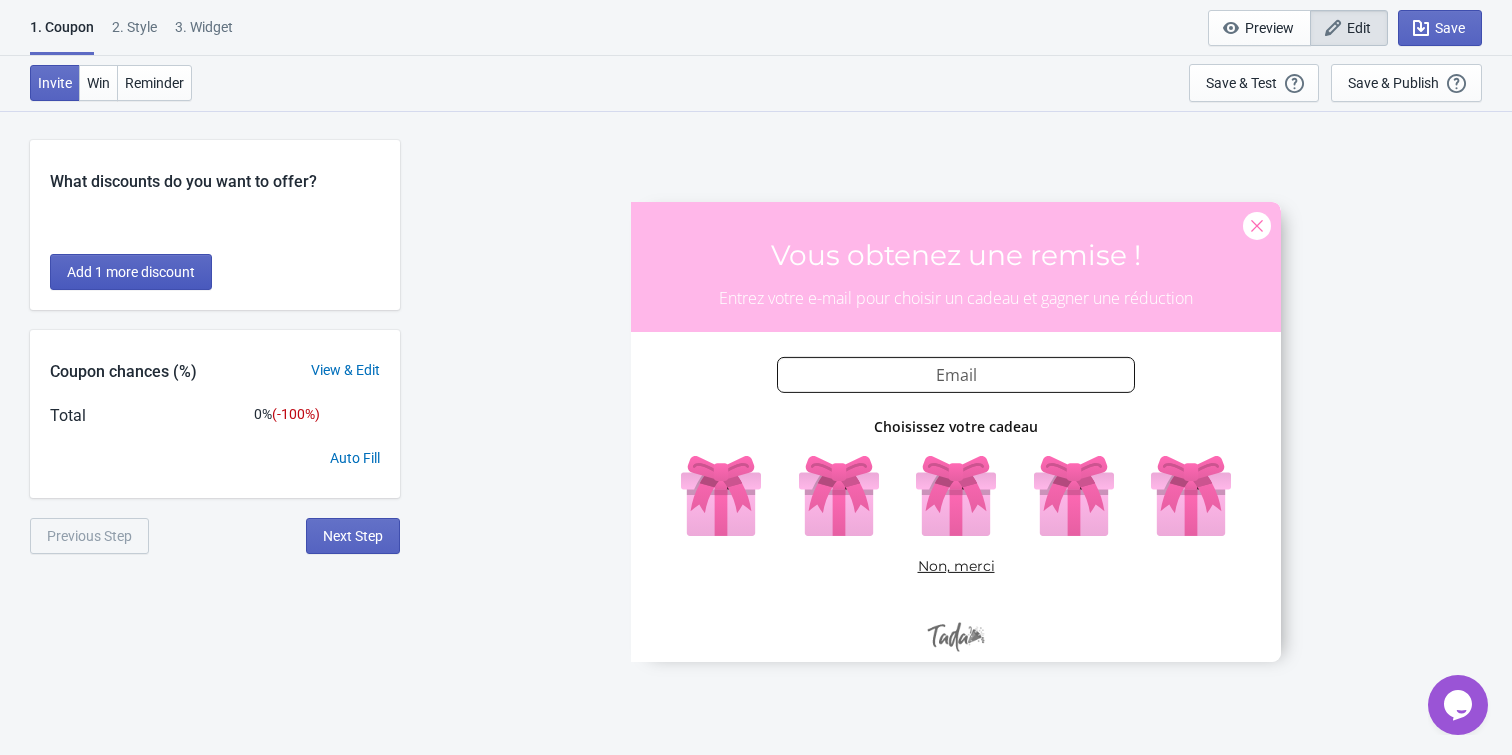 click on "Add 1 more discount" at bounding box center [131, 272] 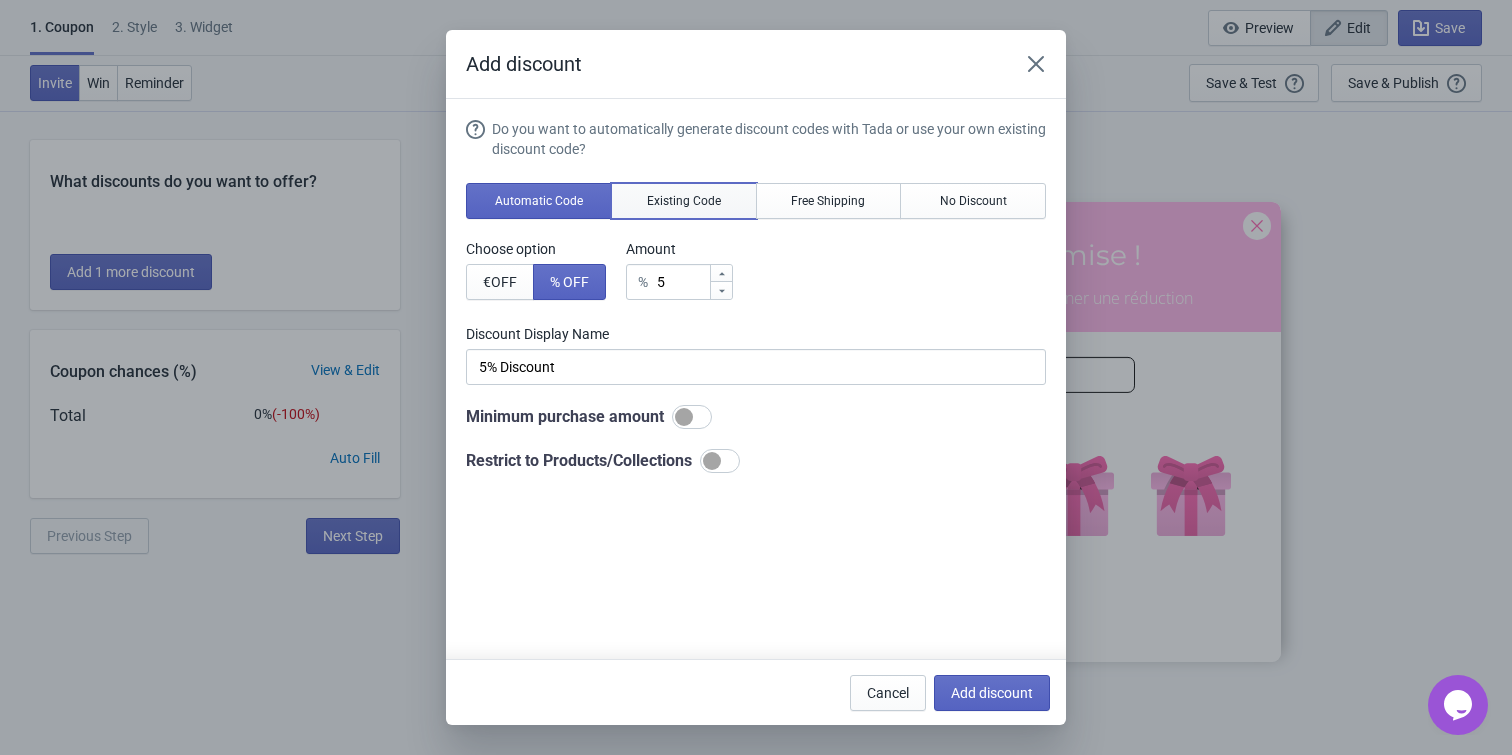 click on "Existing Code" at bounding box center (684, 201) 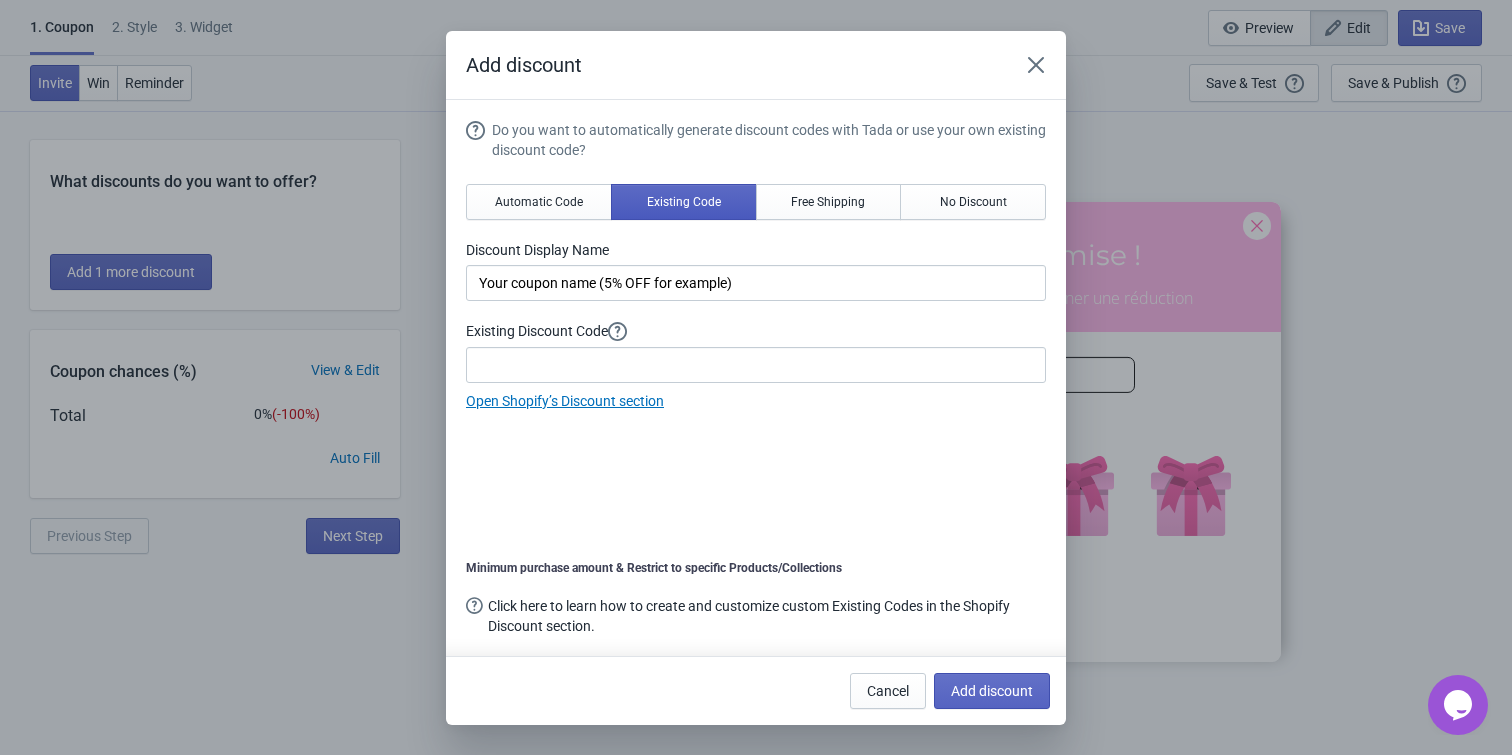click on "Existing Code" at bounding box center (684, 202) 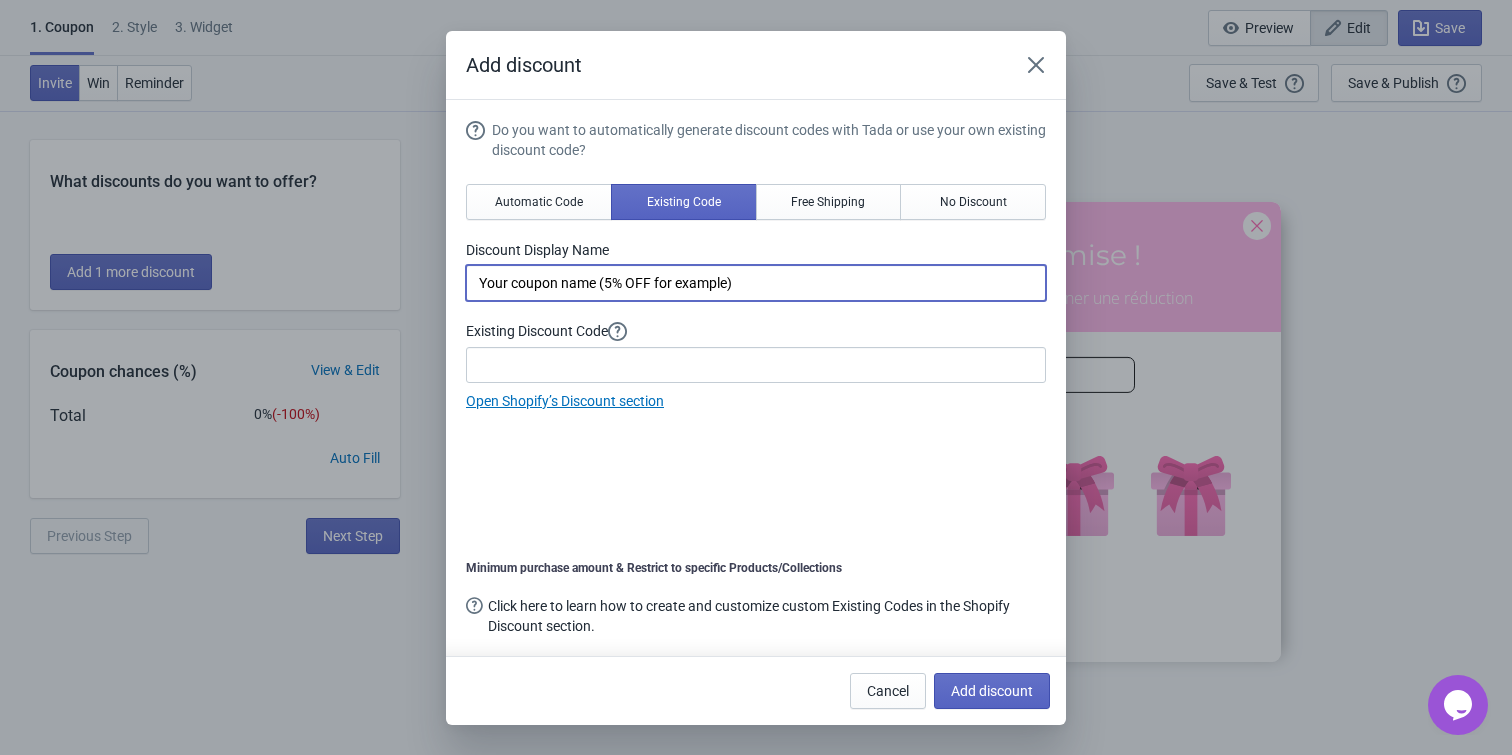 click on "Your coupon name (5% OFF for example)" at bounding box center (756, 283) 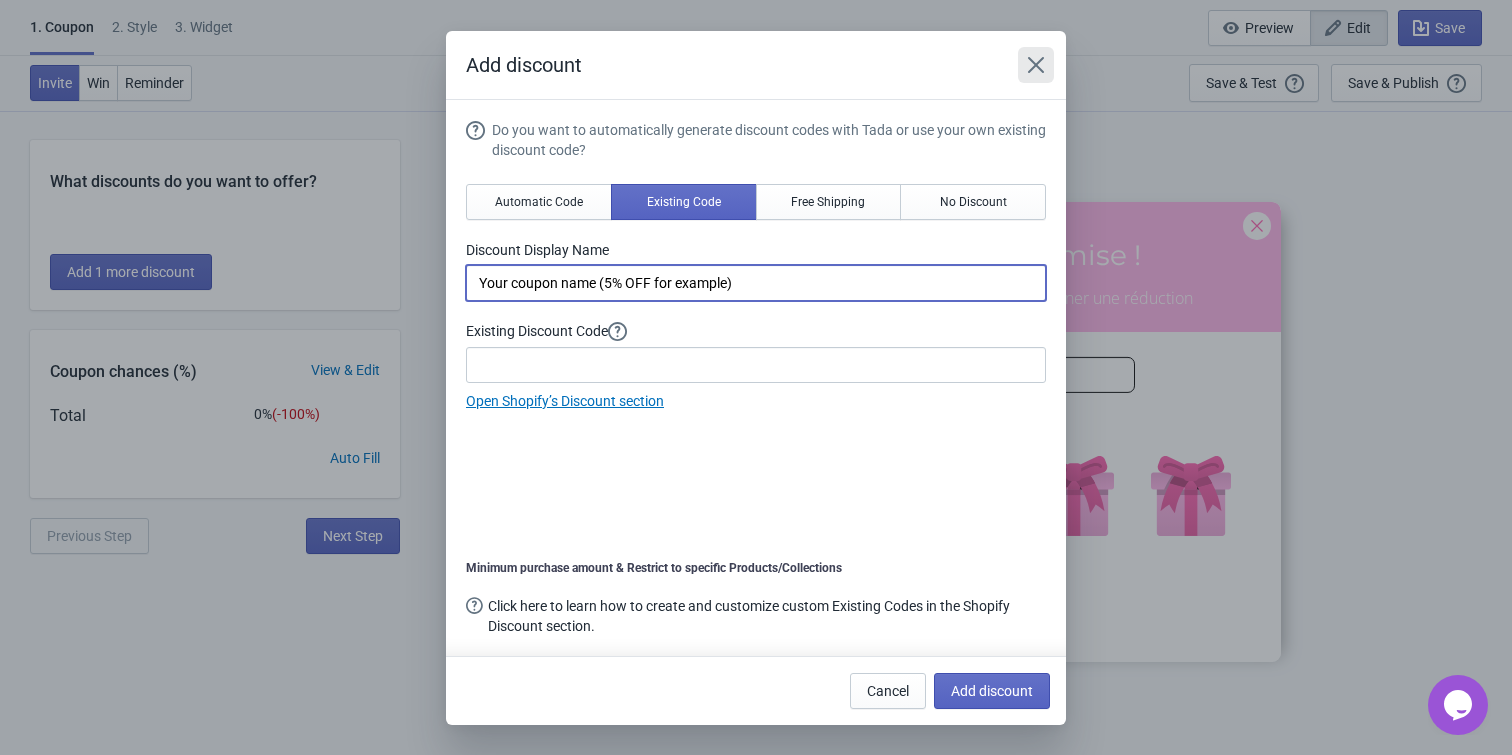 click 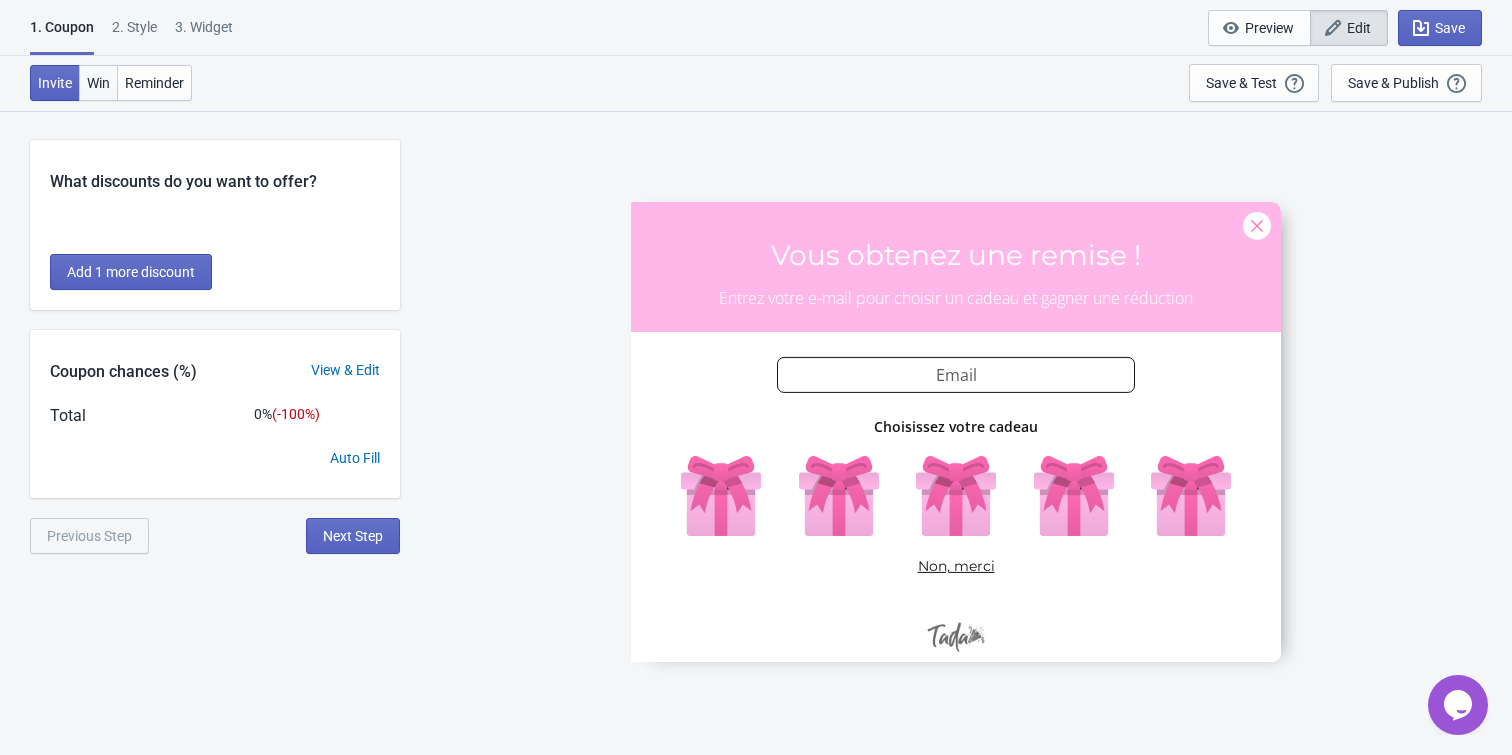 click on "Win" at bounding box center [98, 83] 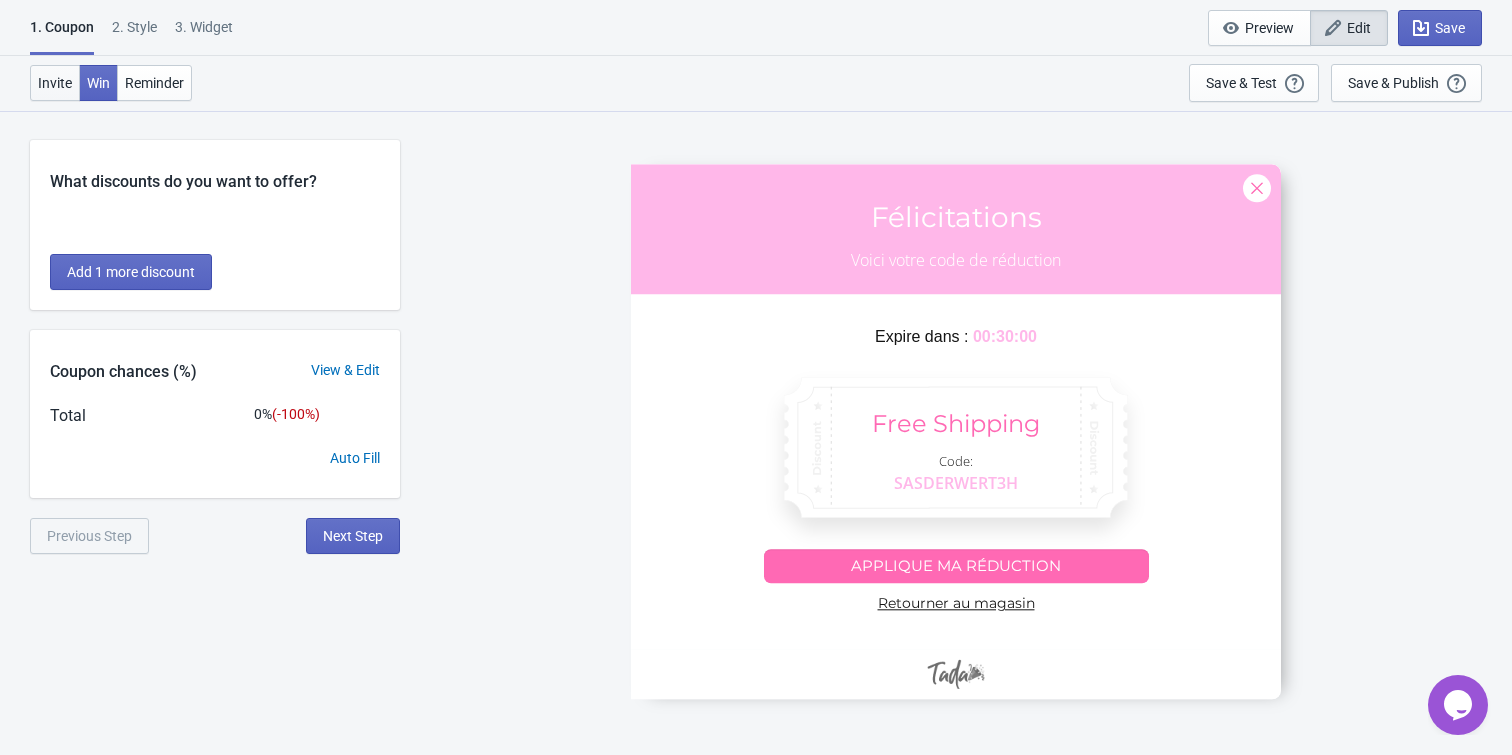 click on "Invite" at bounding box center [55, 83] 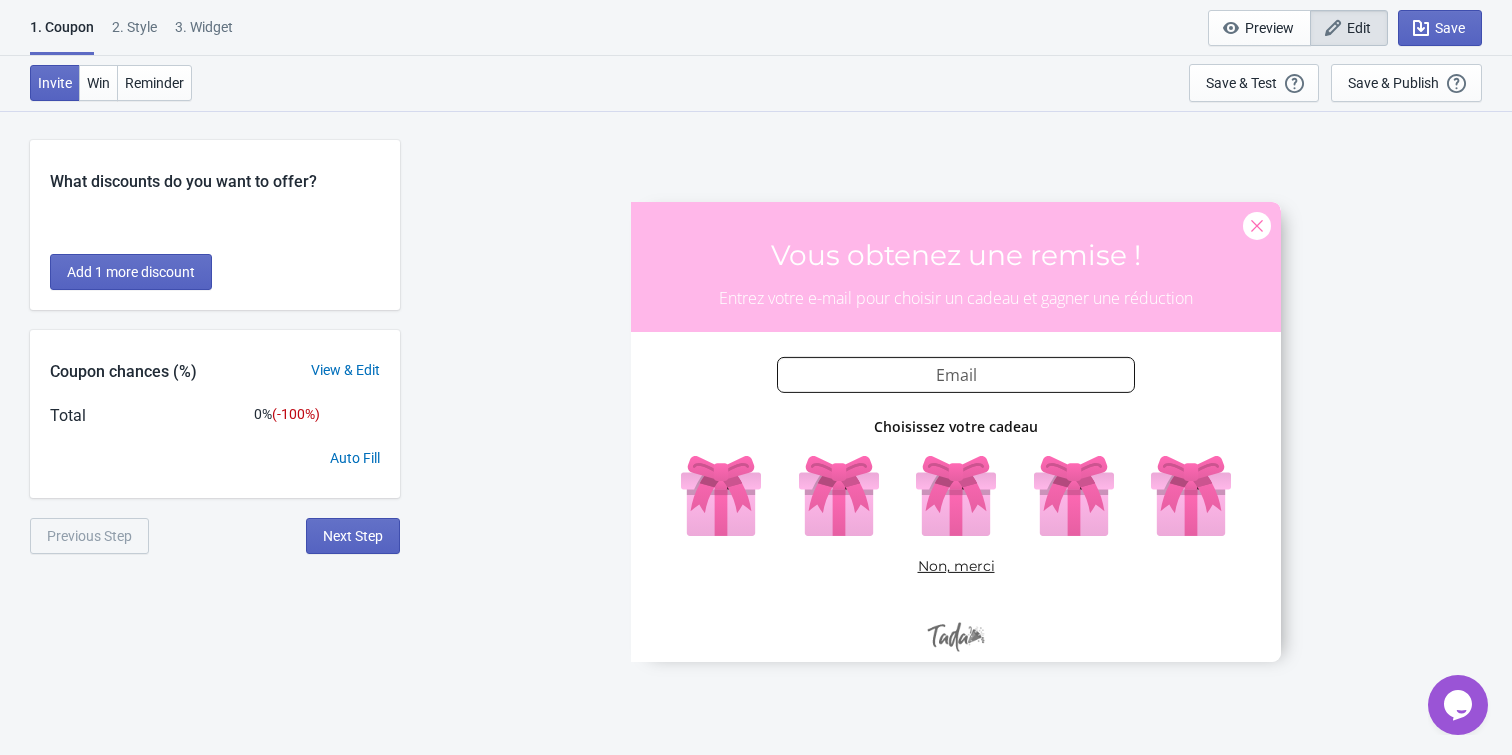 click on "2 . Style" at bounding box center (134, 34) 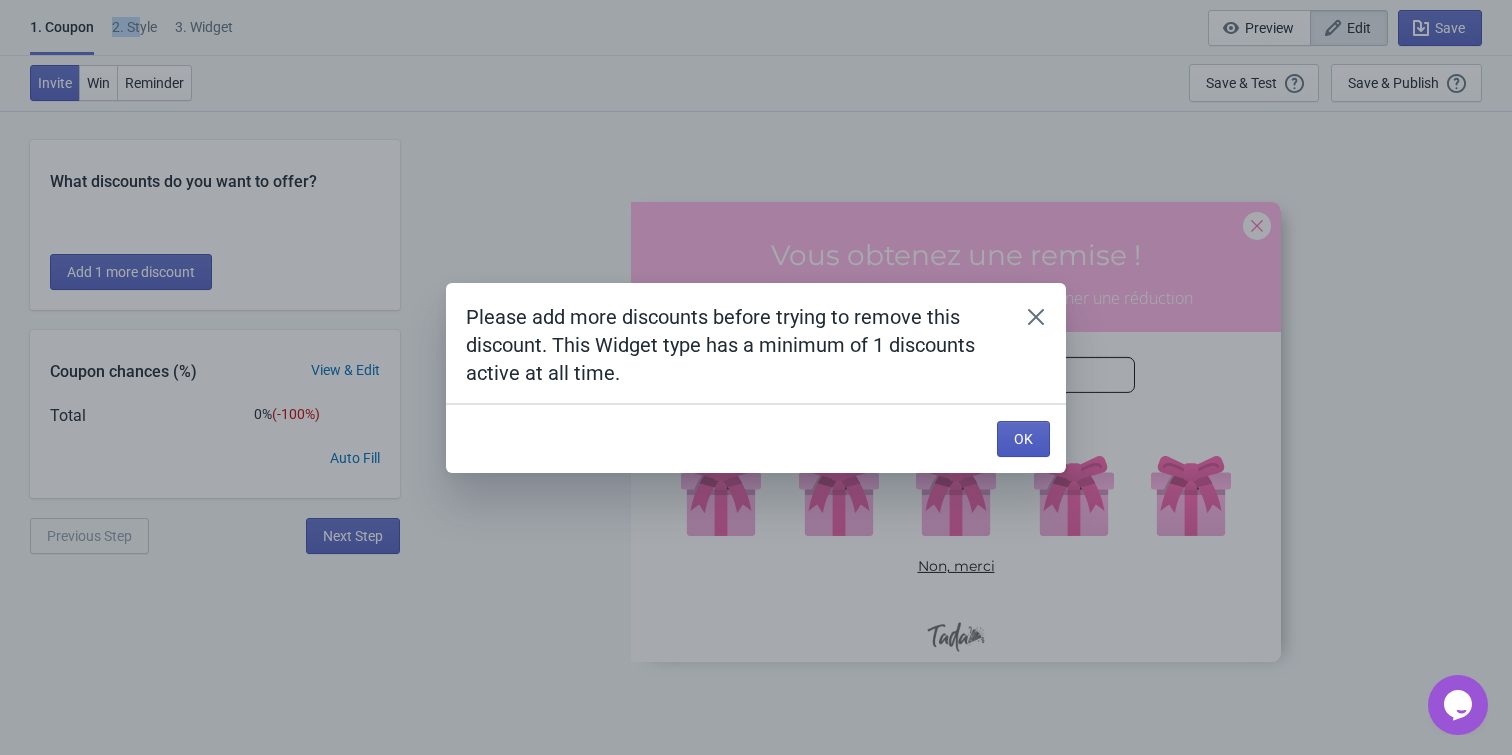 click on "OK" at bounding box center (1023, 439) 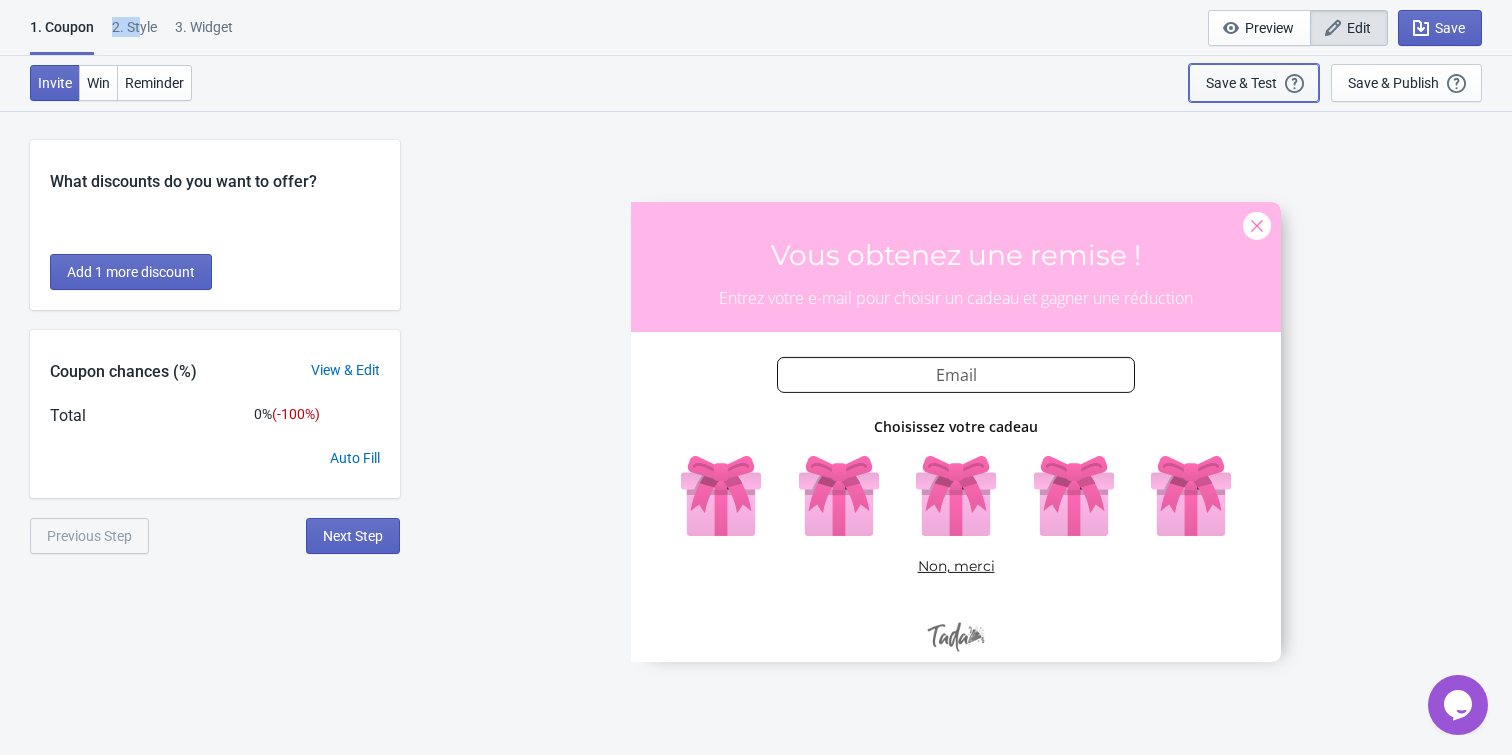click on "Save & Test" at bounding box center (1241, 83) 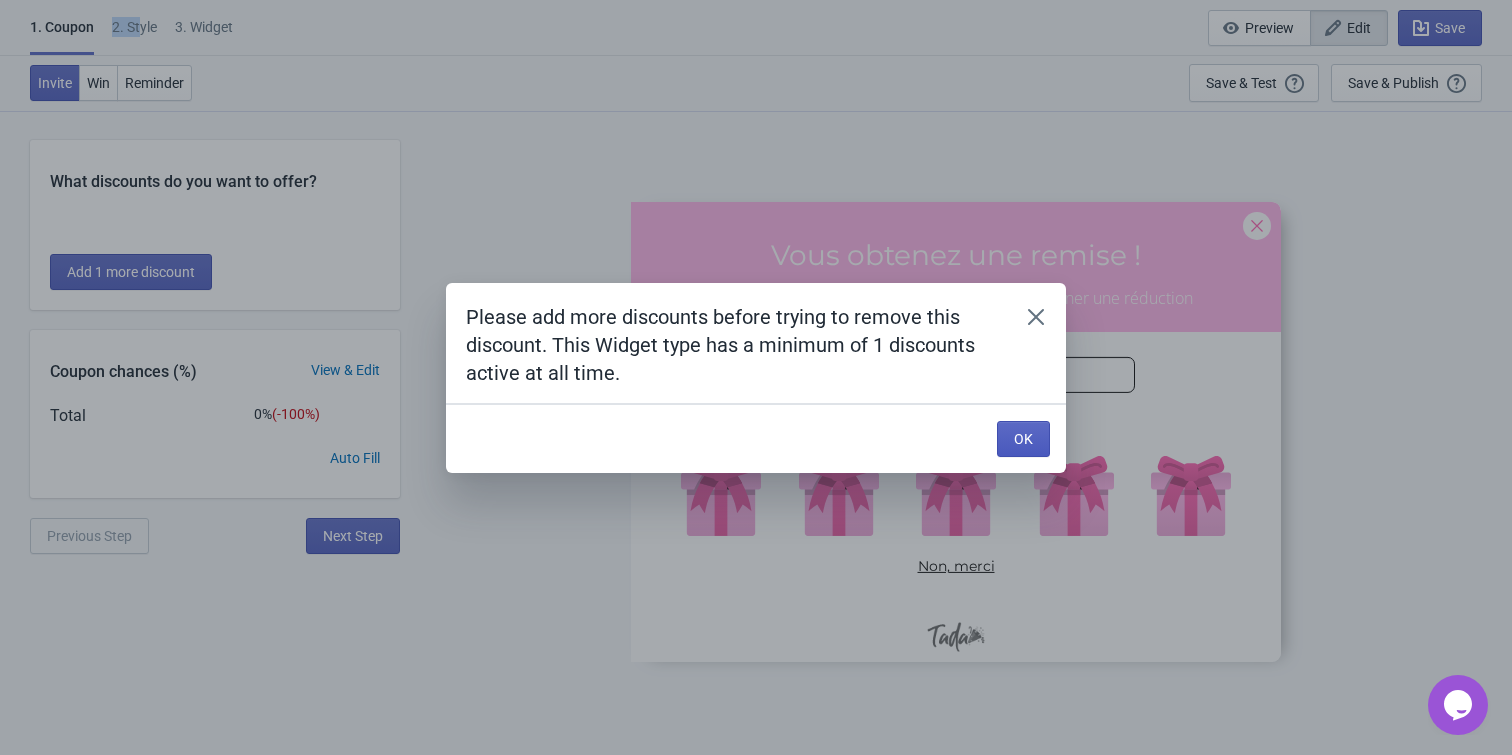 click on "OK" at bounding box center [1023, 439] 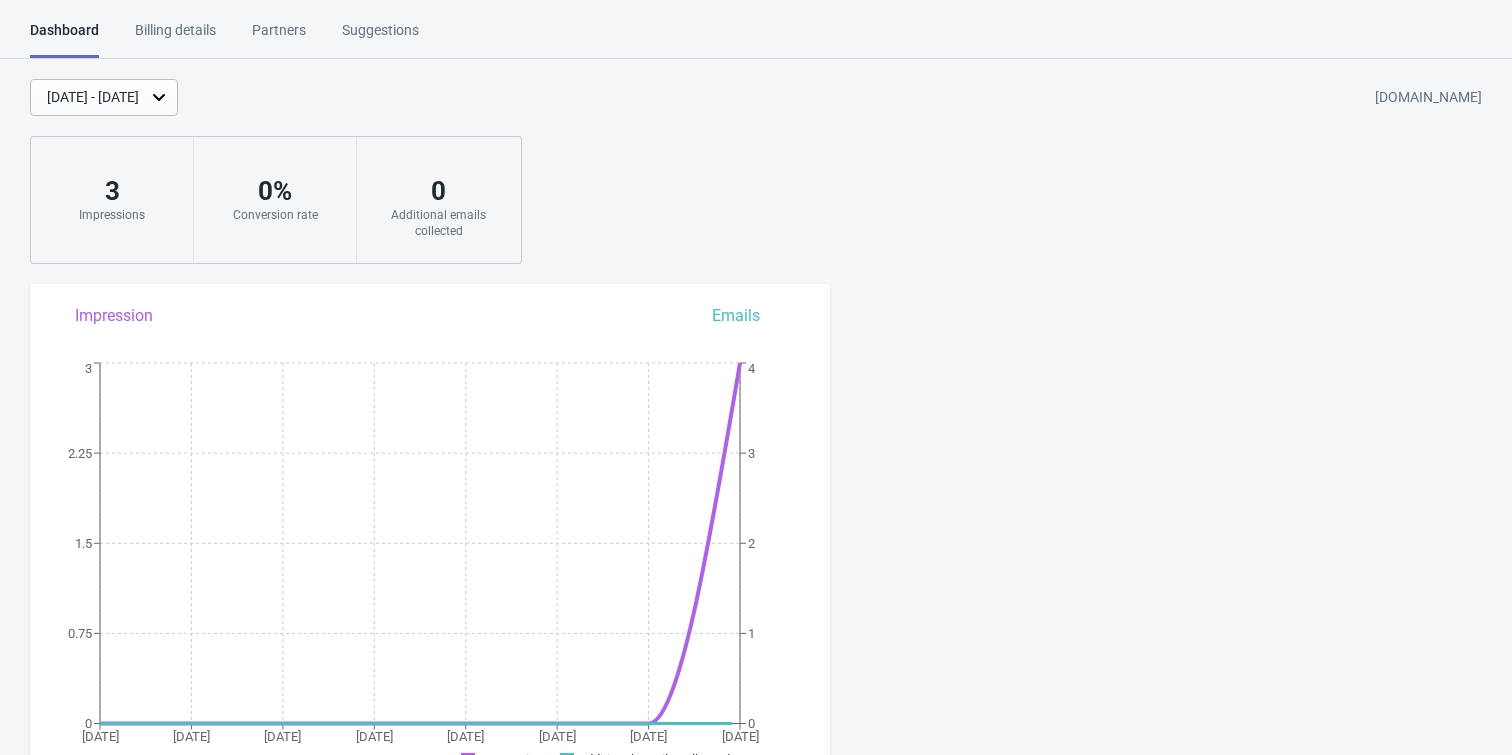 scroll, scrollTop: 0, scrollLeft: 0, axis: both 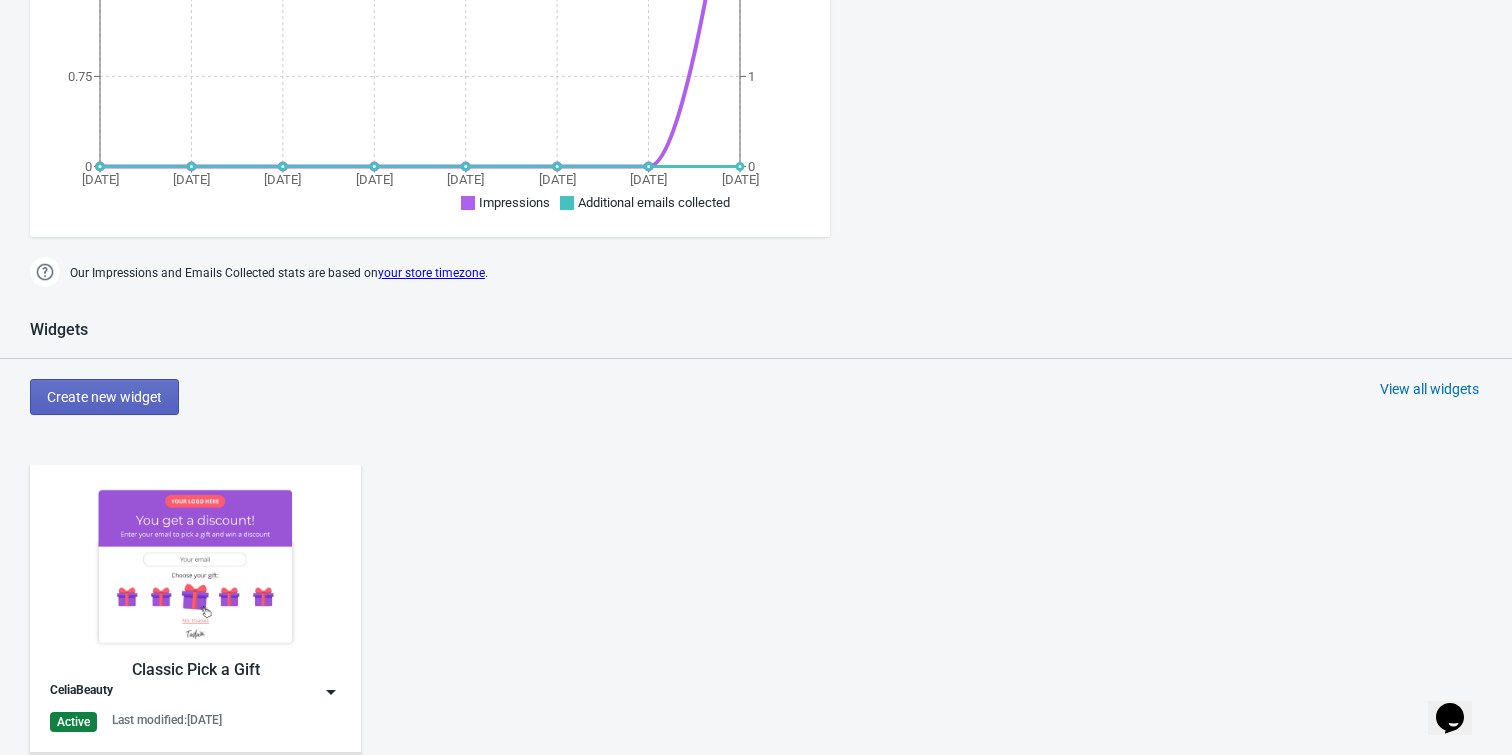 click at bounding box center (195, 566) 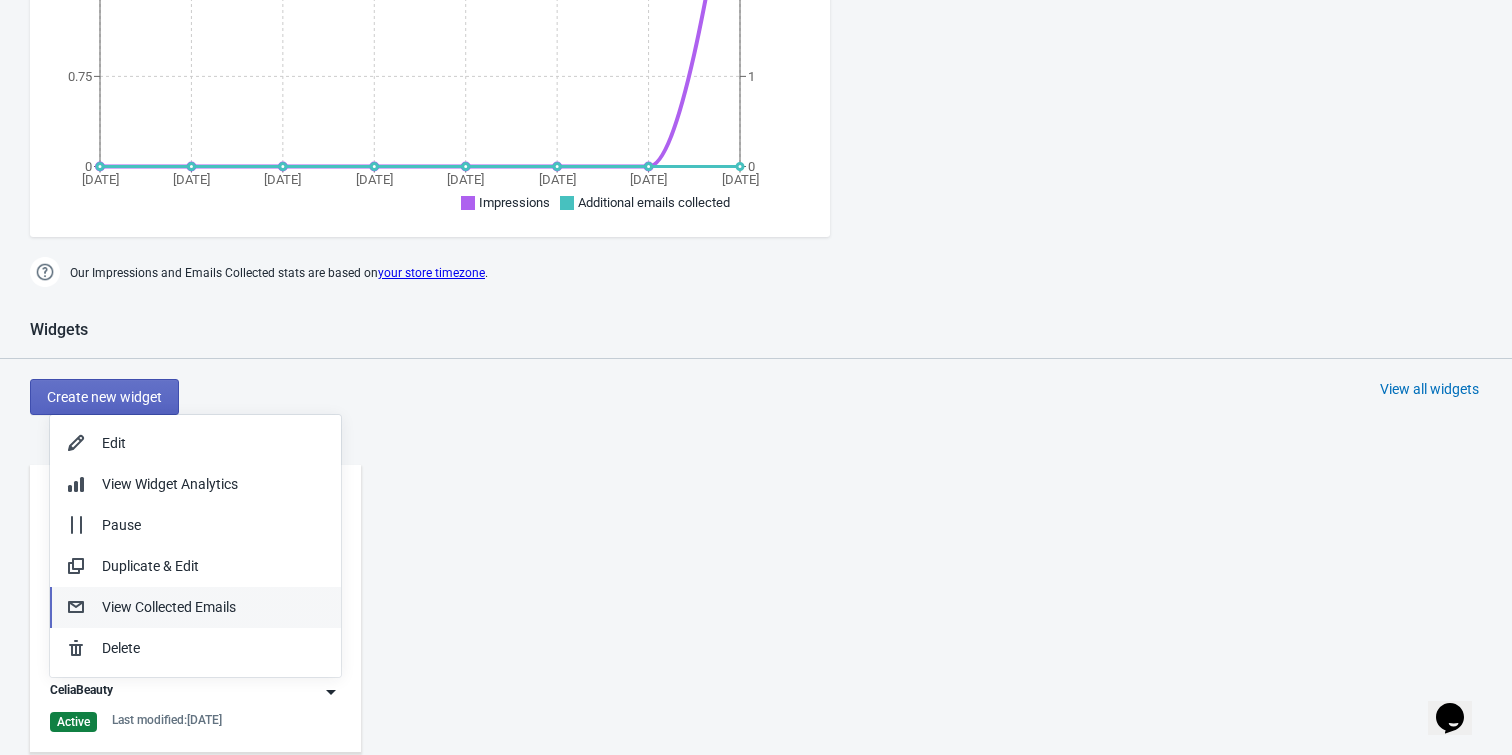 click on "View Collected Emails" at bounding box center [213, 607] 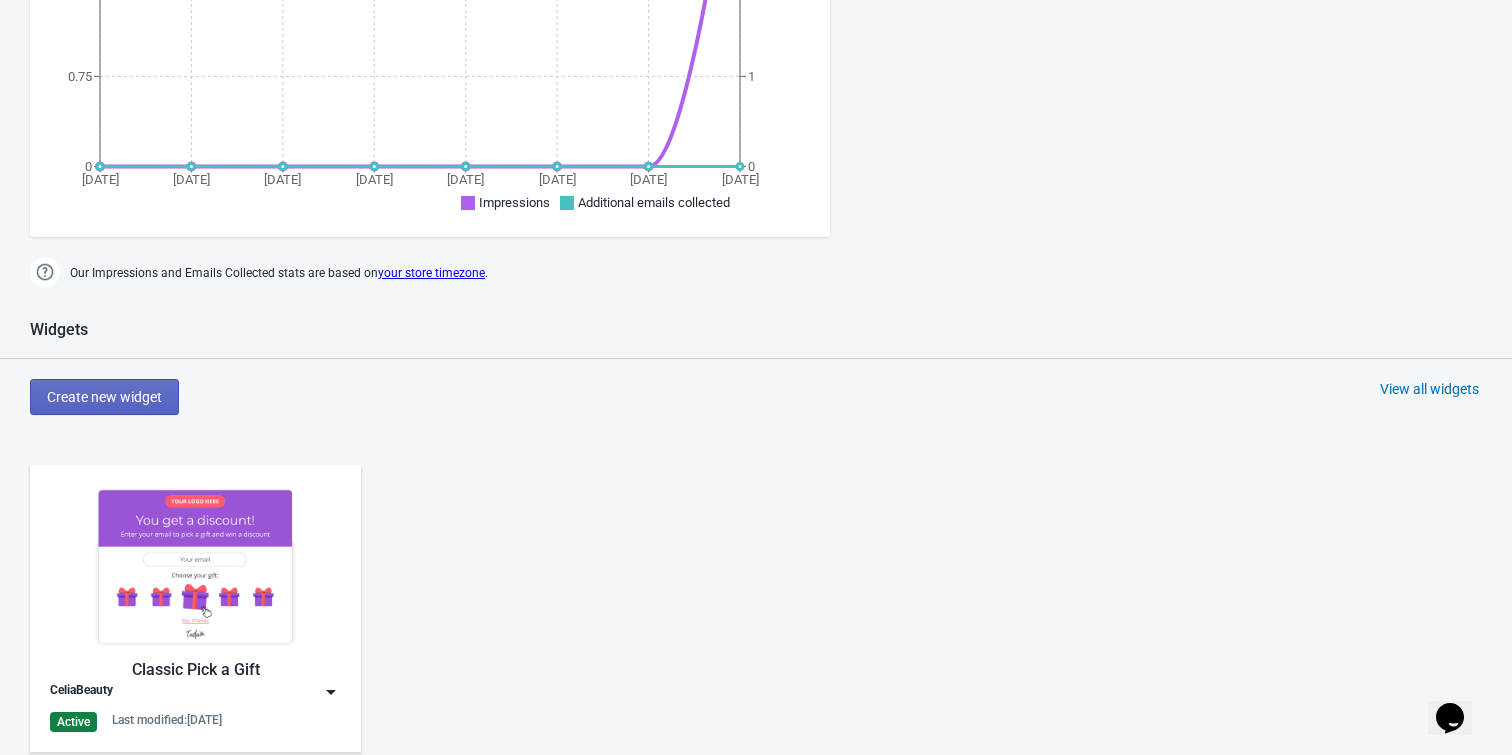 click at bounding box center [195, 566] 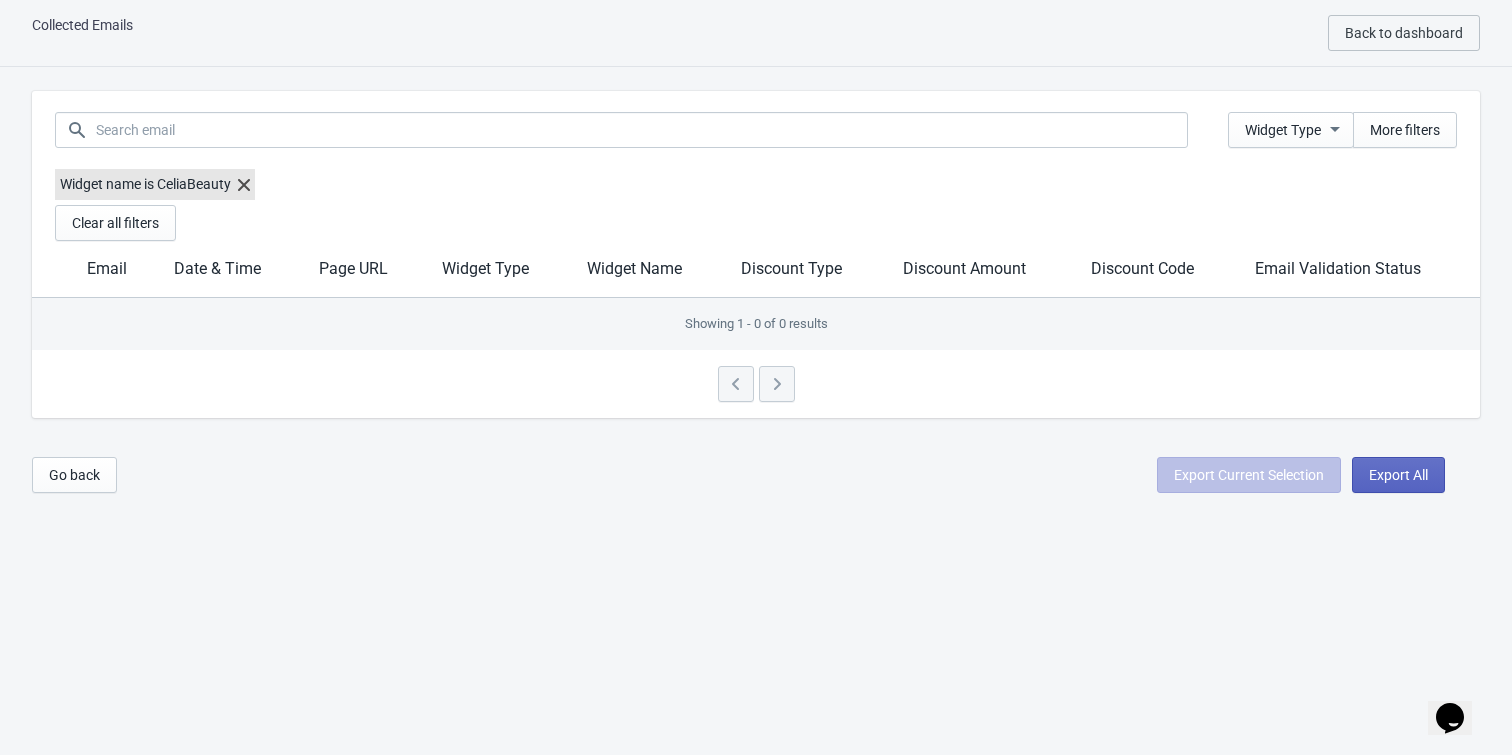 scroll, scrollTop: 20, scrollLeft: 0, axis: vertical 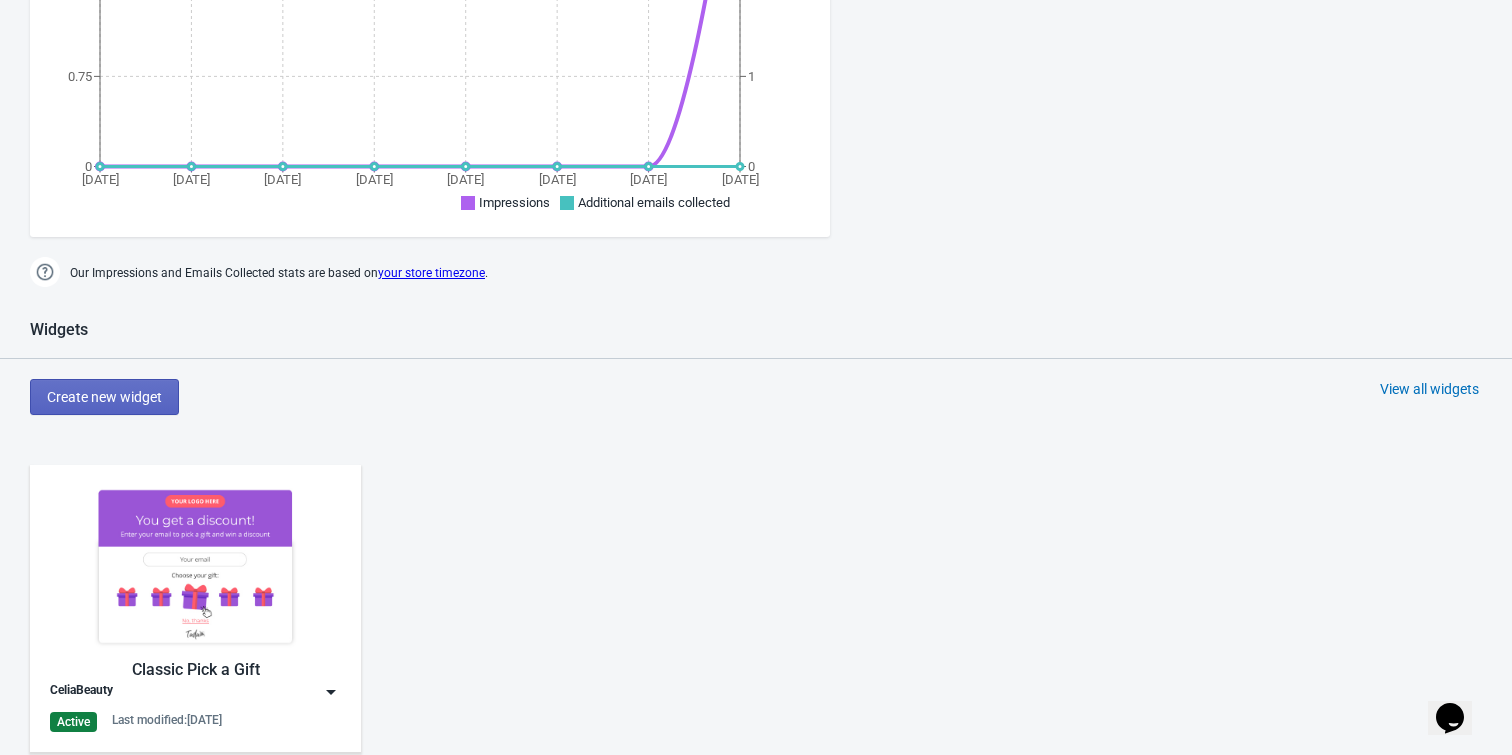click at bounding box center [195, 566] 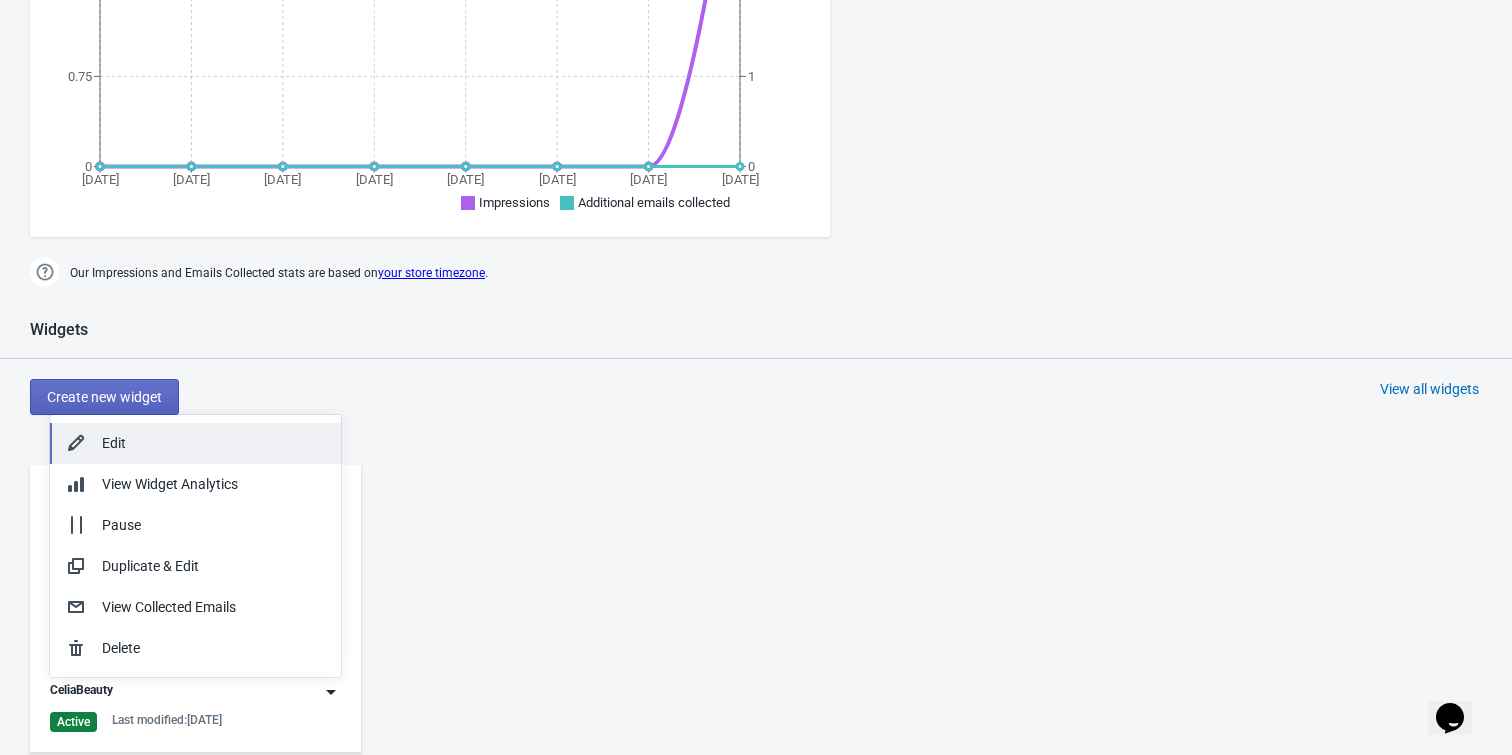 click on "Edit" at bounding box center (195, 443) 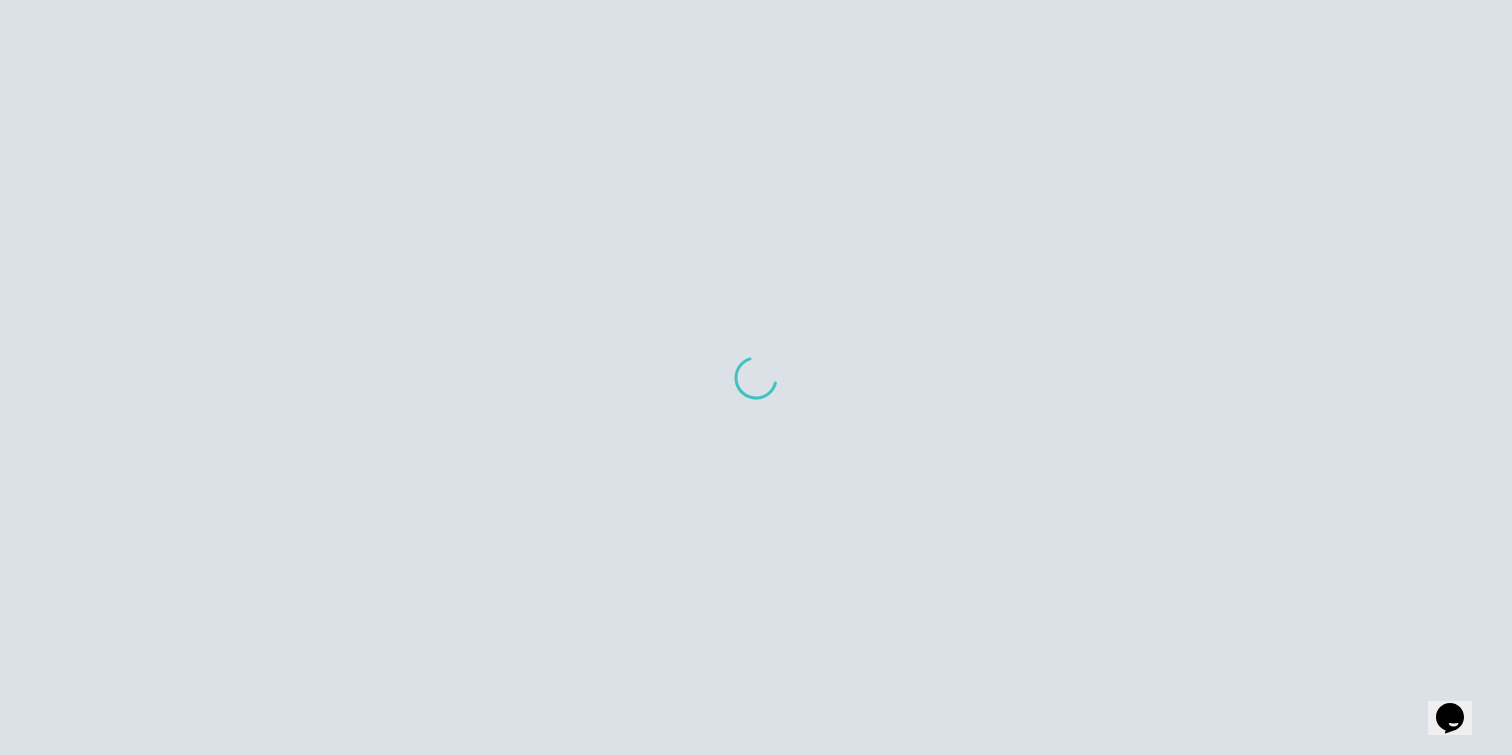 scroll, scrollTop: 0, scrollLeft: 0, axis: both 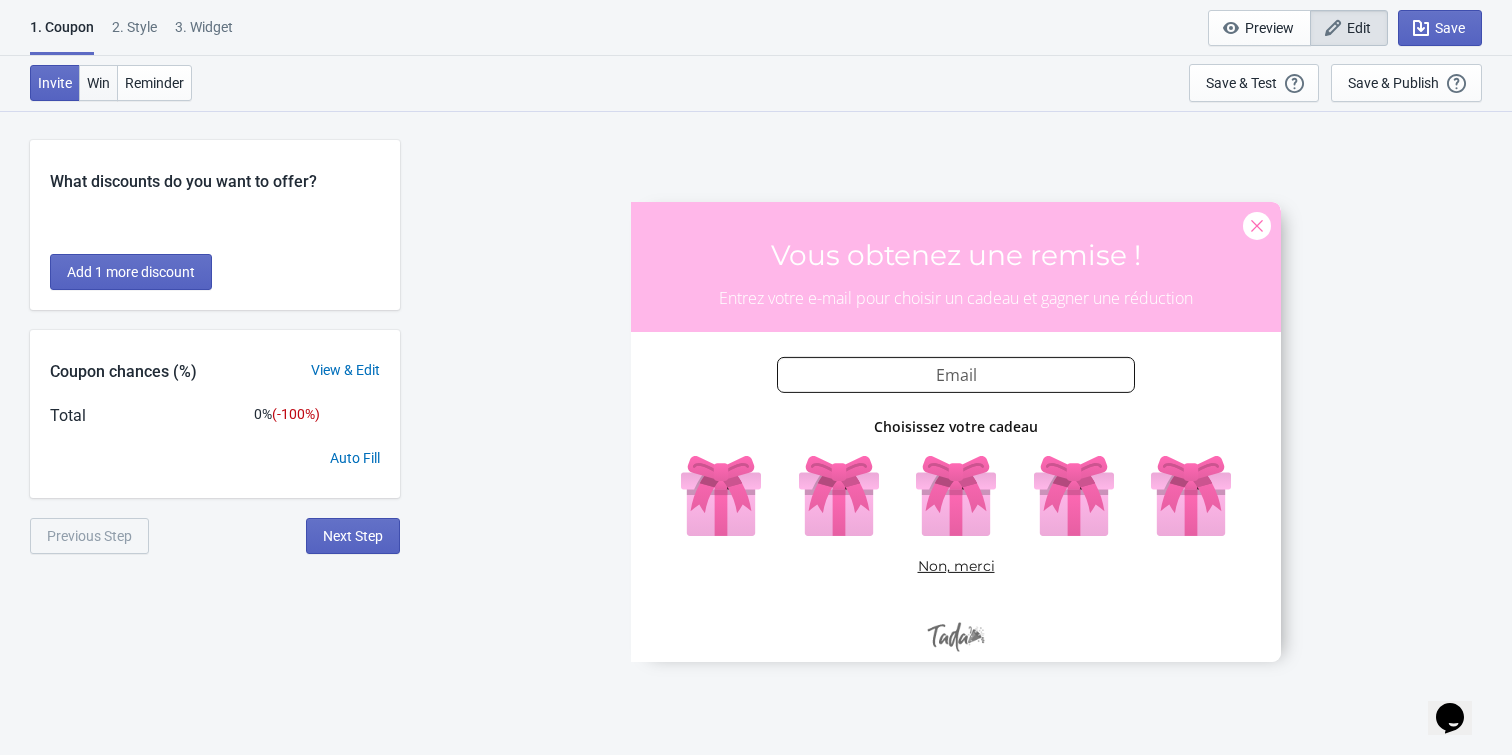 click on "Win" at bounding box center [98, 83] 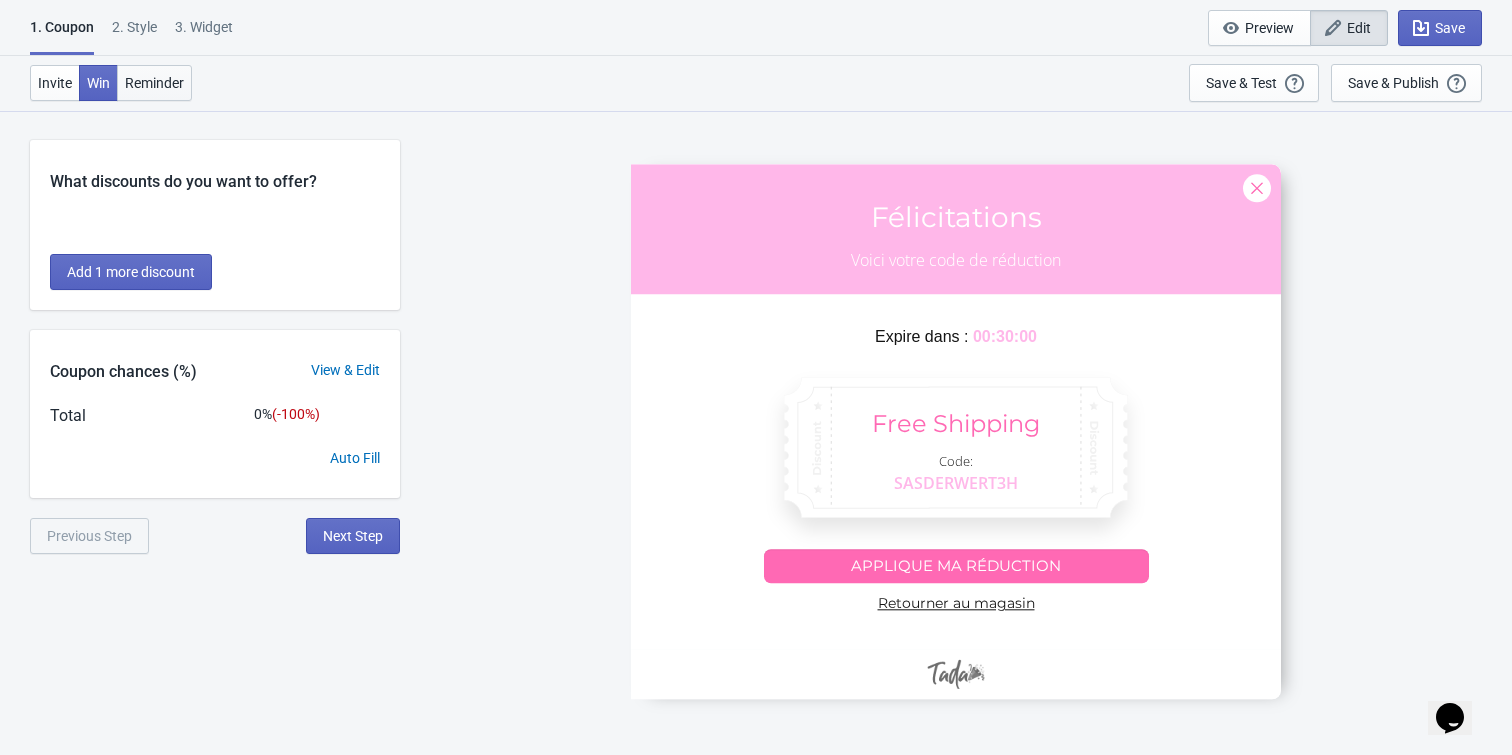 click on "Reminder" at bounding box center (154, 83) 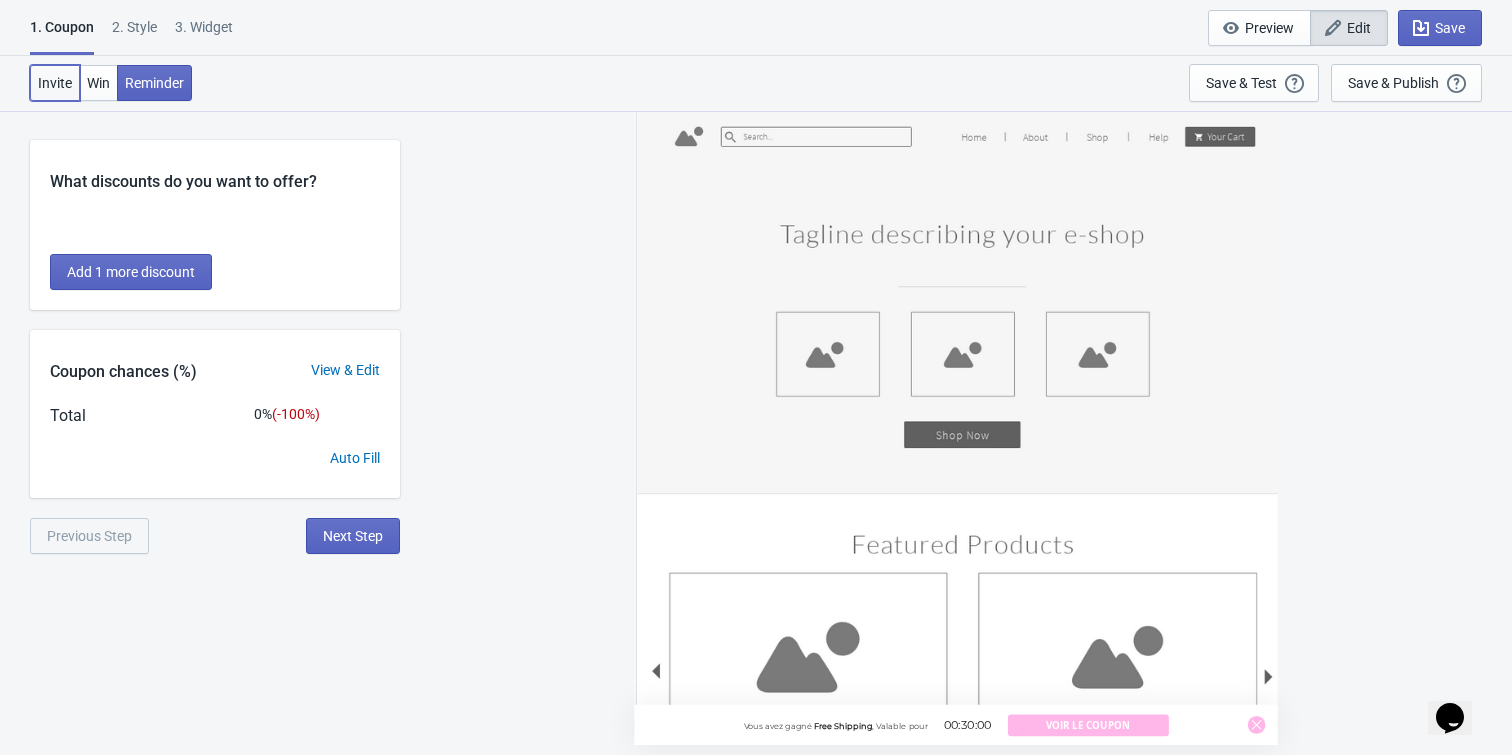 click on "Invite" at bounding box center [55, 83] 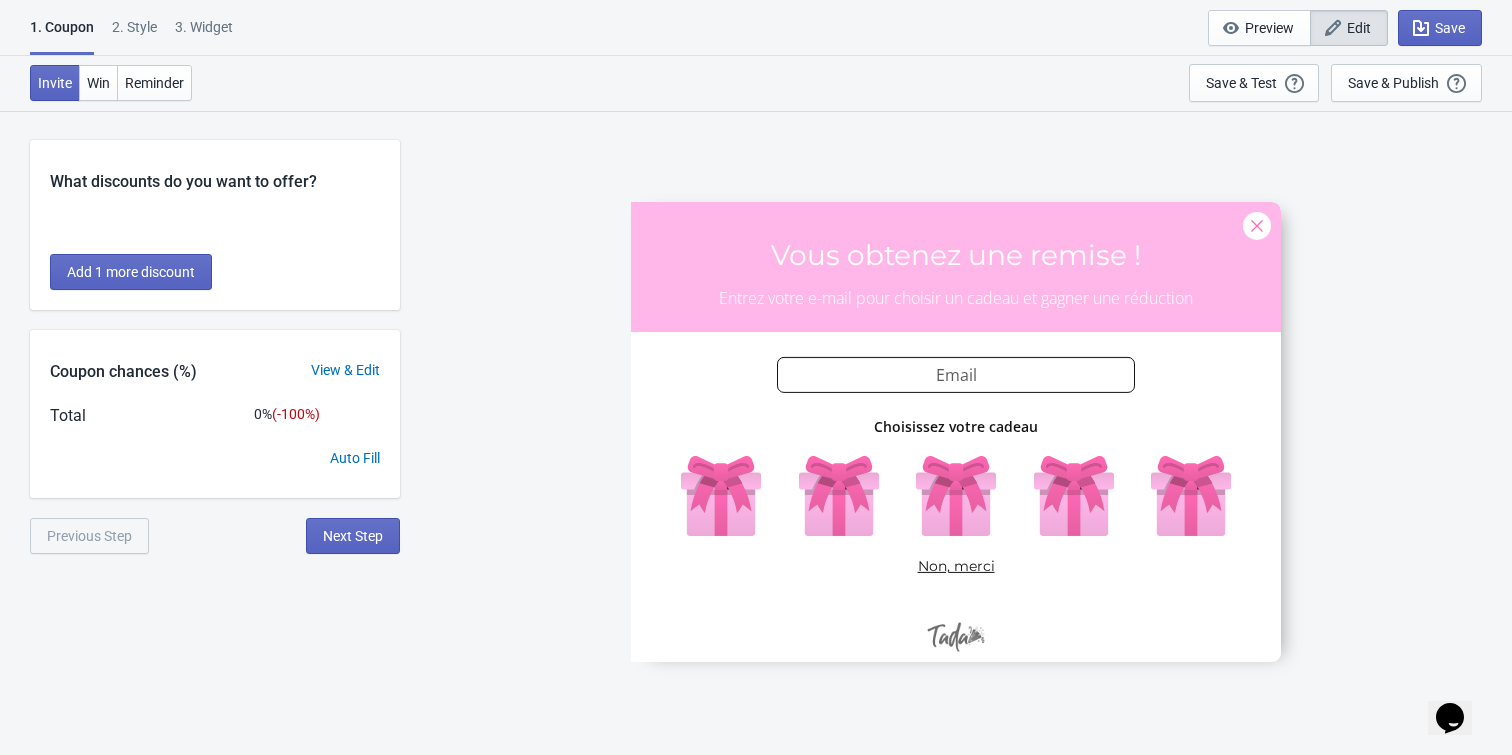 click on "2 . Style" at bounding box center [134, 34] 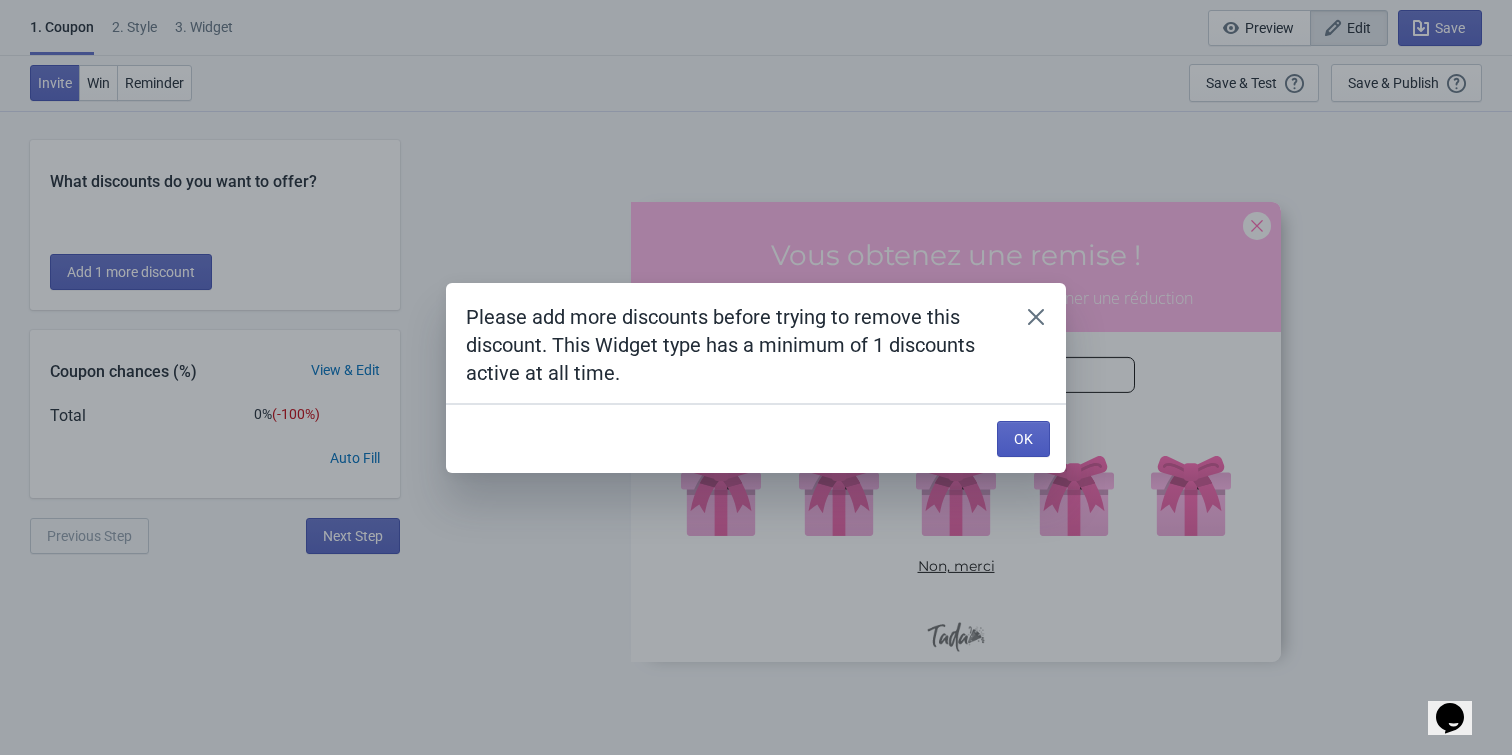 click on "OK" at bounding box center [1023, 439] 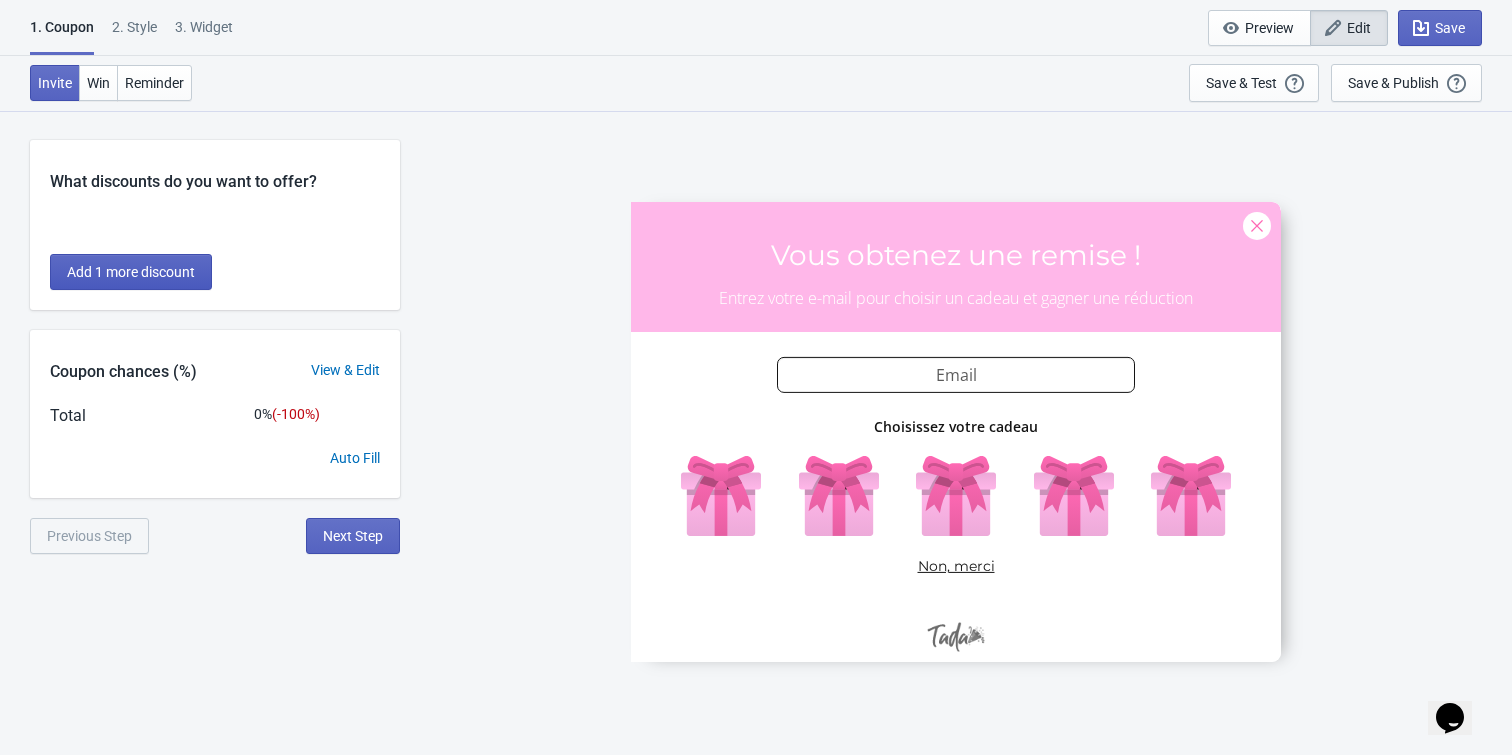 click on "Add 1 more discount" at bounding box center [131, 272] 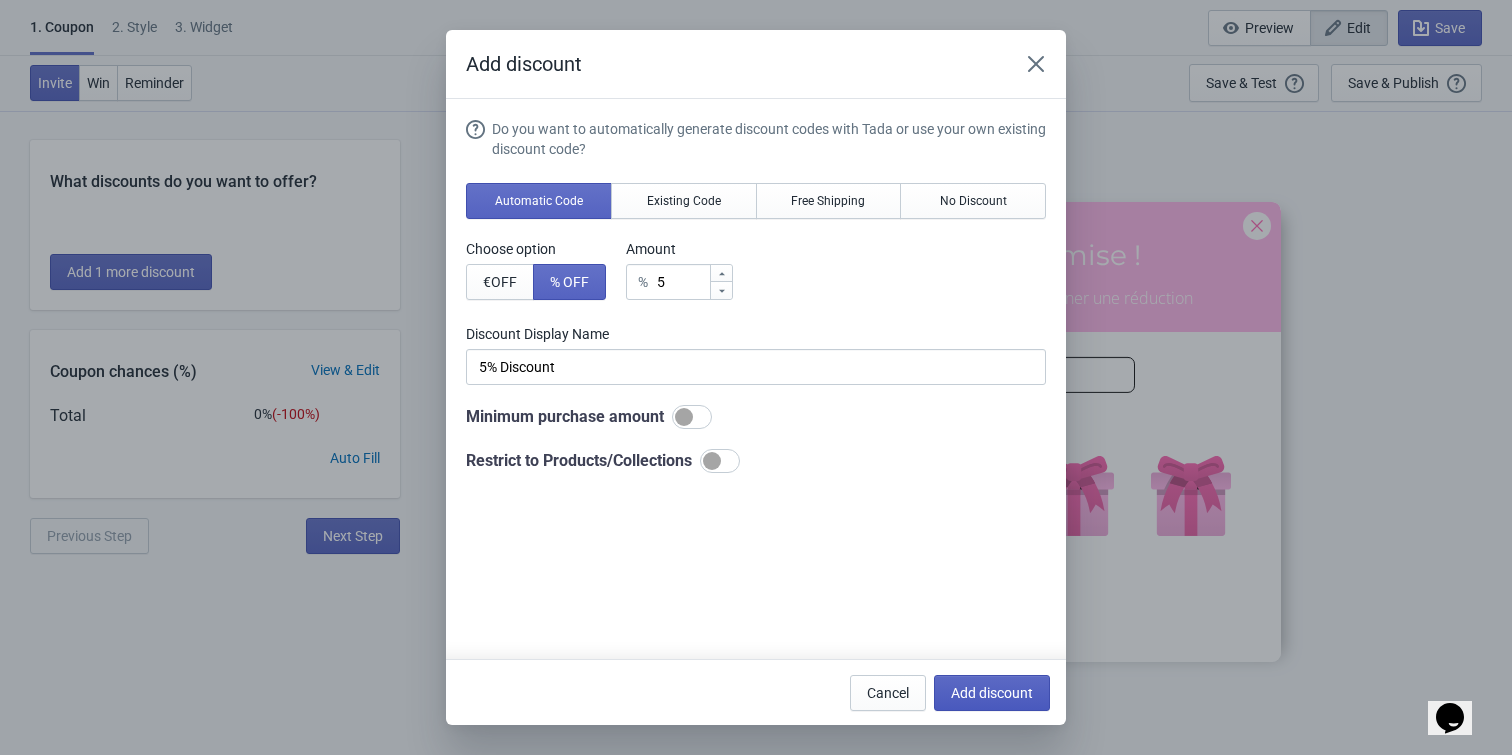 click on "Add discount" at bounding box center (992, 693) 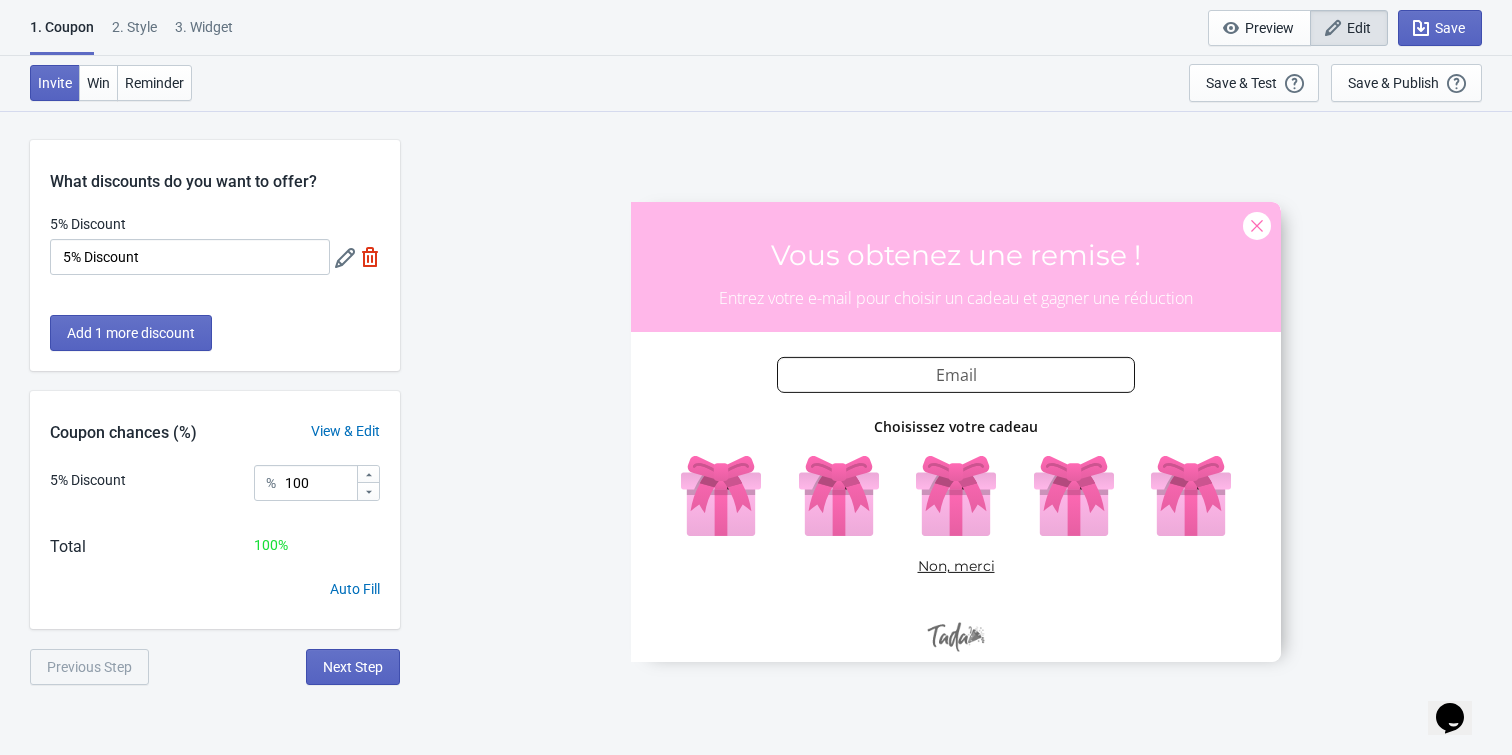 click on "2 . Style" at bounding box center (134, 34) 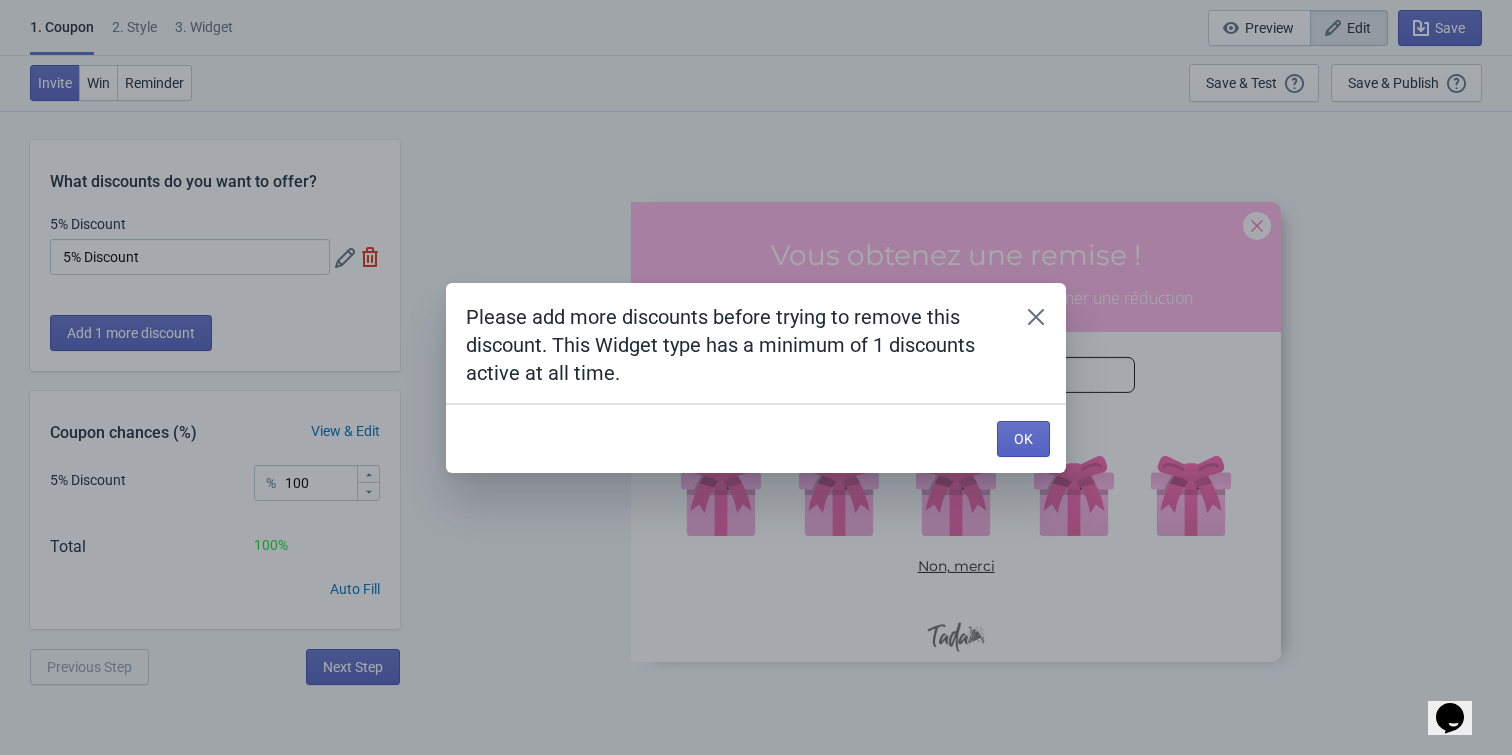 click on "OK" at bounding box center (1019, 435) 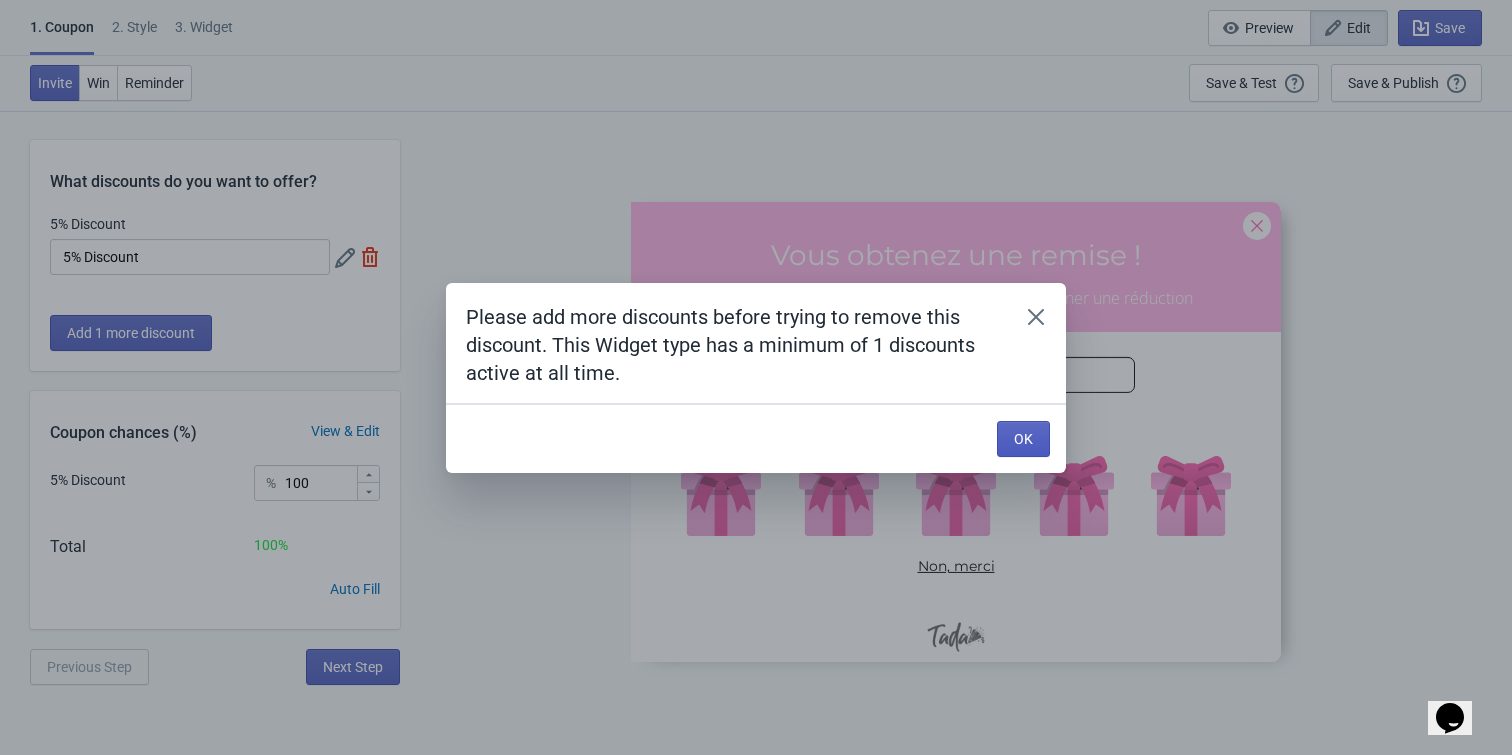 click on "OK" at bounding box center [1023, 439] 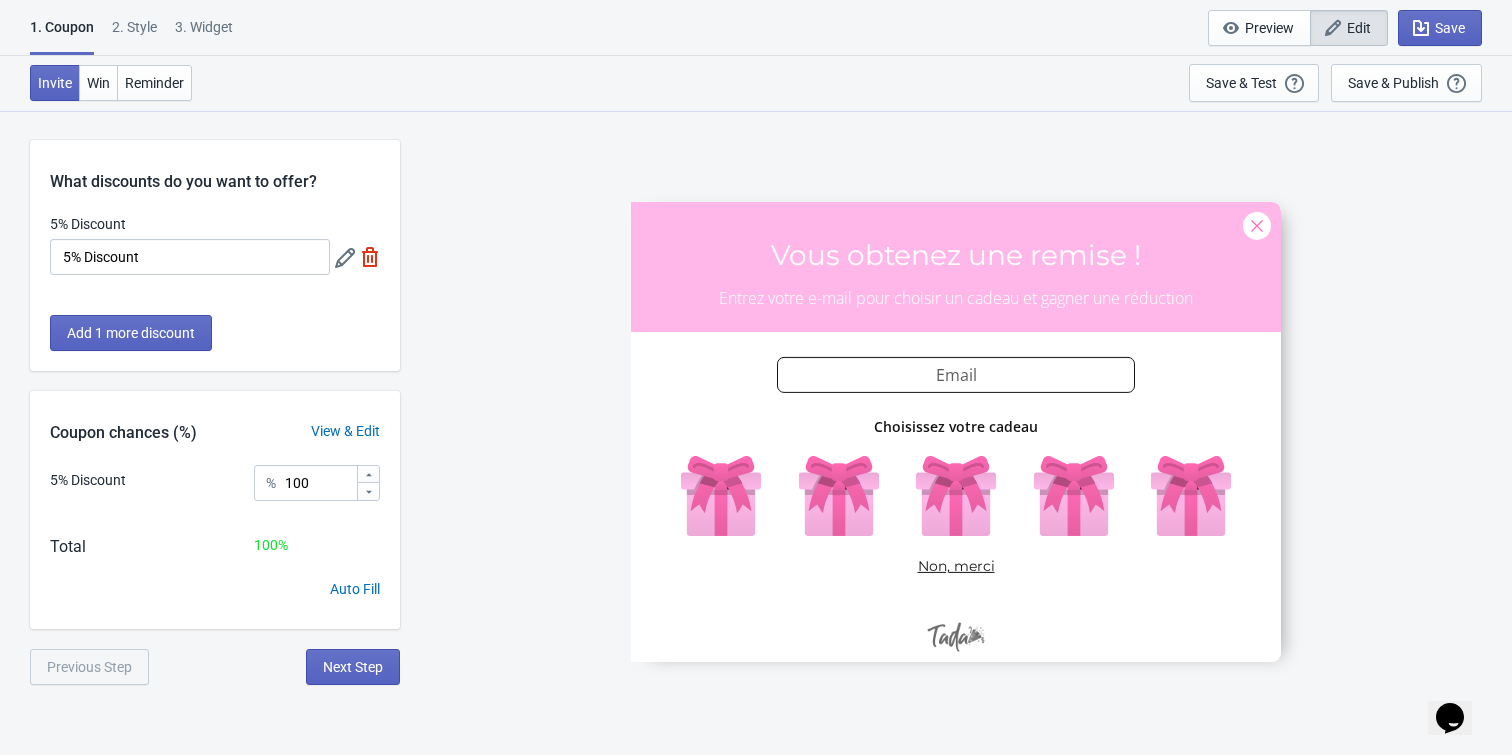 click on "Add 1 more discount" at bounding box center (215, 343) 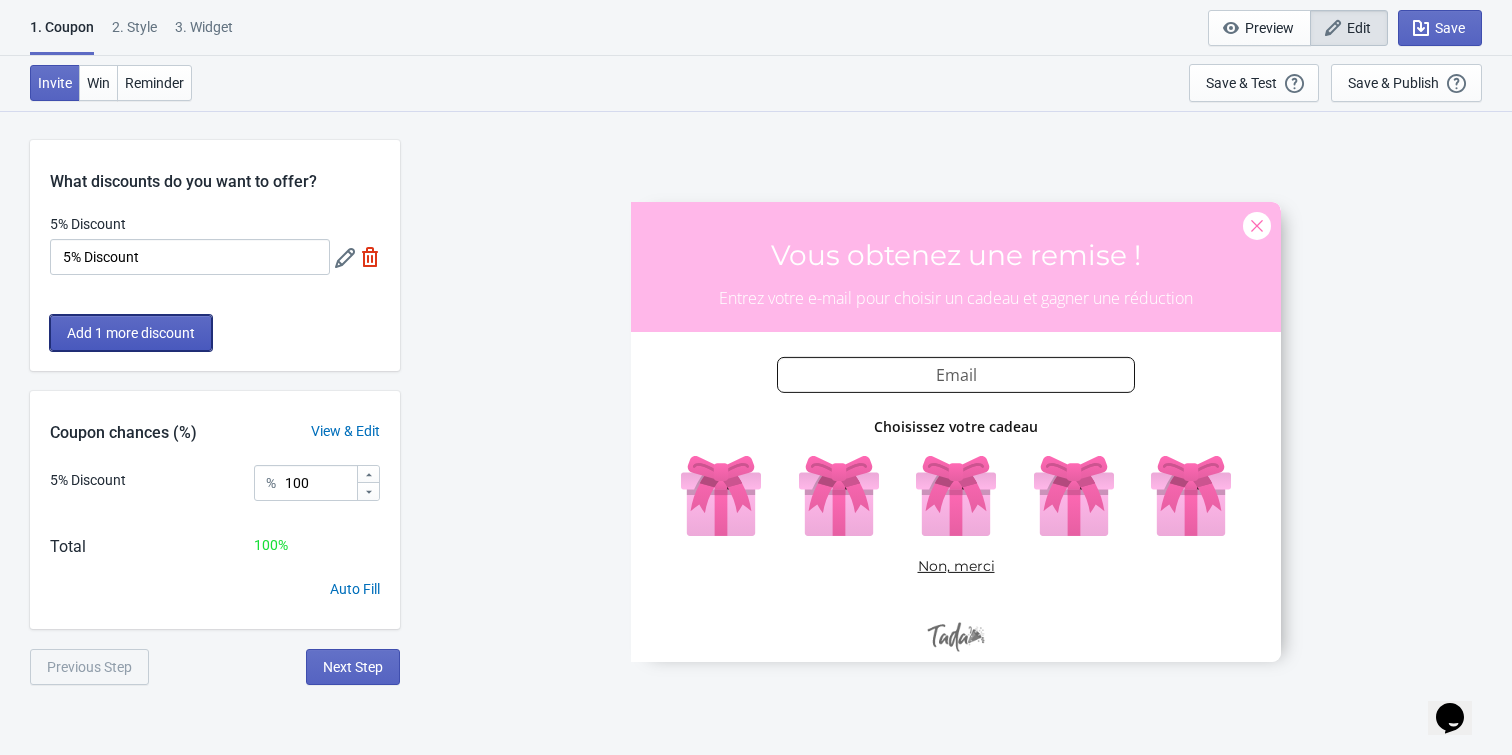 click on "Add 1 more discount" at bounding box center (131, 333) 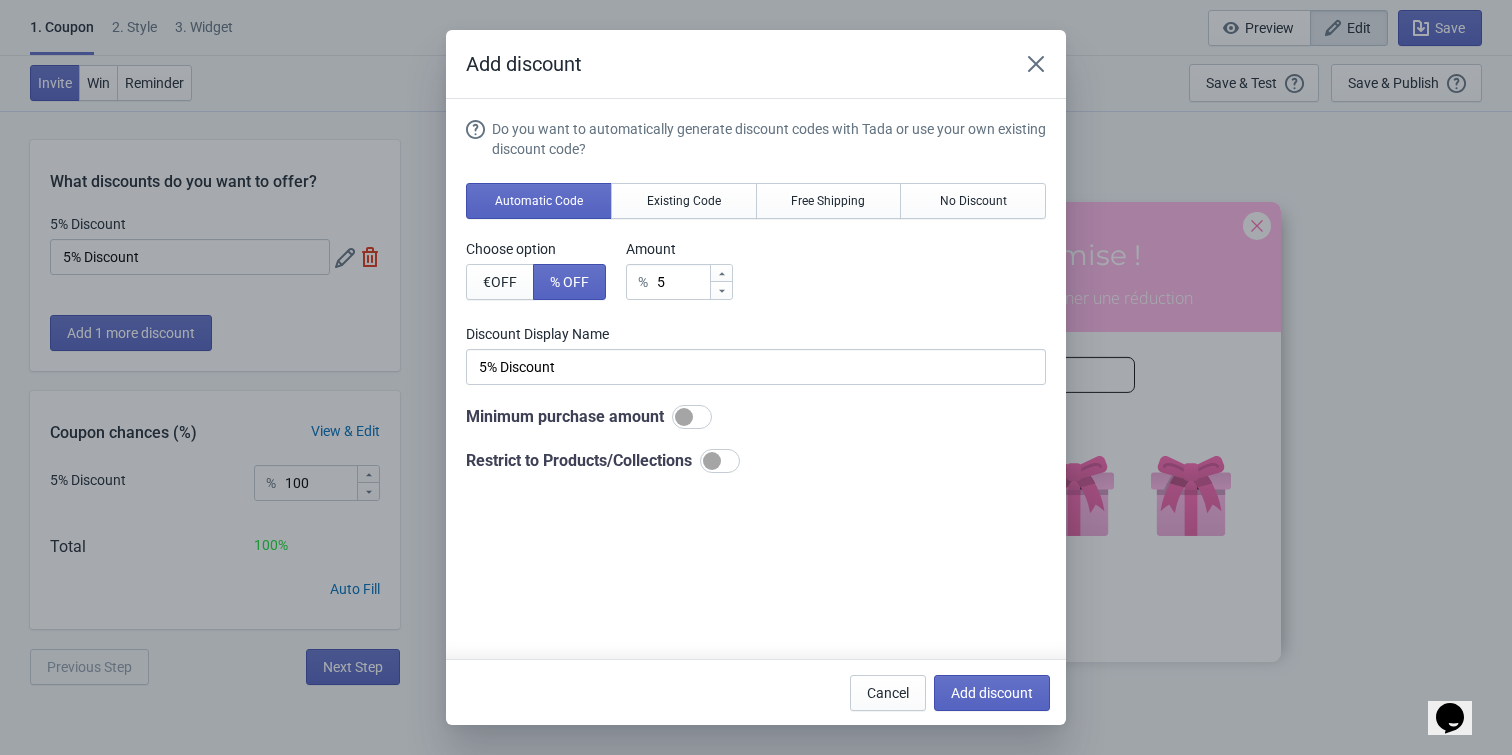 click at bounding box center [721, 273] 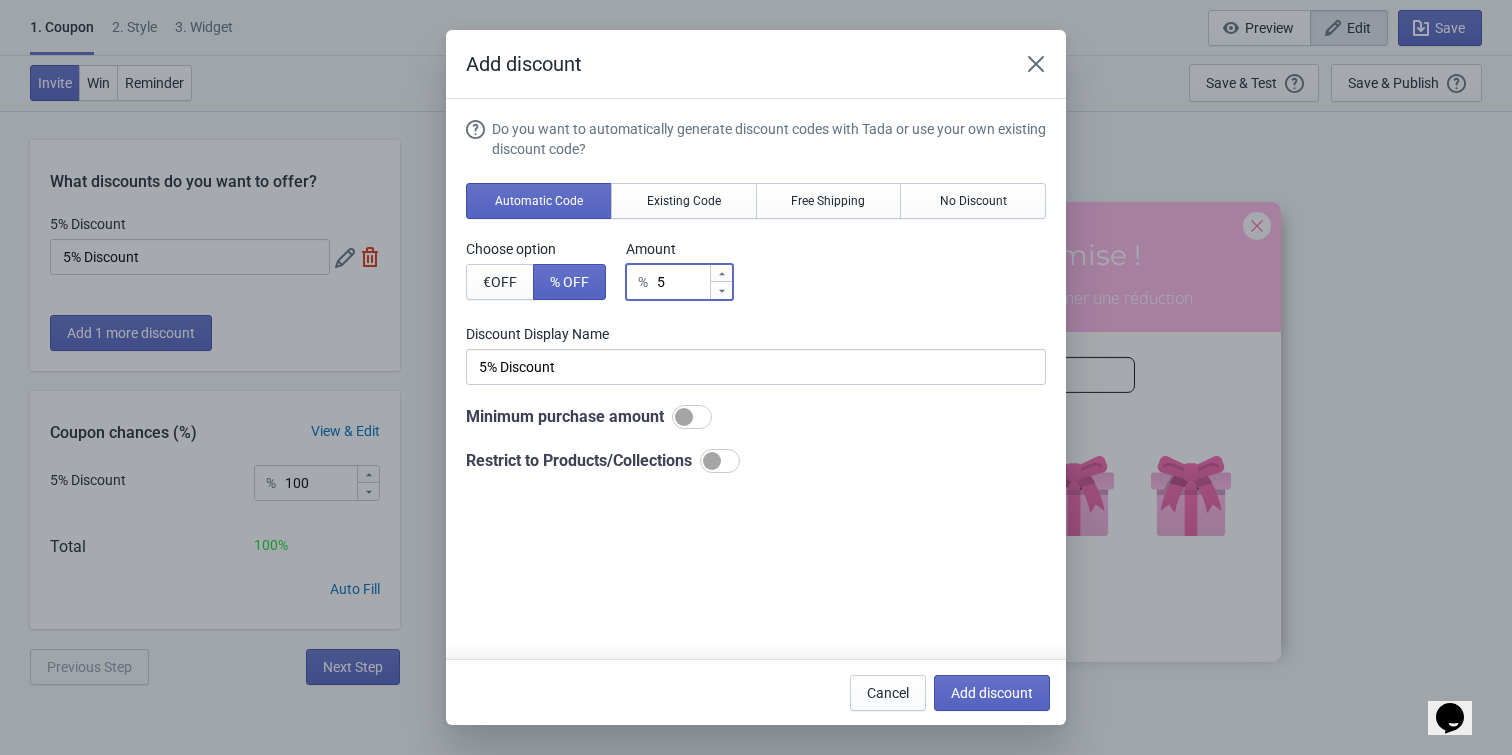 type on "6" 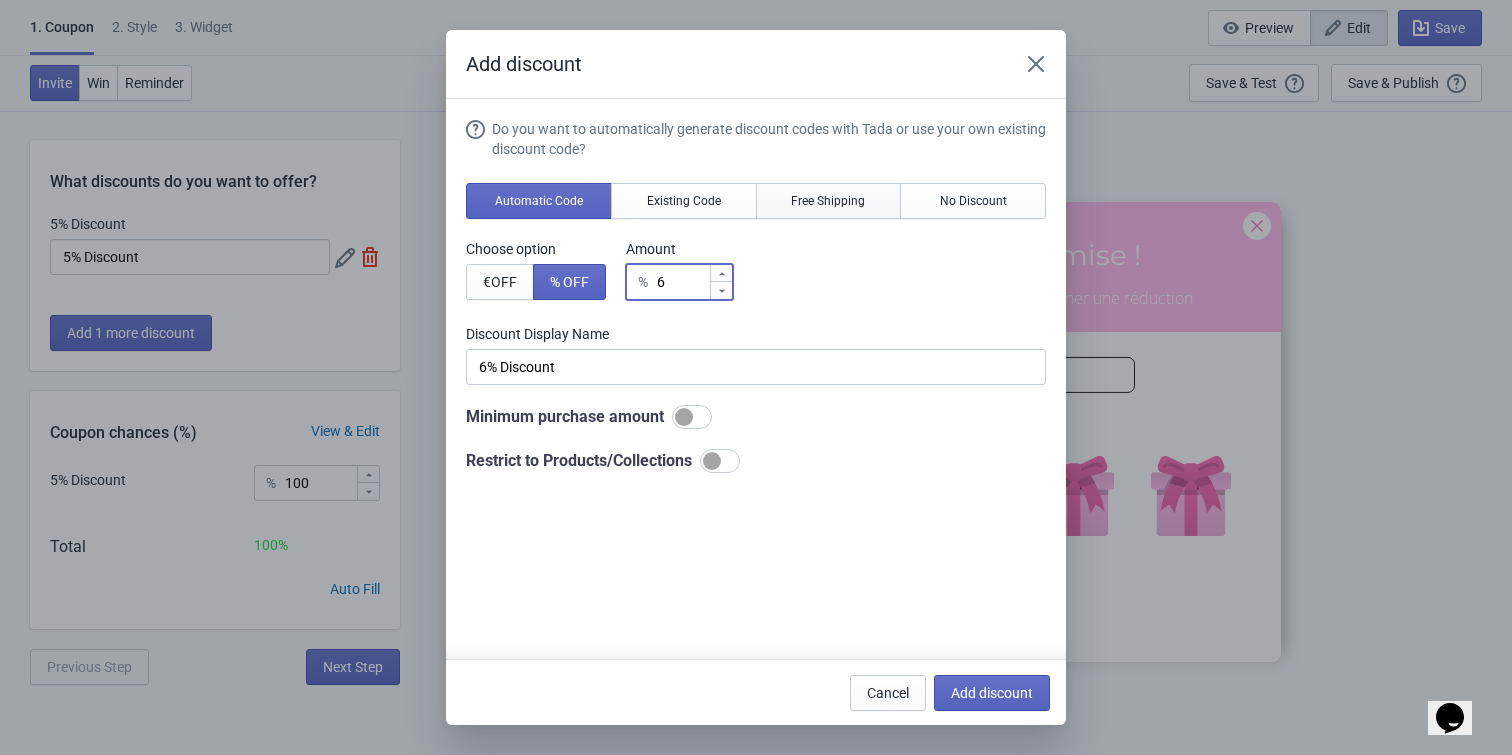 click on "Free Shipping" at bounding box center (828, 201) 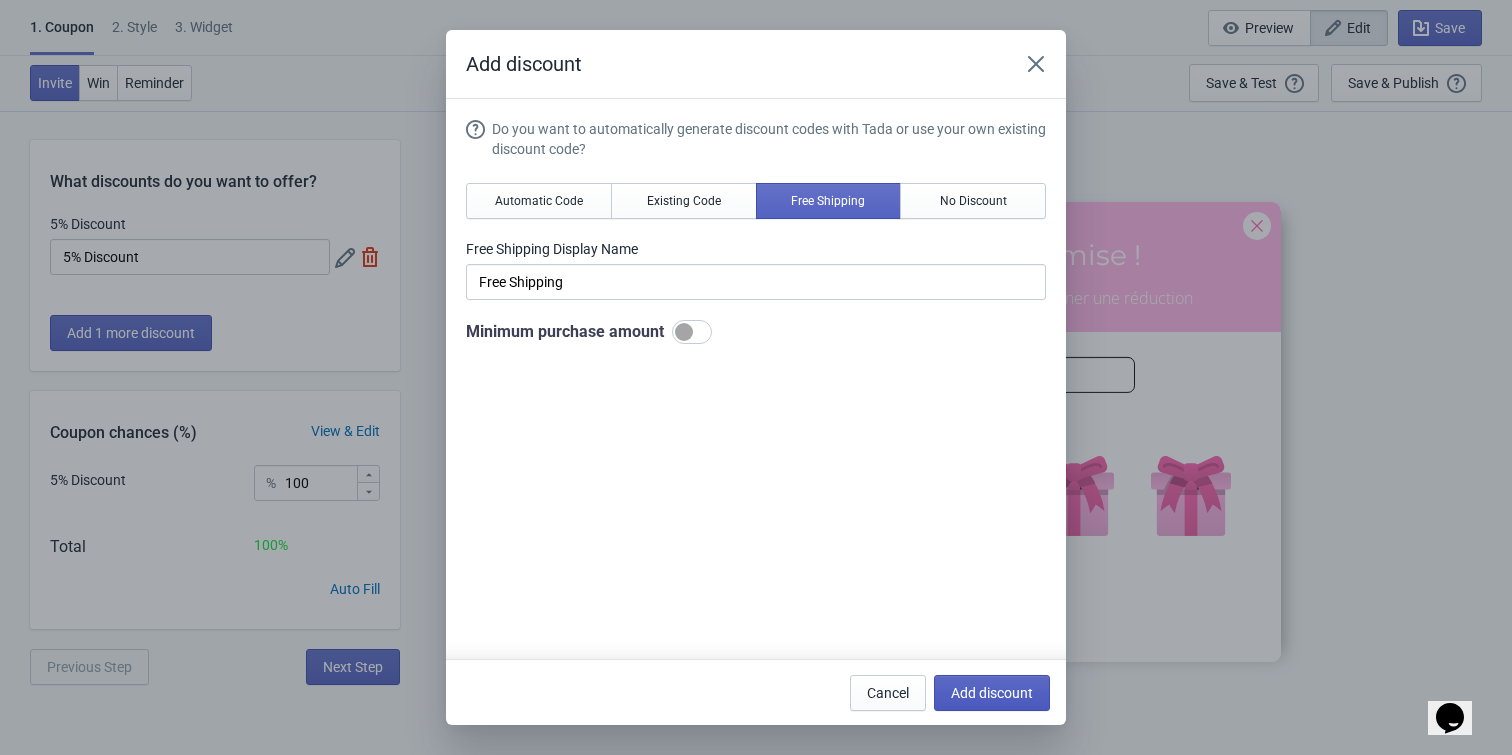 click on "Add discount" at bounding box center [992, 693] 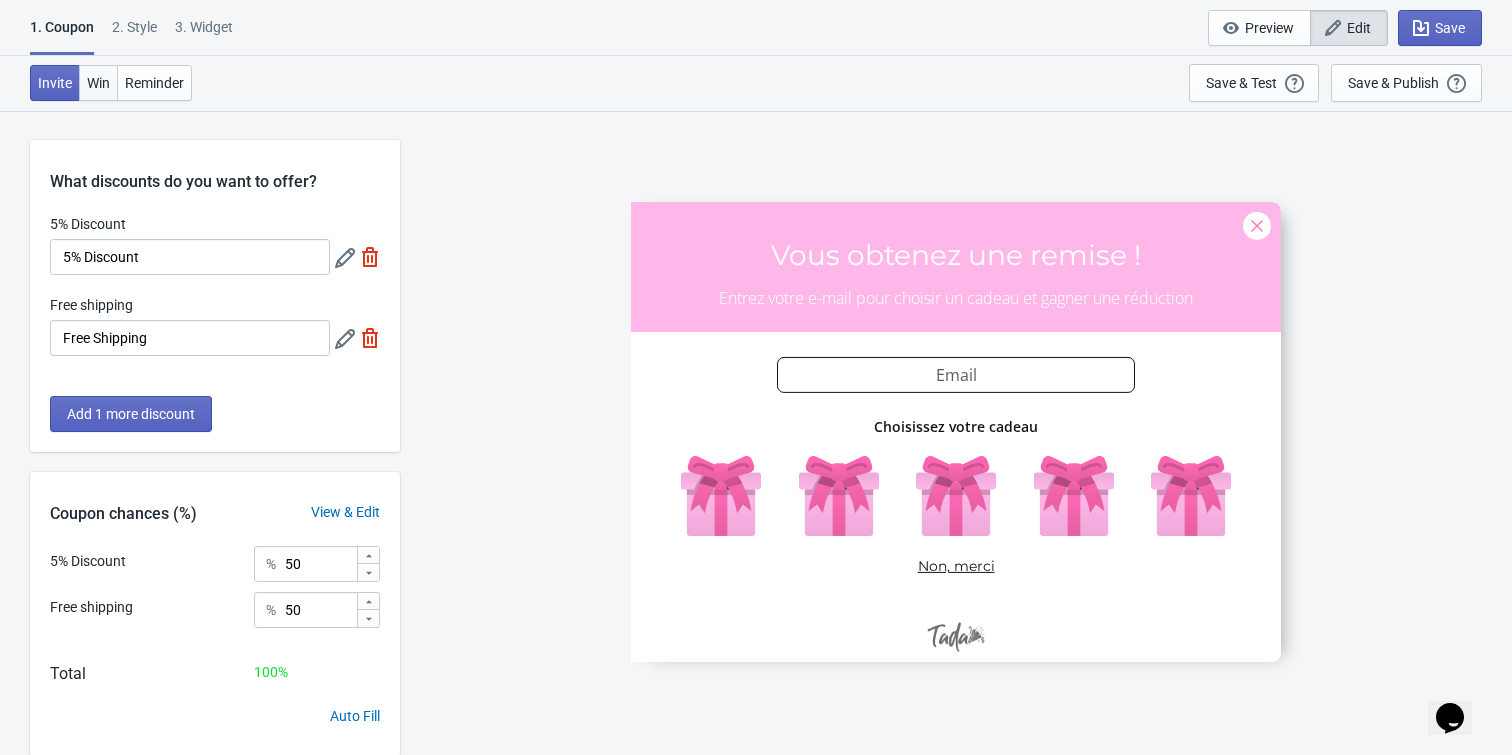 click on "Win" at bounding box center [98, 83] 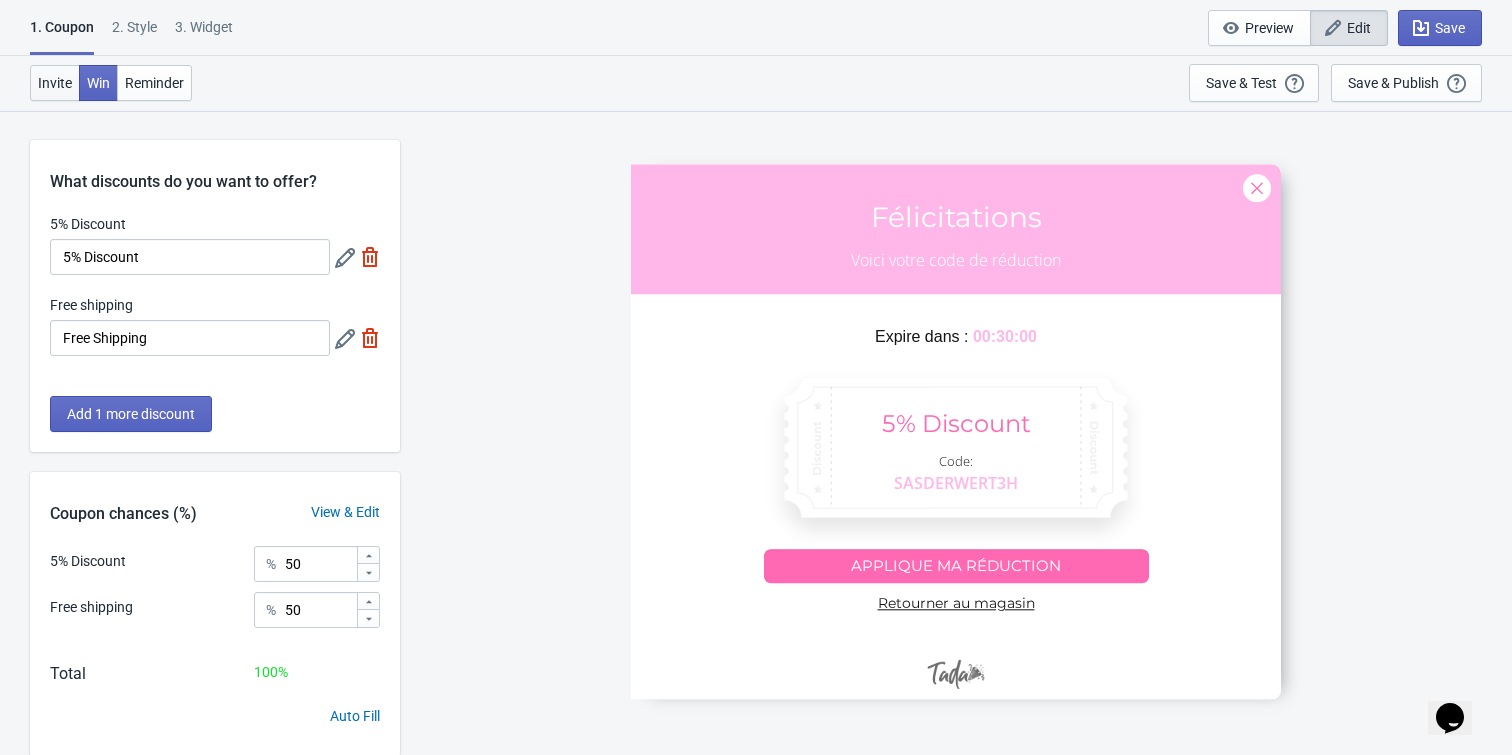 click on "Invite" at bounding box center [55, 83] 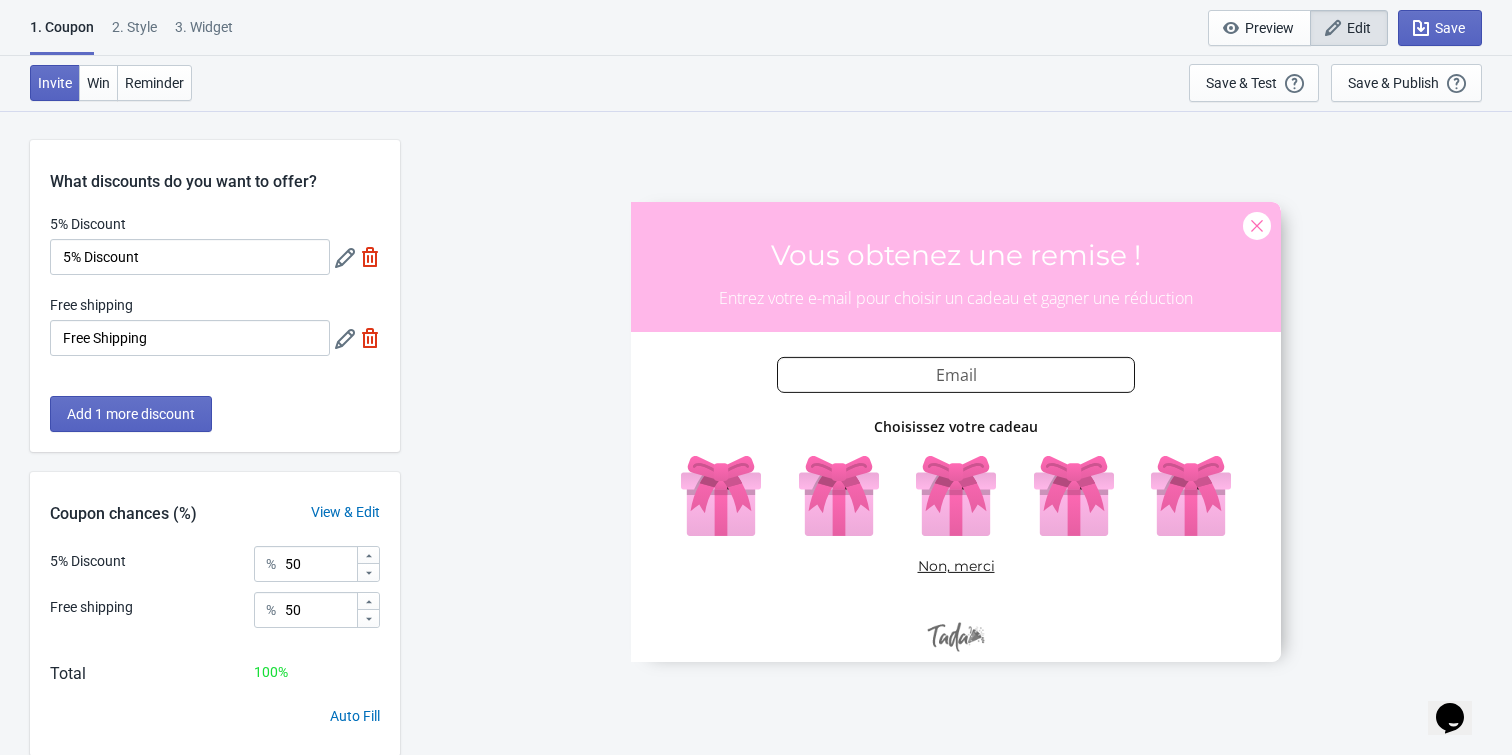 click on "1. Coupon 2 . Style 3. Widget 1. Coupon 2 . Style 3. Widget Save and Exit Preview Edit Save" at bounding box center (756, 28) 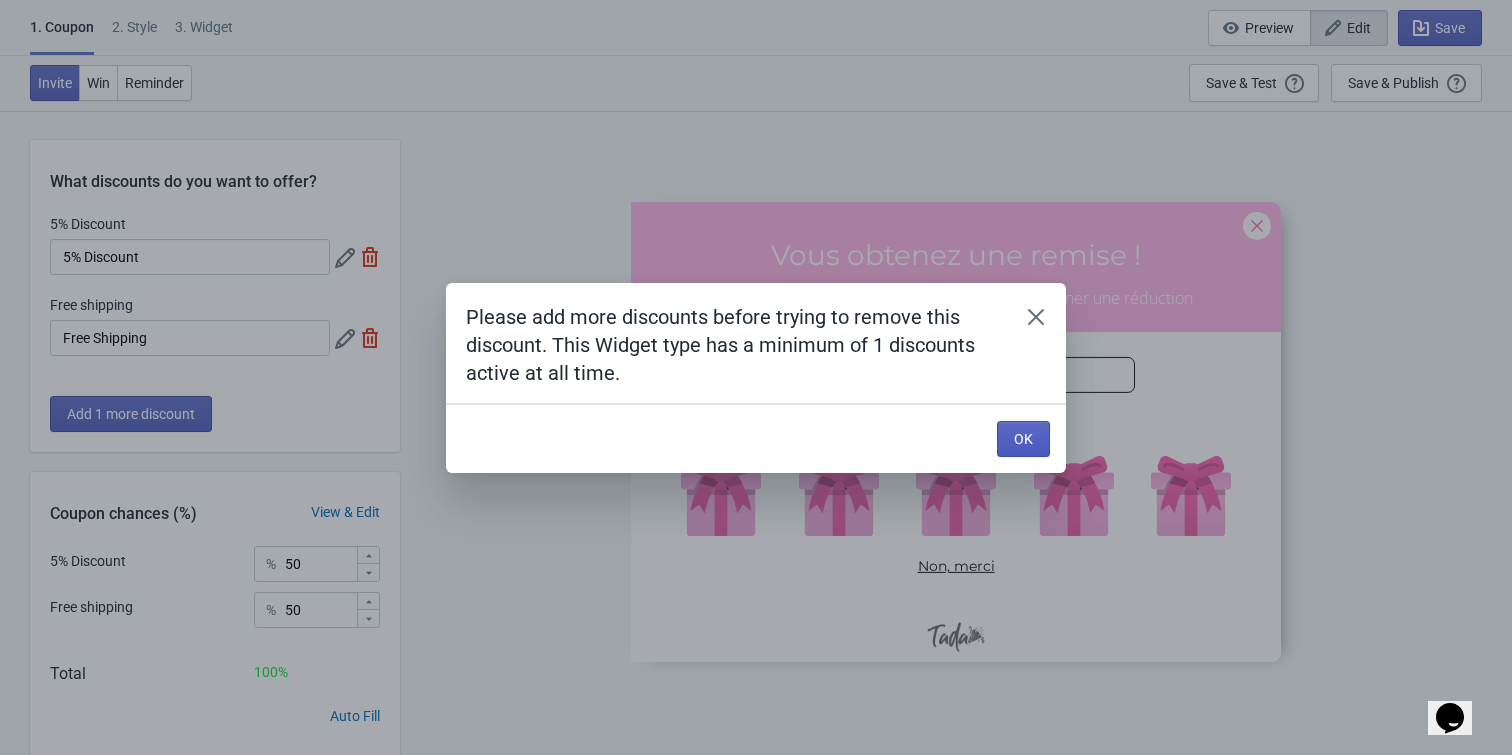 click on "OK" at bounding box center (1023, 439) 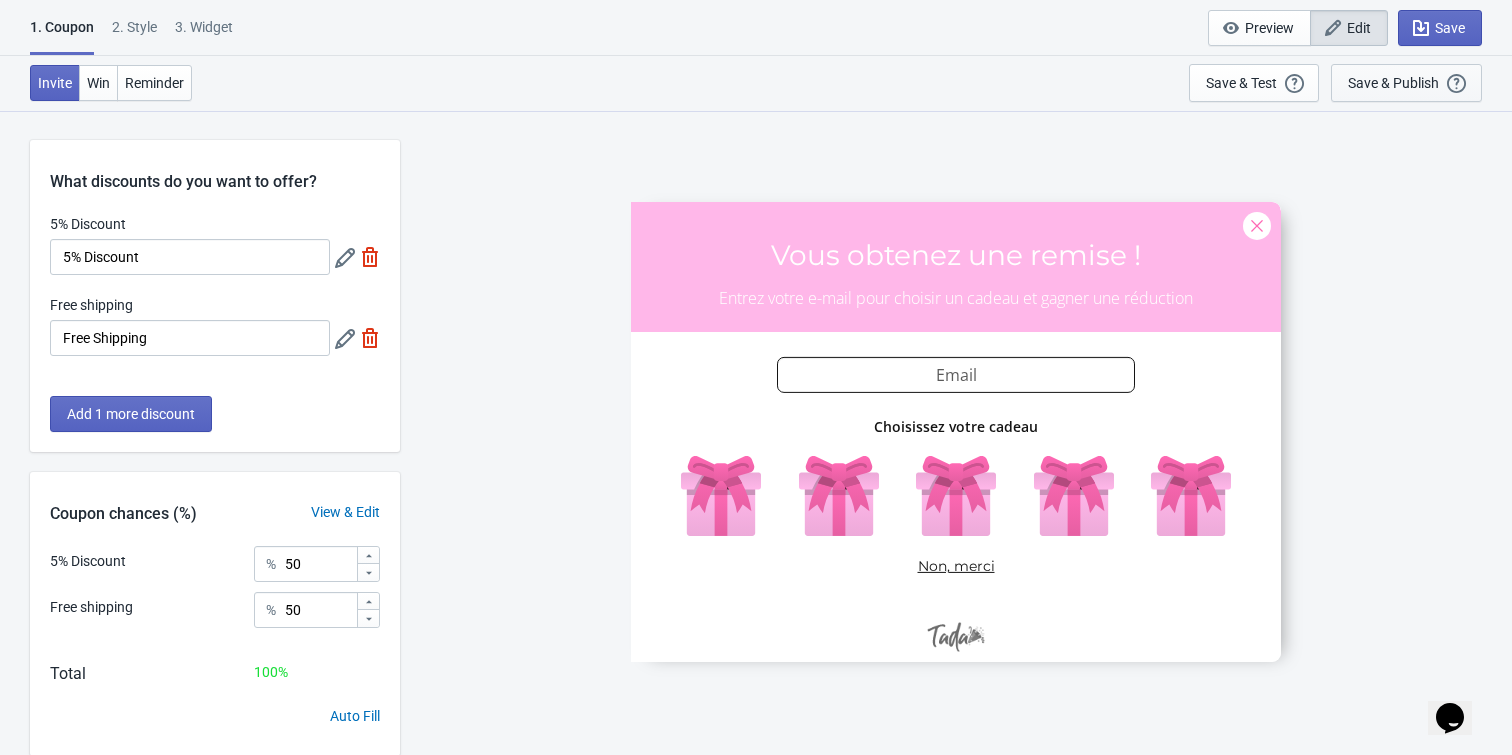 click on "Save & Publish" at bounding box center [1393, 83] 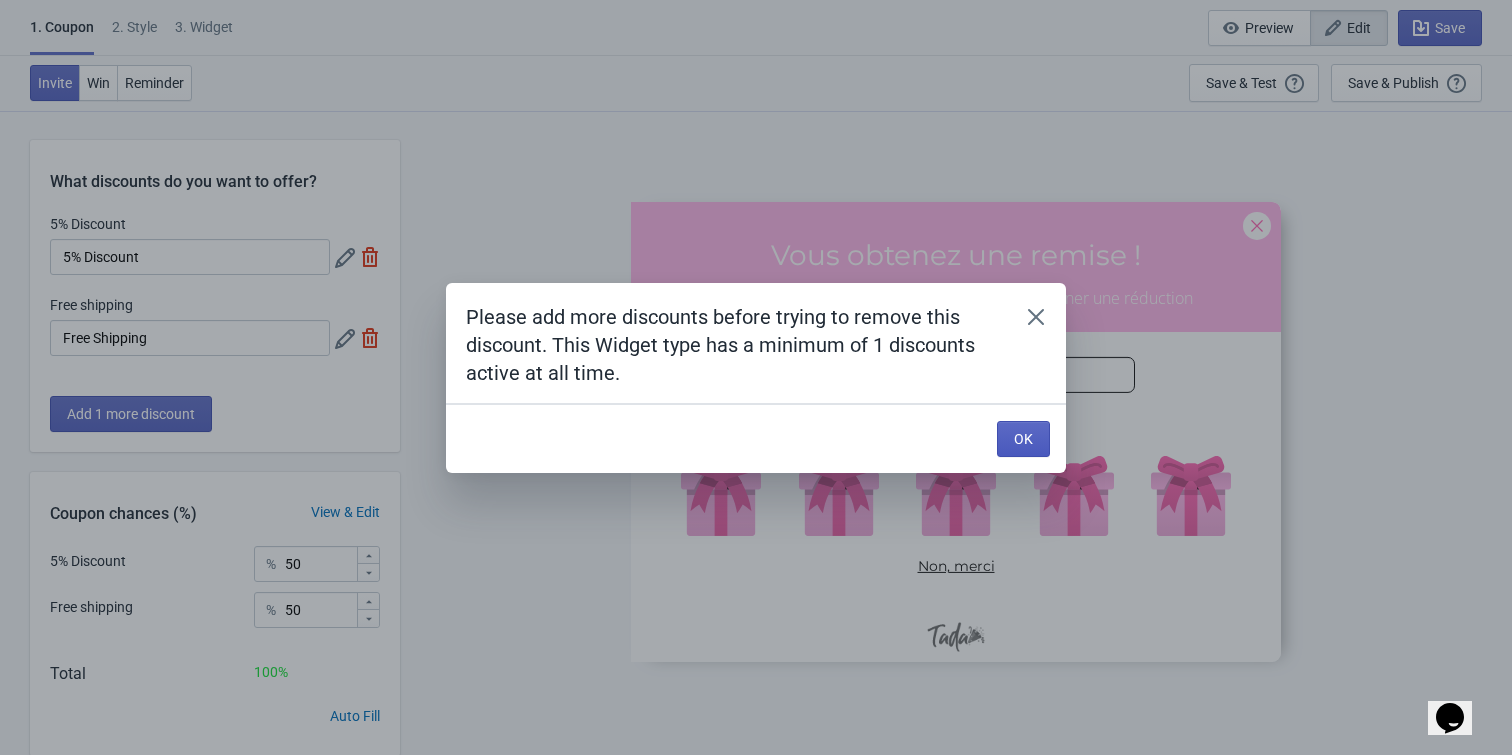 click on "OK" at bounding box center [1023, 439] 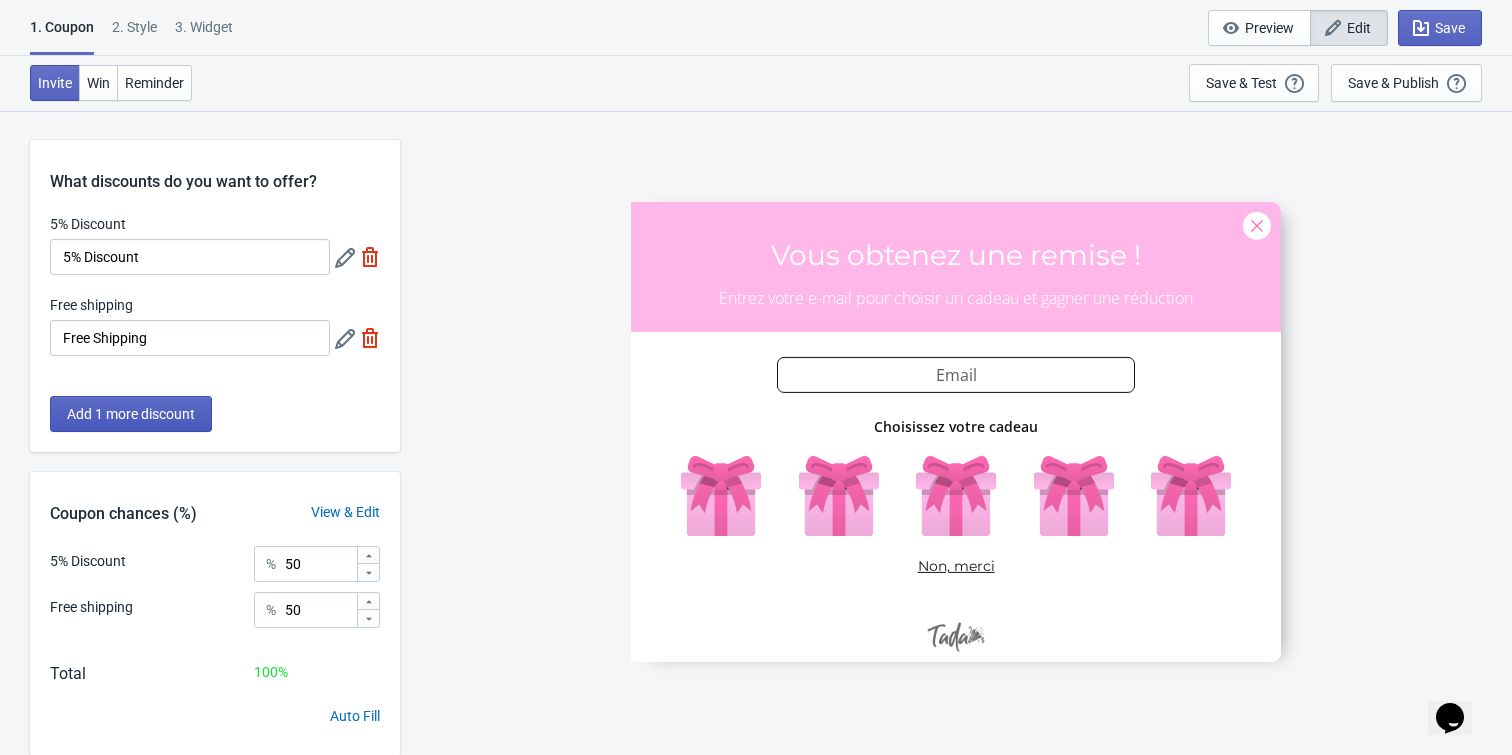 click on "Add 1 more discount" at bounding box center [131, 414] 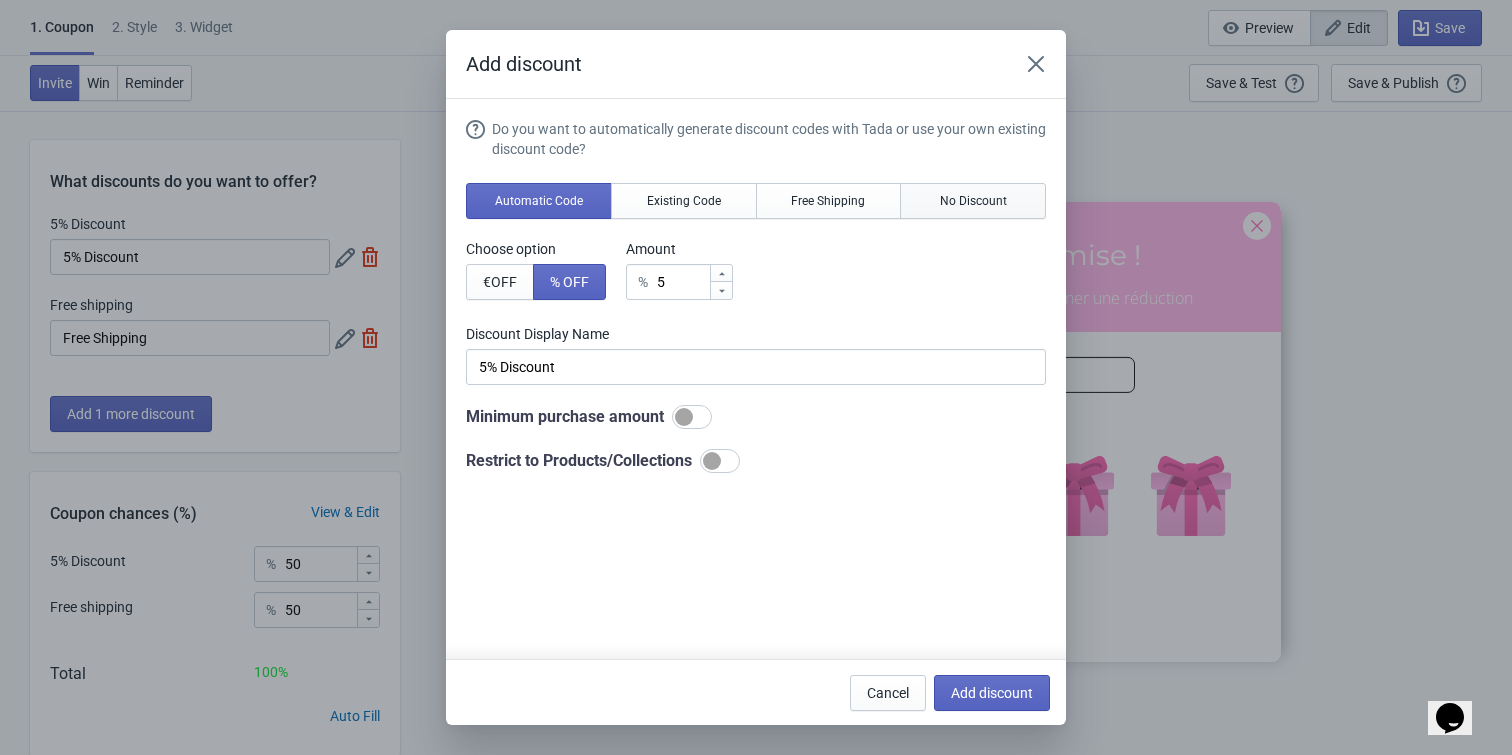 click on "No Discount" at bounding box center (973, 201) 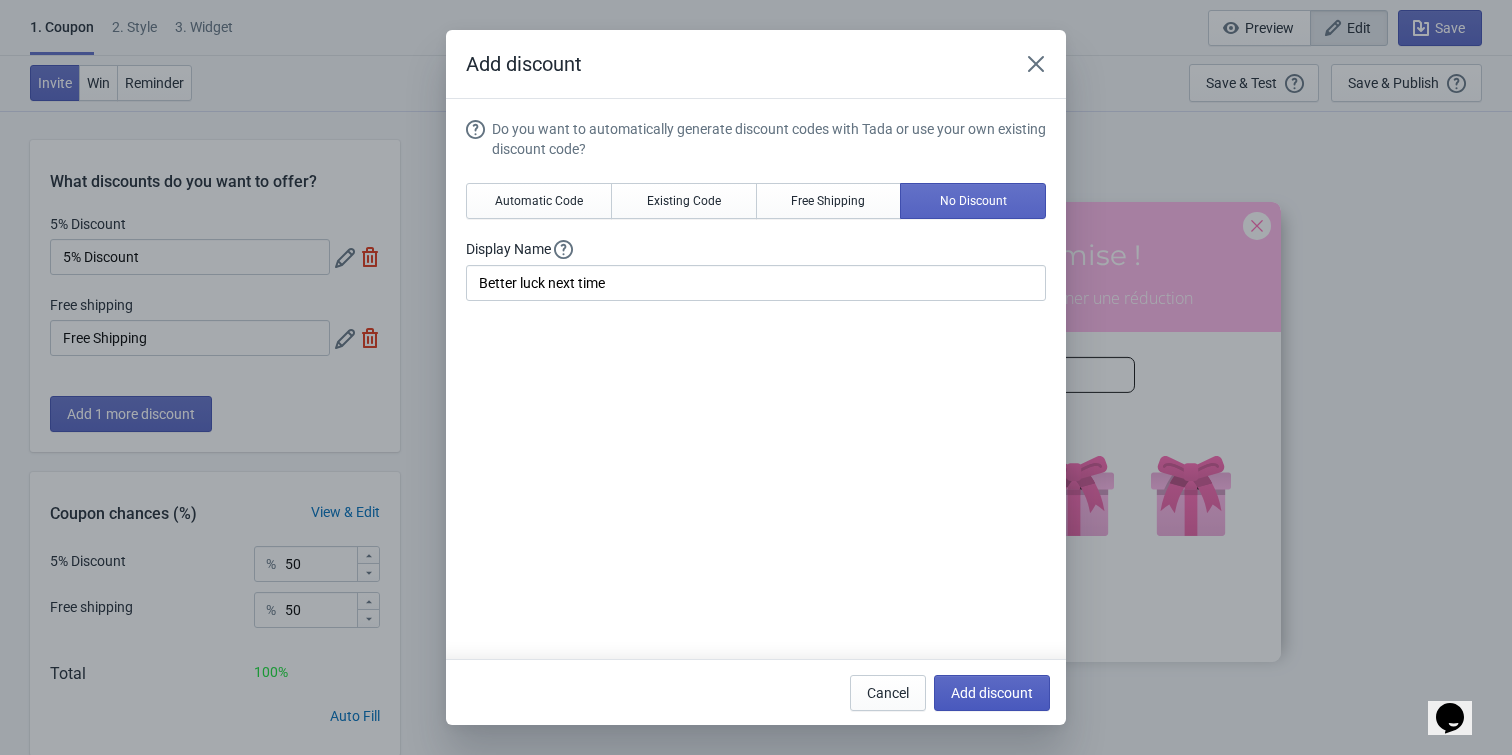 click on "Add discount" at bounding box center (992, 693) 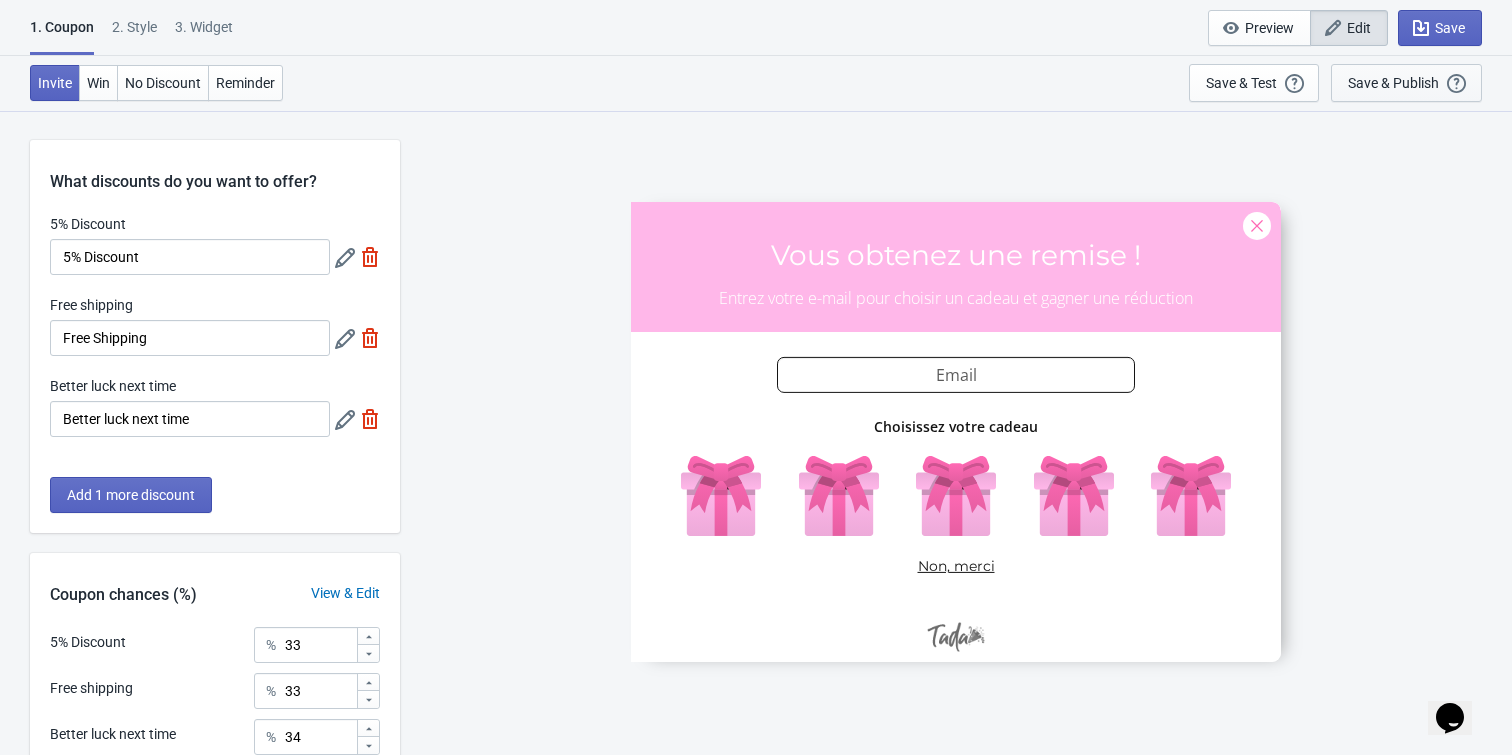 click on "Save & Publish" at bounding box center (1393, 83) 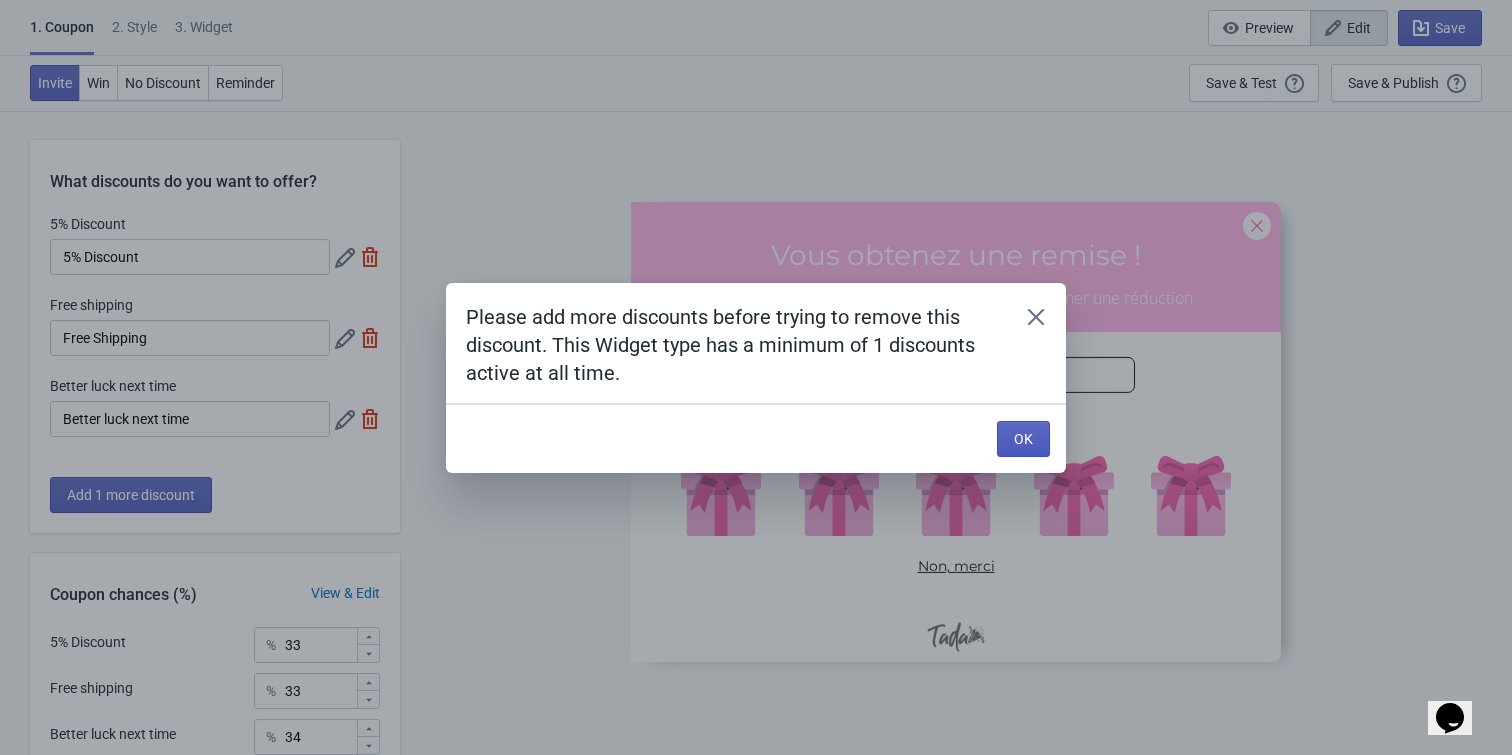click on "OK" at bounding box center [1023, 439] 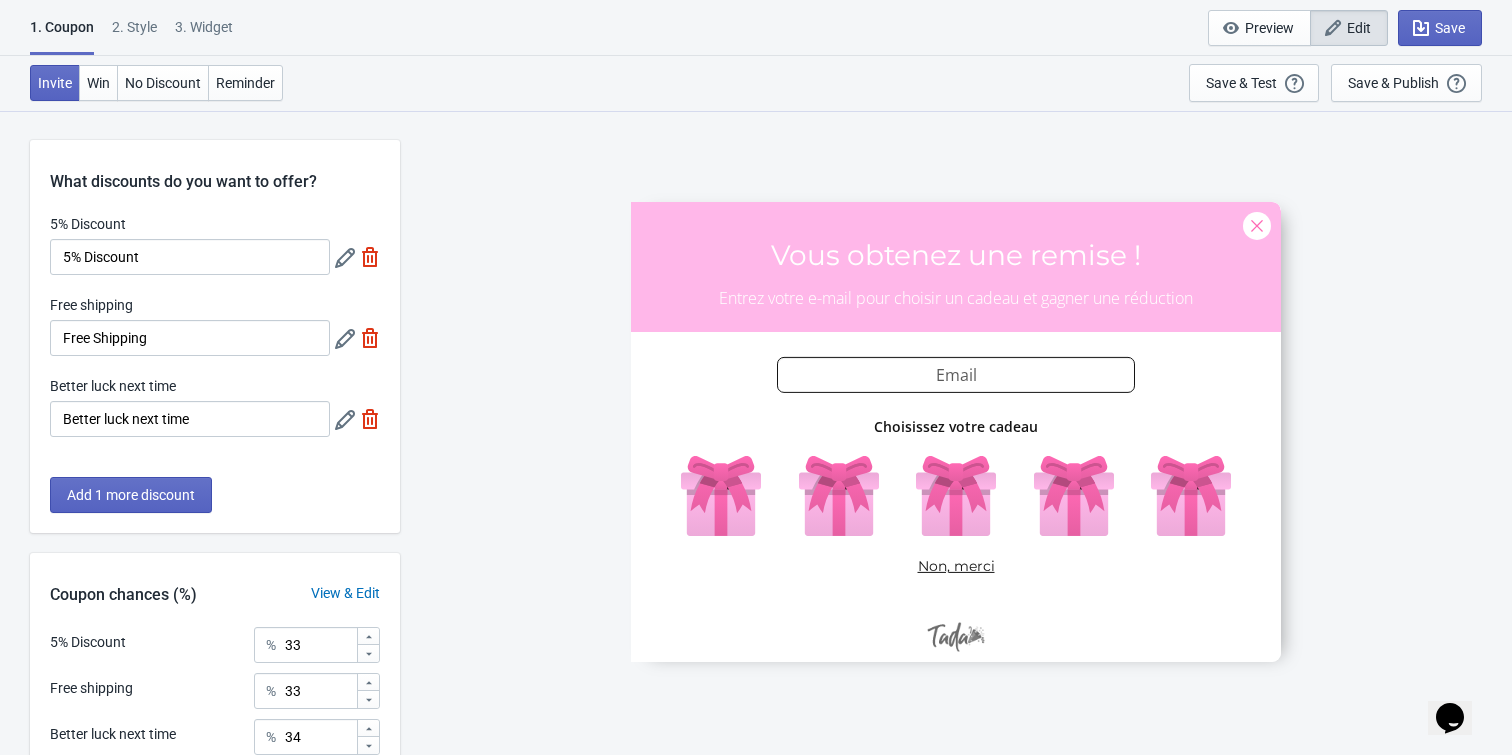 scroll, scrollTop: 148, scrollLeft: 0, axis: vertical 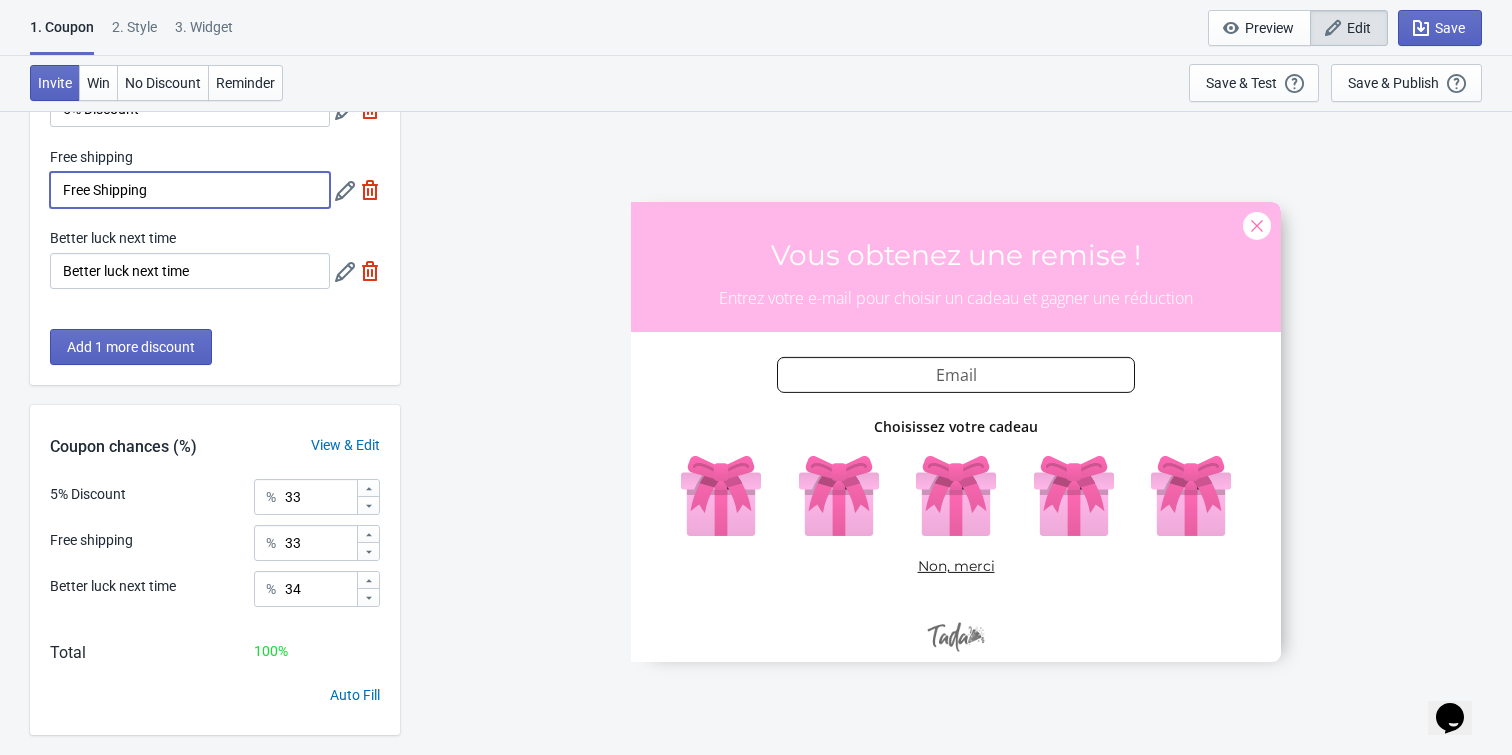 drag, startPoint x: 153, startPoint y: 172, endPoint x: 630, endPoint y: 152, distance: 477.4191 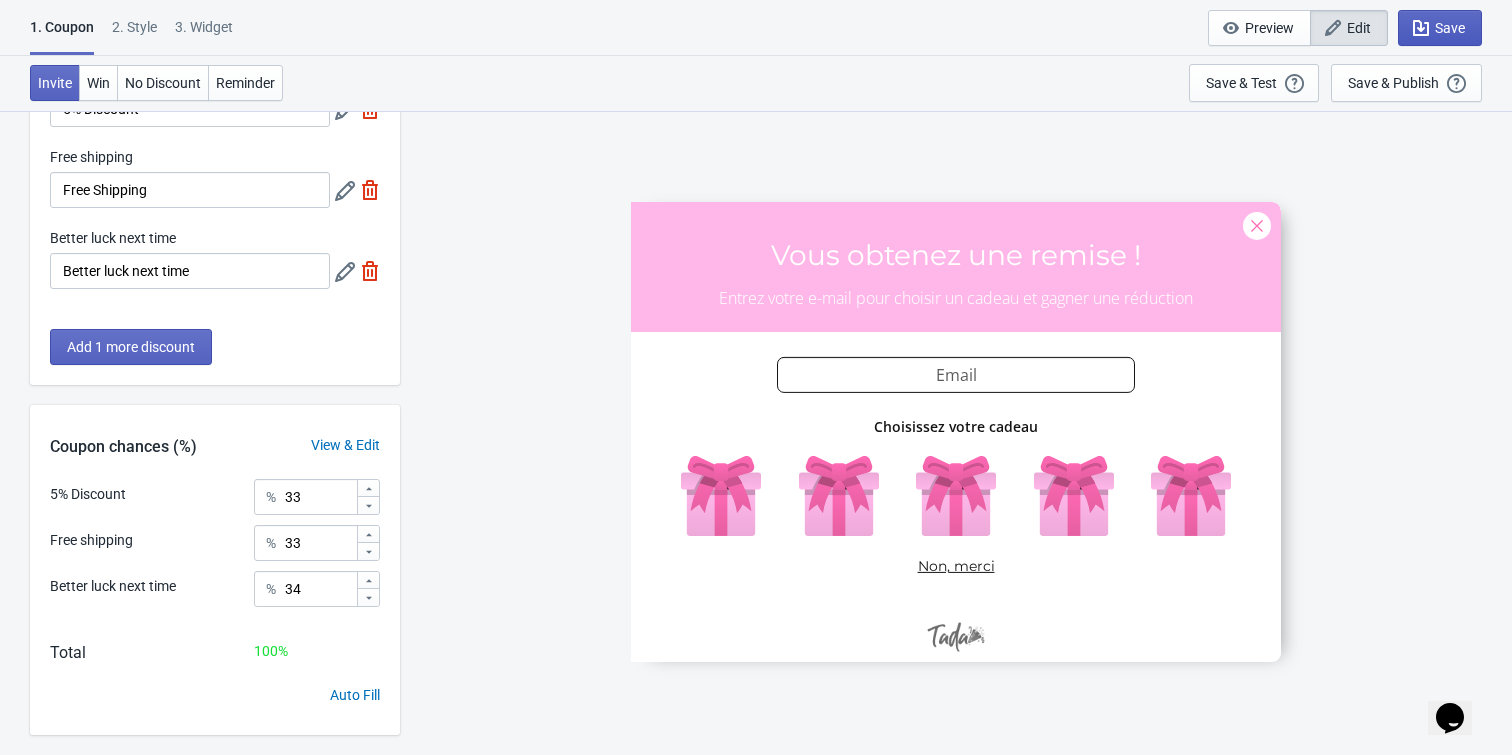 click on "Save" at bounding box center [1450, 28] 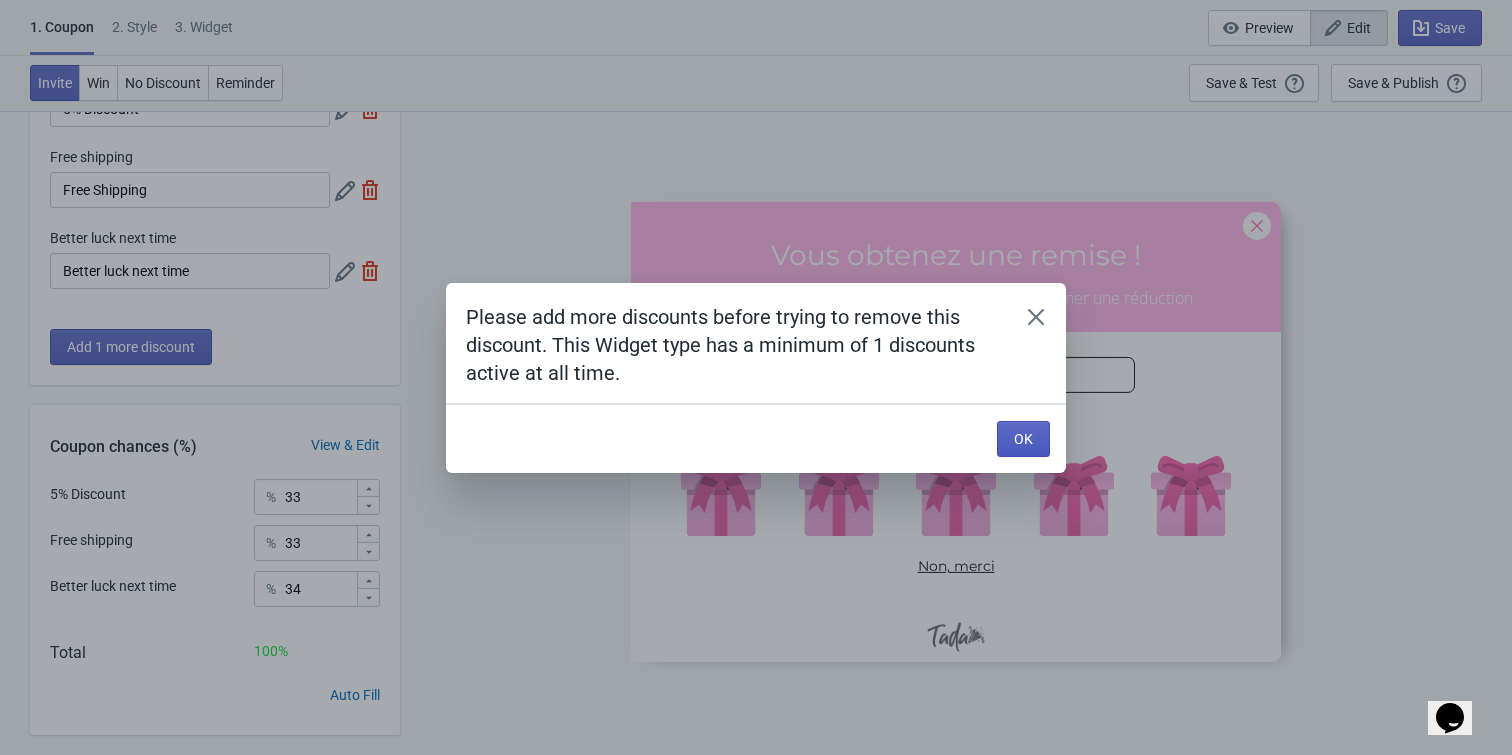 click on "OK" at bounding box center [1023, 439] 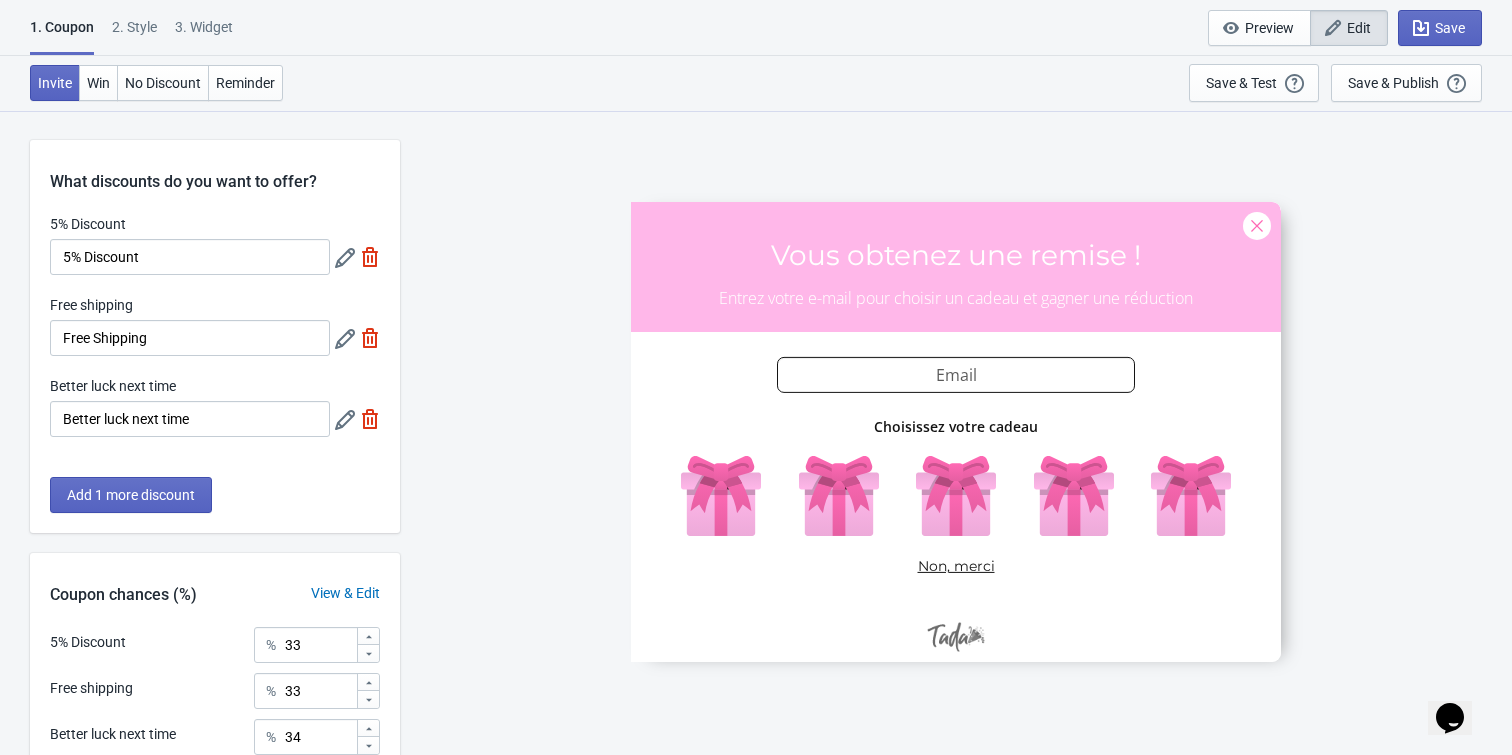 scroll, scrollTop: 148, scrollLeft: 0, axis: vertical 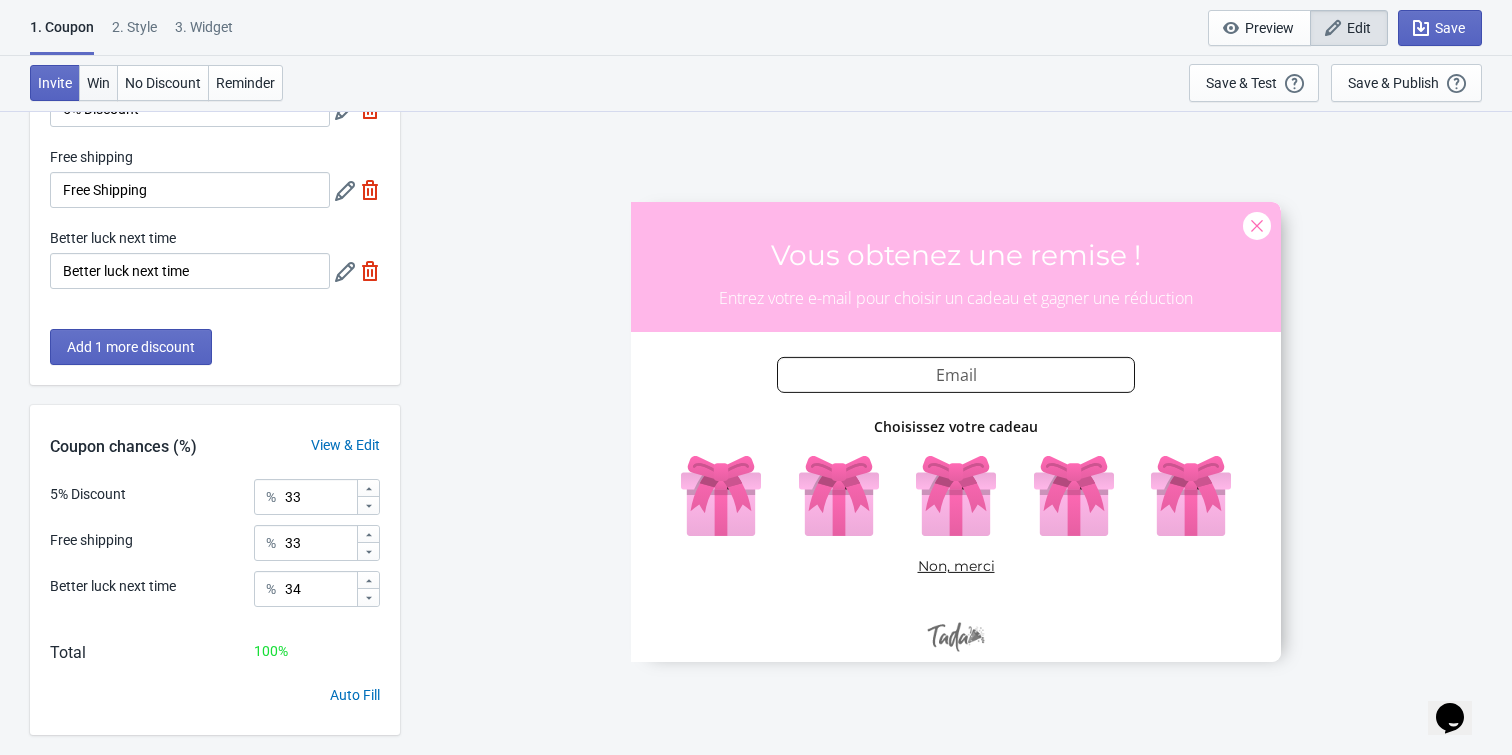 click on "Win" at bounding box center (98, 83) 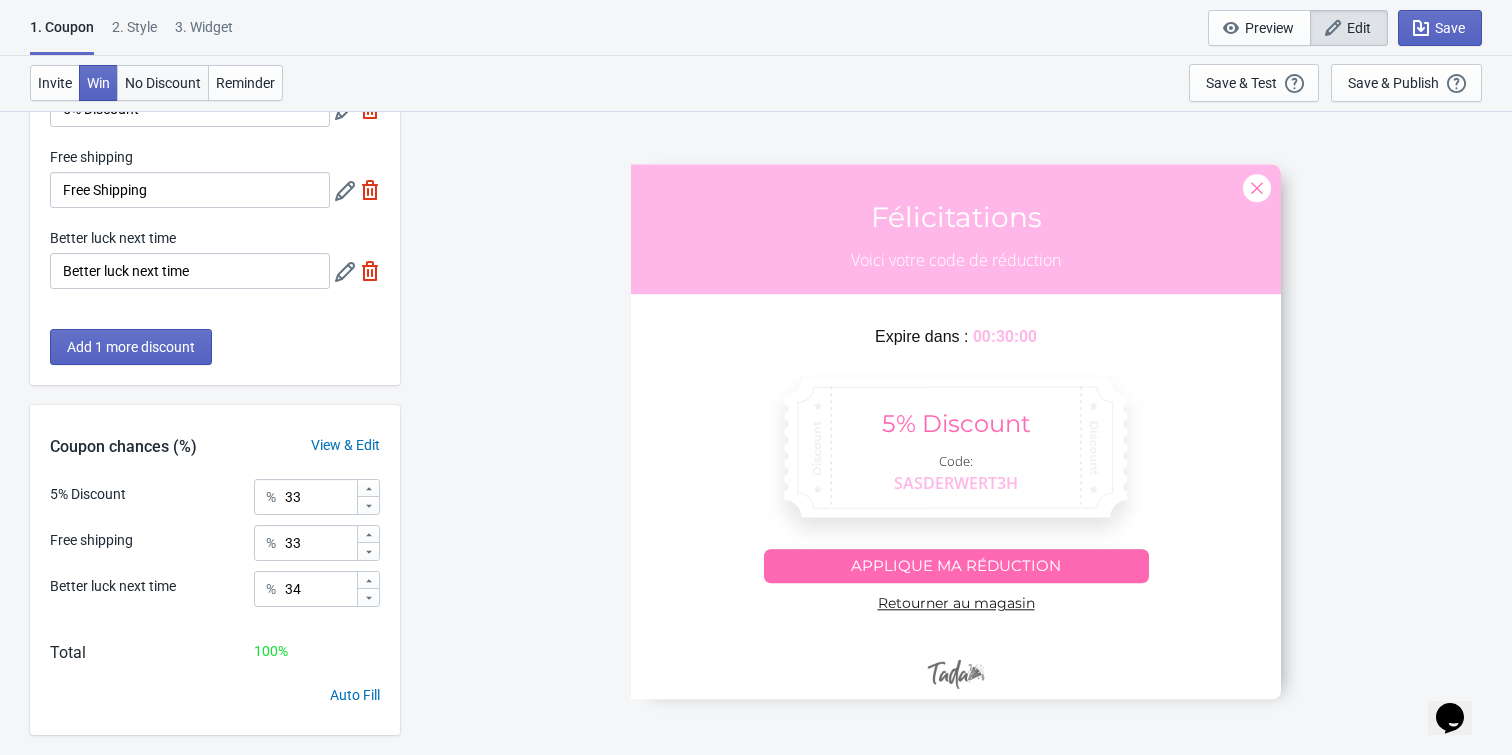 click on "No Discount" at bounding box center (163, 83) 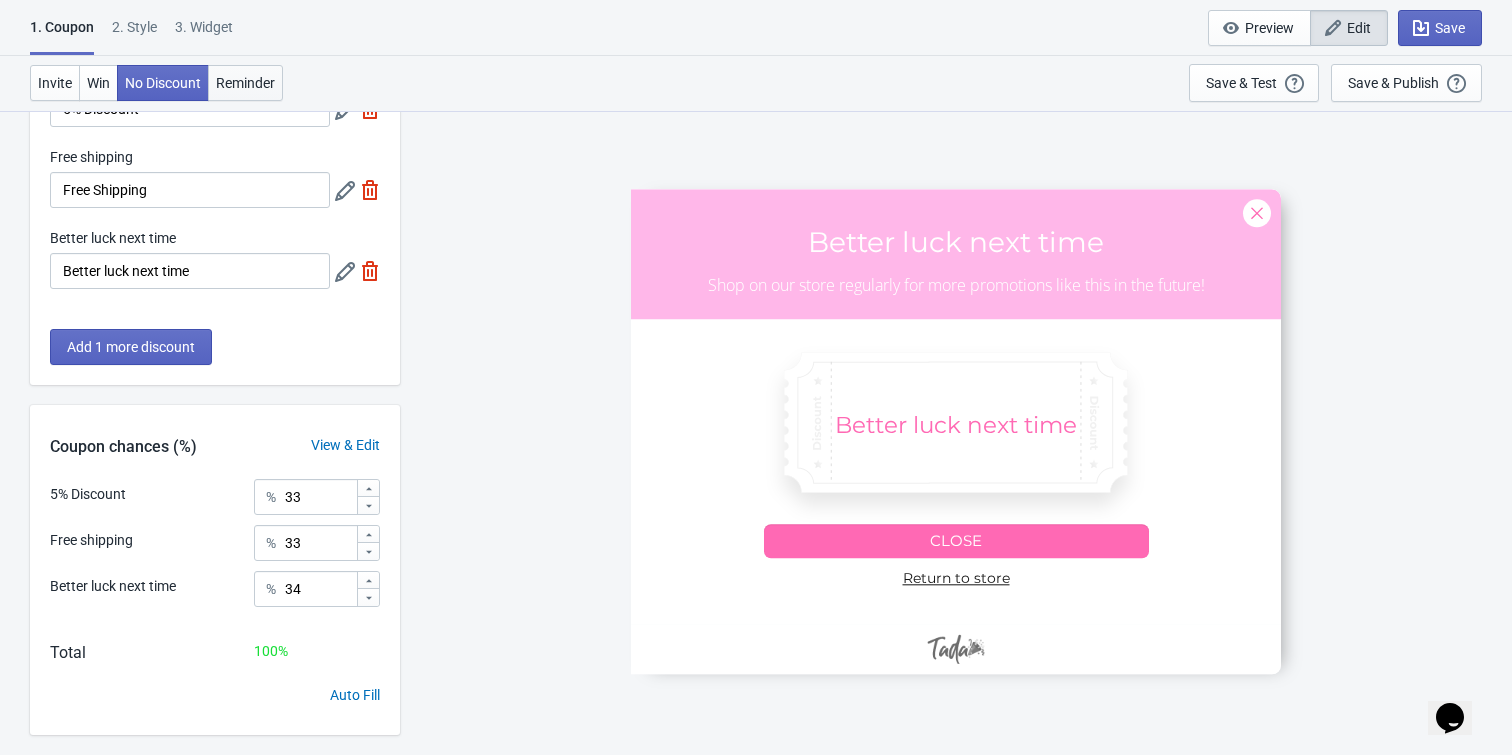 click on "Reminder" at bounding box center [245, 83] 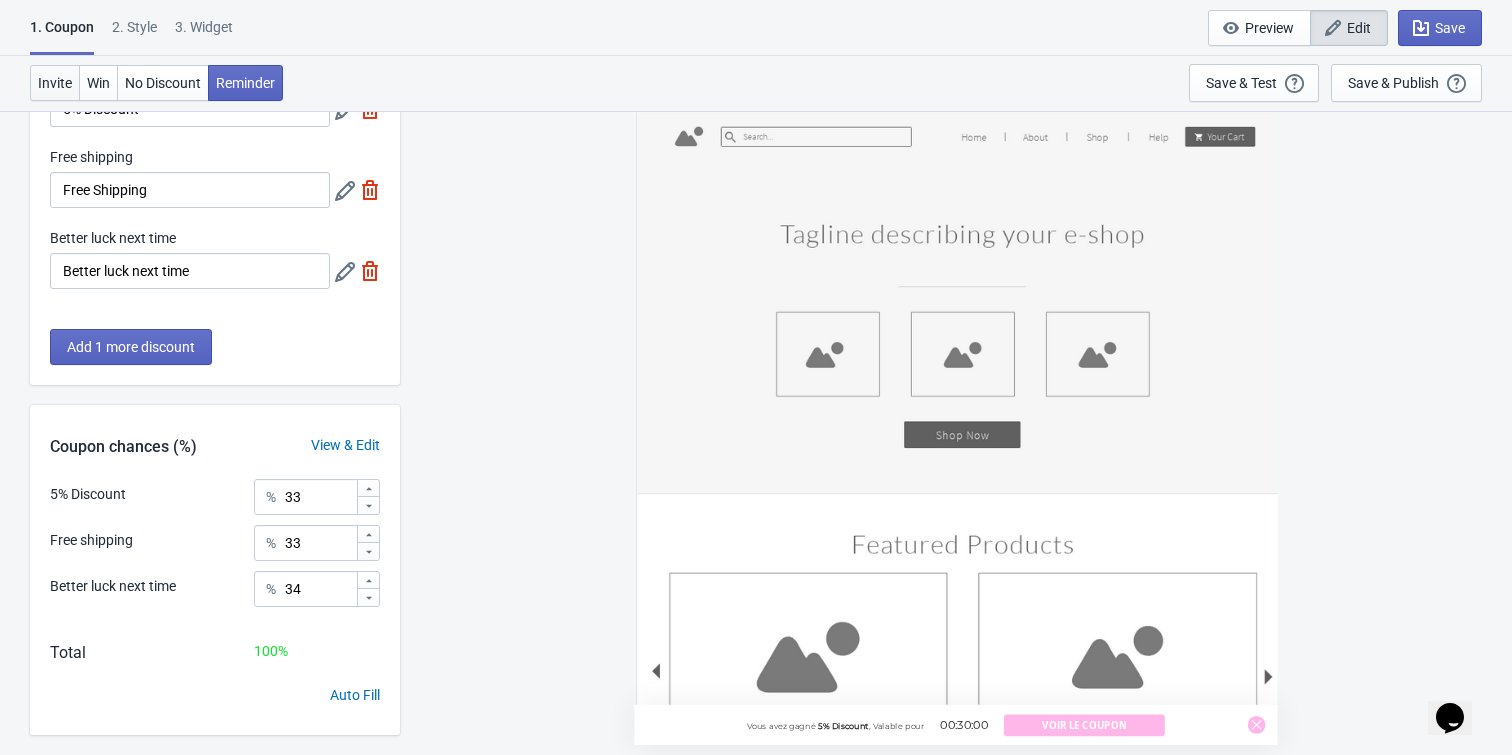 click on "Invite" at bounding box center [55, 83] 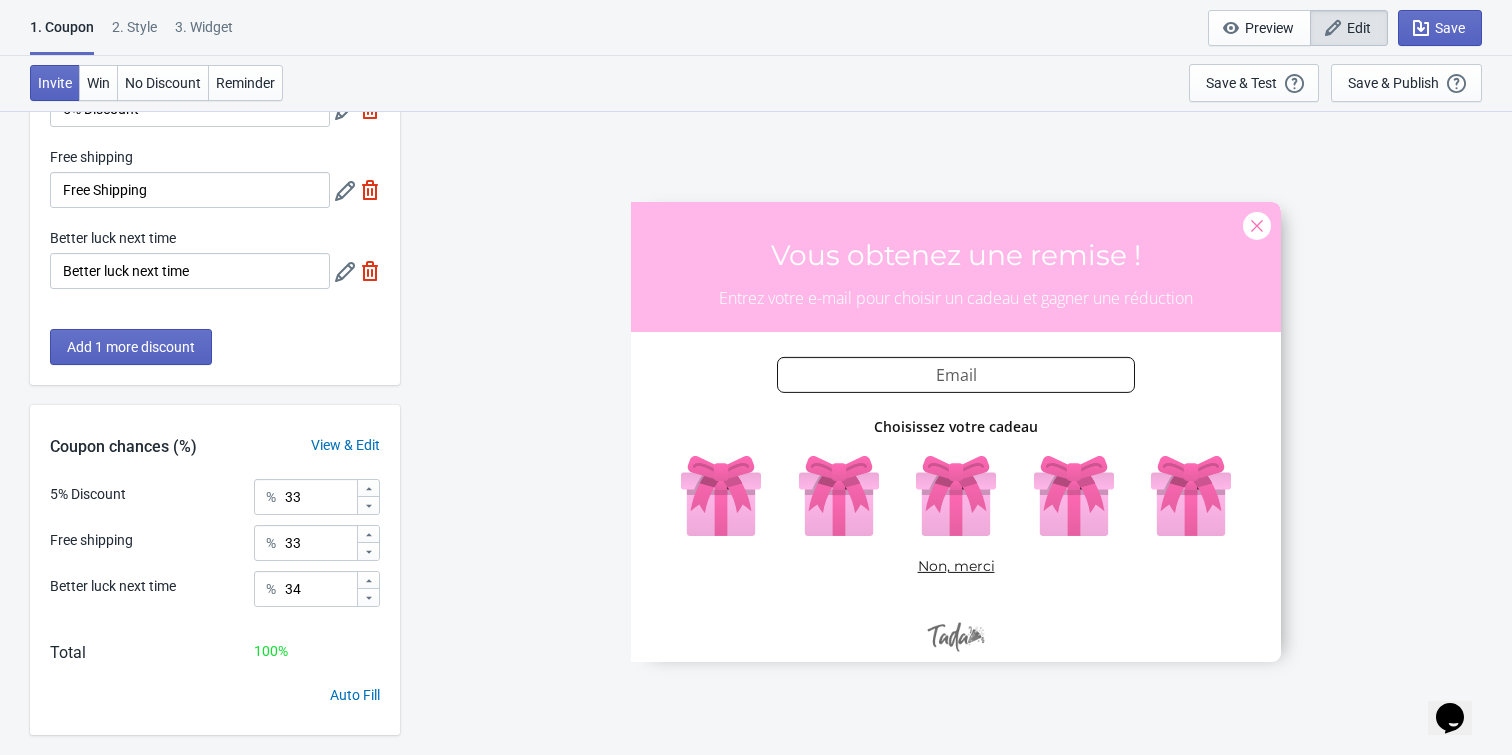 click on "Invite Win No Discount Reminder Save & Test Open a Widget Preview of your site so that you can try it out. It will show over and over again on every page view (test mode). Your Widget will NOT be visibile to your visitors until you click “Save & Publish” Save & Publish This option will save your Widget so that it will be visible to your visitors. You can come back and edit your Widget at any time." at bounding box center [756, 83] 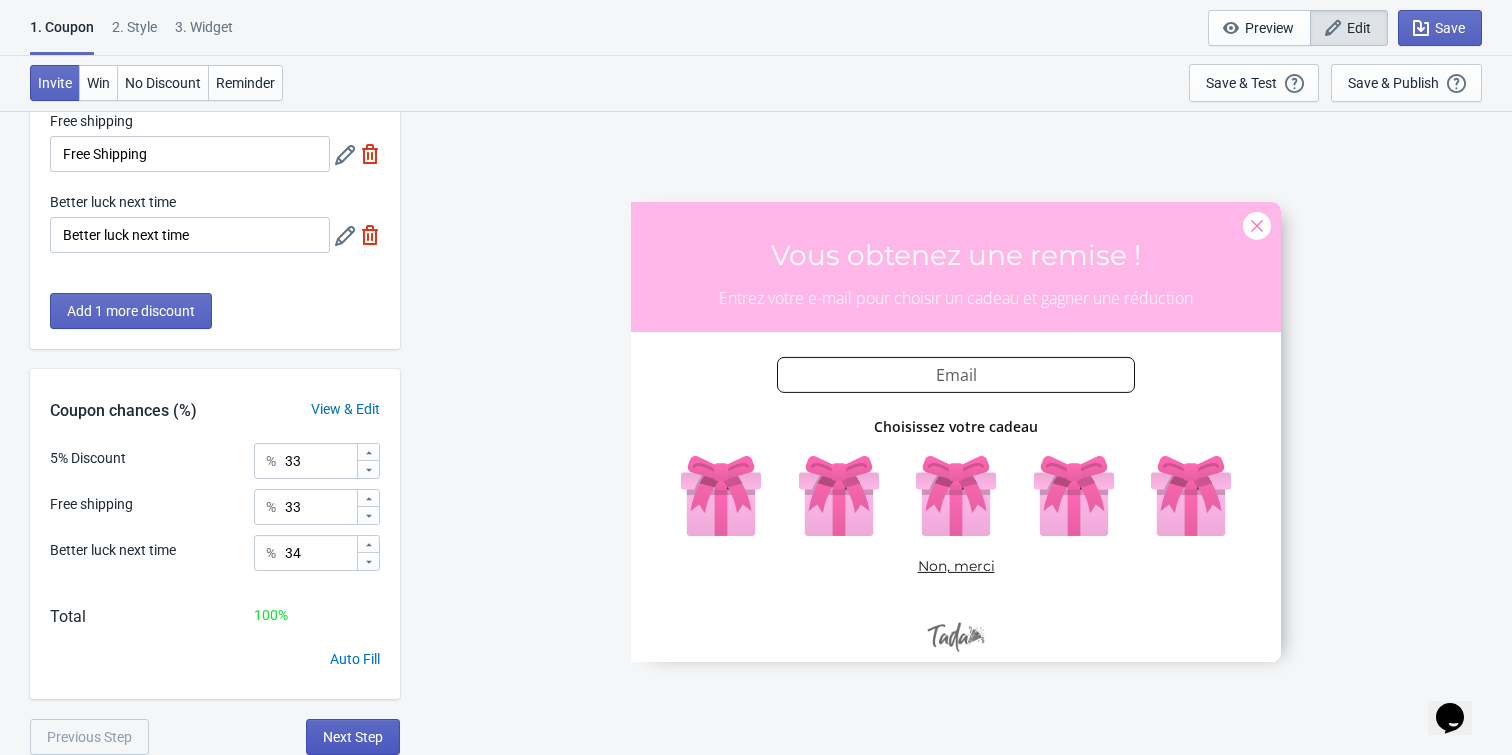 click on "Next Step" at bounding box center [353, 737] 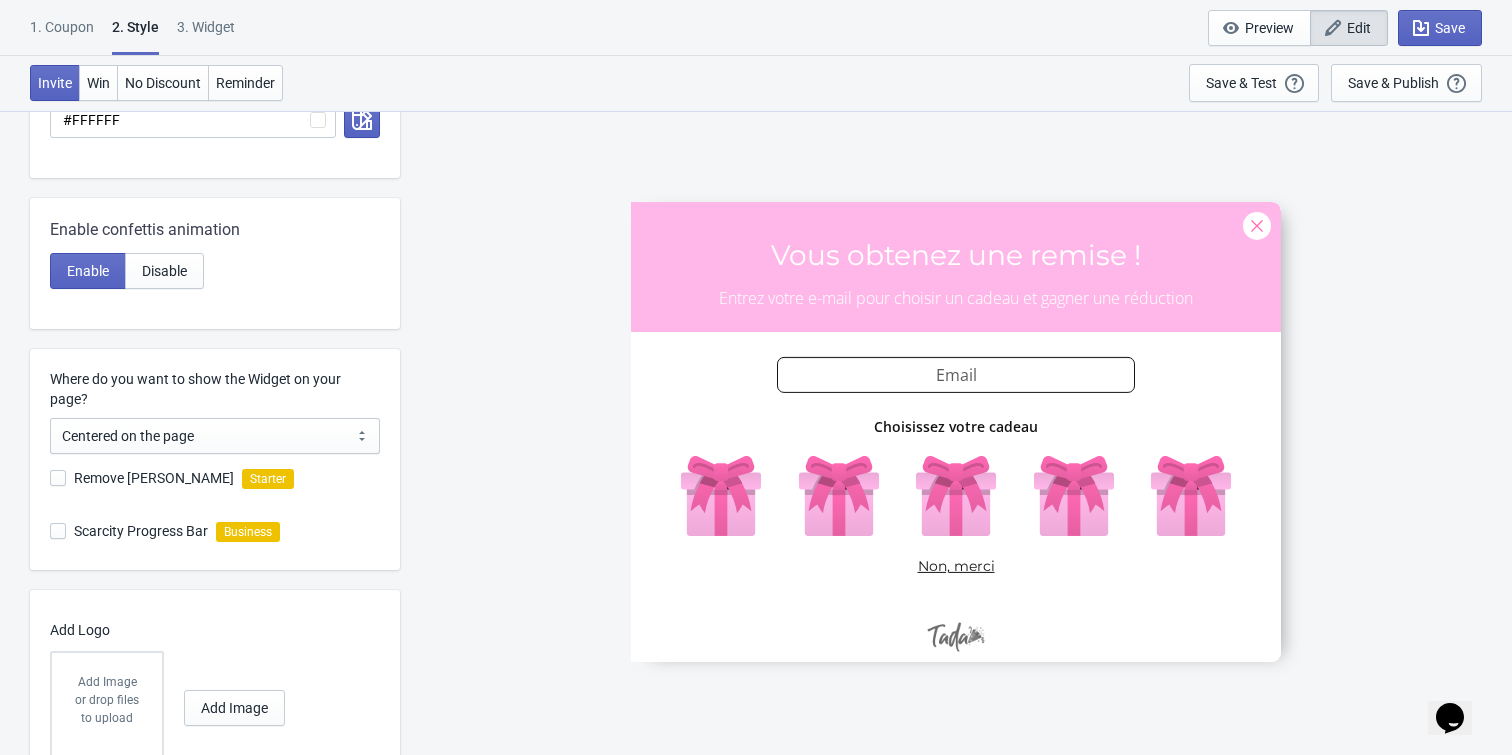 scroll, scrollTop: 788, scrollLeft: 0, axis: vertical 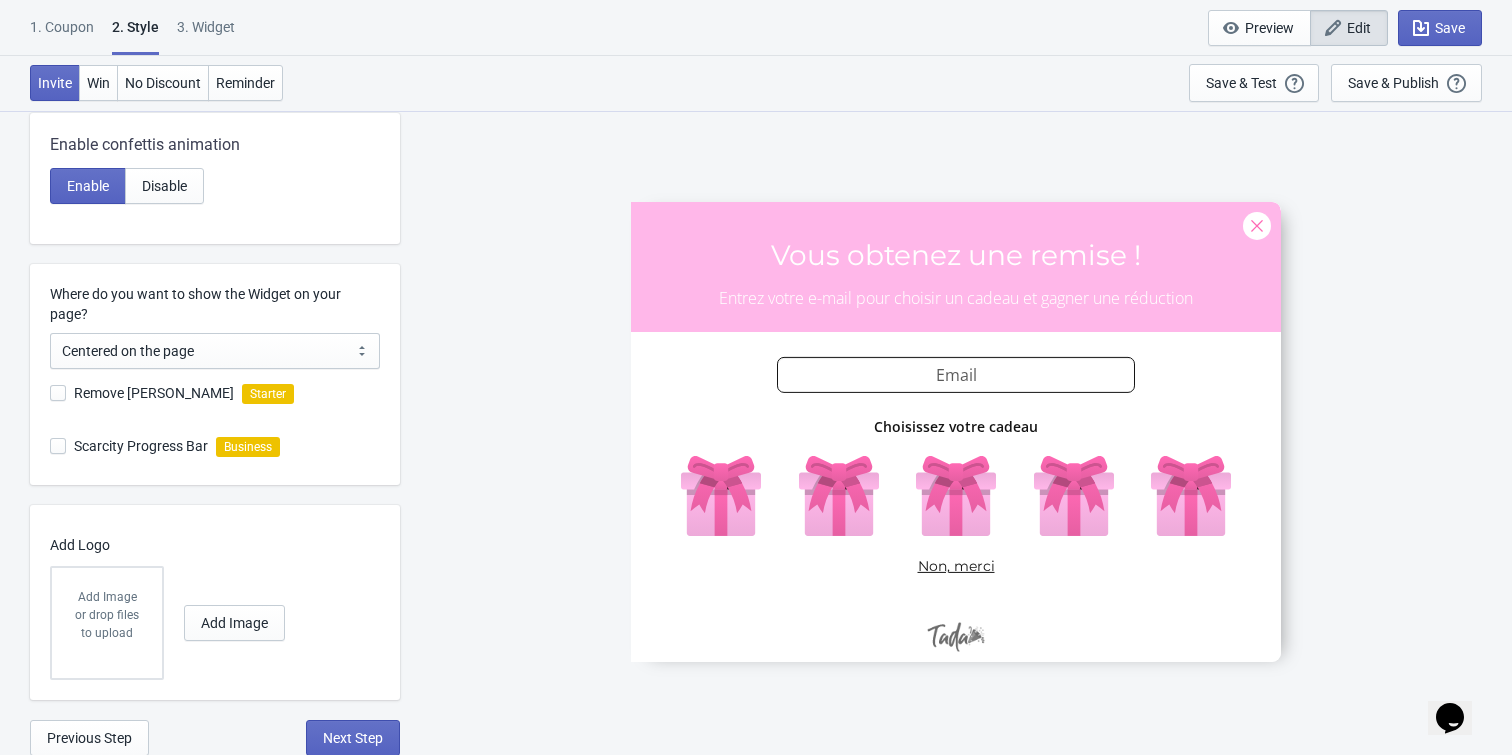 click on "Remove Tada Branding Starter" at bounding box center [225, 395] 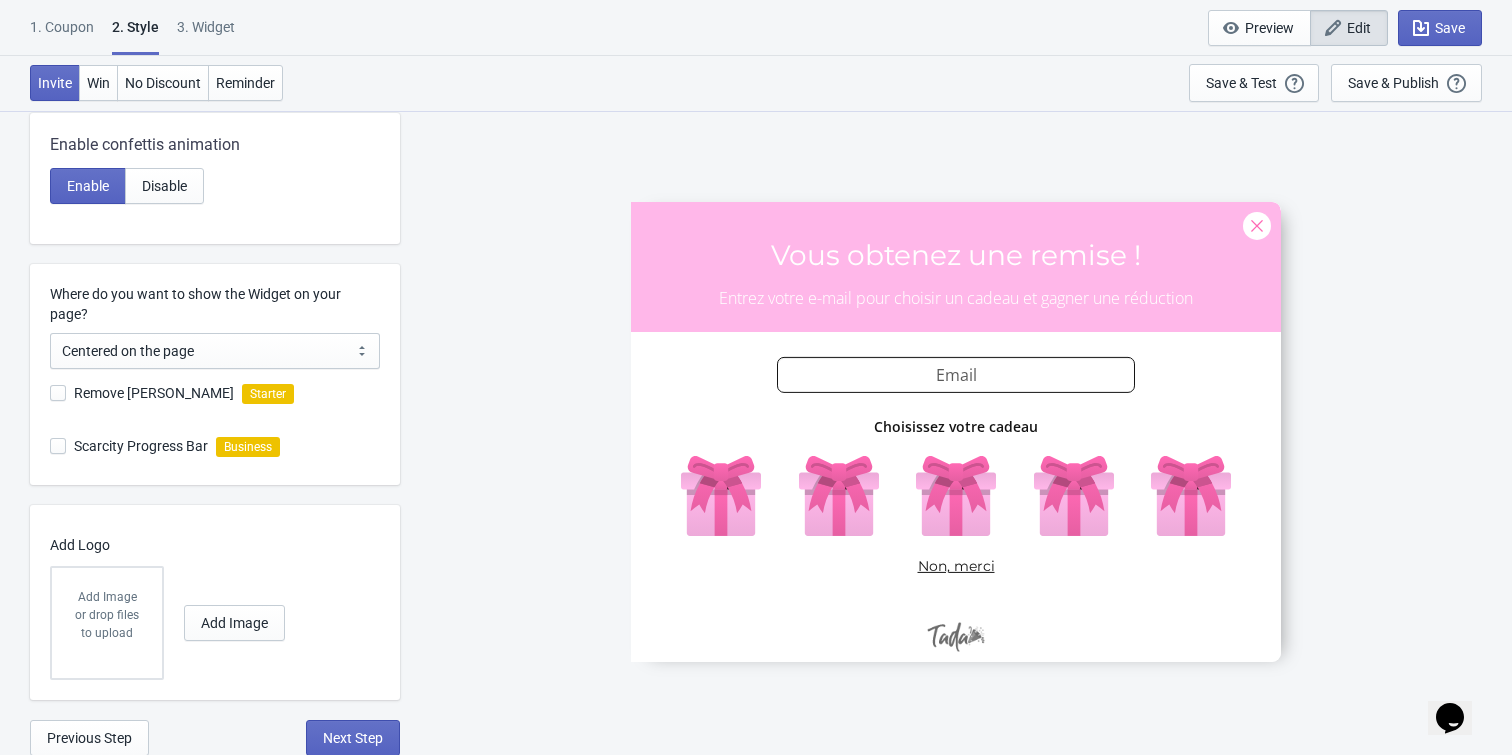 click on "Scarcity Progress Bar" at bounding box center [141, 446] 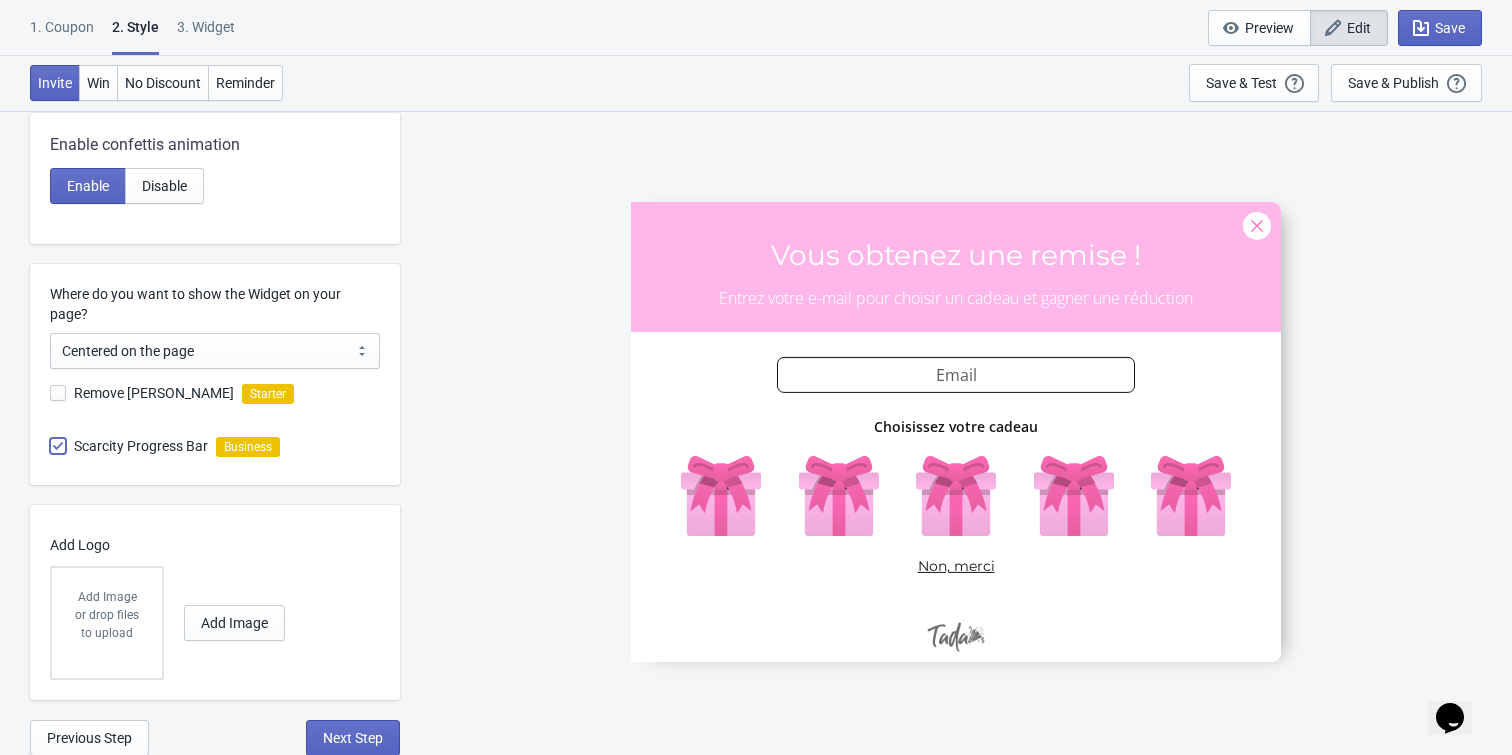 click on "Scarcity Progress Bar" at bounding box center (50, 456) 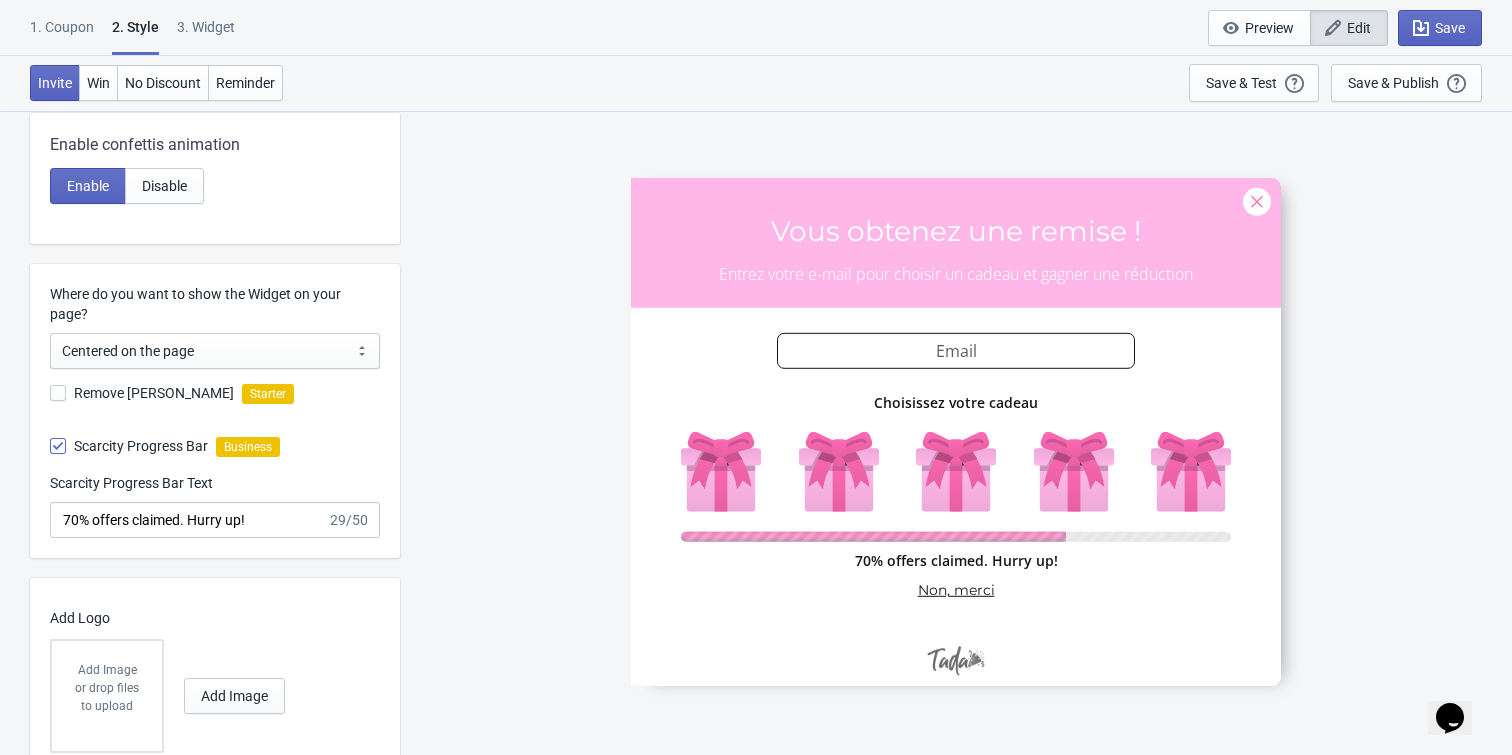 click at bounding box center (58, 393) 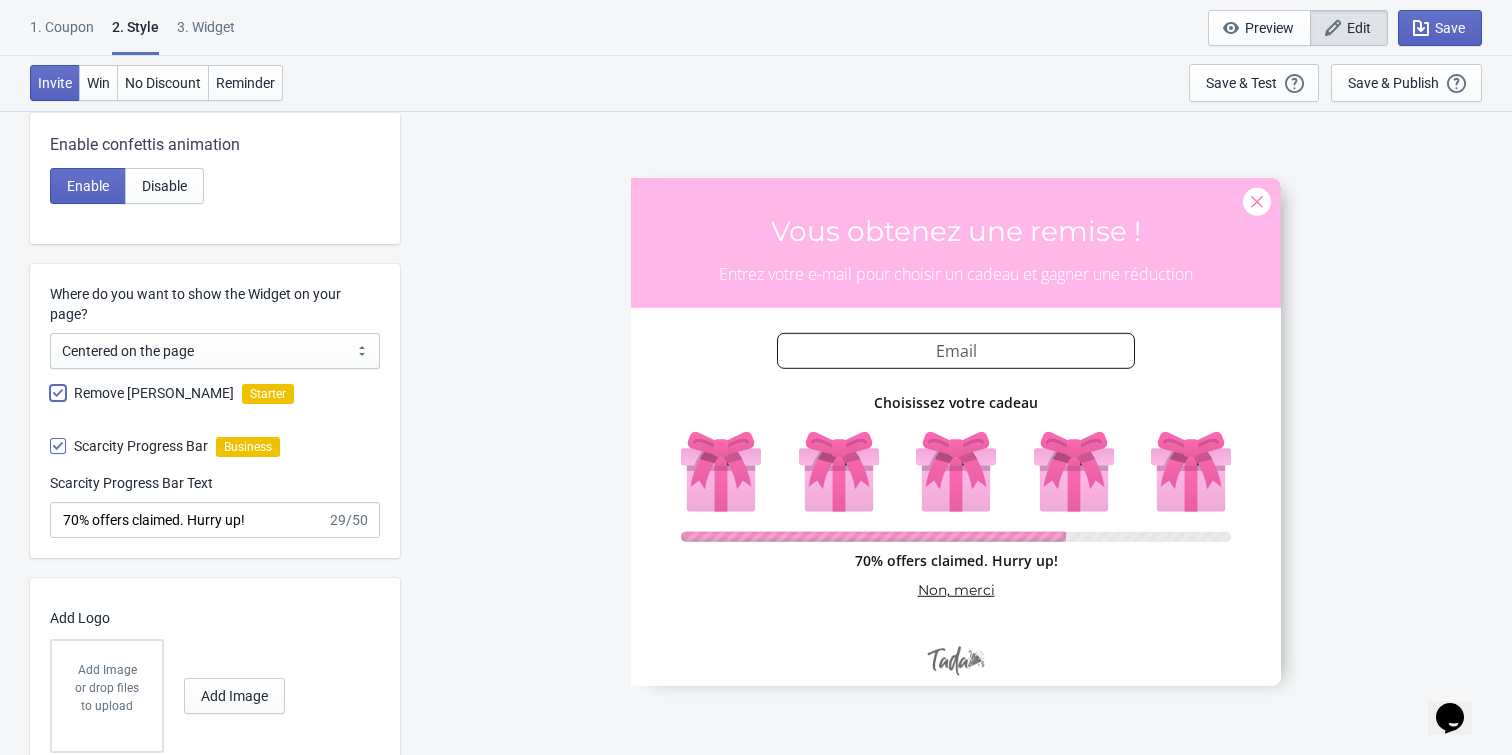 click on "Remove [PERSON_NAME]" at bounding box center [50, 403] 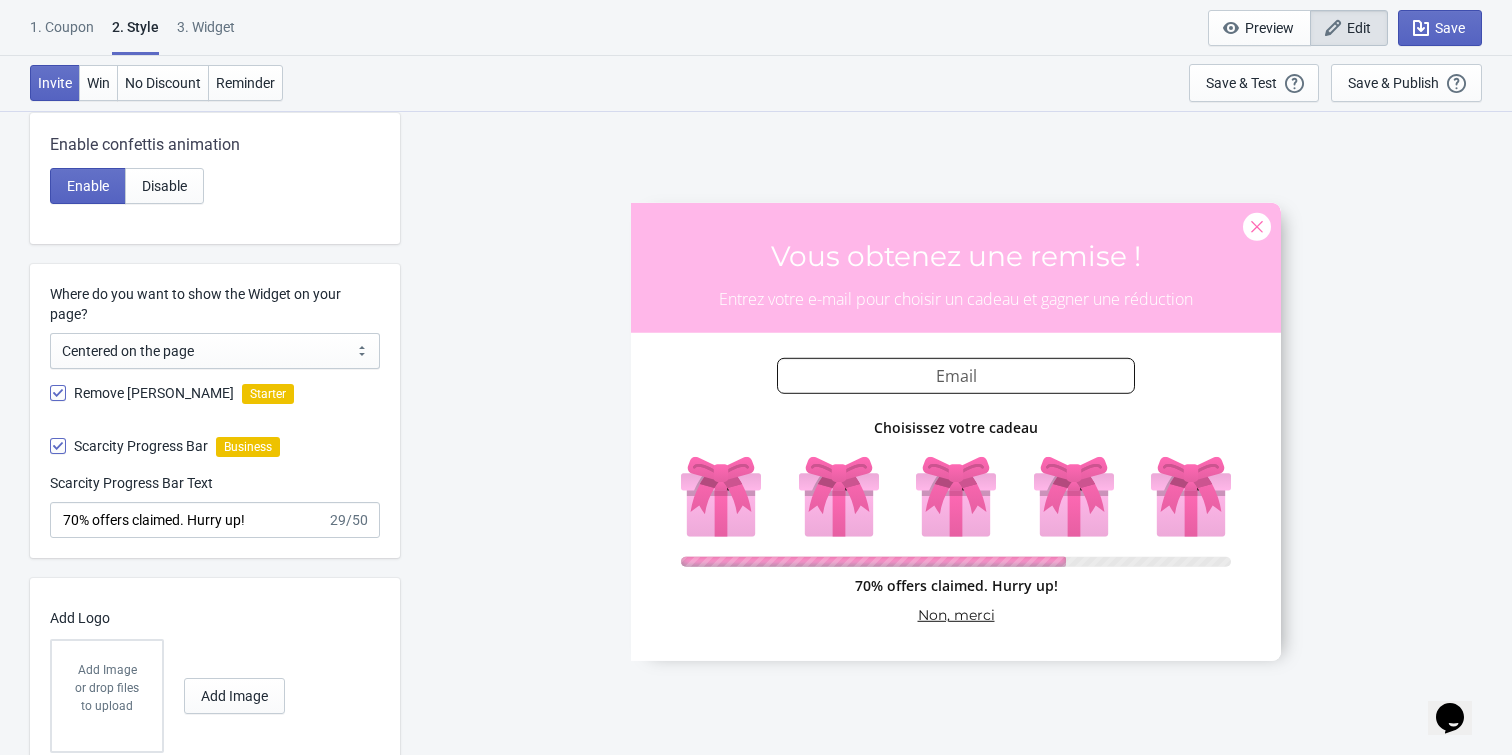 click at bounding box center (58, 393) 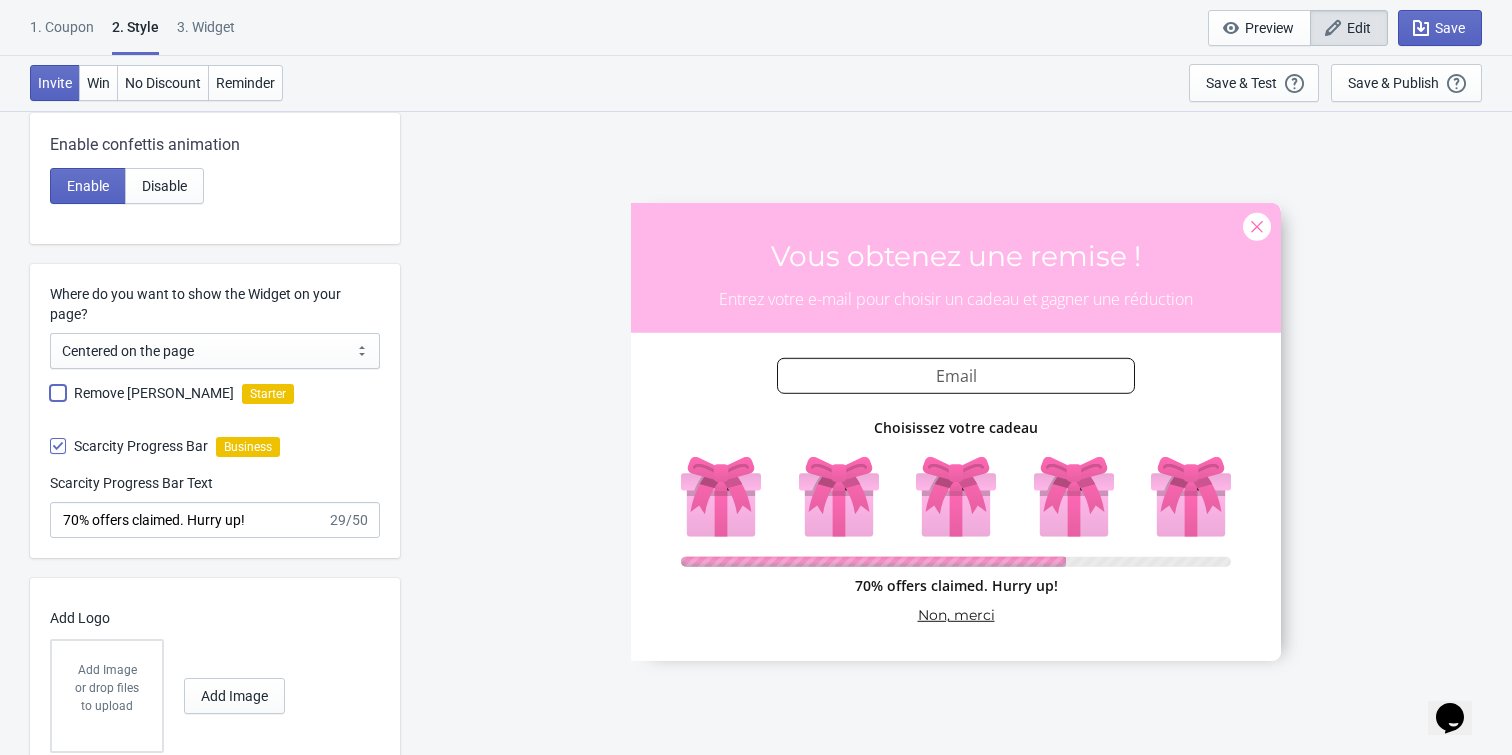 click on "Remove [PERSON_NAME]" at bounding box center [50, 403] 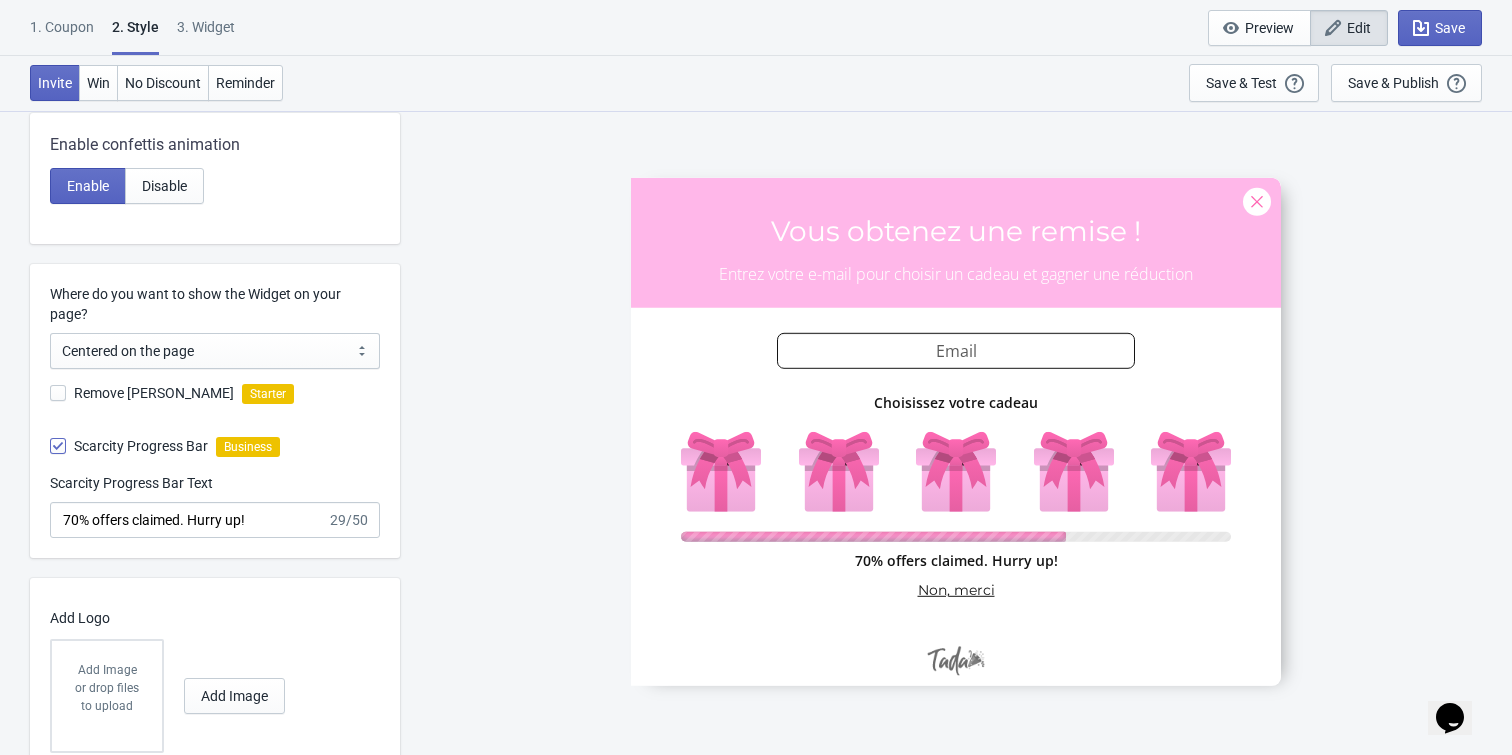click at bounding box center (58, 393) 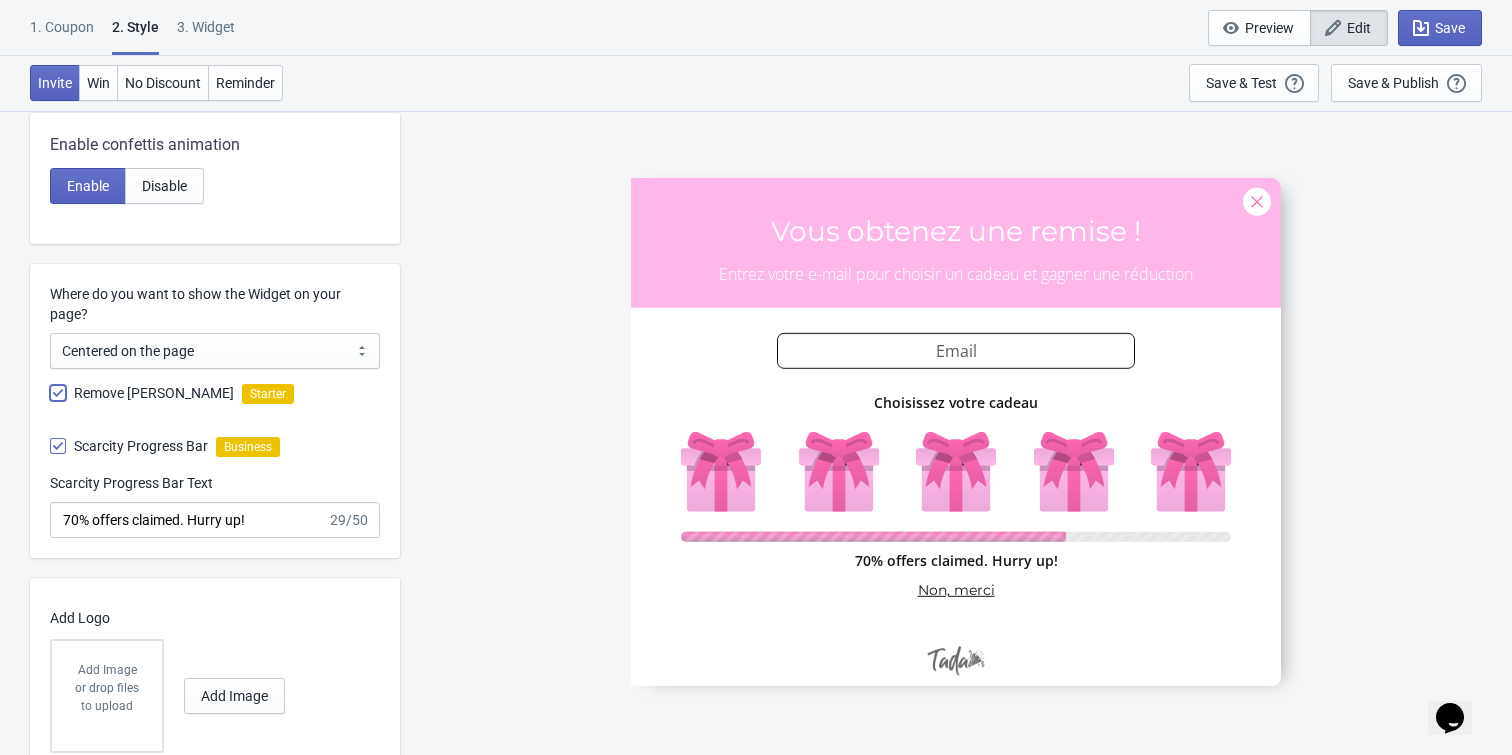 click on "Remove [PERSON_NAME]" at bounding box center (50, 403) 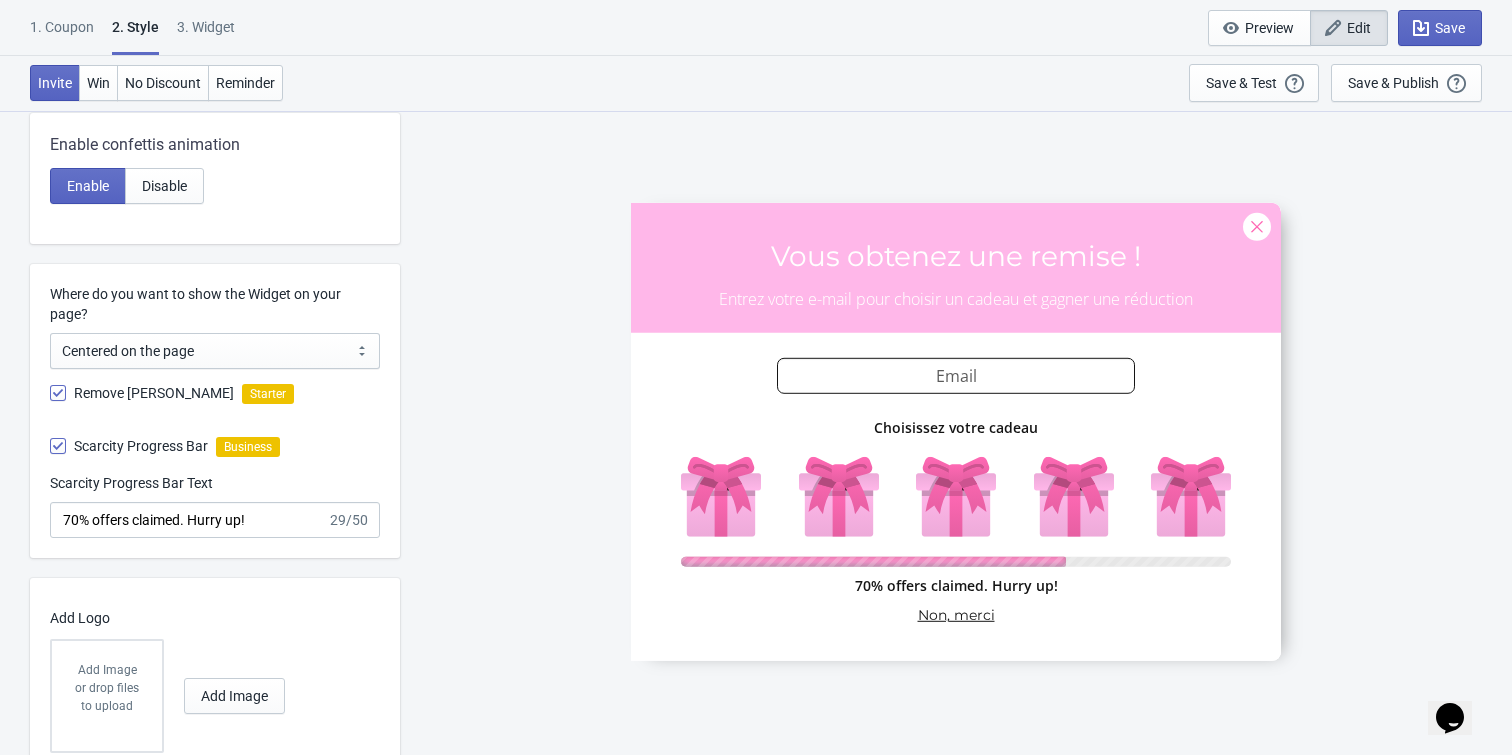 click at bounding box center (58, 446) 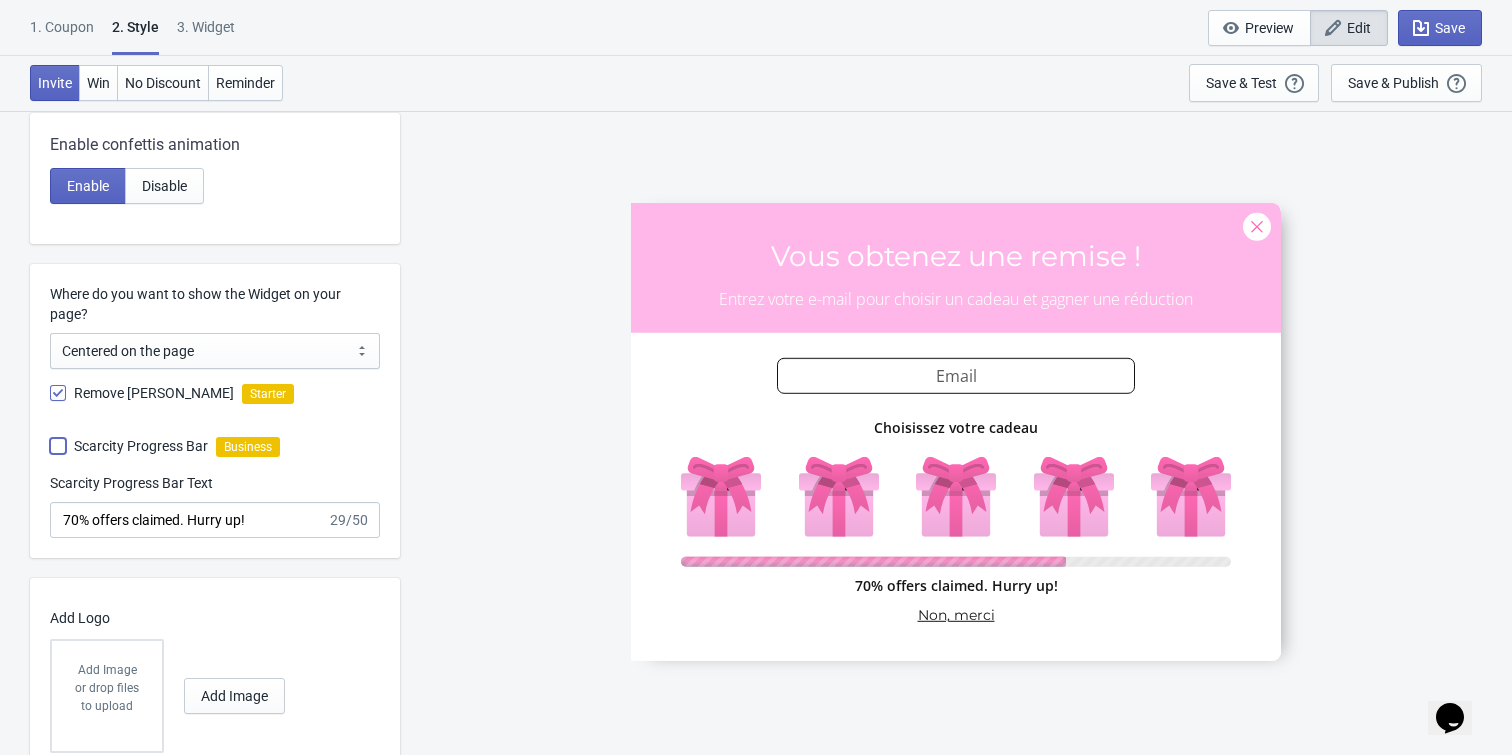 click on "Scarcity Progress Bar" at bounding box center (50, 456) 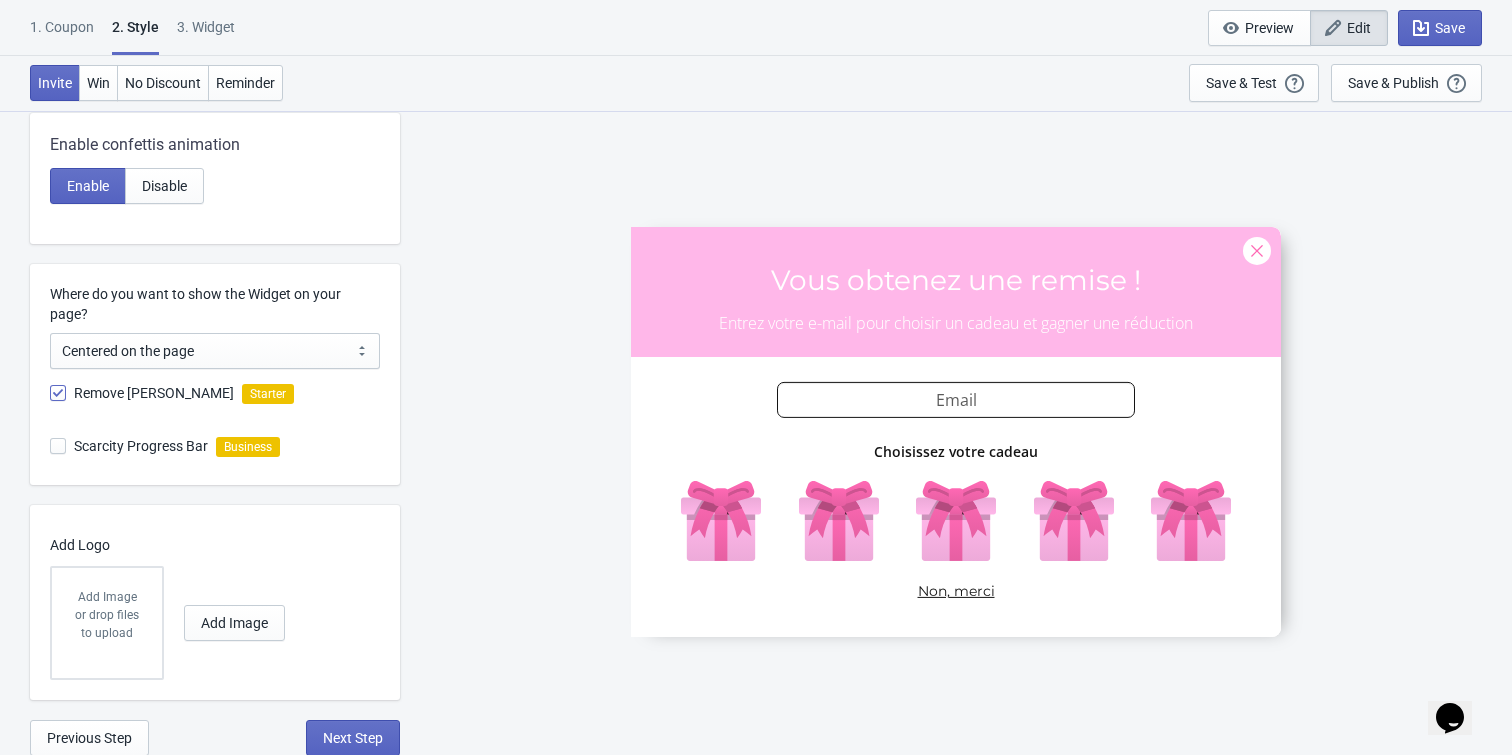 click on "Remove [PERSON_NAME]" at bounding box center [142, 393] 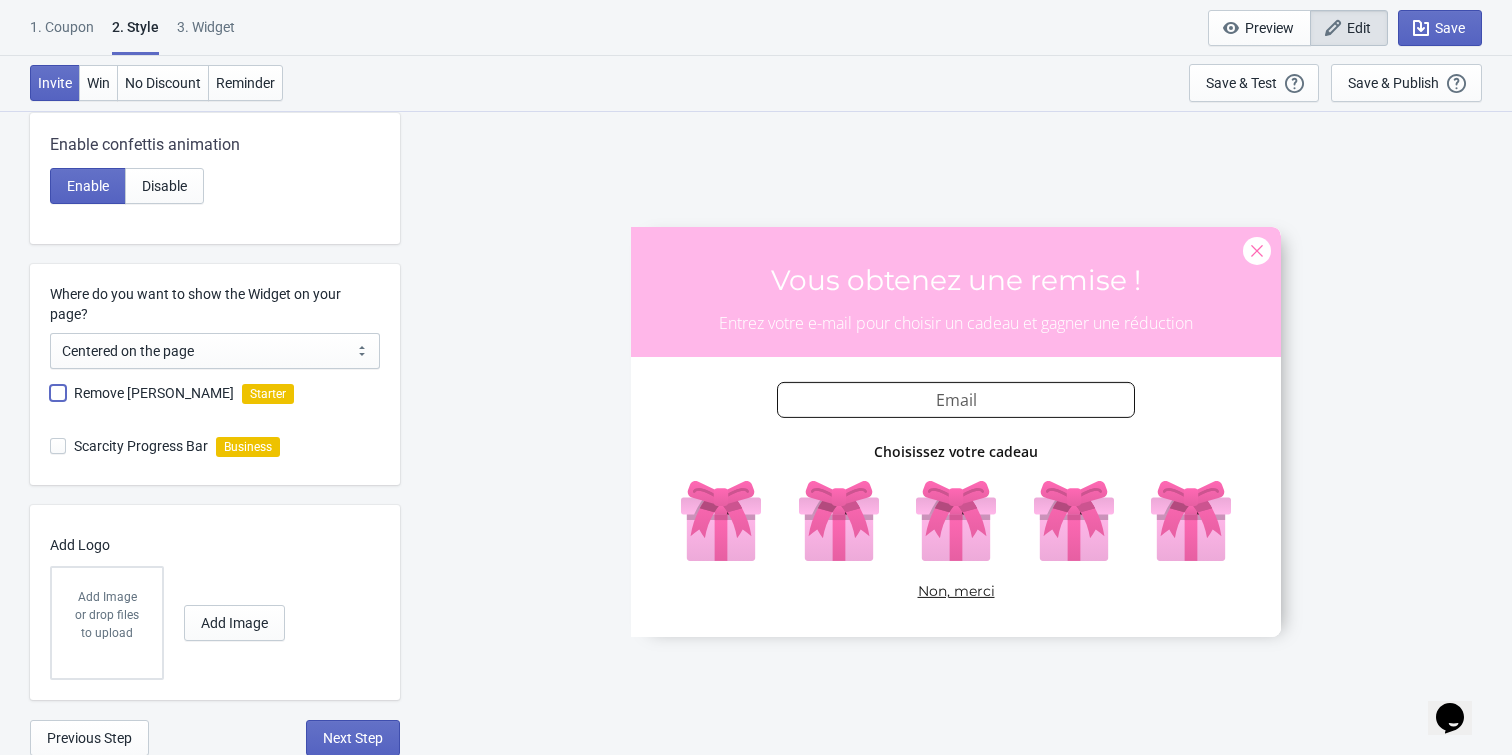 click on "Remove [PERSON_NAME]" at bounding box center [50, 403] 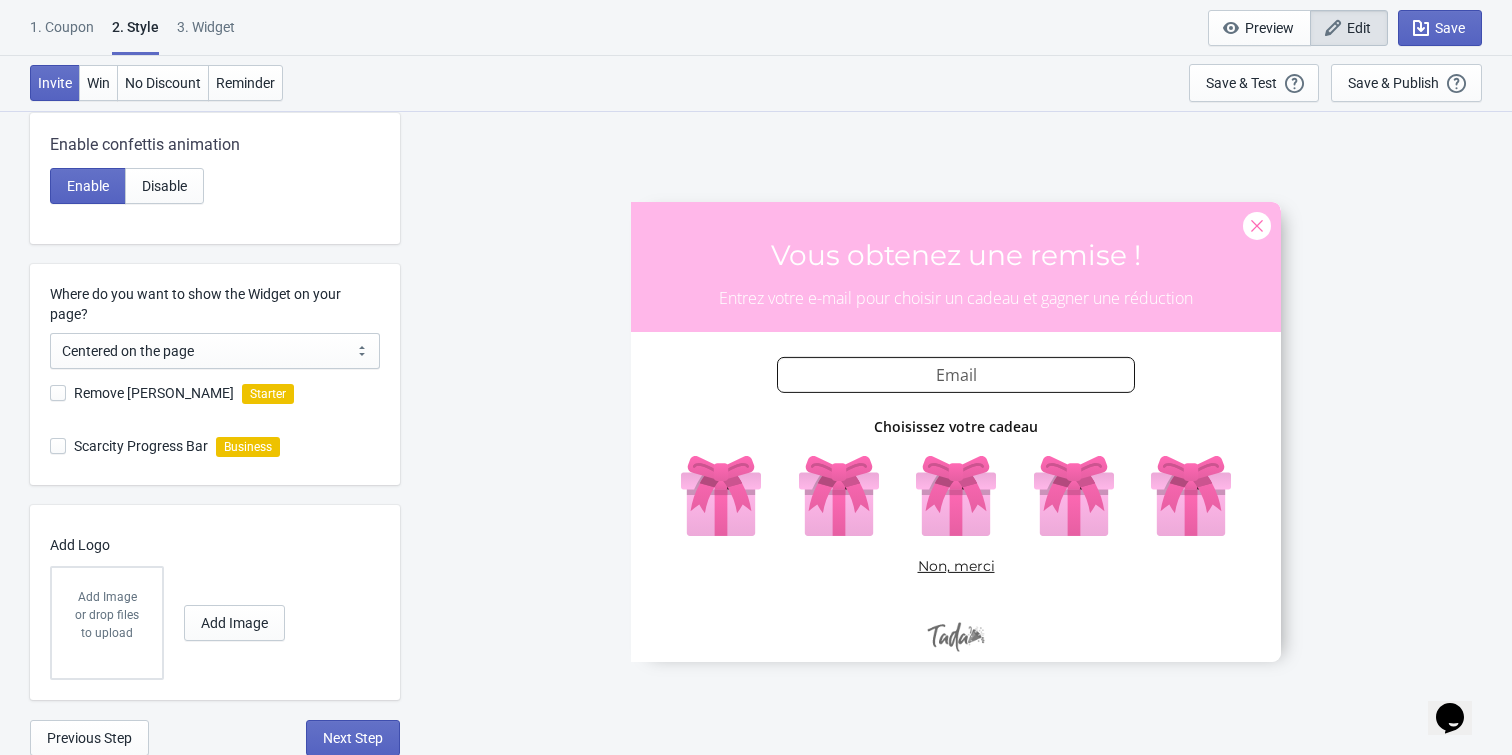 click at bounding box center (58, 393) 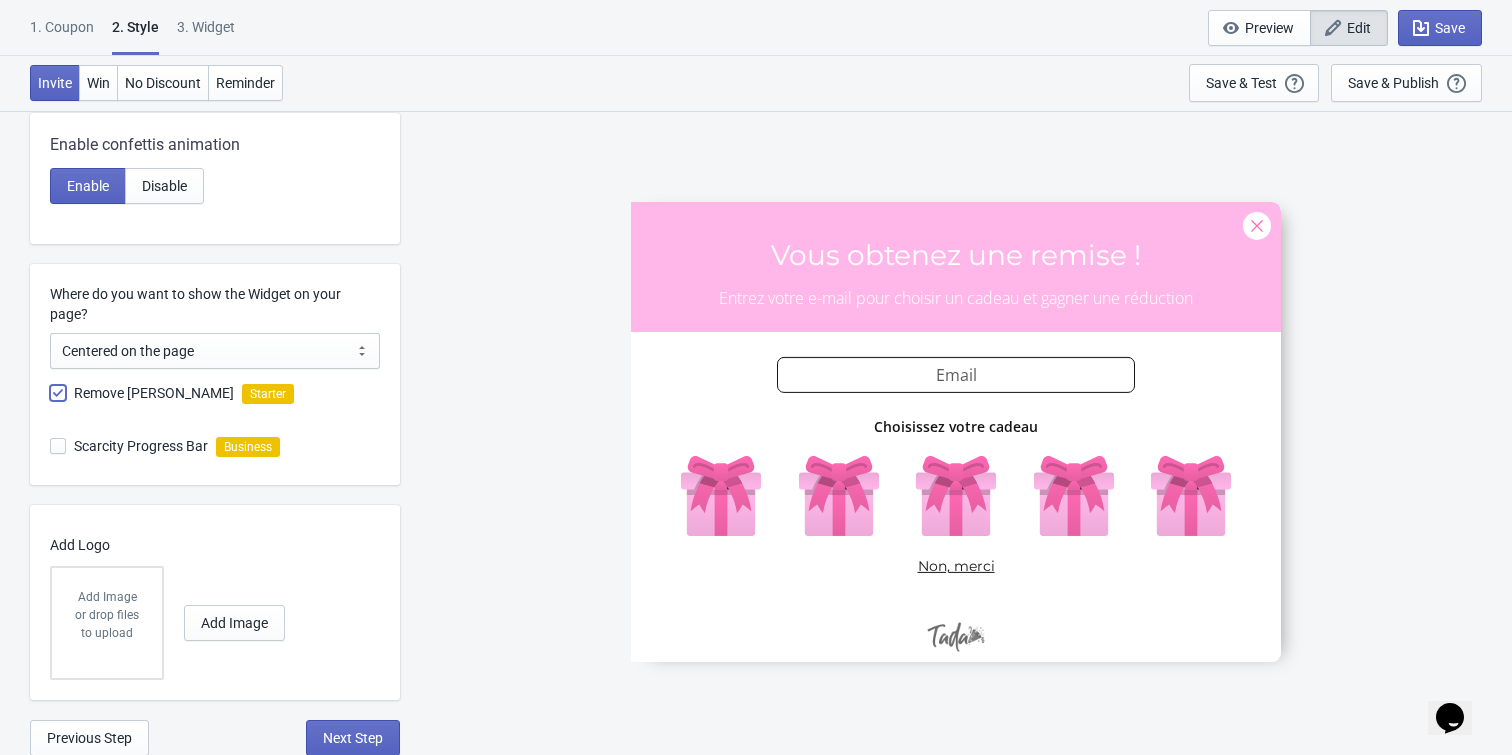 click on "Remove [PERSON_NAME]" at bounding box center (50, 403) 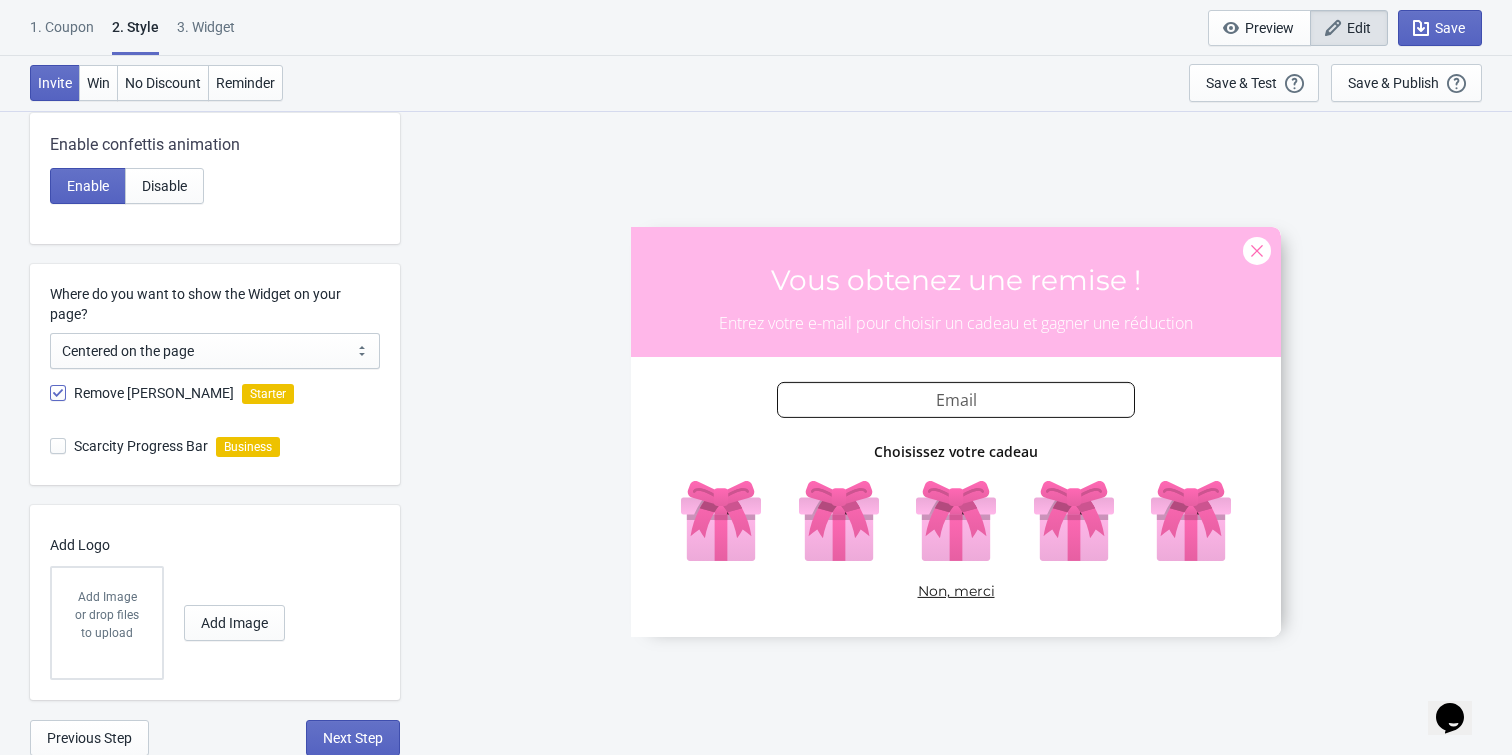 click at bounding box center (58, 393) 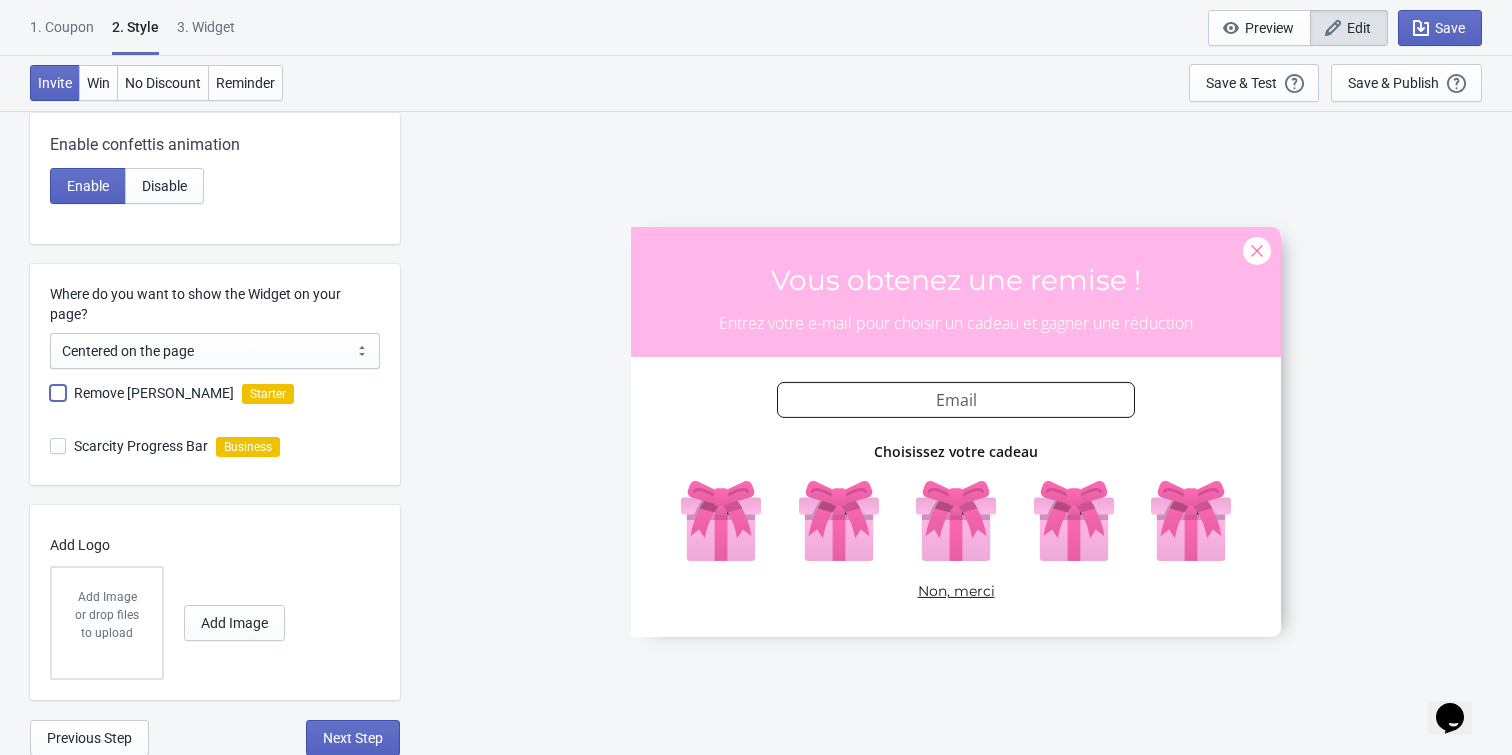 click on "Remove [PERSON_NAME]" at bounding box center (50, 403) 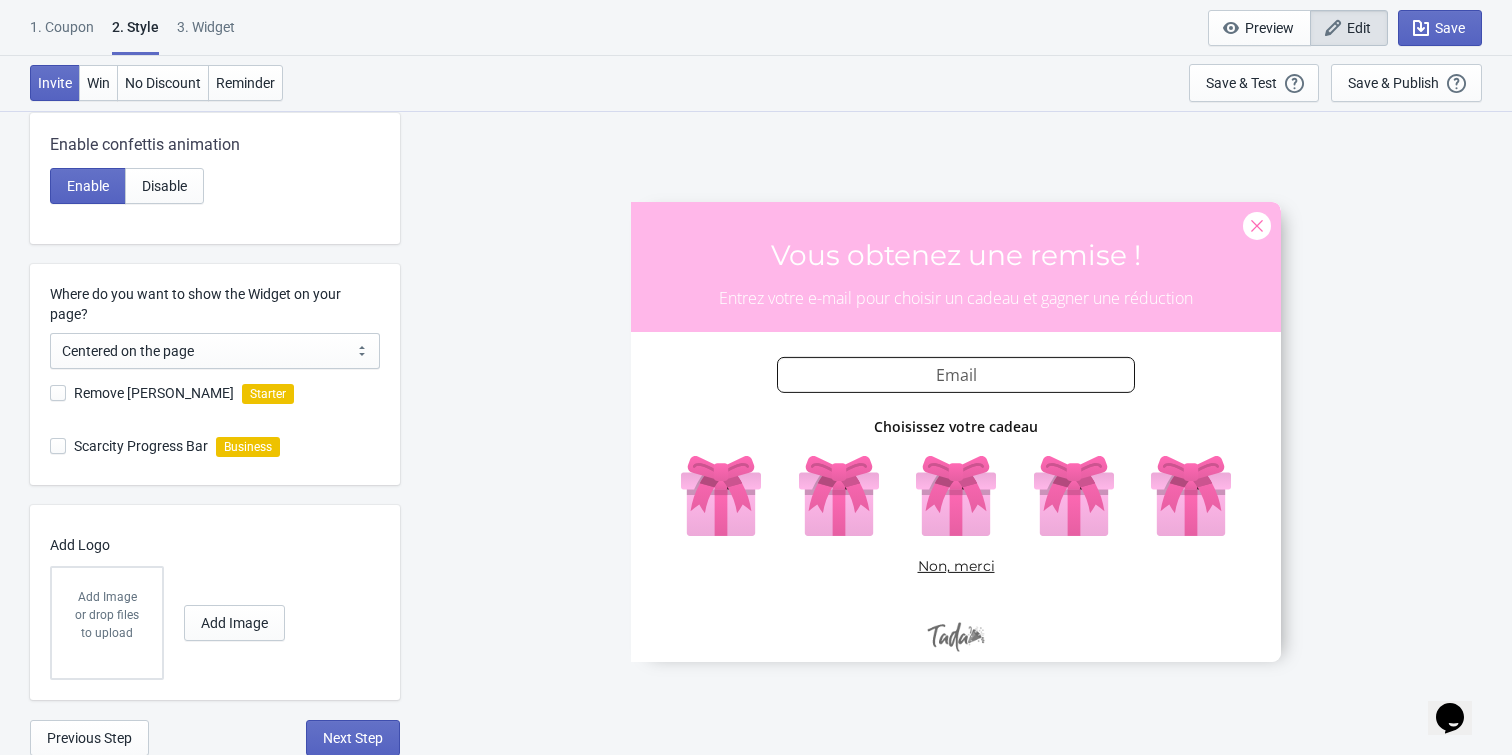 click at bounding box center [58, 393] 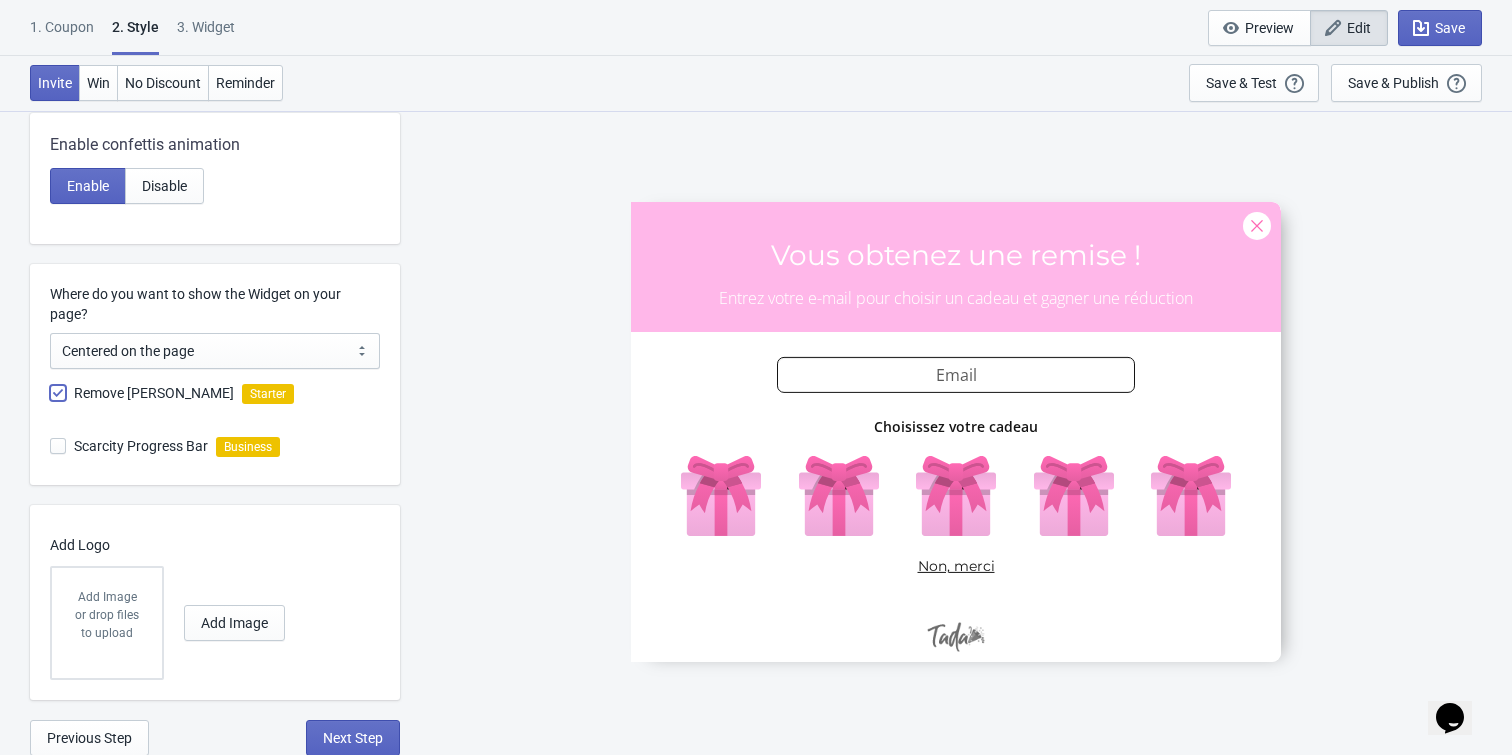 click on "Remove [PERSON_NAME]" at bounding box center [50, 403] 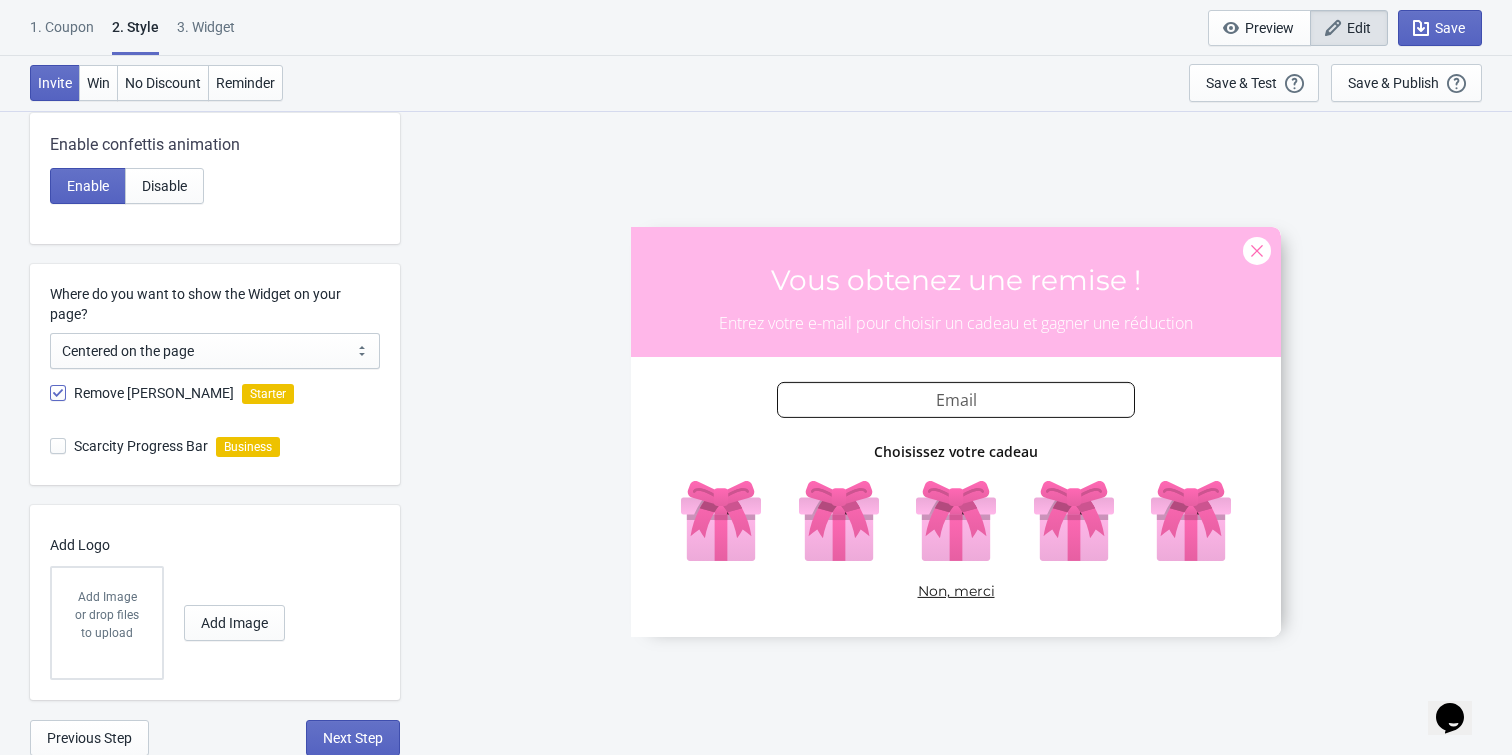 click at bounding box center (58, 446) 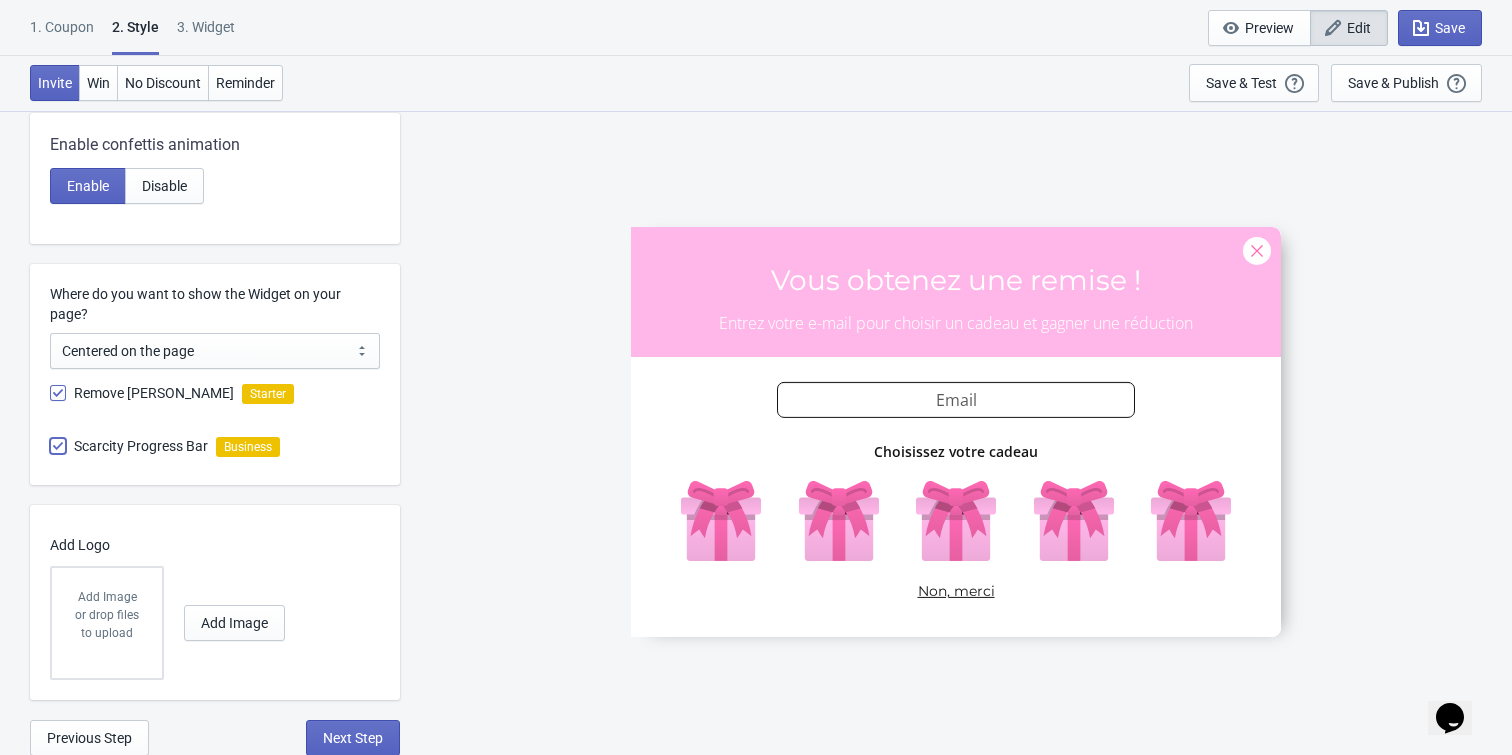 click on "Scarcity Progress Bar" at bounding box center (50, 456) 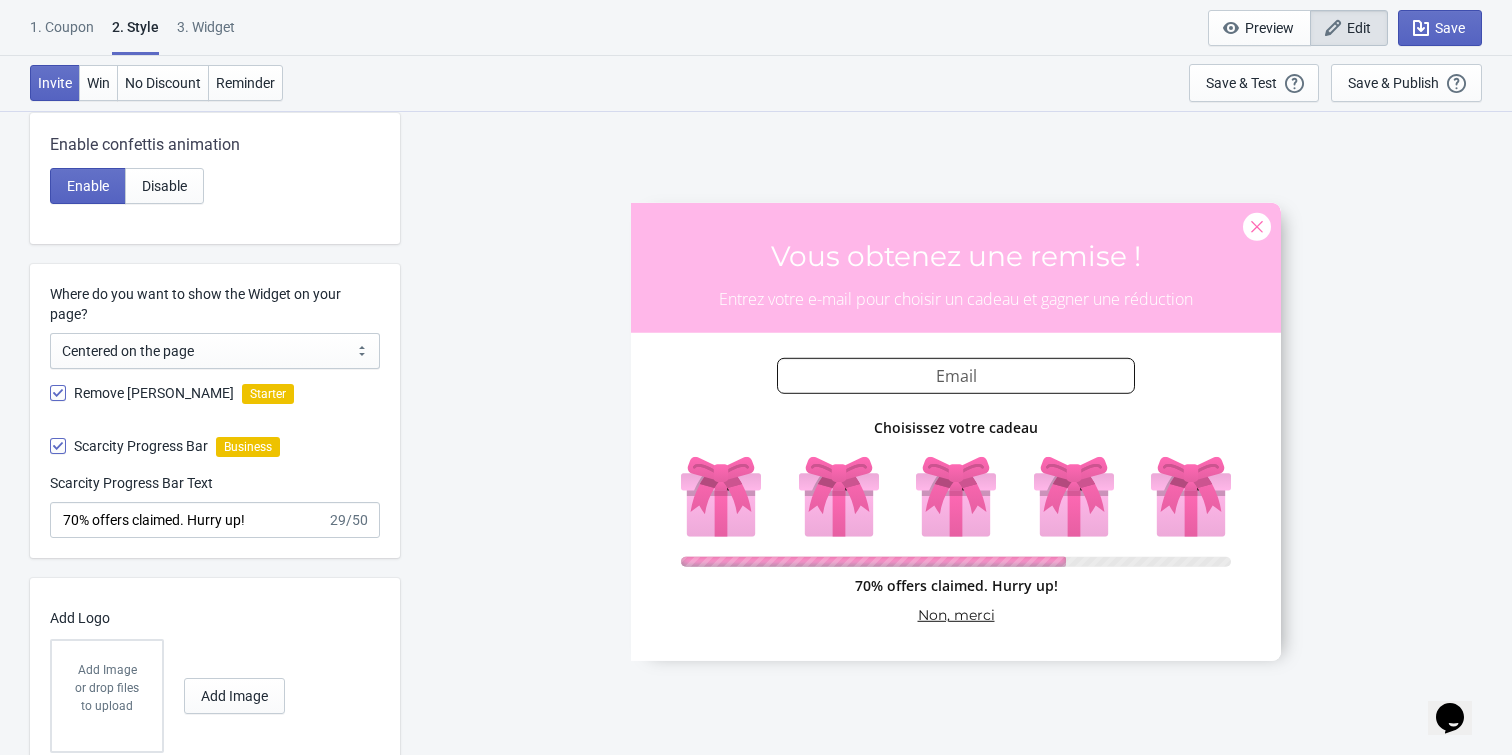click at bounding box center (58, 446) 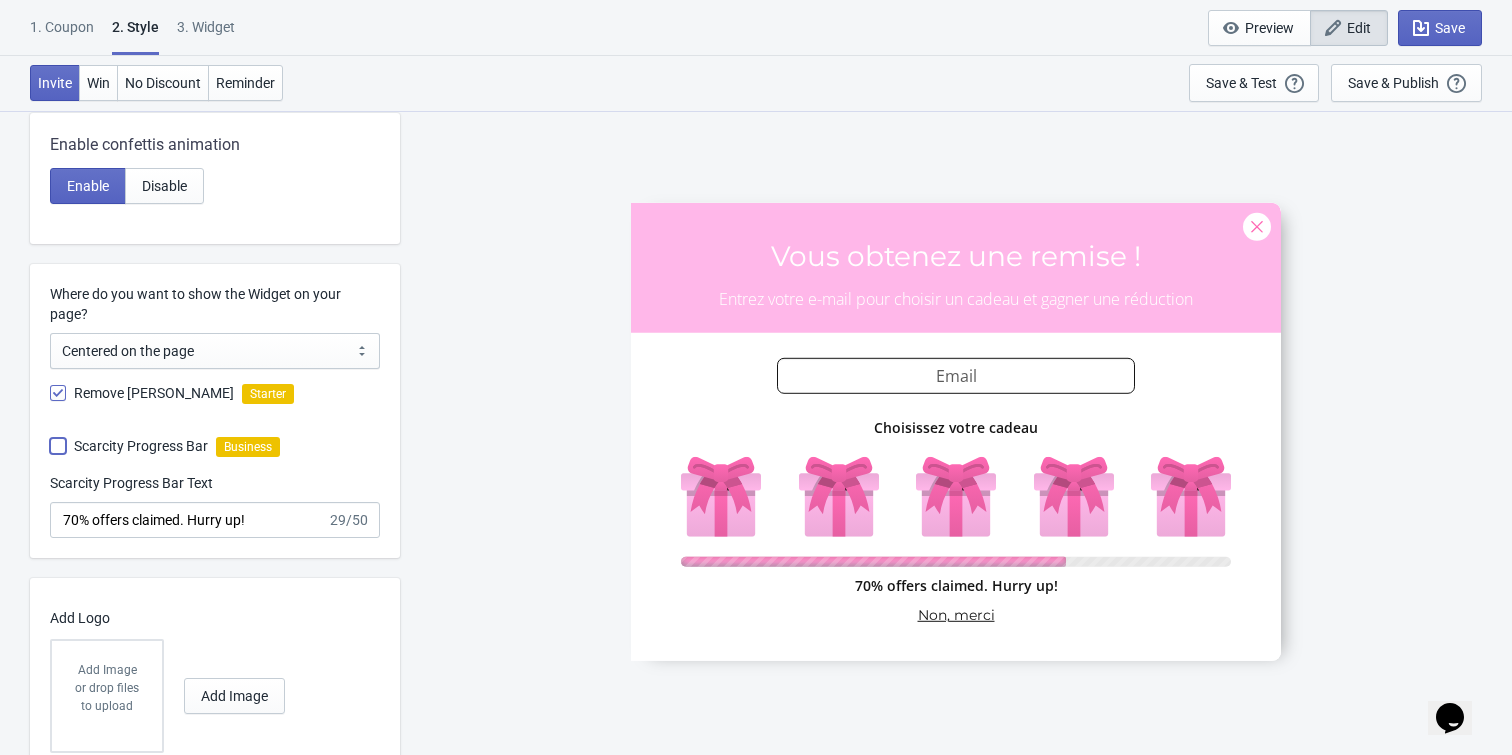 click on "Scarcity Progress Bar" at bounding box center (50, 456) 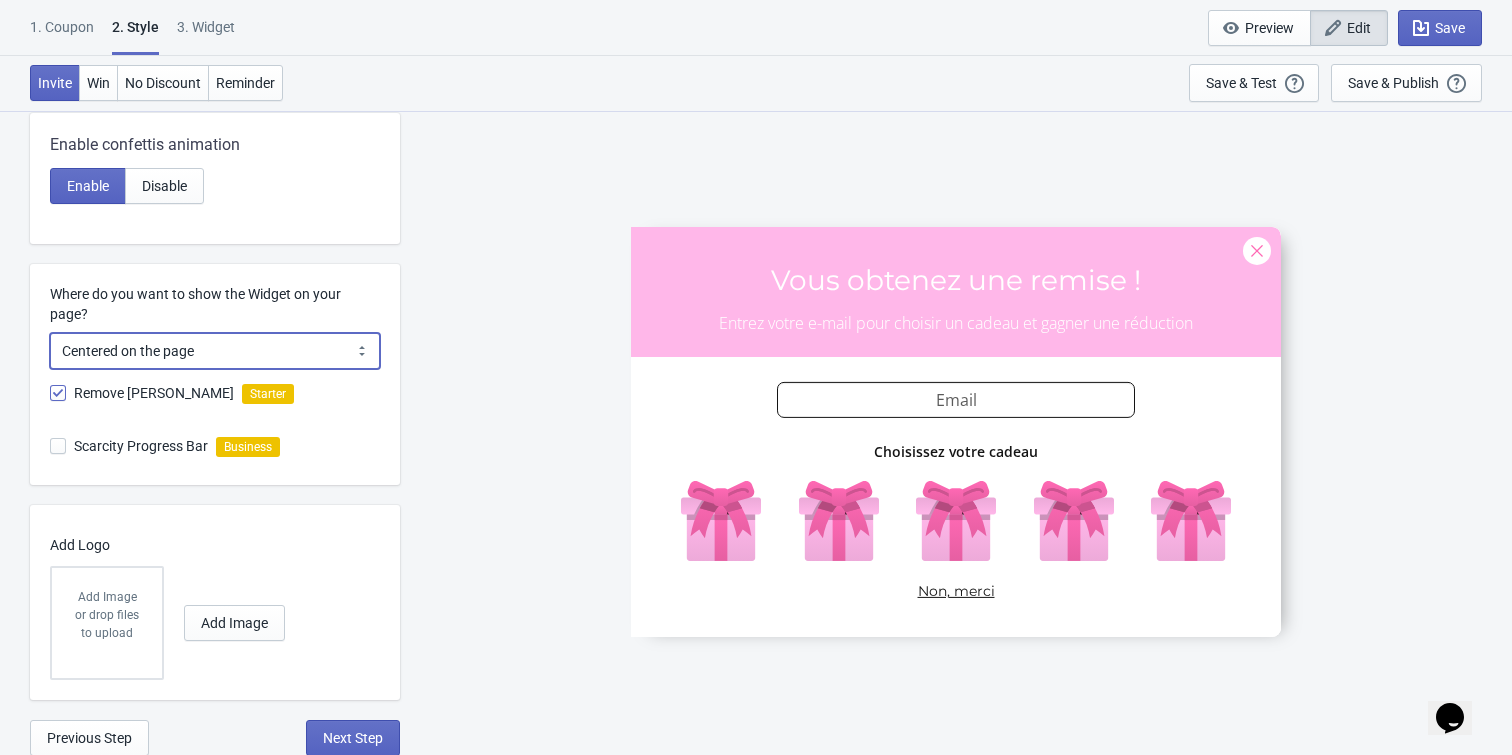 click on "Centered on the page Left side of the page" at bounding box center (215, 351) 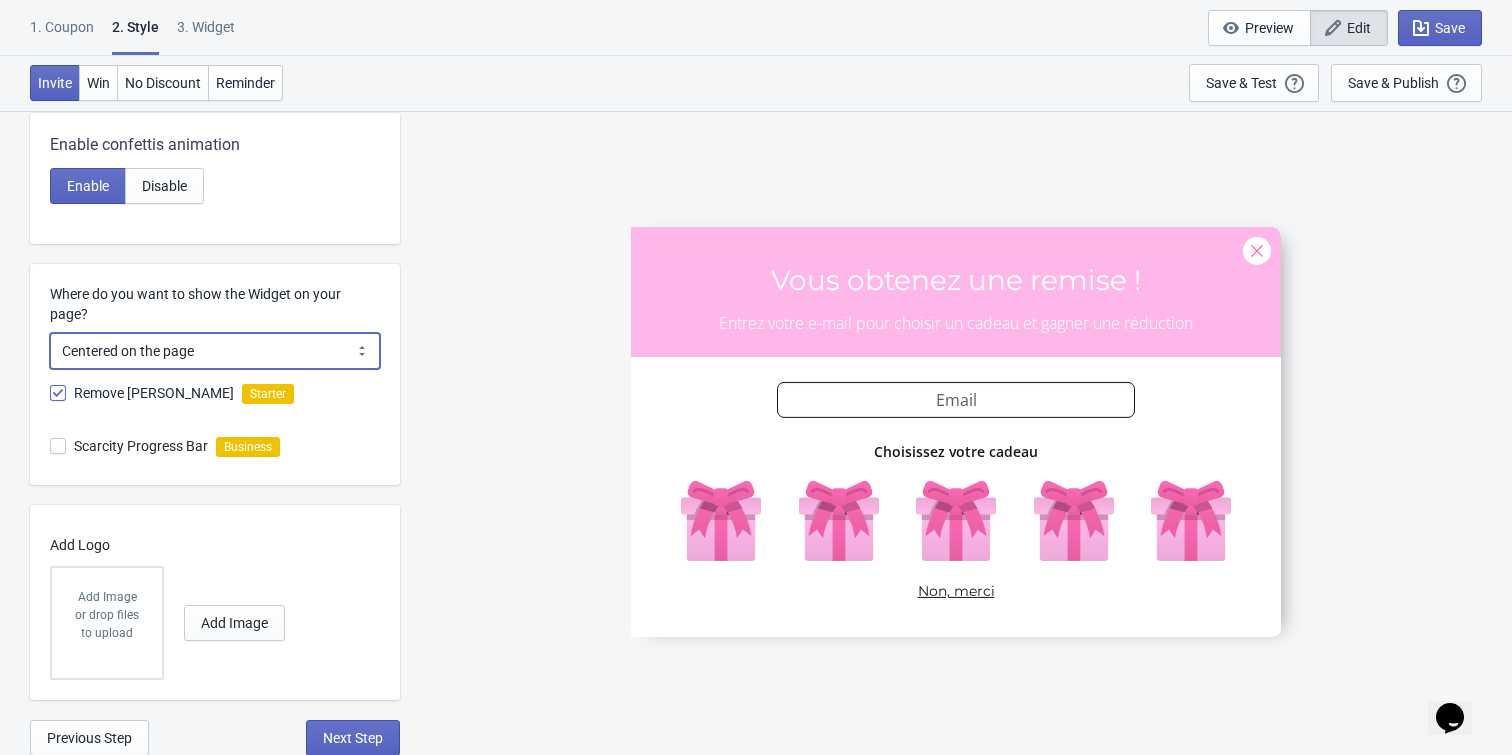 select on "left" 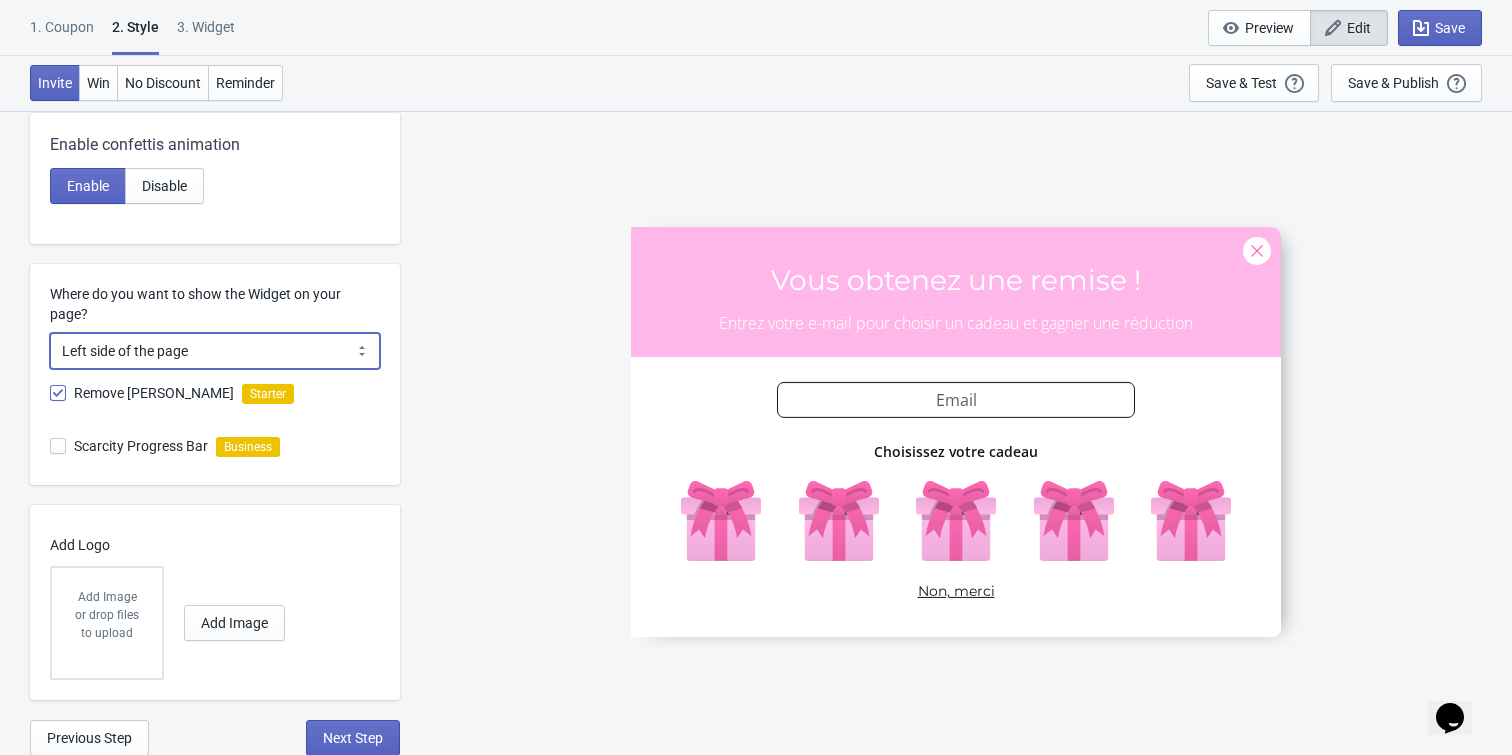 drag, startPoint x: 230, startPoint y: 356, endPoint x: 214, endPoint y: 371, distance: 21.931713 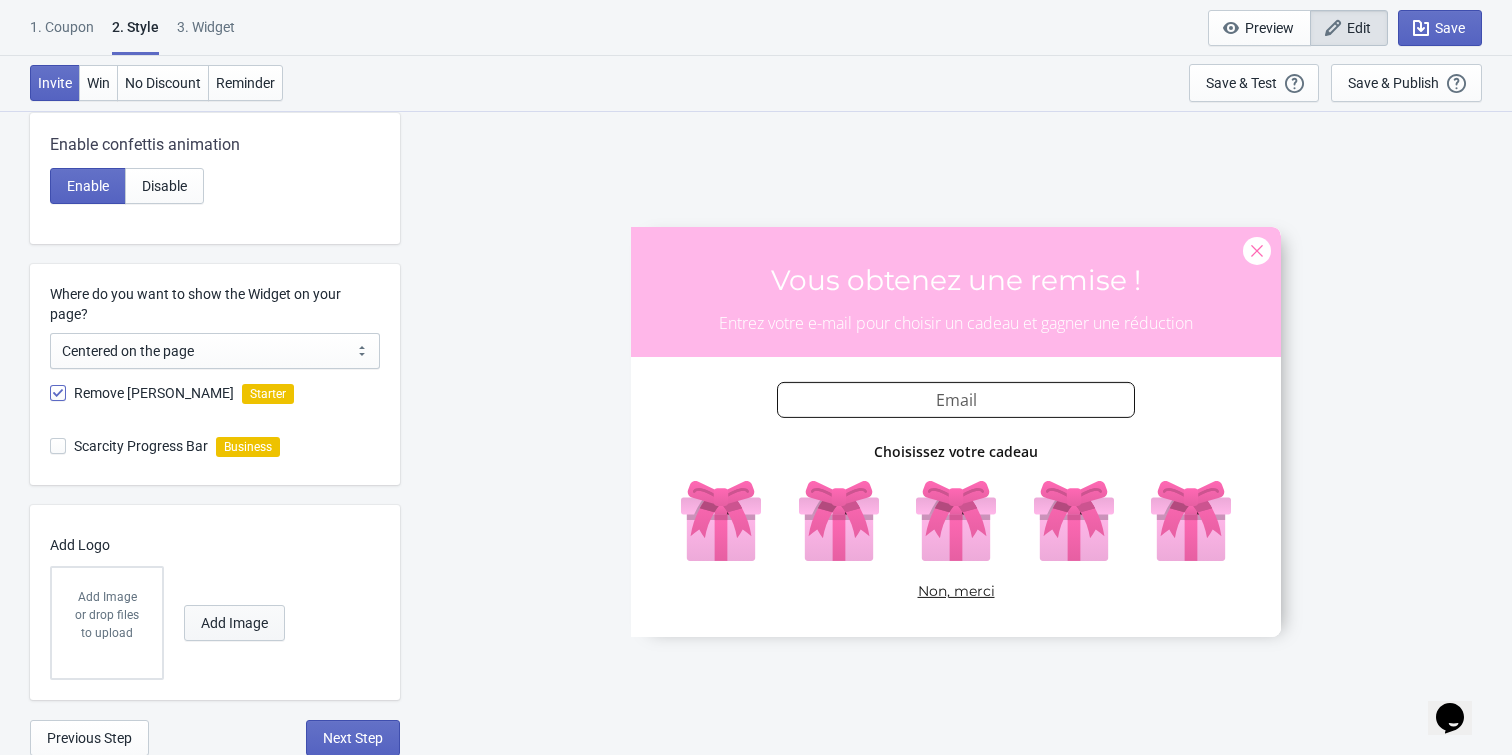 click on "Add Image" at bounding box center [234, 623] 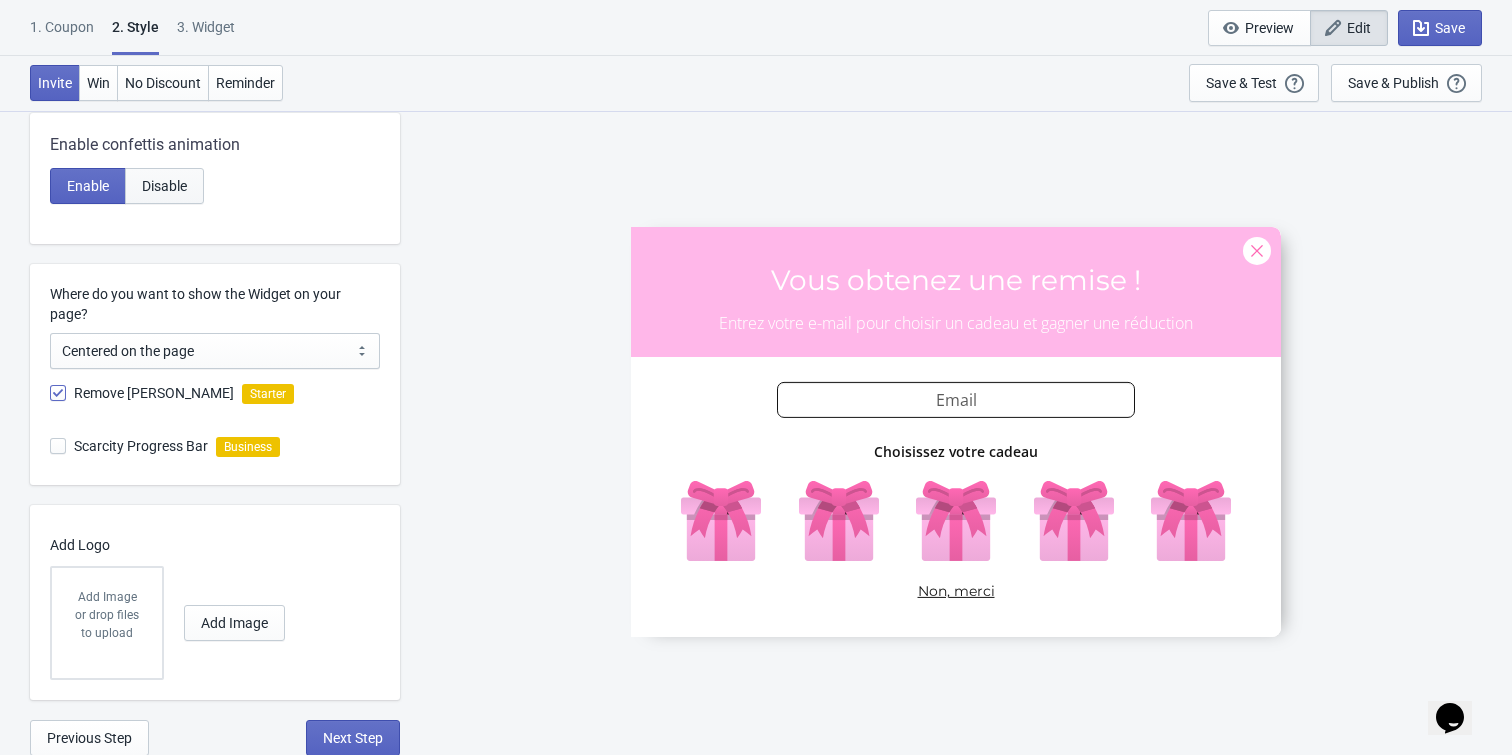 click on "Disable" at bounding box center [164, 186] 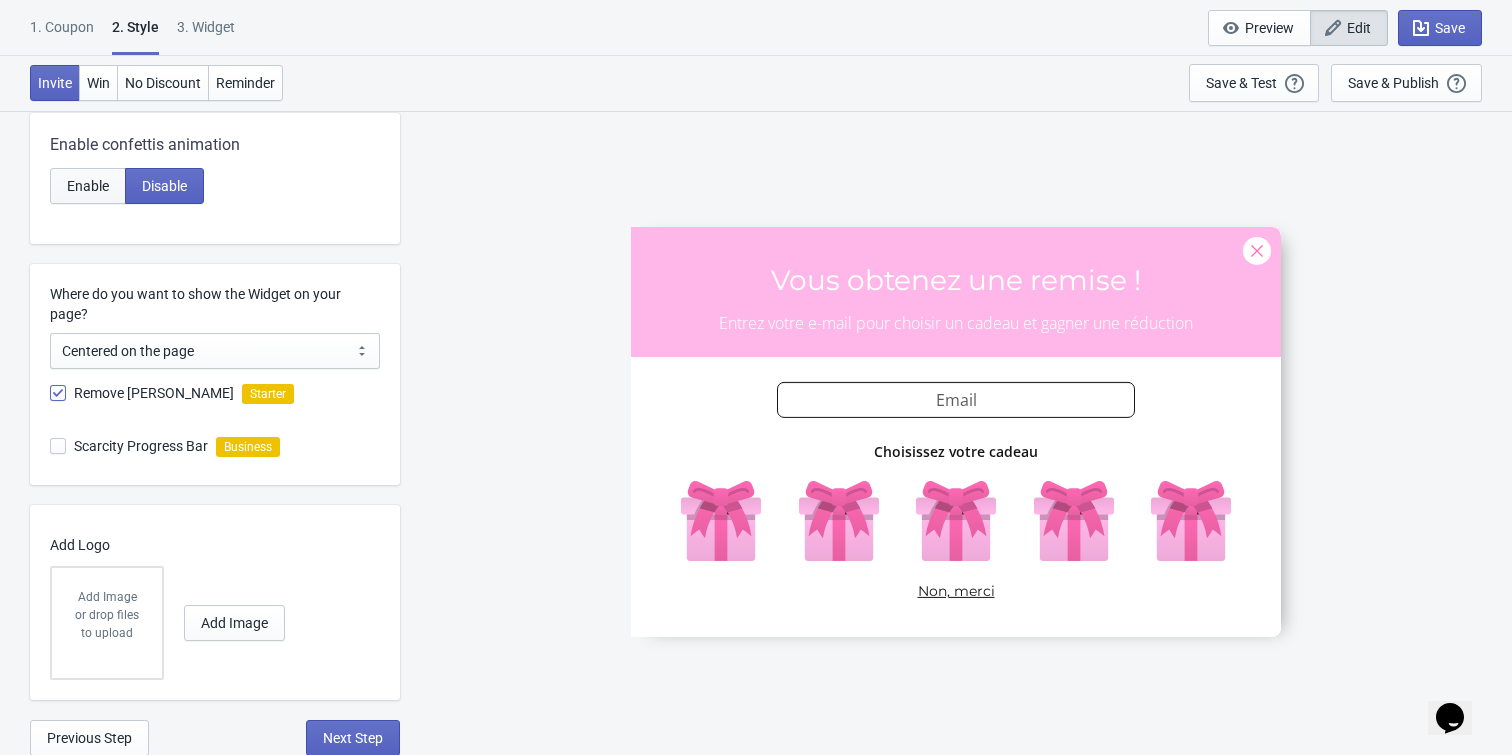 click on "Enable" at bounding box center (88, 186) 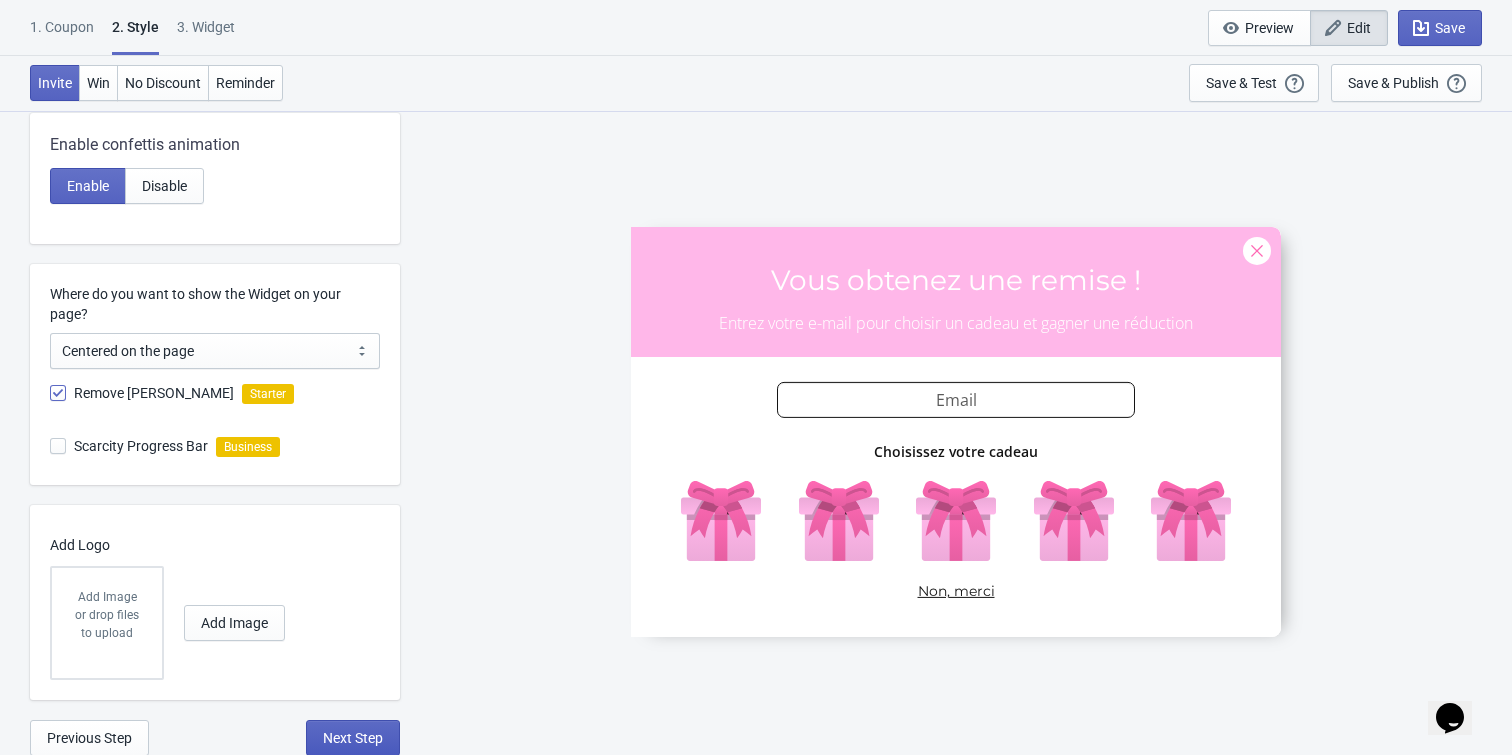 click on "Next Step" at bounding box center (353, 738) 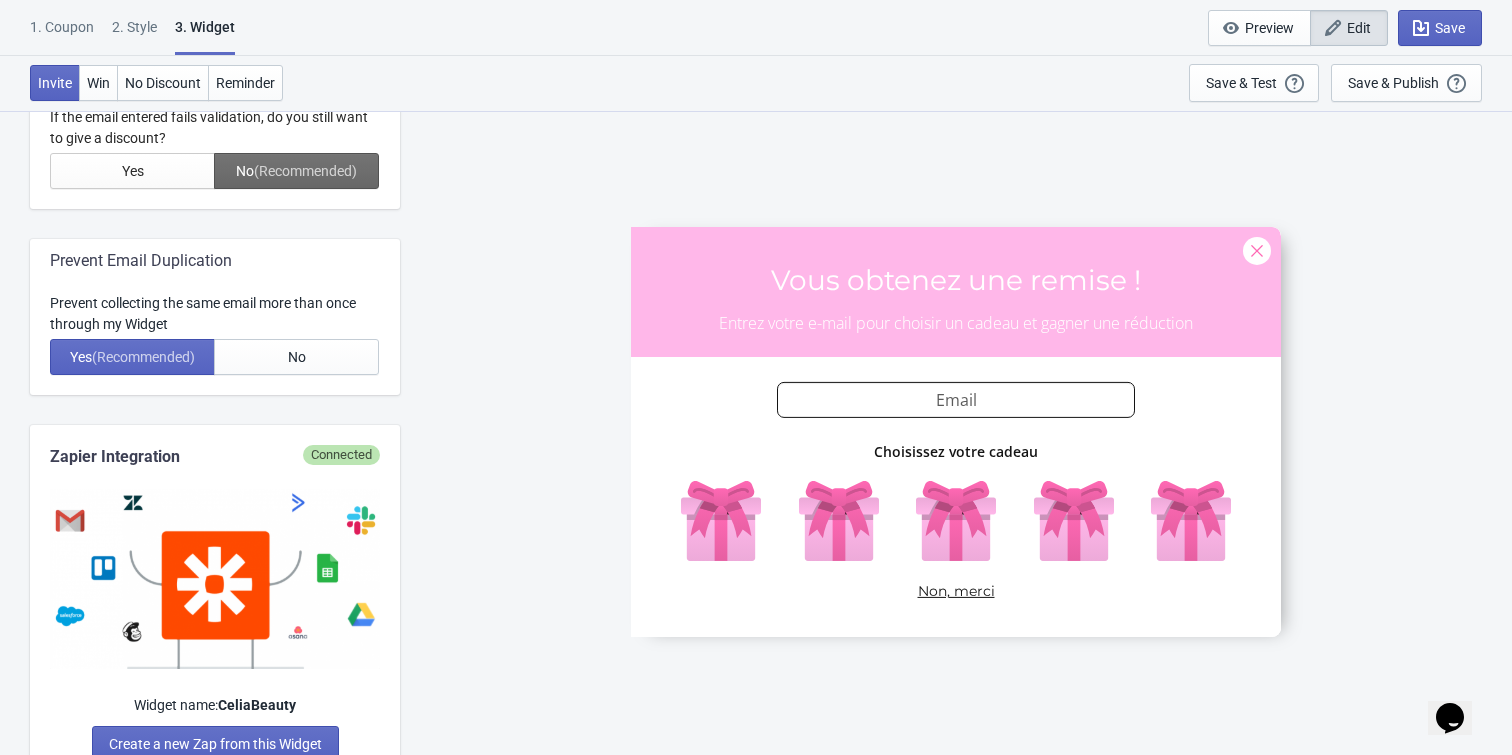 scroll, scrollTop: 0, scrollLeft: 0, axis: both 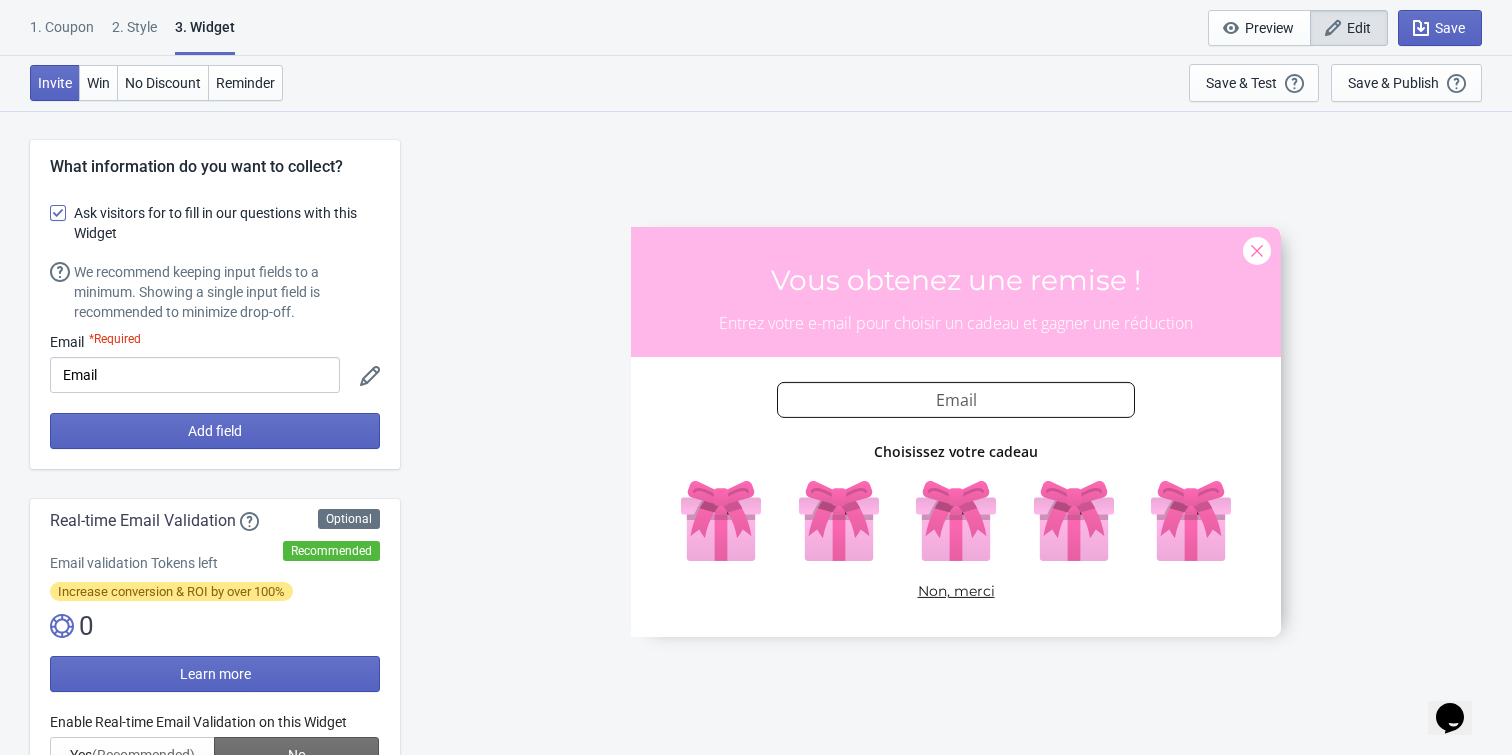click at bounding box center [58, 213] 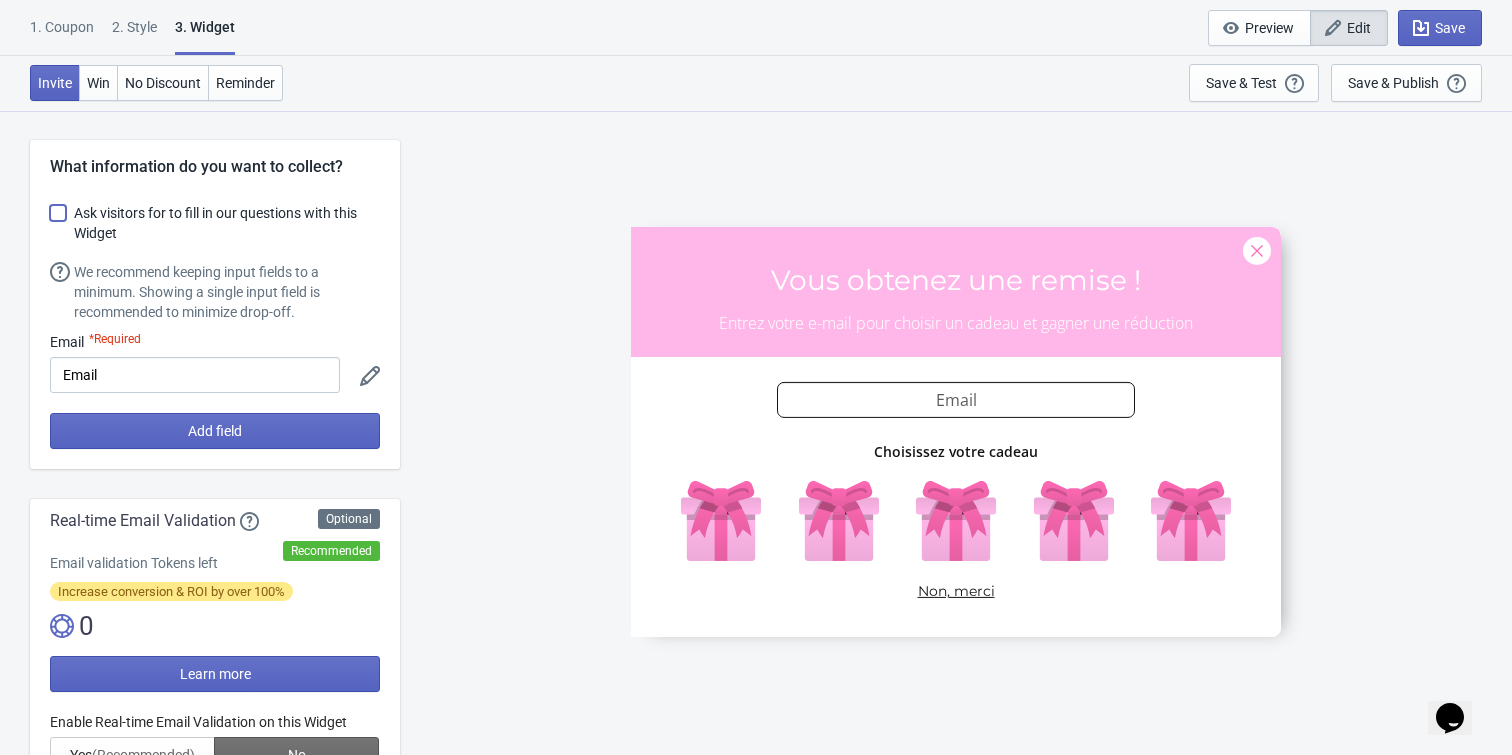 click on "Ask visitors for to fill in our questions with this Widget" at bounding box center (50, 223) 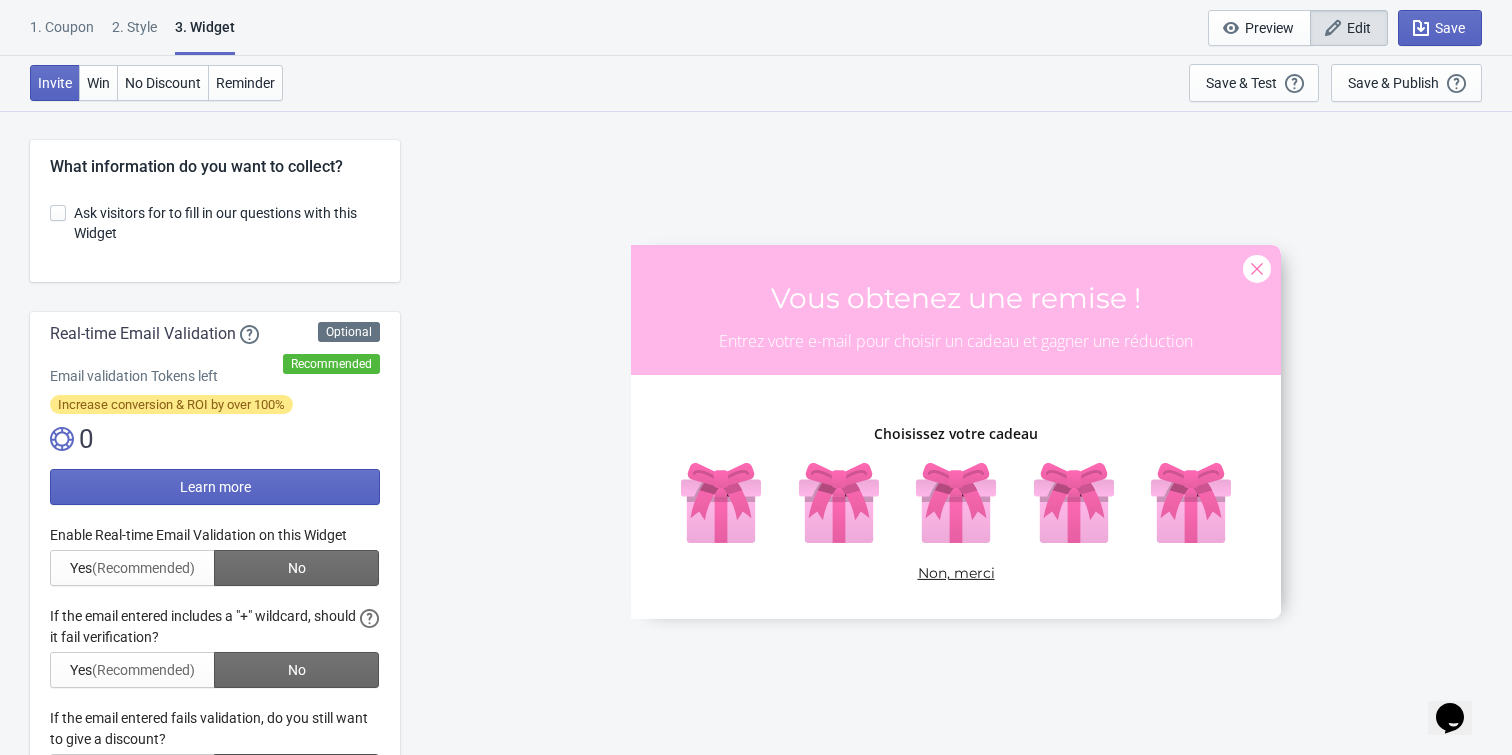 click at bounding box center [58, 213] 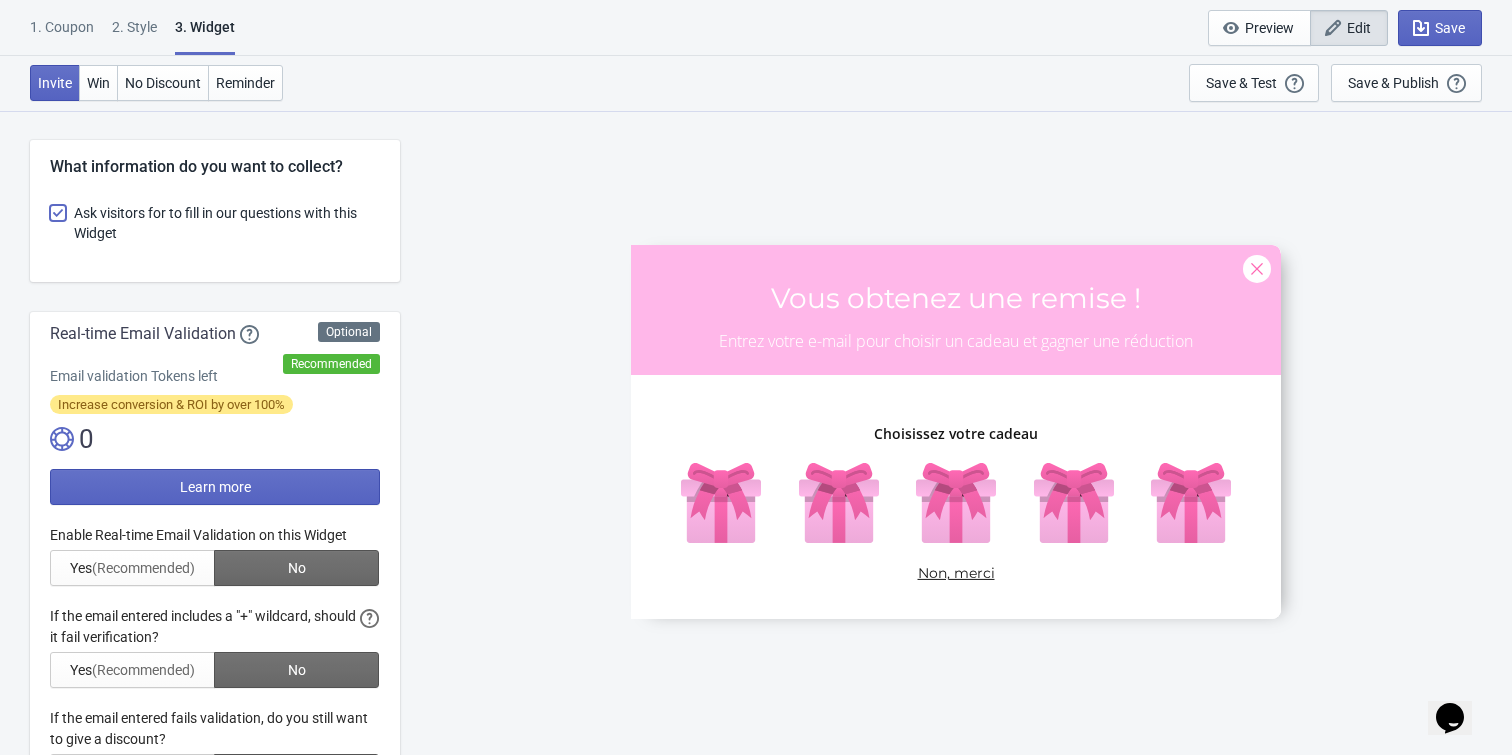 click on "Ask visitors for to fill in our questions with this Widget" at bounding box center [50, 223] 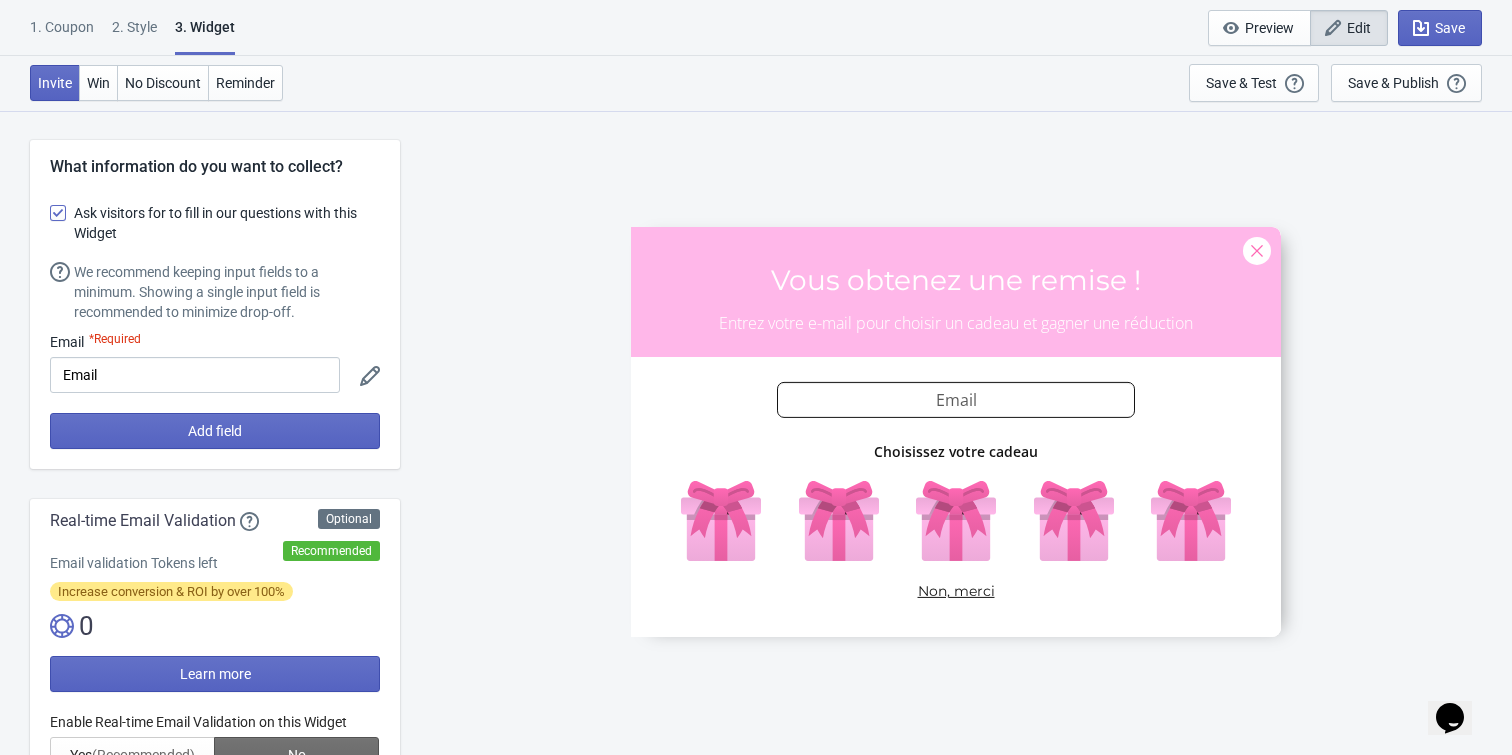 click at bounding box center [58, 213] 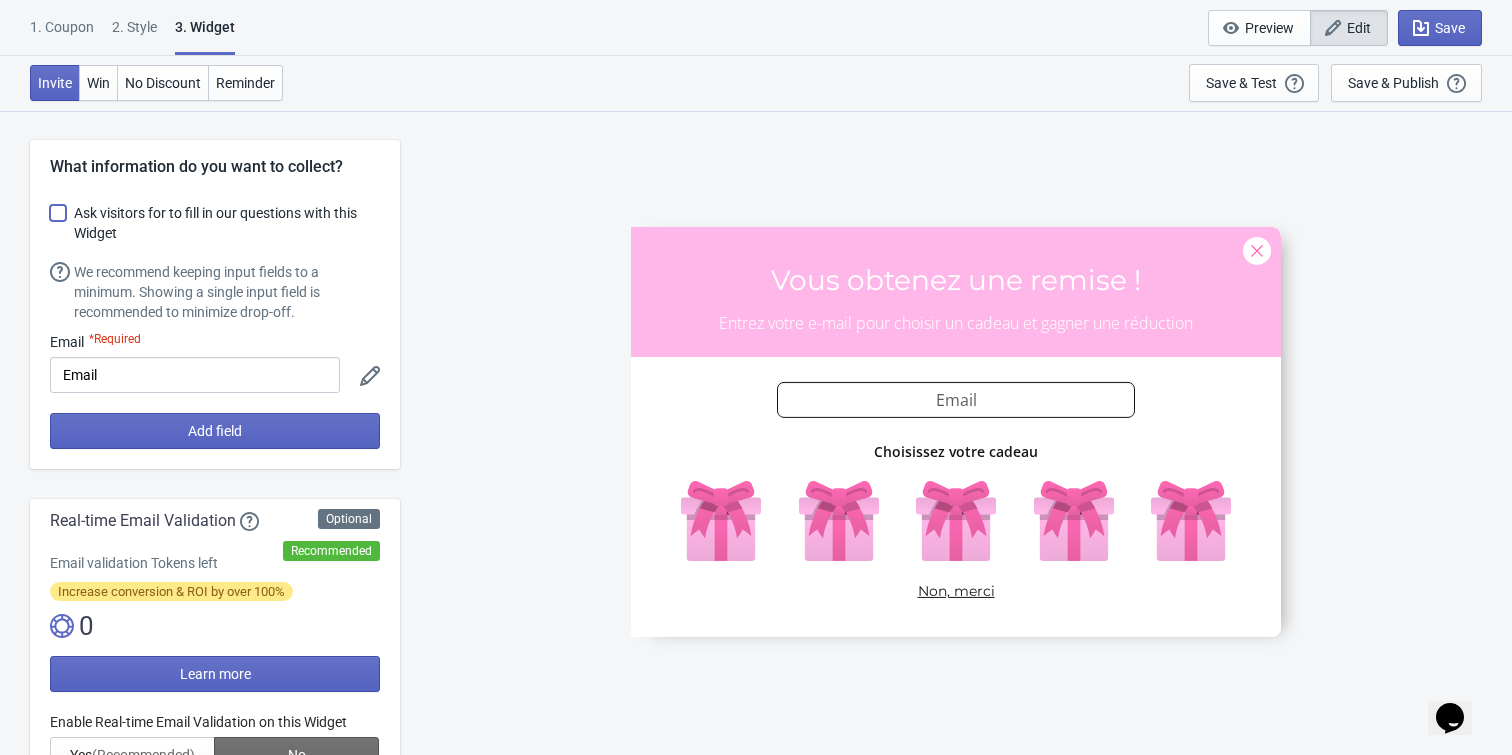 click on "Ask visitors for to fill in our questions with this Widget" at bounding box center [50, 223] 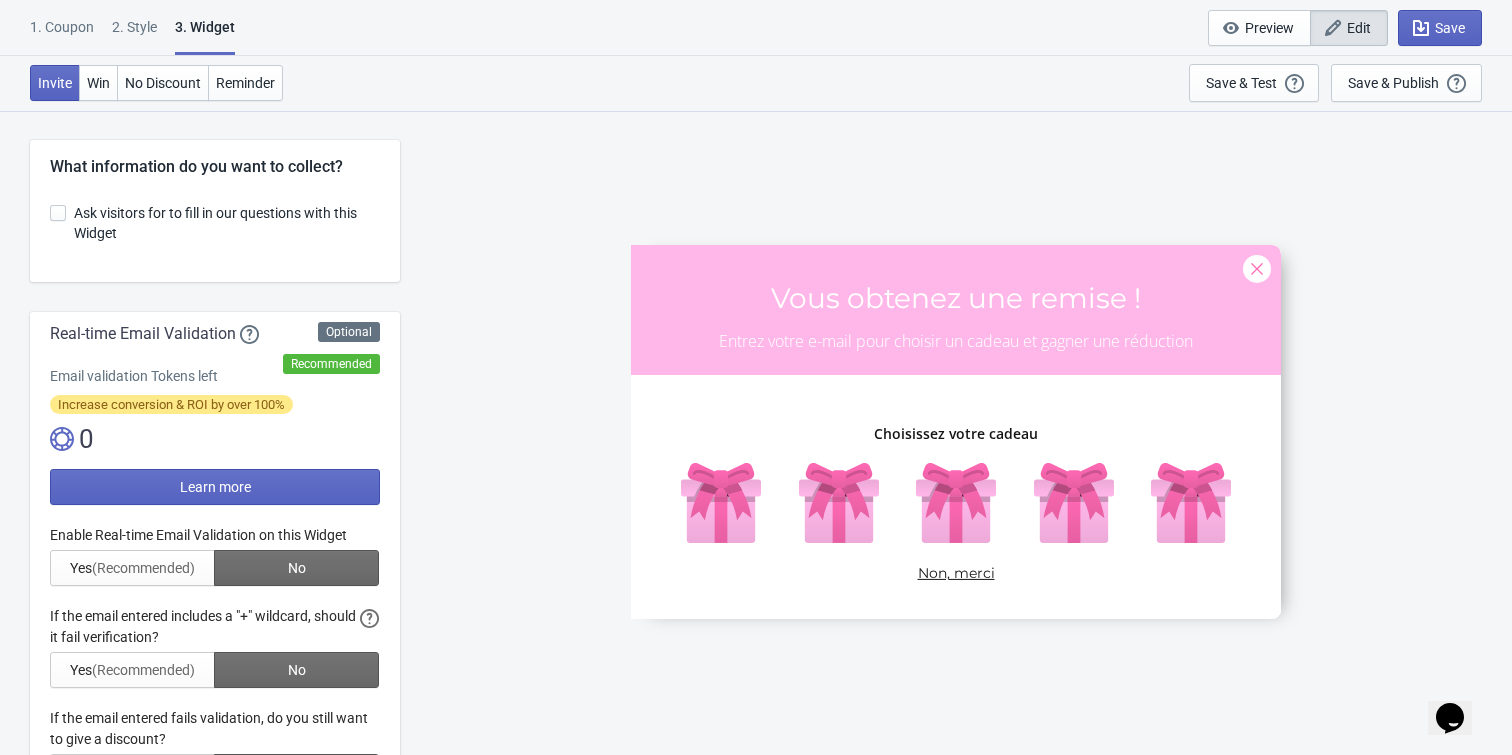 click at bounding box center [58, 213] 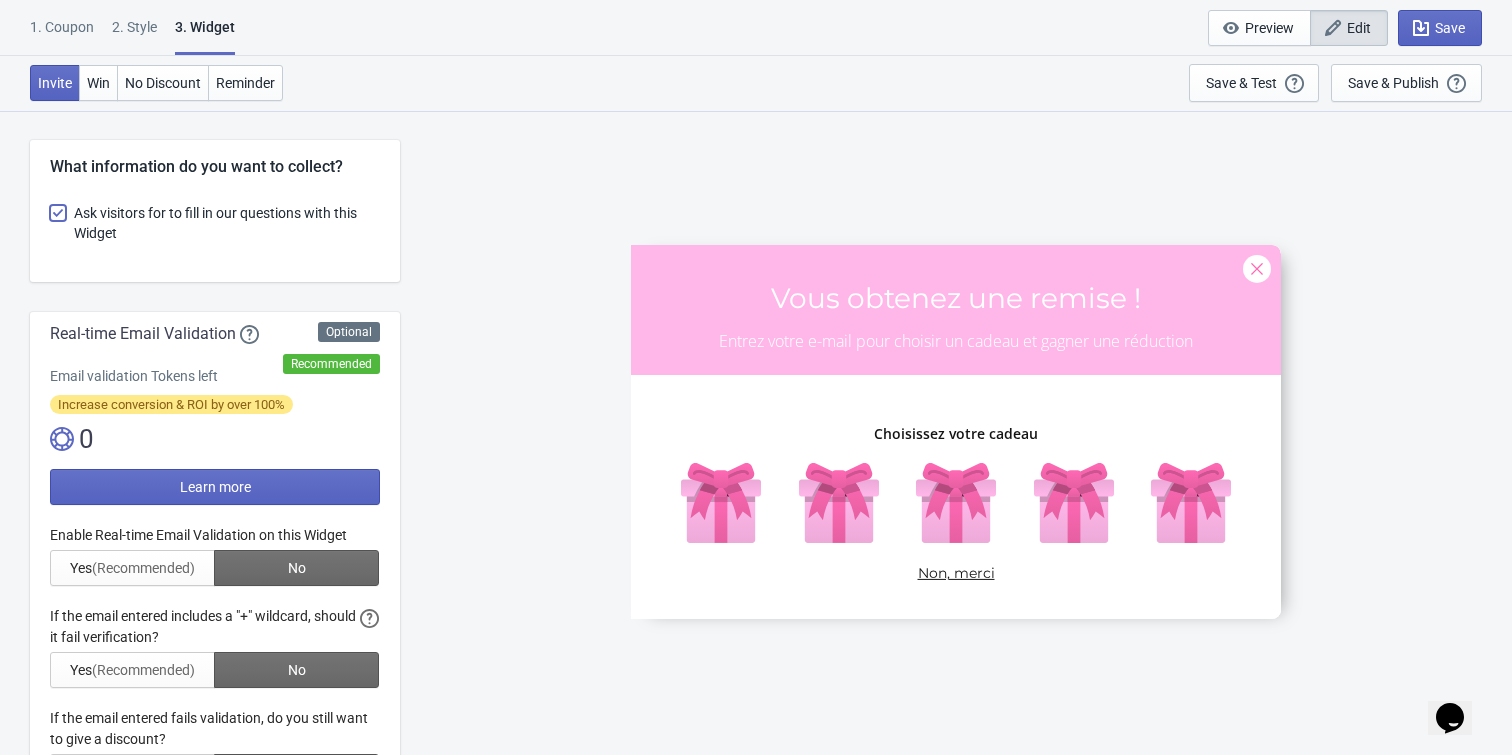 click on "Ask visitors for to fill in our questions with this Widget" at bounding box center [50, 223] 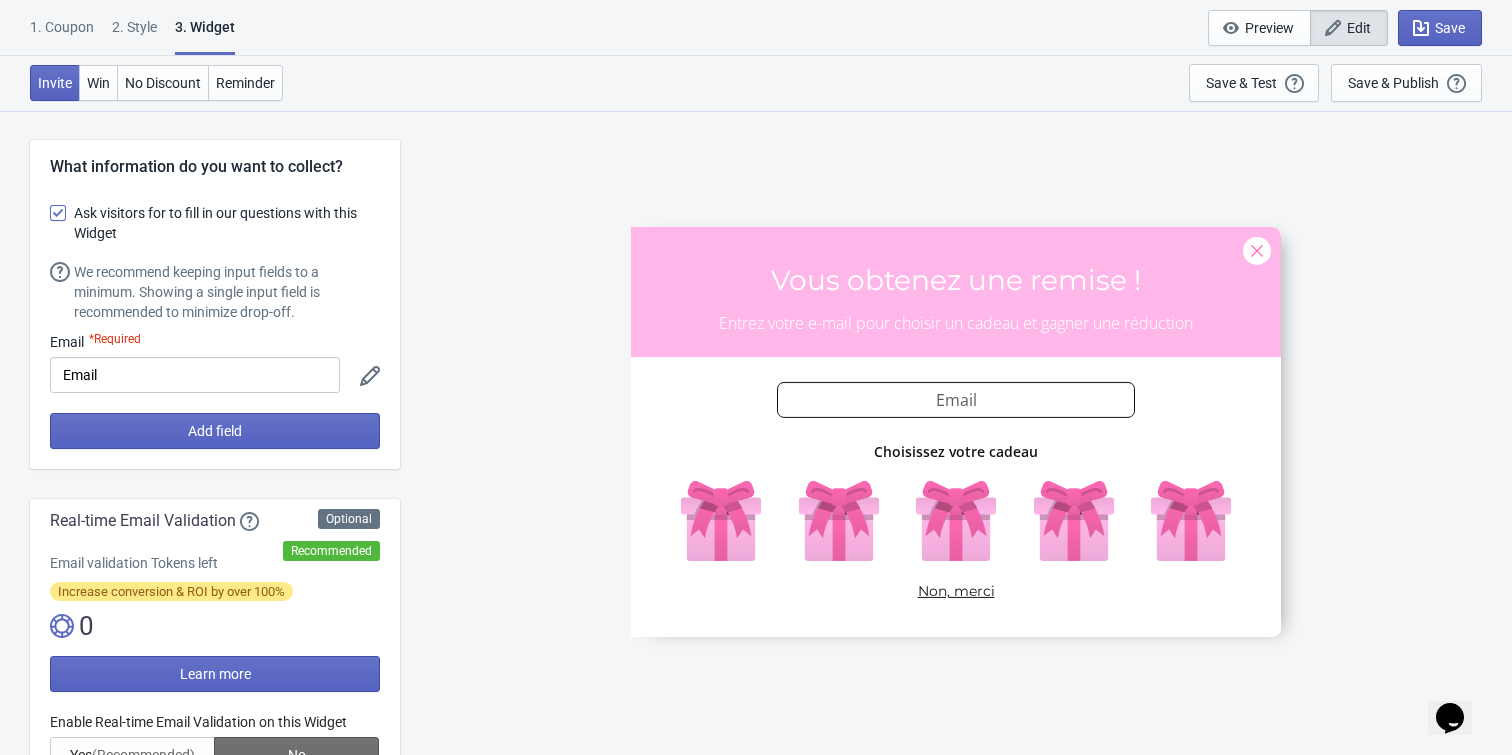 click at bounding box center [58, 213] 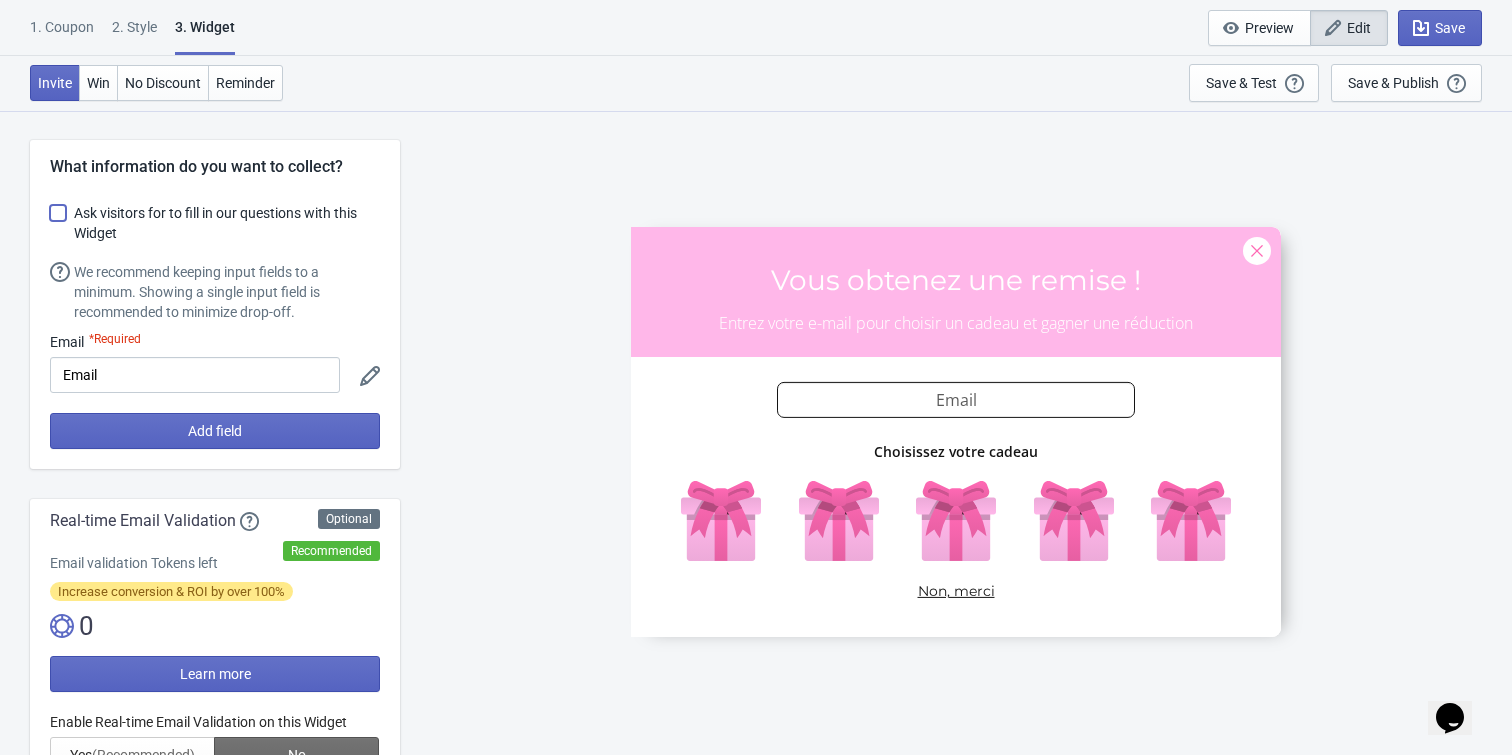 click on "Ask visitors for to fill in our questions with this Widget" at bounding box center [50, 223] 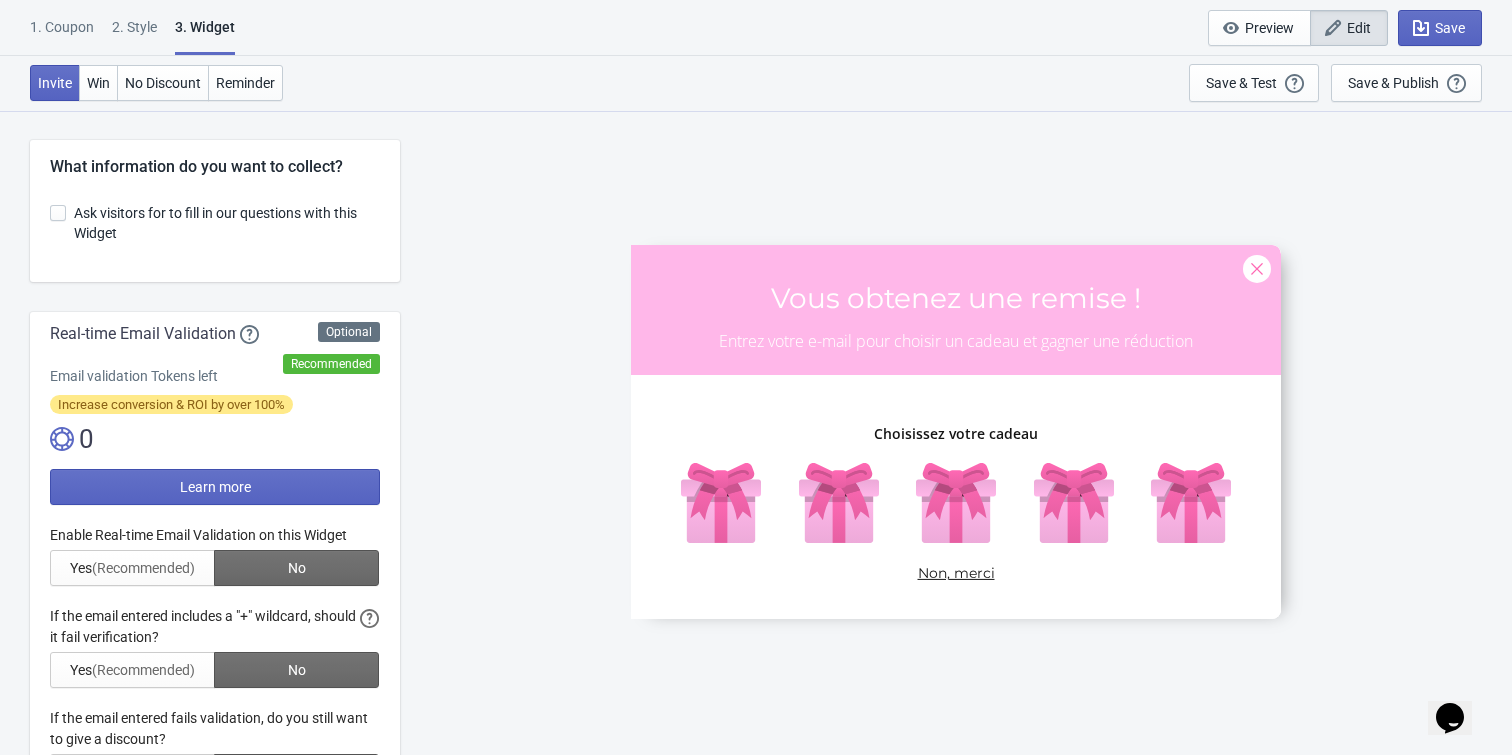 click at bounding box center [58, 213] 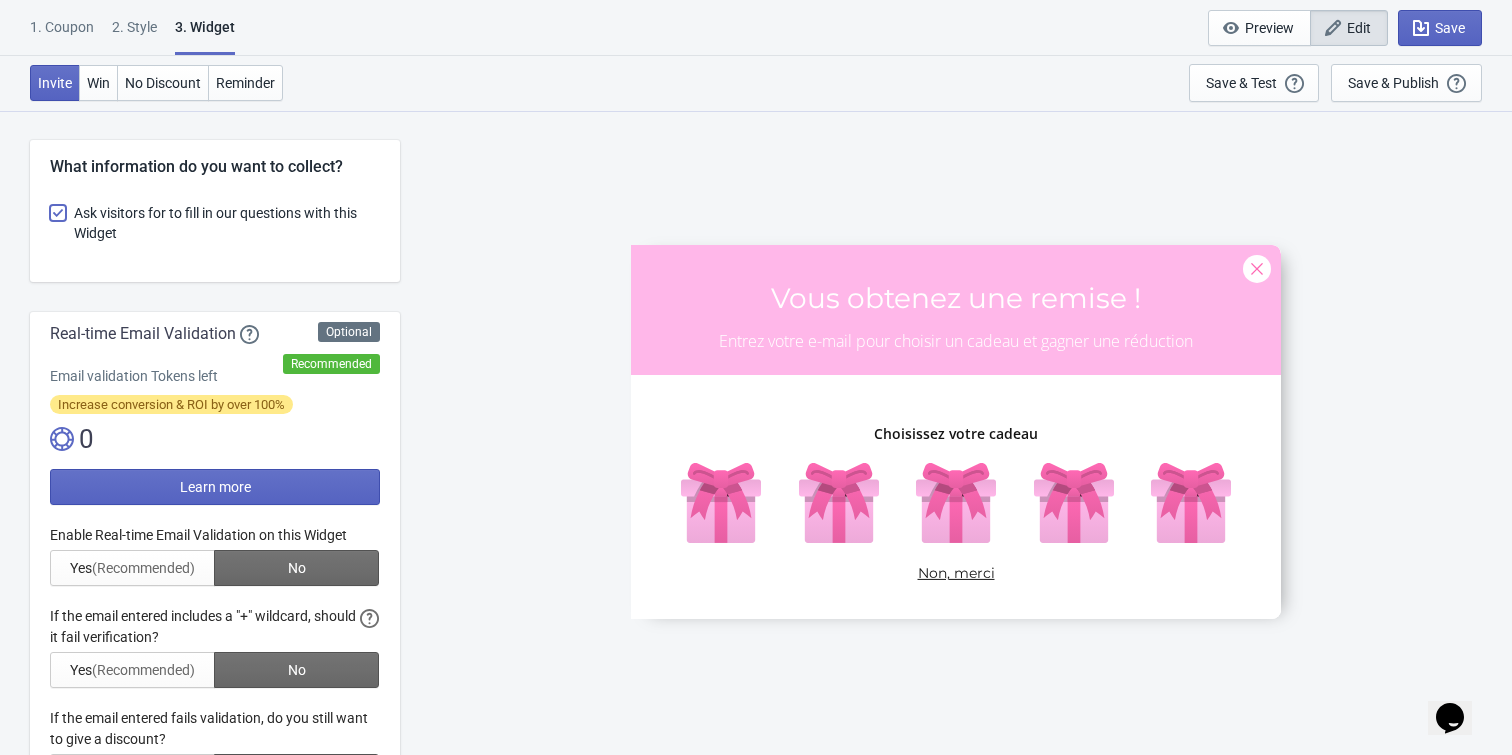 click on "Ask visitors for to fill in our questions with this Widget" at bounding box center (50, 223) 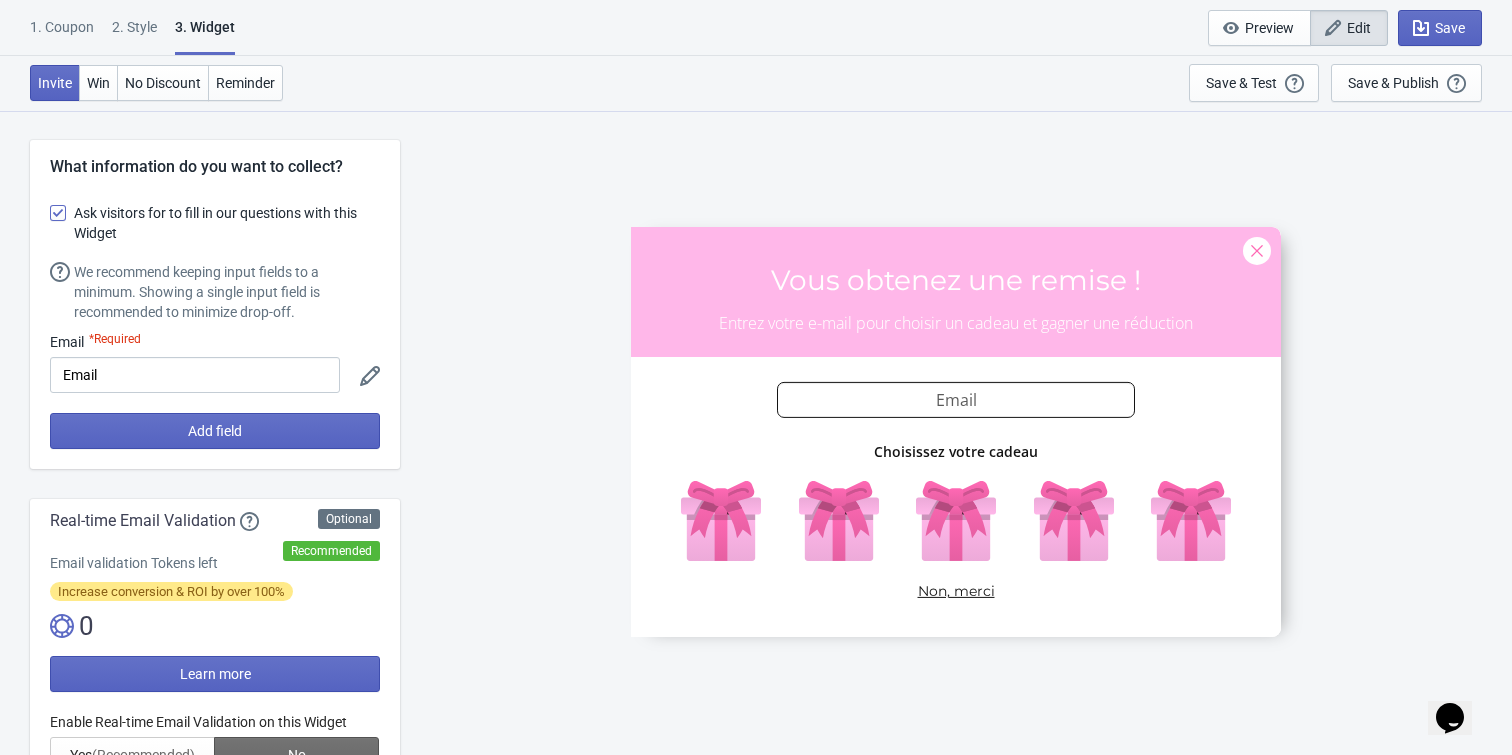 click at bounding box center [58, 213] 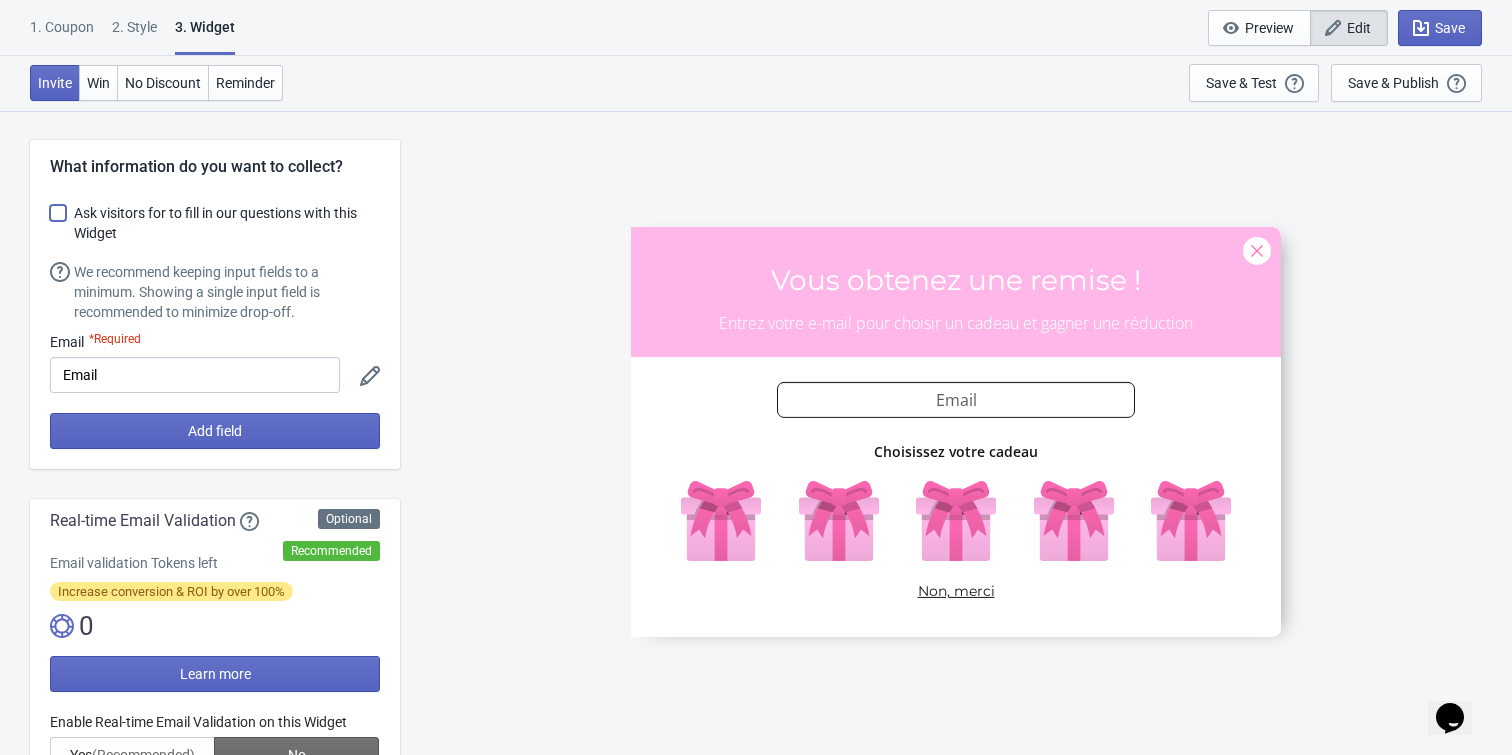 click on "Ask visitors for to fill in our questions with this Widget" at bounding box center (50, 223) 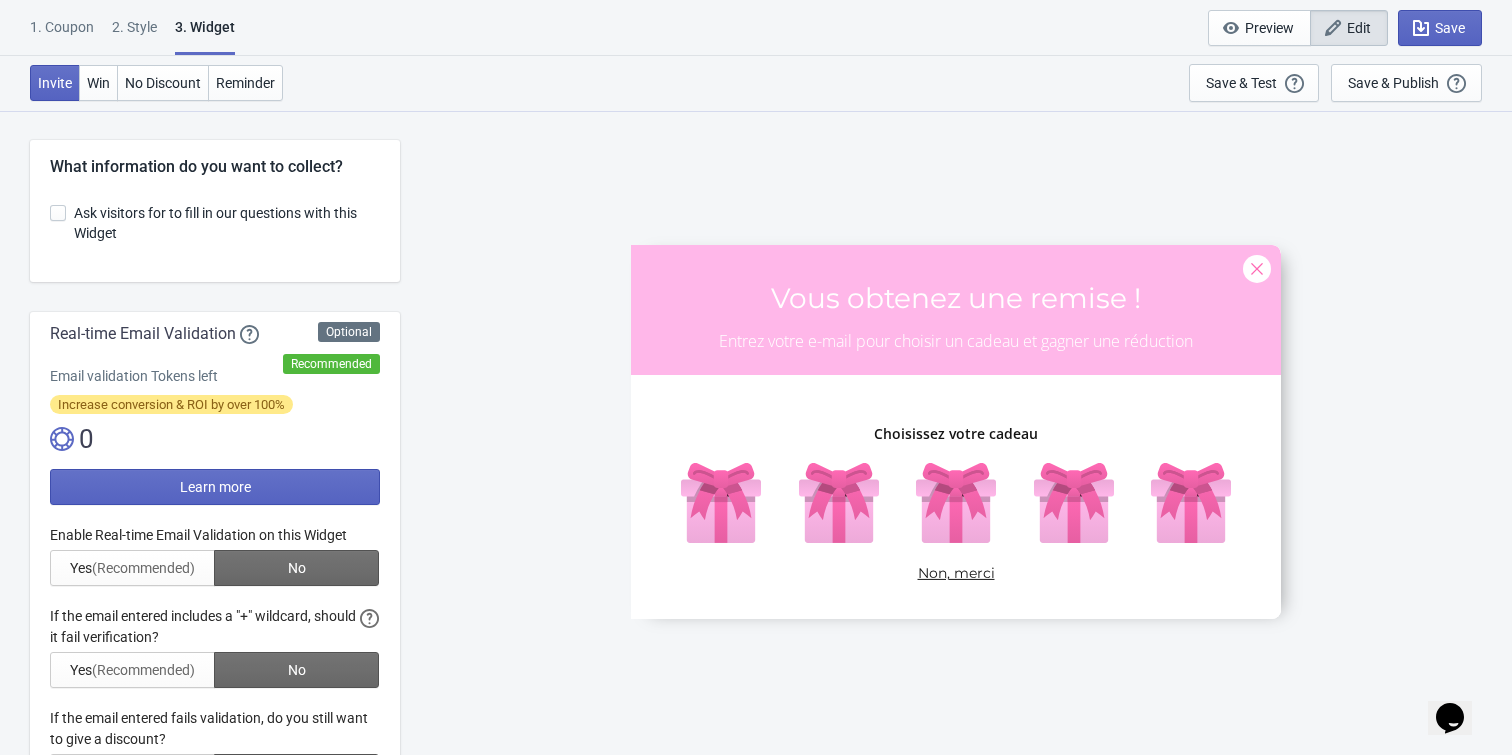 click at bounding box center [58, 213] 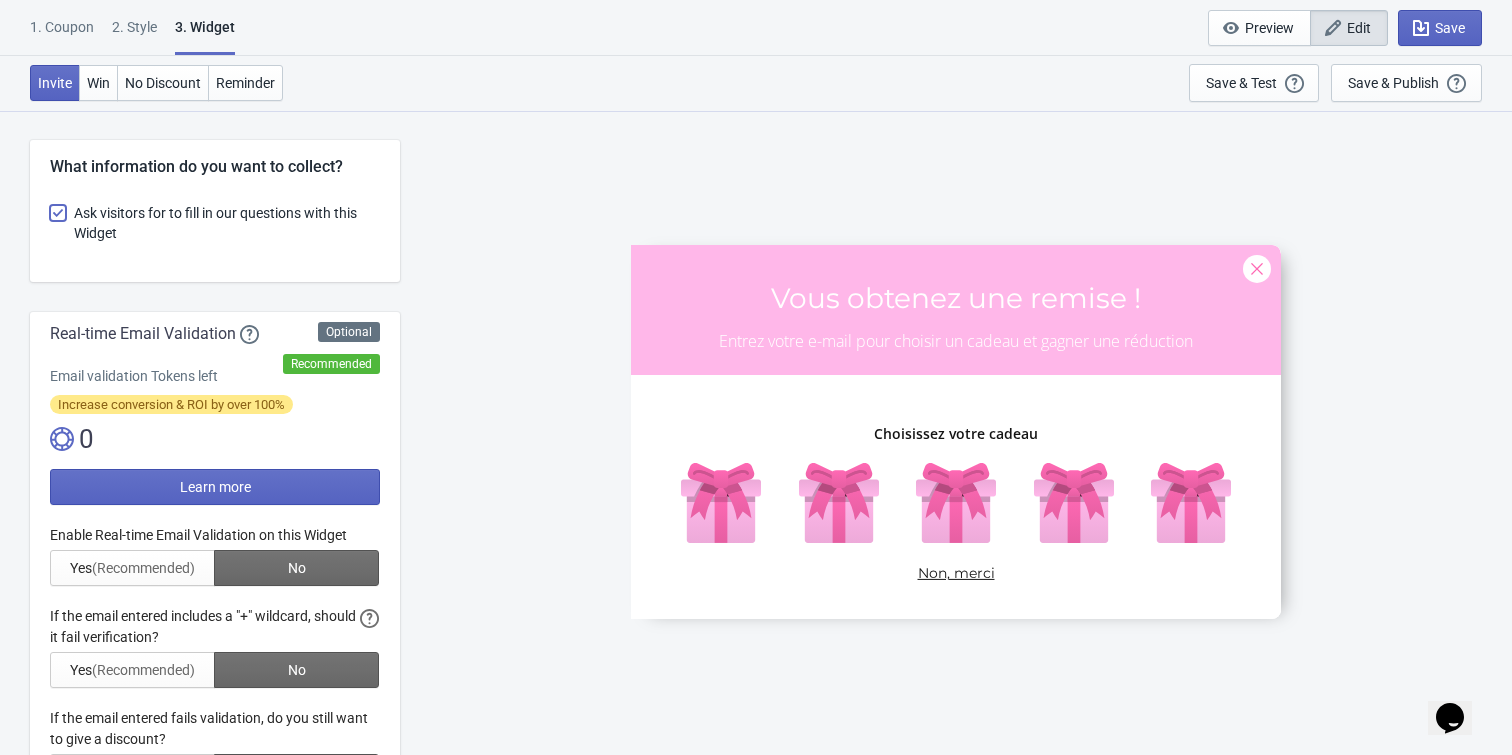 click on "Ask visitors for to fill in our questions with this Widget" at bounding box center [50, 223] 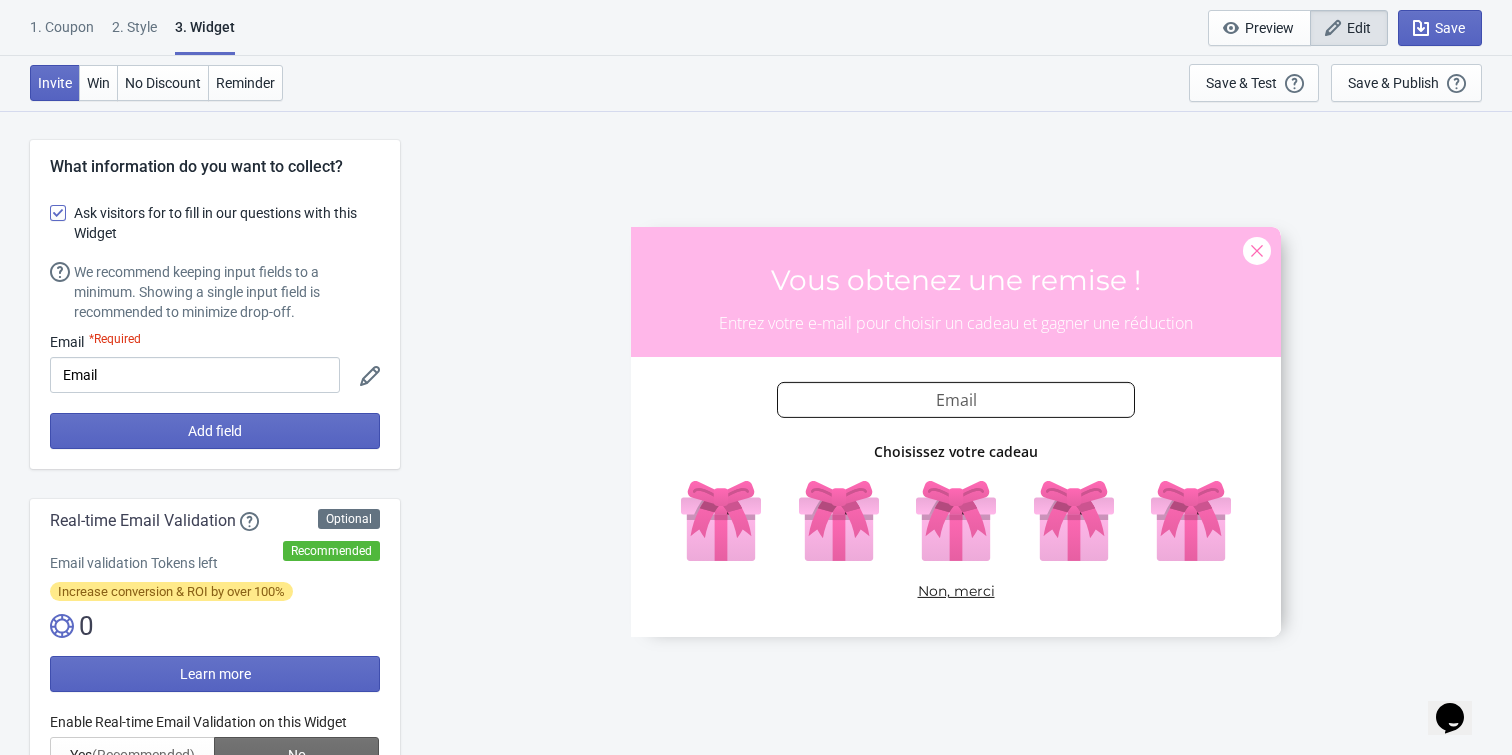 click on "What information do you want to collect? Ask visitors for to fill in our questions with this Widget We recommend keeping input fields to a minimum.  Showing a single input field is recommended to minimize drop-off. Email *Required Email Add field" at bounding box center [215, 304] 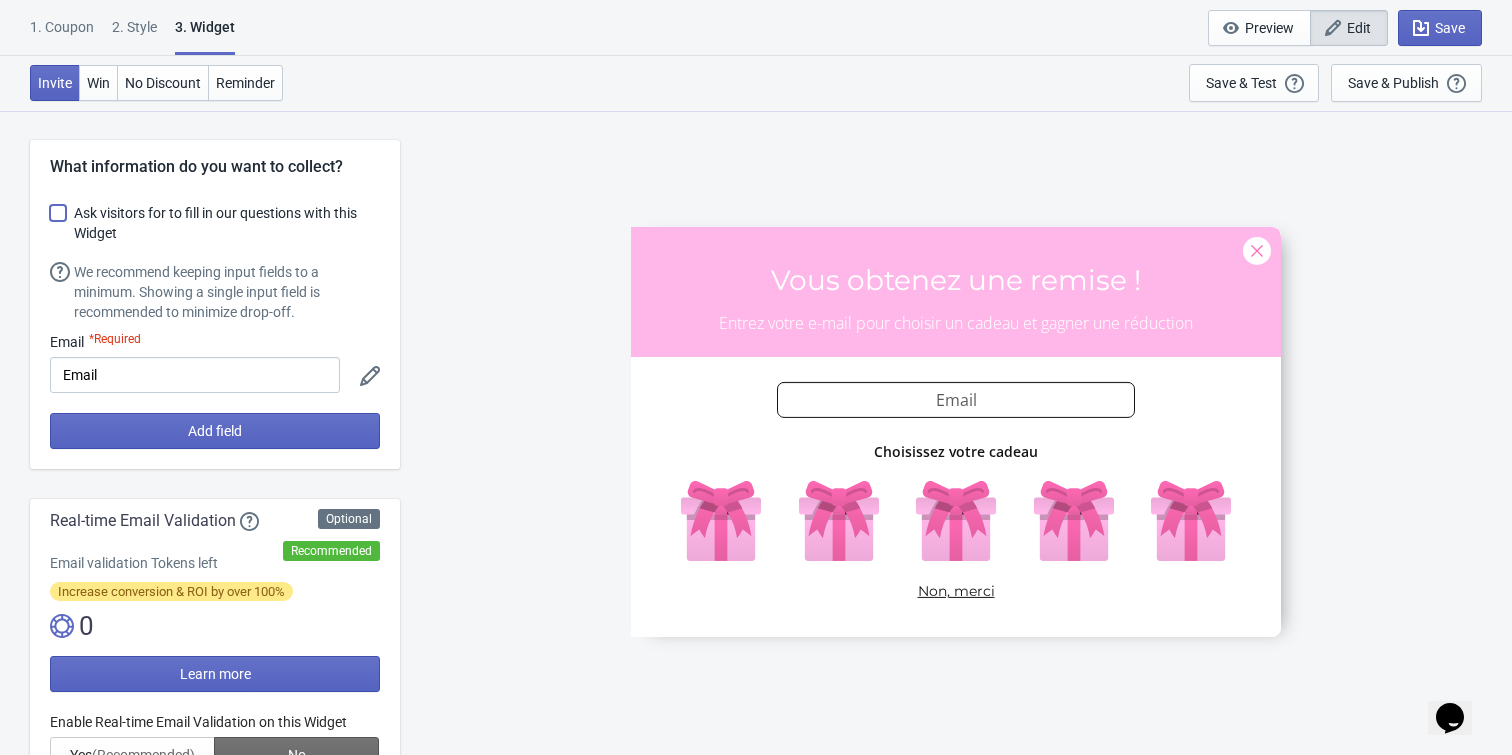 click on "Ask visitors for to fill in our questions with this Widget" at bounding box center (50, 223) 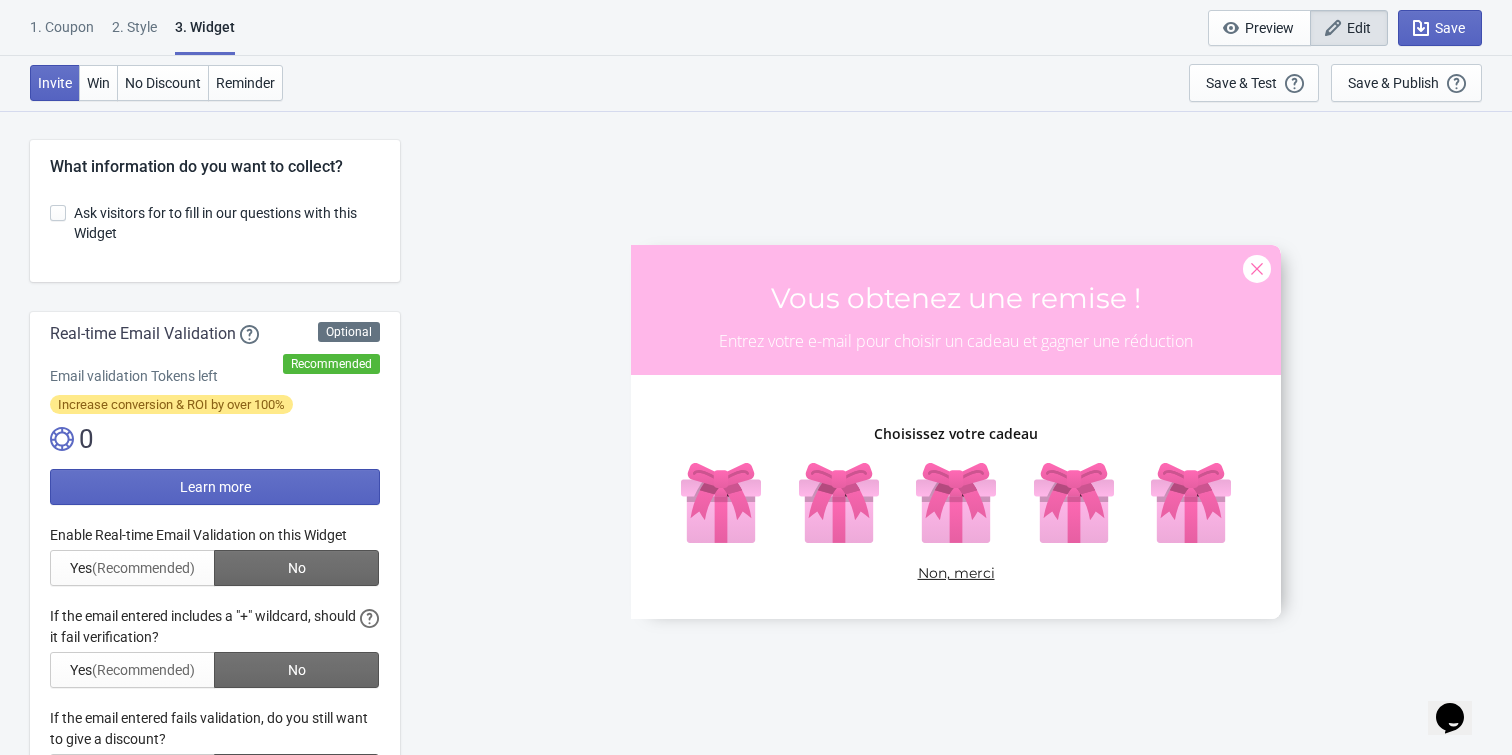 click on "Ask visitors for to fill in our questions with this Widget" at bounding box center [215, 223] 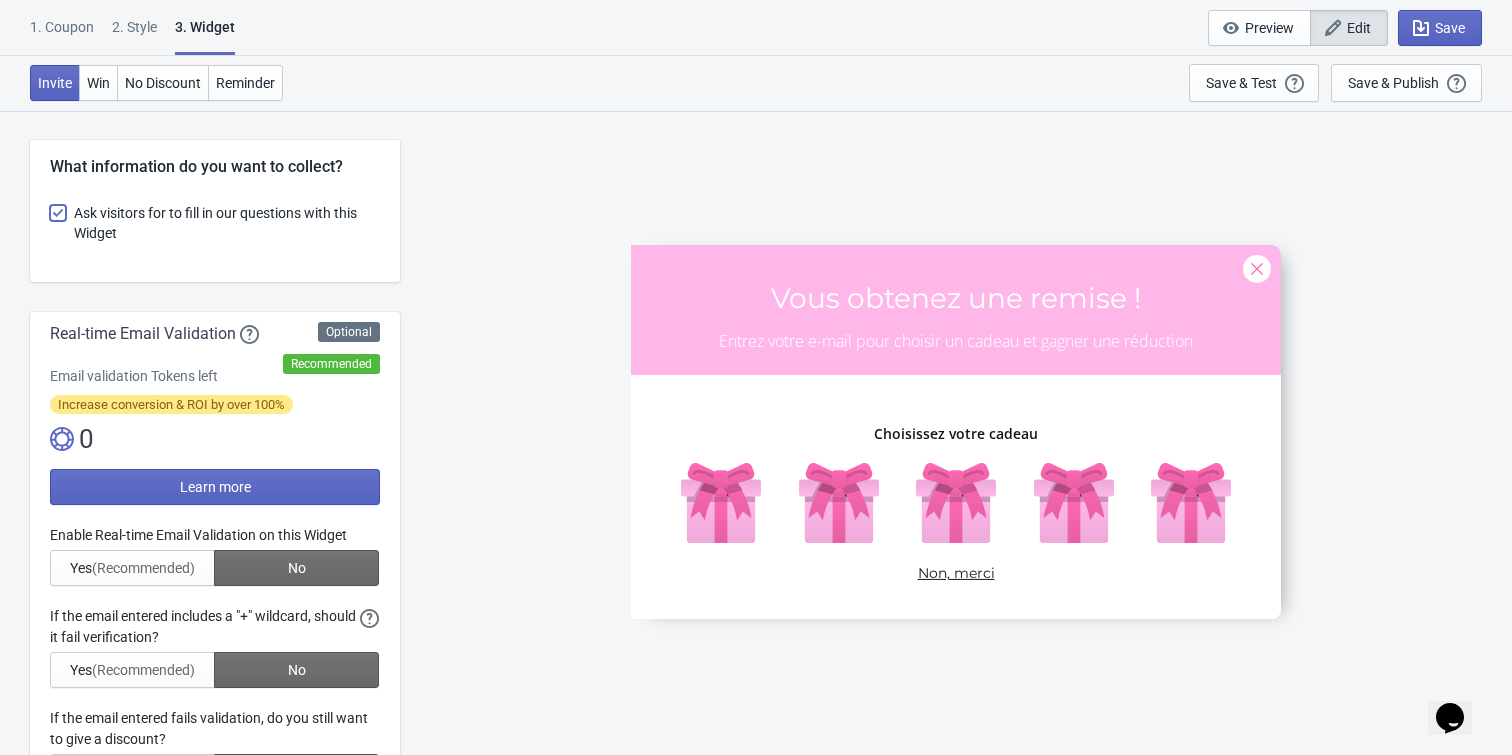 click on "Ask visitors for to fill in our questions with this Widget" at bounding box center [50, 223] 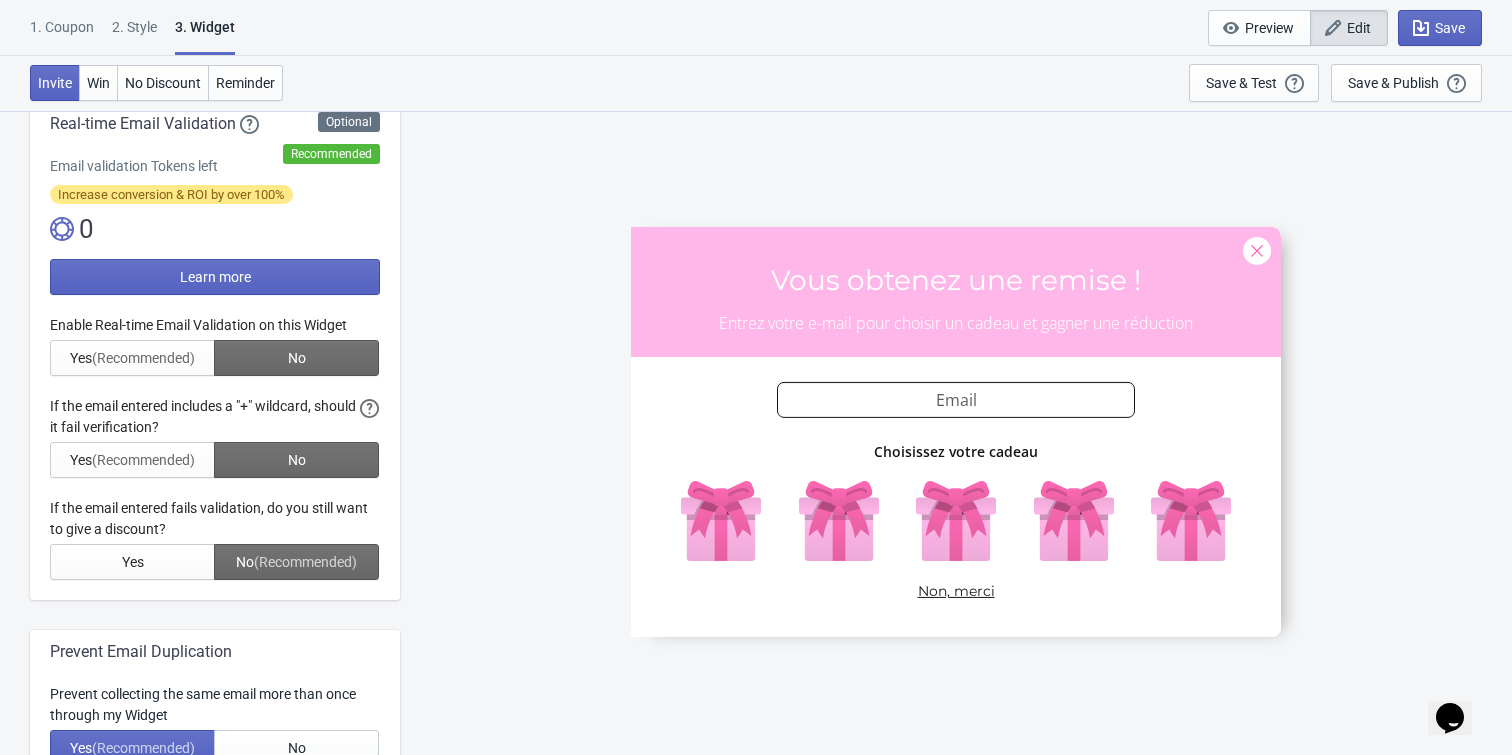 scroll, scrollTop: 456, scrollLeft: 0, axis: vertical 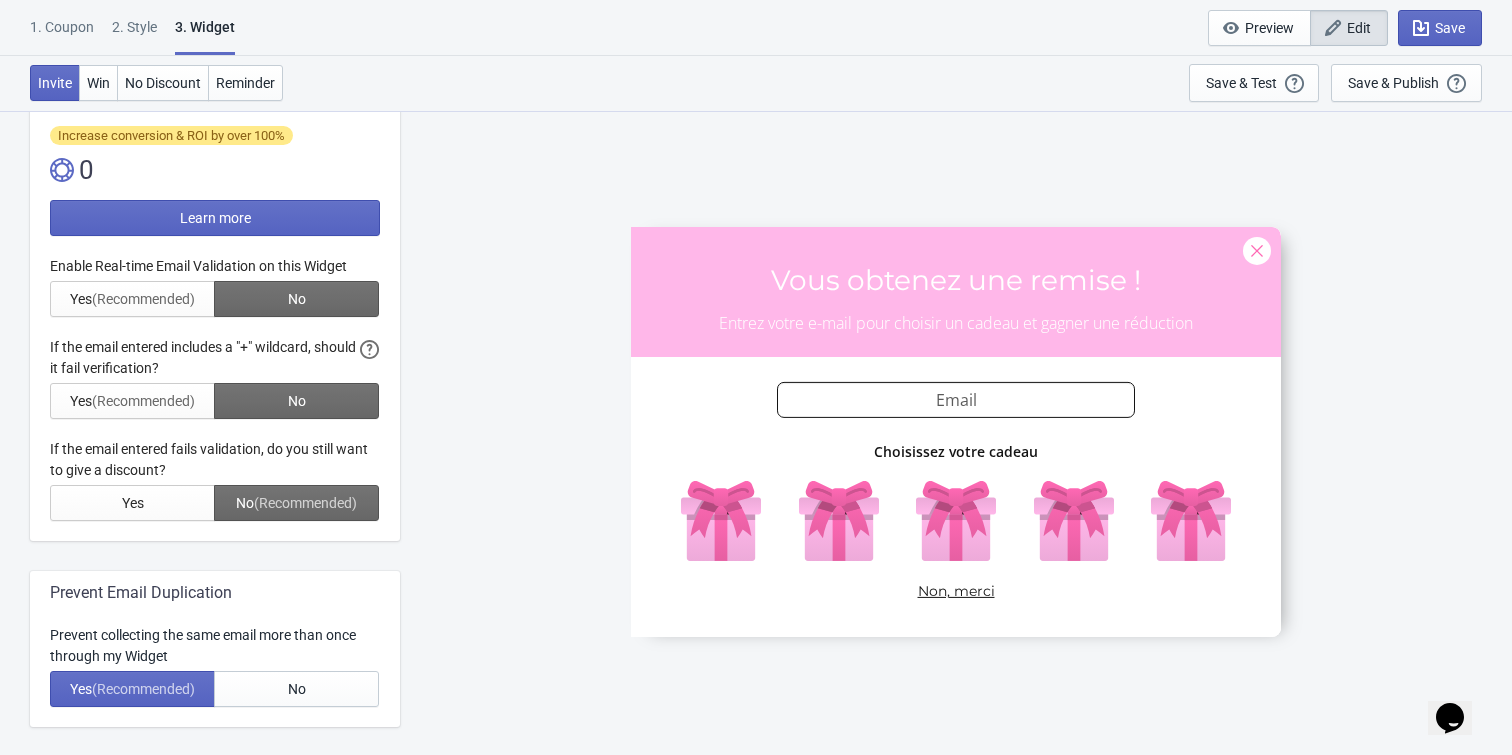 click at bounding box center (215, 388) 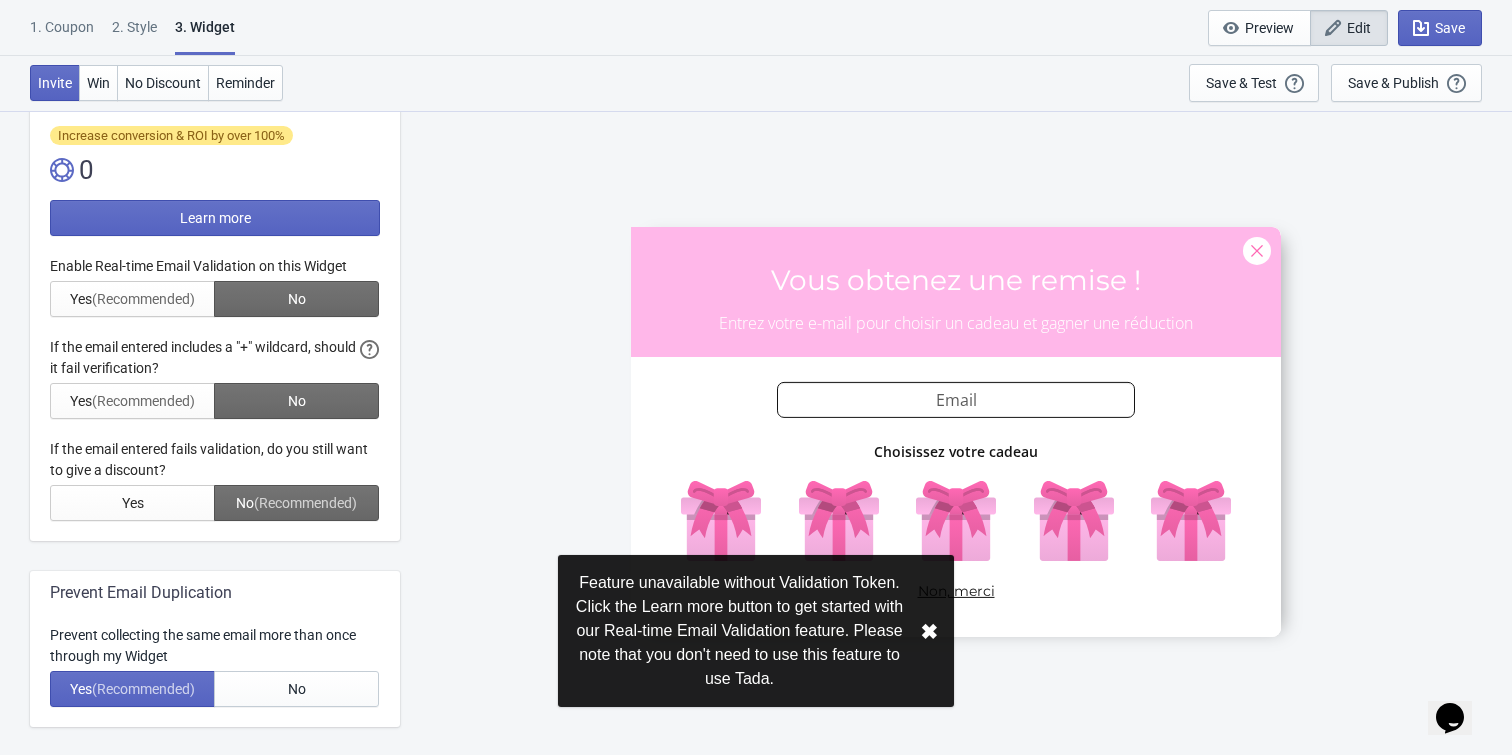 click at bounding box center [215, 388] 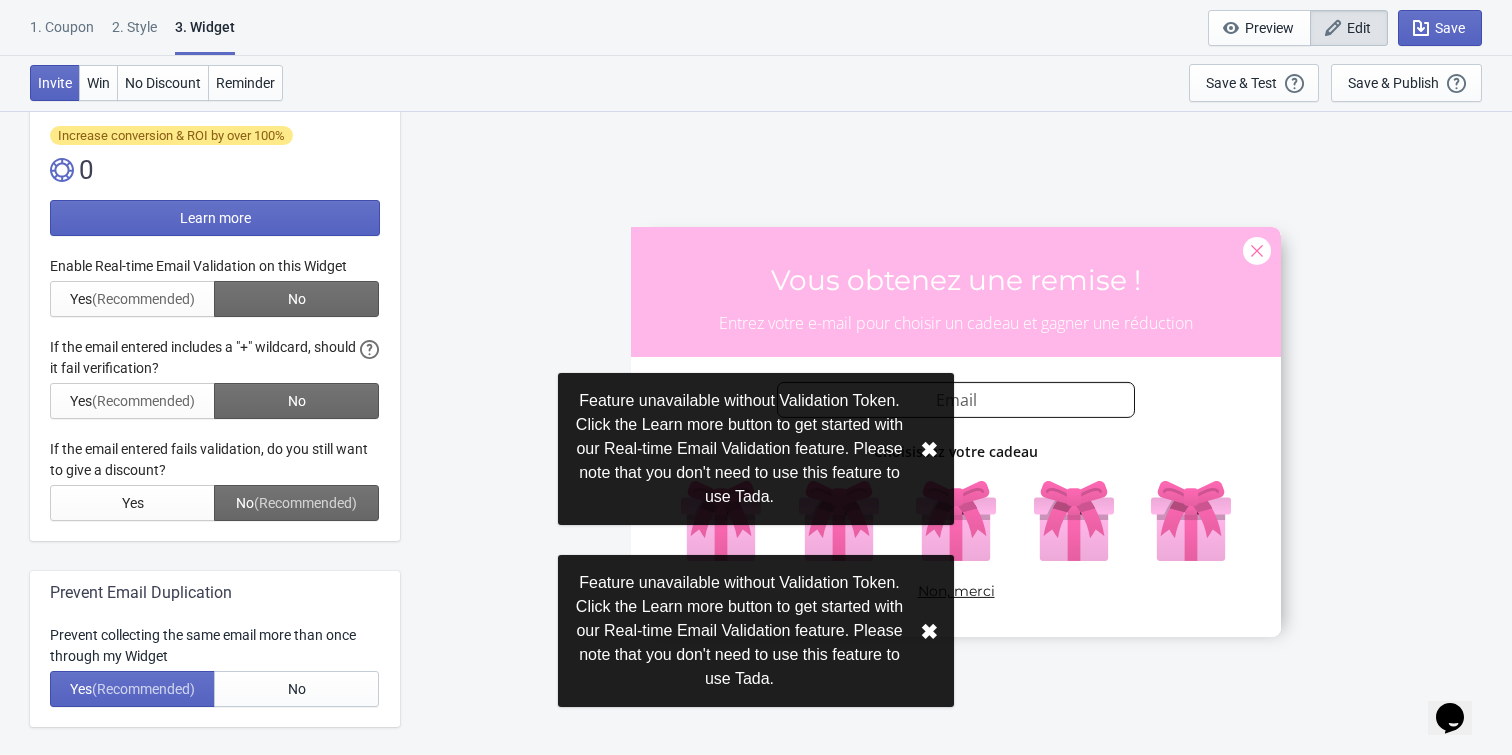 click at bounding box center [215, 388] 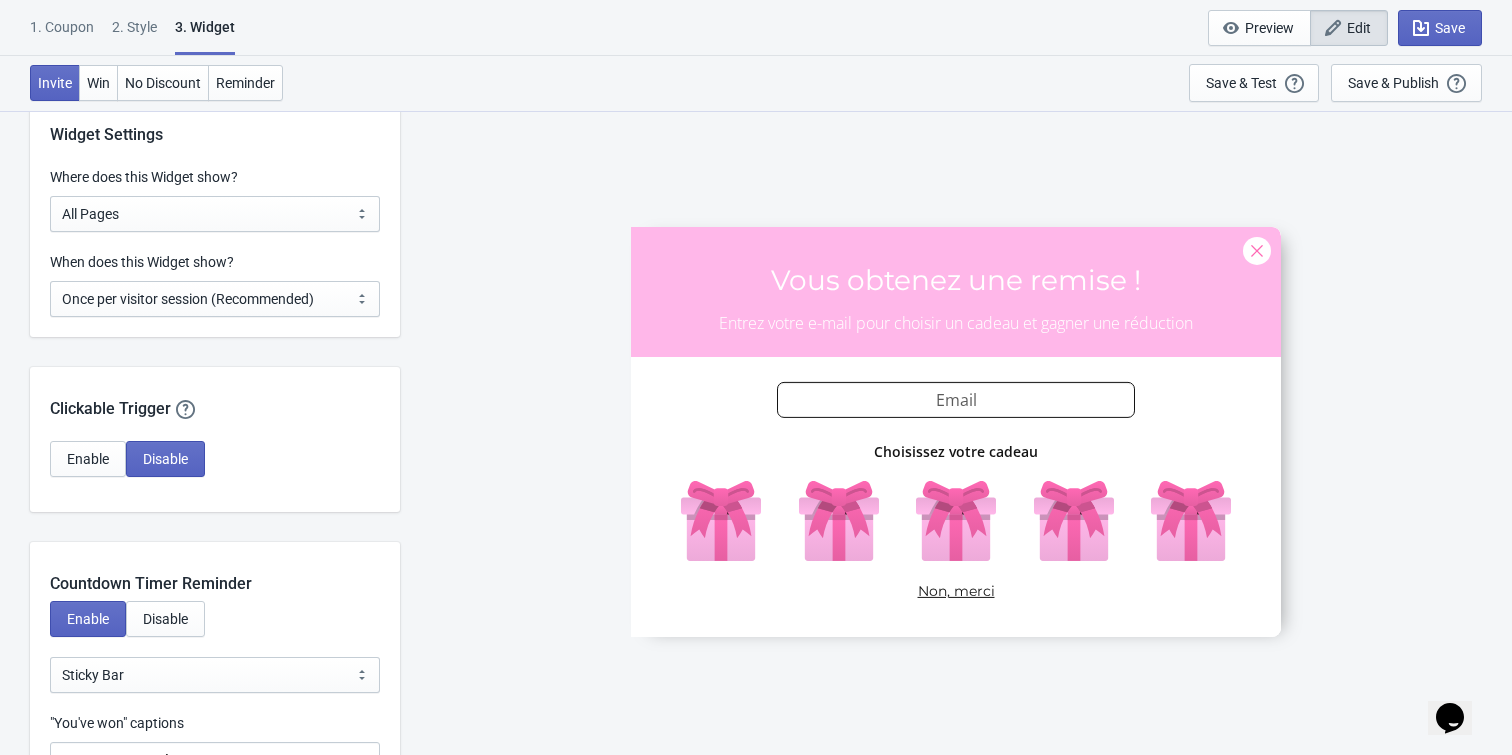 scroll, scrollTop: 1566, scrollLeft: 0, axis: vertical 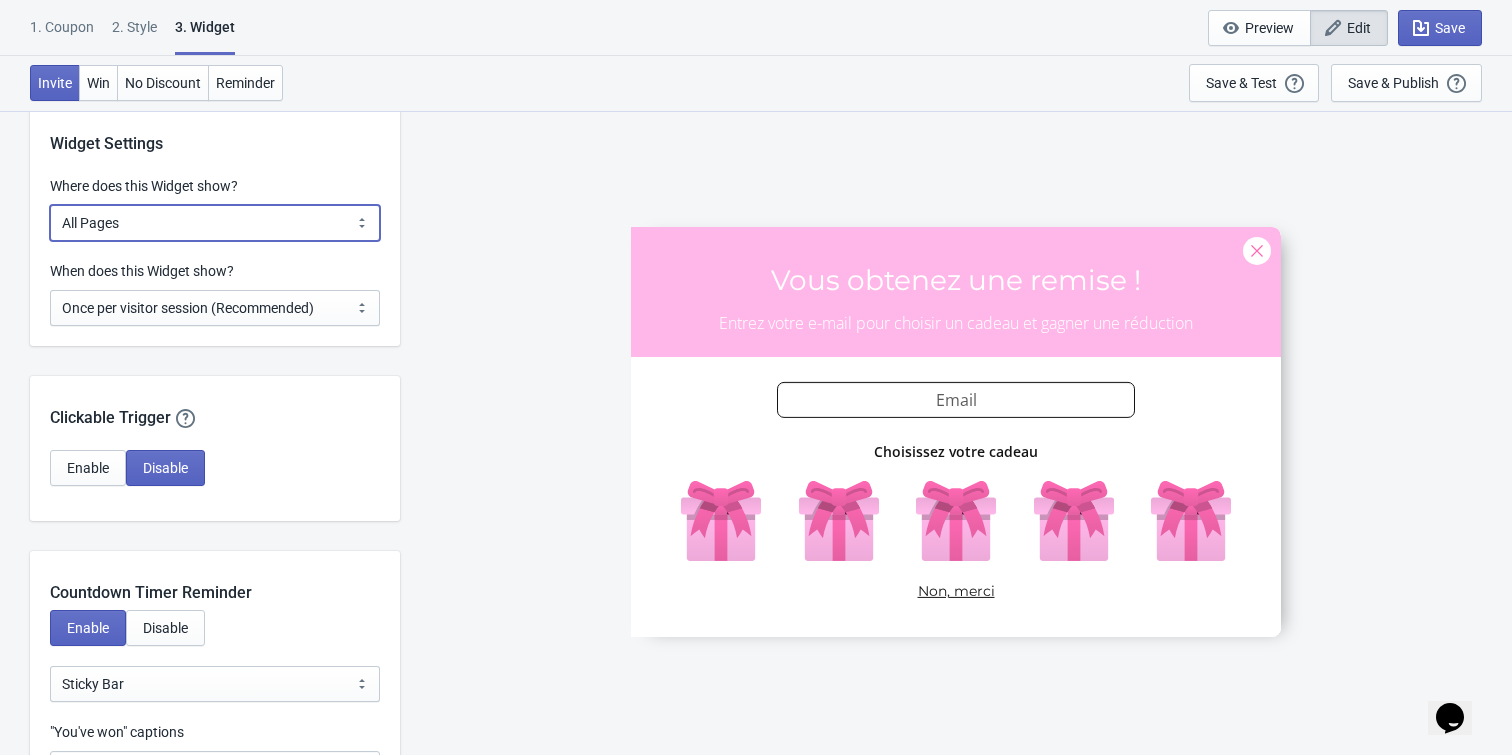 click on "All Pages All Product Pages All Blog Pages All Static Pages Specific Product(s) Specific Blog Posts Specific Pages Specific Collection Homepage Only Specific URL" at bounding box center [215, 223] 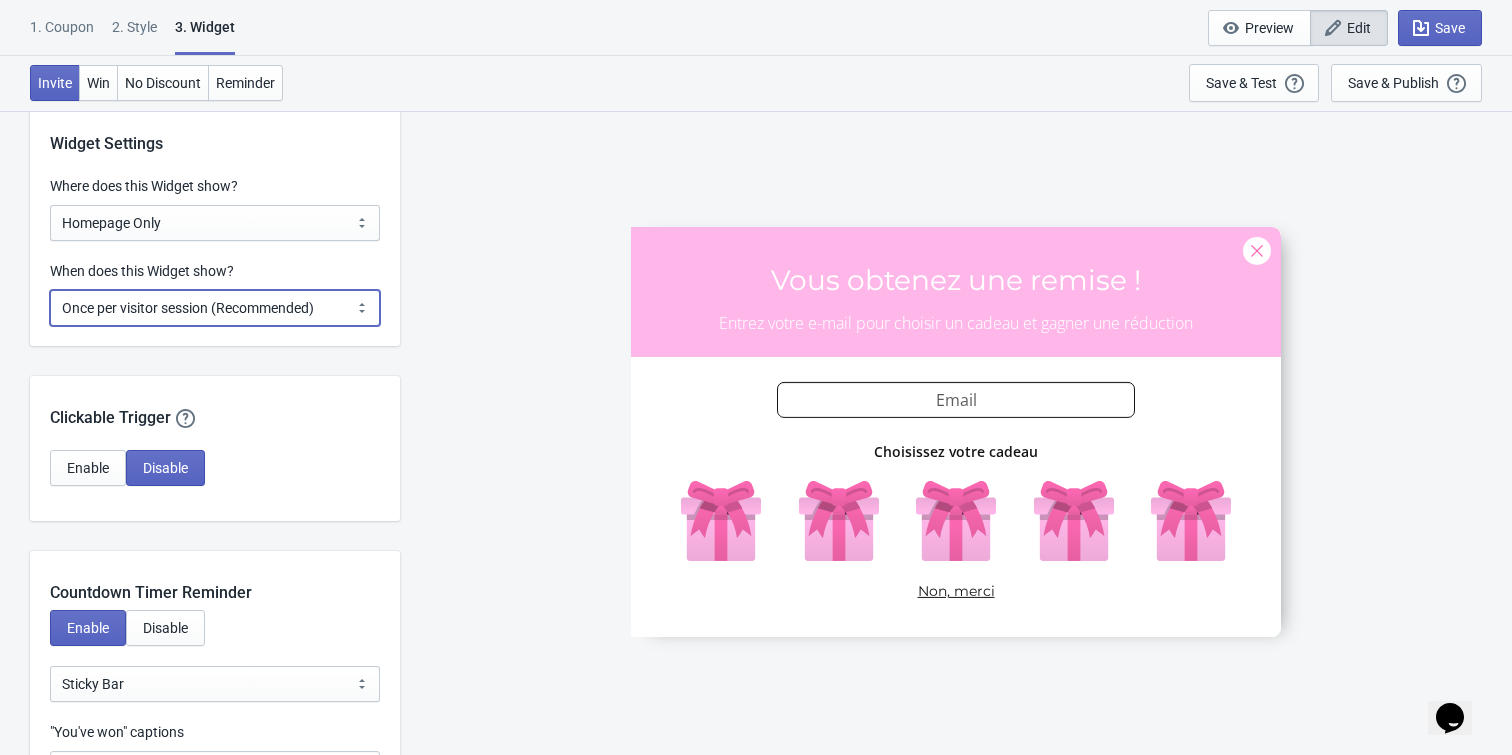 click on "Every new visit of page Once every period of time Once per visitor session (Recommended) Once per user" at bounding box center [215, 308] 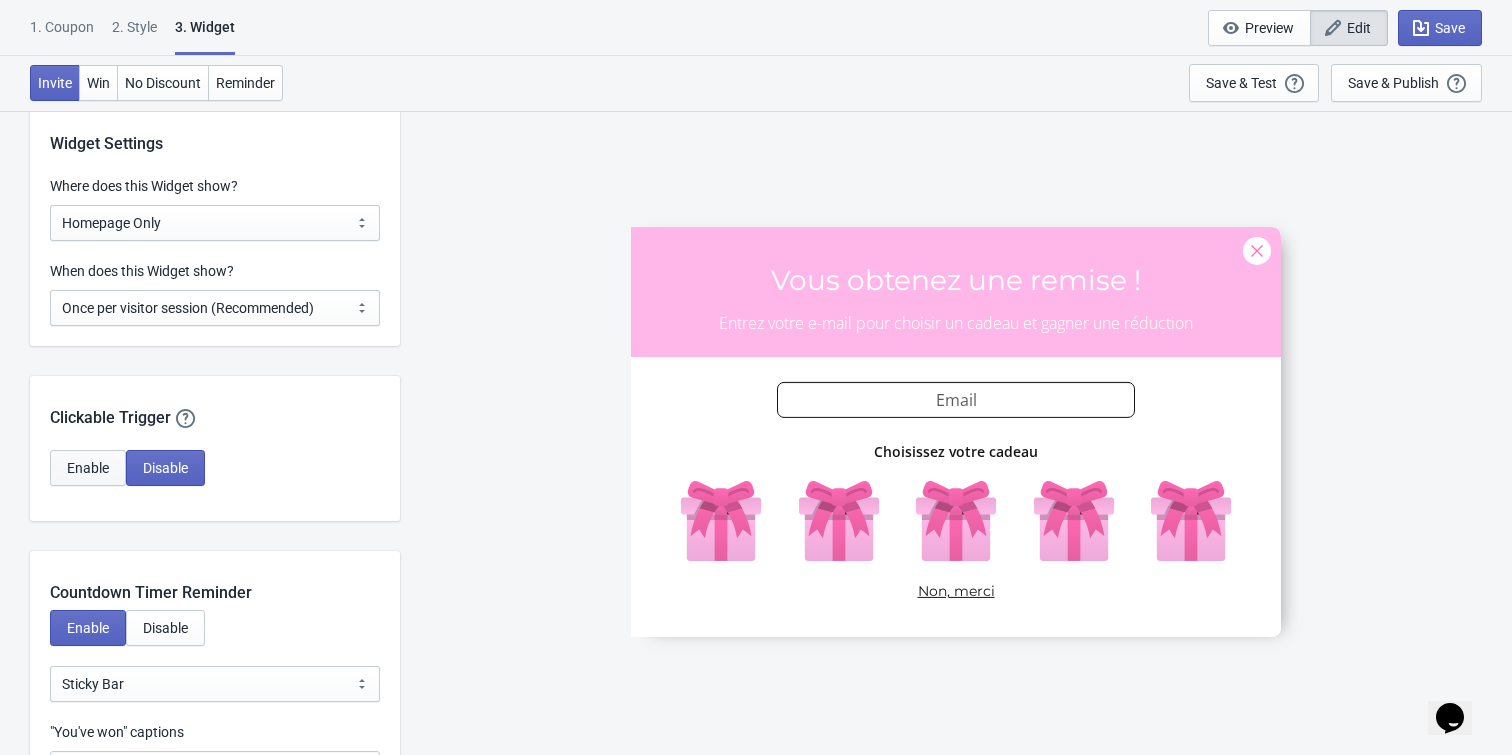 click on "Enable" at bounding box center [88, 468] 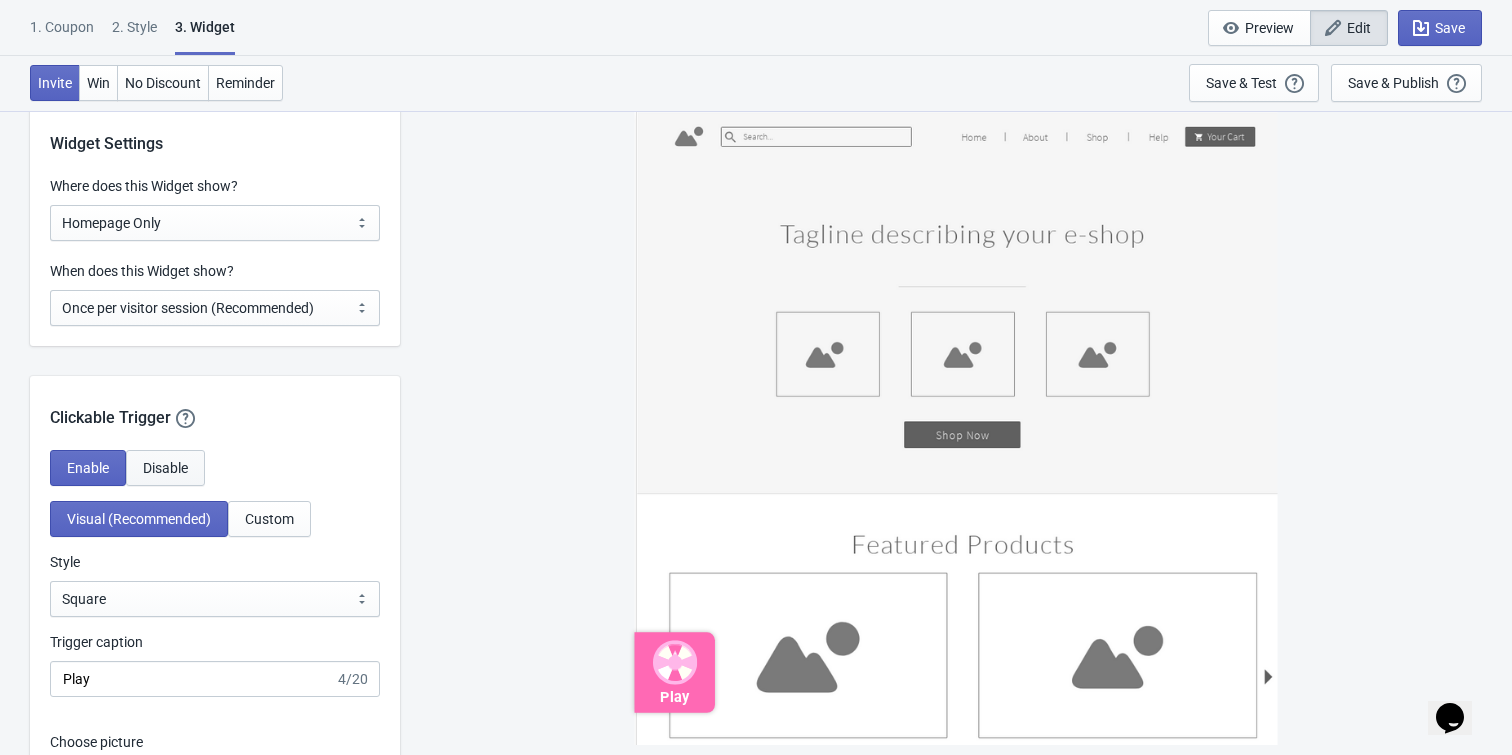 click on "Disable" at bounding box center [165, 468] 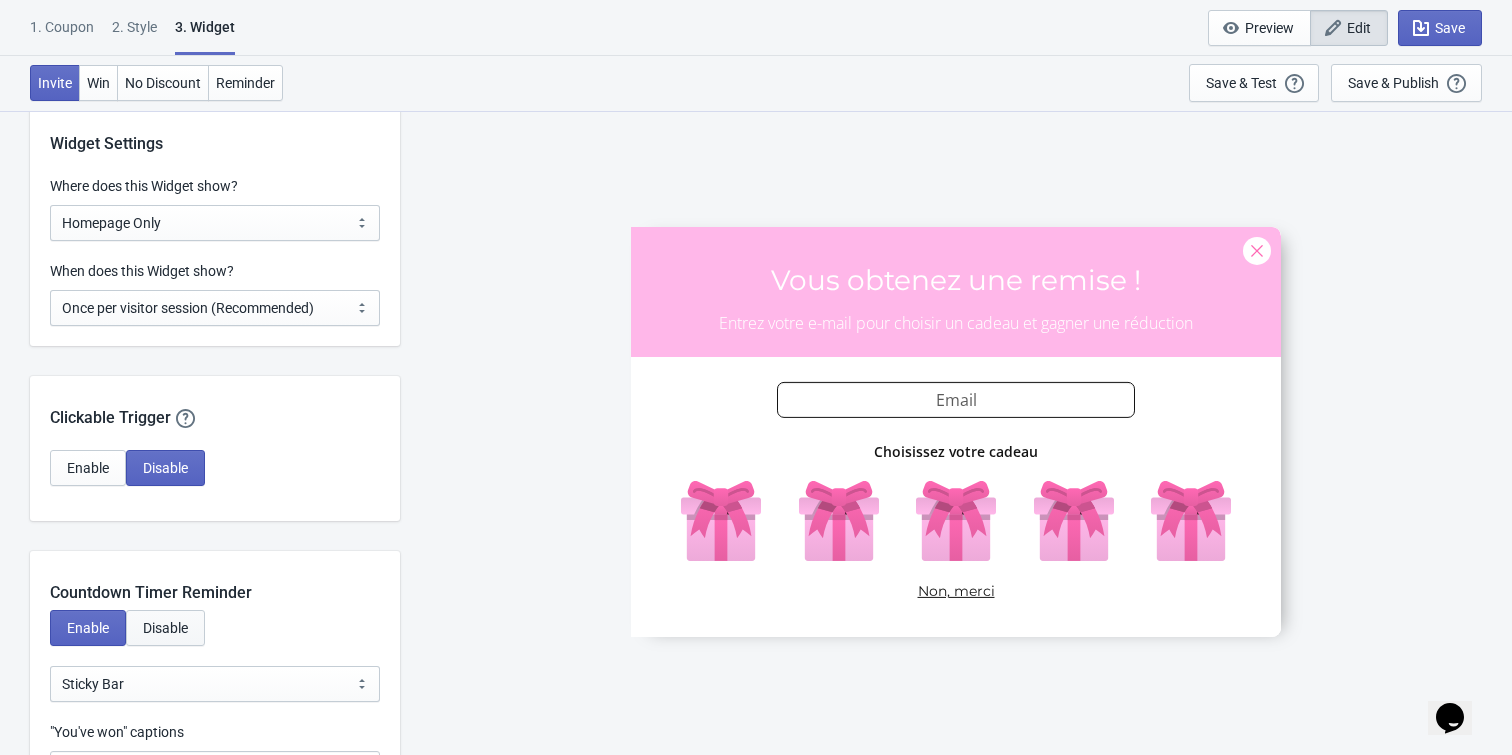 click on "Disable" at bounding box center (165, 628) 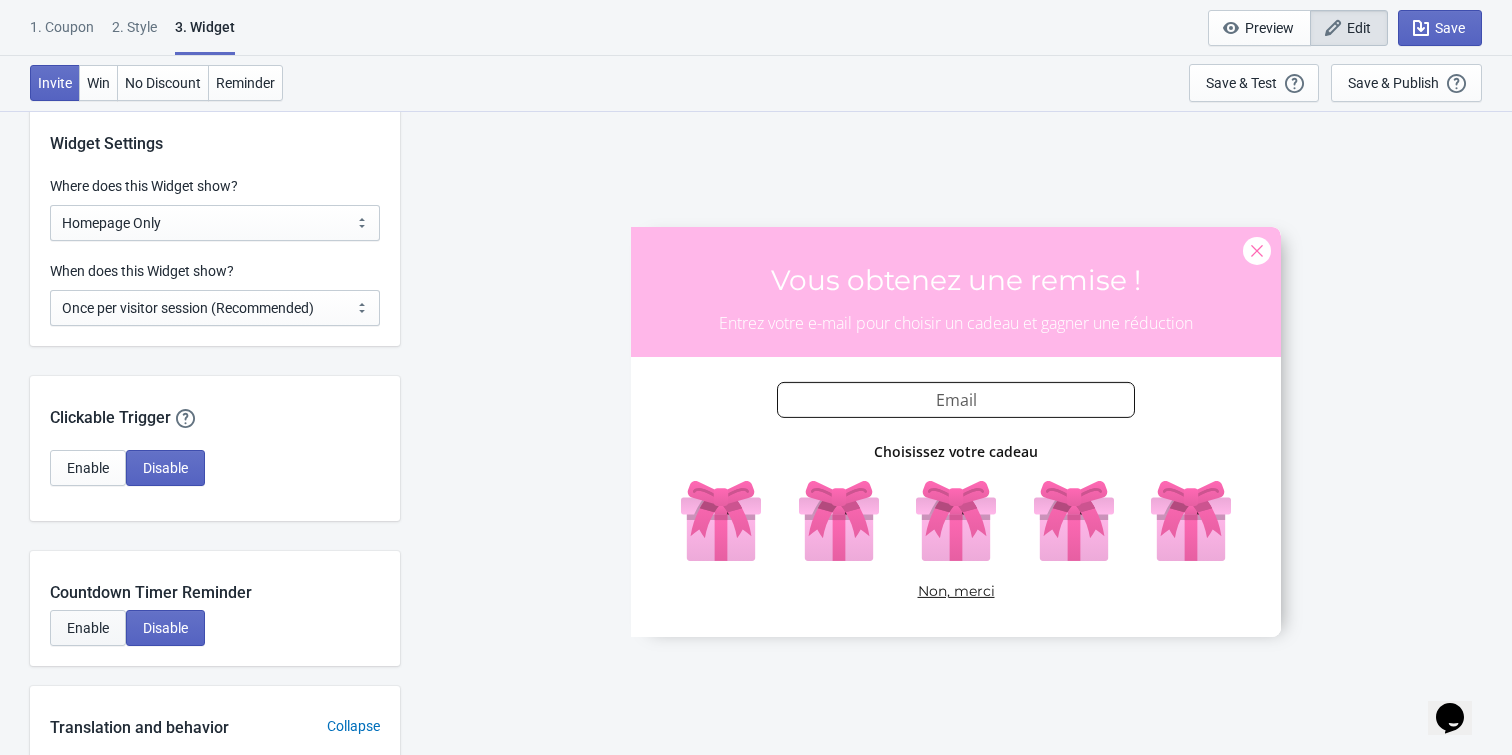 click on "Enable" at bounding box center [88, 628] 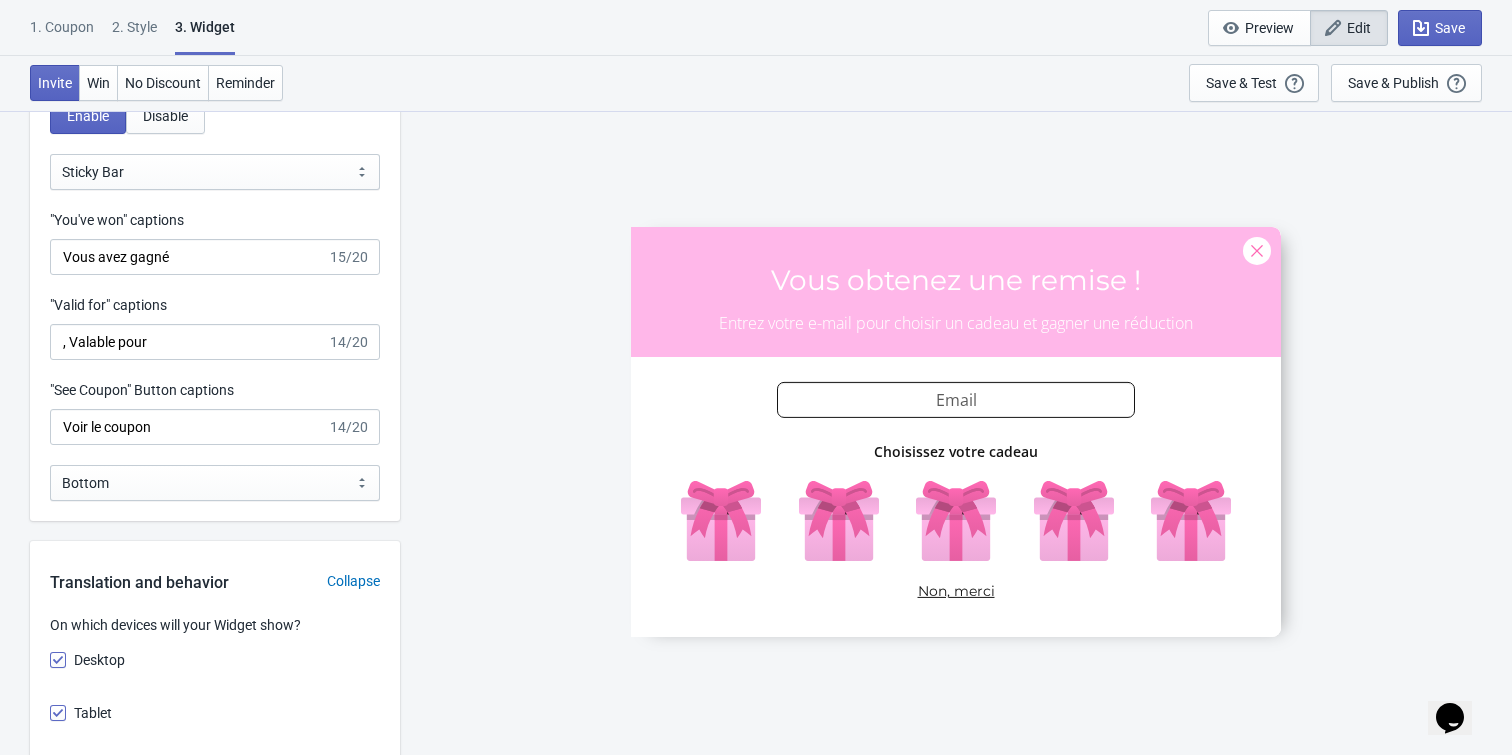 scroll, scrollTop: 2048, scrollLeft: 0, axis: vertical 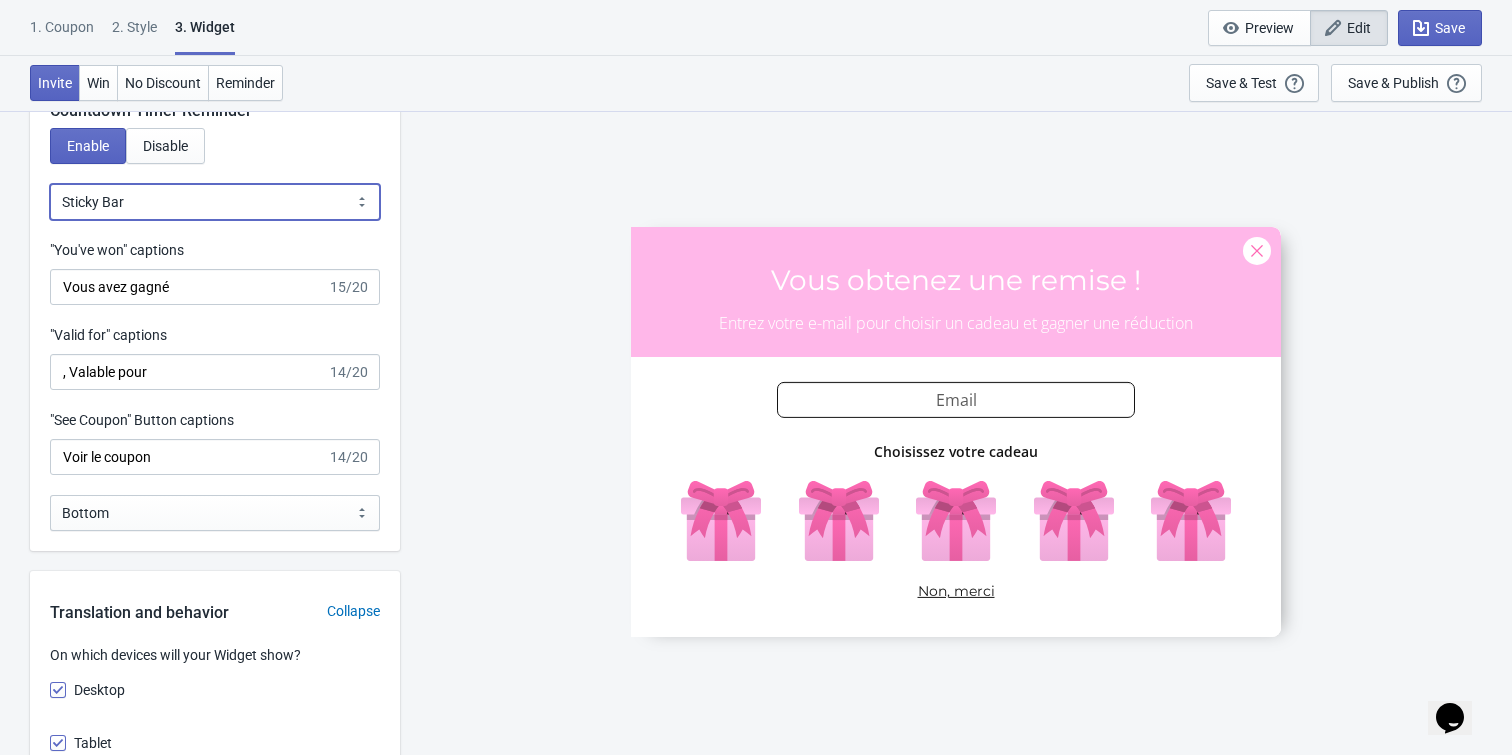 click on "Bubble Sticky Bar" at bounding box center [215, 202] 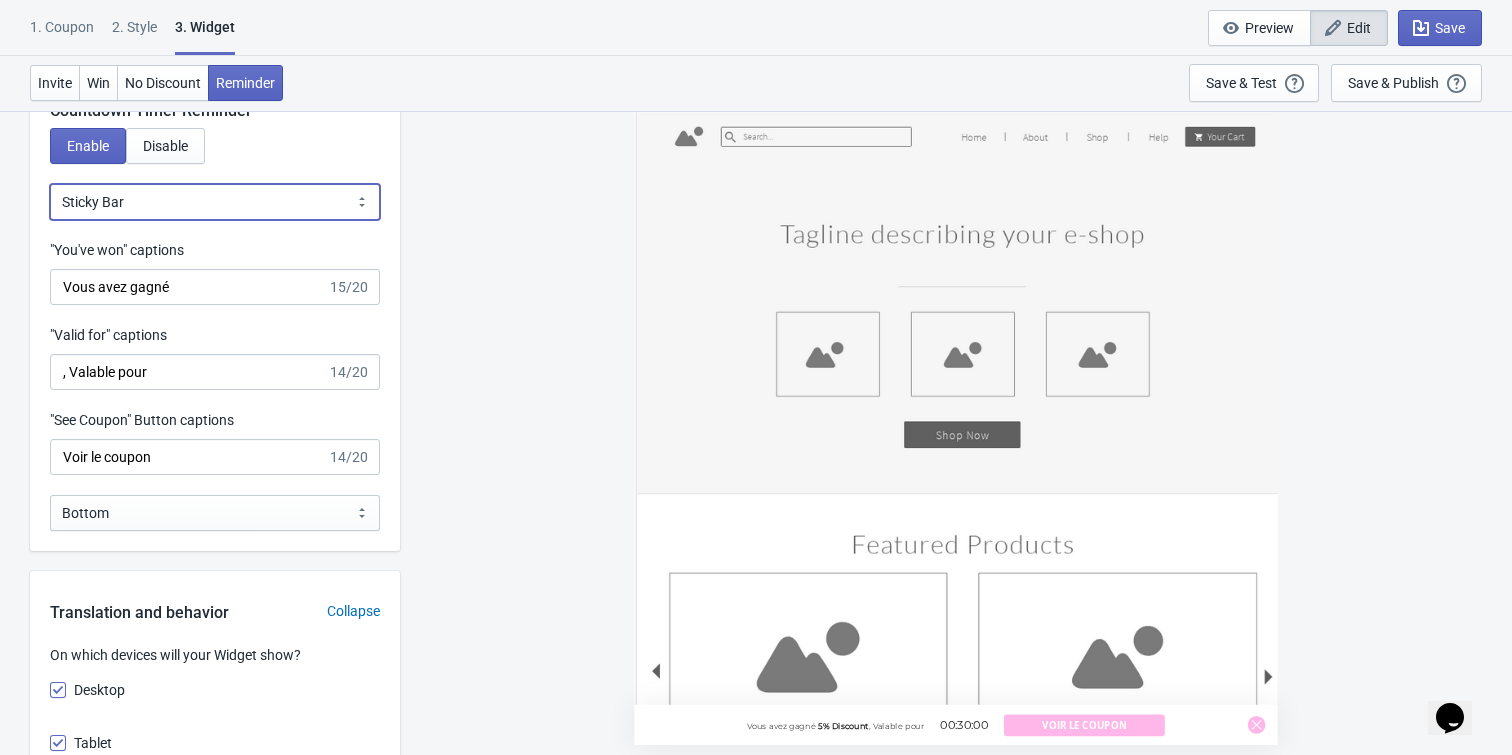 select on "0" 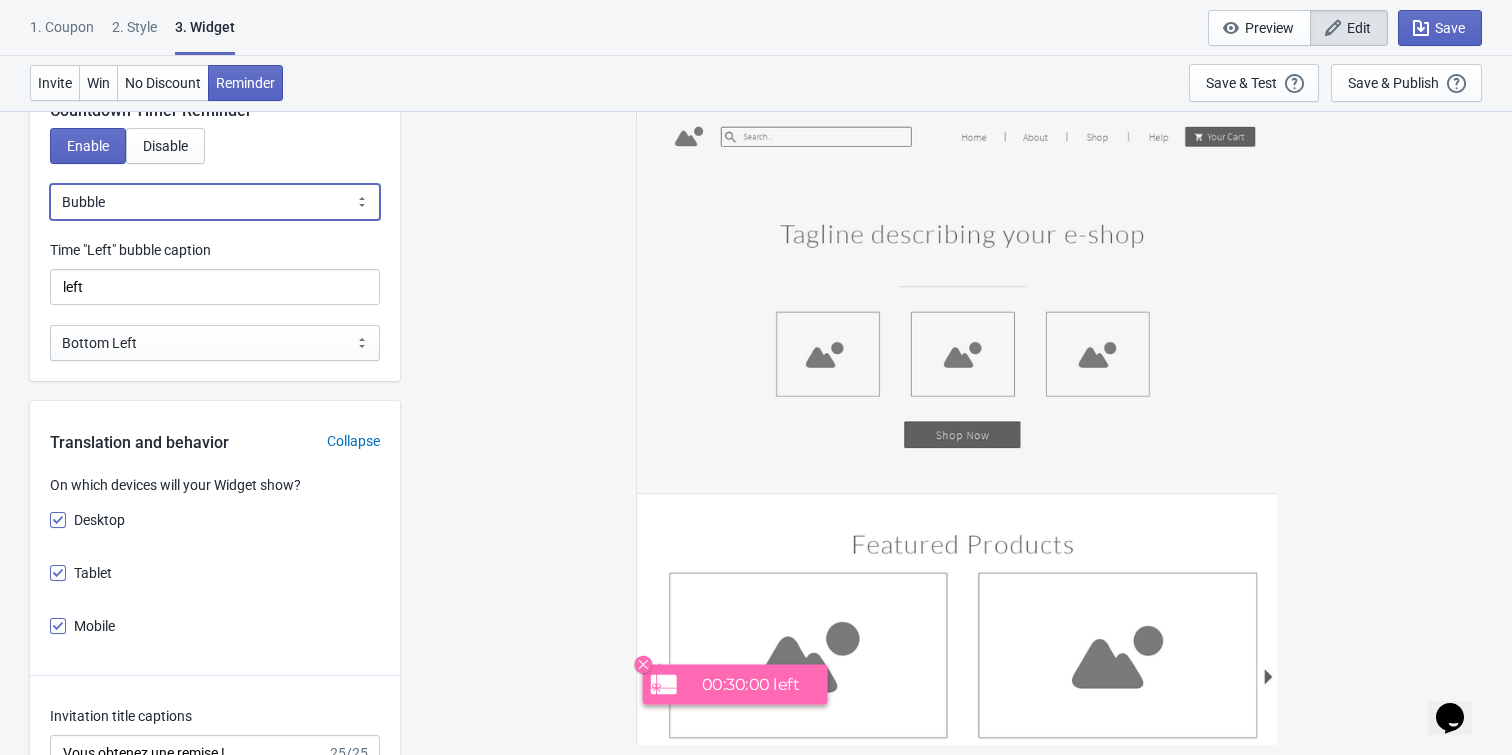 click on "Bubble Sticky Bar" at bounding box center (215, 202) 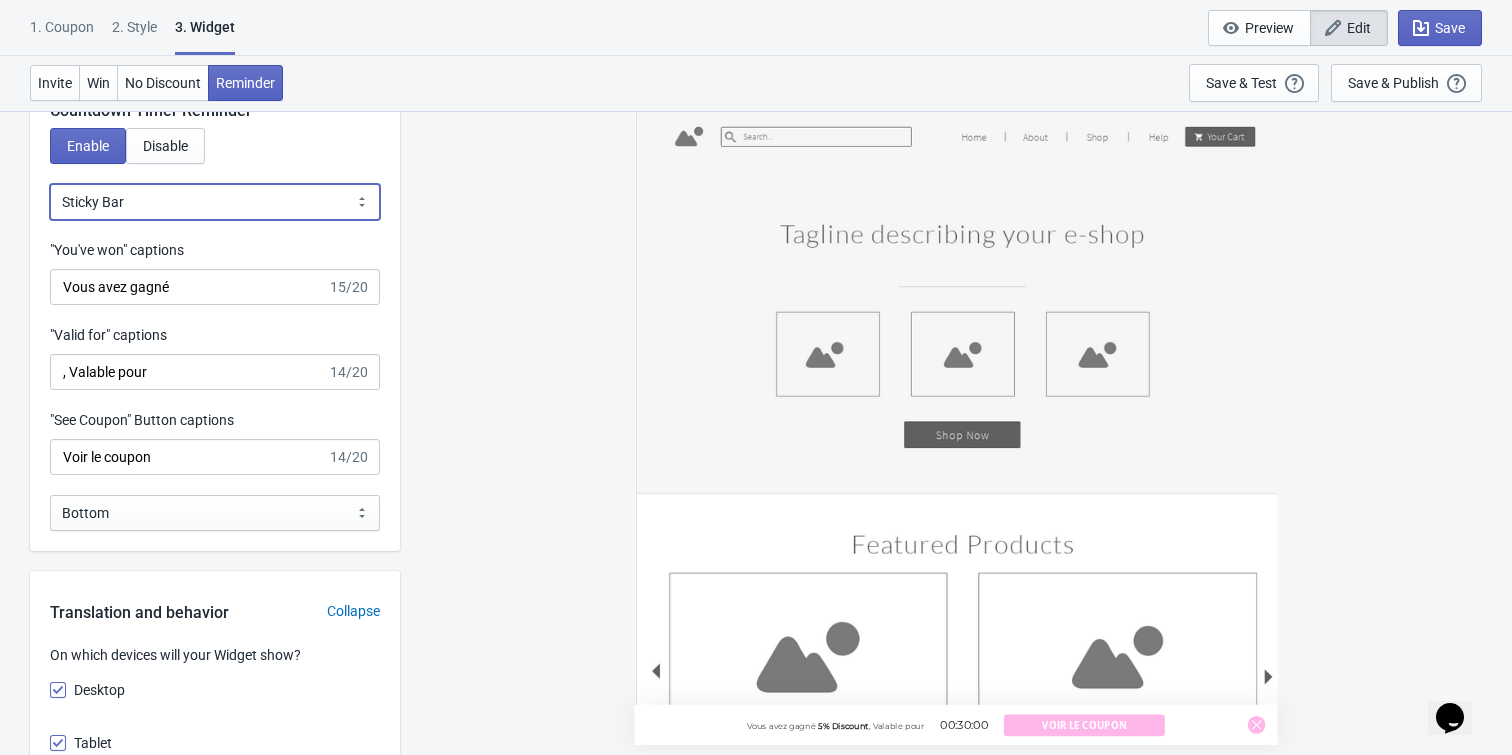 click on "Bubble Sticky Bar" at bounding box center (215, 202) 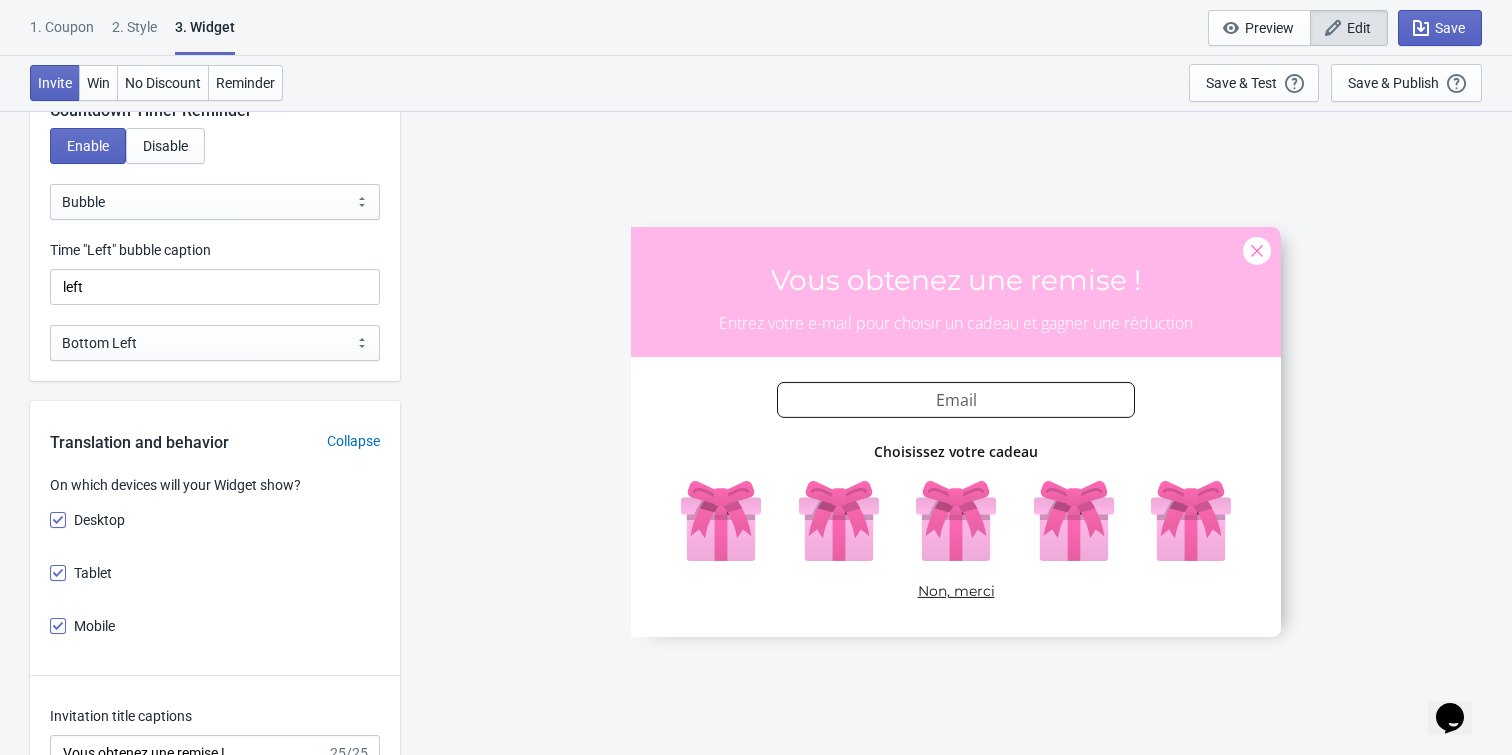 click on "Enable Disable" at bounding box center [215, 156] 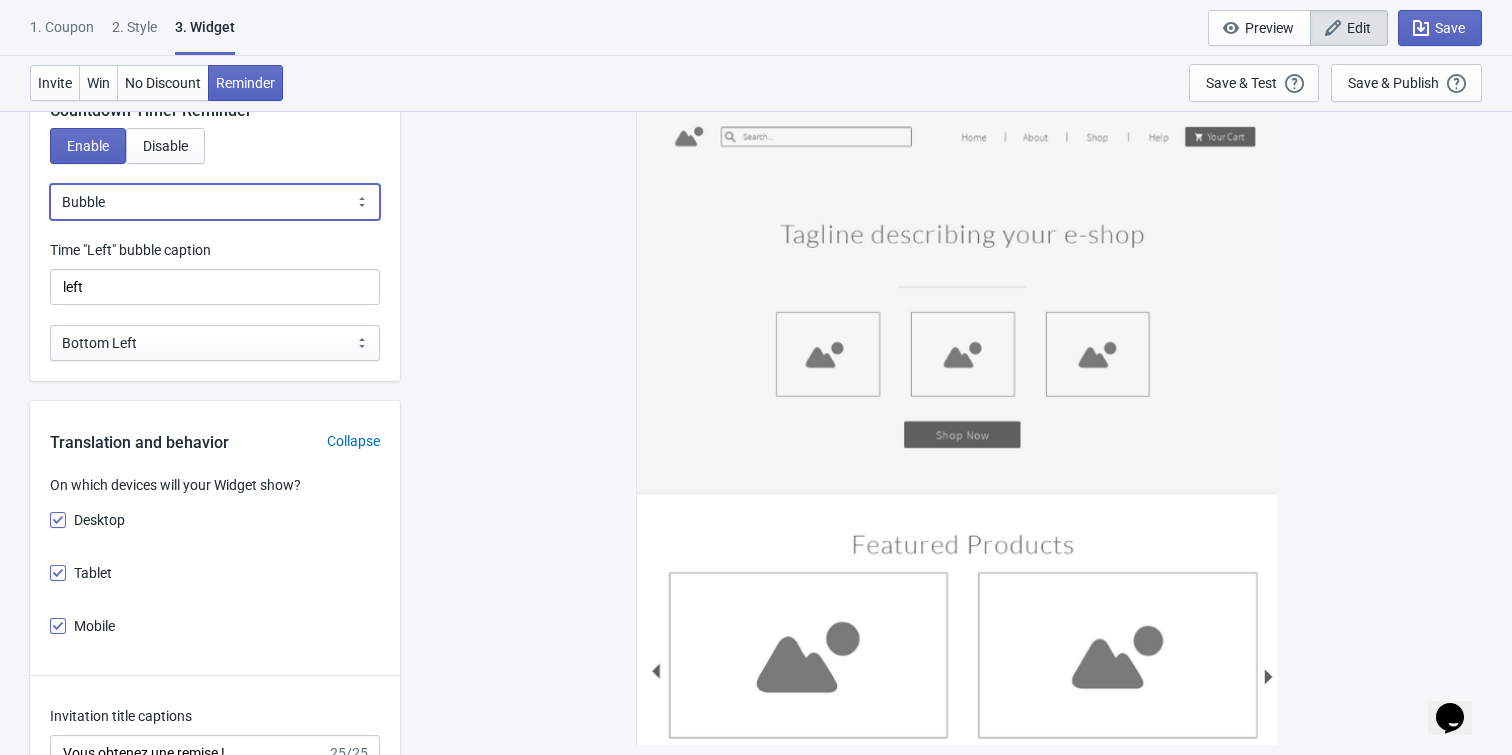 drag, startPoint x: 313, startPoint y: 196, endPoint x: 290, endPoint y: 209, distance: 26.41969 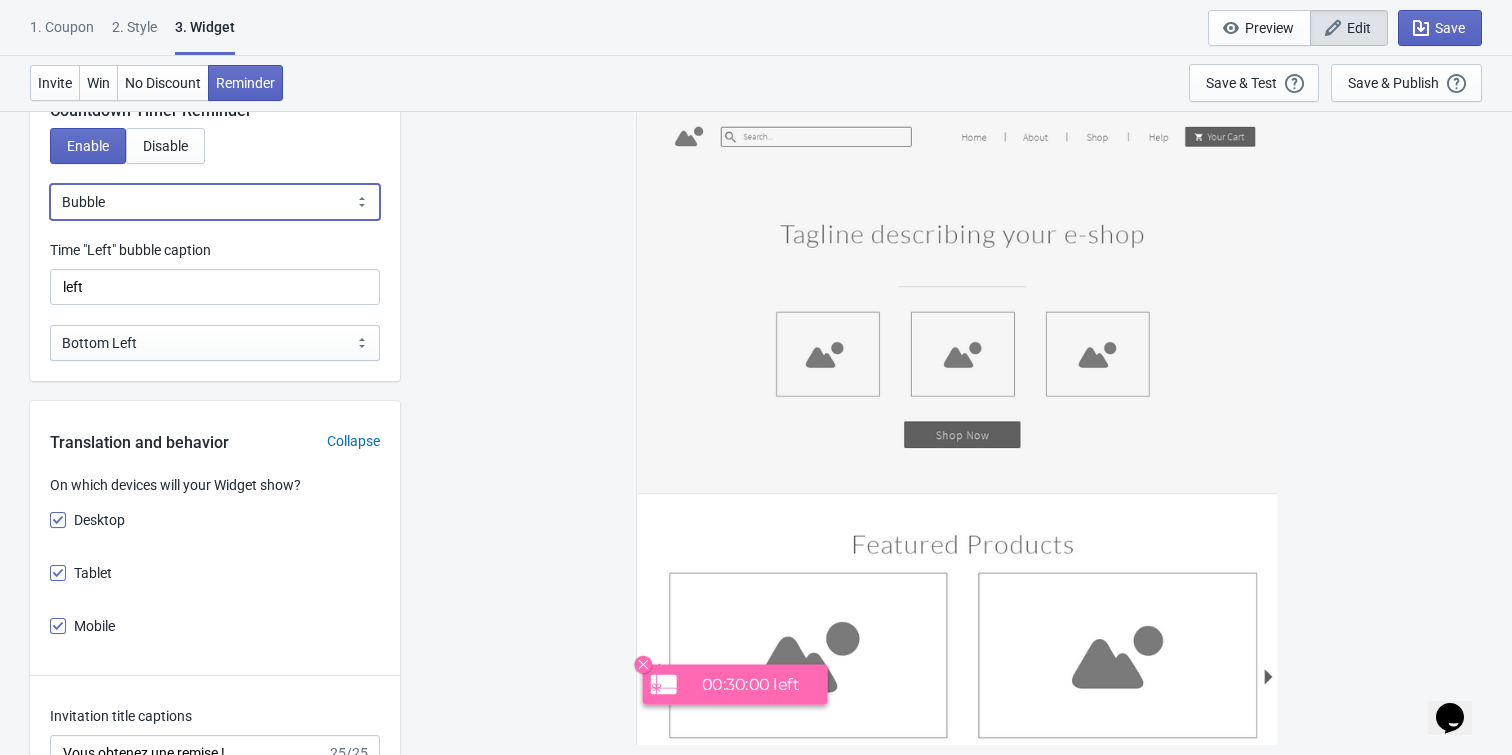 select on "1" 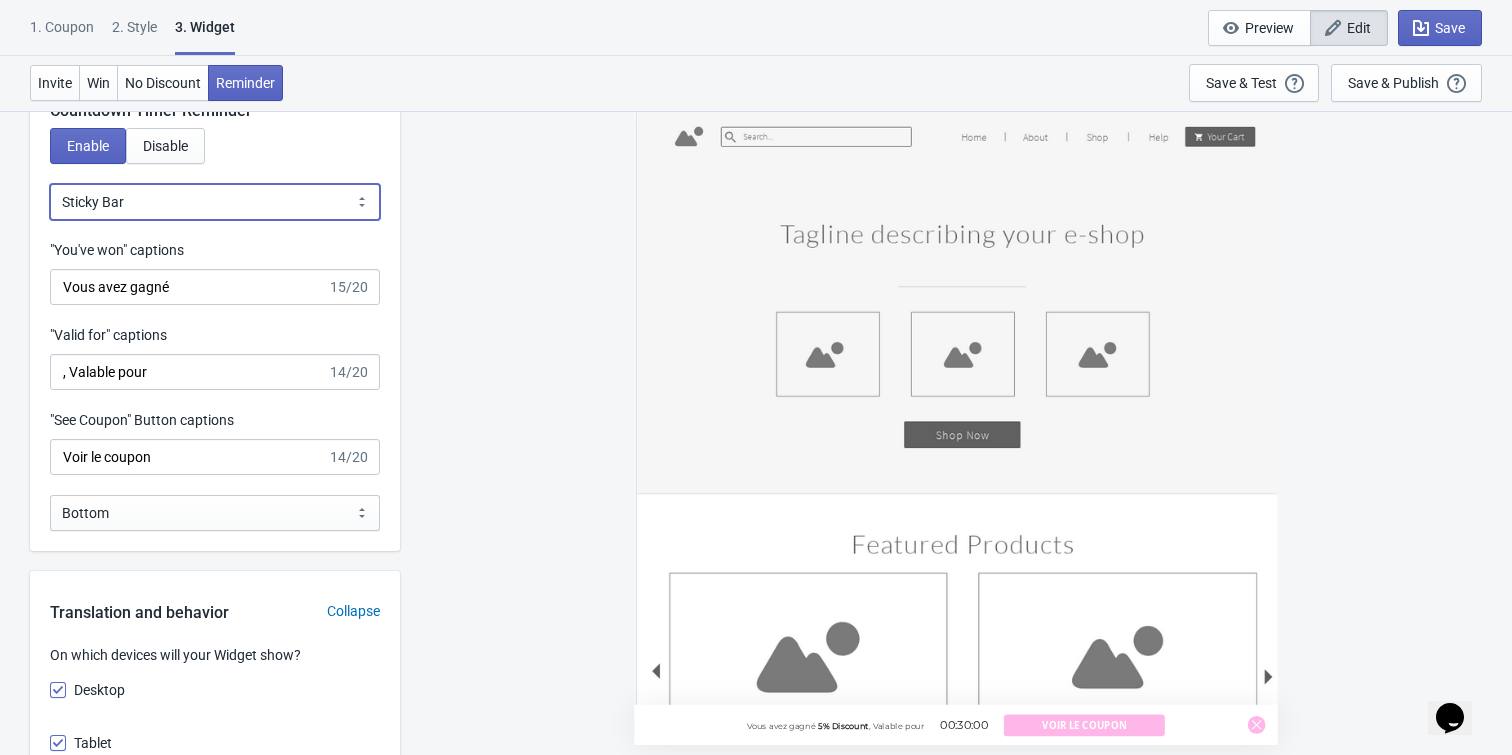 click on "Bubble Sticky Bar" at bounding box center [215, 202] 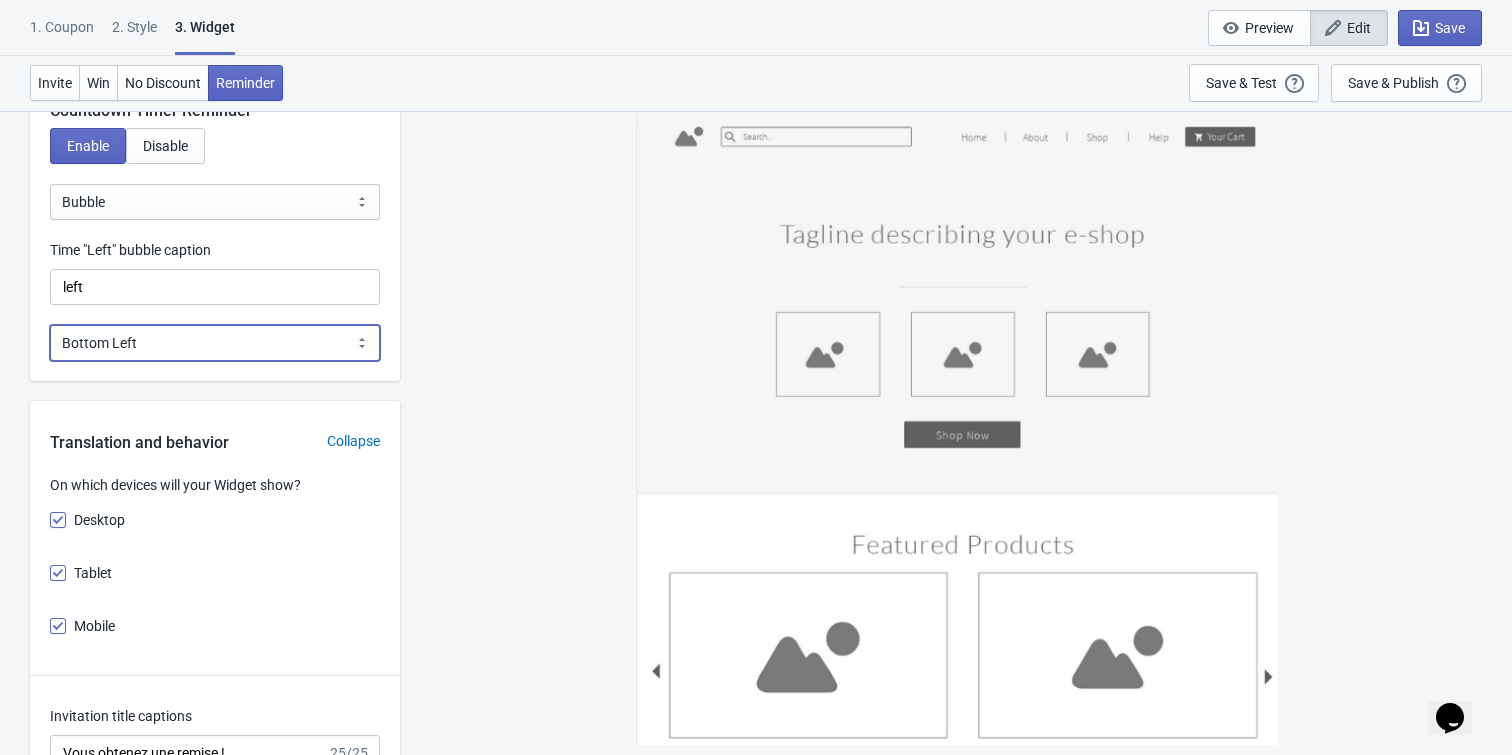click on "Bottom Left Bottom Right Middle Left Middle Right Top Left Top Right" at bounding box center [215, 343] 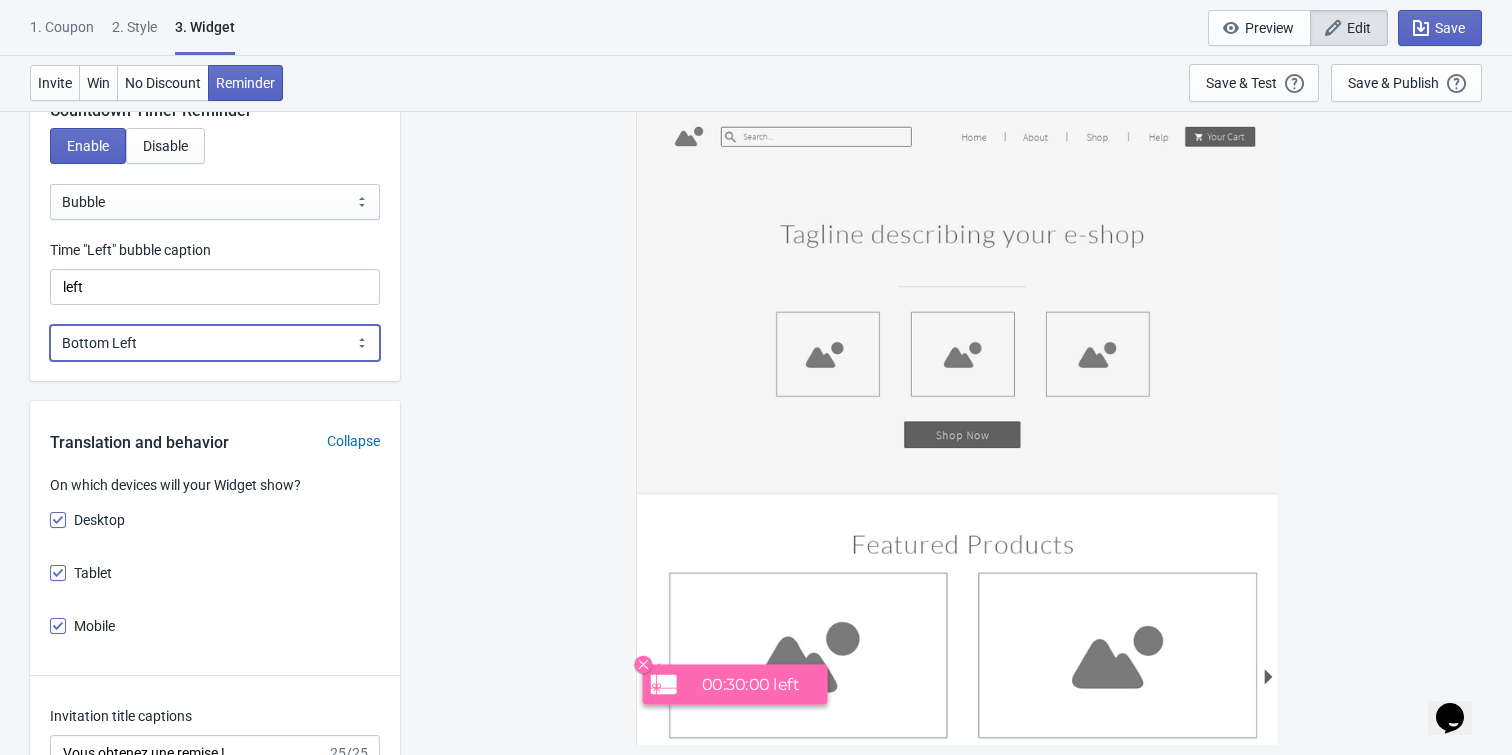 click on "Bottom Left Bottom Right Middle Left Middle Right Top Left Top Right" at bounding box center [215, 343] 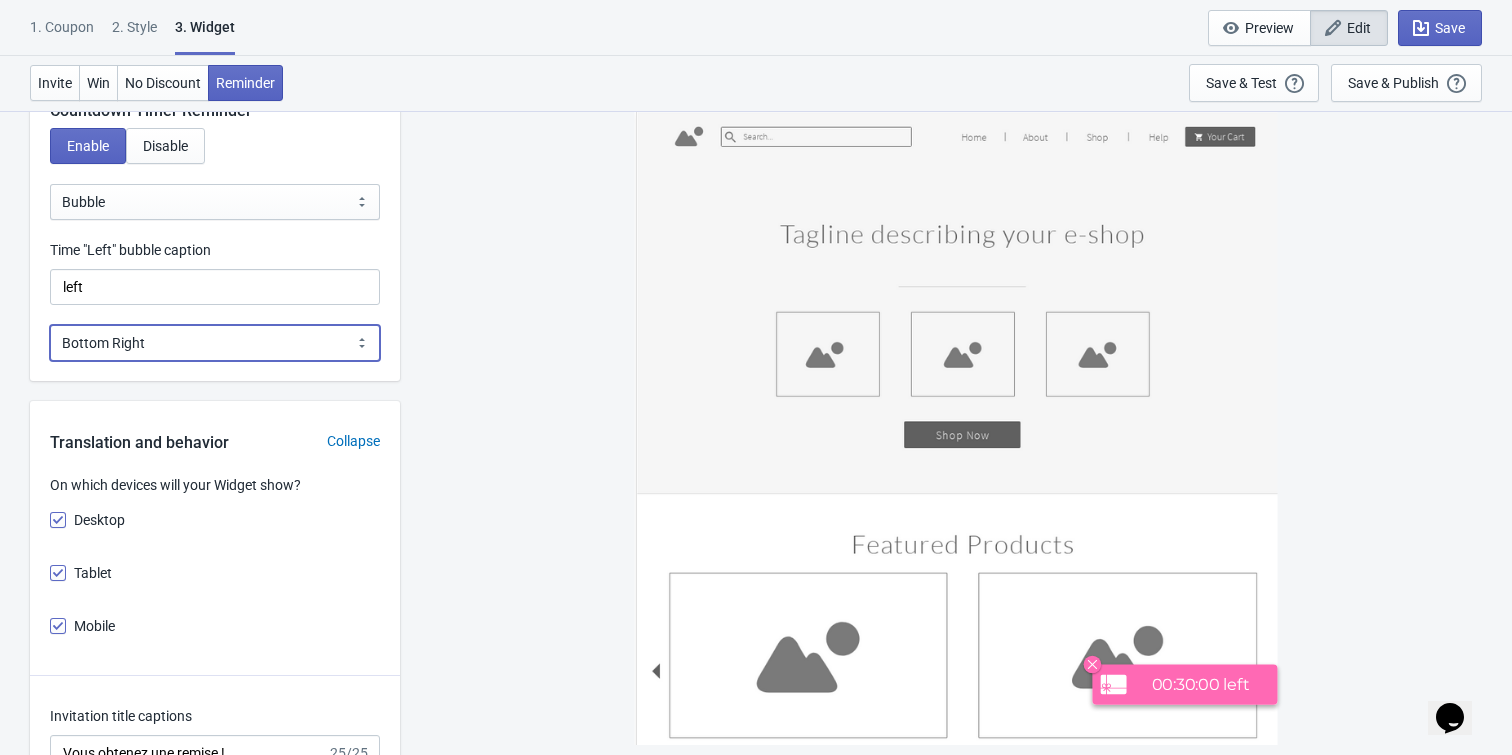 click on "Bottom Left Bottom Right Middle Left Middle Right Top Left Top Right" at bounding box center [215, 343] 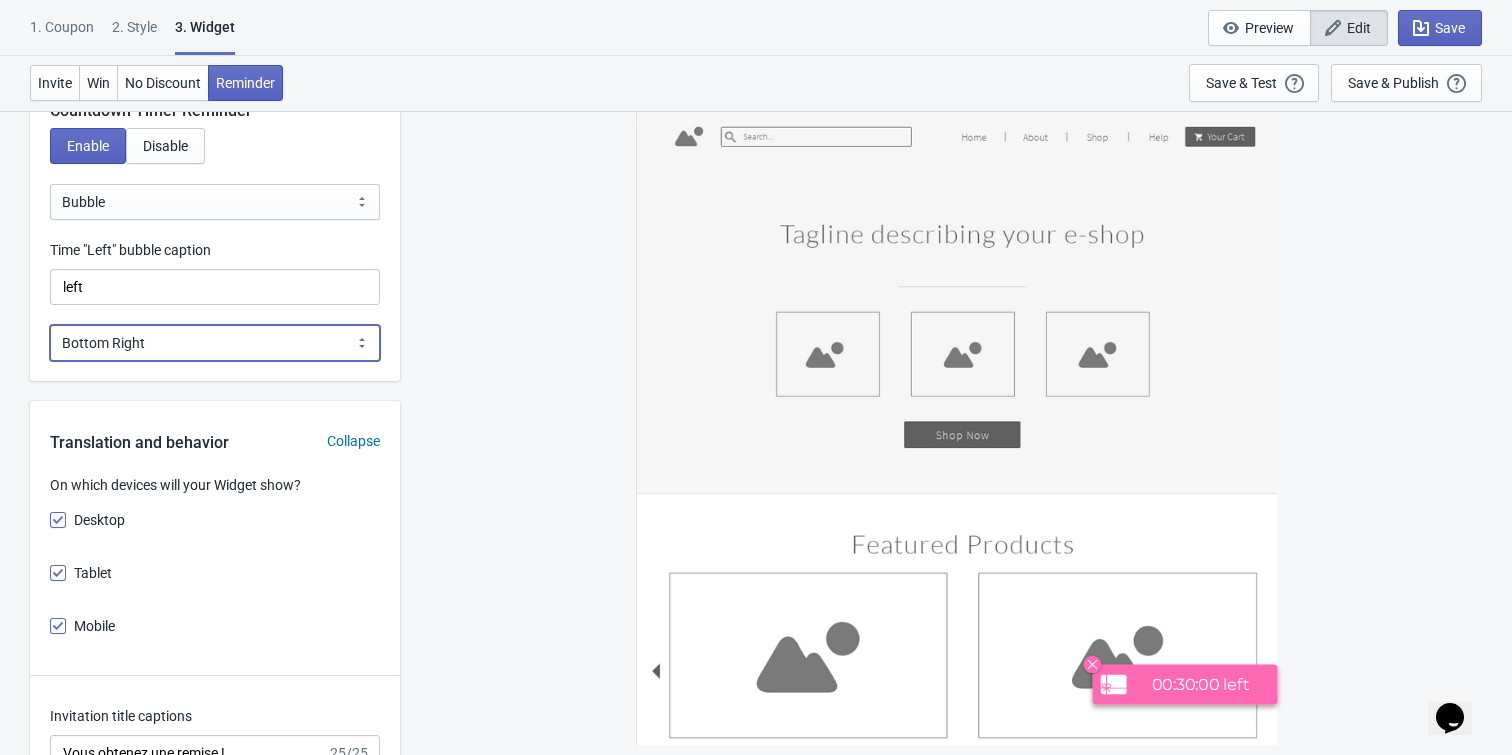 click on "Bottom Left Bottom Right Middle Left Middle Right Top Left Top Right" at bounding box center [215, 343] 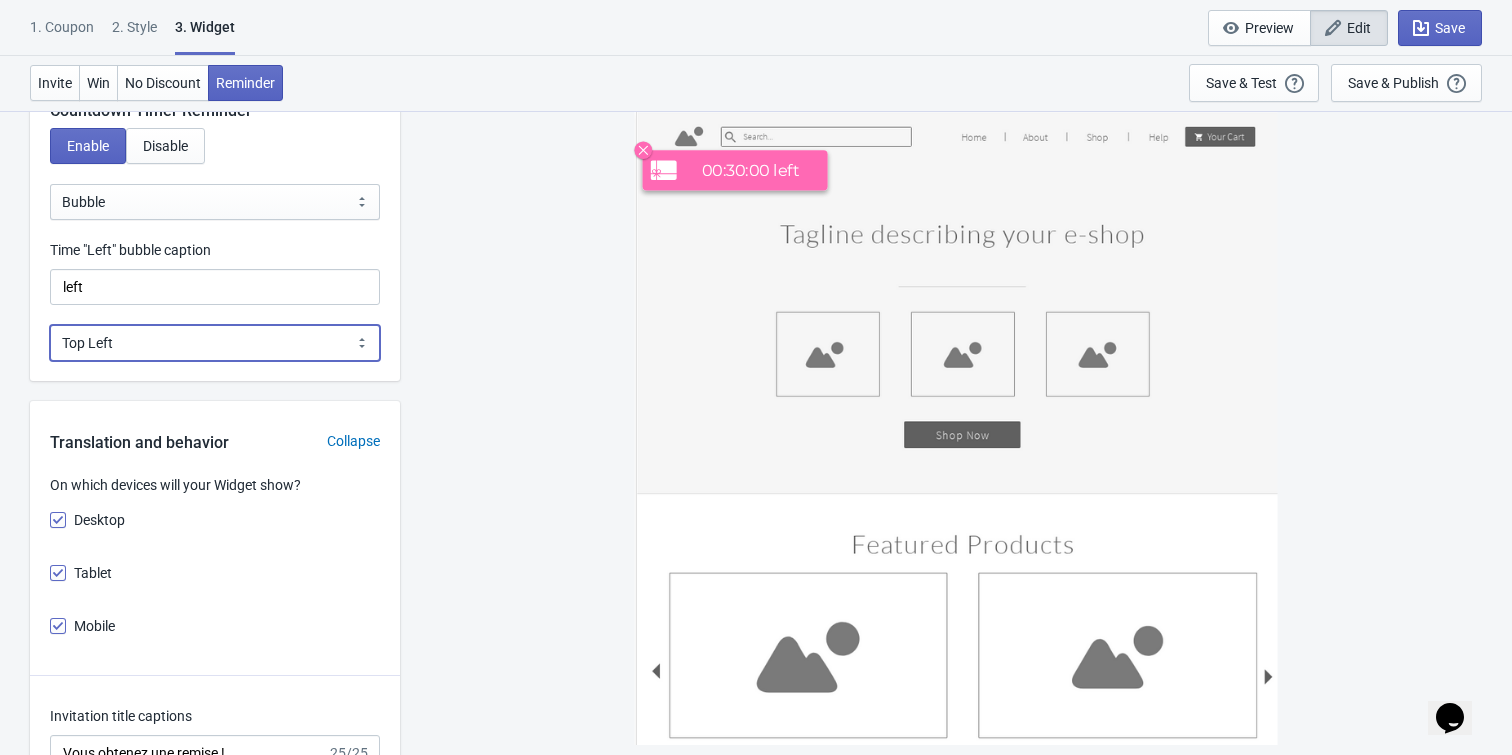 click on "Bottom Left Bottom Right Middle Left Middle Right Top Left Top Right" at bounding box center (215, 343) 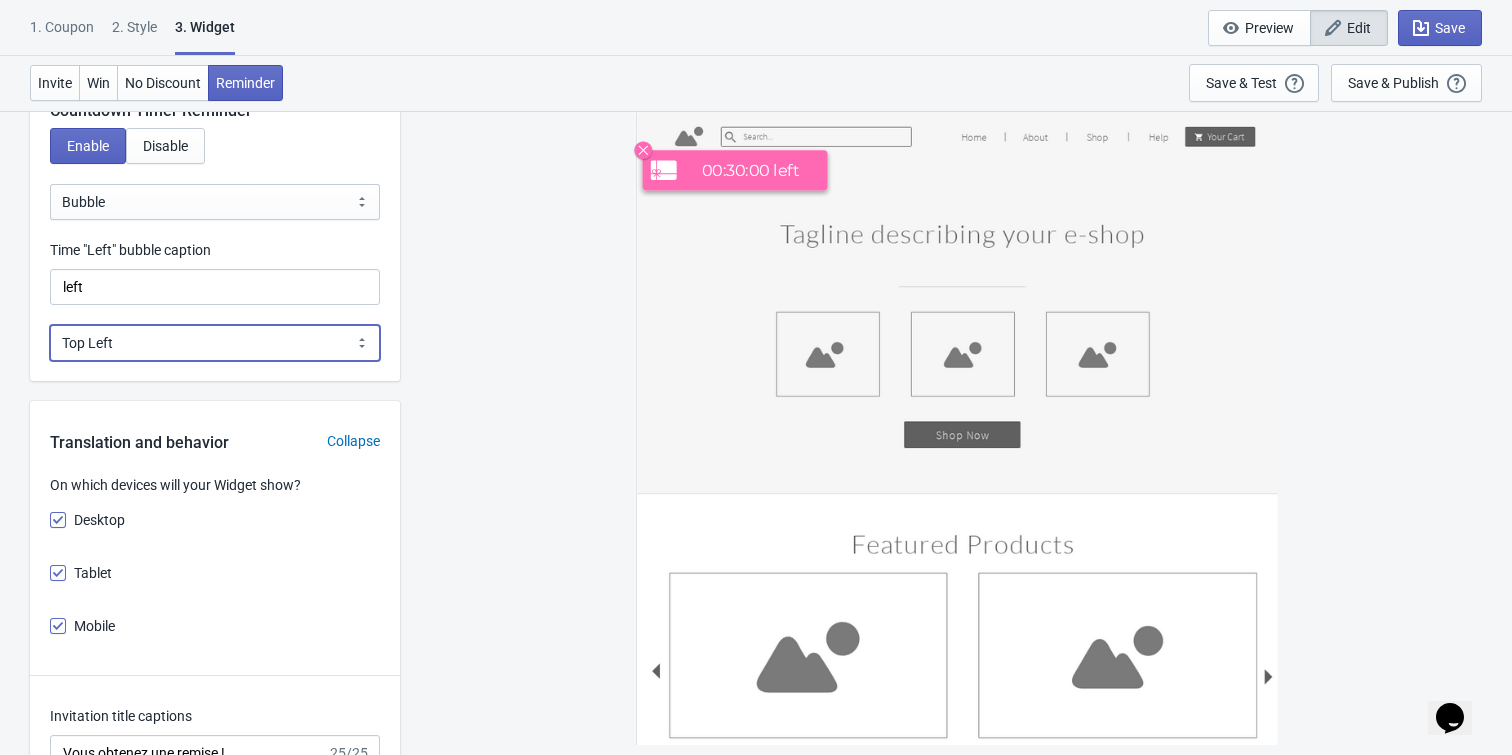 click on "Bottom Left Bottom Right Middle Left Middle Right Top Left Top Right" at bounding box center [215, 343] 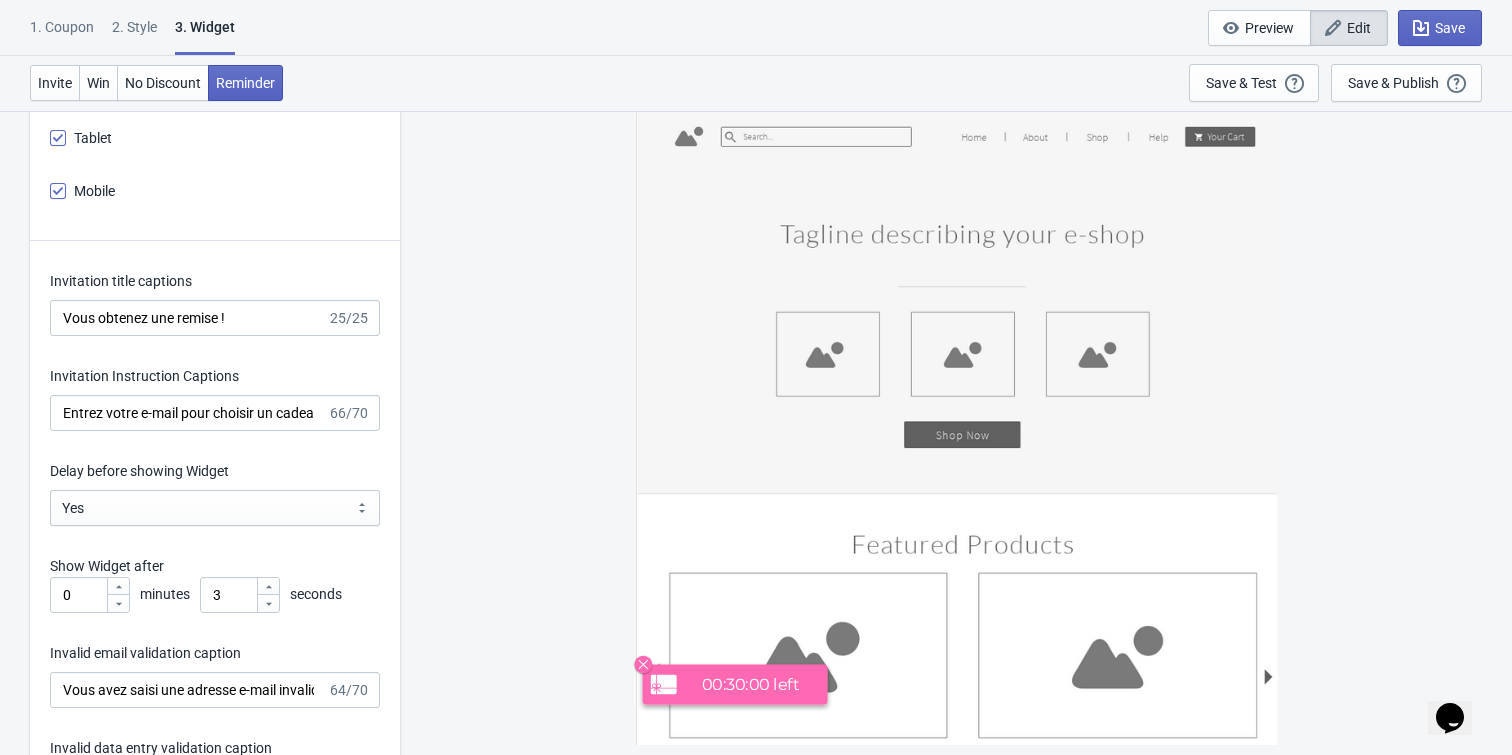 scroll, scrollTop: 2493, scrollLeft: 0, axis: vertical 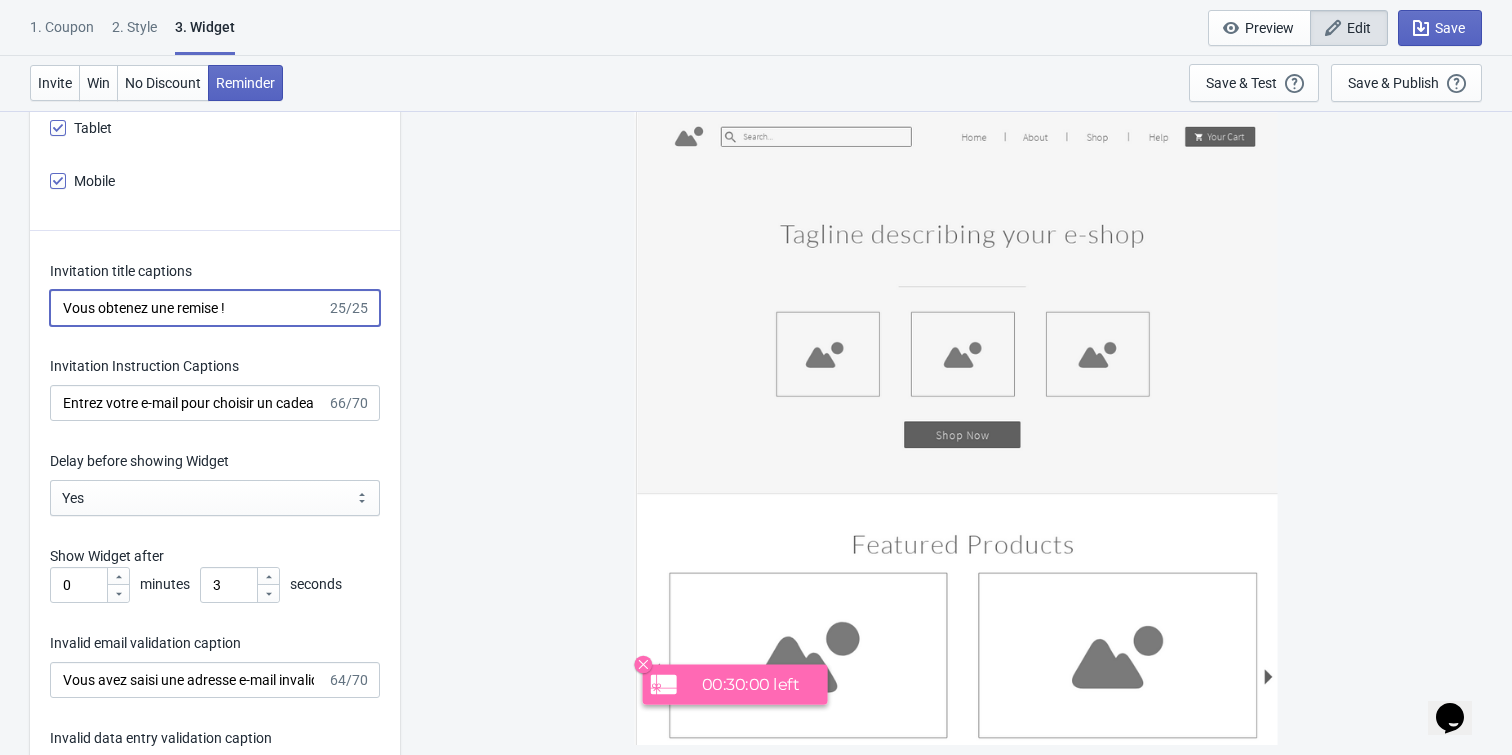 click on "Vous obtenez une remise !" at bounding box center [188, 308] 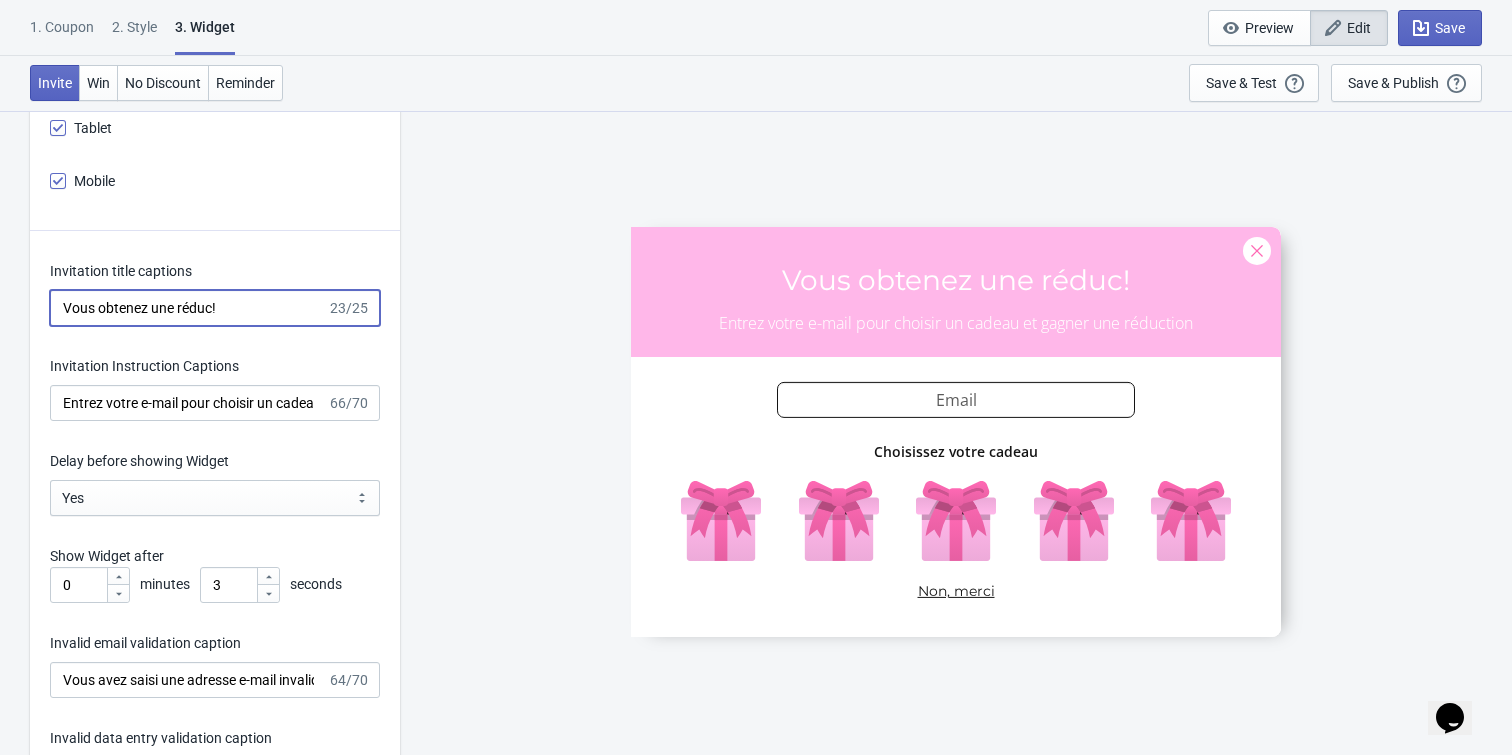 click on "Vous obtenez une réduc!" at bounding box center [188, 308] 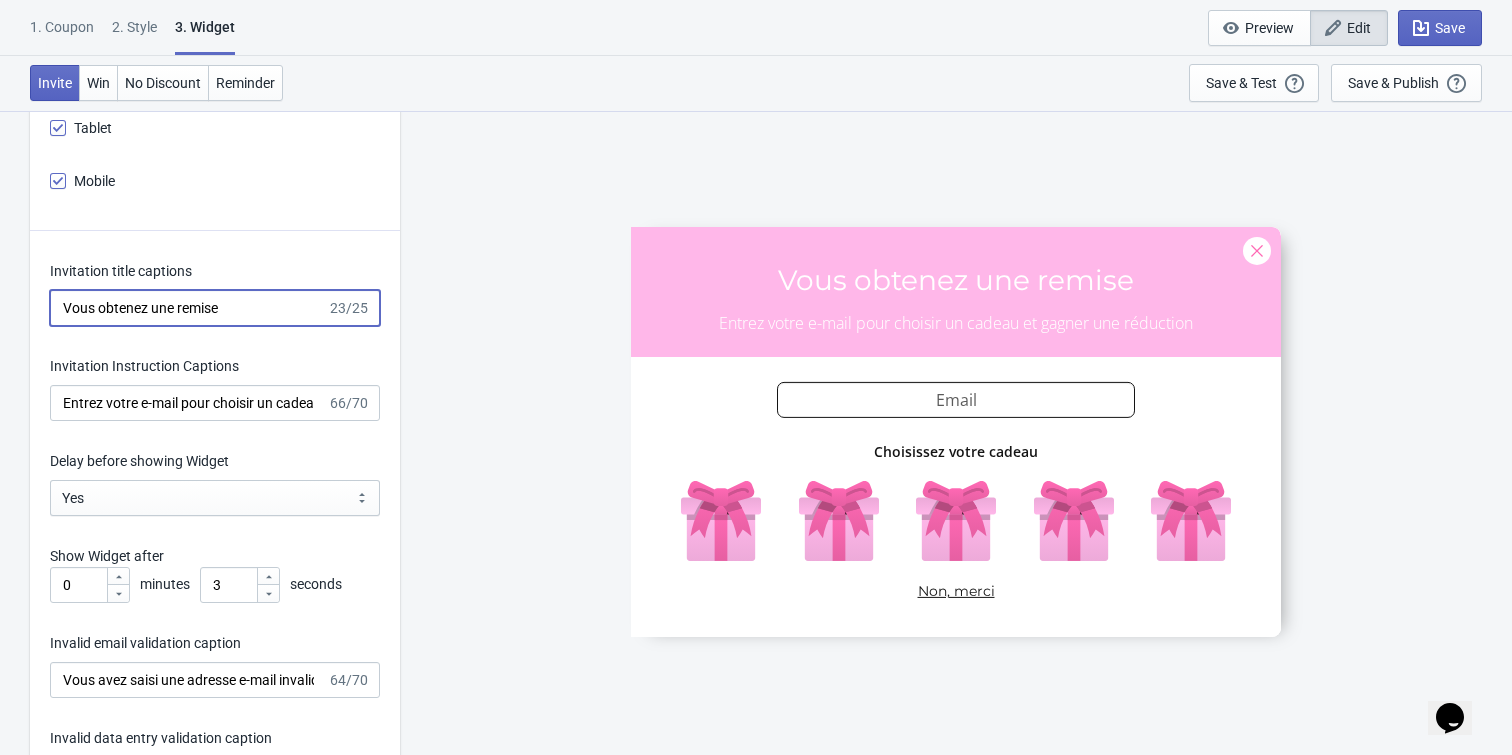type on "Vous obtenez une remise" 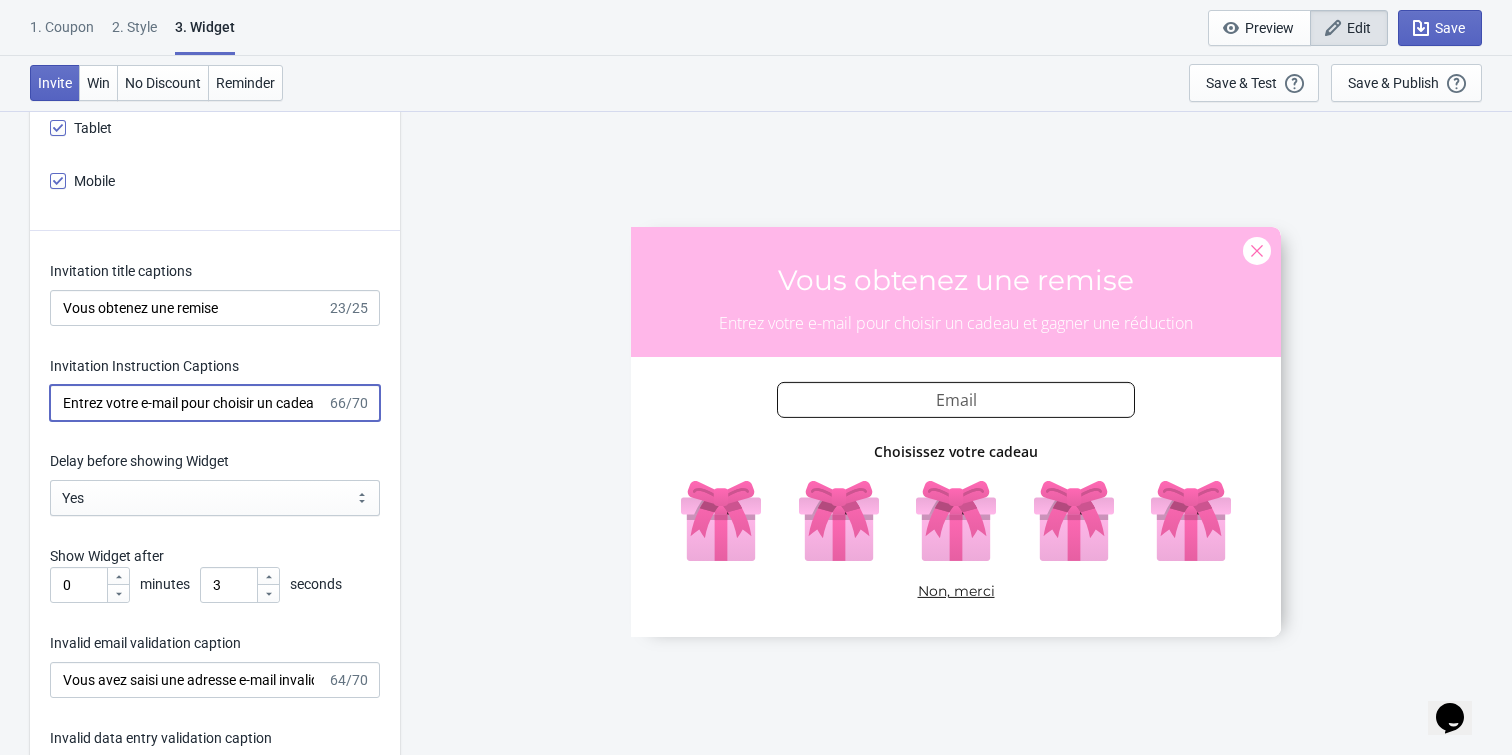 click on "Entrez votre e-mail pour choisir un cadeau et gagner une réduction" at bounding box center [188, 403] 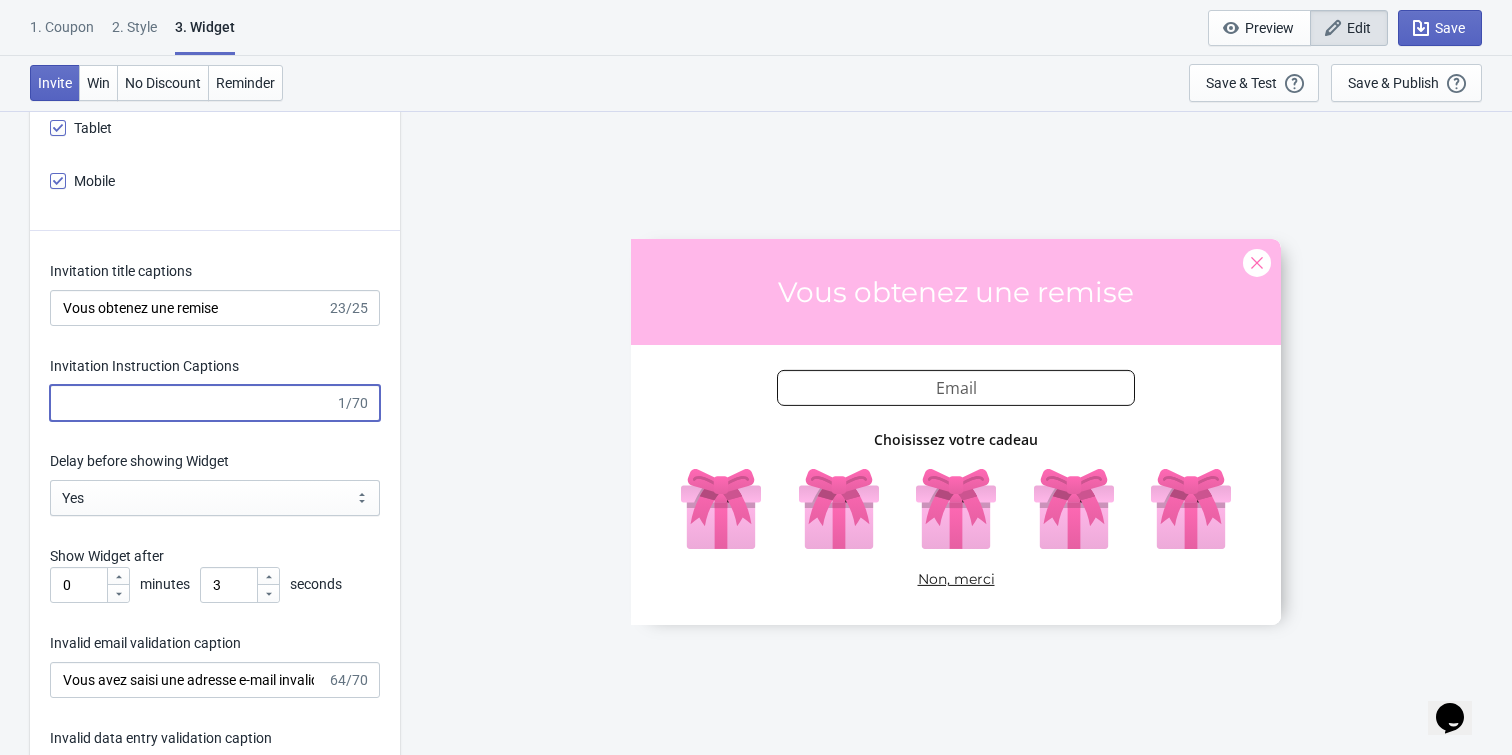 type 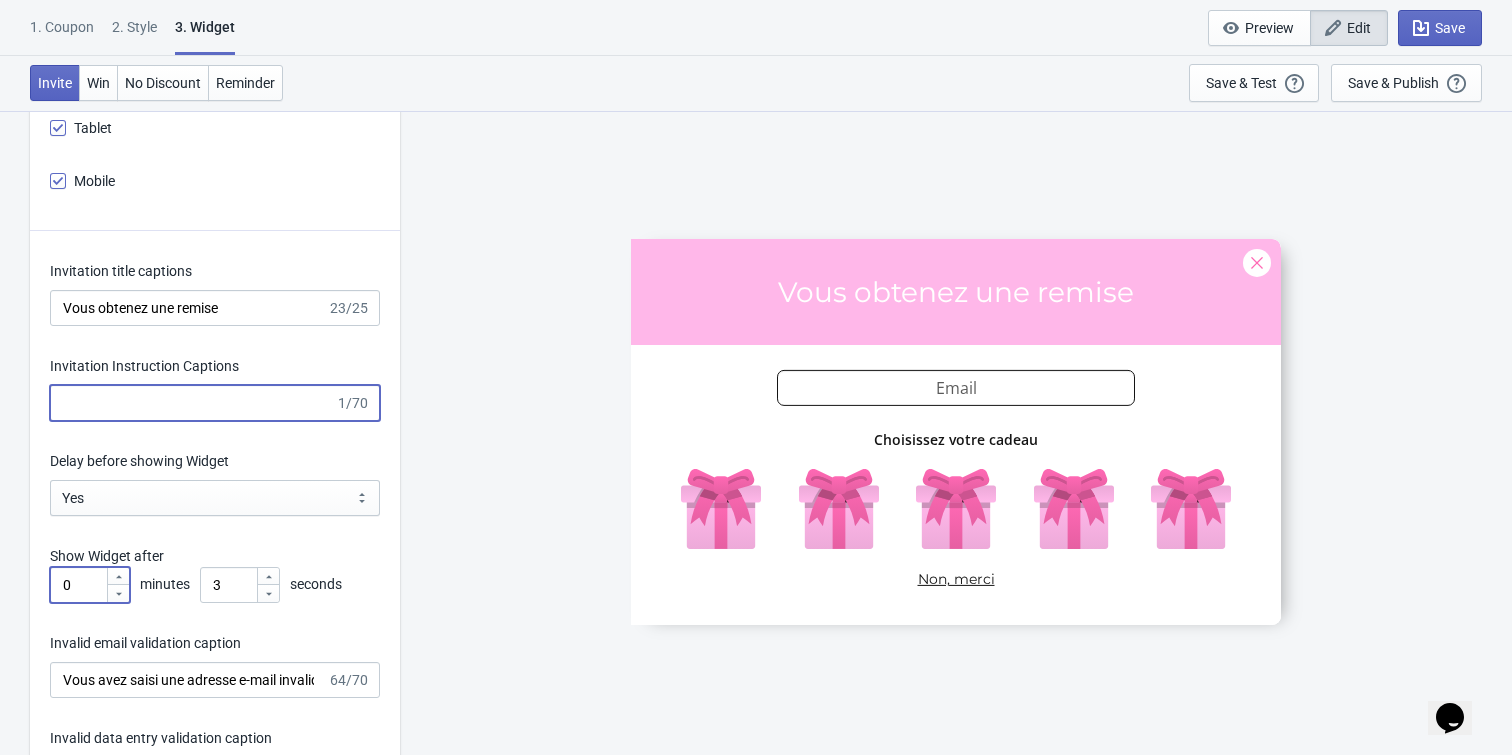 click on "Invitation Instruction Captions" at bounding box center [192, 403] 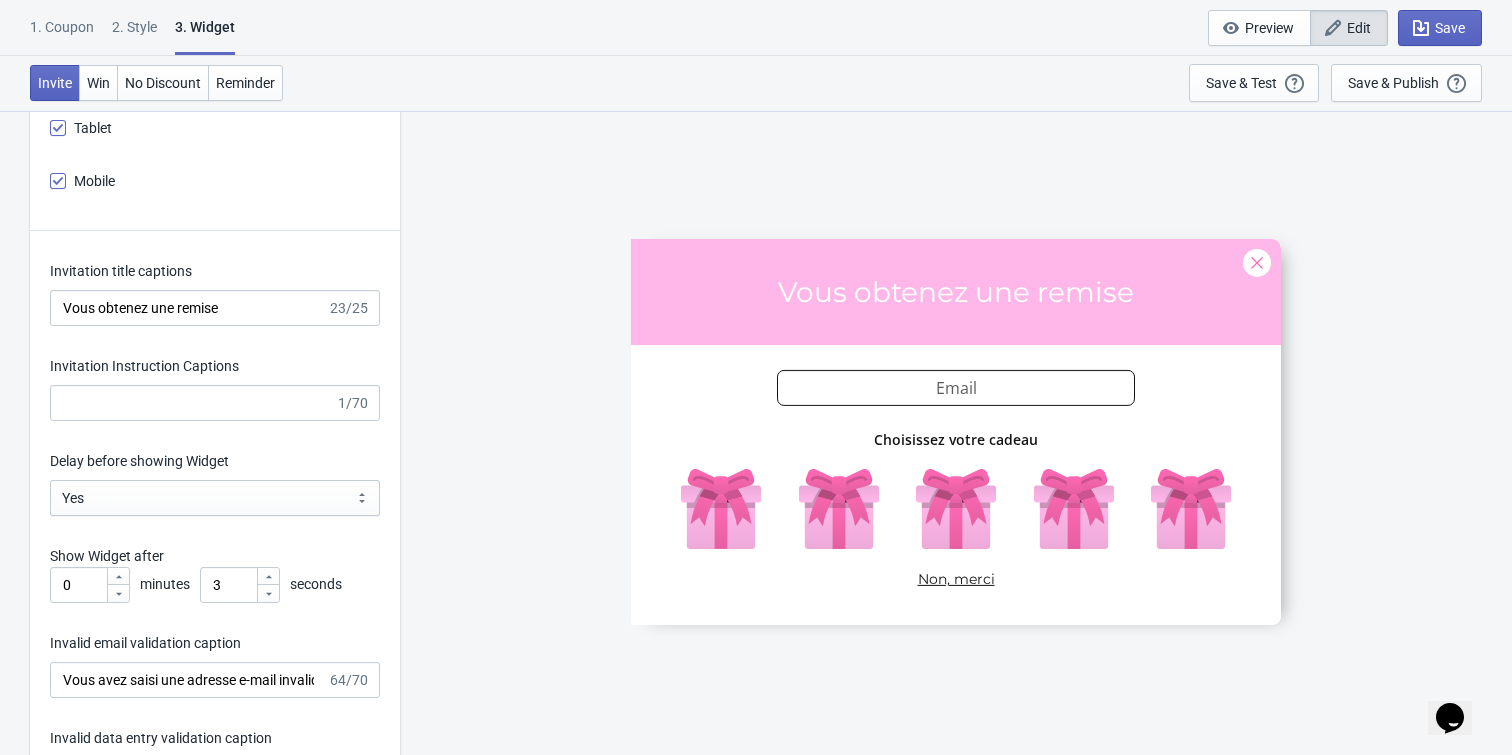 click on "SASDERWERT3H Vous obtenez une remise   email-input Choisissez votre cadeau Non, merci" at bounding box center (956, 432) 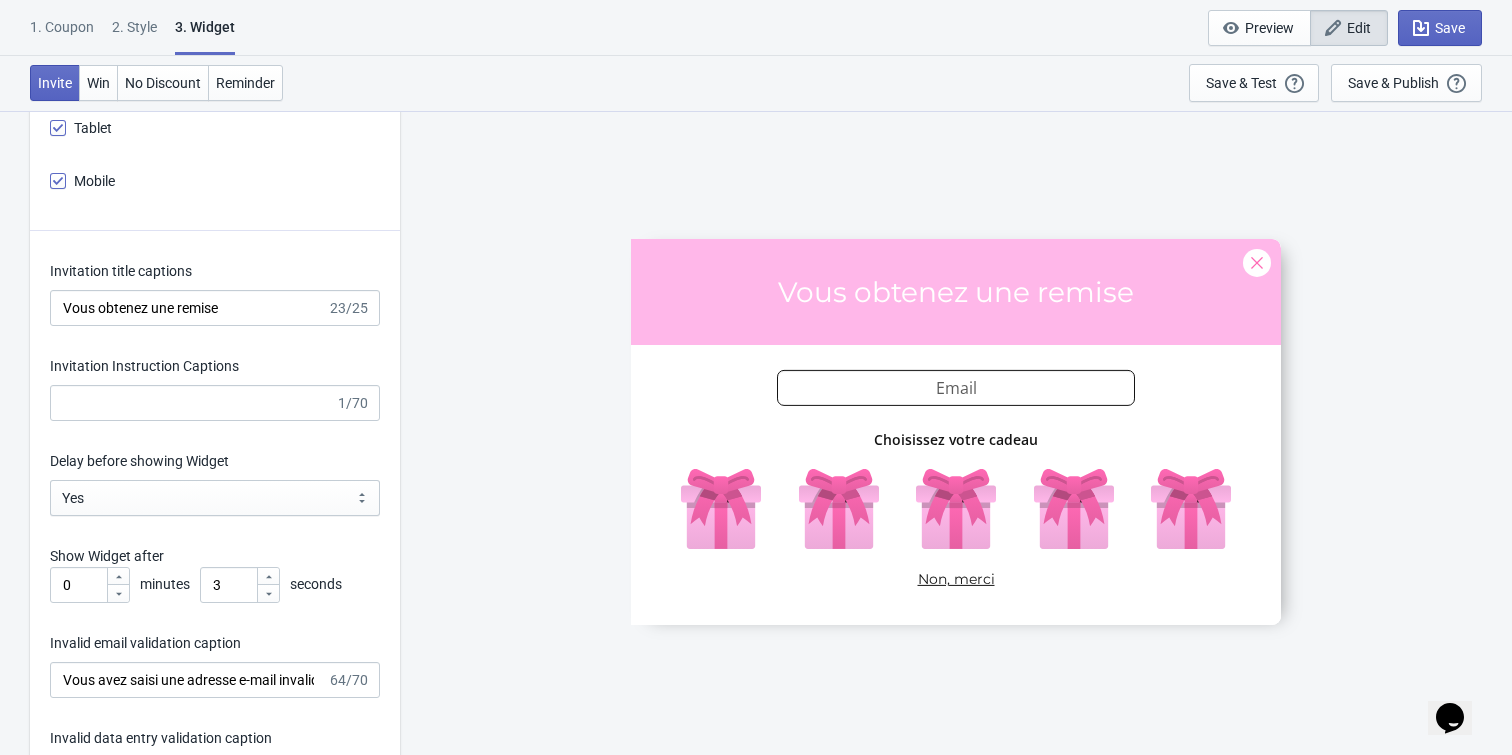 click on "SASDERWERT3H Vous obtenez une remise   email-input Choisissez votre cadeau Non, merci" at bounding box center (956, 432) 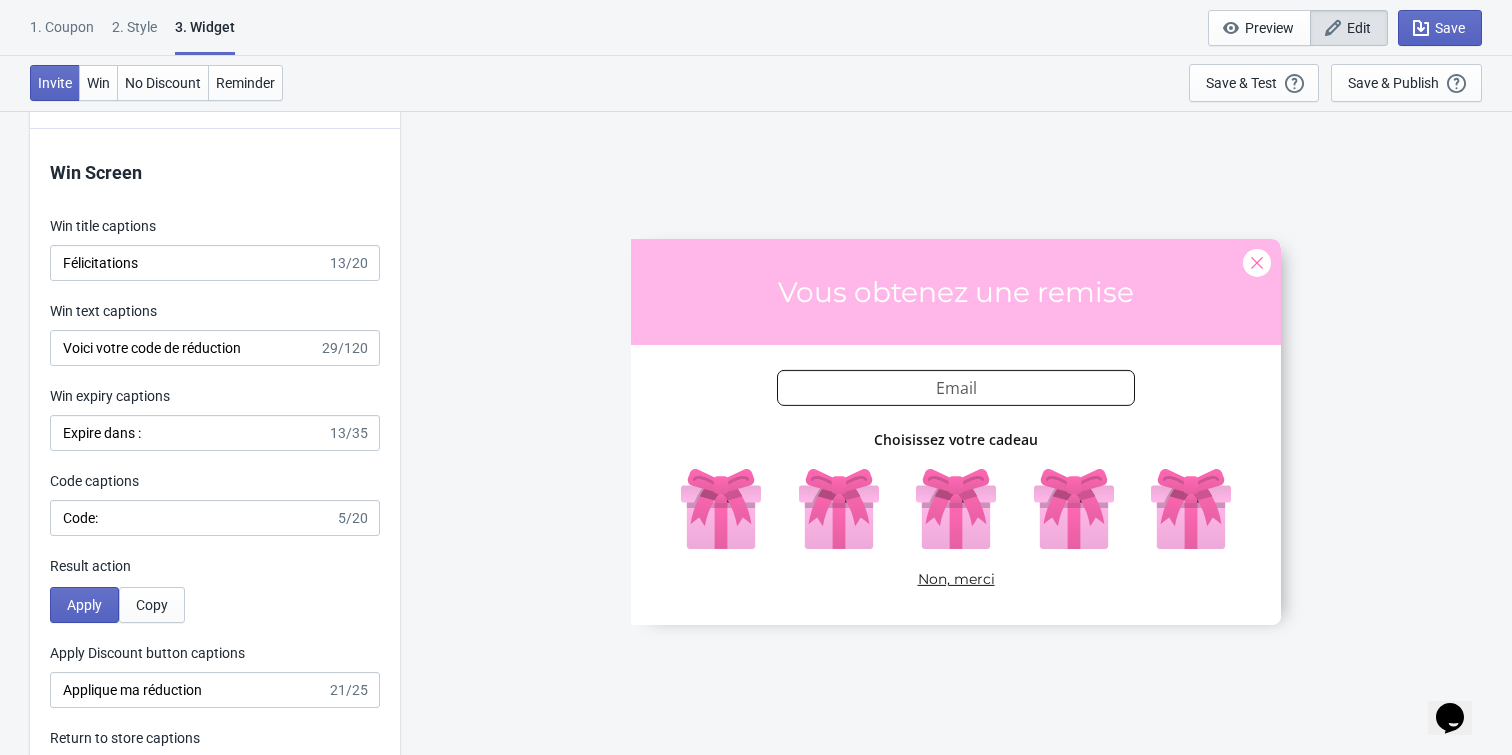 scroll, scrollTop: 3647, scrollLeft: 0, axis: vertical 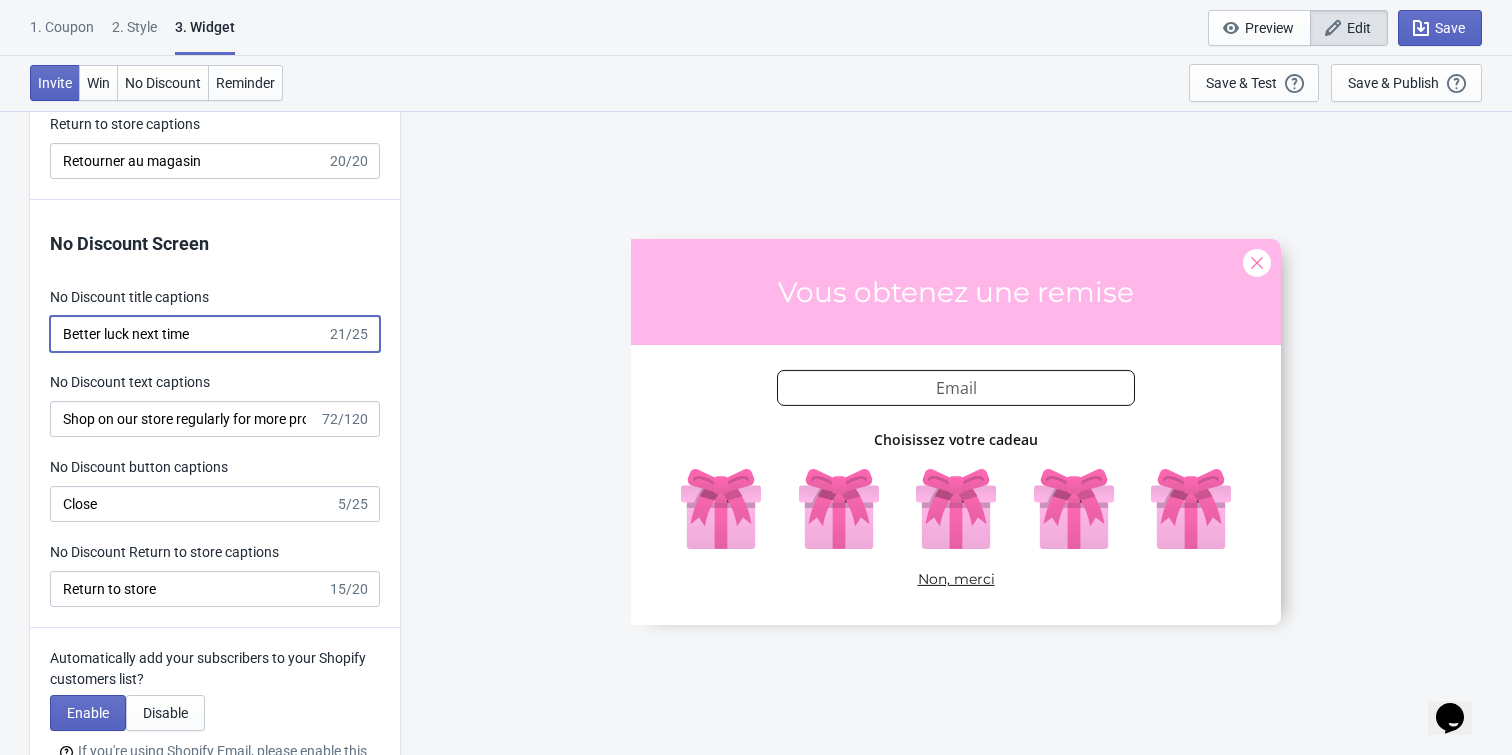 type on "no_code" 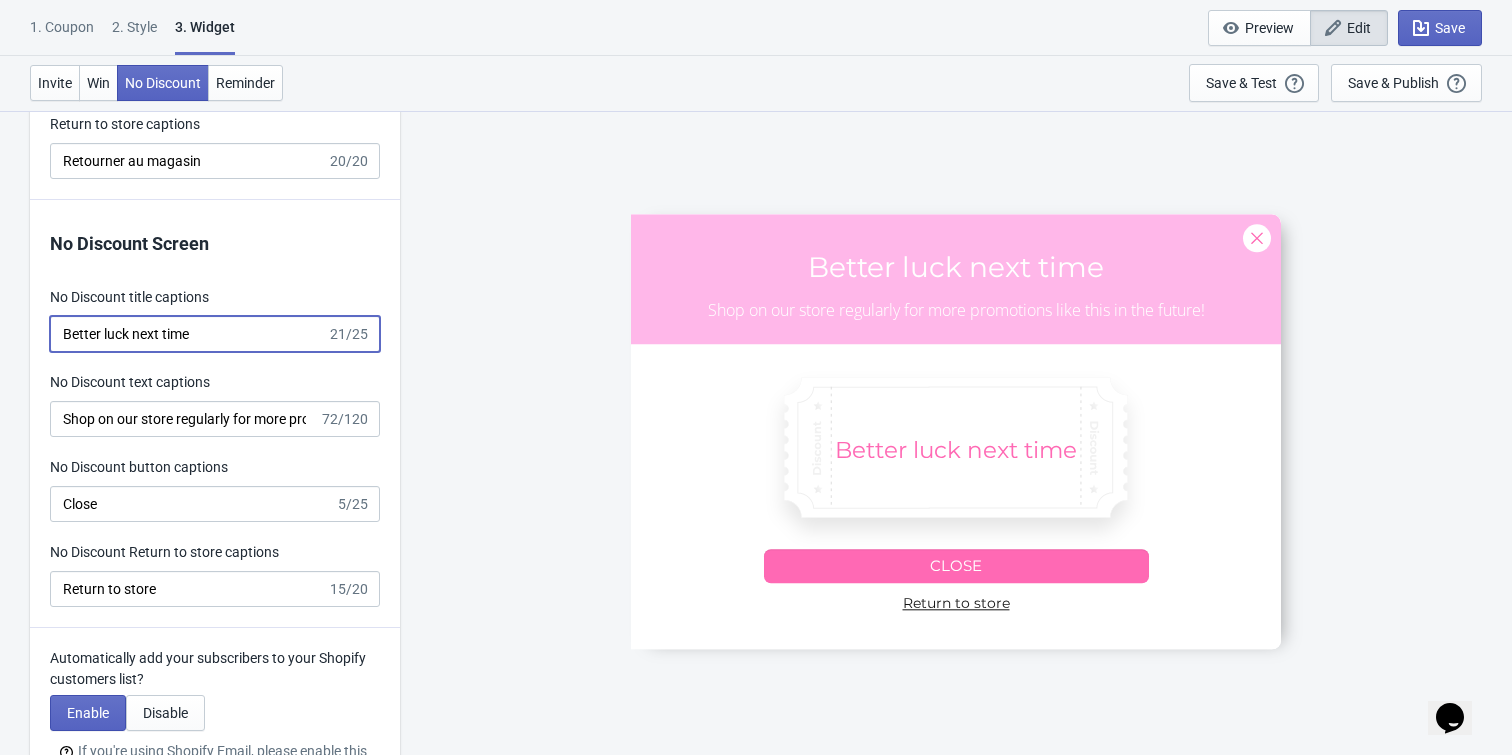 click on "Better luck next time" at bounding box center [188, 334] 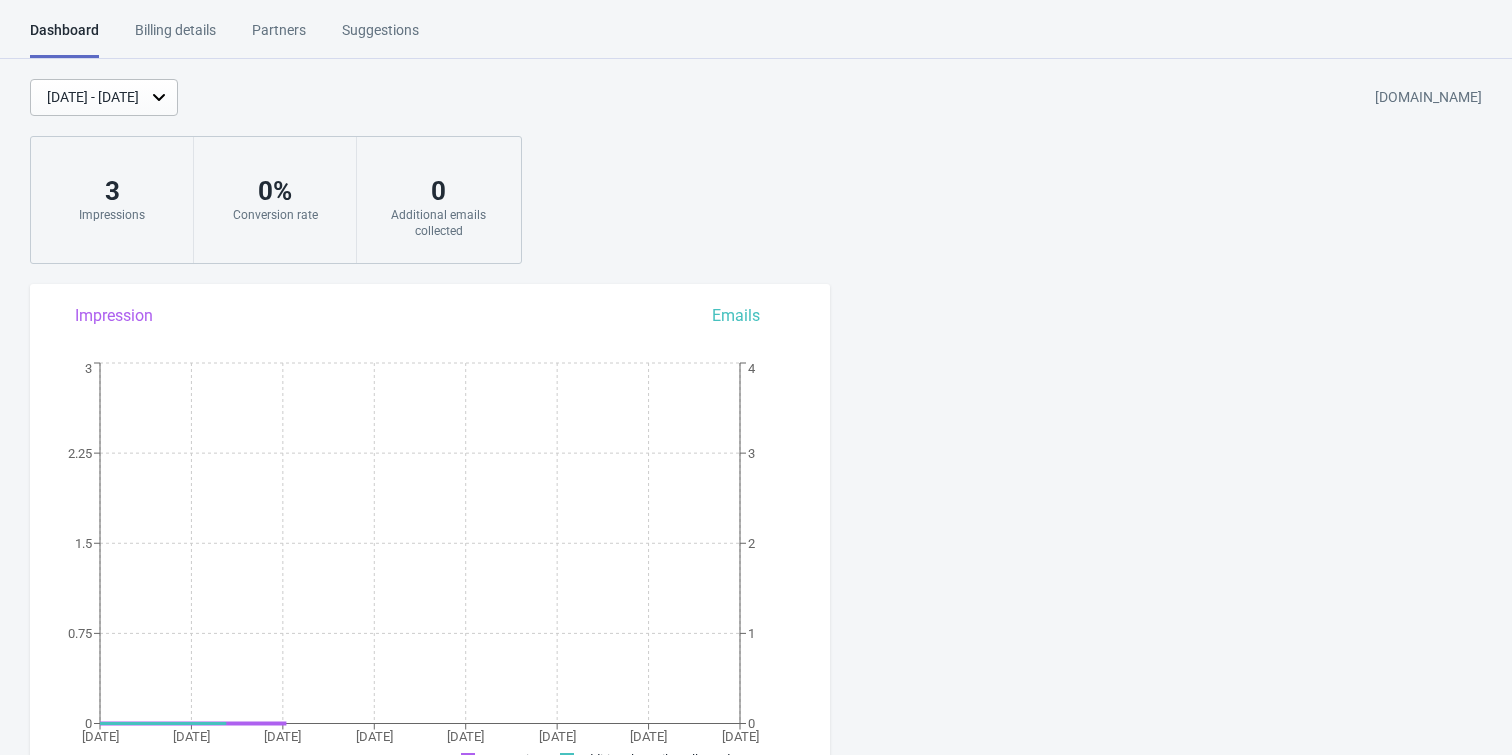 scroll, scrollTop: 0, scrollLeft: 0, axis: both 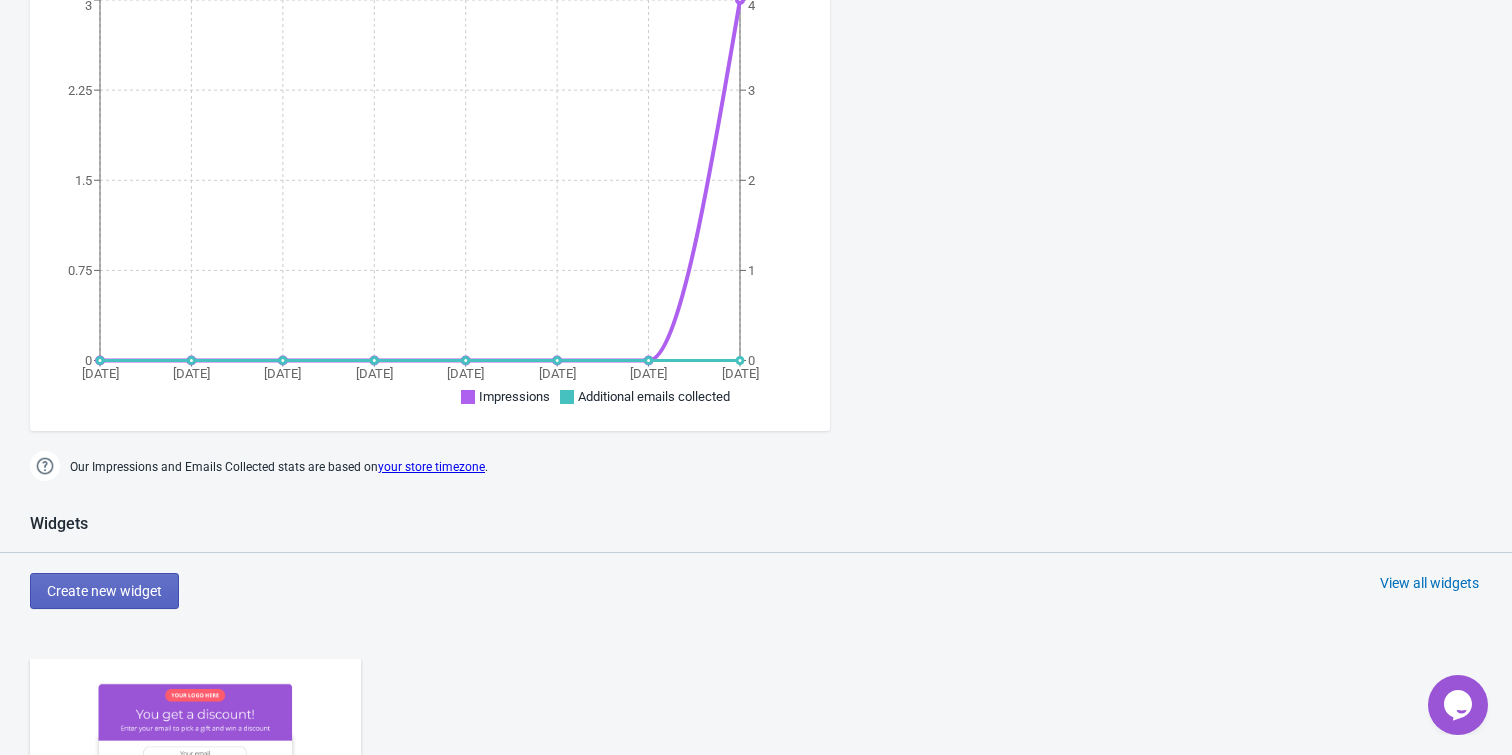 drag, startPoint x: 161, startPoint y: 729, endPoint x: 1527, endPoint y: 265, distance: 1442.6545 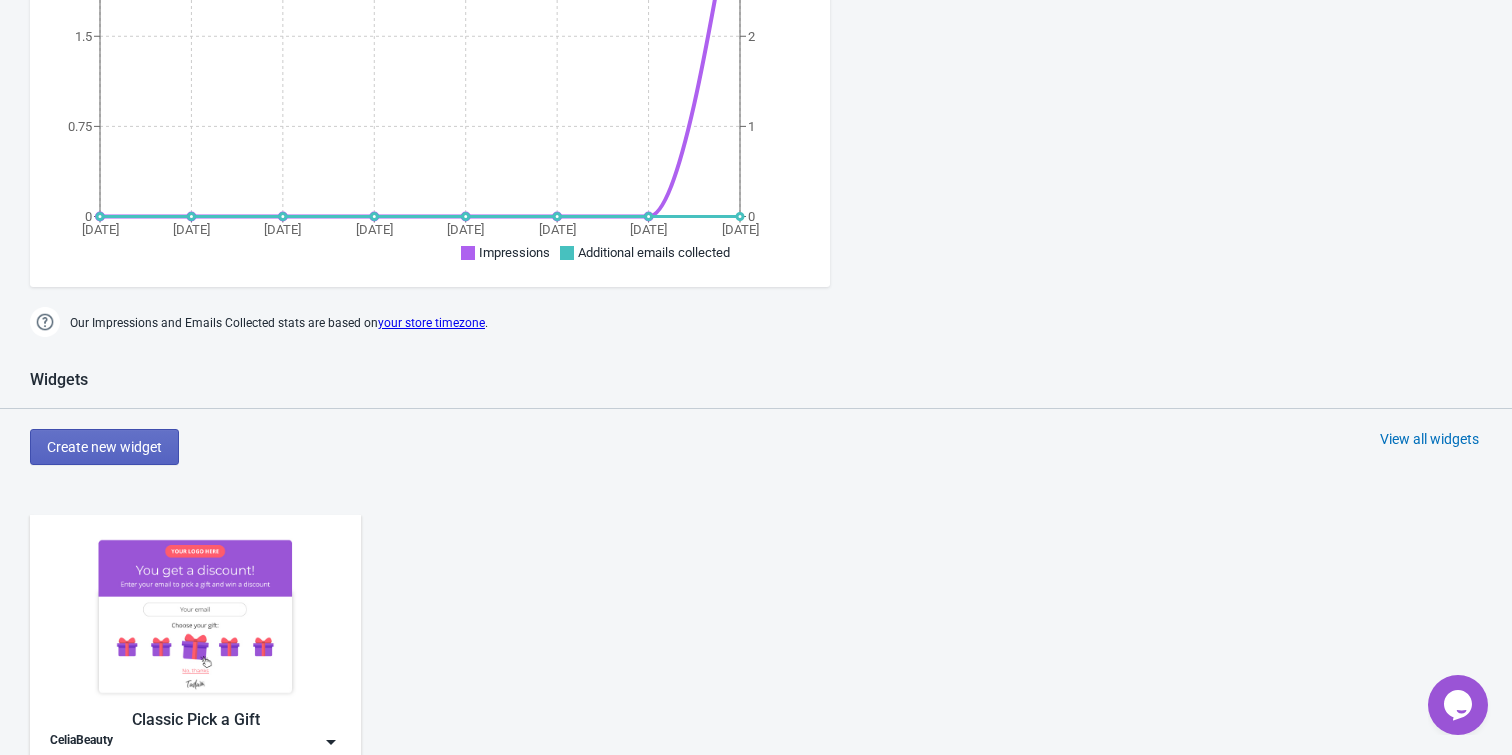 scroll, scrollTop: 514, scrollLeft: 0, axis: vertical 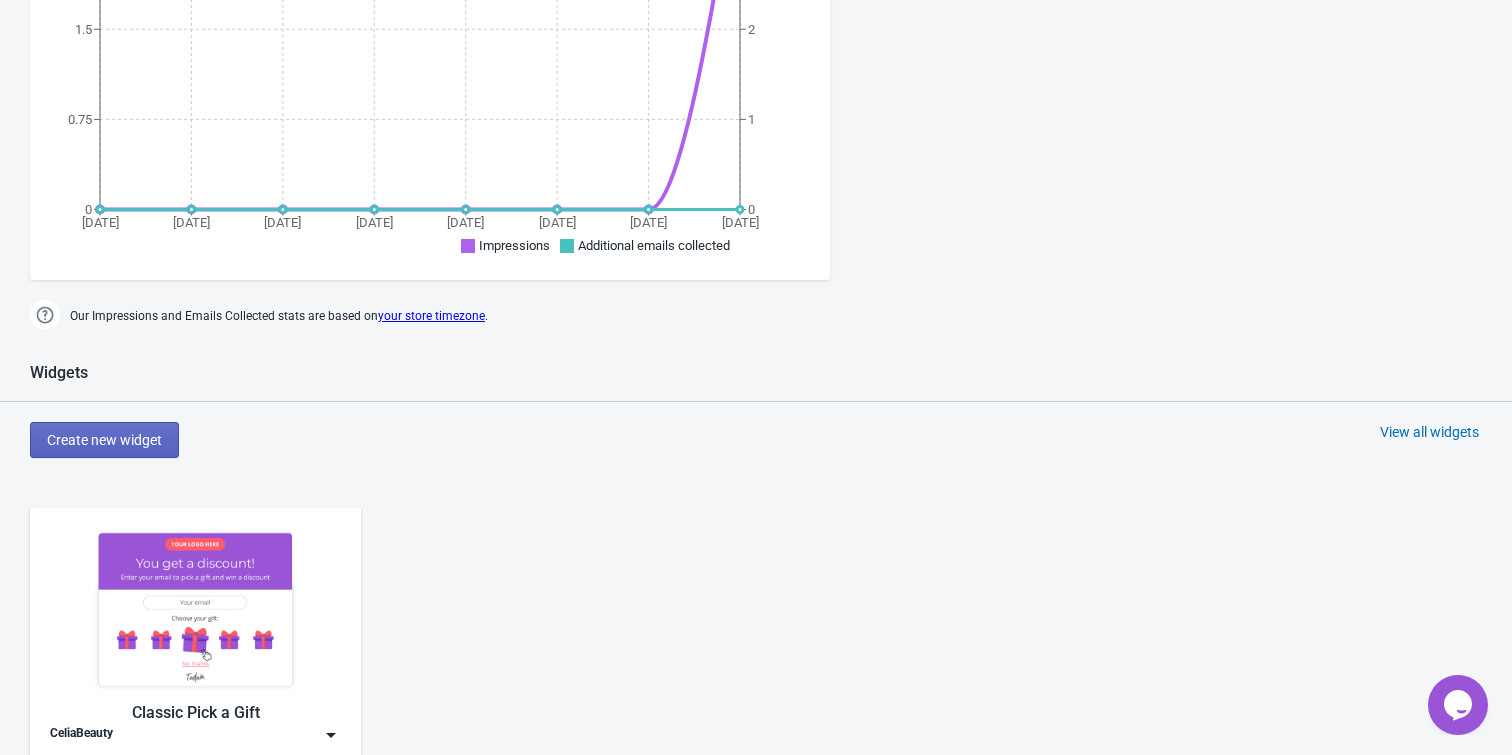 click at bounding box center (195, 609) 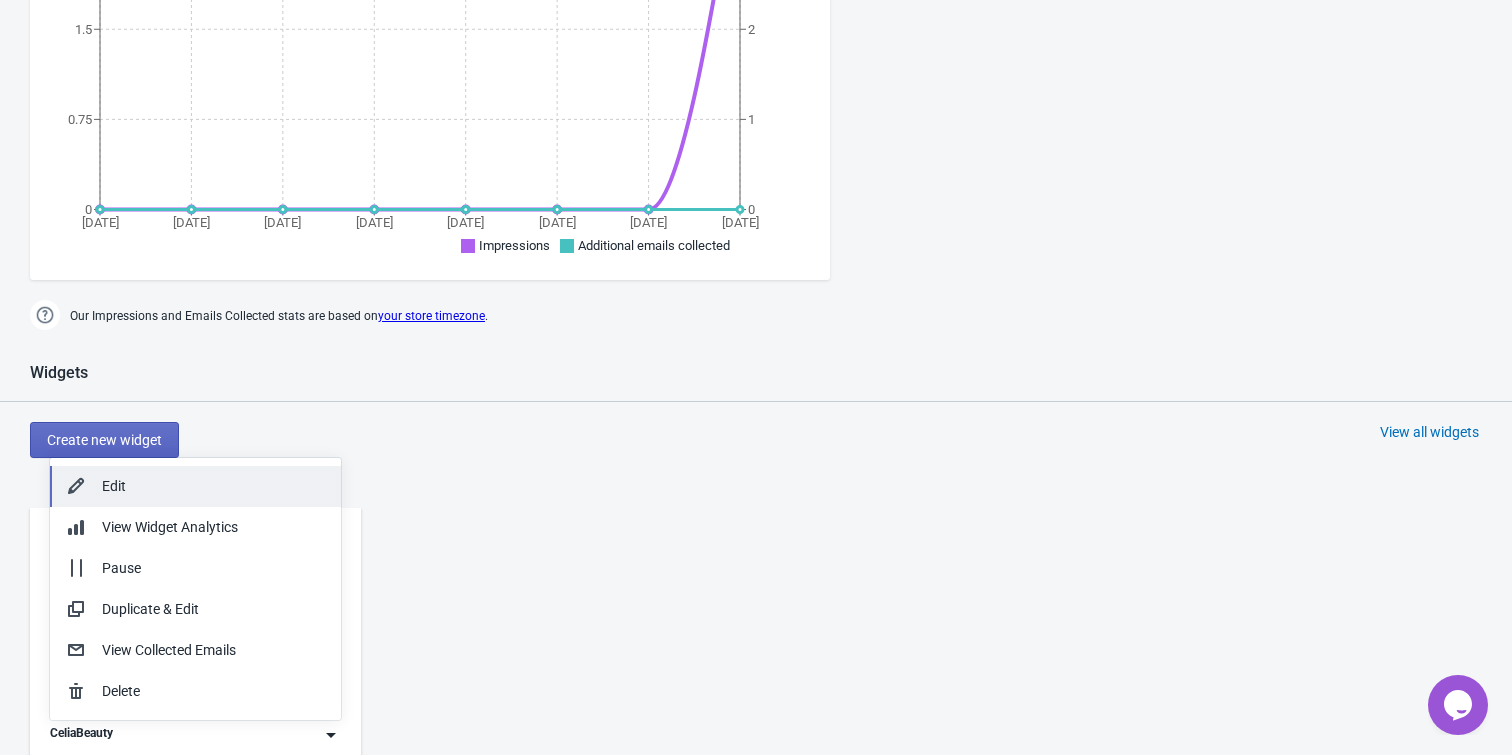 click on "Edit" at bounding box center [195, 486] 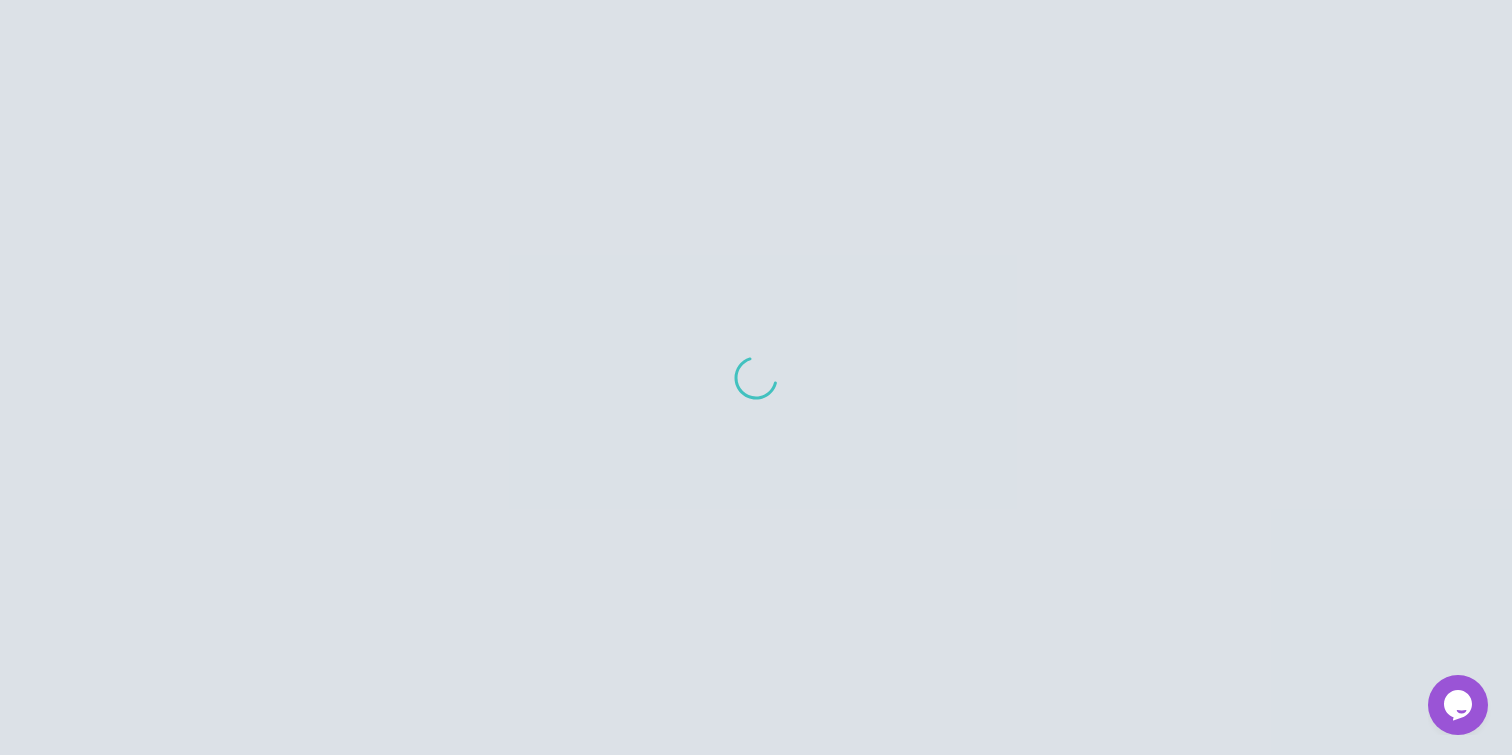 scroll, scrollTop: 0, scrollLeft: 0, axis: both 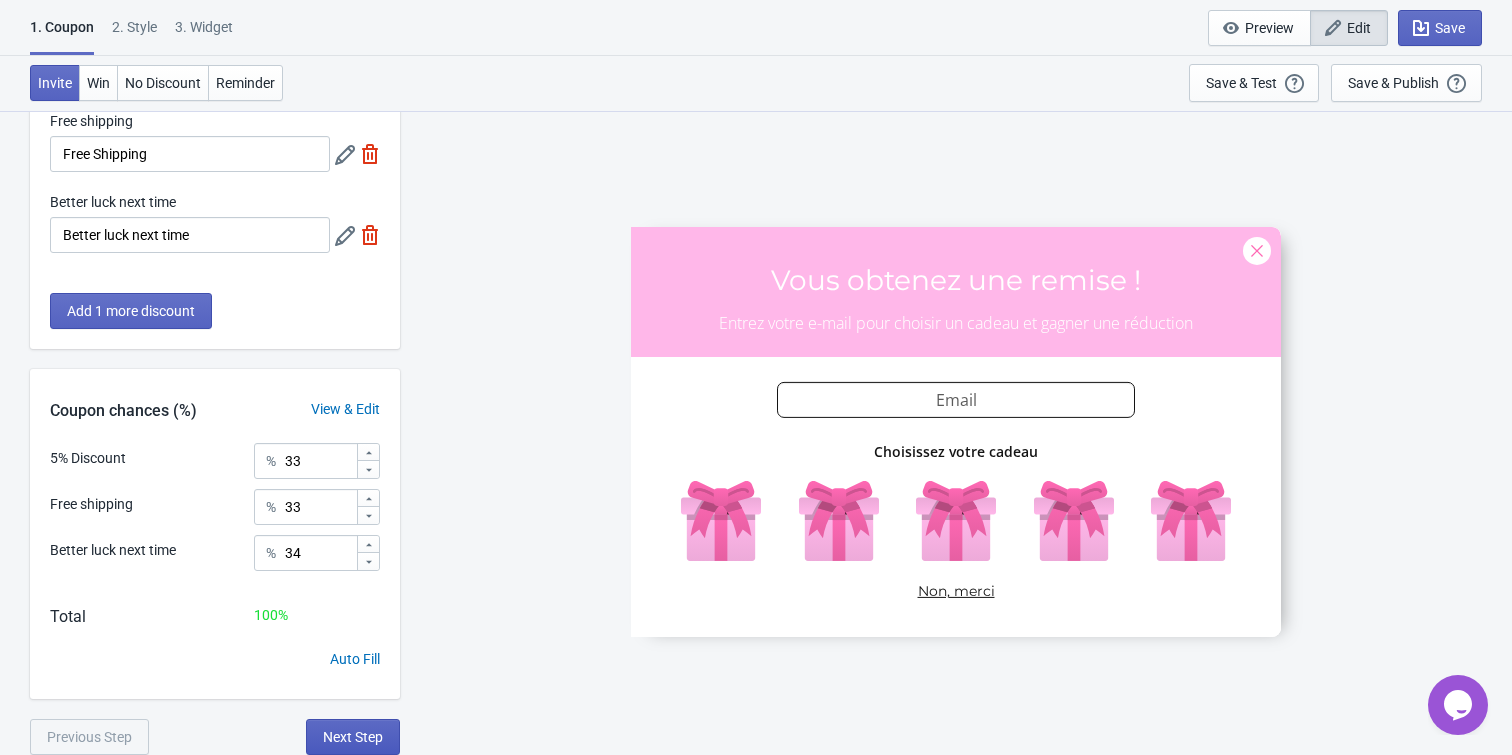 click on "Next Step" at bounding box center [353, 737] 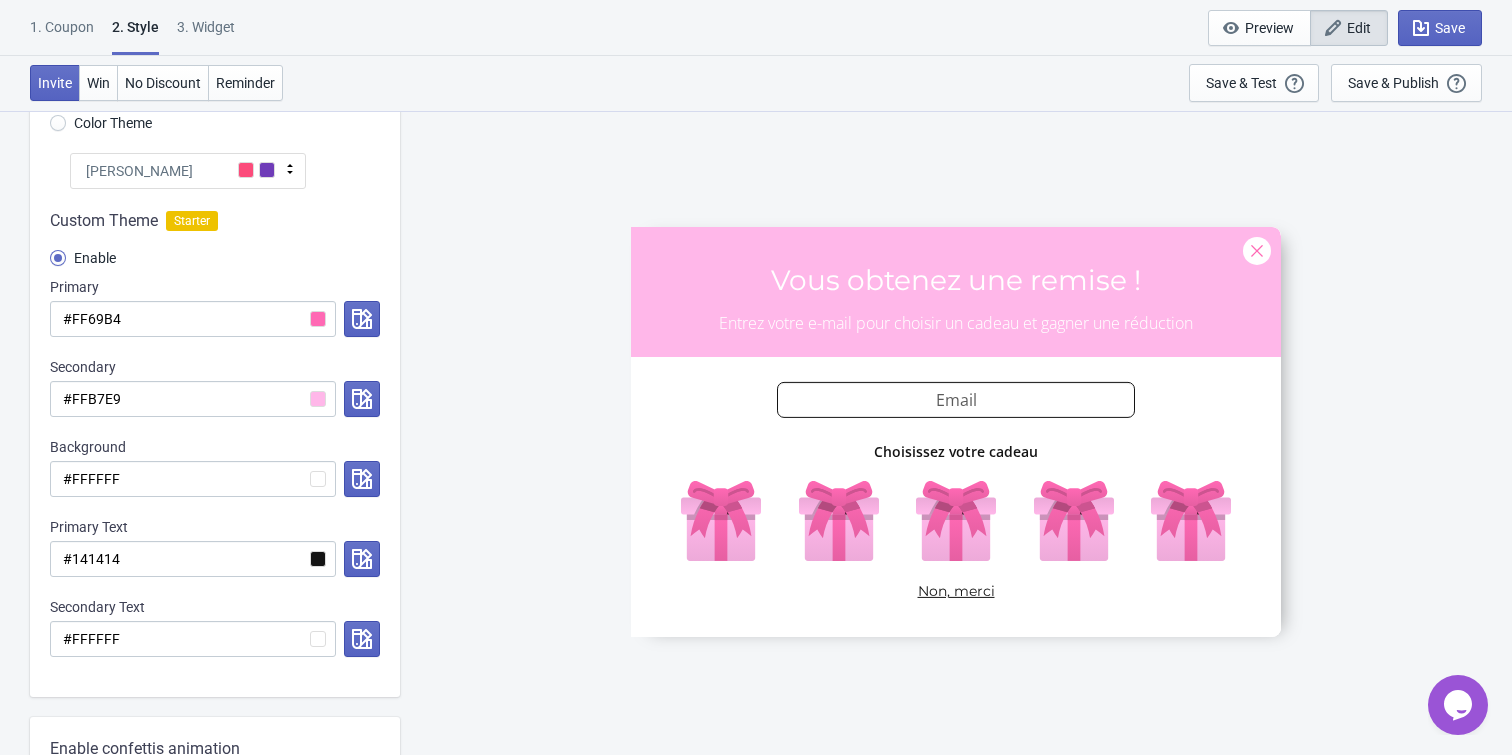 scroll, scrollTop: 0, scrollLeft: 0, axis: both 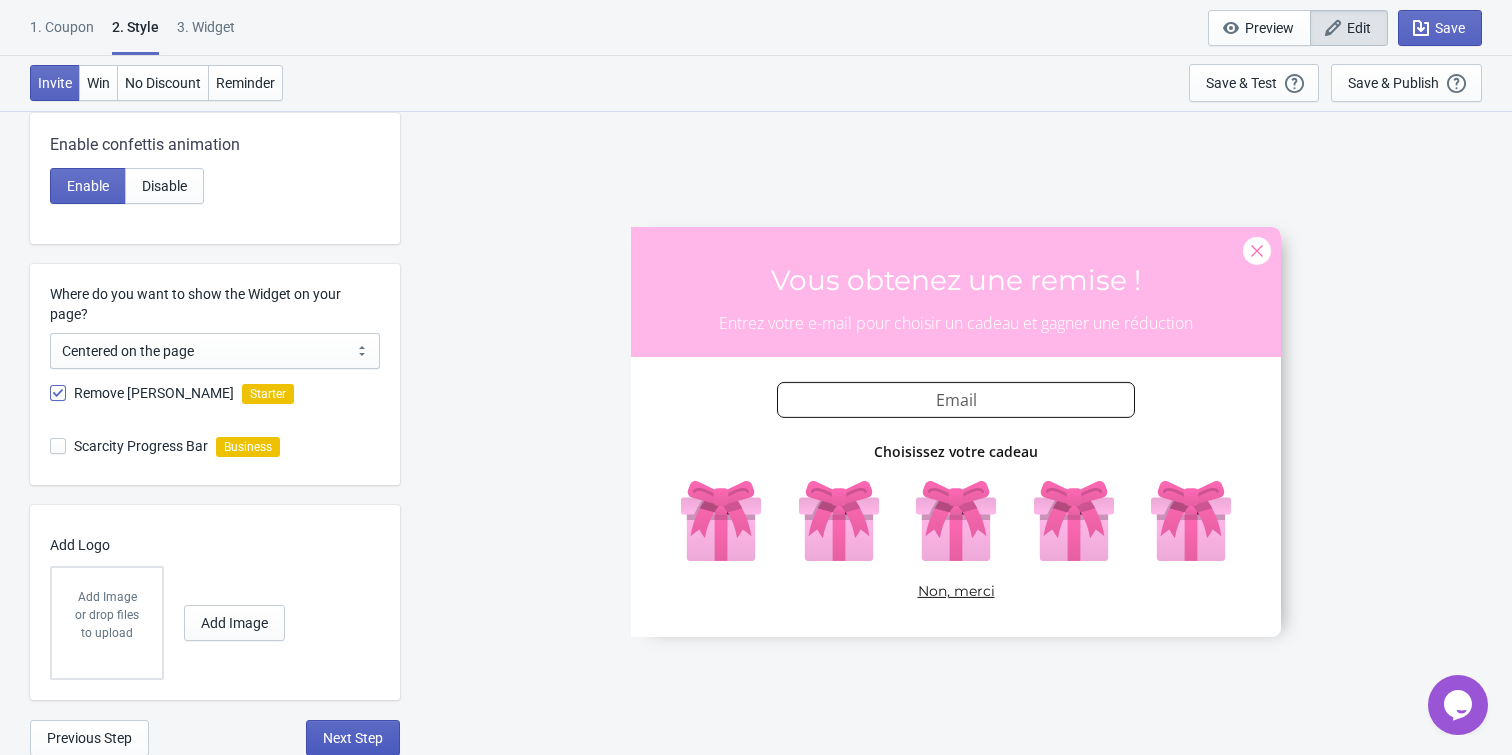 click on "Next Step" at bounding box center (353, 738) 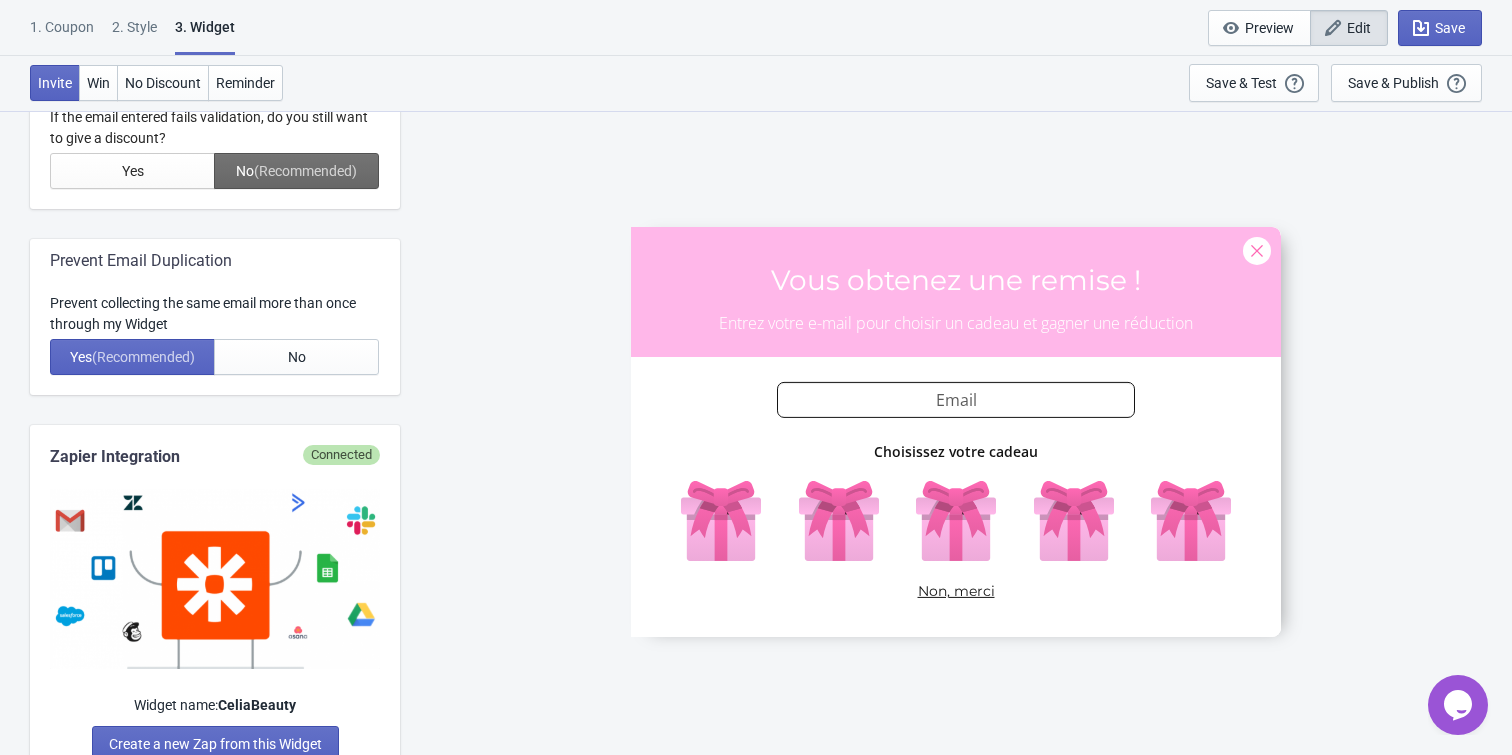 scroll, scrollTop: 0, scrollLeft: 0, axis: both 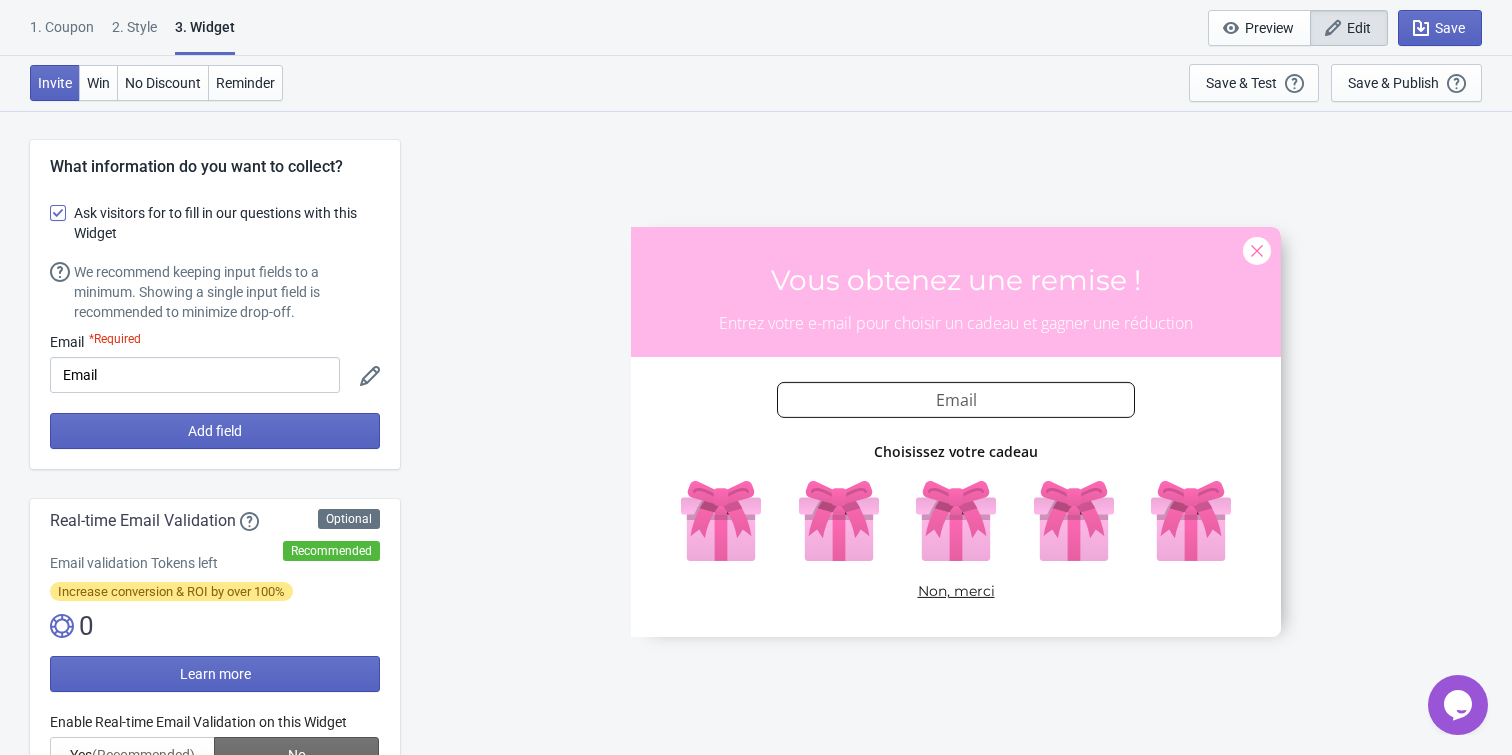 click on "Ask visitors for to fill in our questions with this Widget" at bounding box center [227, 223] 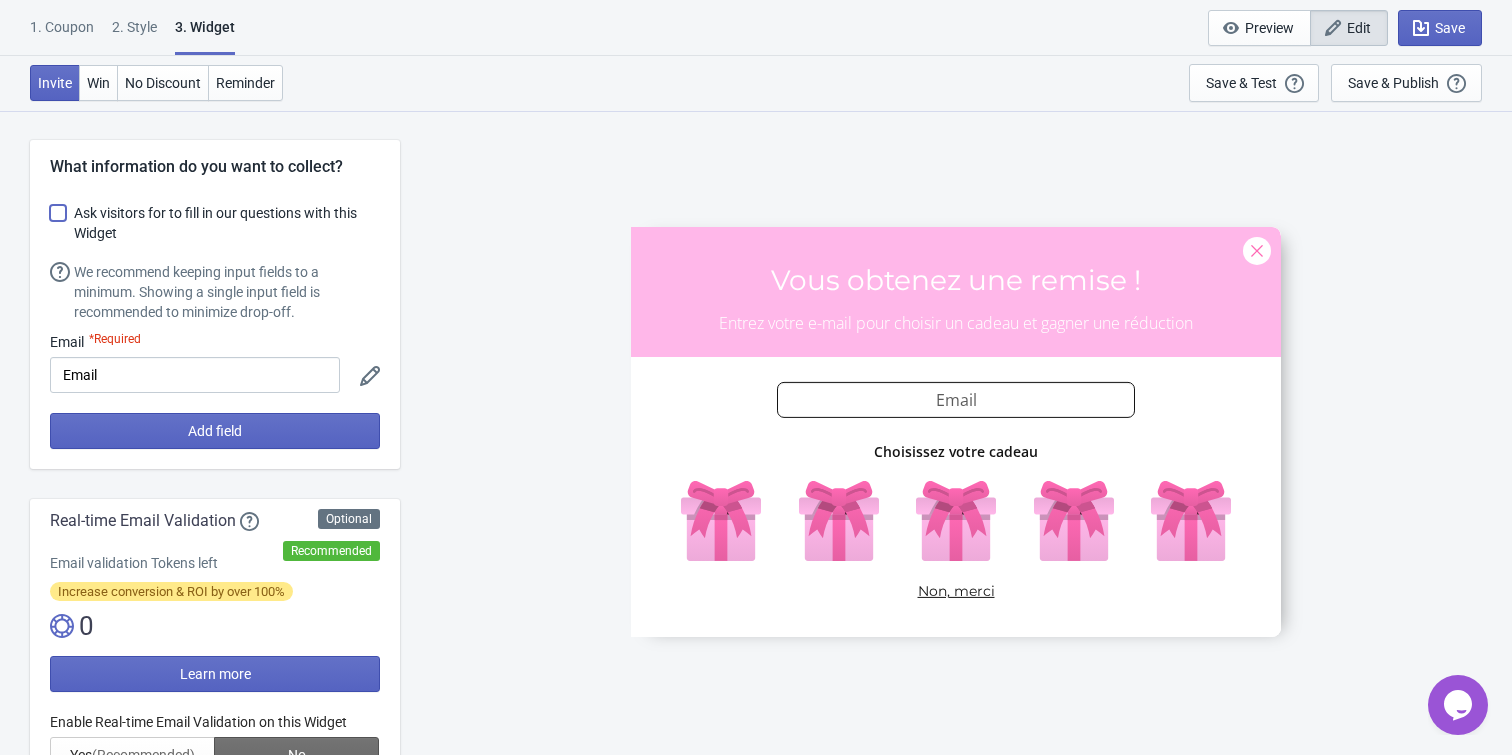 click on "Ask visitors for to fill in our questions with this Widget" at bounding box center [50, 223] 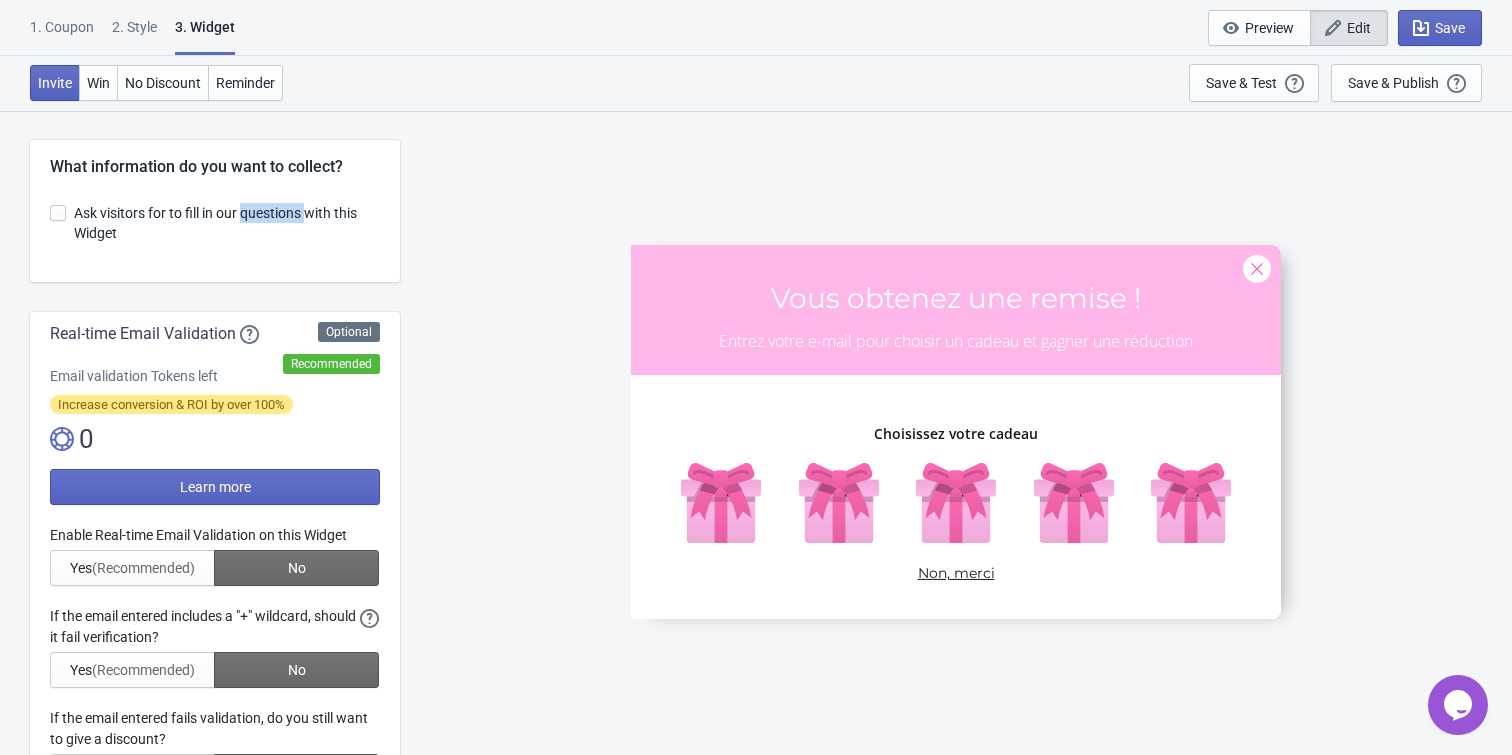 click on "Ask visitors for to fill in our questions with this Widget" at bounding box center (227, 223) 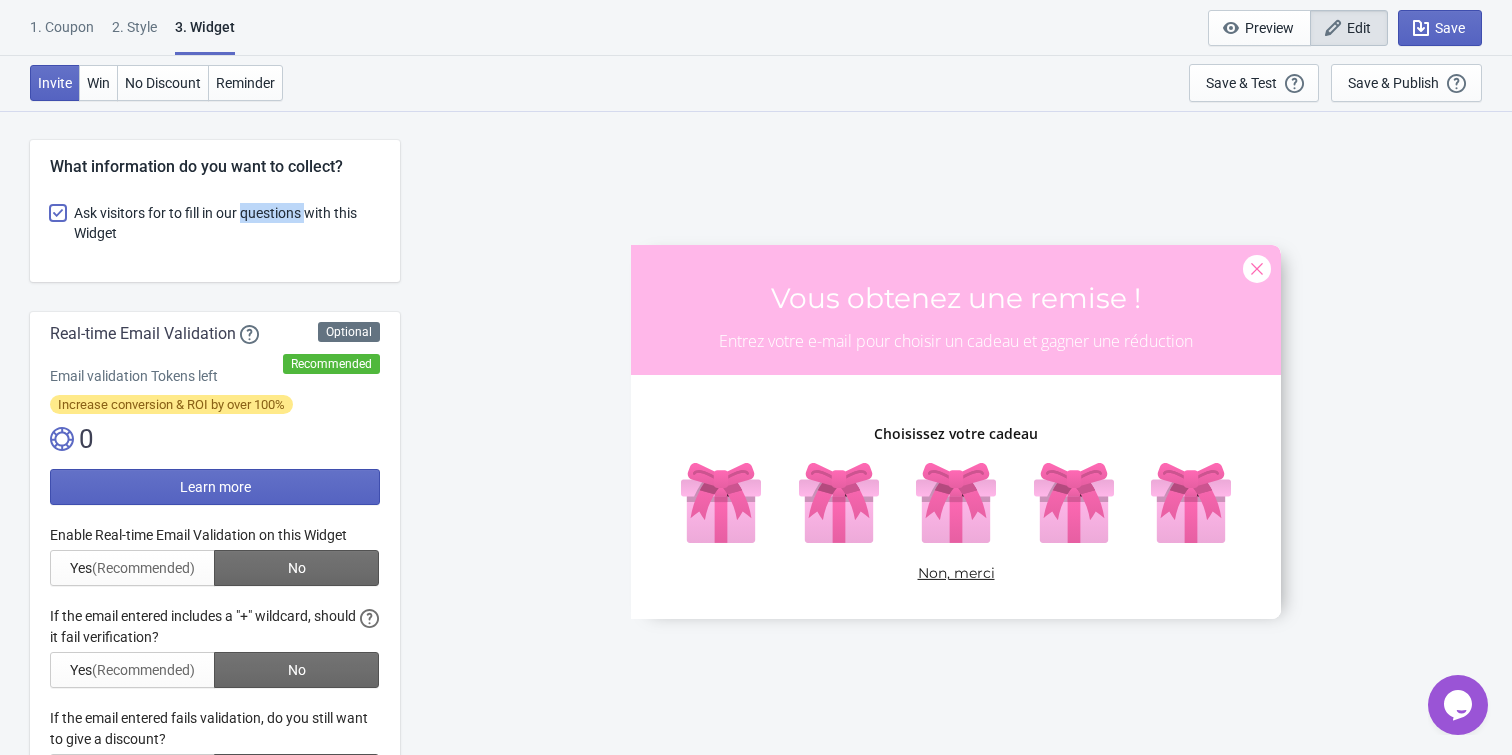 click on "Ask visitors for to fill in our questions with this Widget" at bounding box center (50, 223) 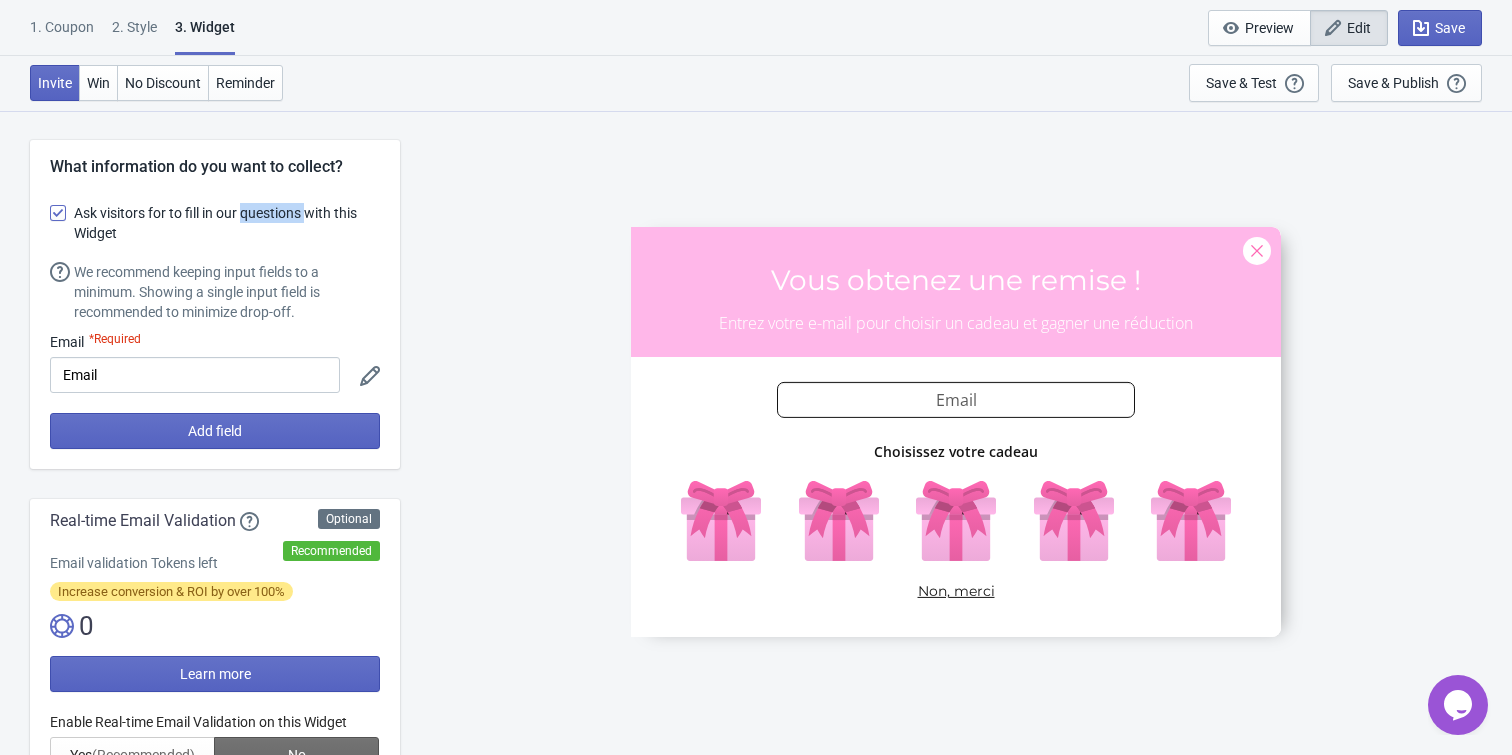 click on "Ask visitors for to fill in our questions with this Widget" at bounding box center (227, 223) 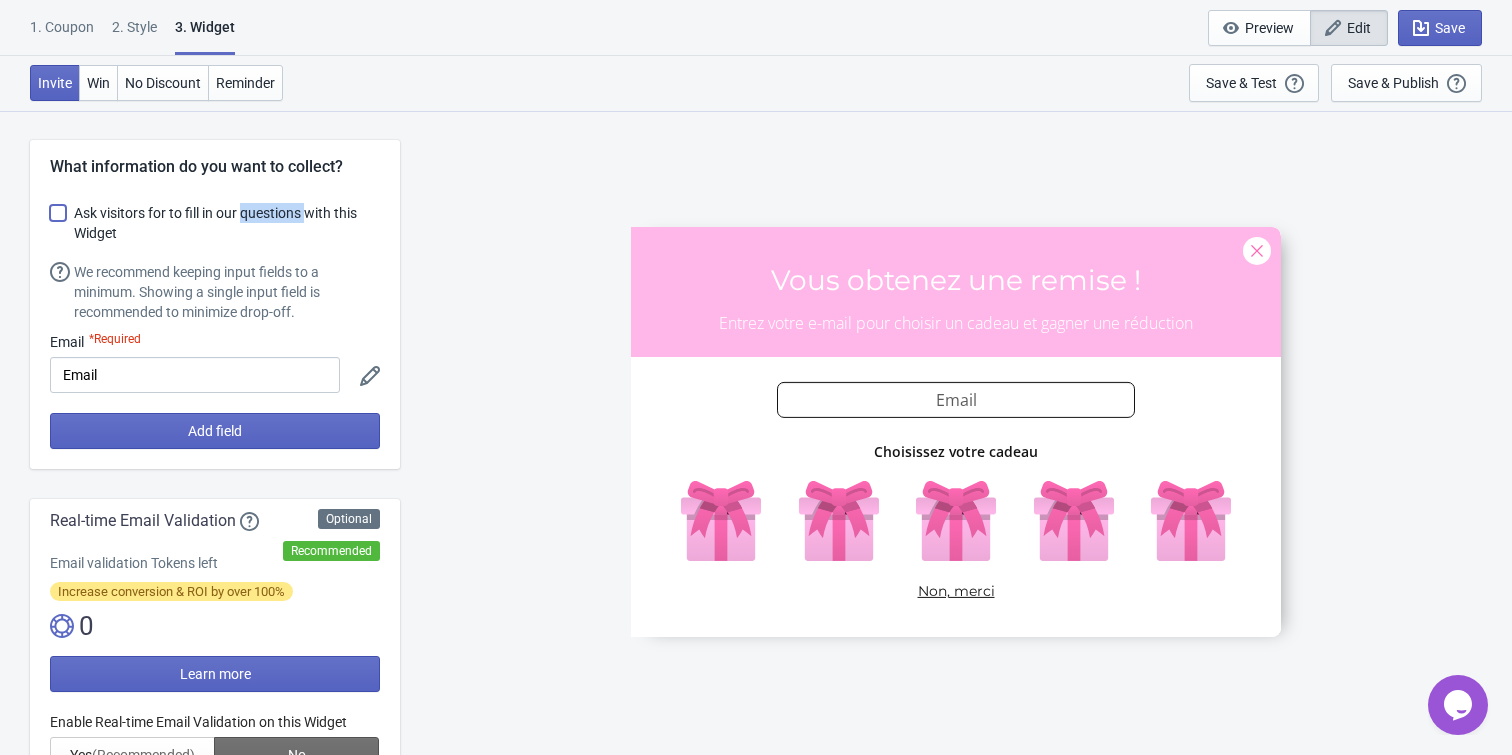 click on "Ask visitors for to fill in our questions with this Widget" at bounding box center (50, 223) 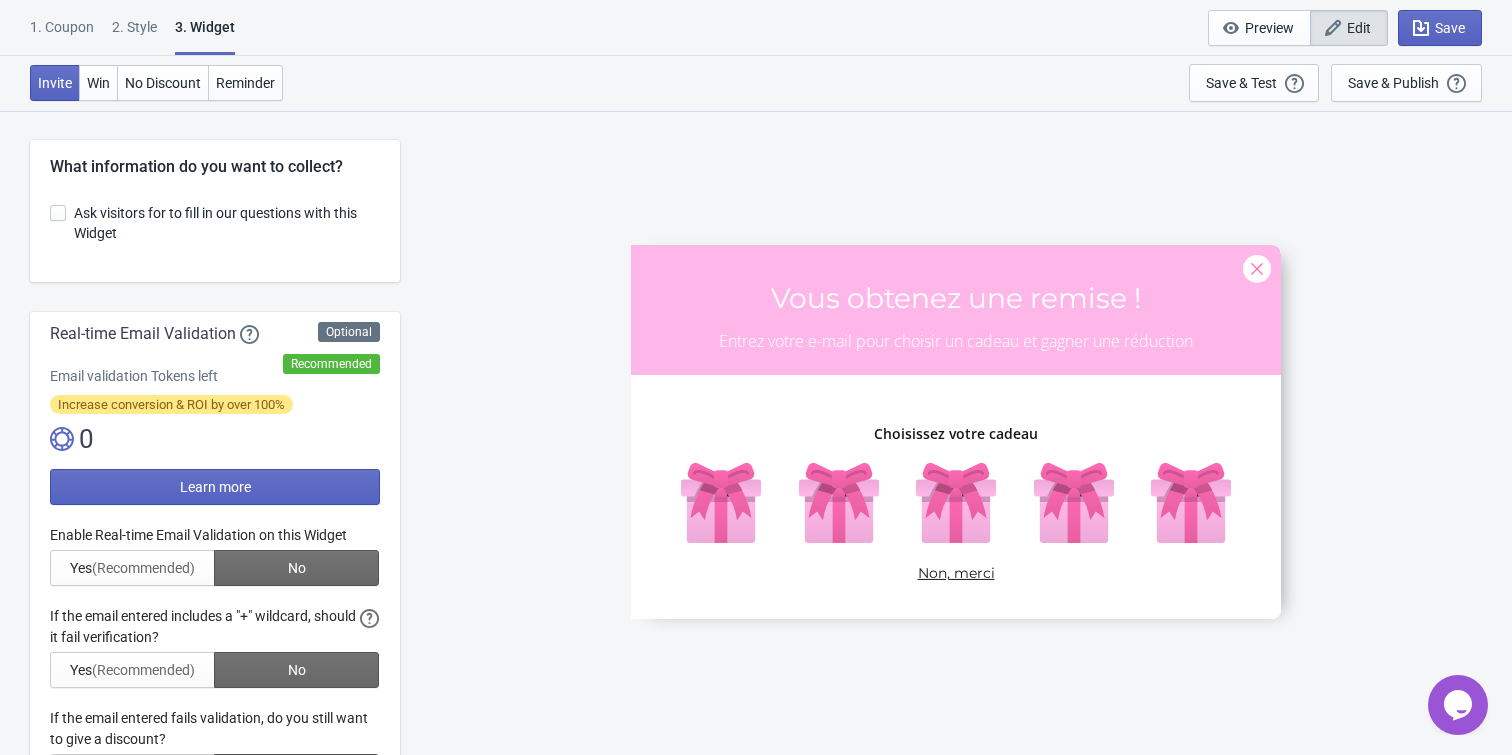 click on "Ask visitors for to fill in our questions with this Widget" at bounding box center [227, 223] 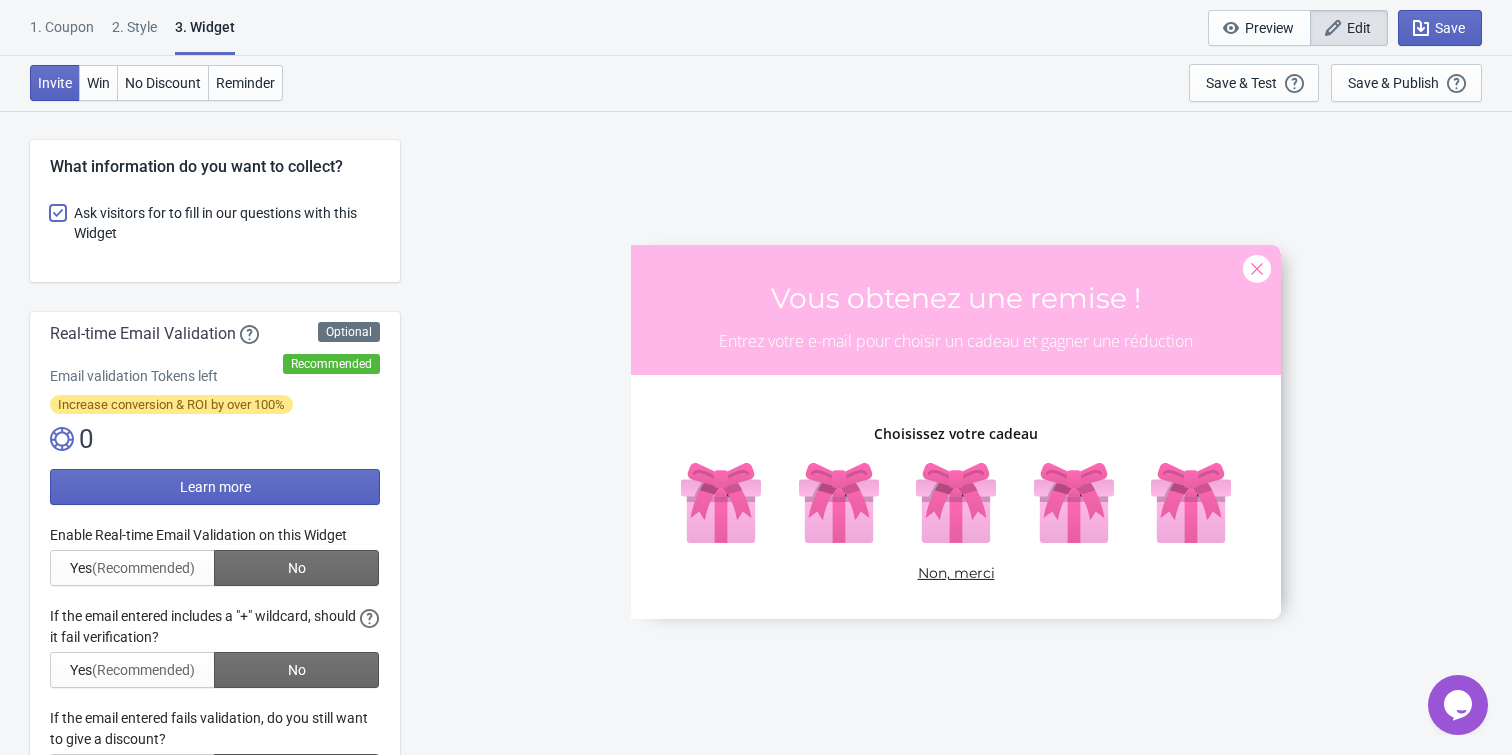 click on "Ask visitors for to fill in our questions with this Widget" at bounding box center (50, 223) 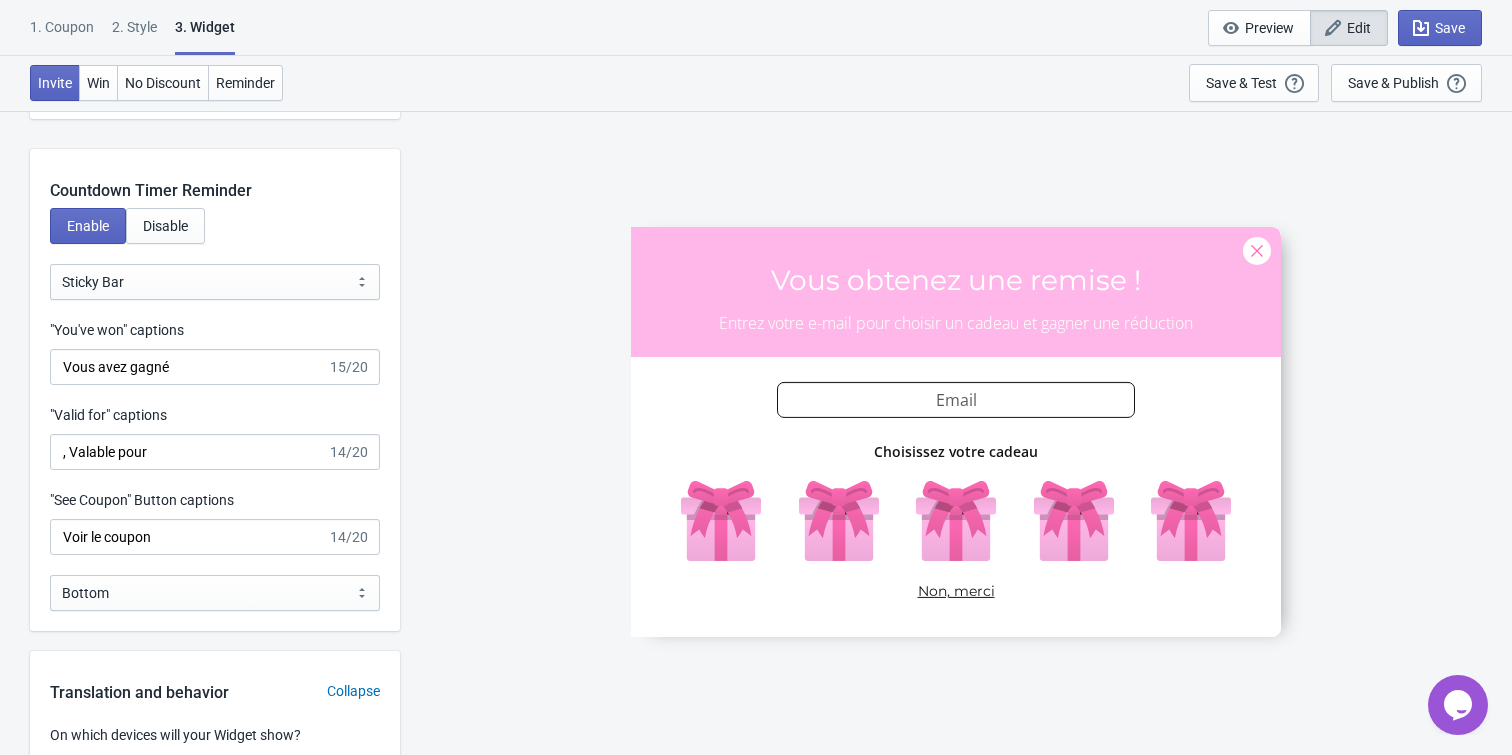 scroll, scrollTop: 2017, scrollLeft: 0, axis: vertical 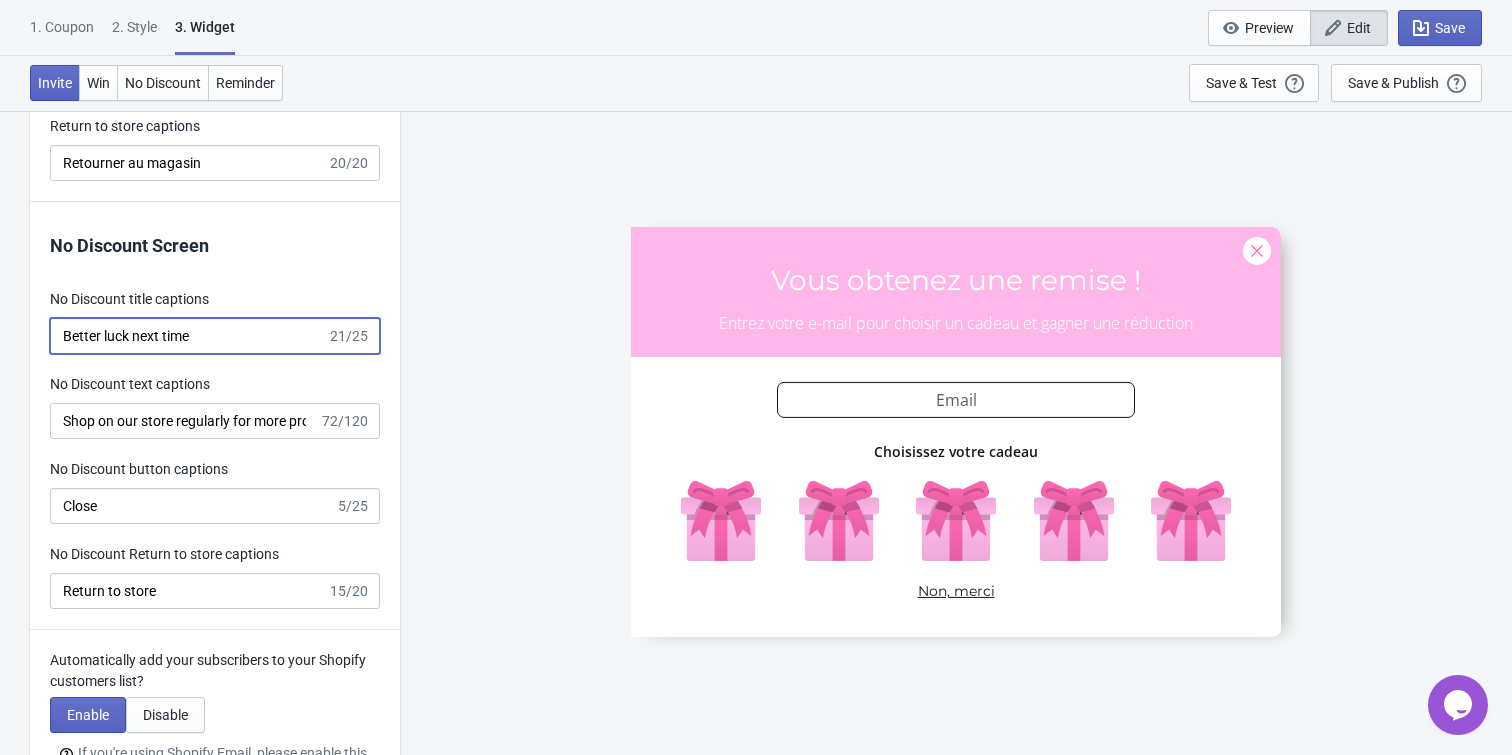 click on "Better luck next time" at bounding box center [188, 336] 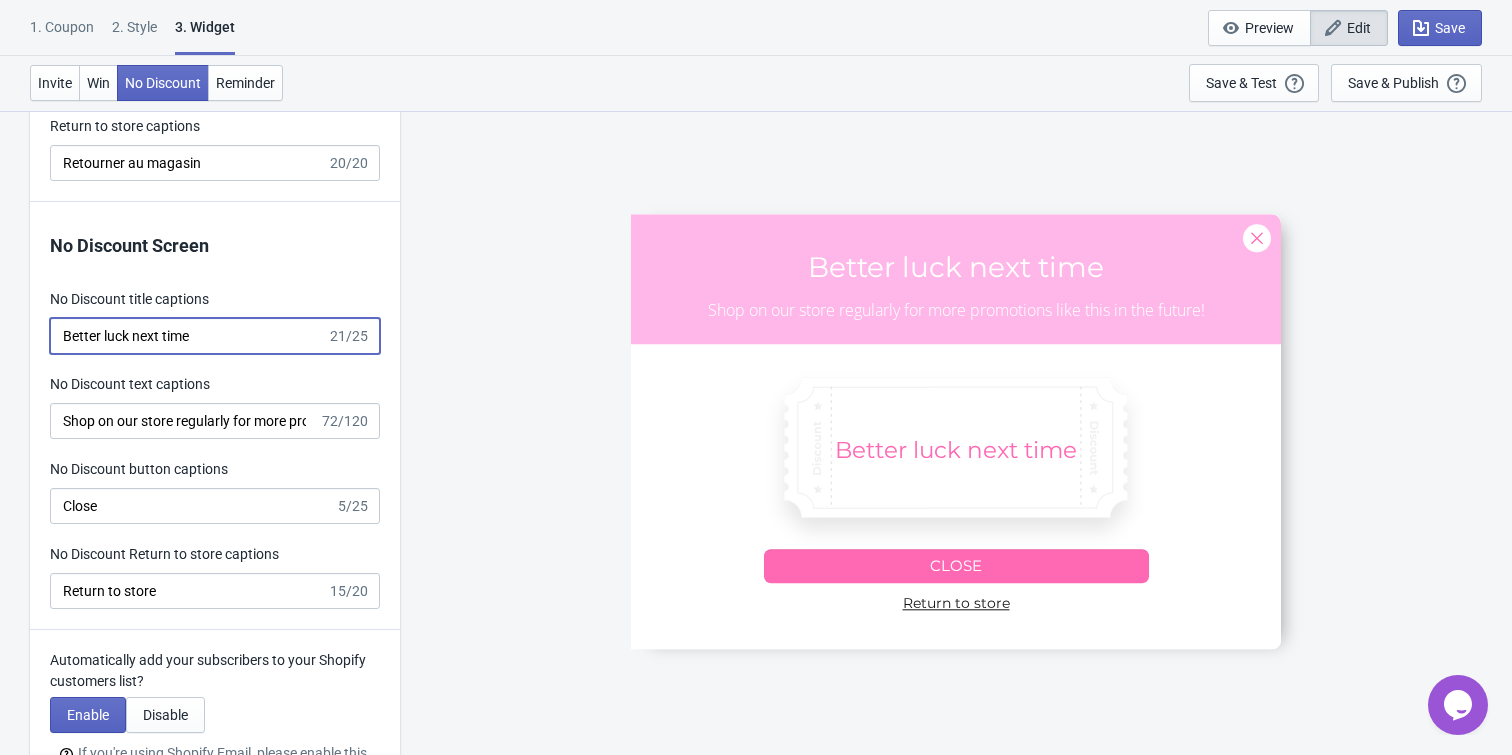 click on "Better luck next time" at bounding box center [188, 336] 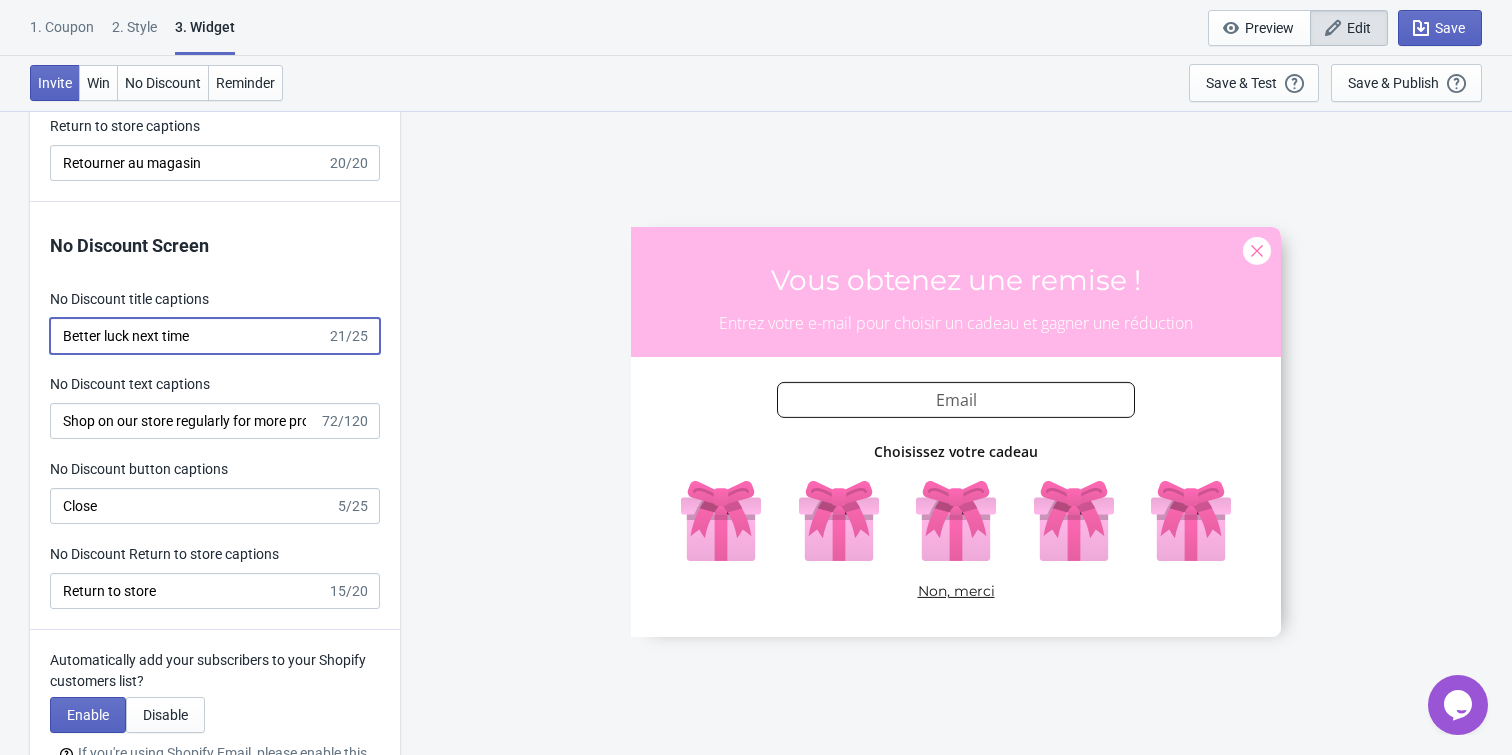 type on "no_code" 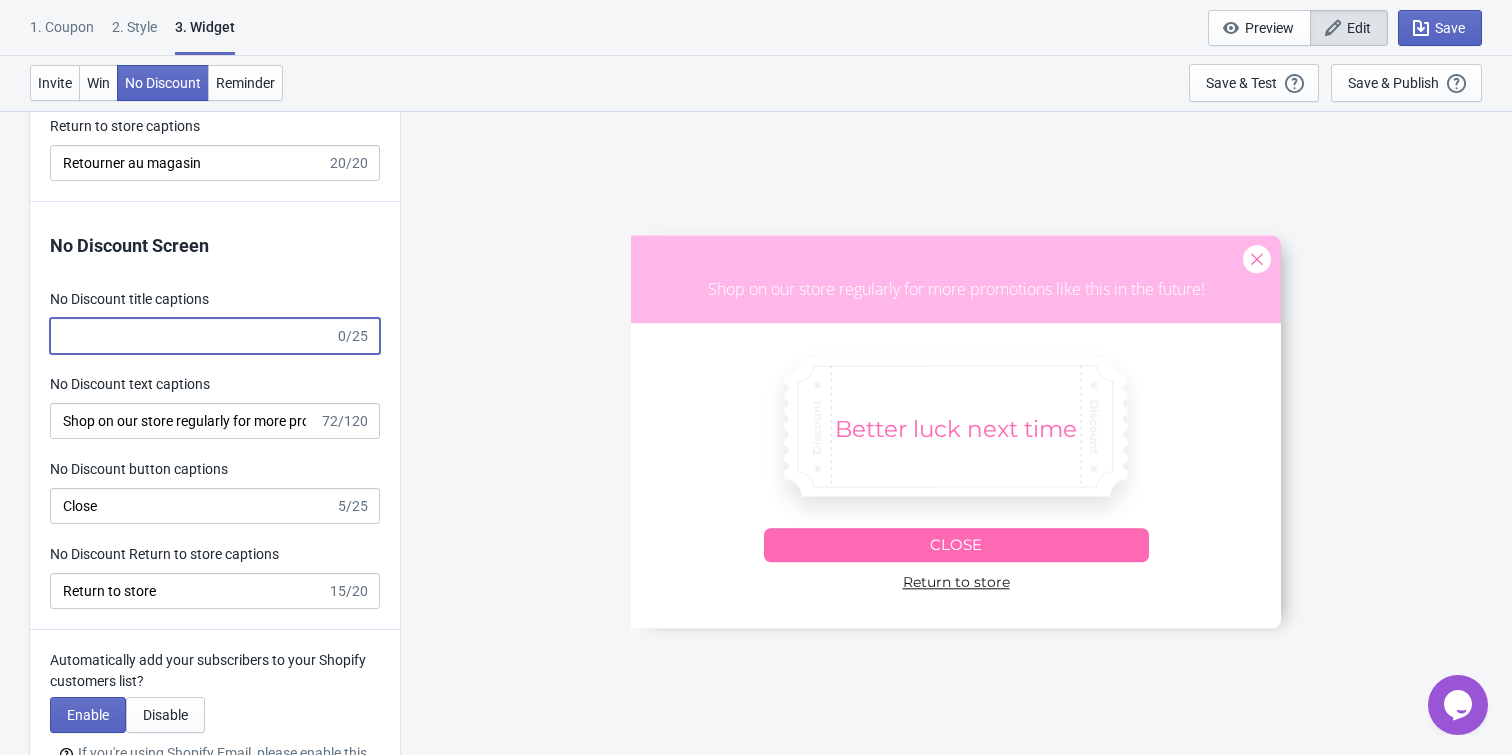 type 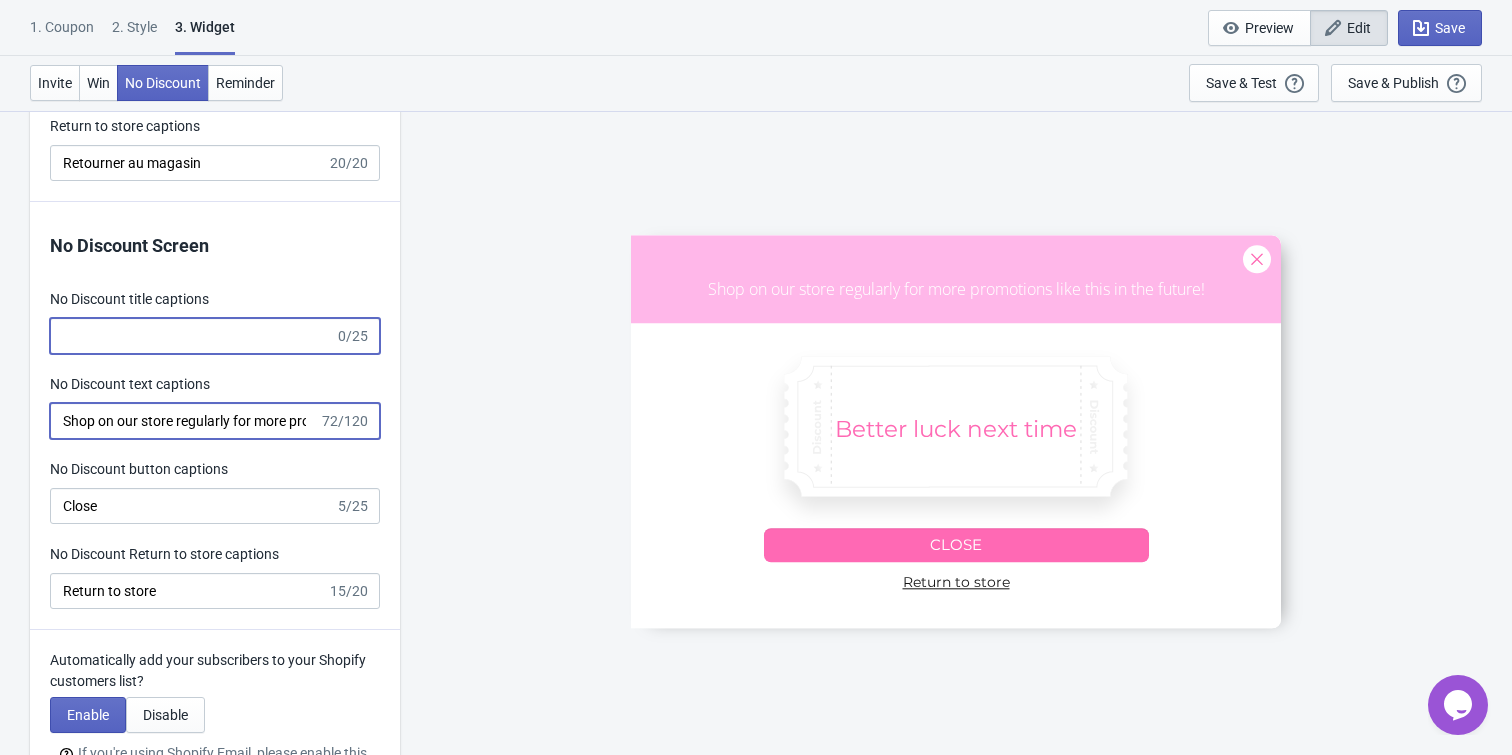click on "Shop on our store regularly for more promotions like this in the future!" at bounding box center [184, 421] 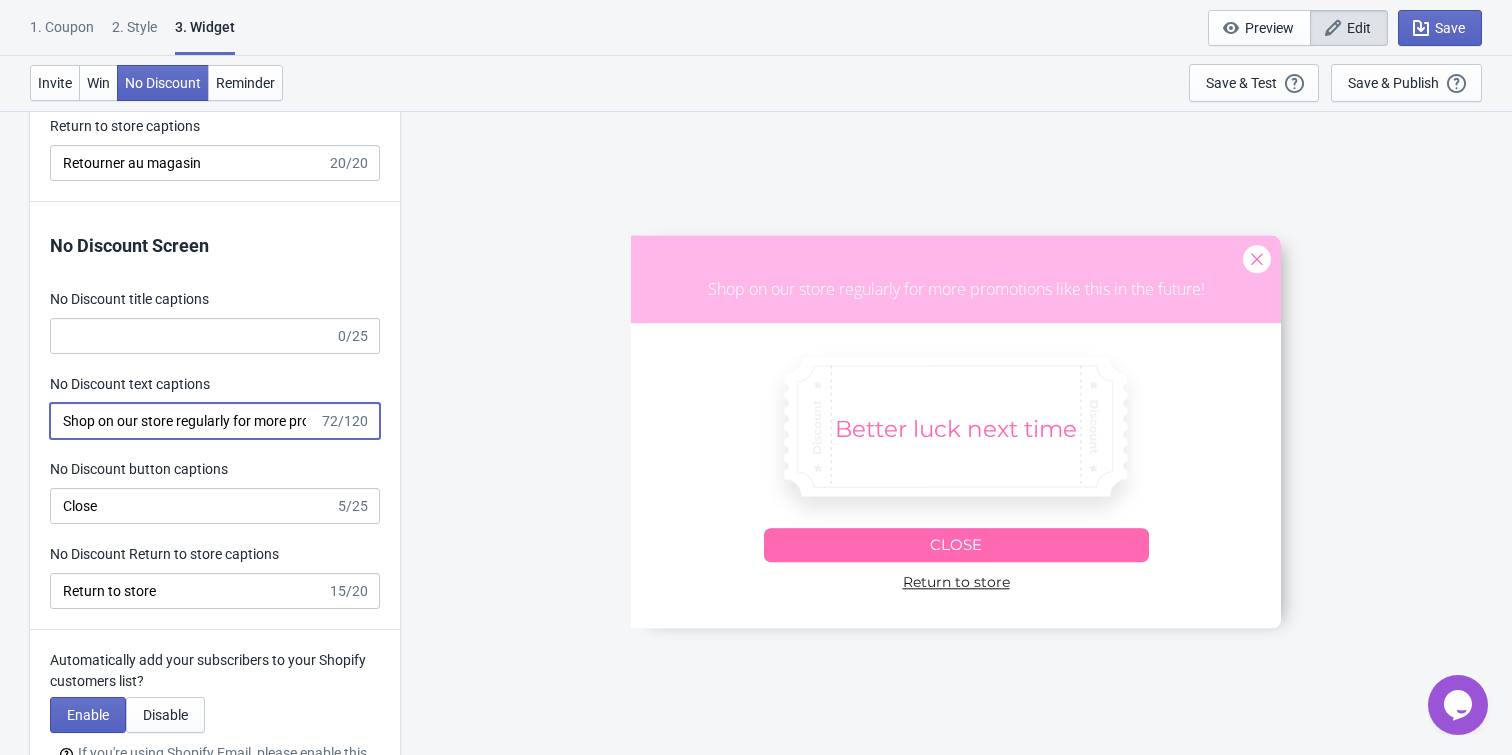 click on "Shop on our store regularly for more promotions like this in the future!" at bounding box center [184, 421] 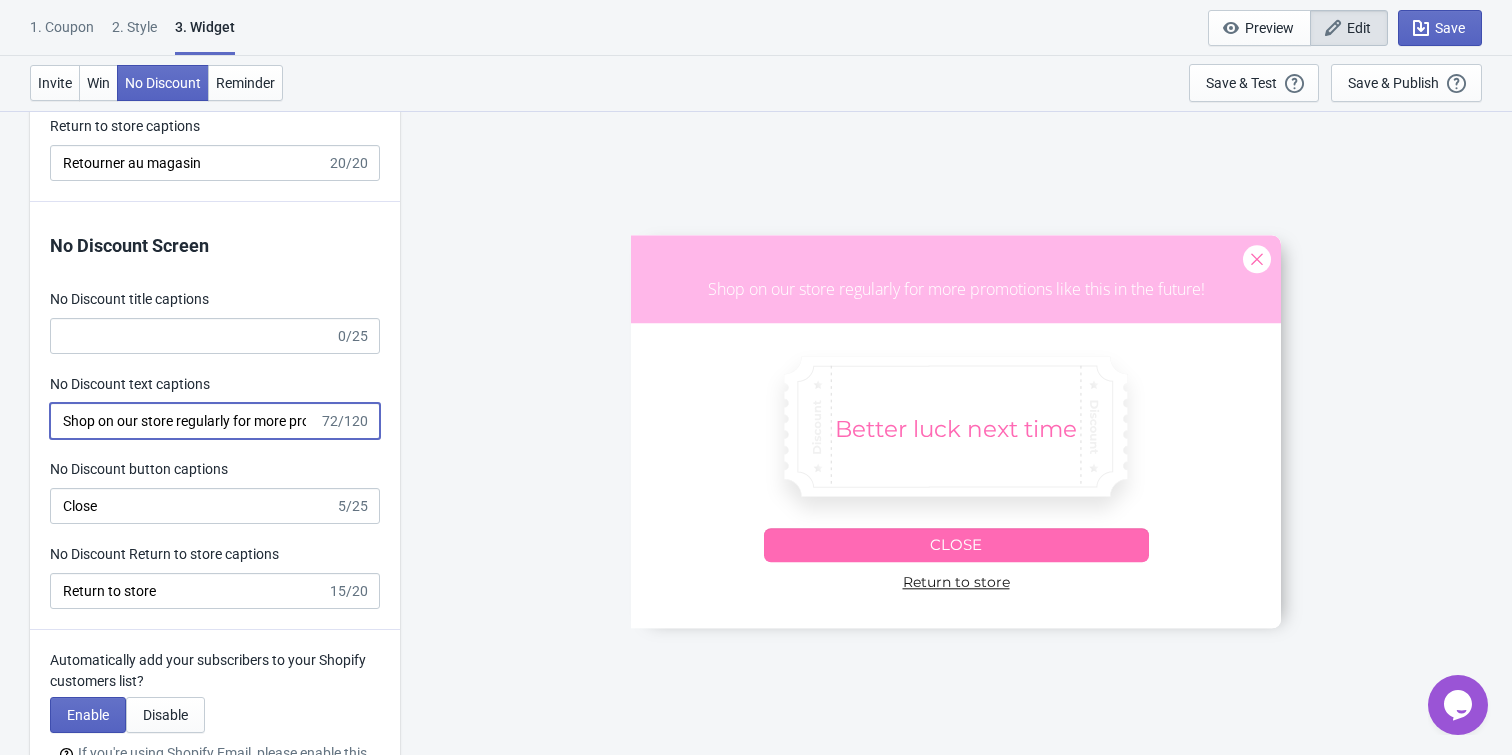 type on "SASDERWERT3H" 